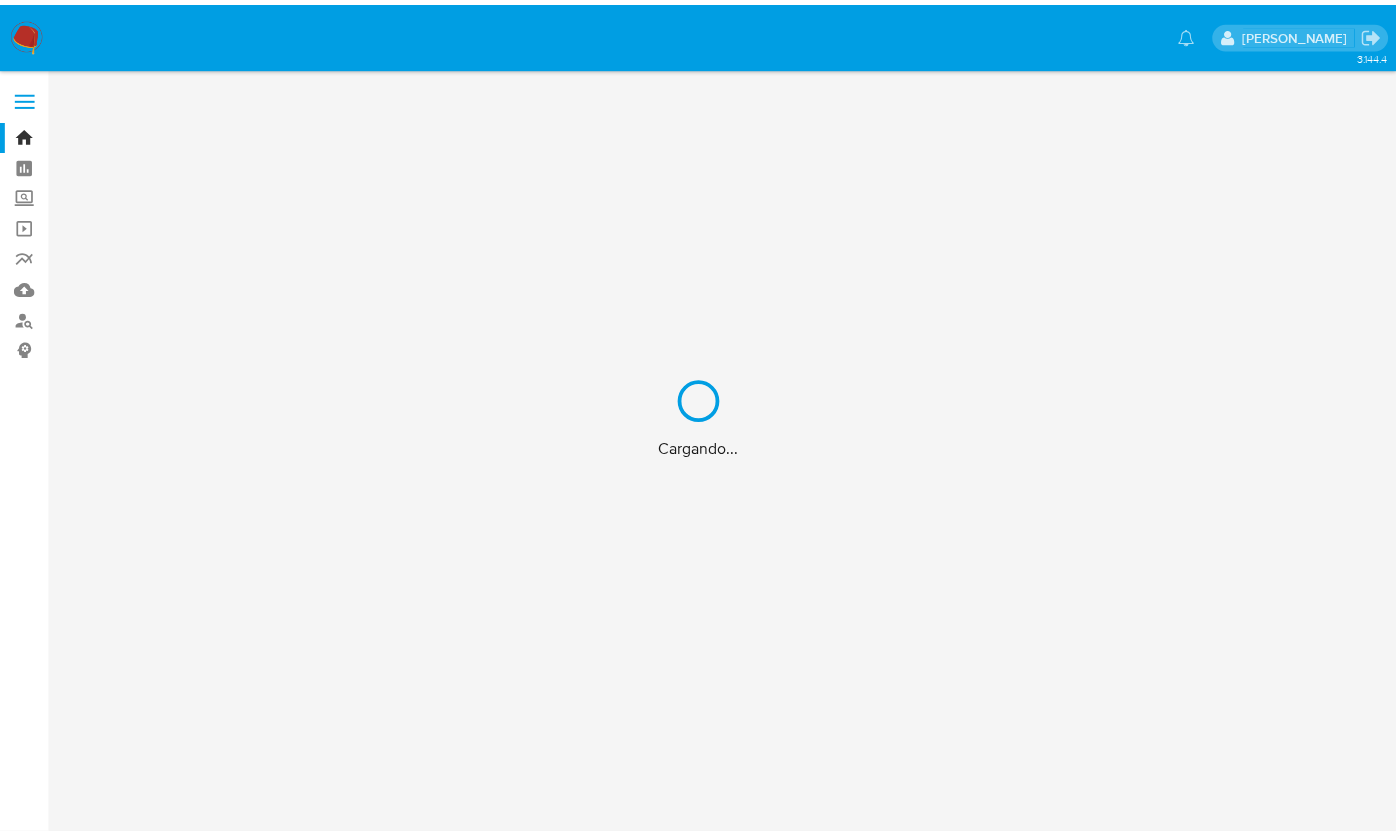 scroll, scrollTop: 0, scrollLeft: 0, axis: both 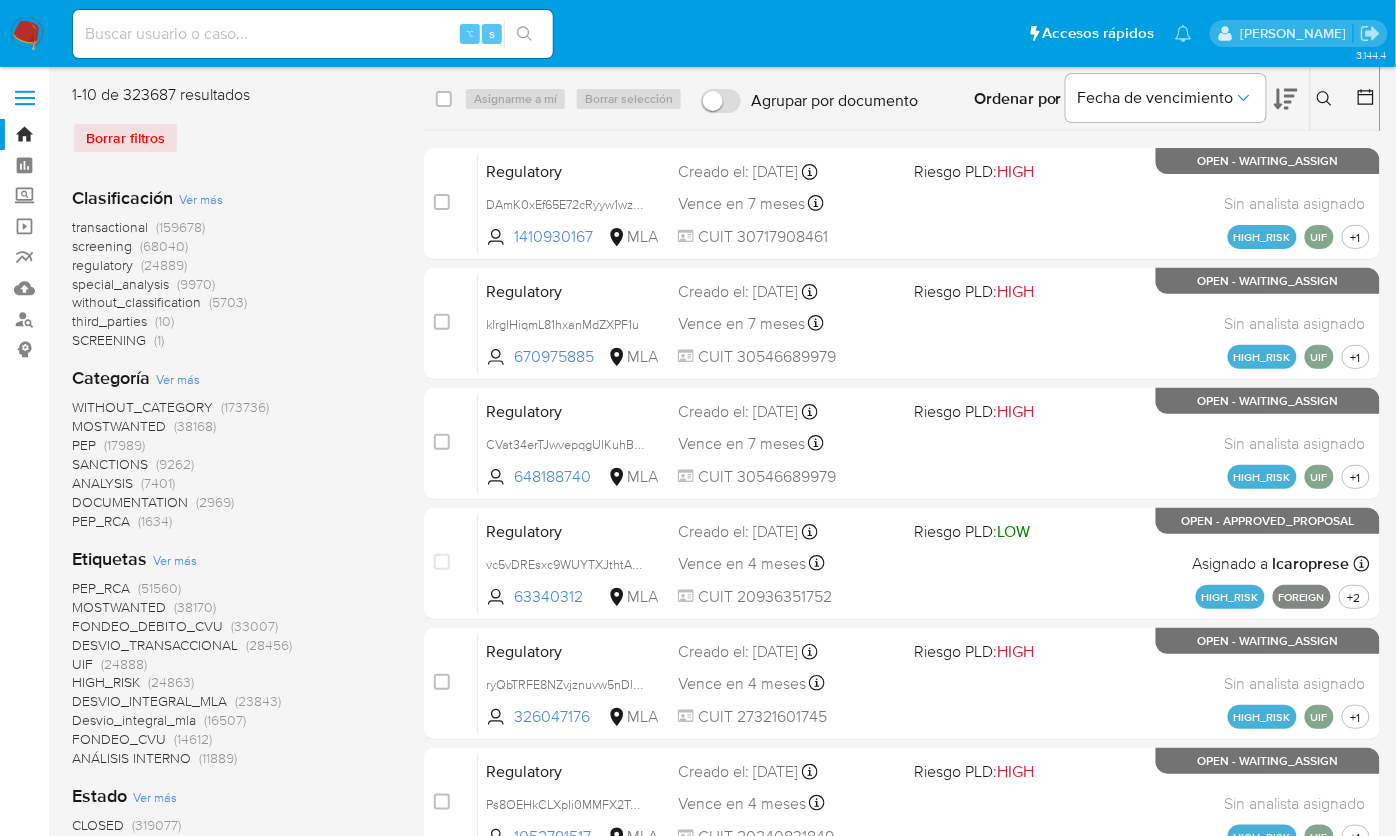click at bounding box center [27, 34] 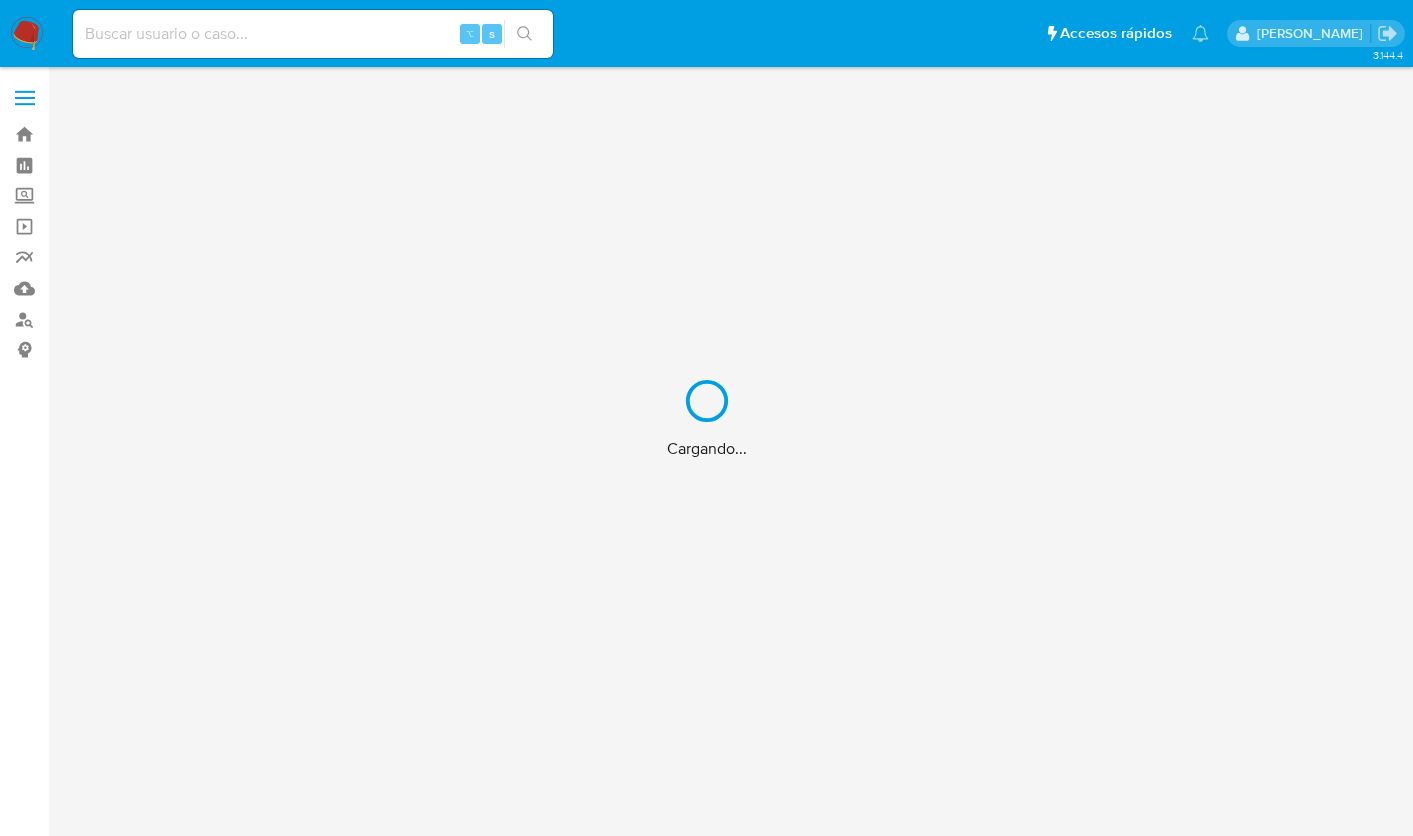 scroll, scrollTop: 0, scrollLeft: 0, axis: both 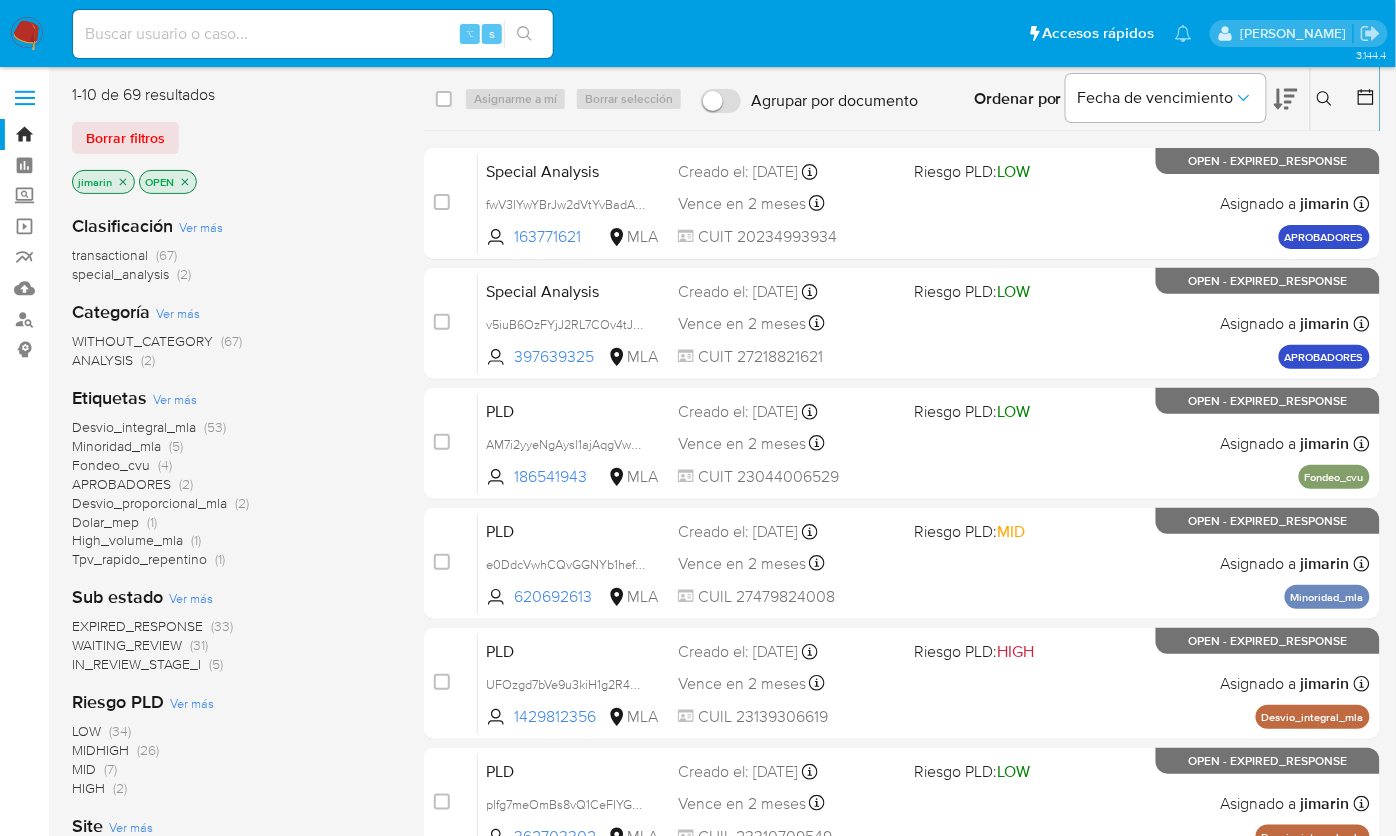 click 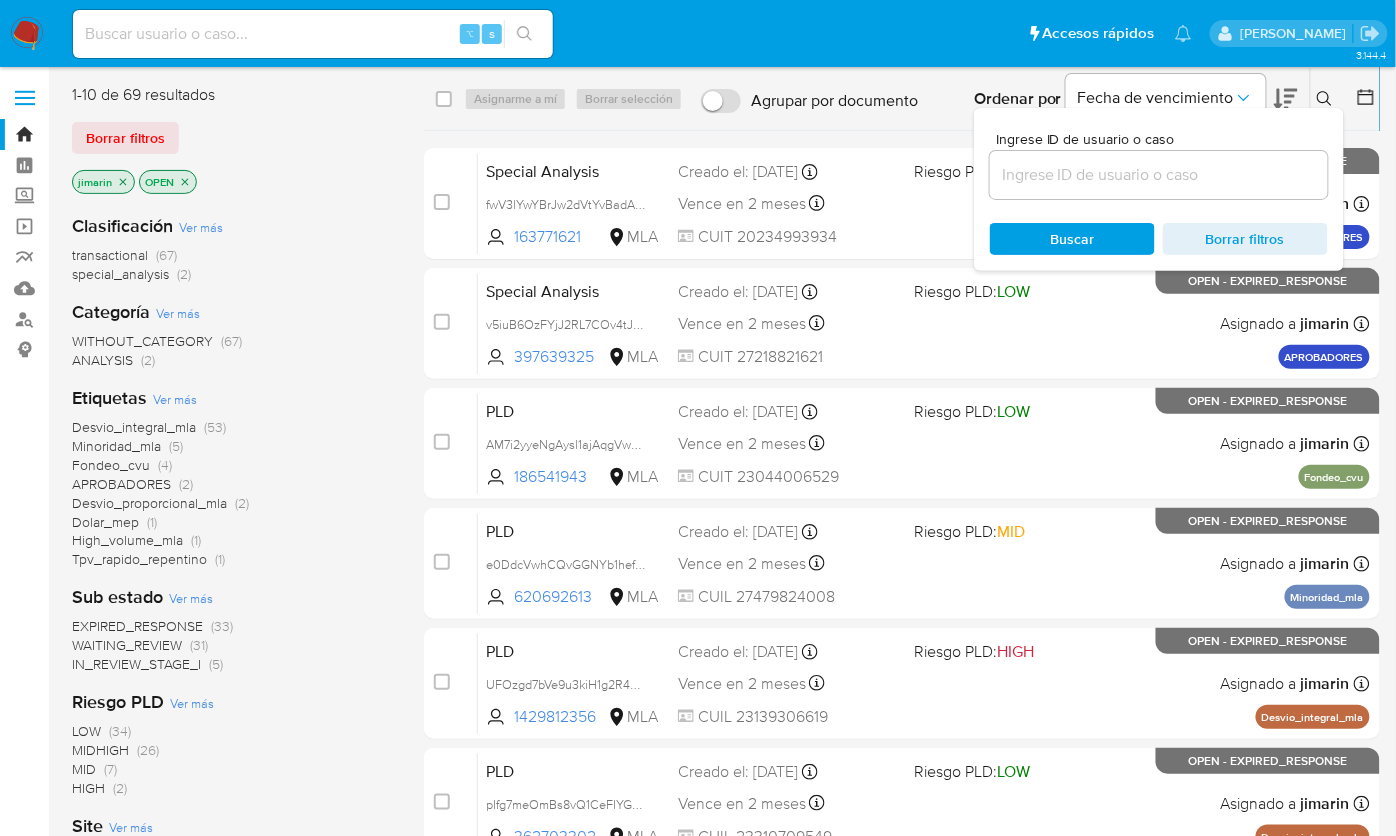 click at bounding box center [1159, 175] 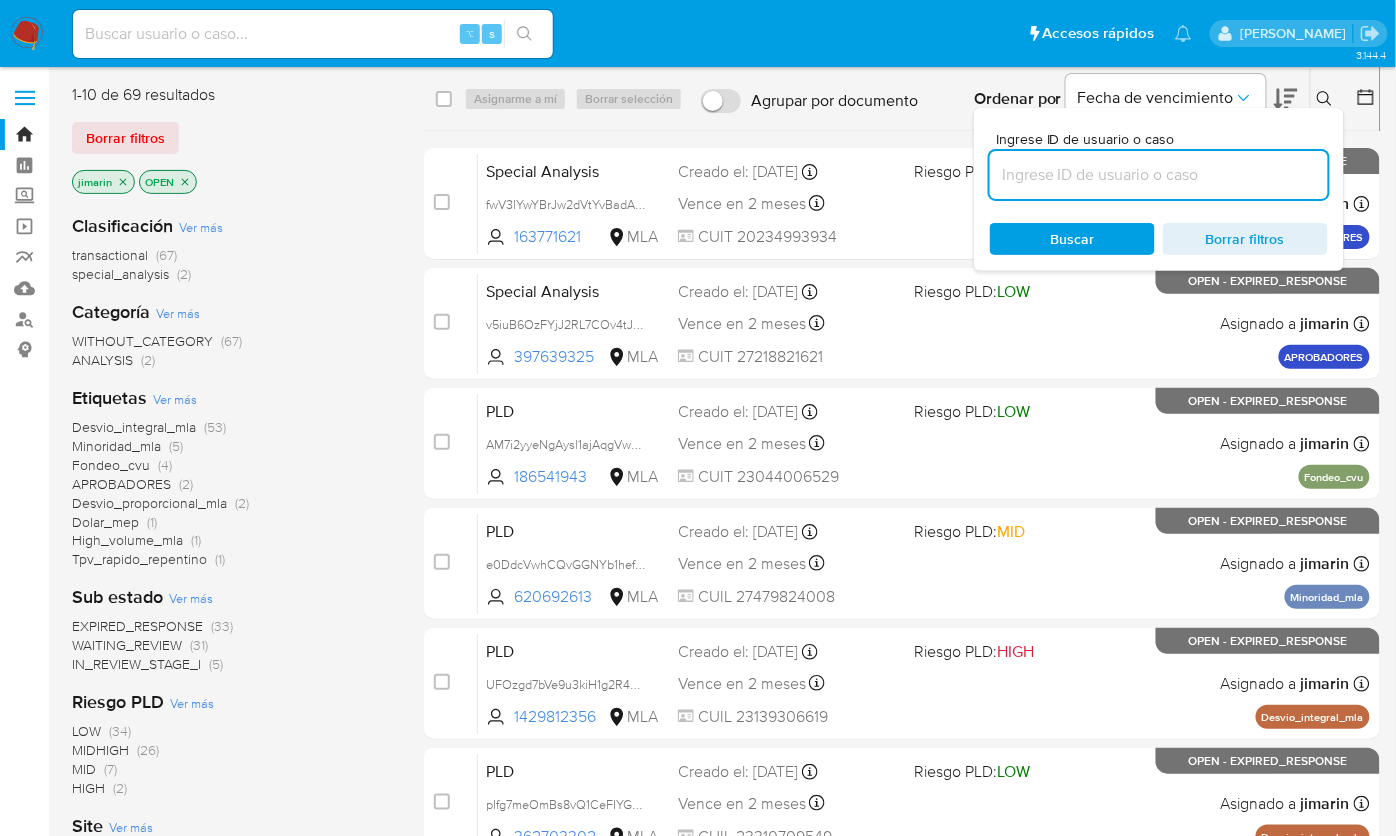 paste on "555473360" 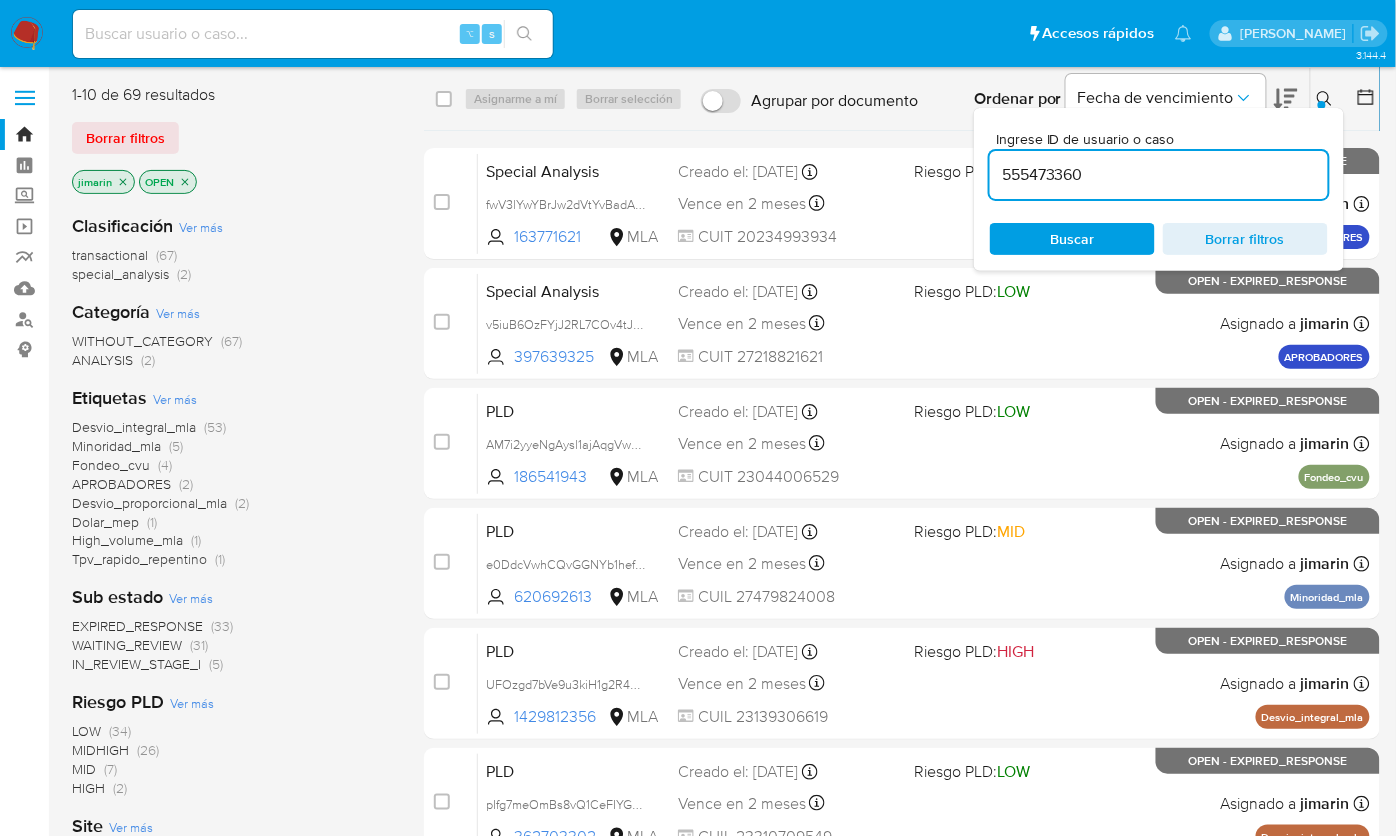 type on "555473360" 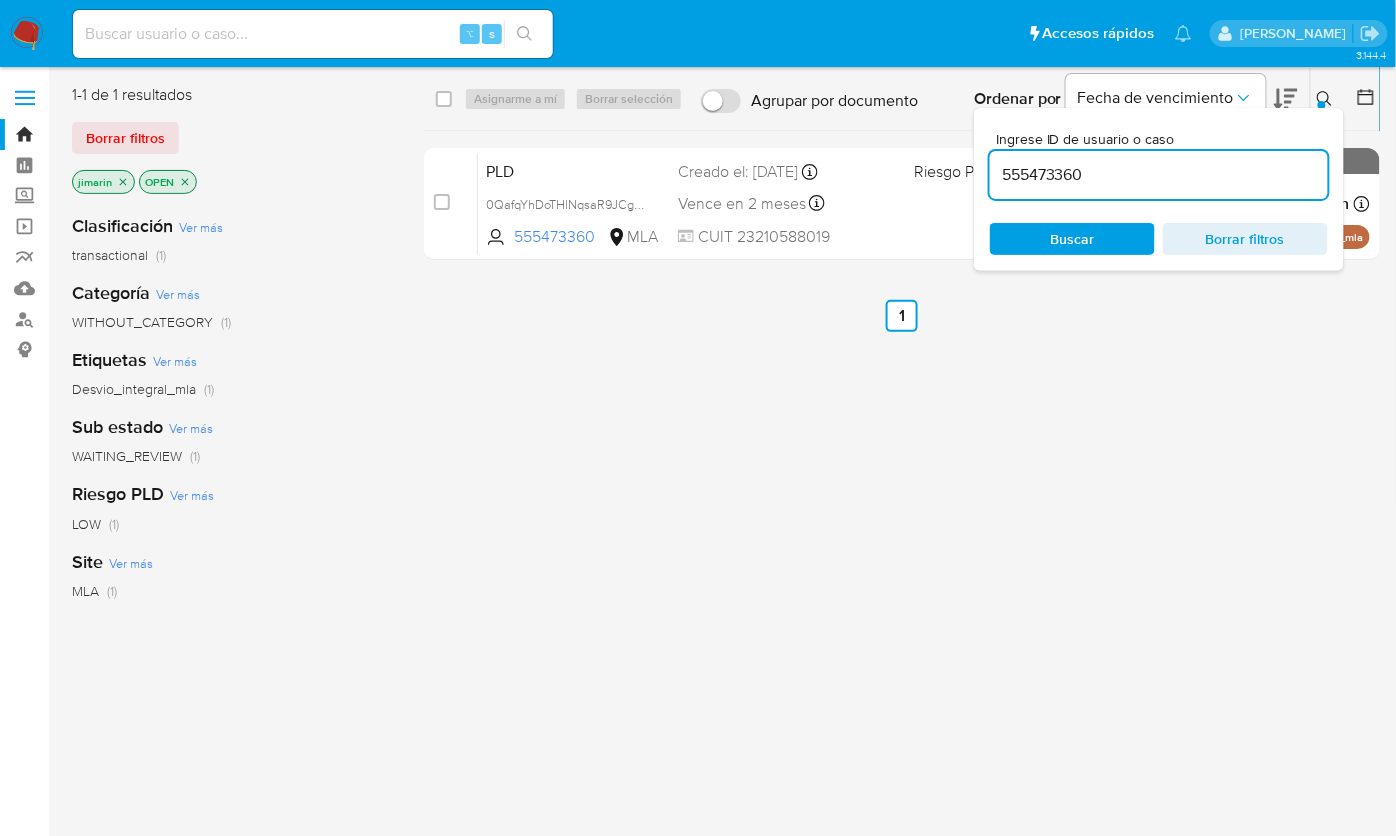 click 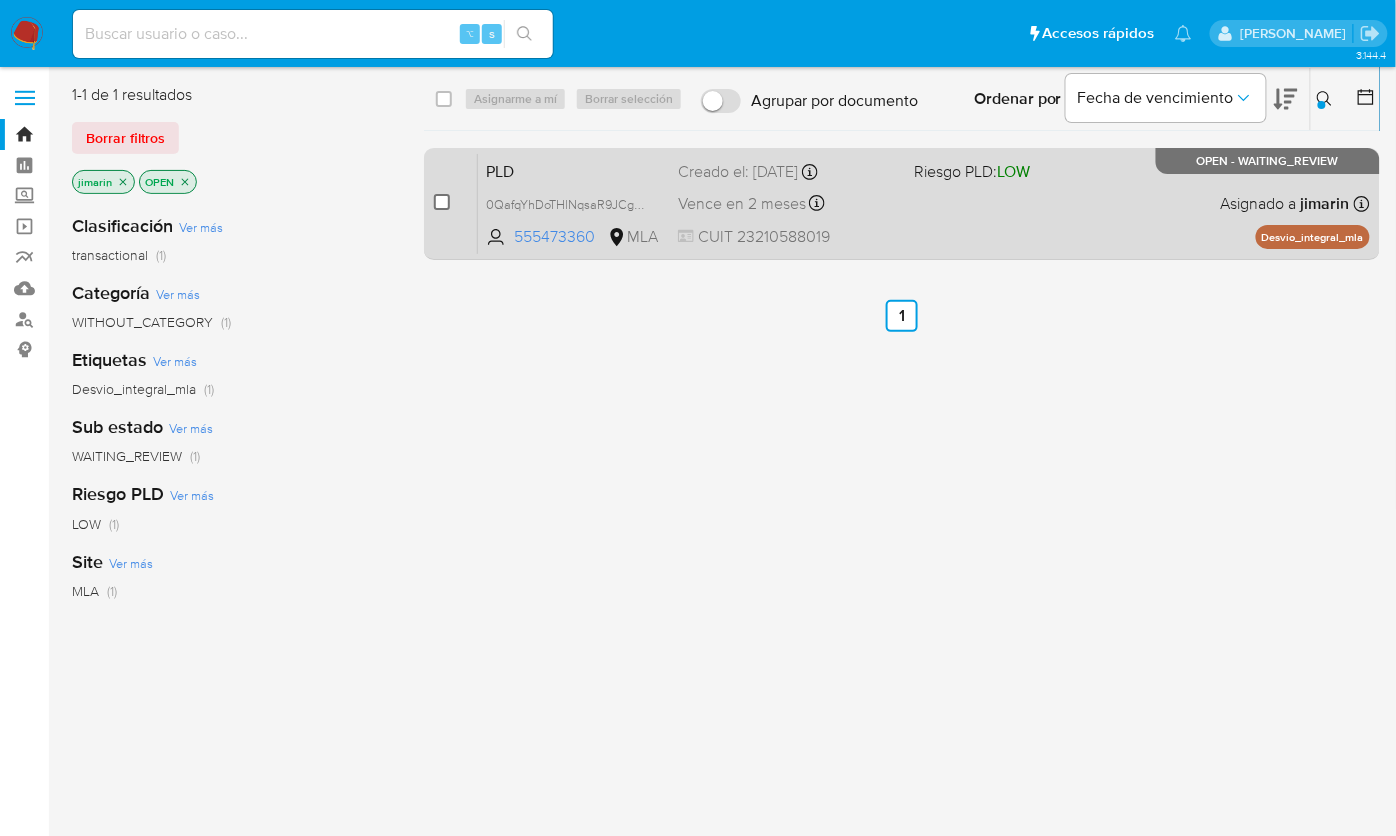 click at bounding box center [442, 202] 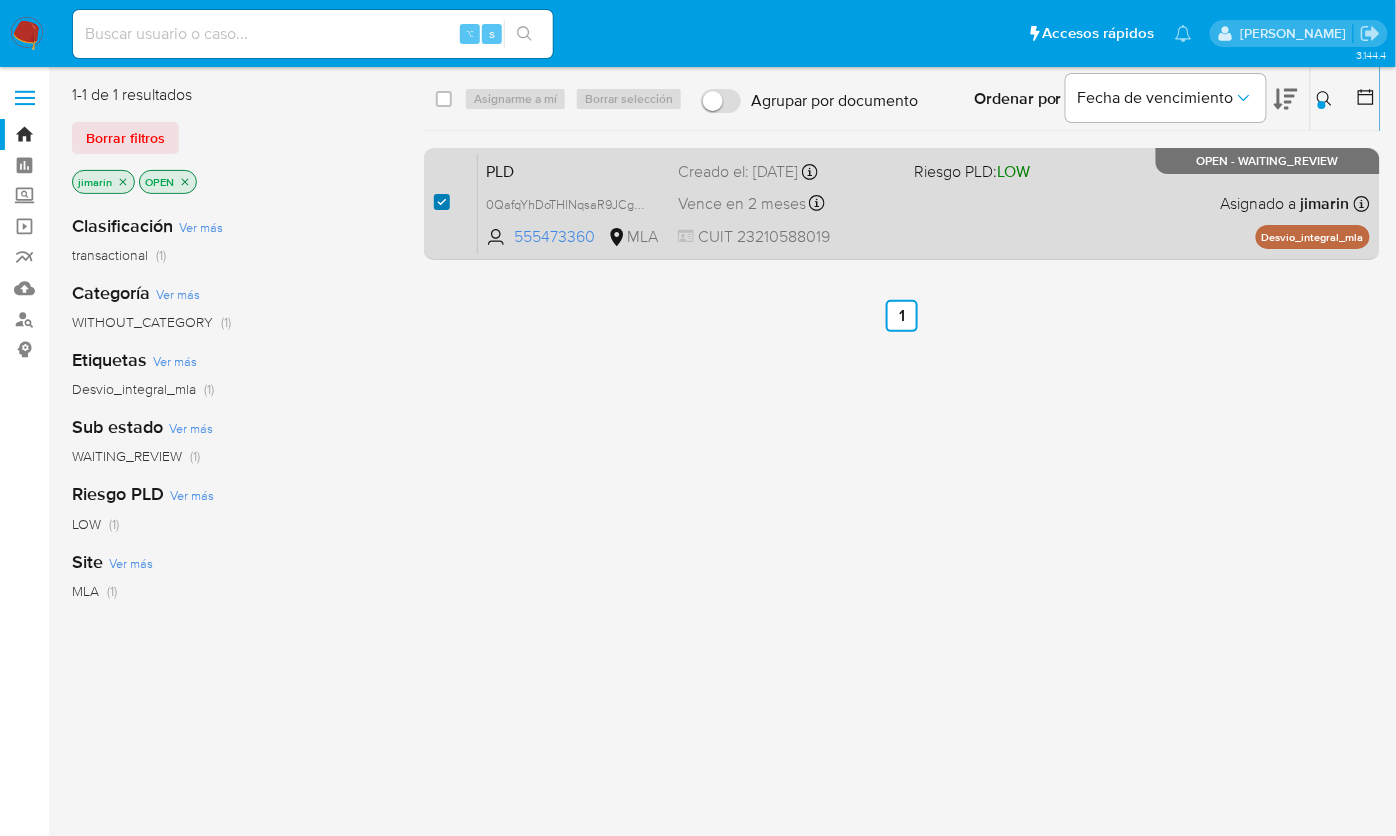 checkbox on "true" 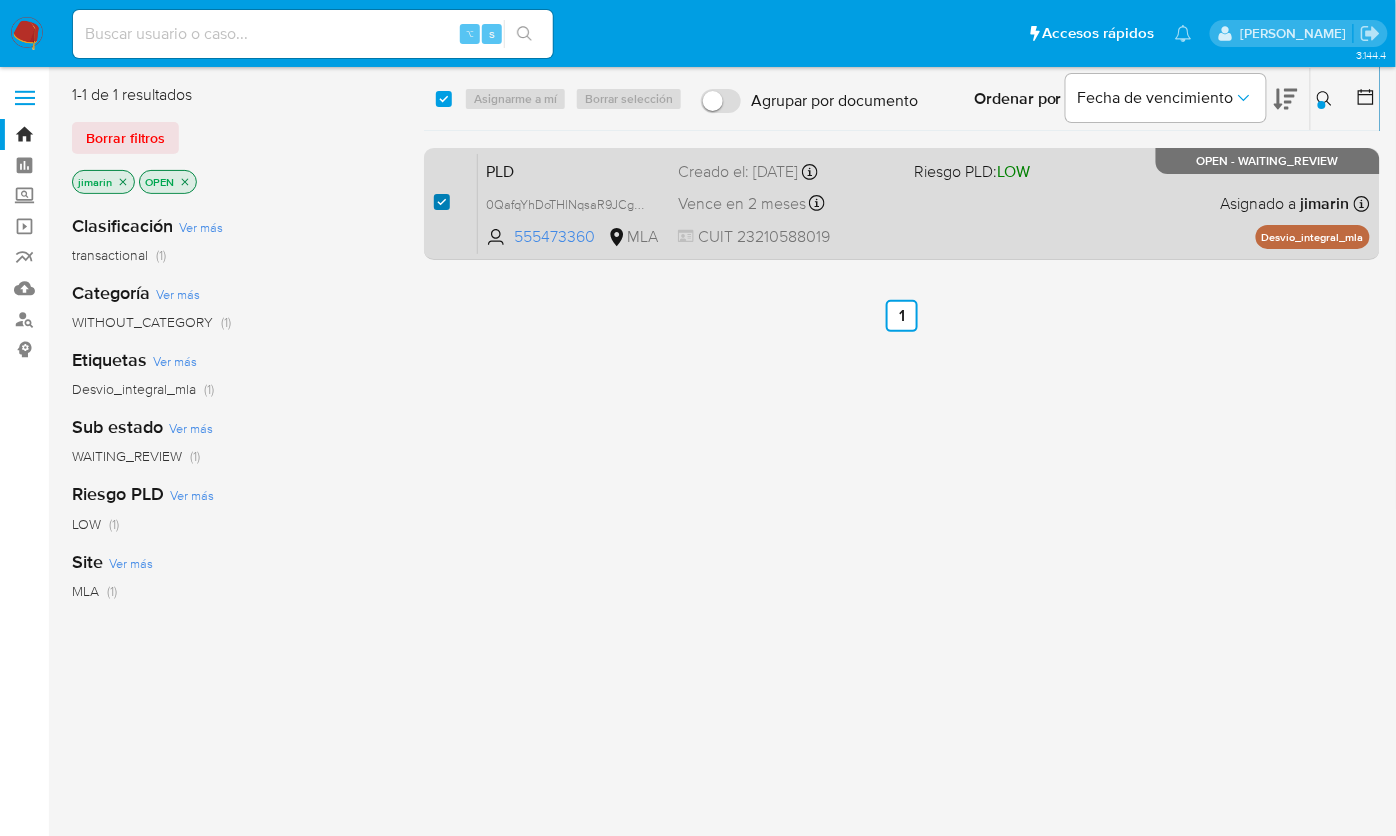 checkbox on "true" 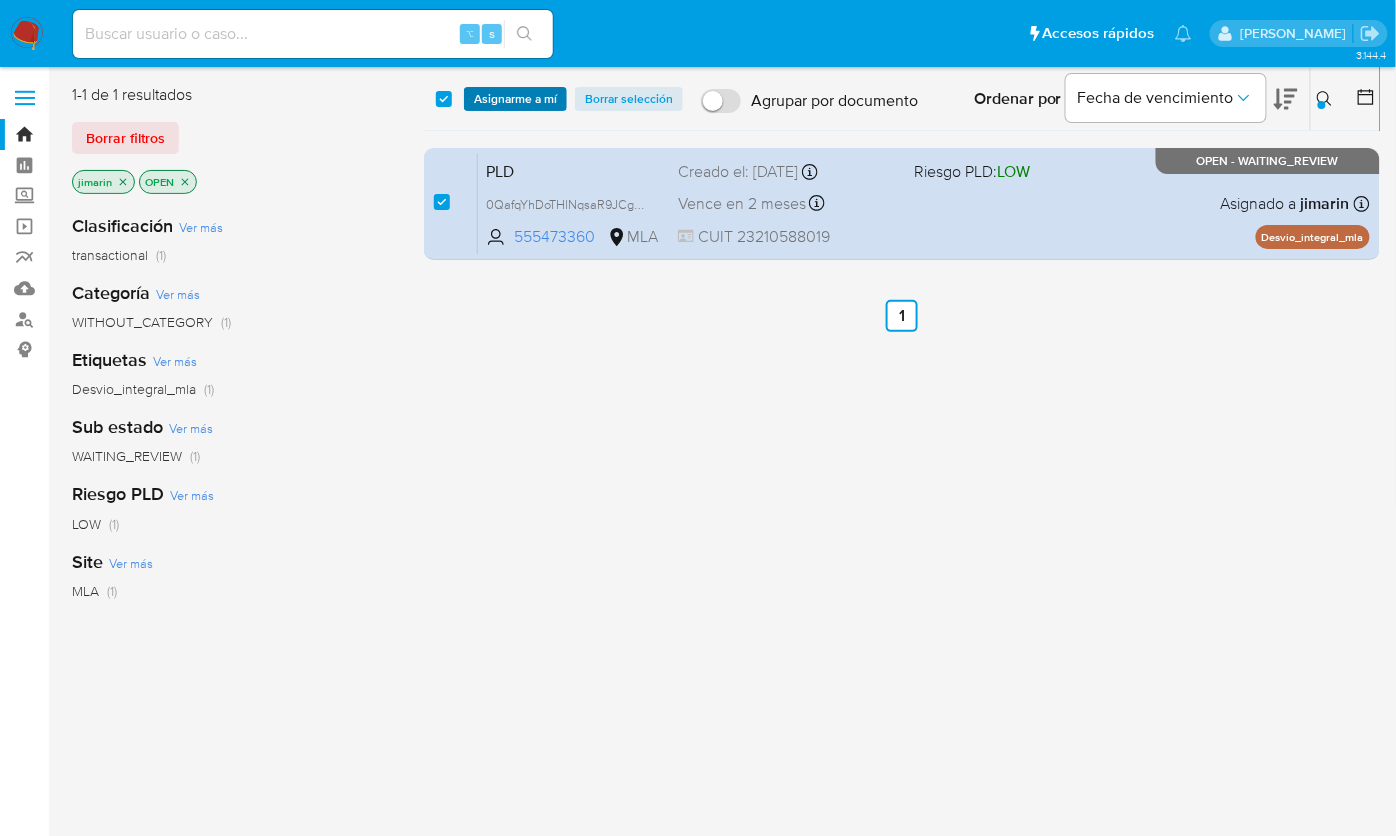 click on "Asignarme a mí" at bounding box center [515, 99] 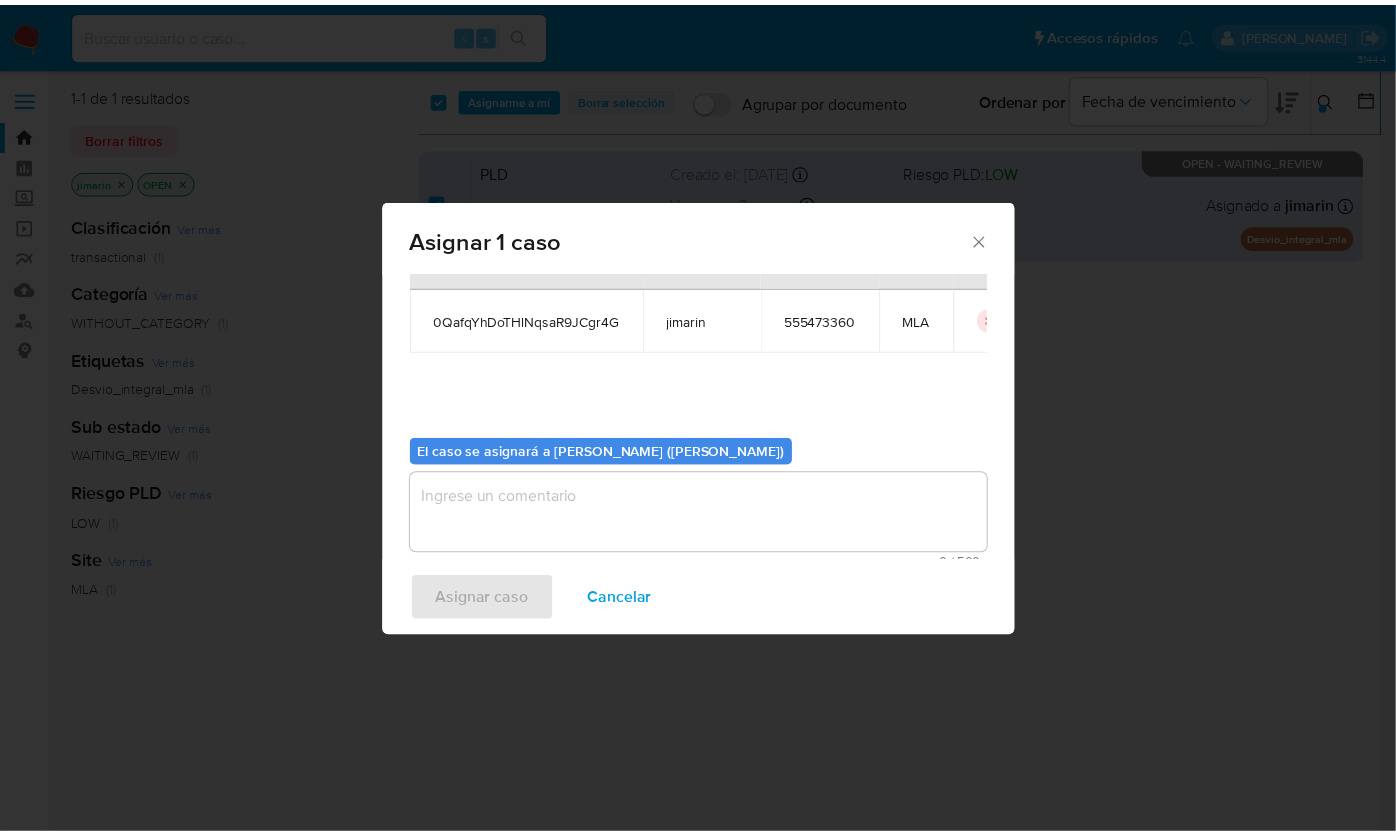 scroll, scrollTop: 102, scrollLeft: 0, axis: vertical 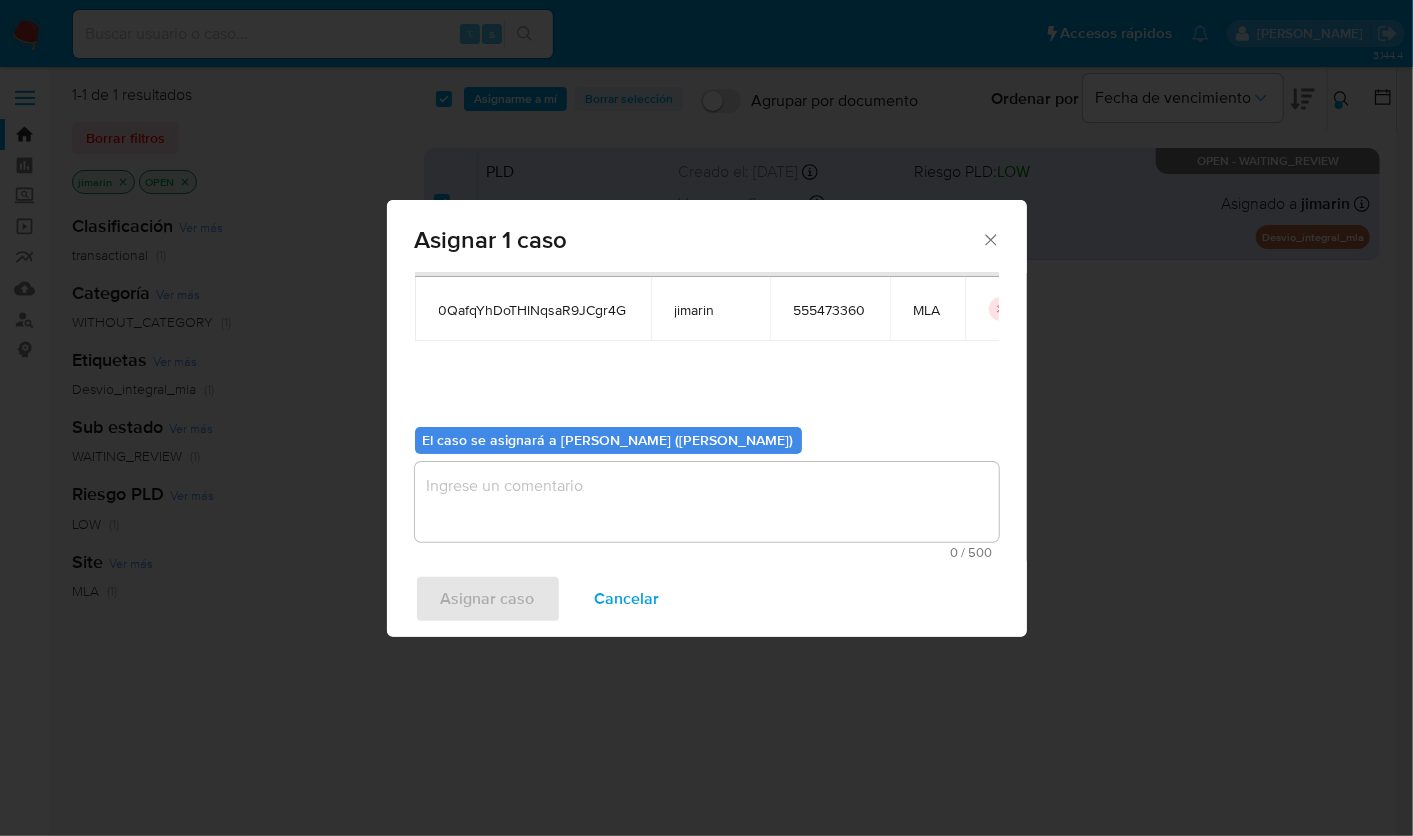 click at bounding box center [707, 502] 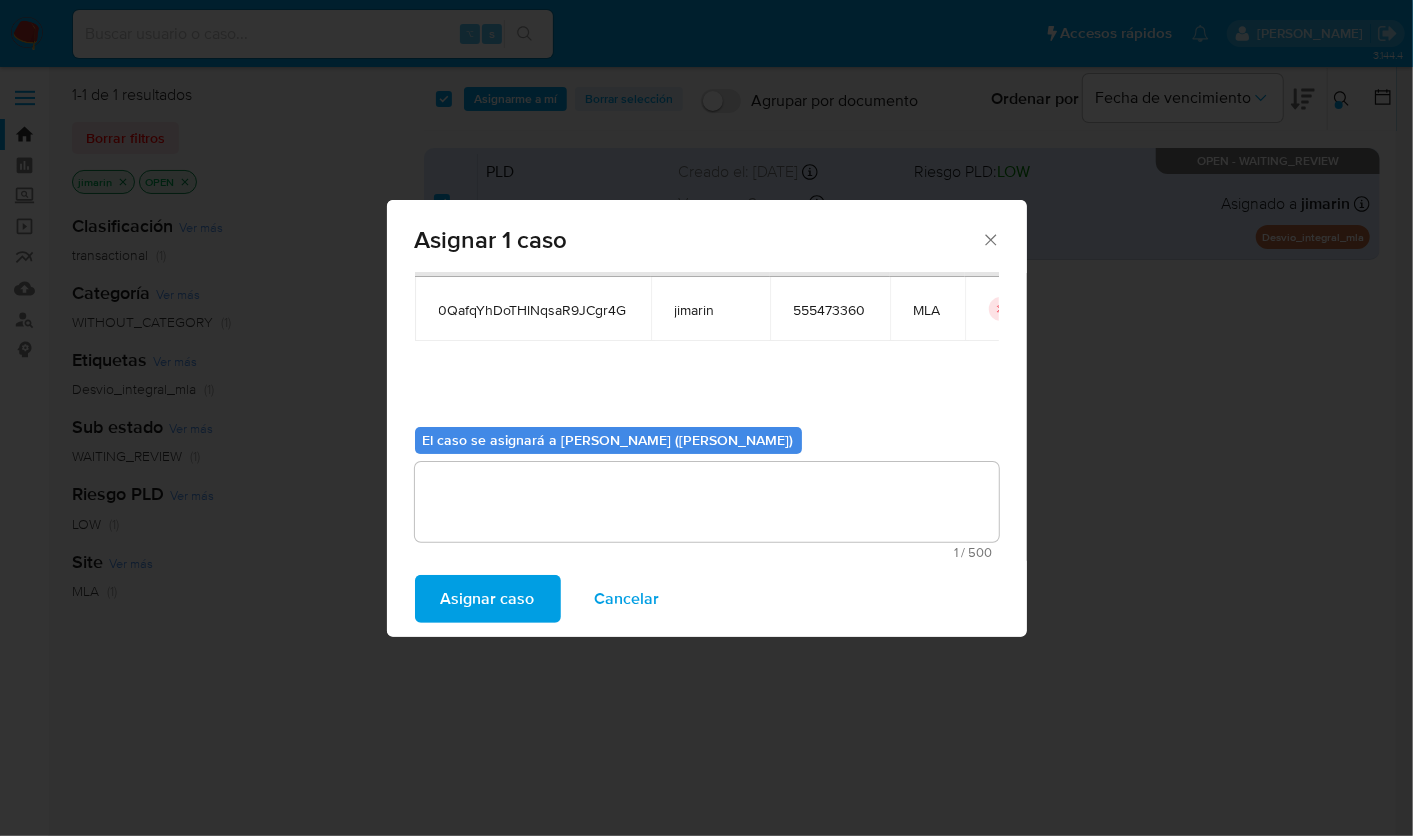 click on "Asignar caso" at bounding box center (488, 599) 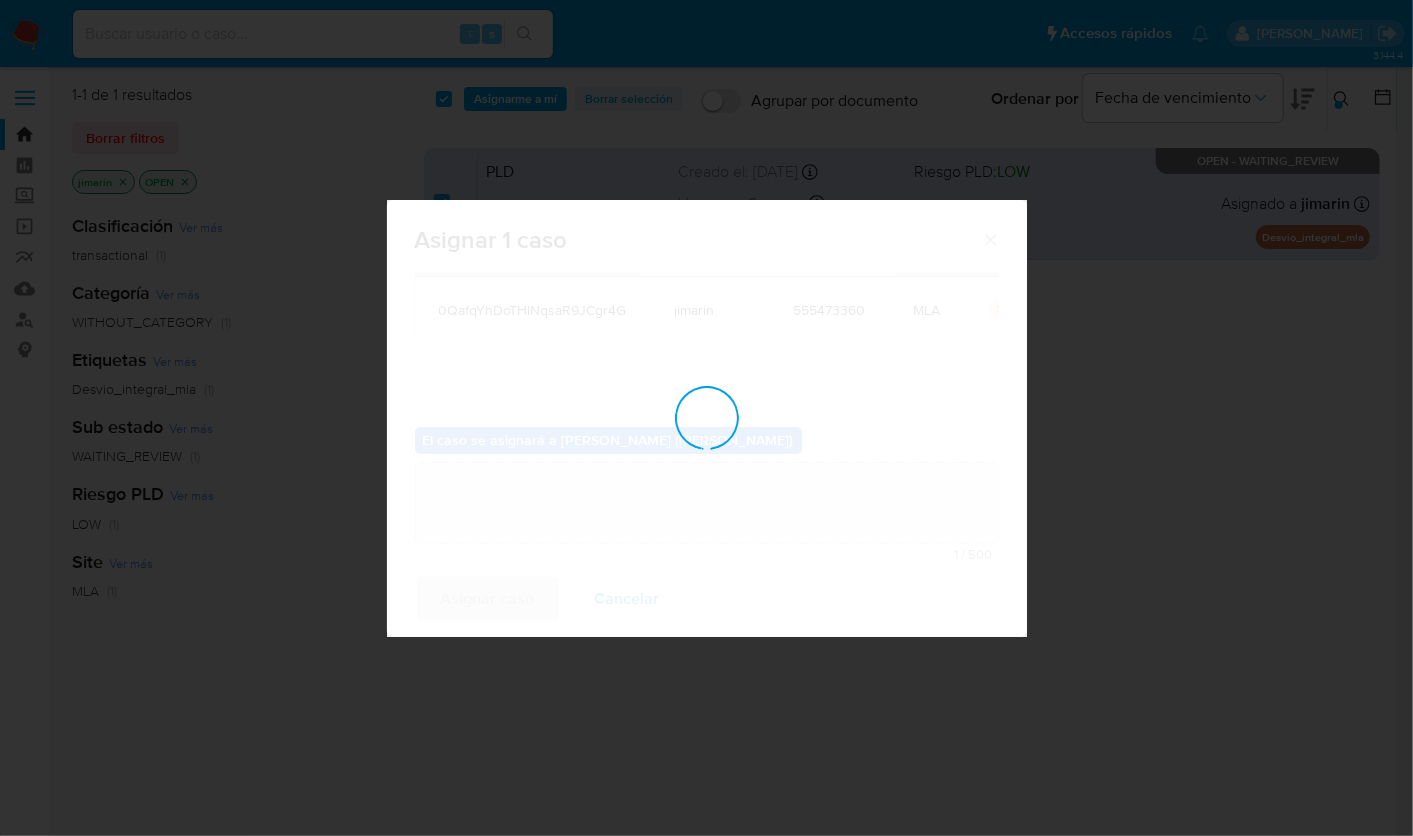 type 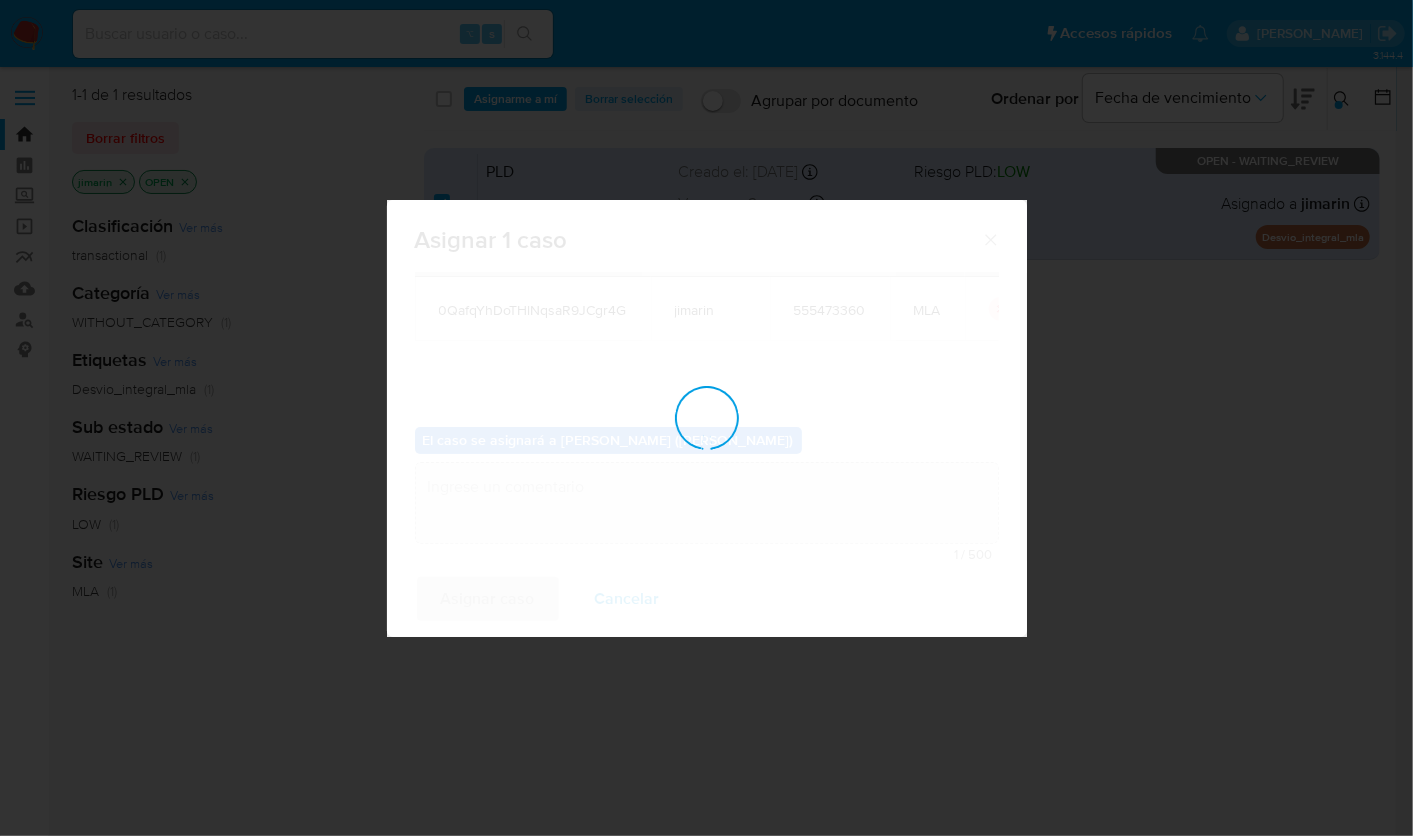 checkbox on "false" 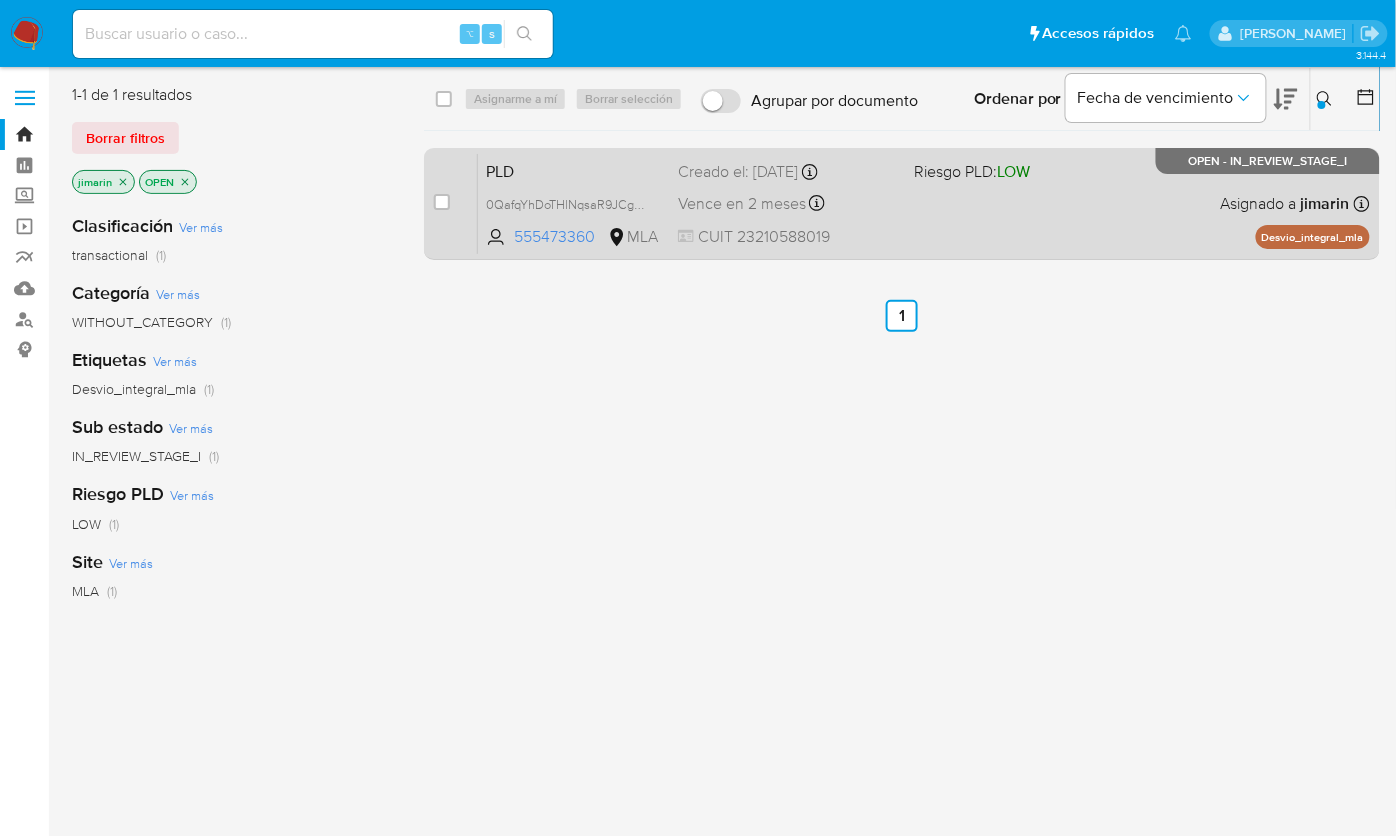 click on "PLD 0QafqYhDoTHlNqsaR9JCgr4G 555473360 MLA Riesgo PLD:  LOW Creado el: 12/06/2025   Creado el: 12/06/2025 03:10:37 Vence en 2 meses   Vence el 10/09/2025 03:10:38 CUIT   23210588019 Asignado a   jimarin   Asignado el: 18/06/2025 14:18:51 Desvio_integral_mla OPEN - IN_REVIEW_STAGE_I" at bounding box center (924, 203) 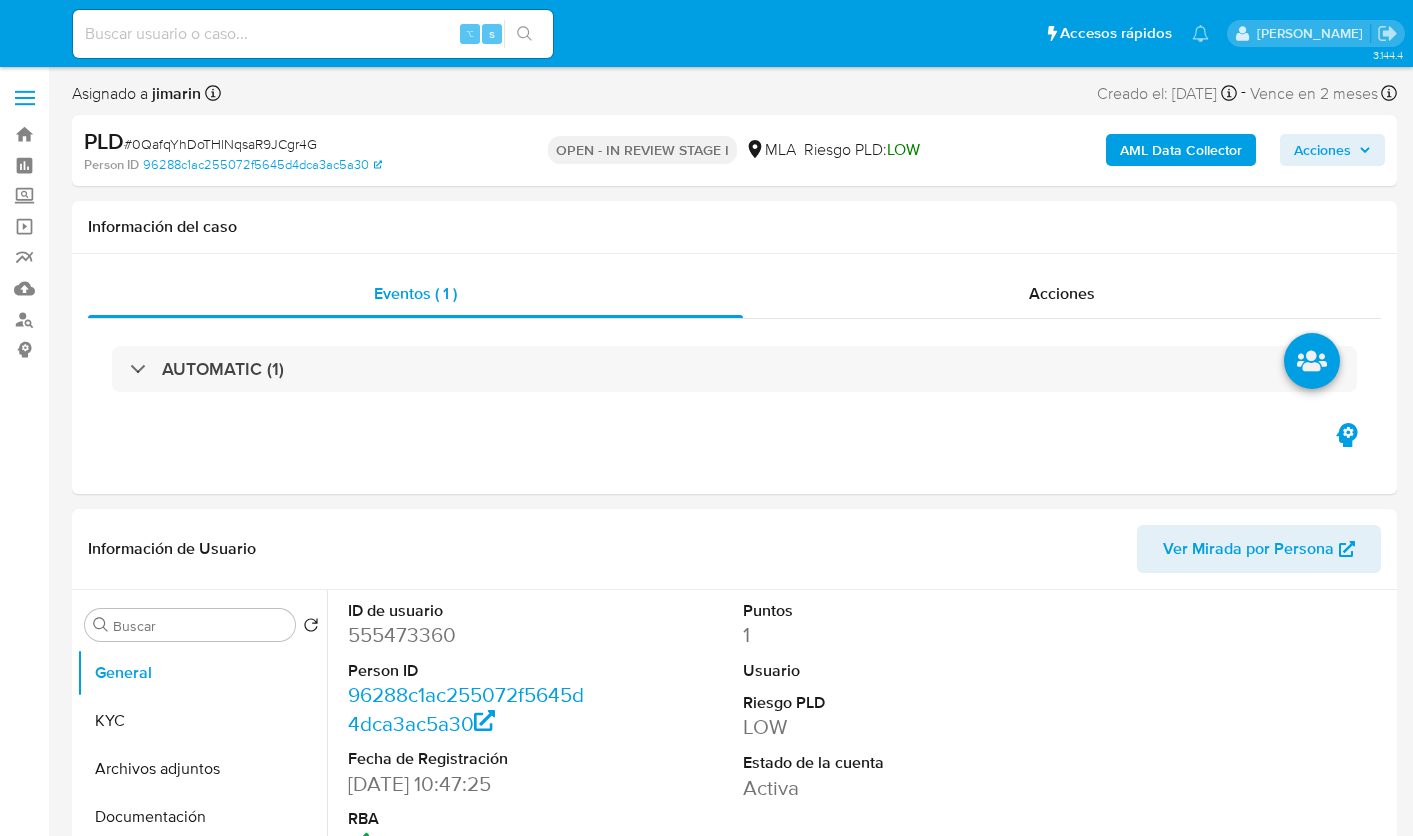 select on "10" 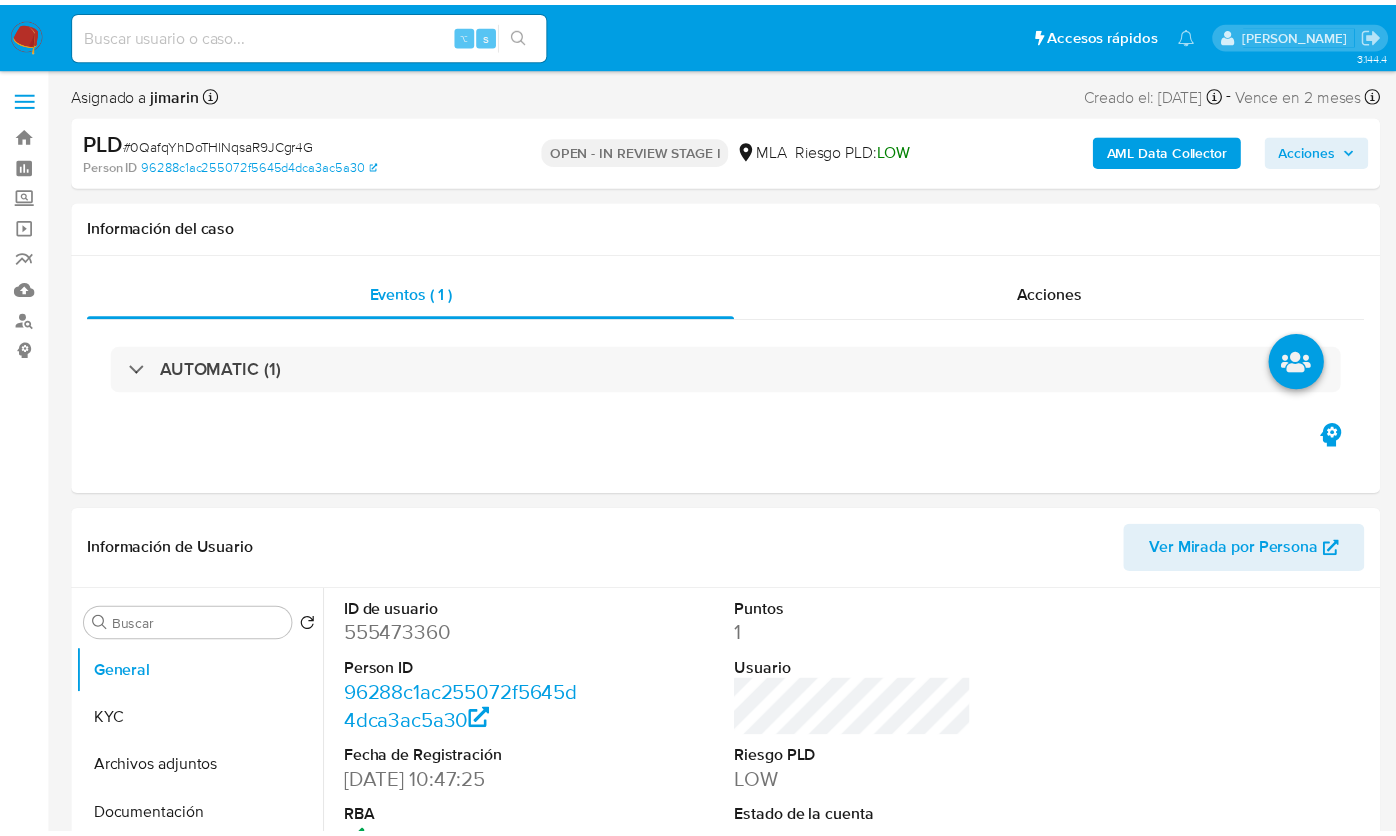 scroll, scrollTop: 0, scrollLeft: 0, axis: both 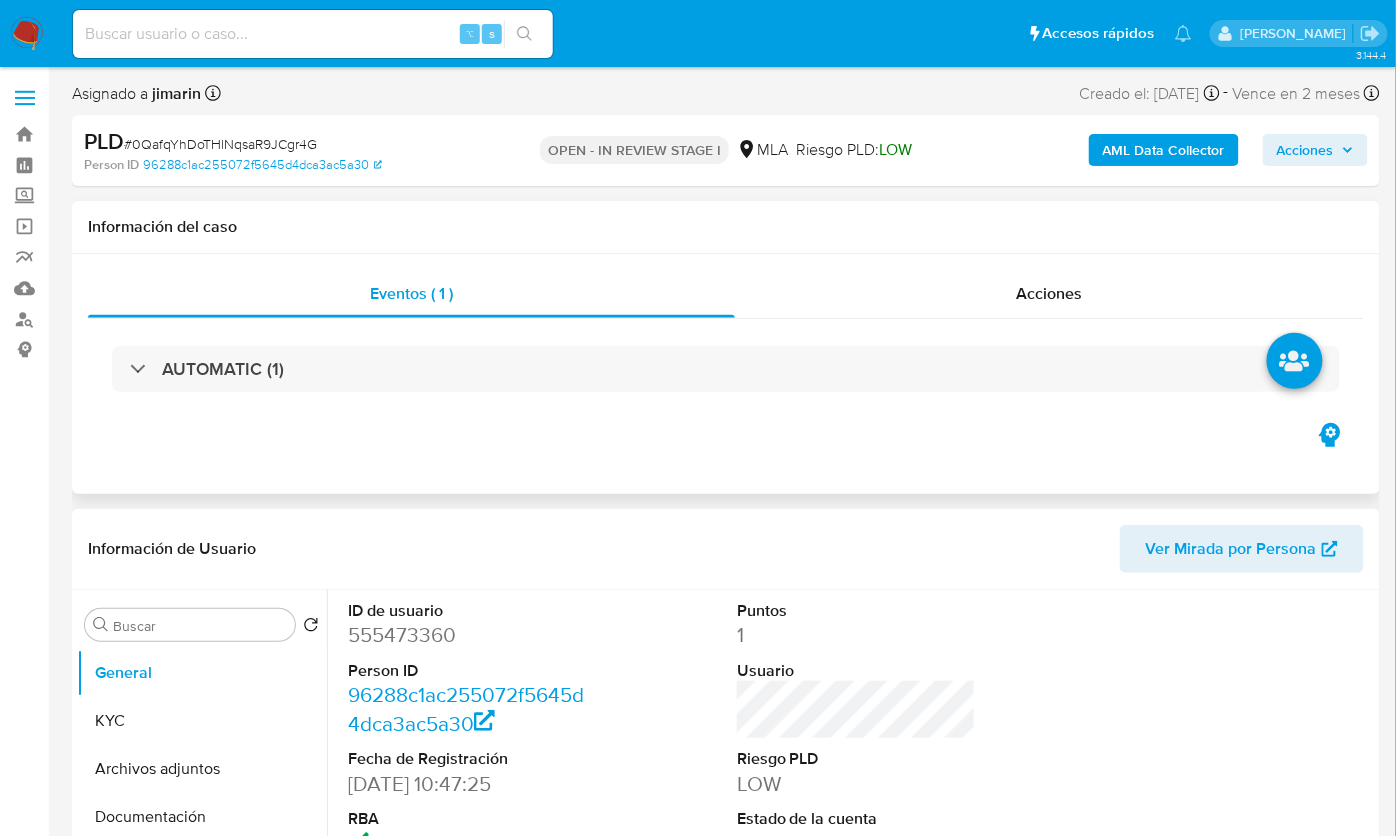 click on "Eventos ( 1 ) Acciones AUTOMATIC (1)" at bounding box center [726, 374] 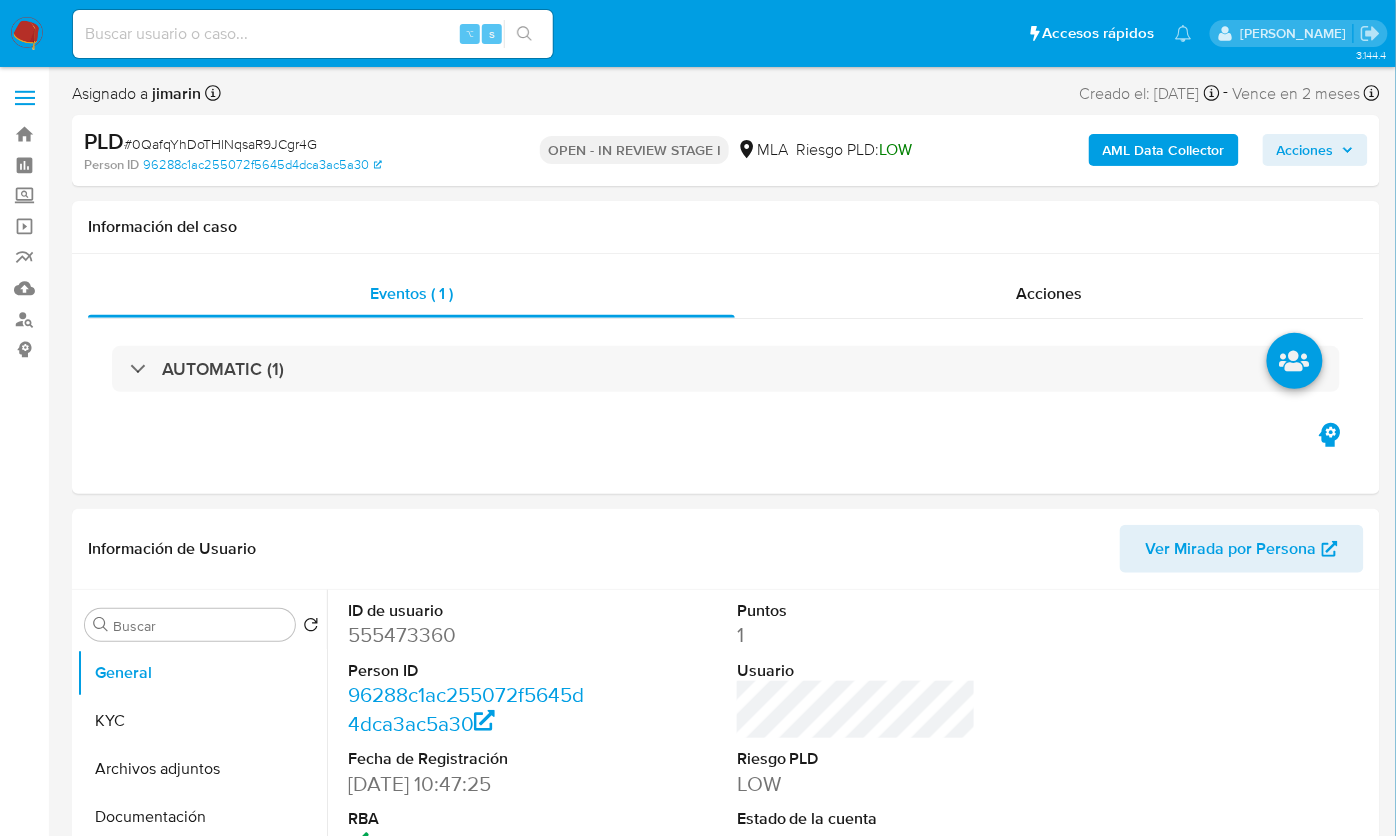 click on "# 0QafqYhDoTHlNqsaR9JCgr4G" at bounding box center [220, 144] 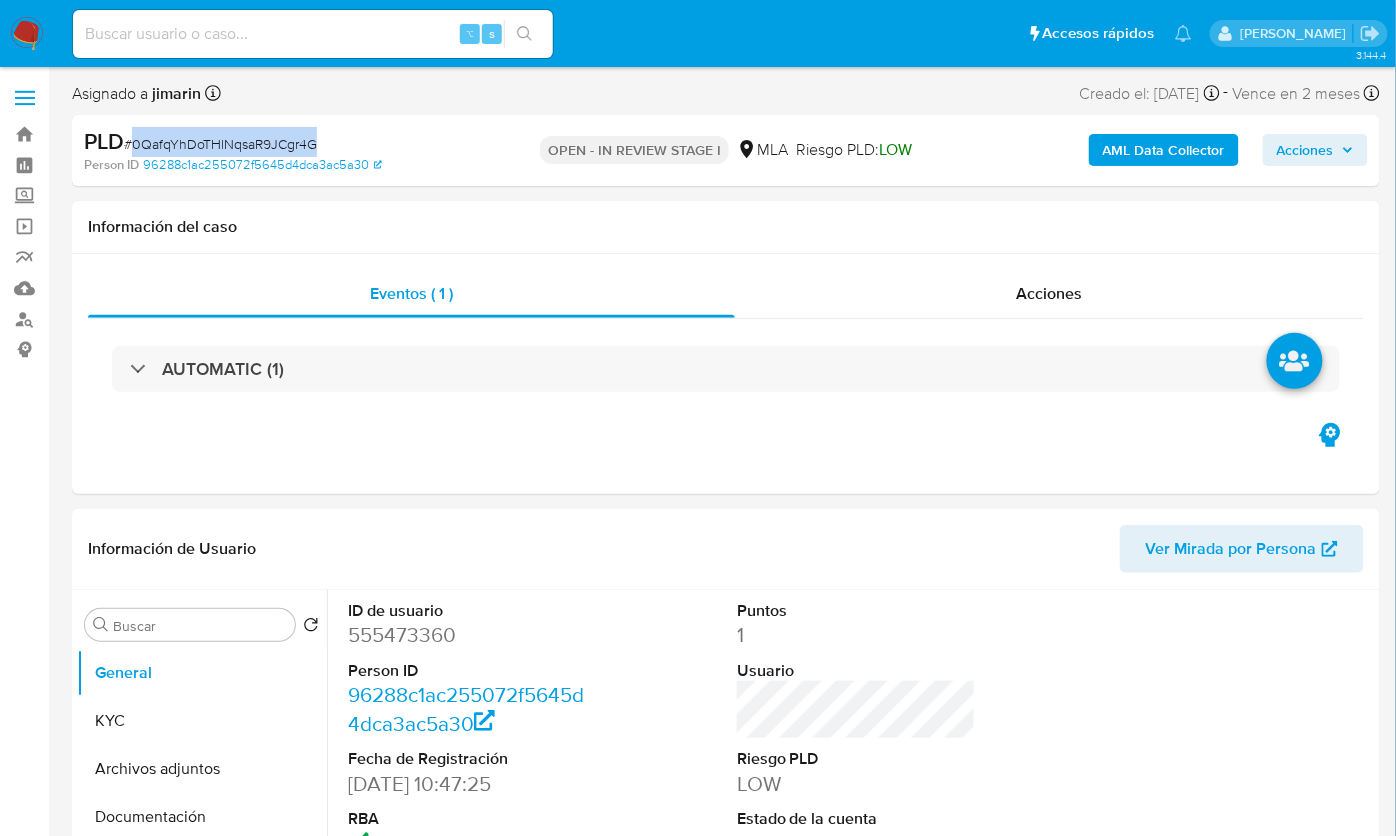 click on "# 0QafqYhDoTHlNqsaR9JCgr4G" at bounding box center (220, 144) 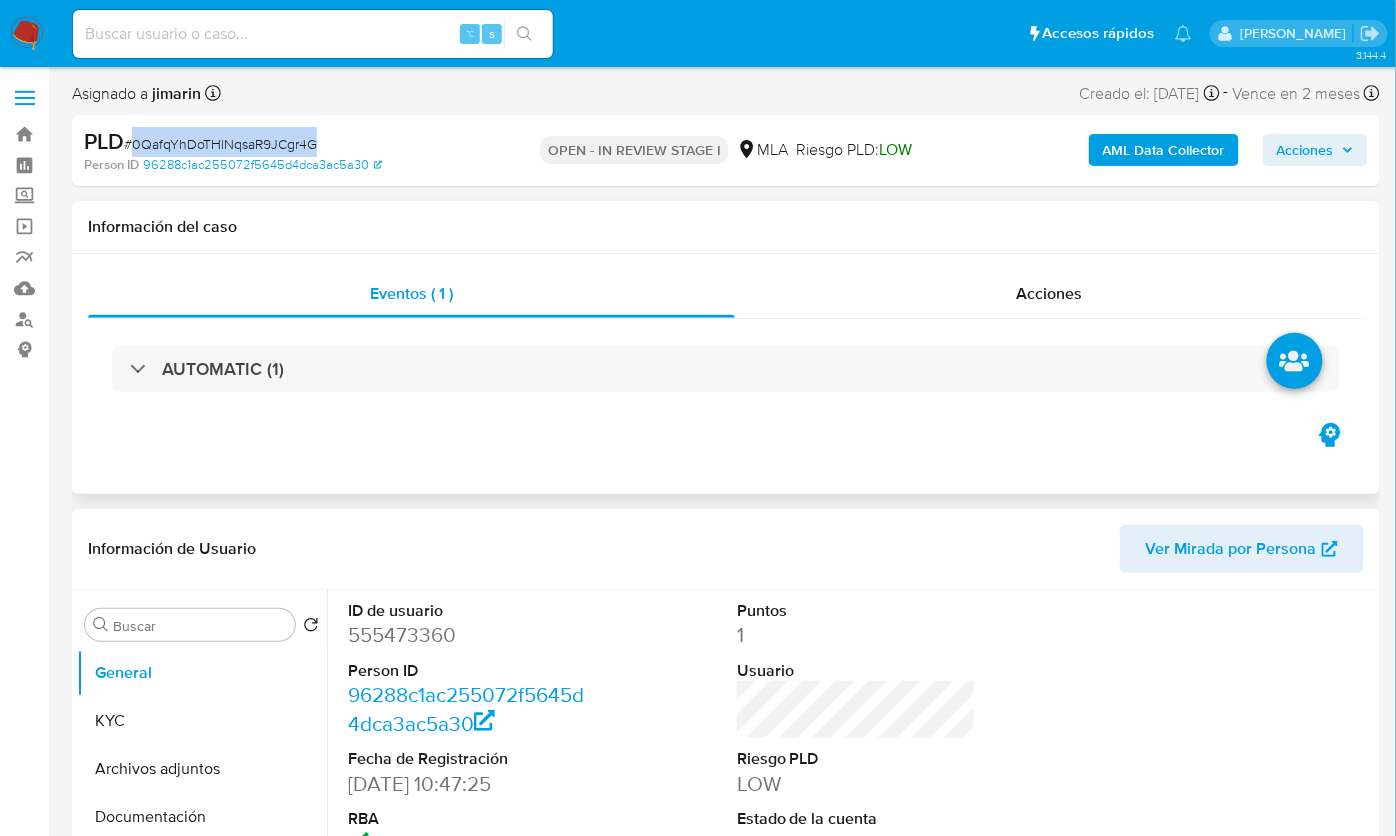 copy on "0QafqYhDoTHlNqsaR9JCgr4G" 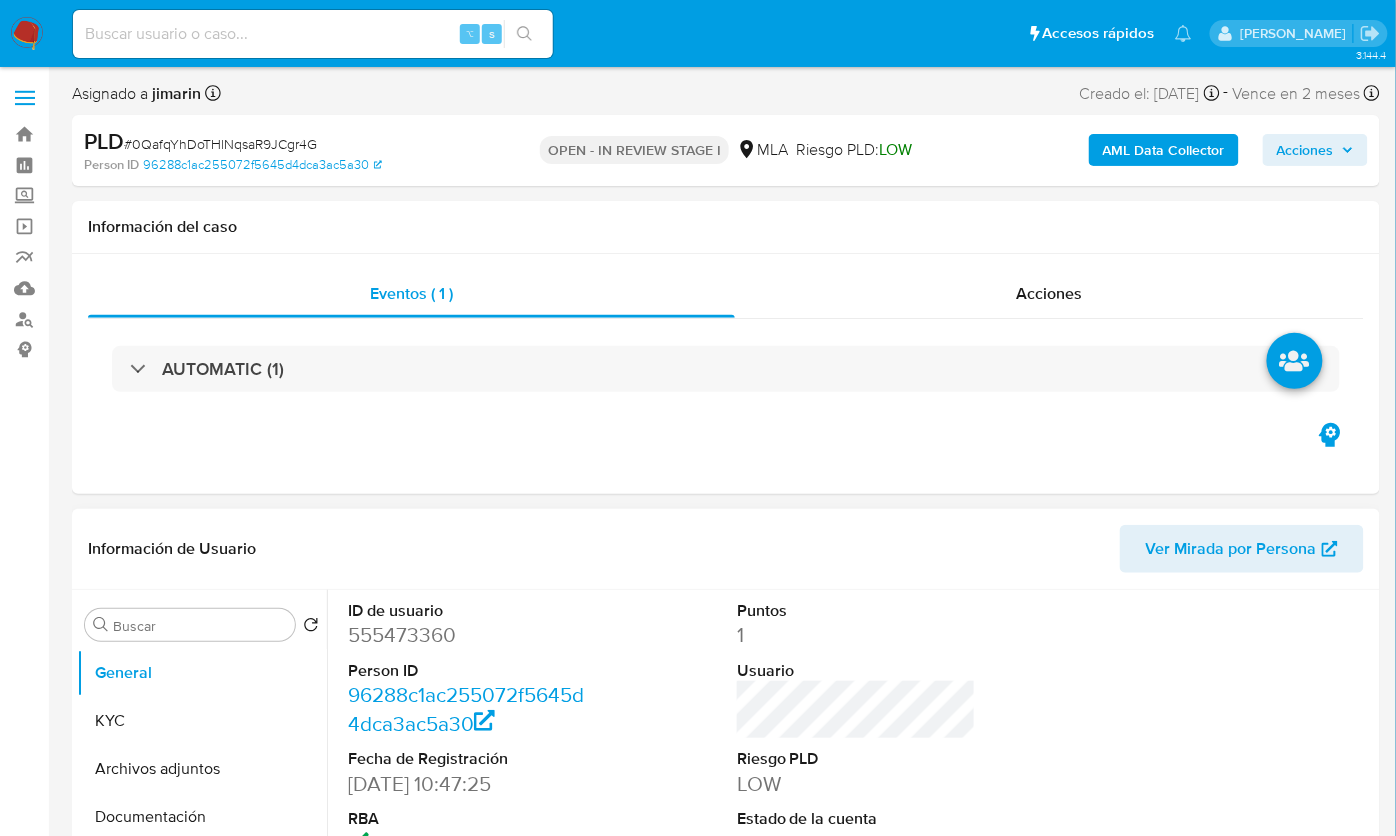click on "555473360" at bounding box center (467, 635) 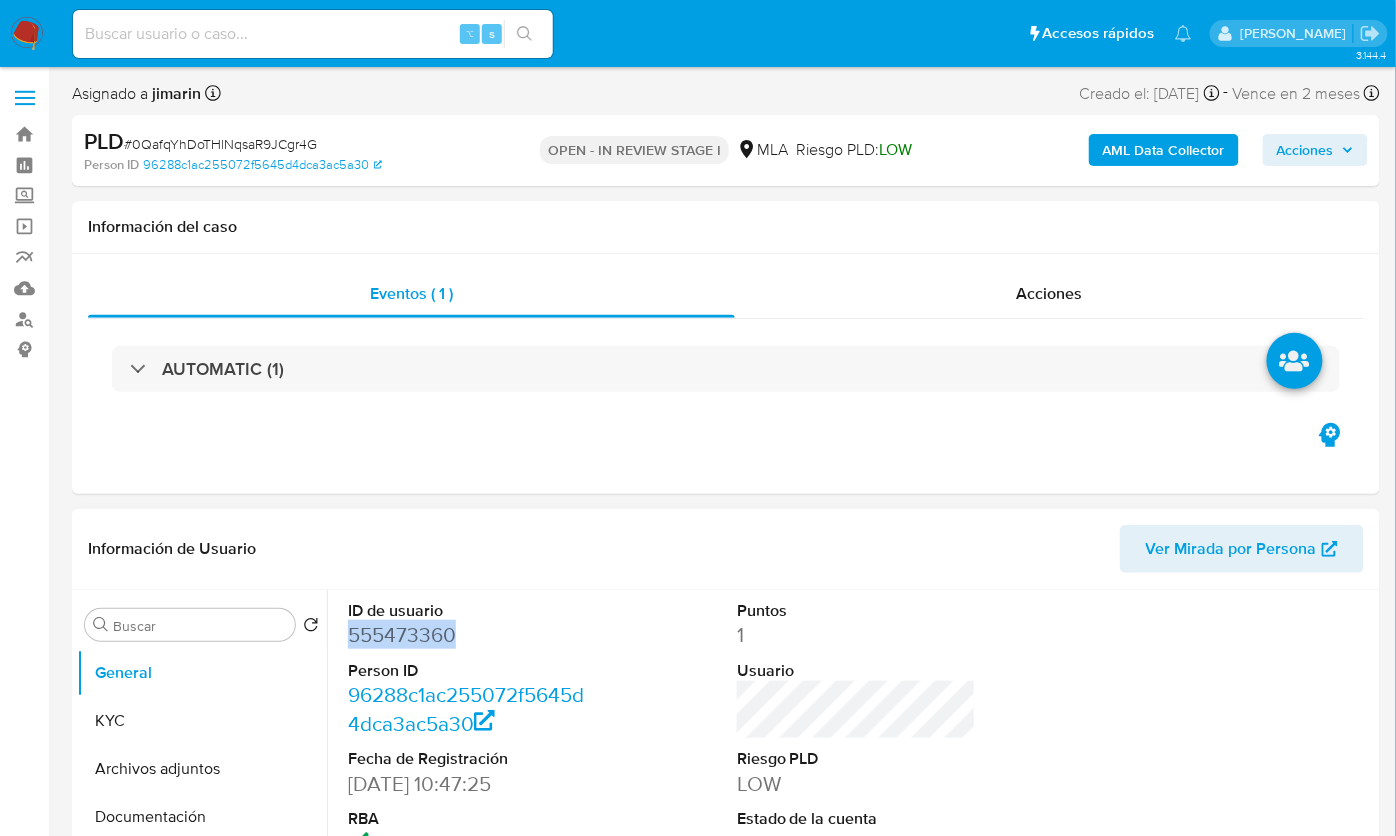 click on "555473360" at bounding box center [467, 635] 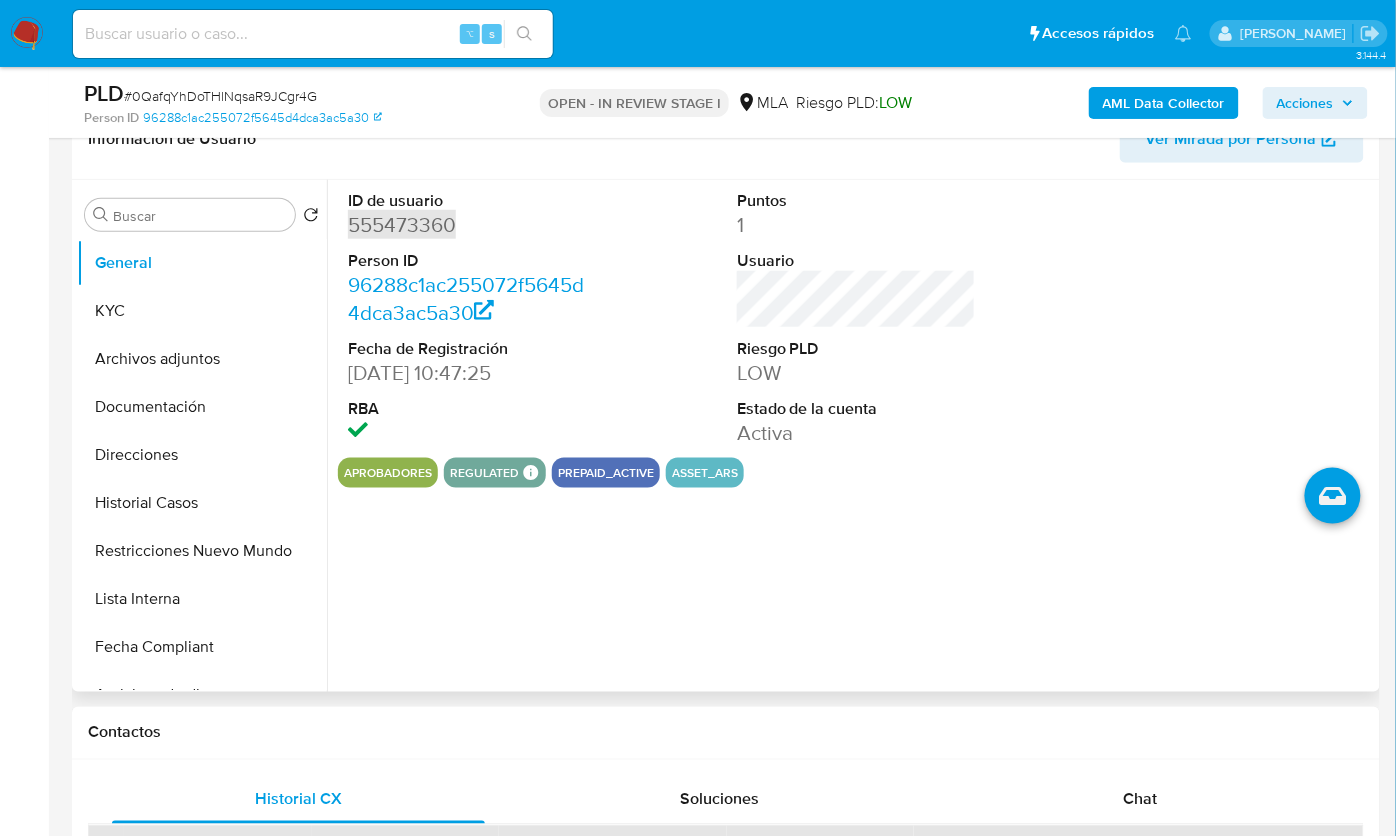 scroll, scrollTop: 449, scrollLeft: 0, axis: vertical 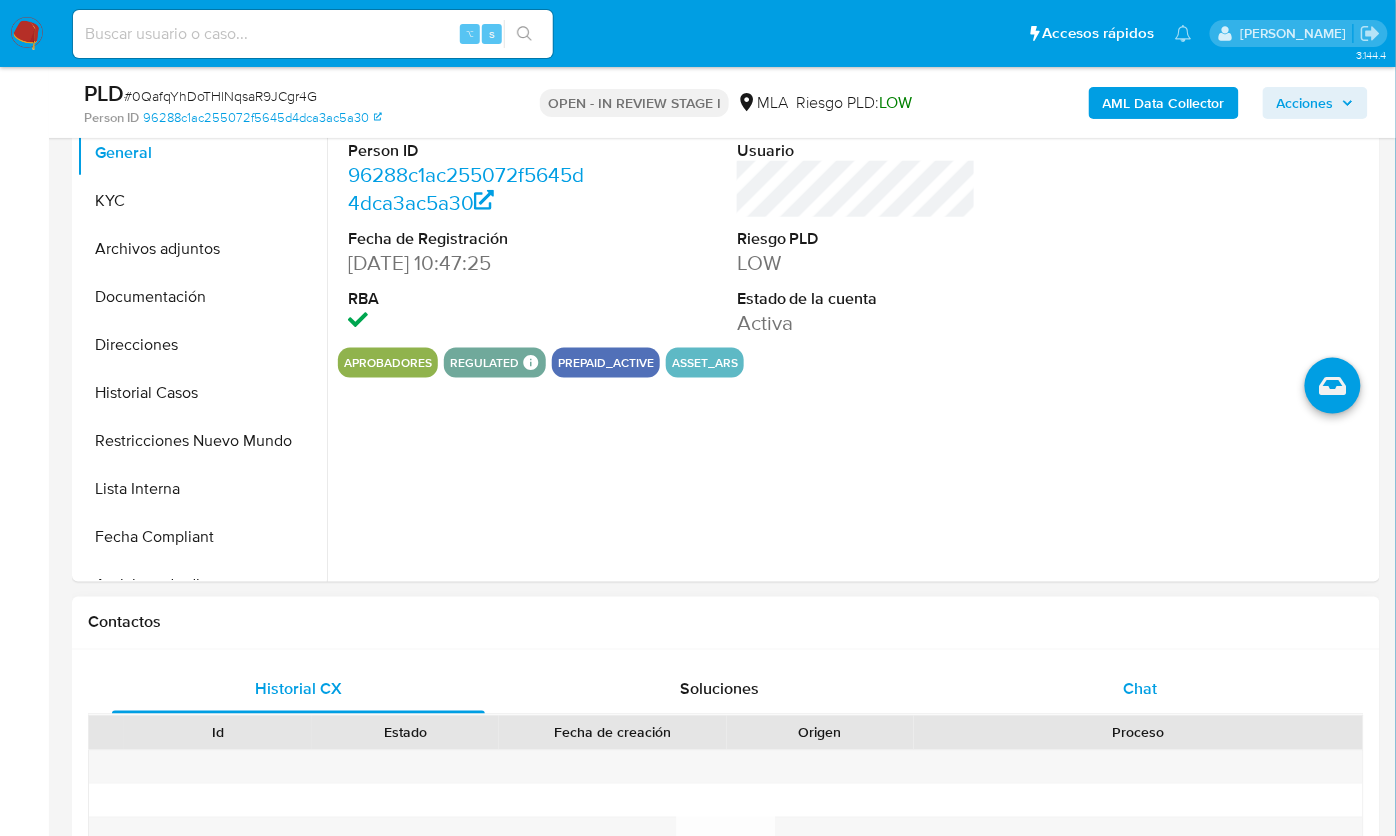 click on "Chat" at bounding box center [1140, 690] 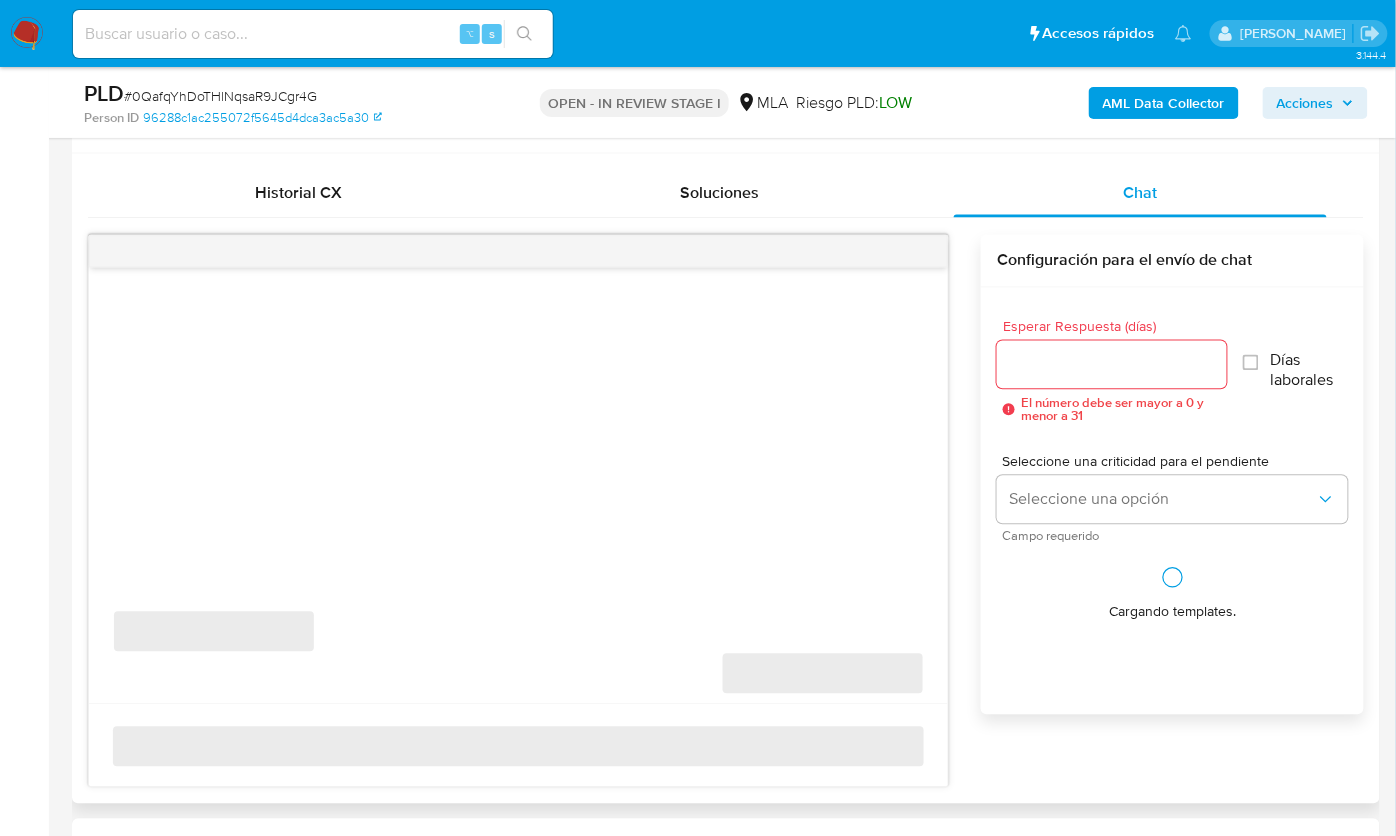 scroll, scrollTop: 950, scrollLeft: 0, axis: vertical 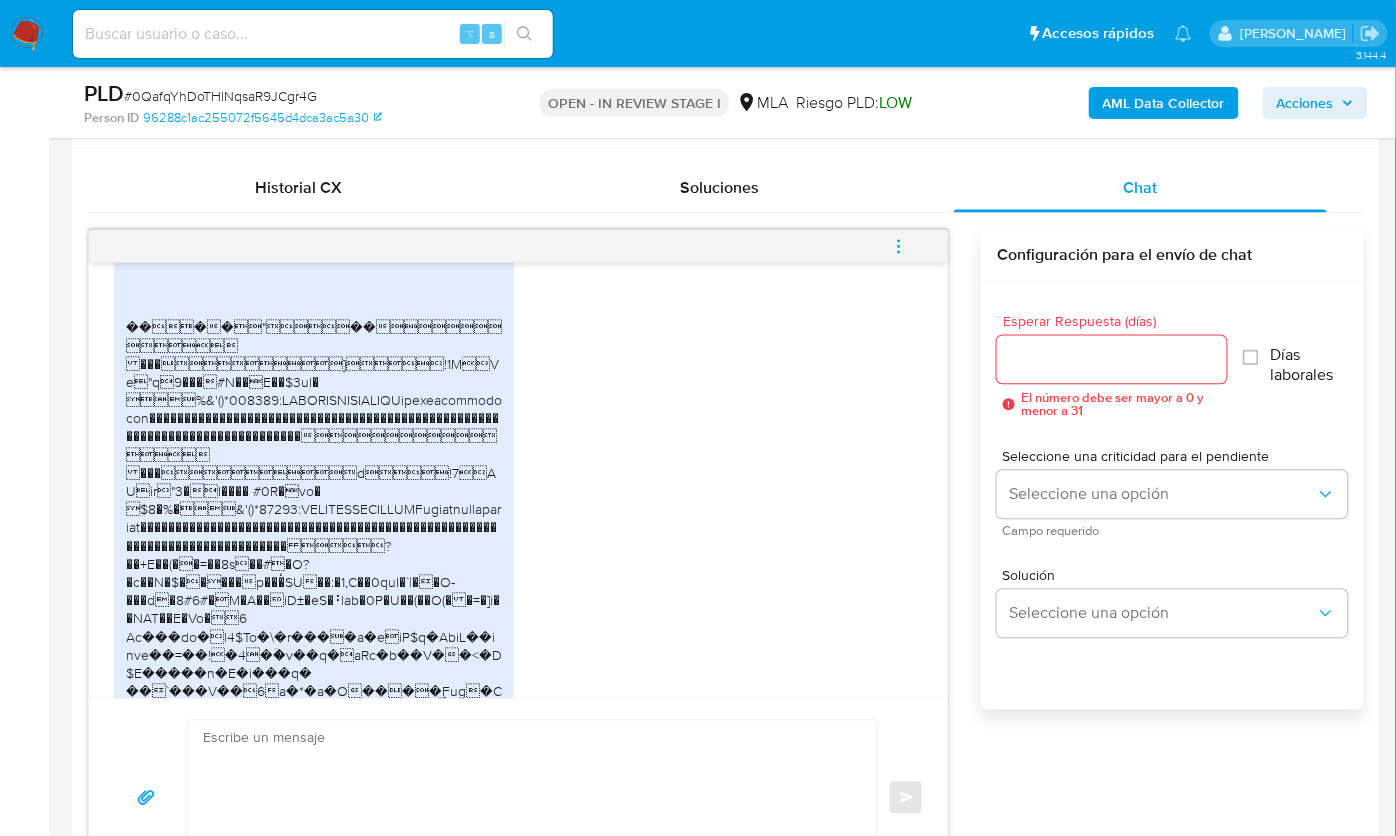 type 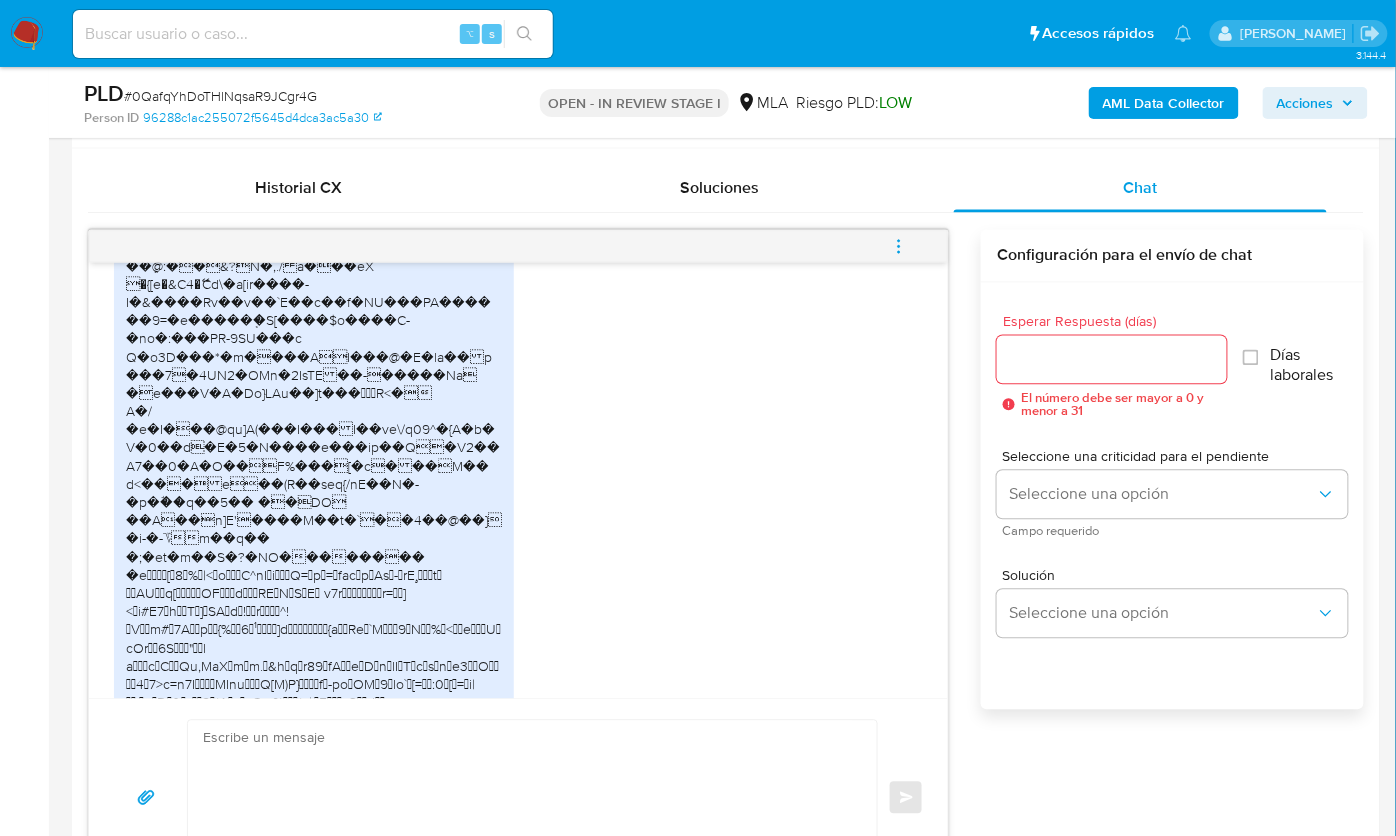 scroll, scrollTop: 3730, scrollLeft: 0, axis: vertical 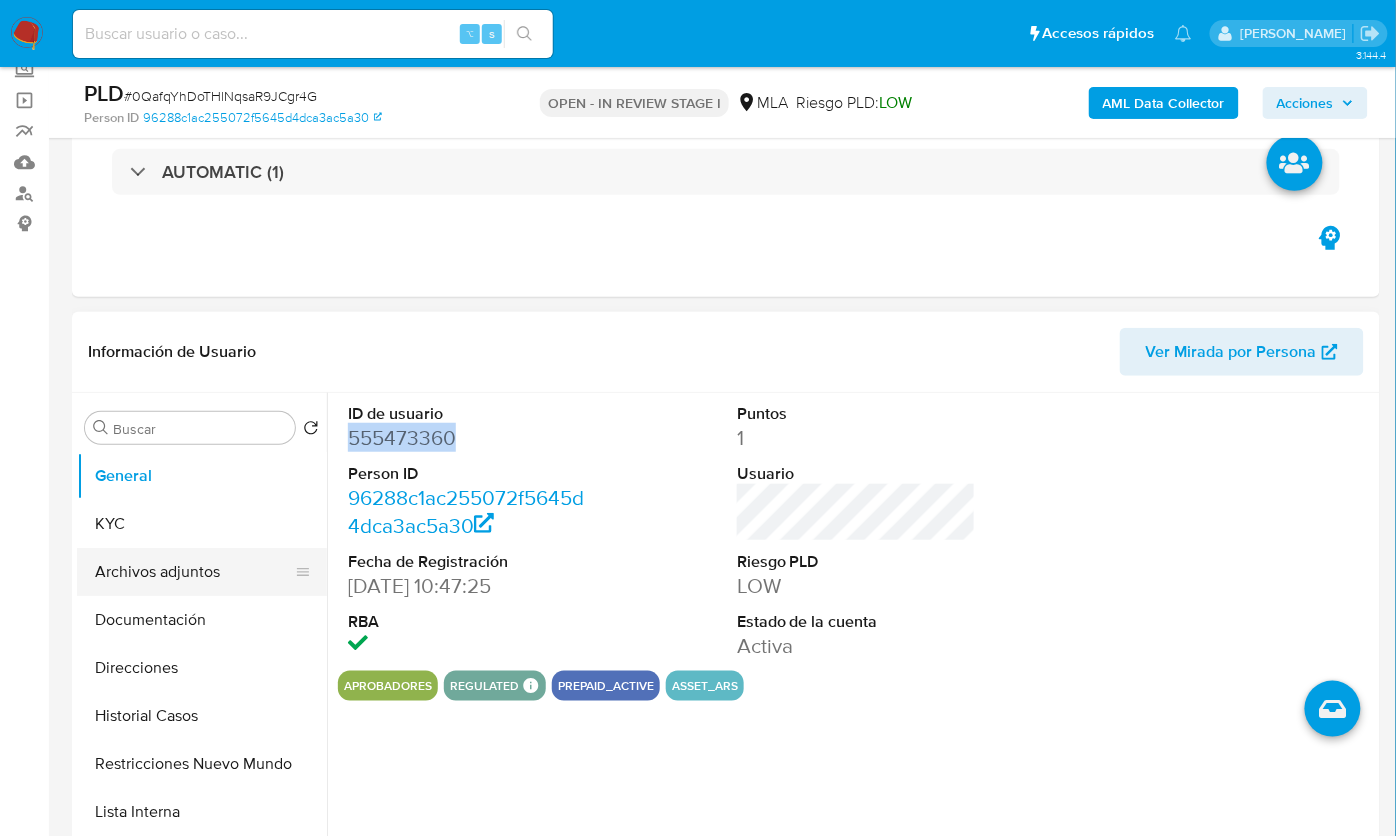 click on "Archivos adjuntos" at bounding box center [194, 572] 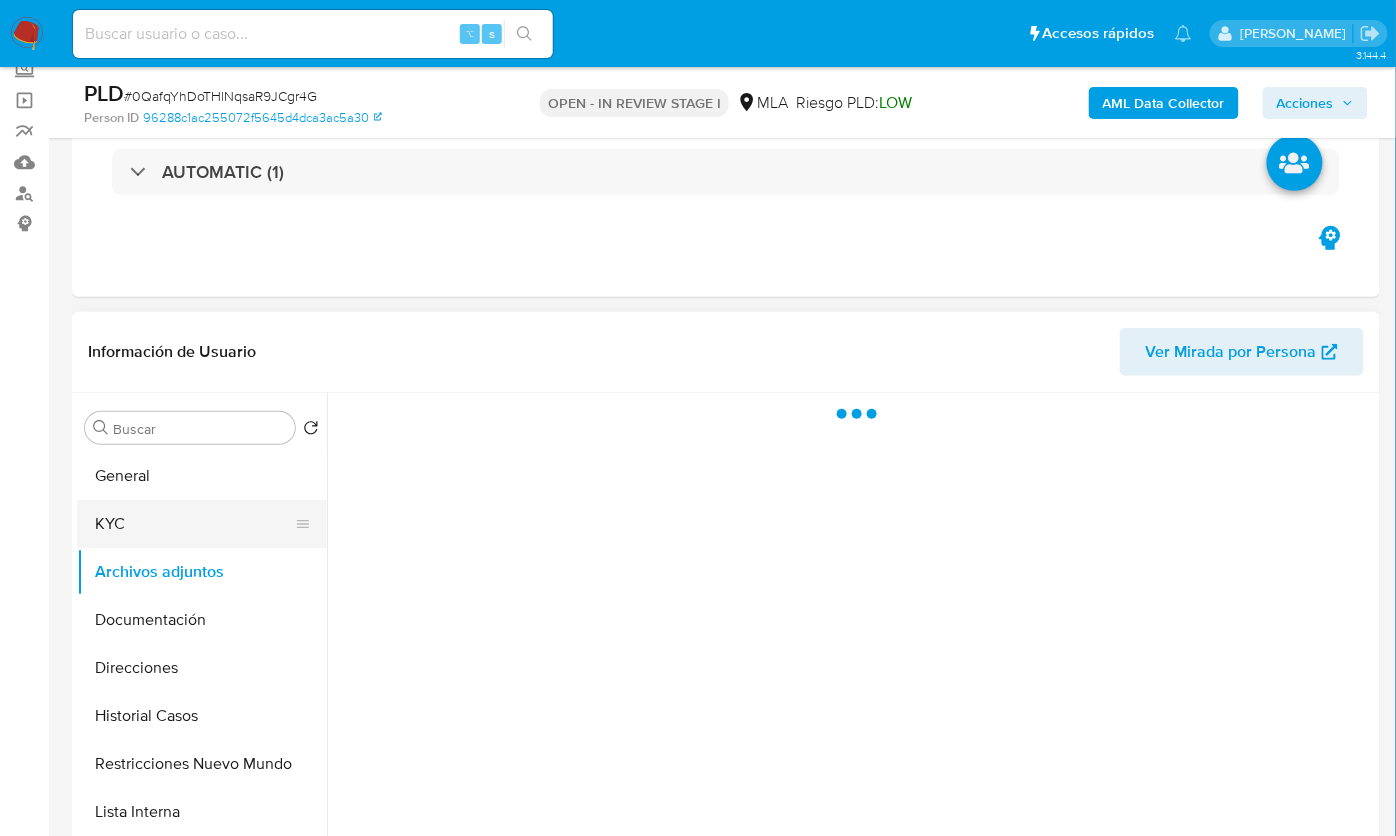 click on "KYC" at bounding box center (194, 524) 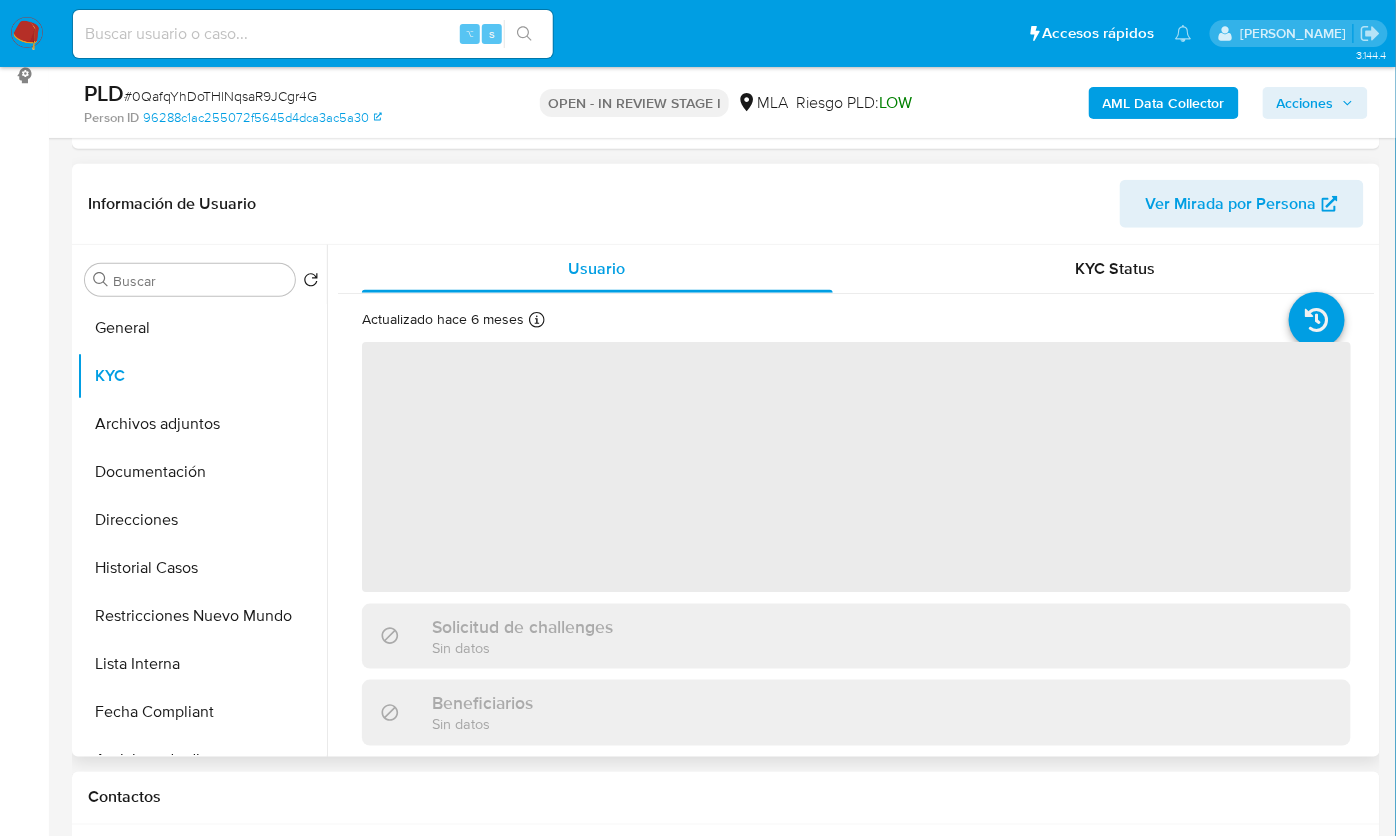 scroll, scrollTop: 275, scrollLeft: 0, axis: vertical 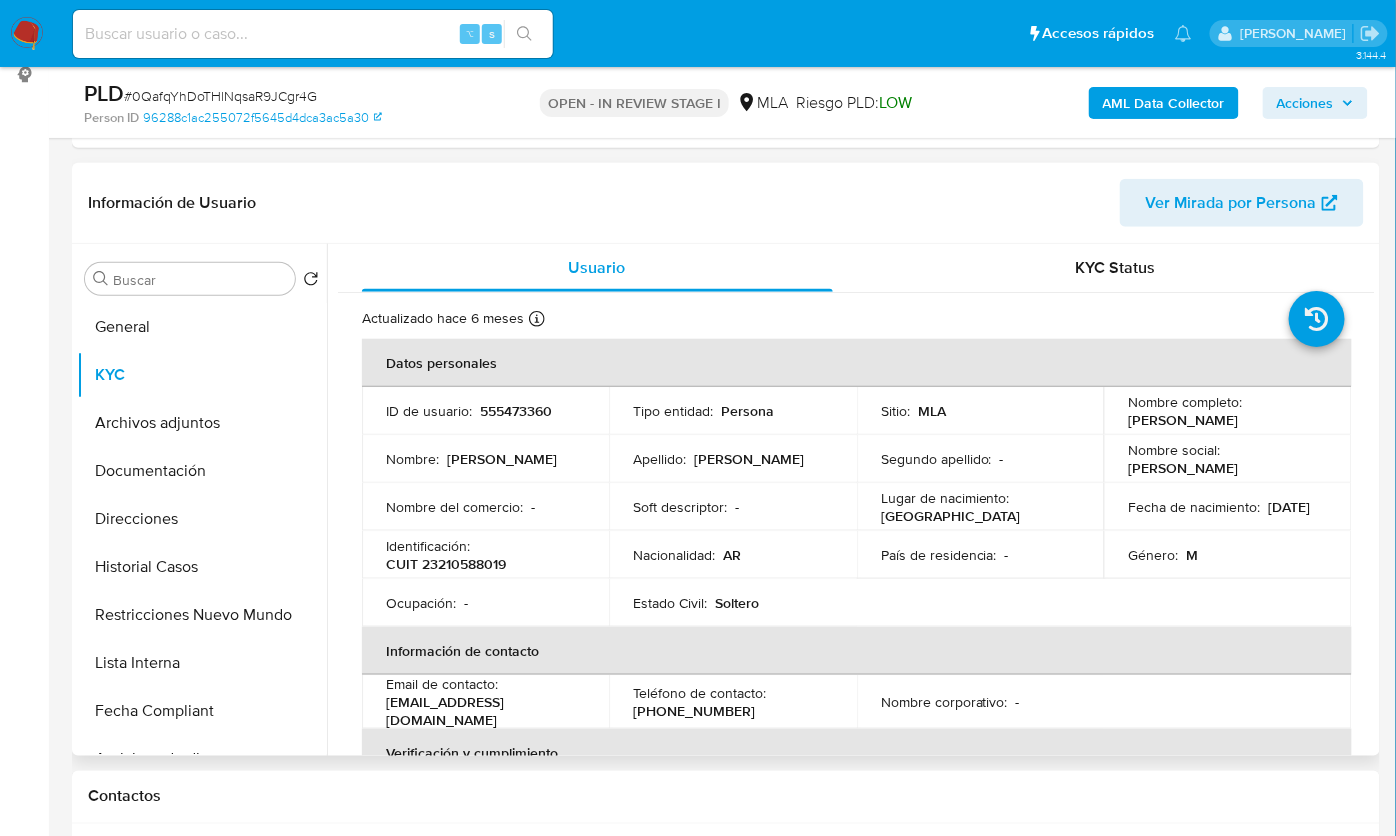 click on "Identificación :    CUIT 23210588019" at bounding box center [485, 555] 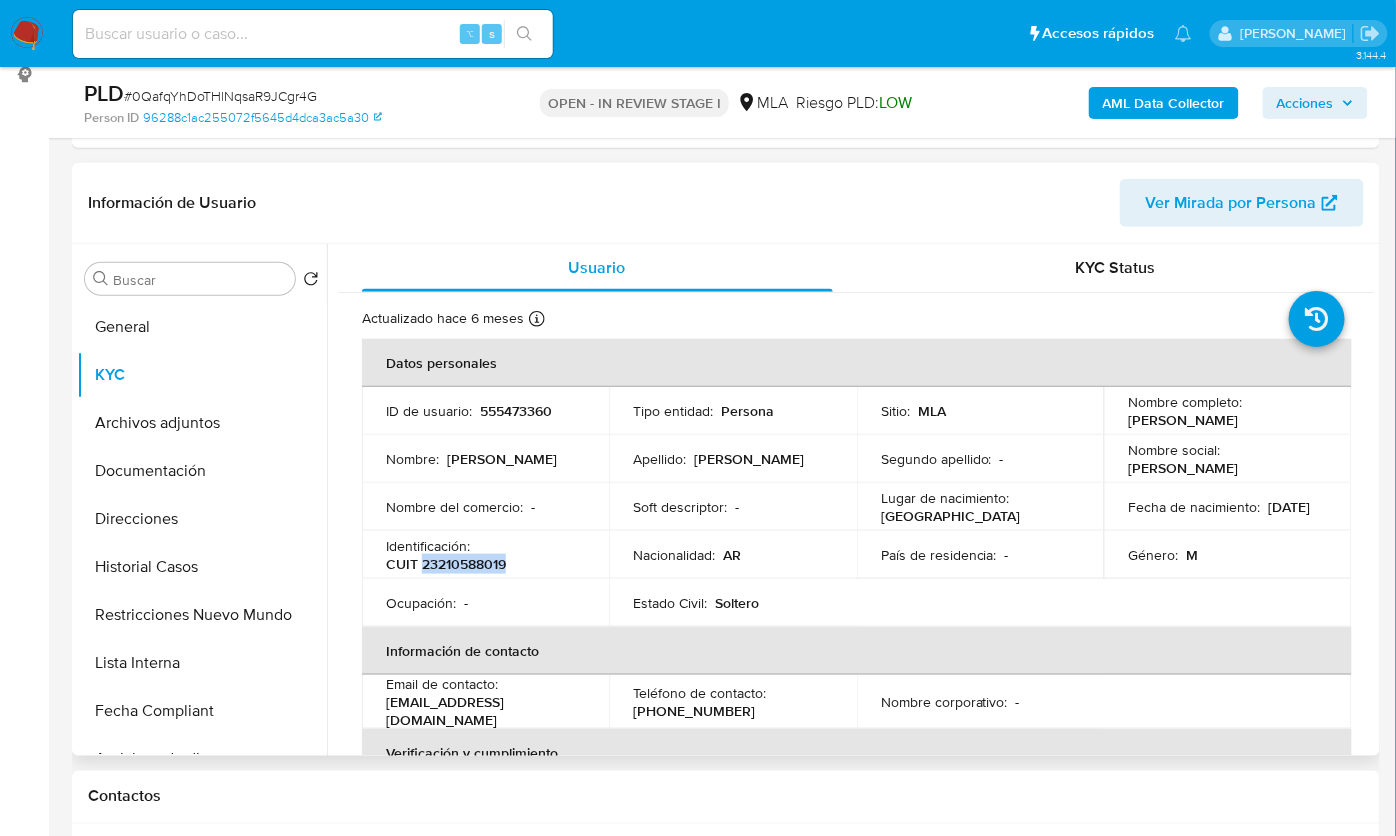 click on "CUIT 23210588019" at bounding box center [446, 564] 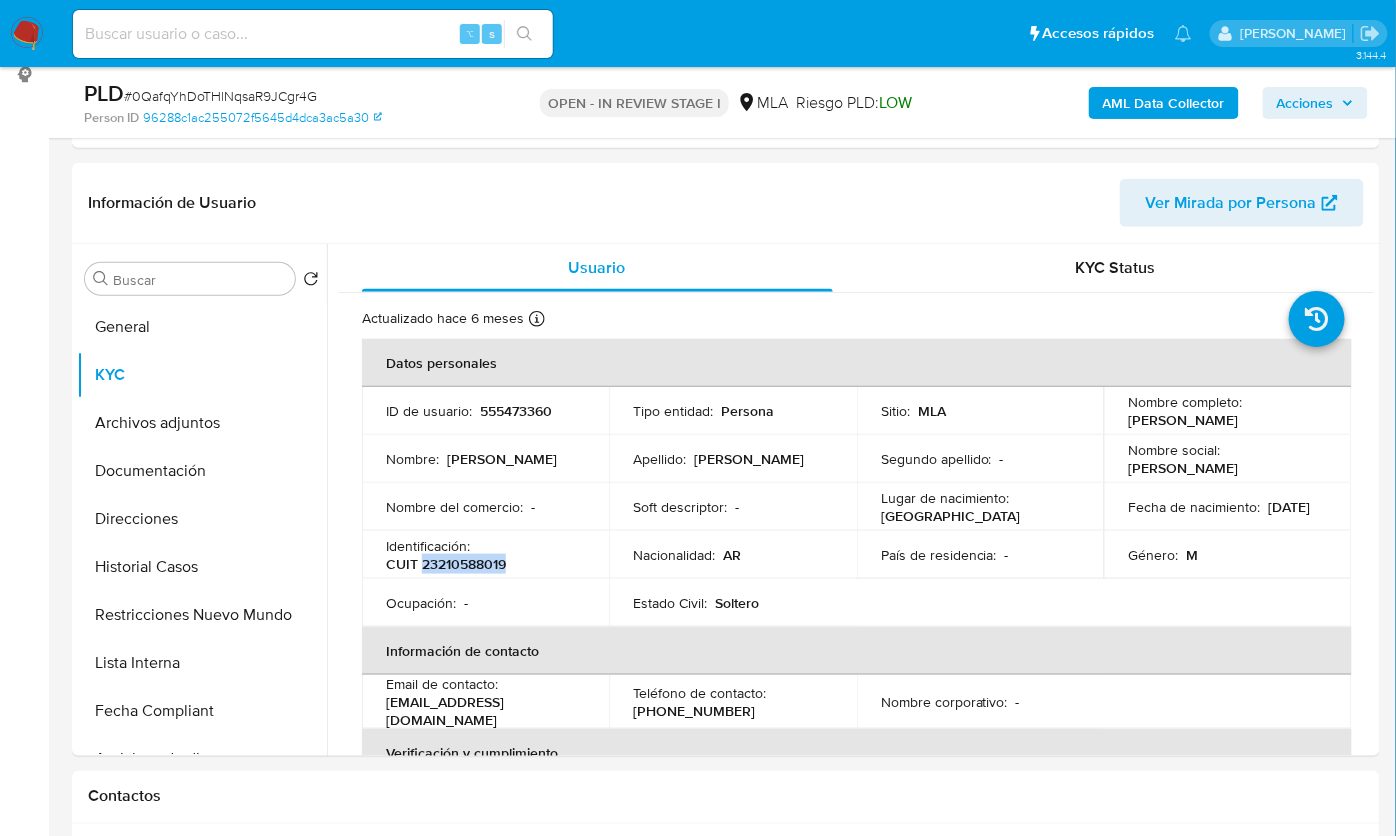 scroll, scrollTop: 3726, scrollLeft: 0, axis: vertical 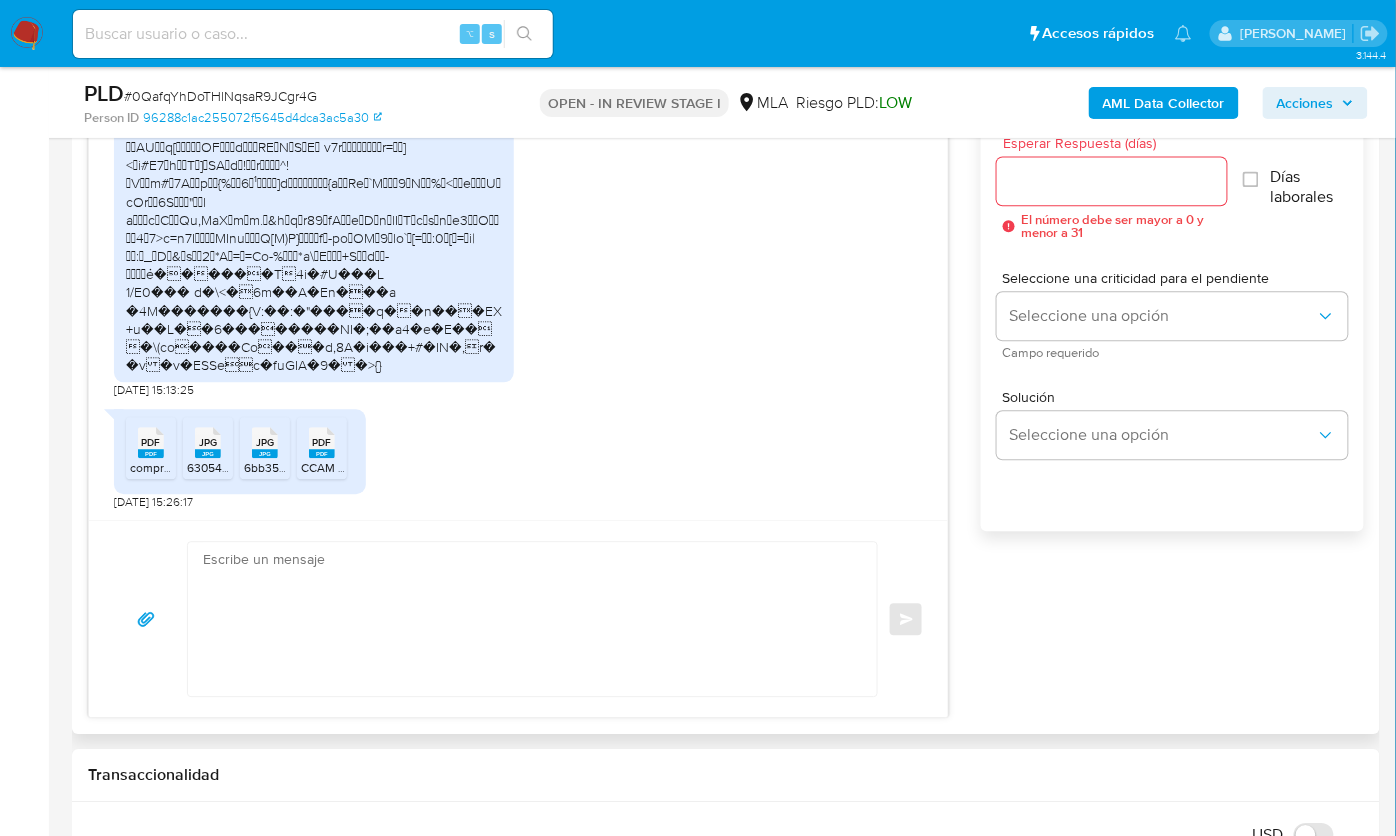 click on "PDF" at bounding box center (151, 442) 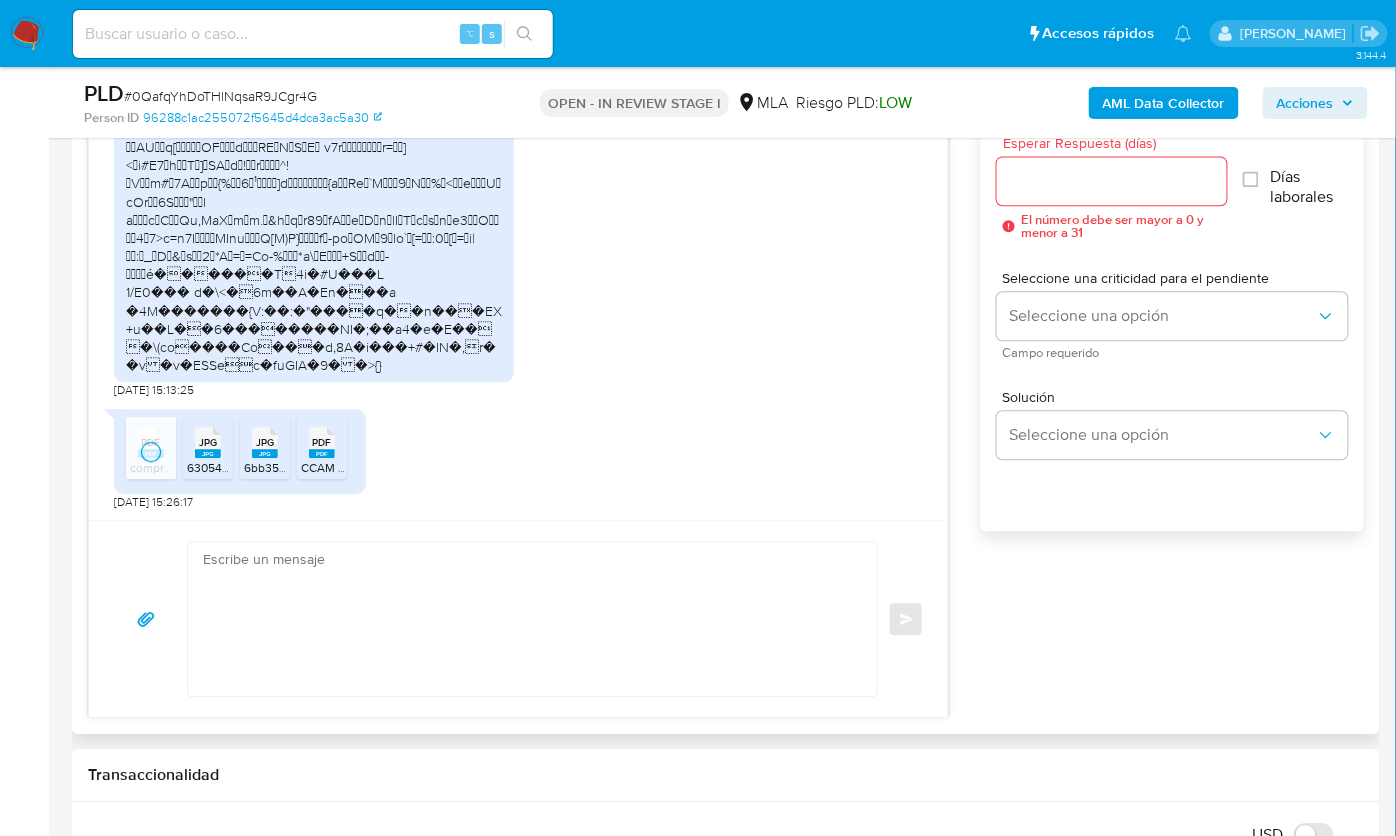 click on "JPG" at bounding box center (208, 442) 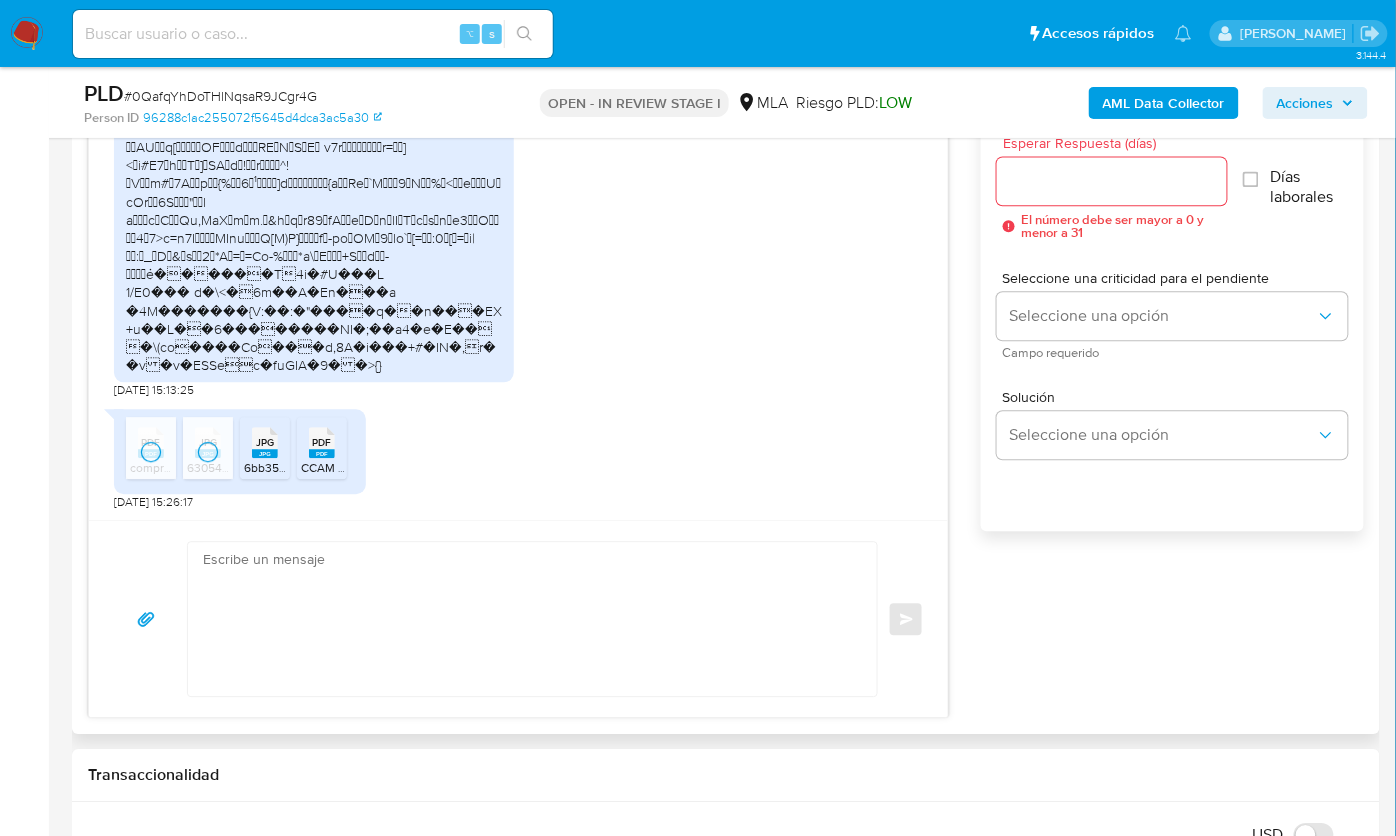 click on "JPG JPG" at bounding box center (265, 440) 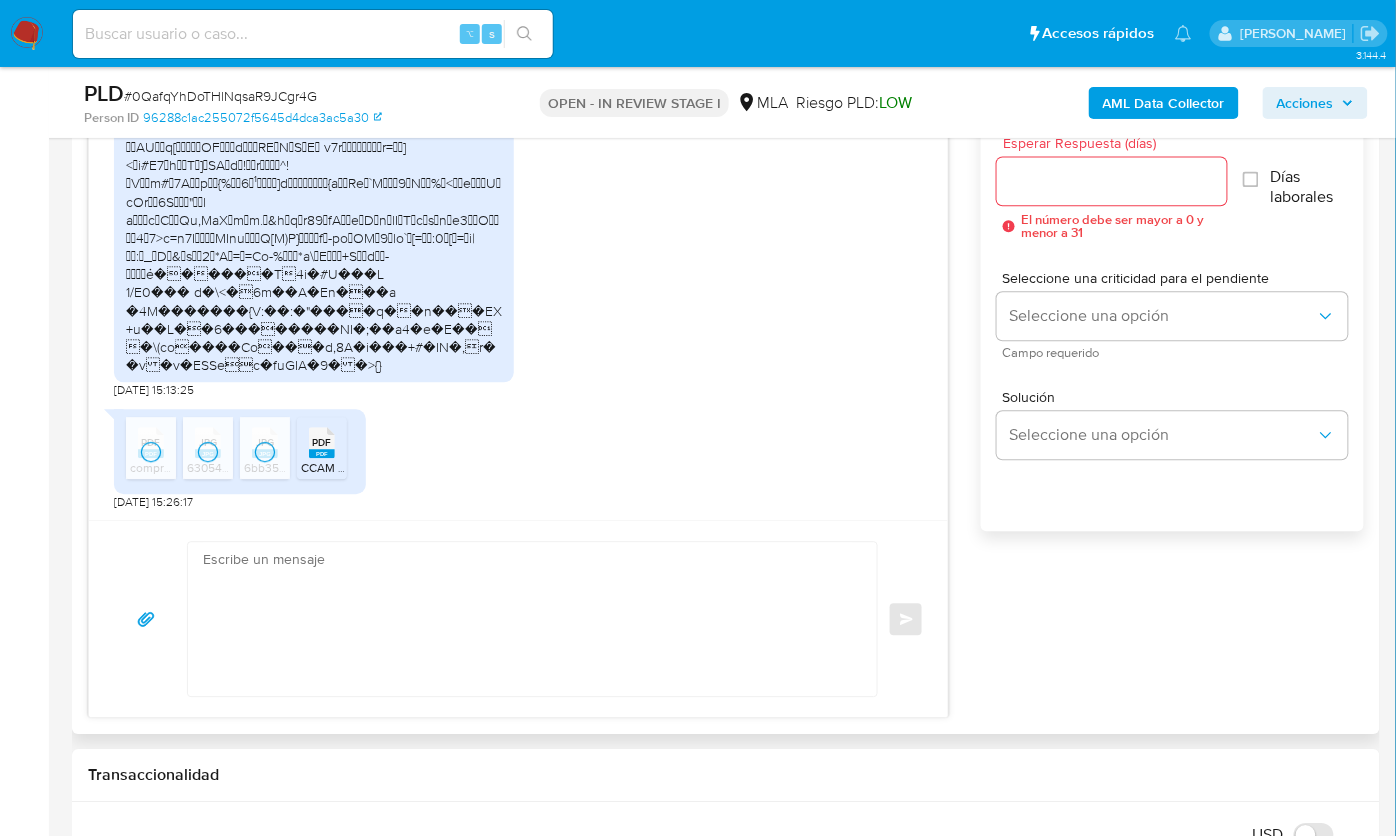 click on "PDF PDF comprobante_orden_5022552.pdf JPG JPG 63054087-abbd-4532-b401-69c51c901fb3.jpg JPG JPG 6bb356c5-7545-46d4-a11b-d550acbb2134.jpg PDF PDF CCAM - CUENTA CORRIENTE PARA CONTRIBUYENTES AUTÓNOMOS_MONOTRIBUTISTAS-1.pdf" at bounding box center [240, 451] 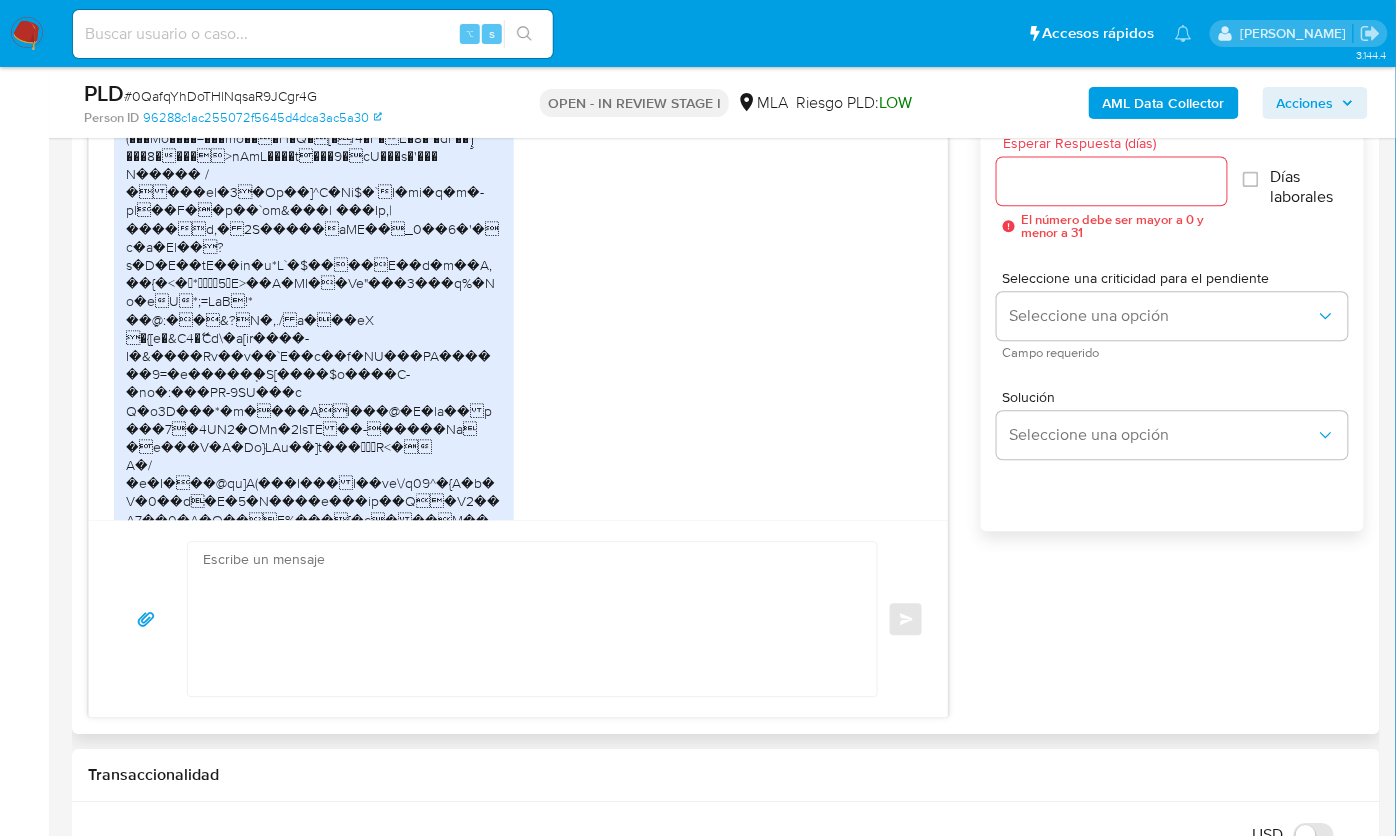 scroll, scrollTop: 2897, scrollLeft: 0, axis: vertical 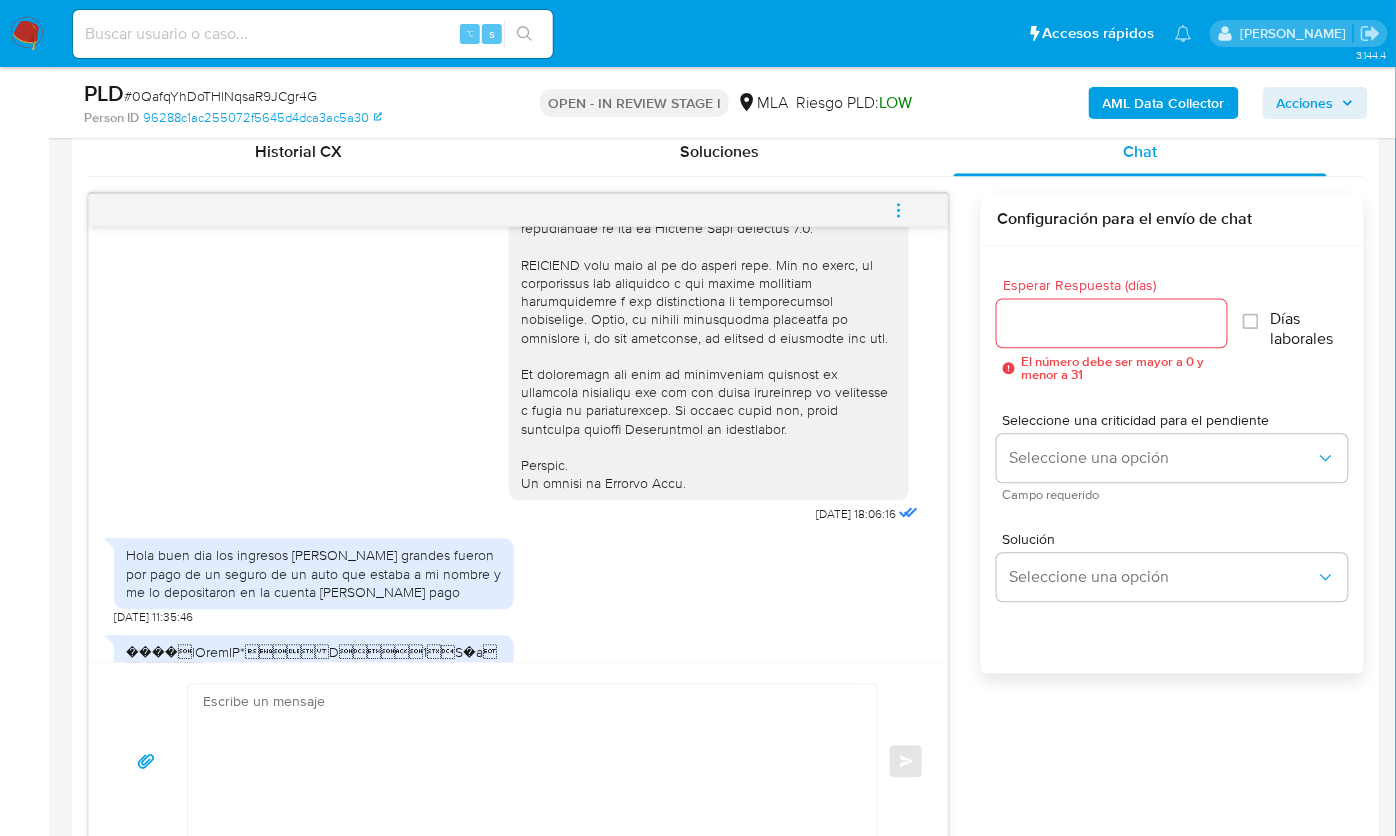 click on "18/06/2025 18:06:16 Hola buen dia los ingresos de plata grandes fueron por pago de un seguro de un auto que estaba a mi nombre y me lo depositaron en la cuenta de mercado pago  21/06/2025 11:35:46 22/06/2025 15:13:25 PDF PDF comprobante_orden_5022552.pdf JPG JPG 63054087-abbd-4532-b401-69c51c901fb3.jpg JPG JPG 6bb356c5-7545-46d4-a11b-d550acbb2134.jpg PDF PDF CCAM - CUENTA CORRIENTE PARA CONTRIBUYENTES AUTÓNOMOS_MONOTRIBUTISTAS-1.pdf 25/06/2025 15:26:17 Enviar Configuración para el envío de chat Esperar Respuesta (días) El número debe ser mayor a 0 y menor a 31 Días laborales Seleccione una criticidad para el pendiente Seleccione una opción Campo requerido Solución Seleccione una opción" at bounding box center (726, 527) 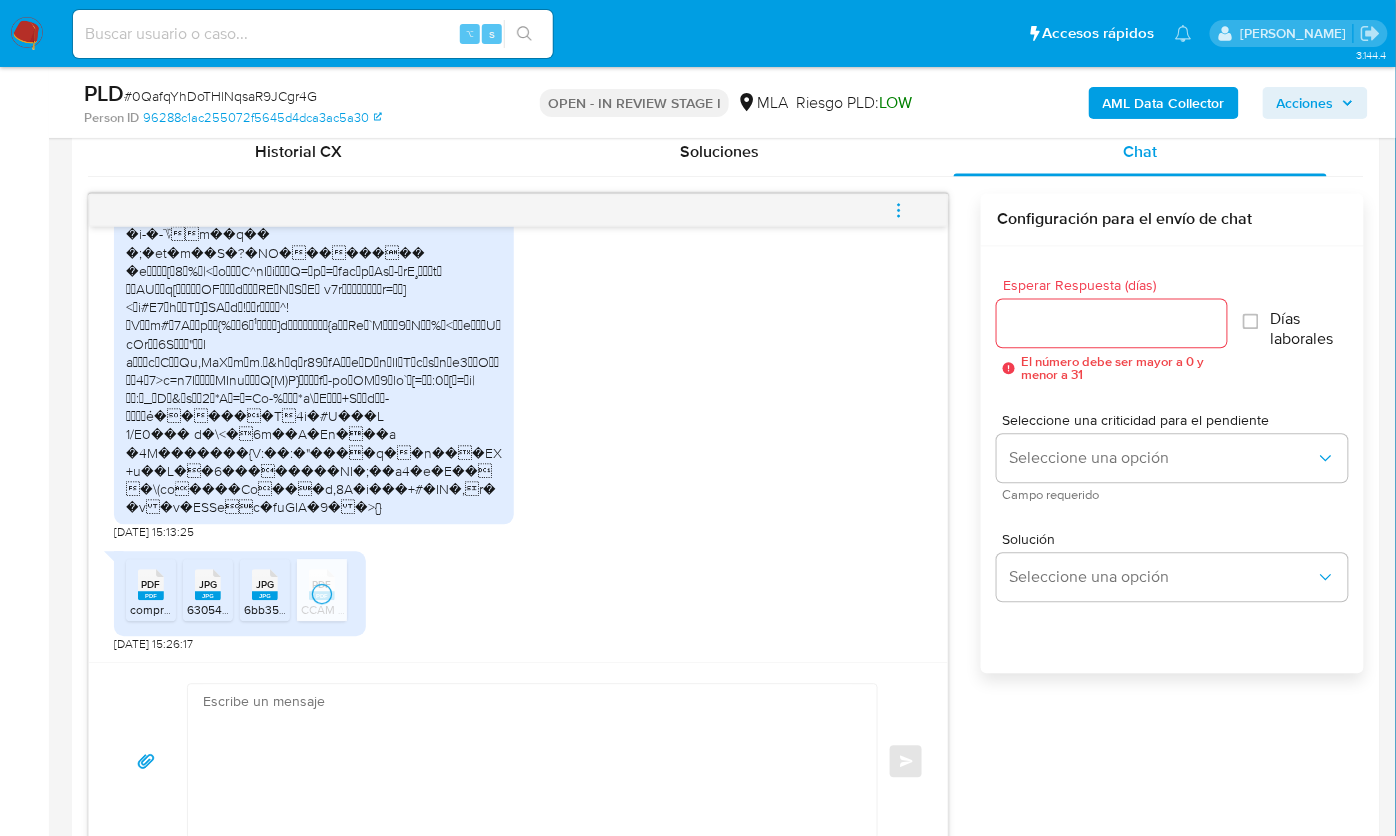 scroll, scrollTop: 3730, scrollLeft: 0, axis: vertical 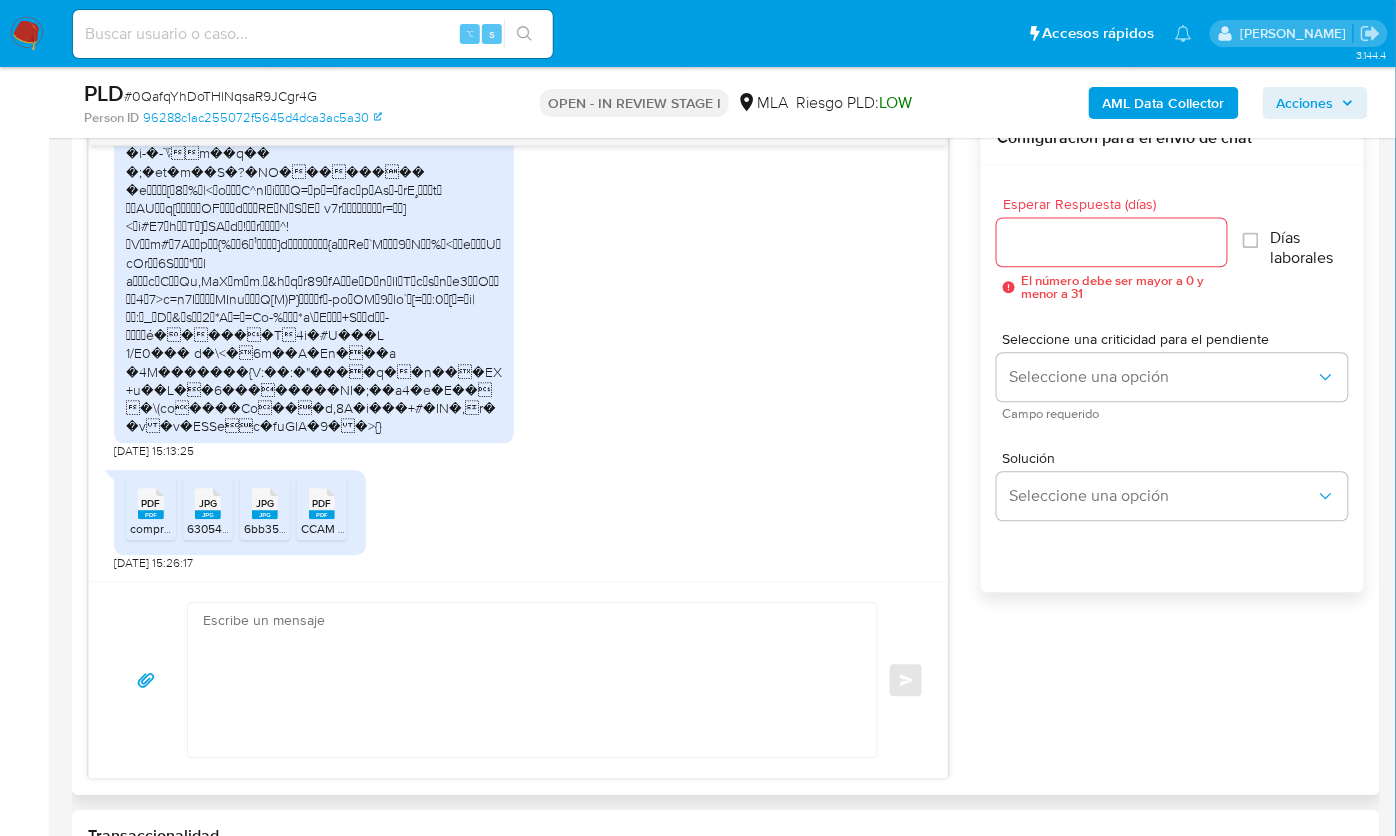 click on "18/06/2025 18:06:16 Hola buen dia los ingresos de plata grandes fueron por pago de un seguro de un auto que estaba a mi nombre y me lo depositaron en la cuenta de mercado pago  21/06/2025 11:35:46 22/06/2025 15:13:25 PDF PDF comprobante_orden_5022552.pdf JPG JPG 63054087-abbd-4532-b401-69c51c901fb3.jpg JPG JPG 6bb356c5-7545-46d4-a11b-d550acbb2134.jpg PDF PDF CCAM - CUENTA CORRIENTE PARA CONTRIBUYENTES AUTÓNOMOS_MONOTRIBUTISTAS-1.pdf 25/06/2025 15:26:17 Enviar Configuración para el envío de chat Esperar Respuesta (días) El número debe ser mayor a 0 y menor a 31 Días laborales Seleccione una criticidad para el pendiente Seleccione una opción Campo requerido Solución Seleccione una opción" at bounding box center [726, 445] 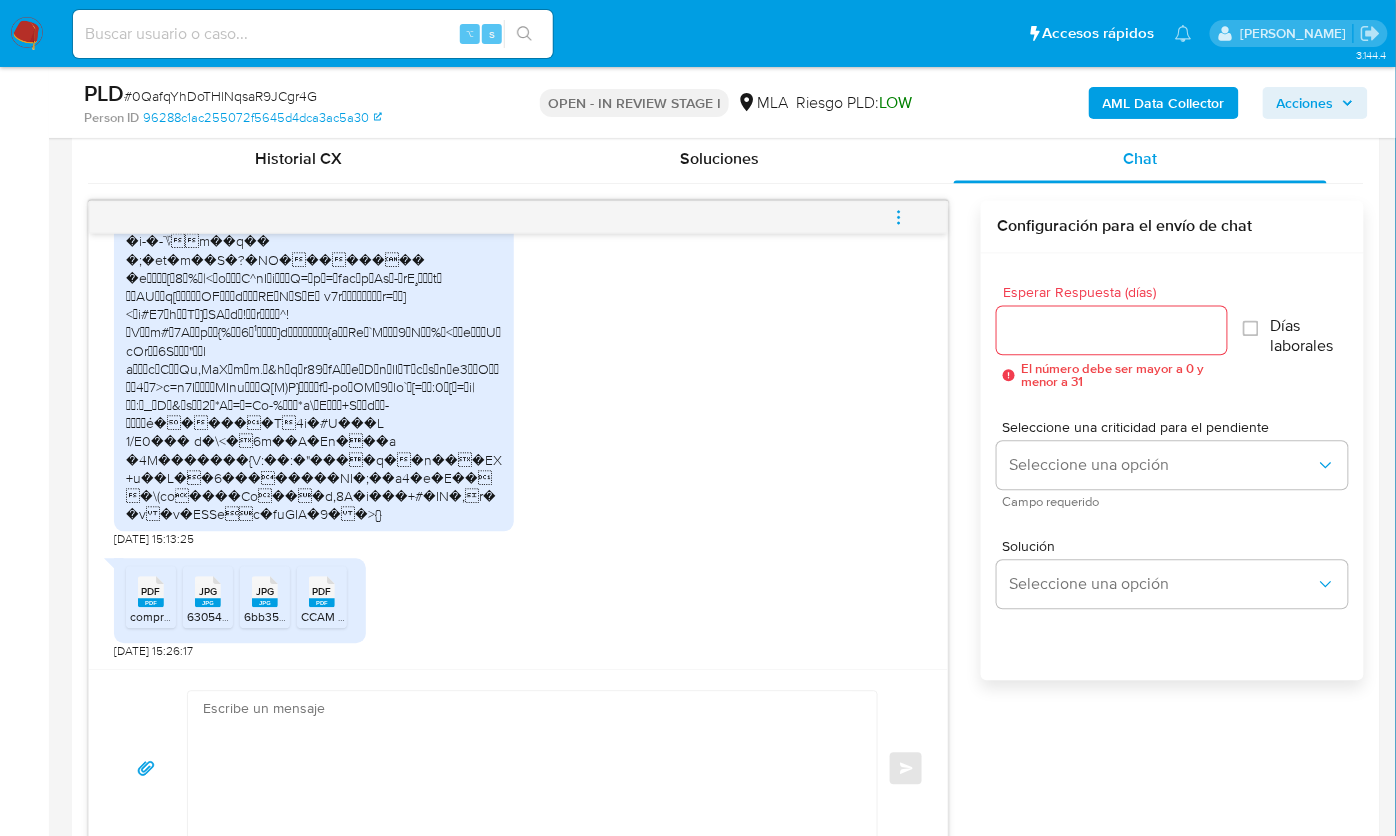 scroll, scrollTop: 946, scrollLeft: 0, axis: vertical 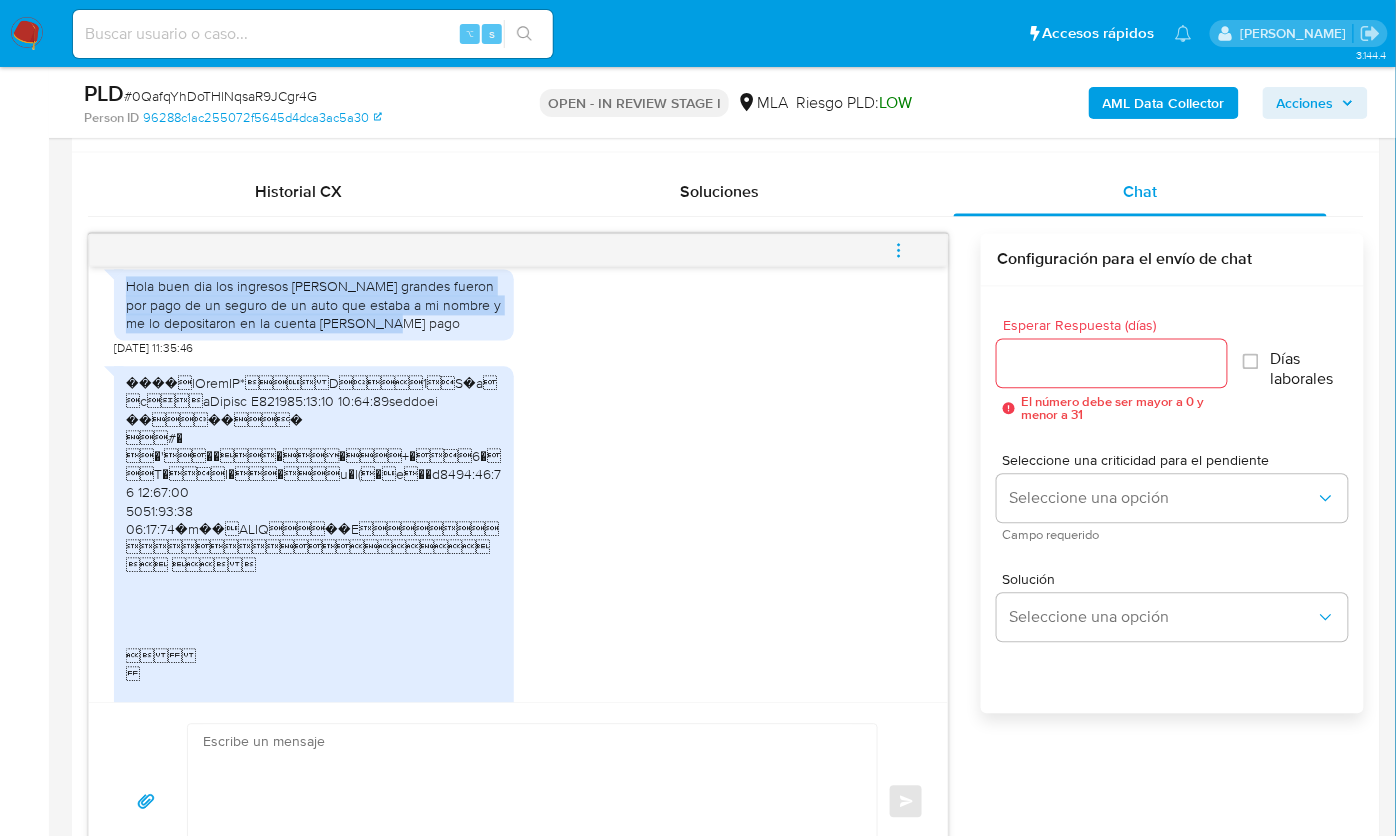 drag, startPoint x: 122, startPoint y: 319, endPoint x: 429, endPoint y: 365, distance: 310.42712 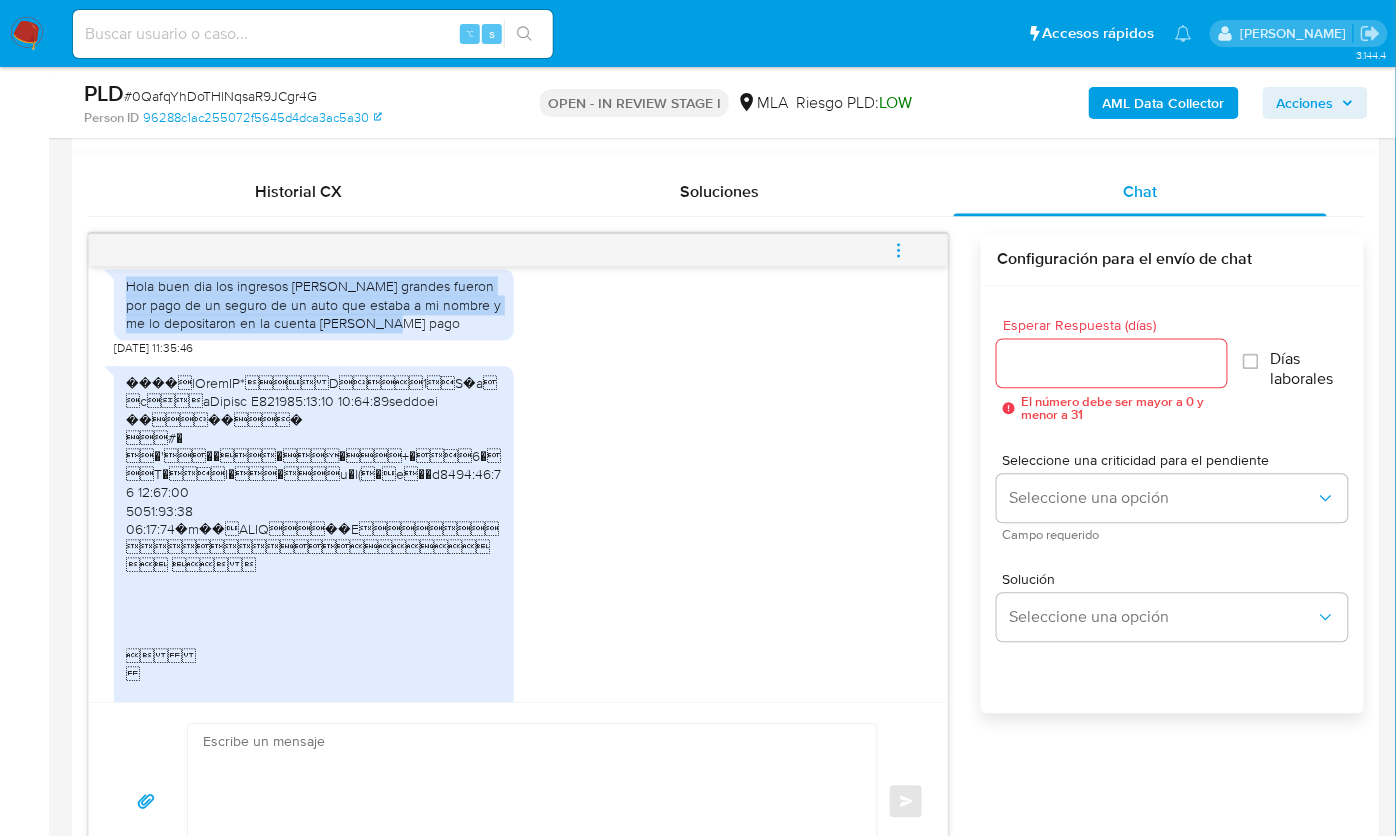 copy on "Hola buen dia los ingresos de plata grandes fueron por pago de un seguro de un auto que estaba a mi nombre y me lo depositaron en la cuenta [PERSON_NAME] pago" 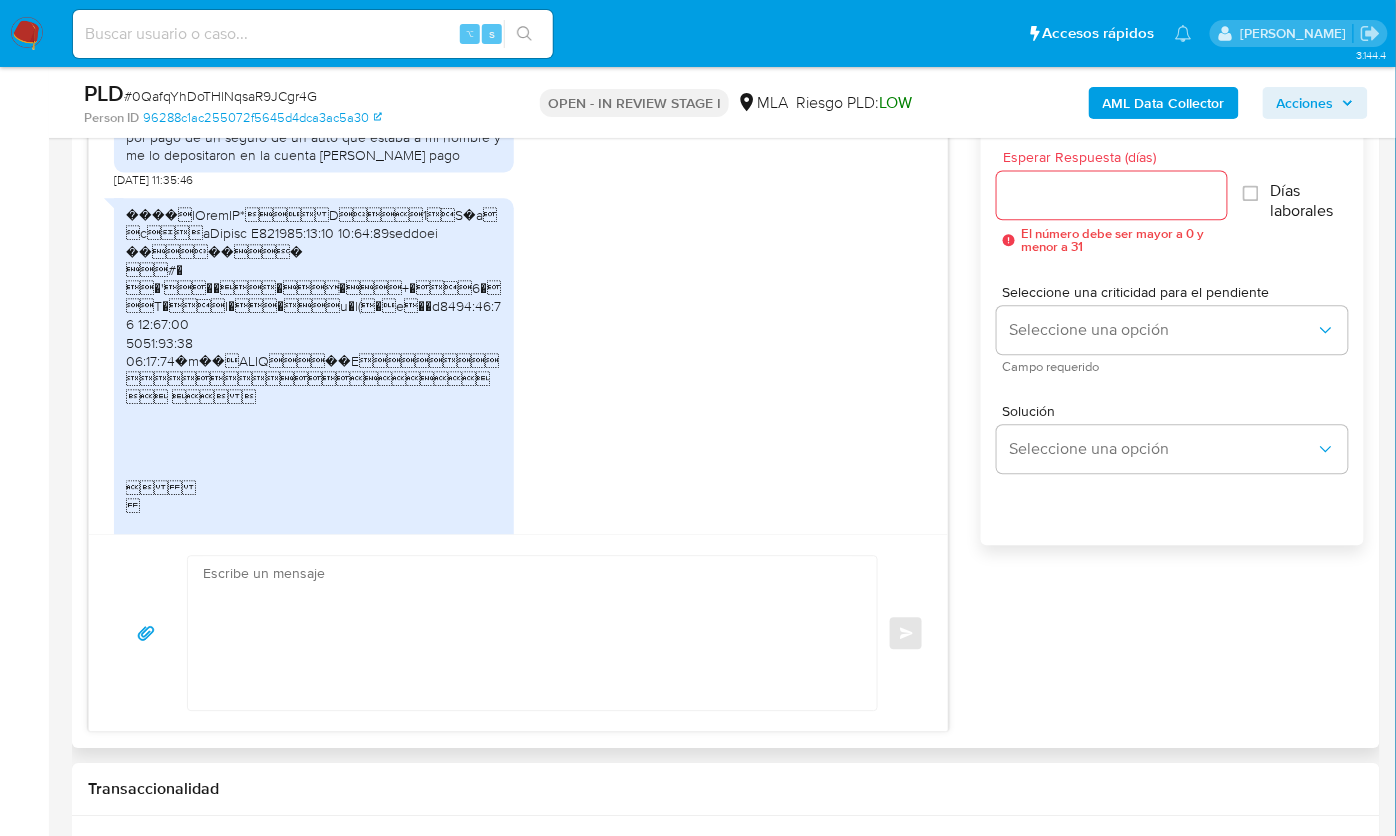 click at bounding box center (527, 633) 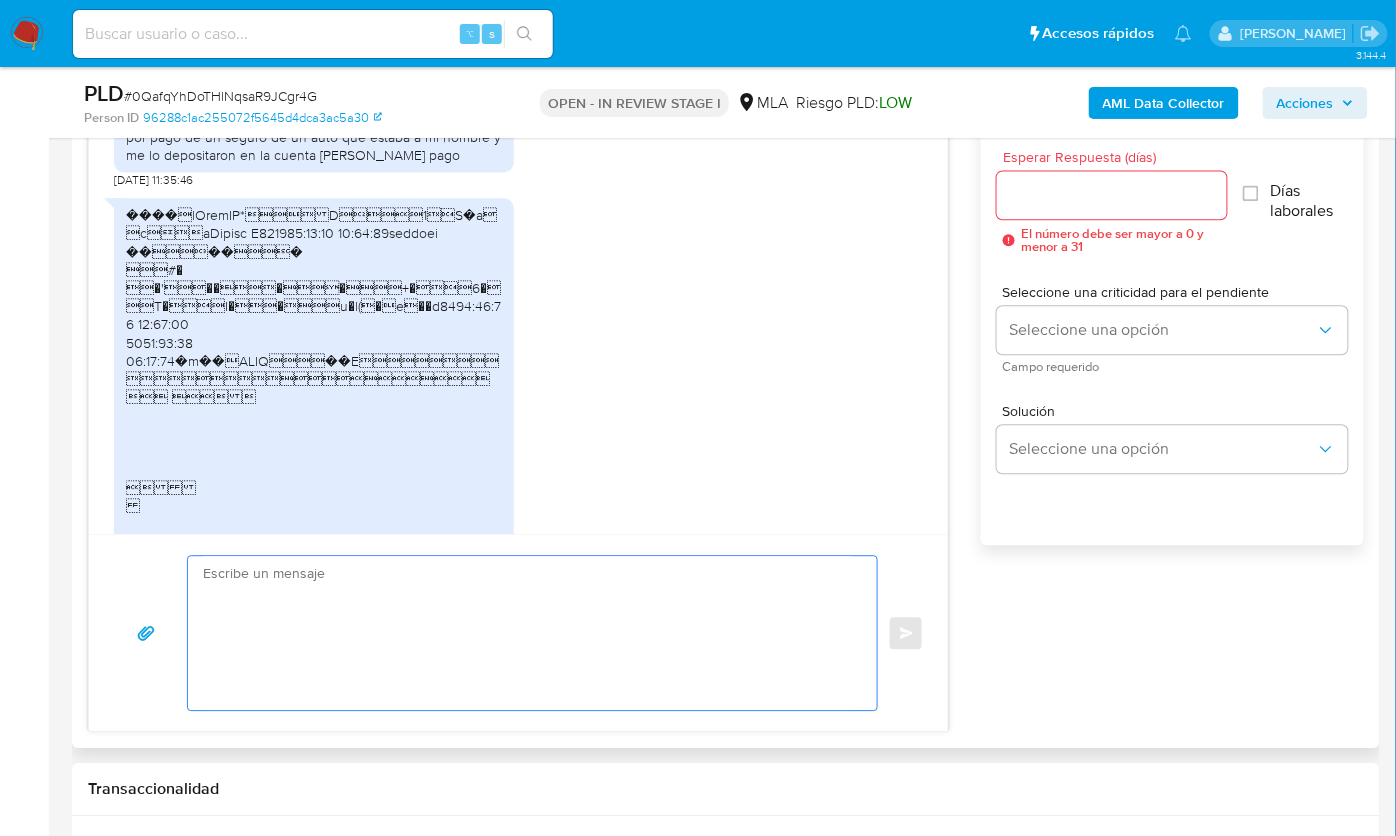 paste on "Hola,
¡Muchas gracias por tu respuesta! Confirmamos la recepción de la documentación.
Te informamos que estaremos analizando la misma y en caso de necesitar información adicional nos pondremos en contacto con vos nuevamente.
Saludos, Equipo de Mercado Pago." 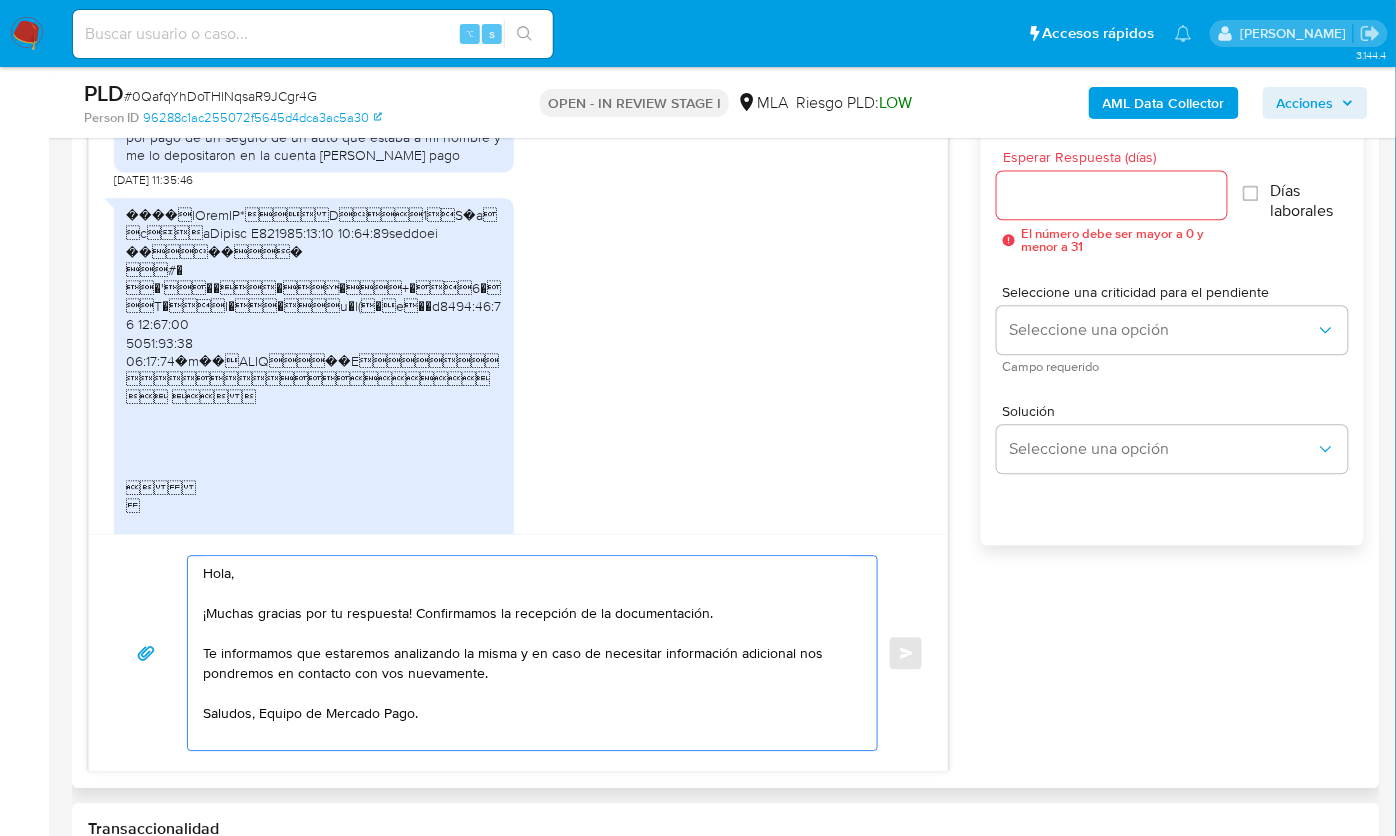 type on "Hola,
¡Muchas gracias por tu respuesta! Confirmamos la recepción de la documentación.
Te informamos que estaremos analizando la misma y en caso de necesitar información adicional nos pondremos en contacto con vos nuevamente.
Saludos, Equipo de Mercado Pago." 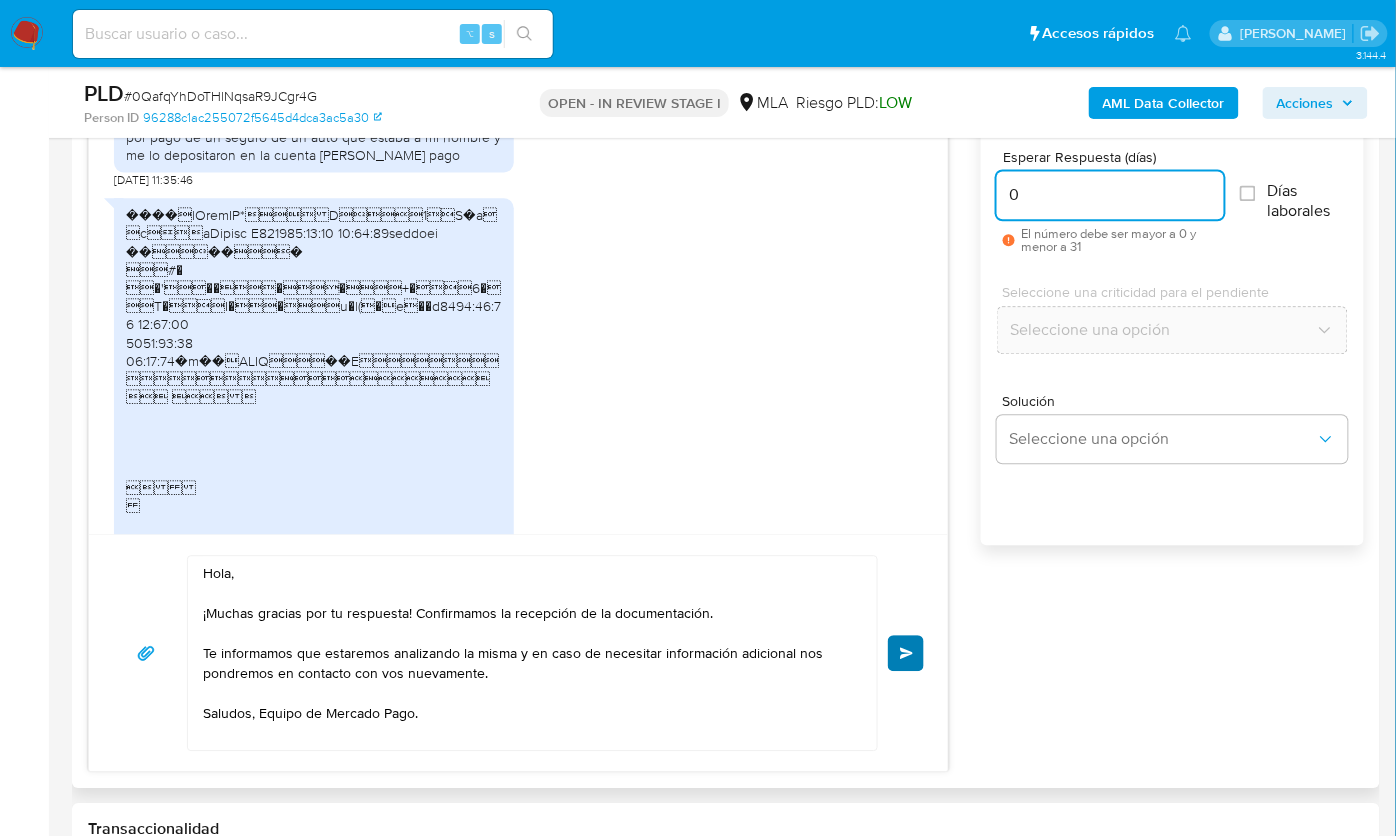 type on "0" 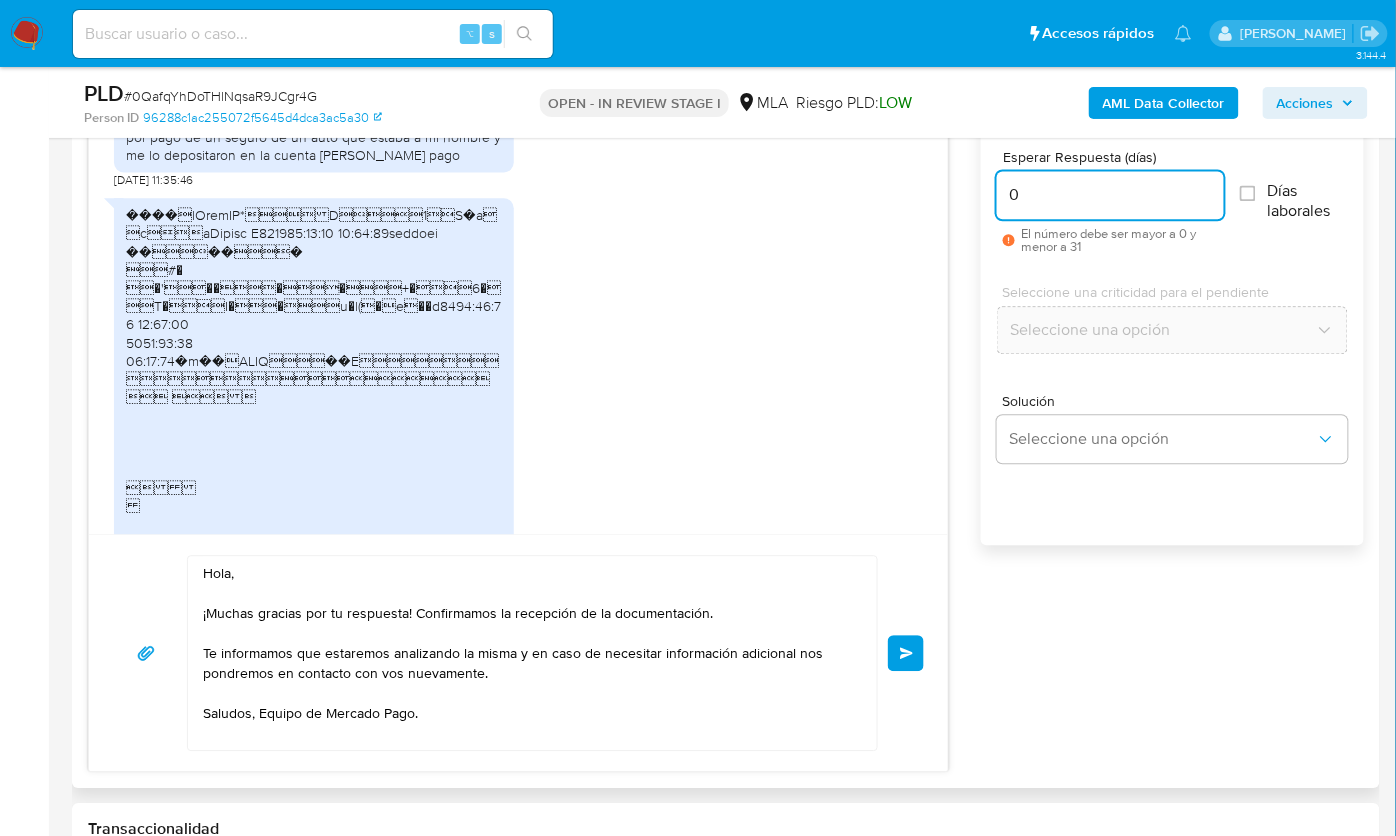 click on "Enviar" at bounding box center (906, 653) 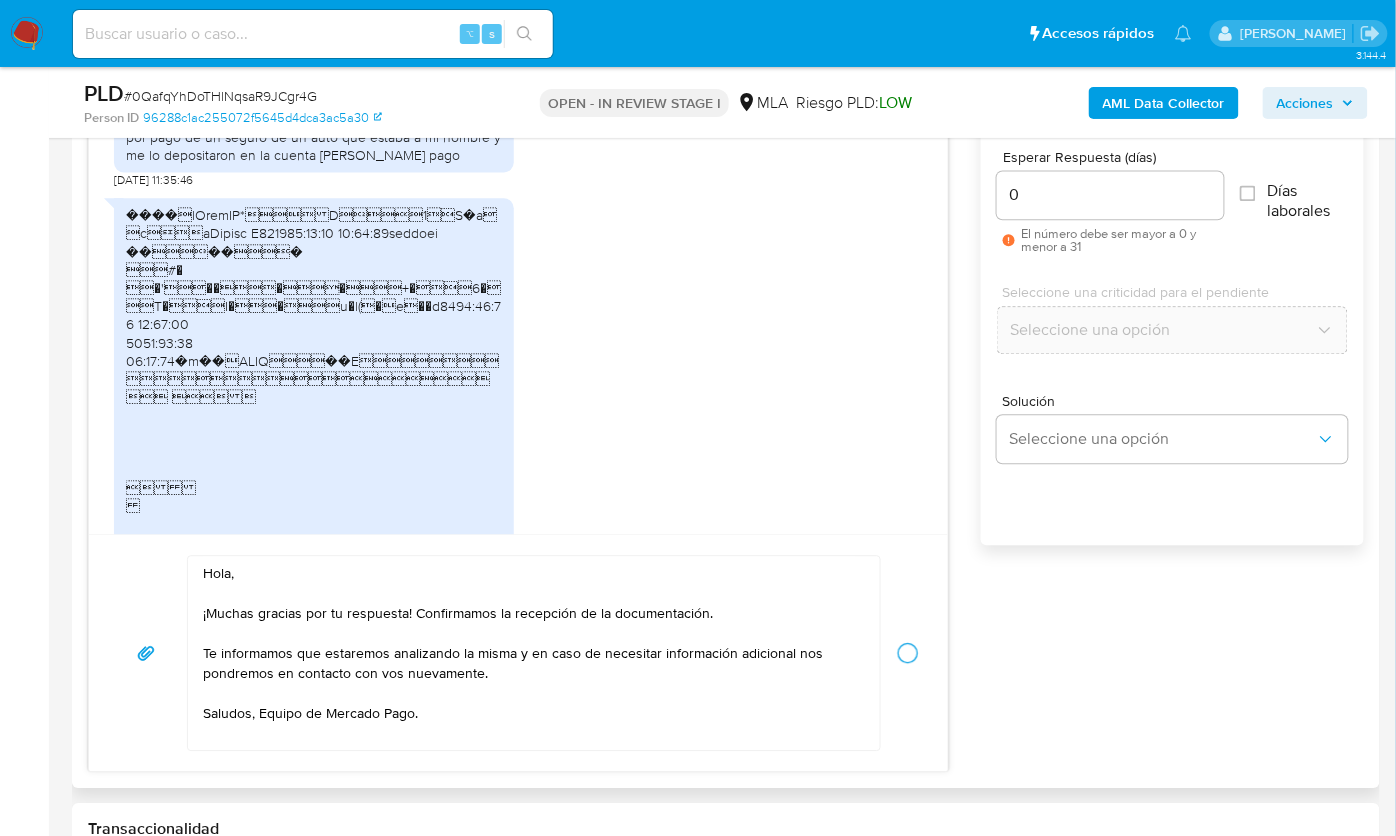 type 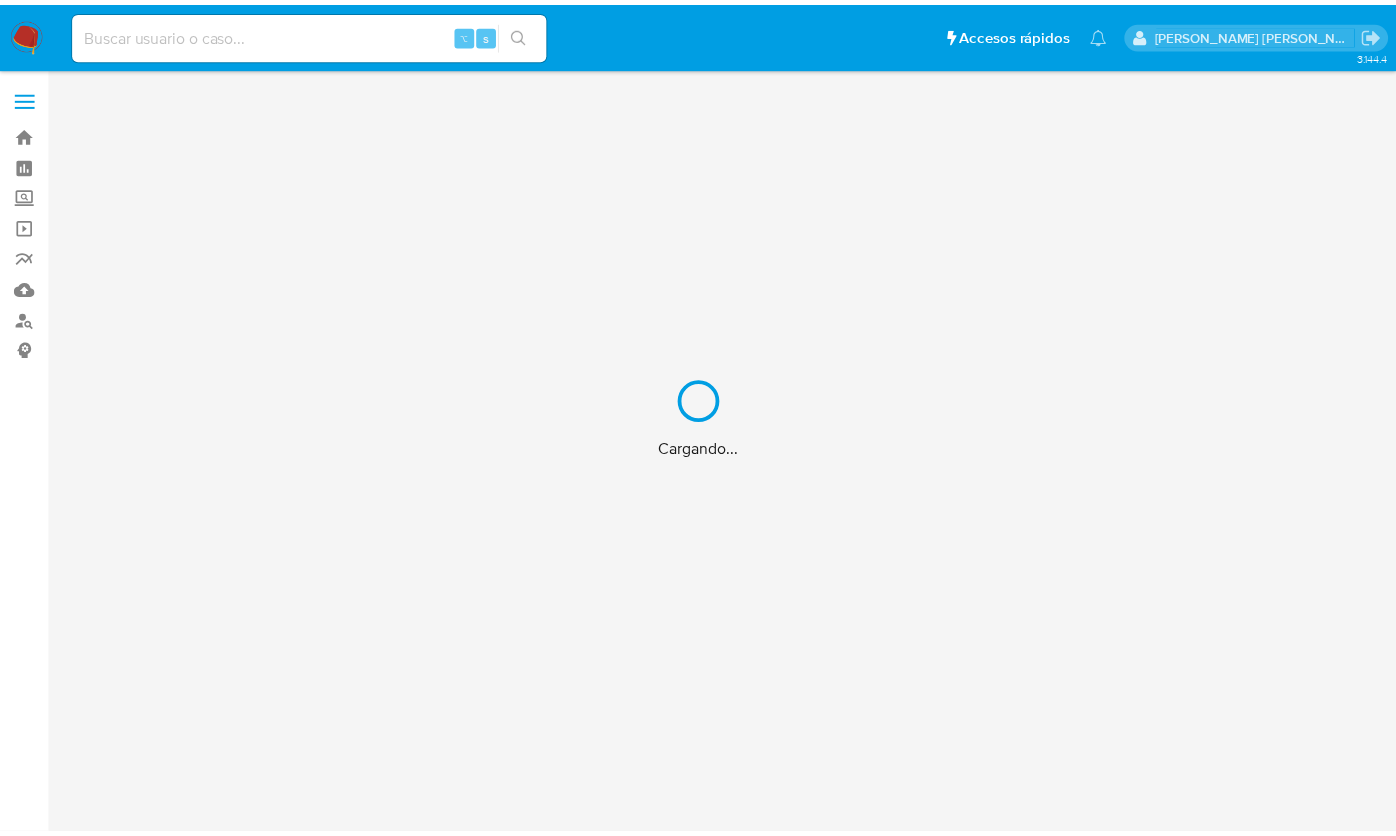scroll, scrollTop: 0, scrollLeft: 0, axis: both 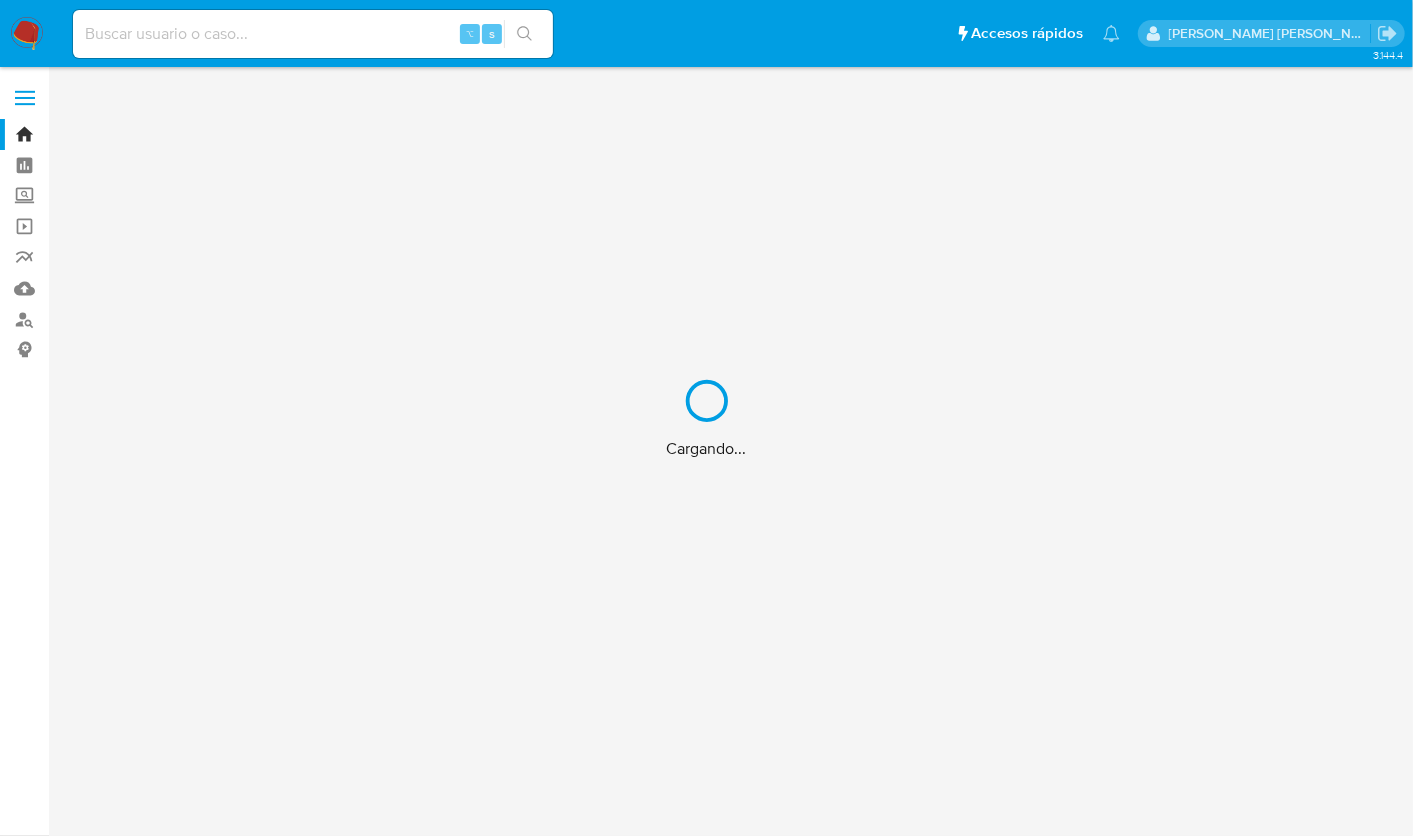 click on "Cargando..." at bounding box center [706, 418] 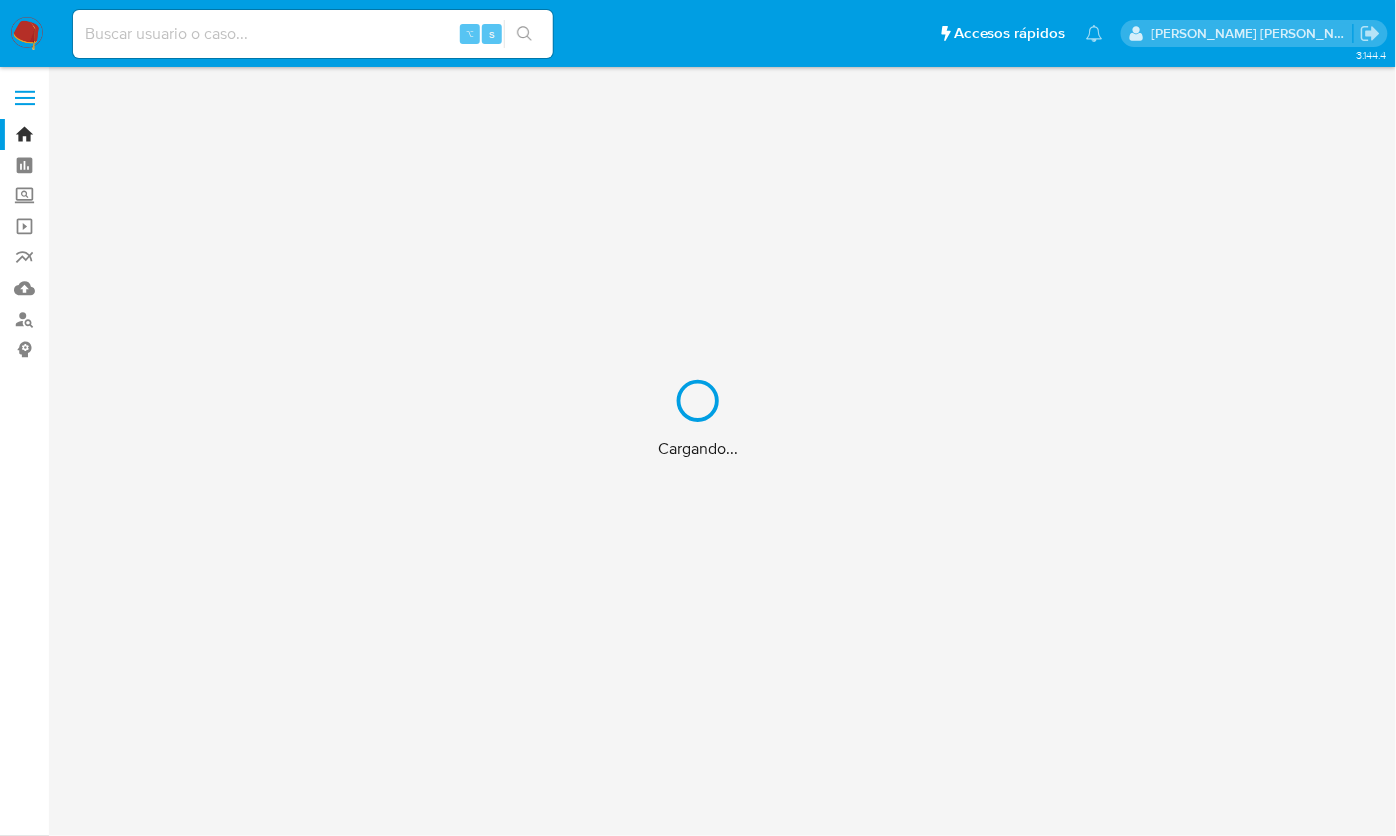click at bounding box center (313, 34) 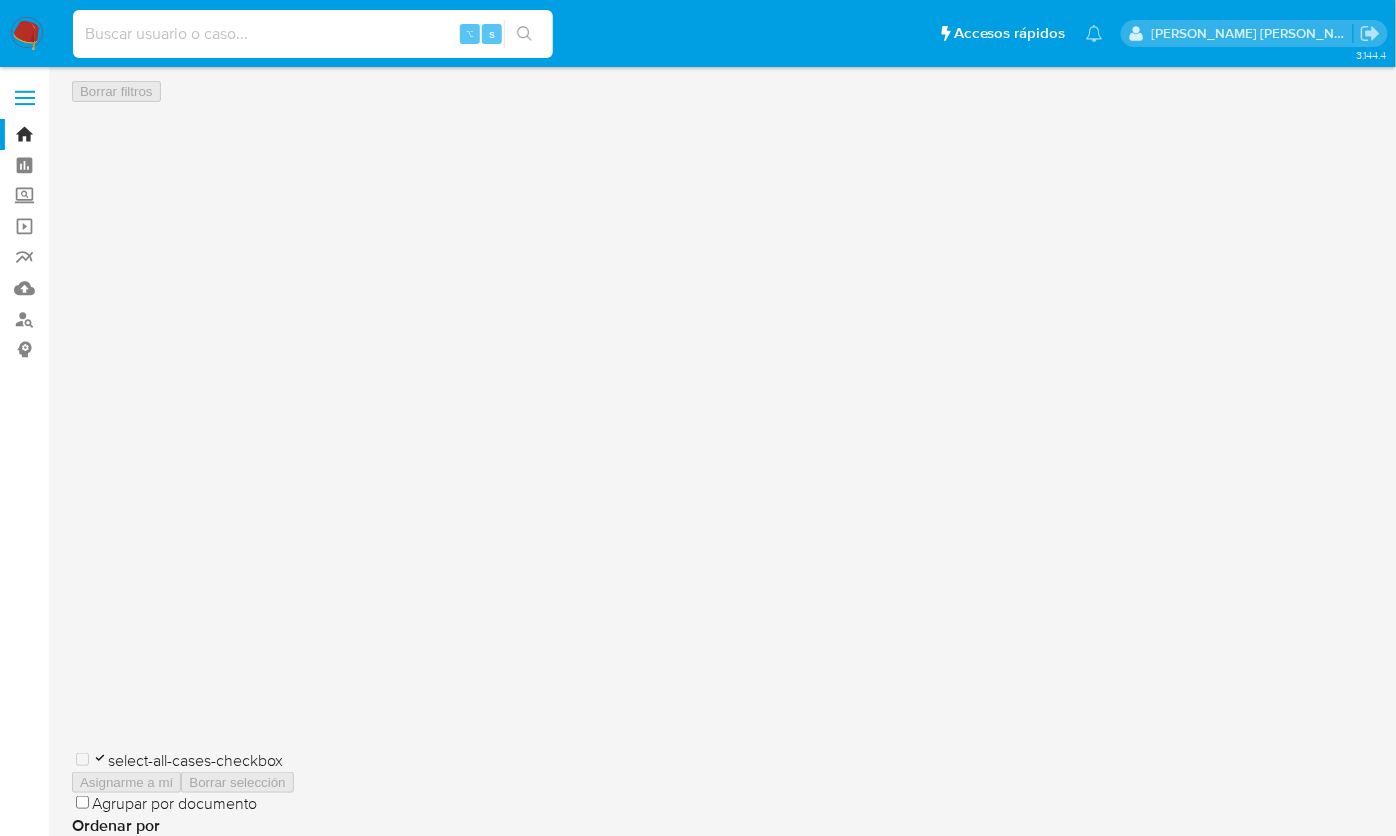 paste on "84137853" 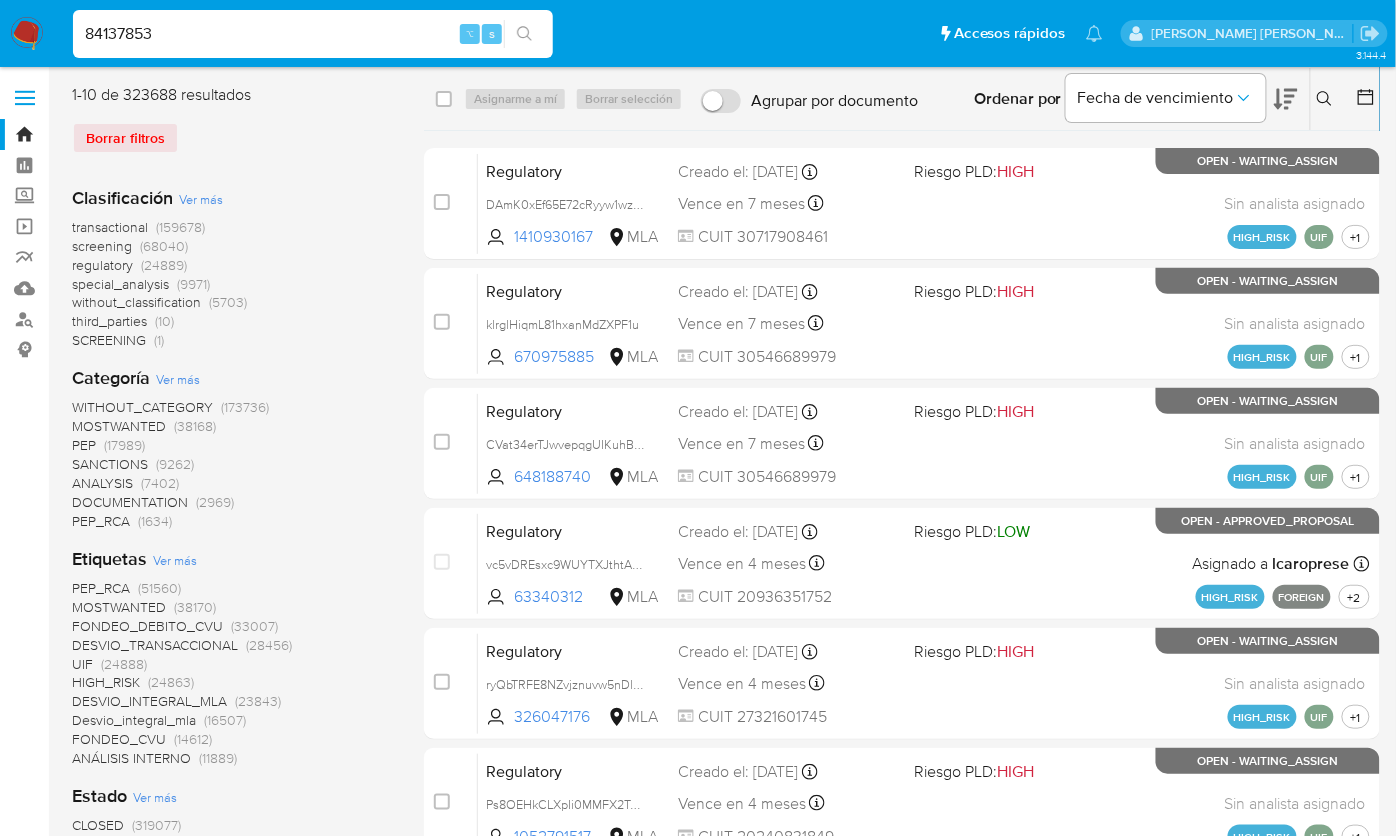 type on "84137853" 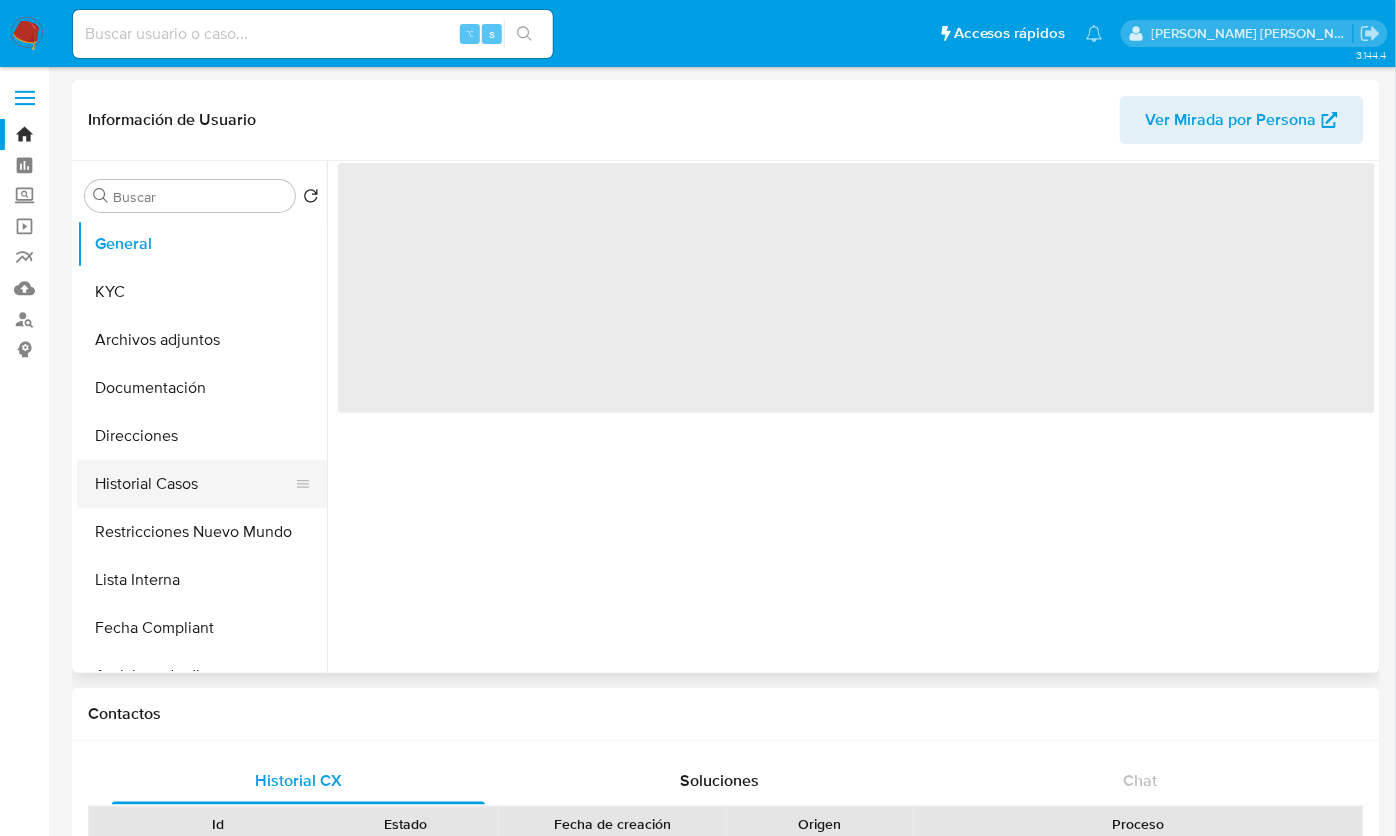 click on "Historial Casos" at bounding box center [194, 484] 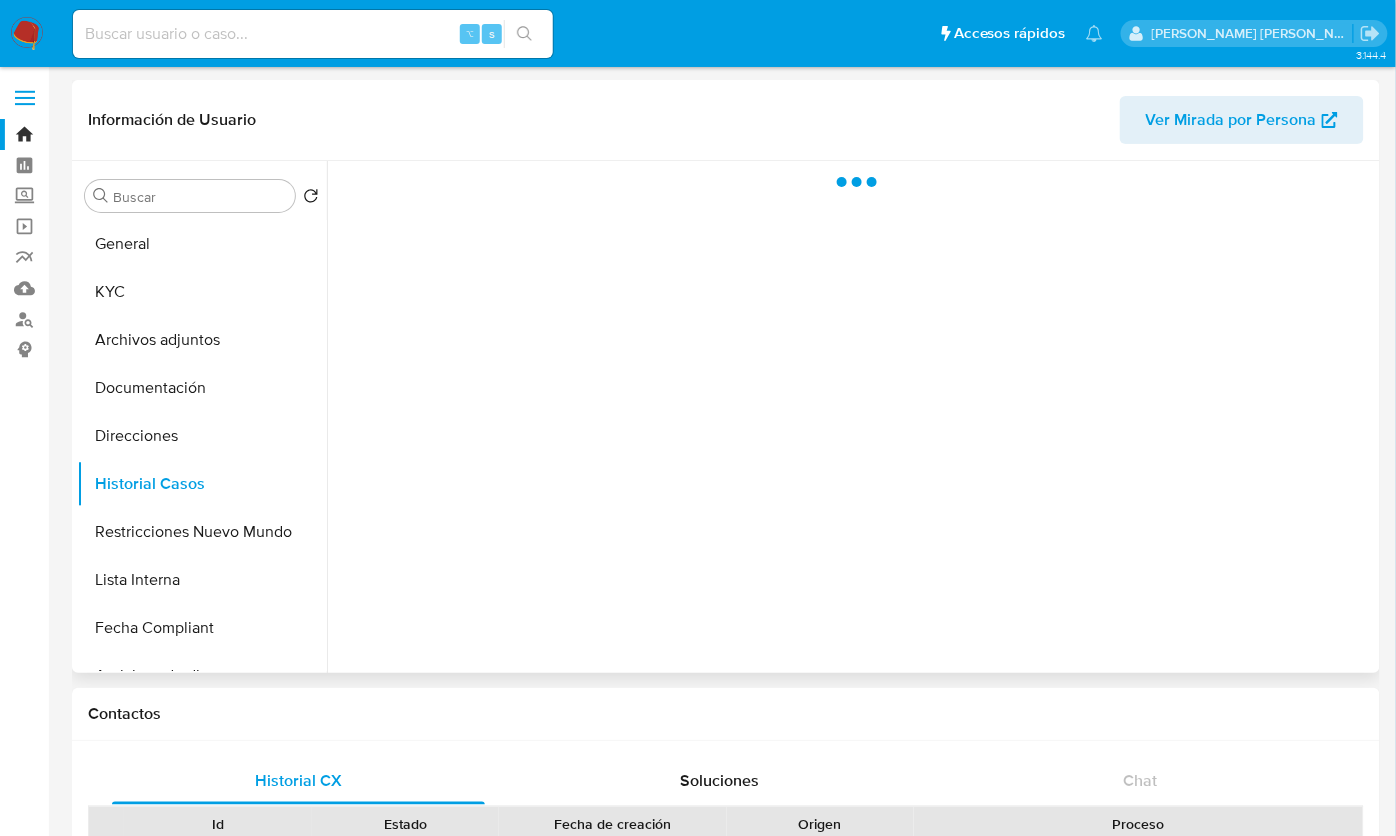 select on "10" 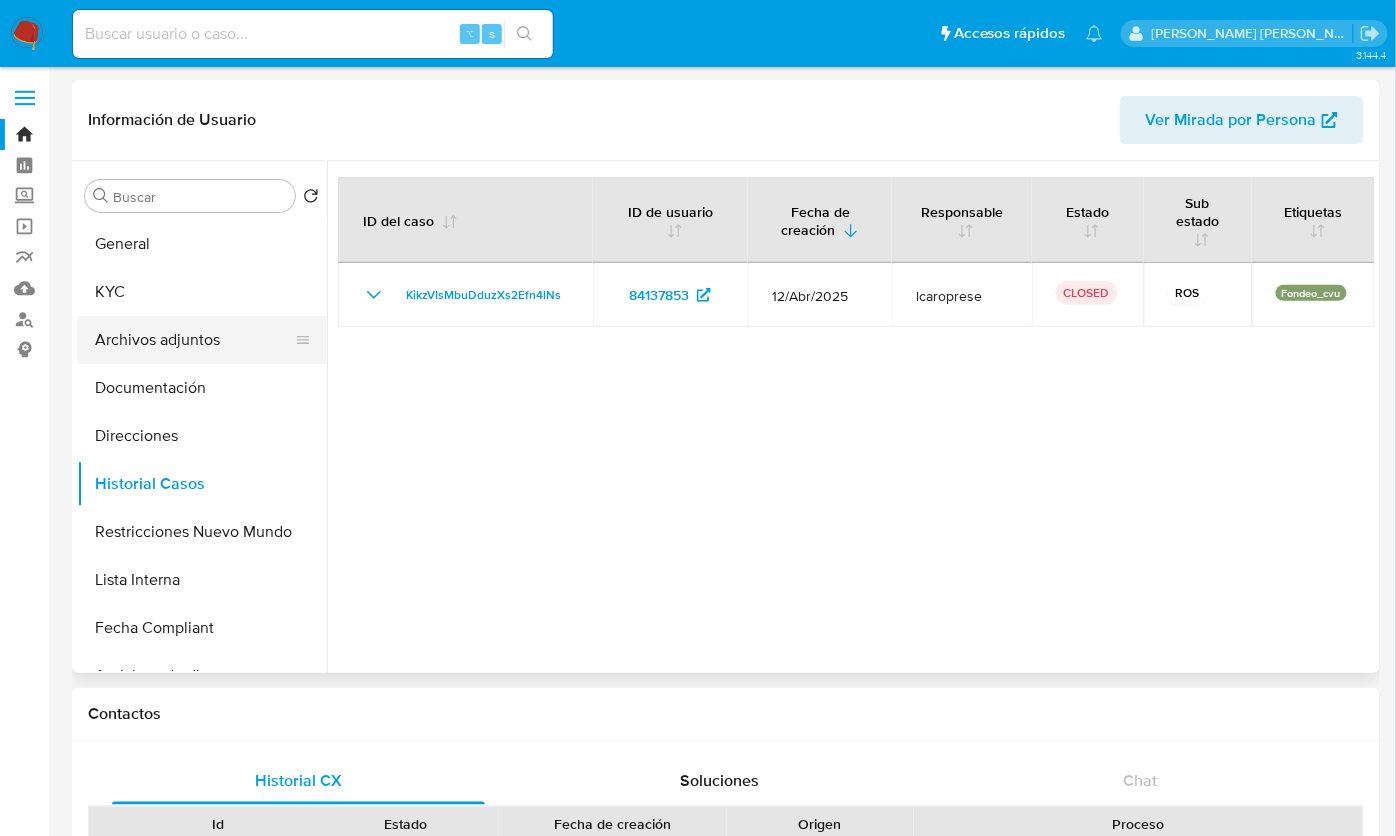 click on "Archivos adjuntos" at bounding box center (194, 340) 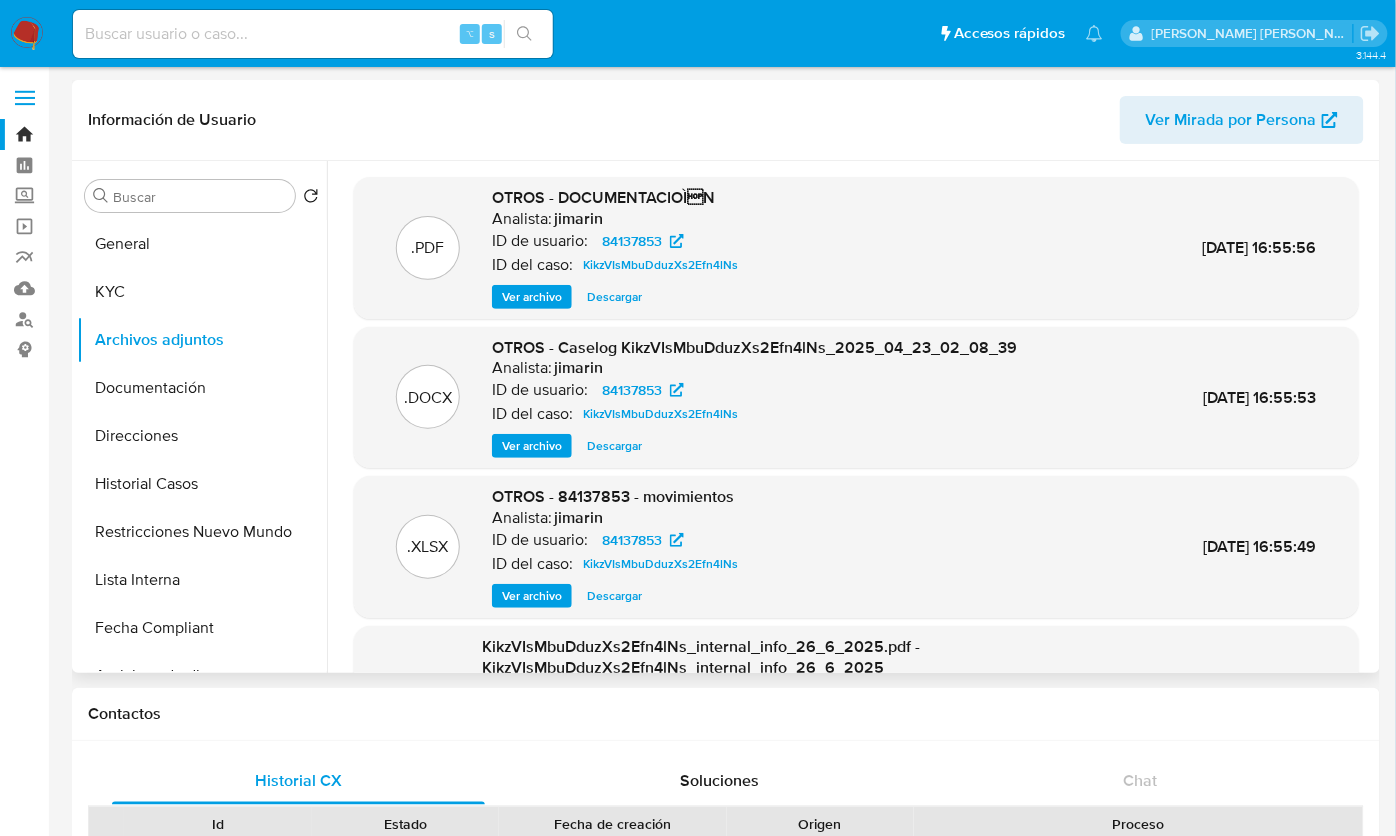 click on "Ver archivo" at bounding box center (532, 297) 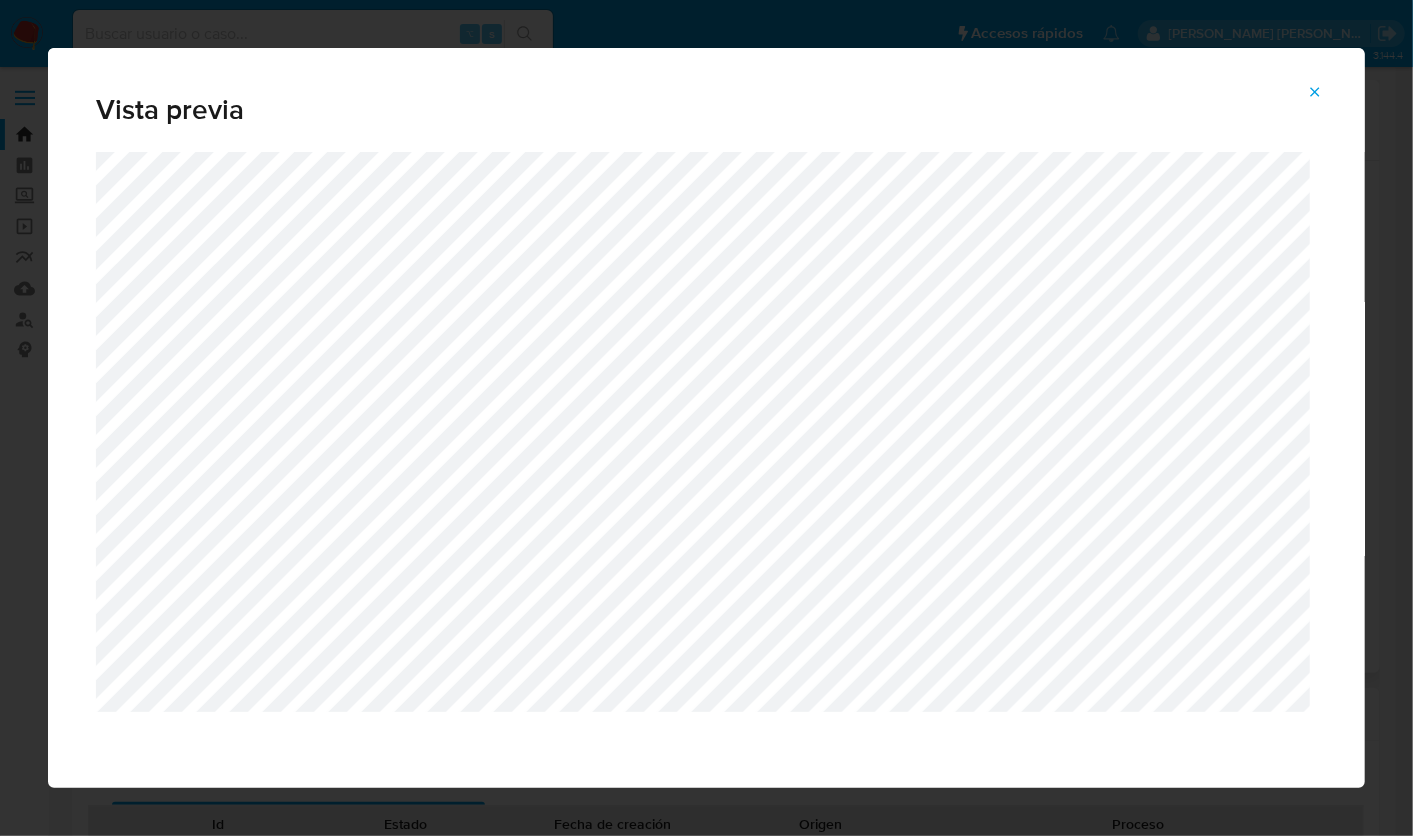 click 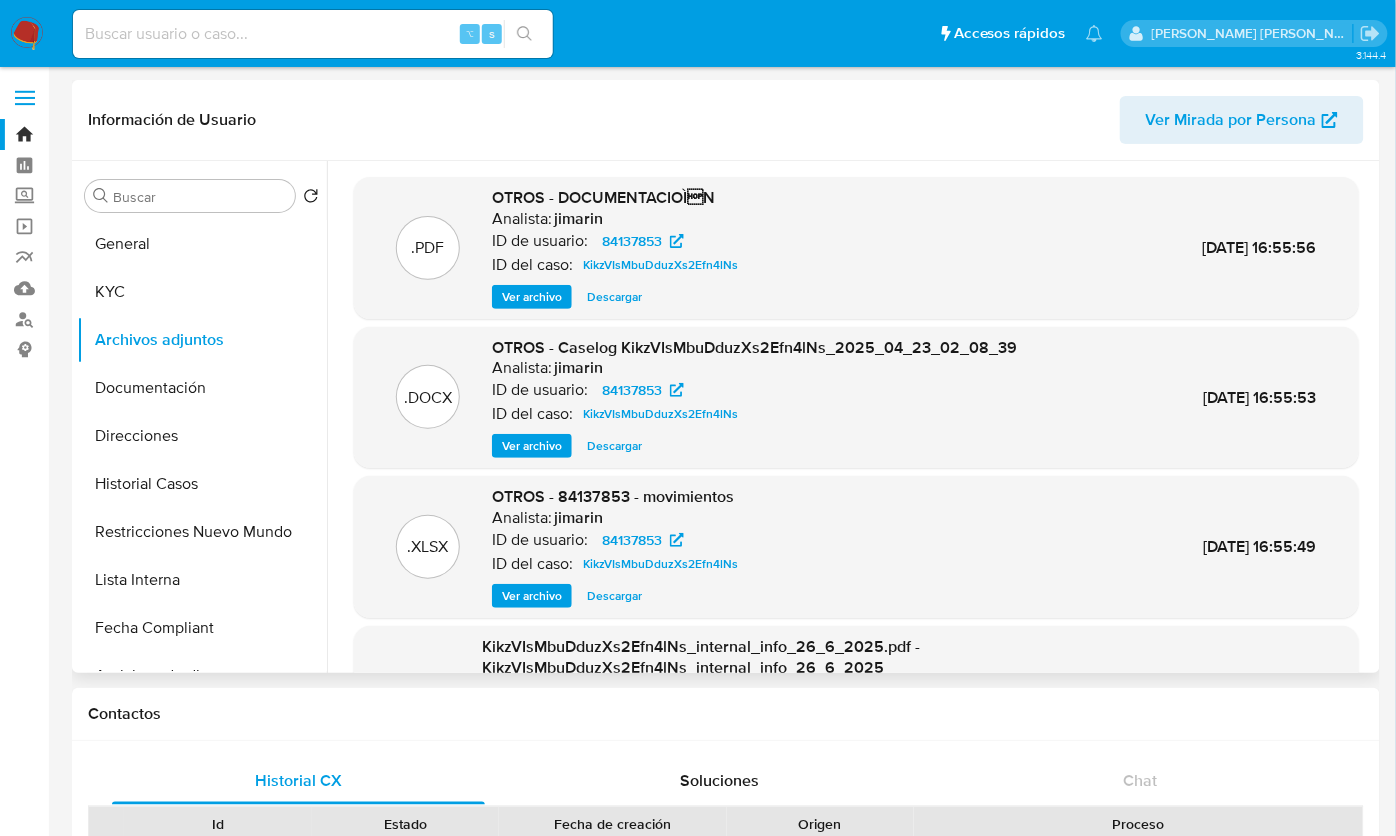 click on "Información de Usuario Ver Mirada por Persona" at bounding box center [726, 120] 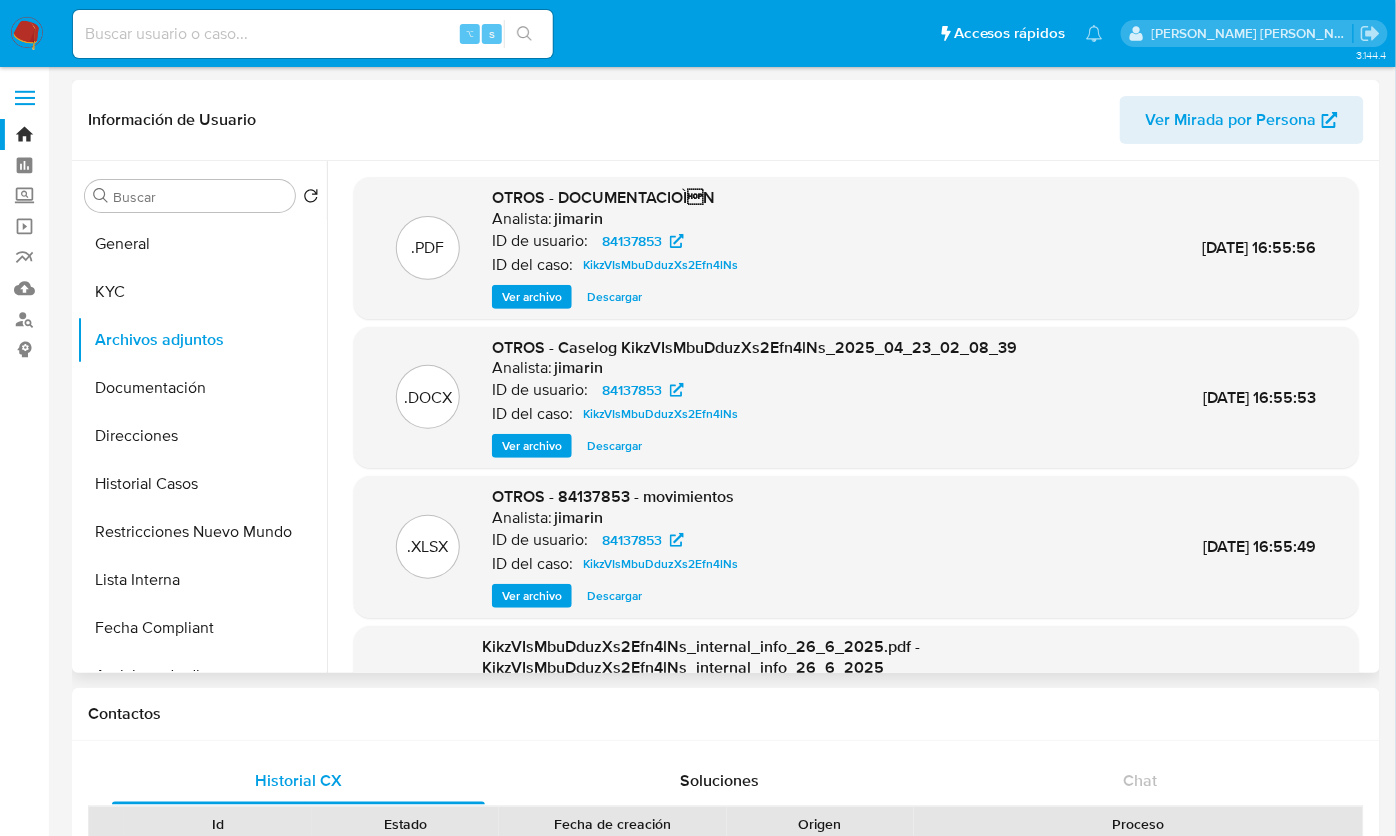 click on "Información de Usuario Ver Mirada por Persona" at bounding box center [726, 120] 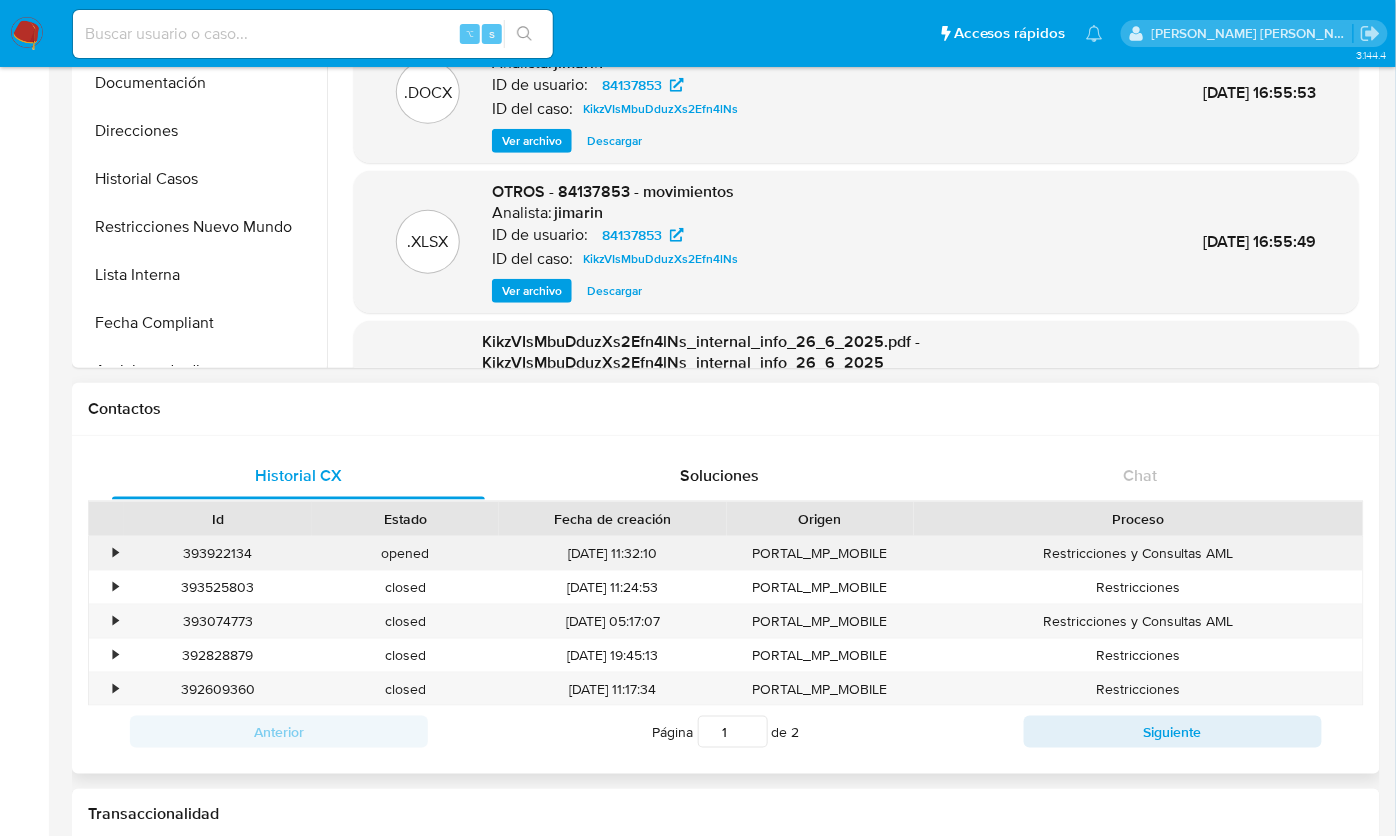 scroll, scrollTop: 510, scrollLeft: 0, axis: vertical 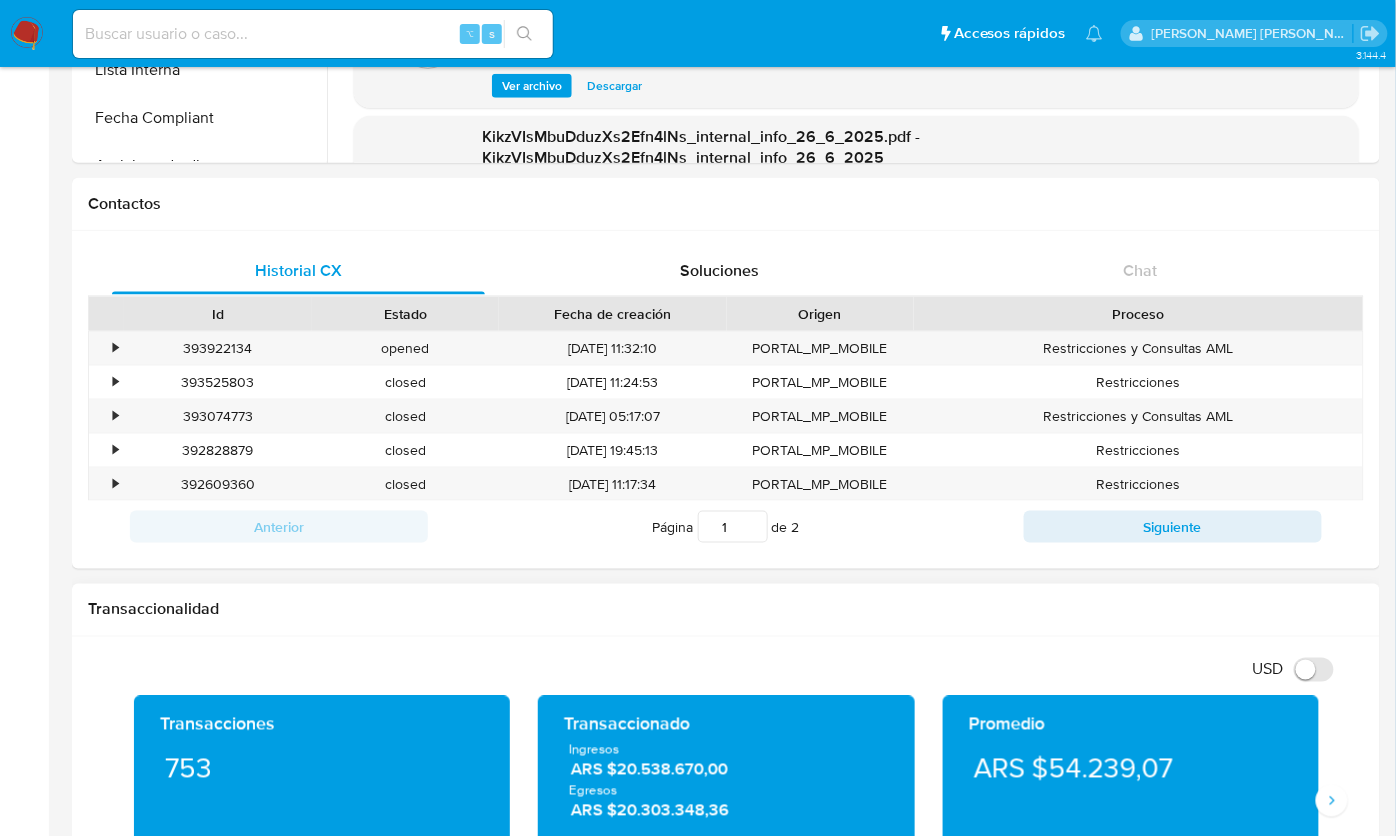 click on "Transaccionalidad" at bounding box center (726, 610) 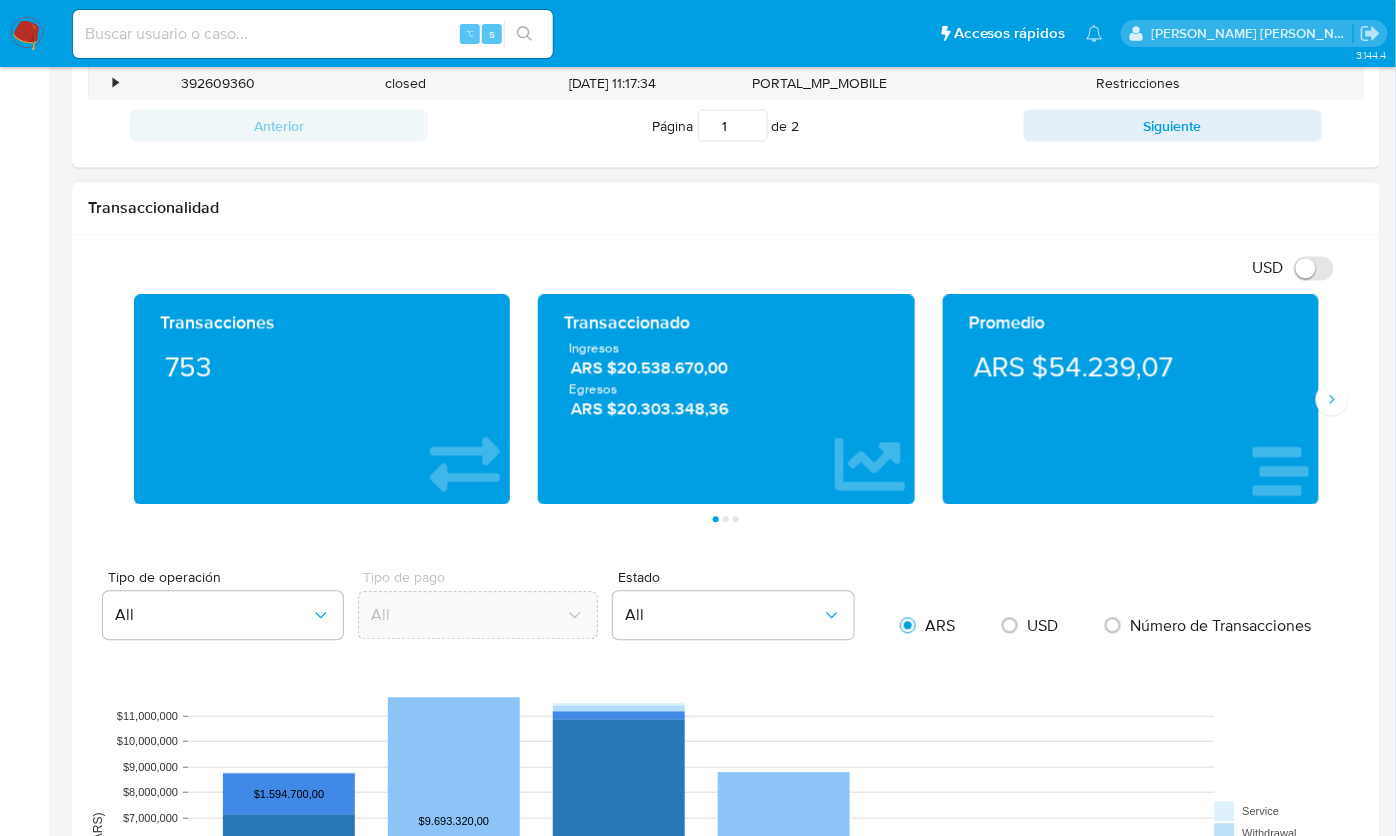 scroll, scrollTop: 1012, scrollLeft: 0, axis: vertical 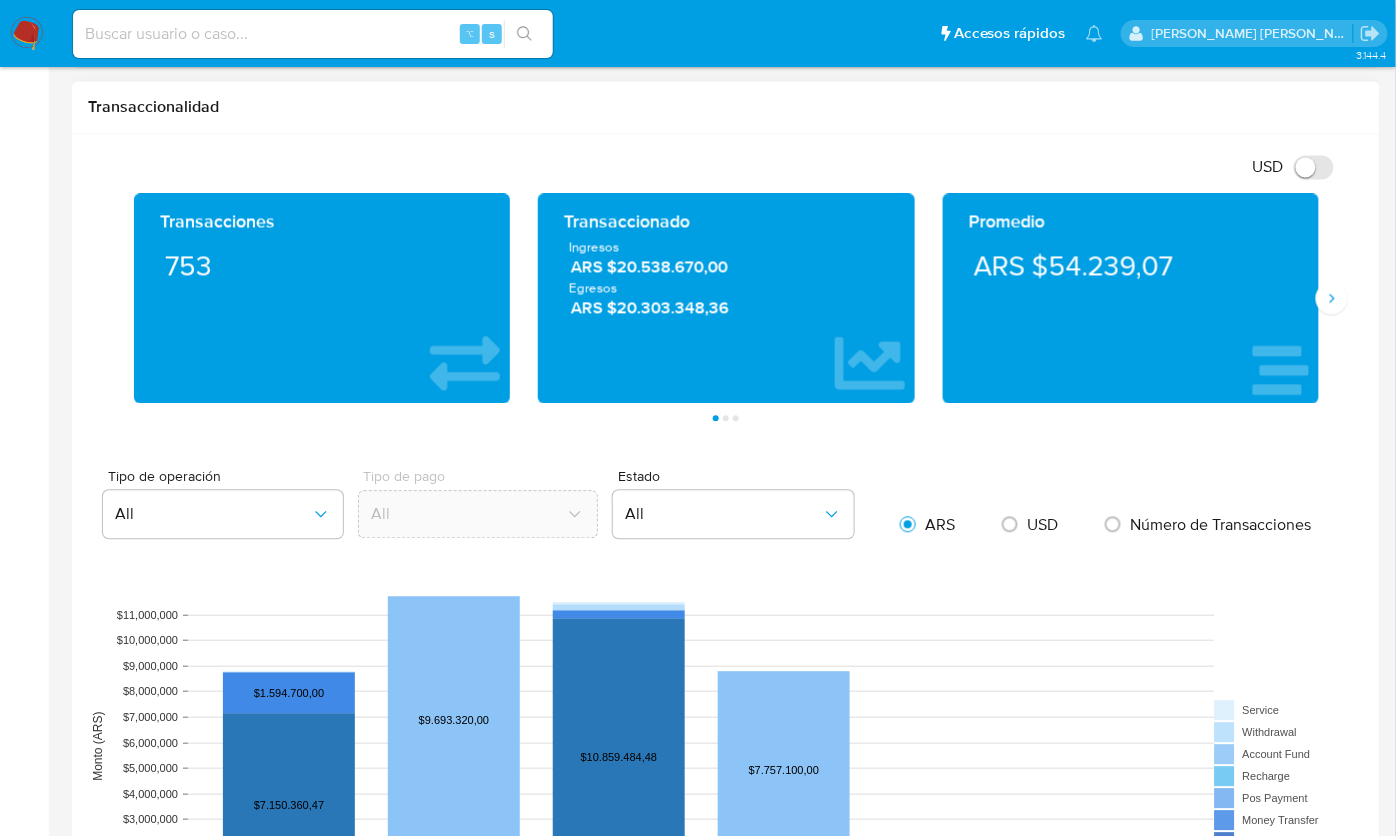 click on "Tipo de operación All Tipo de pago All Estado All ARS USD Número de Transacciones" at bounding box center [726, 508] 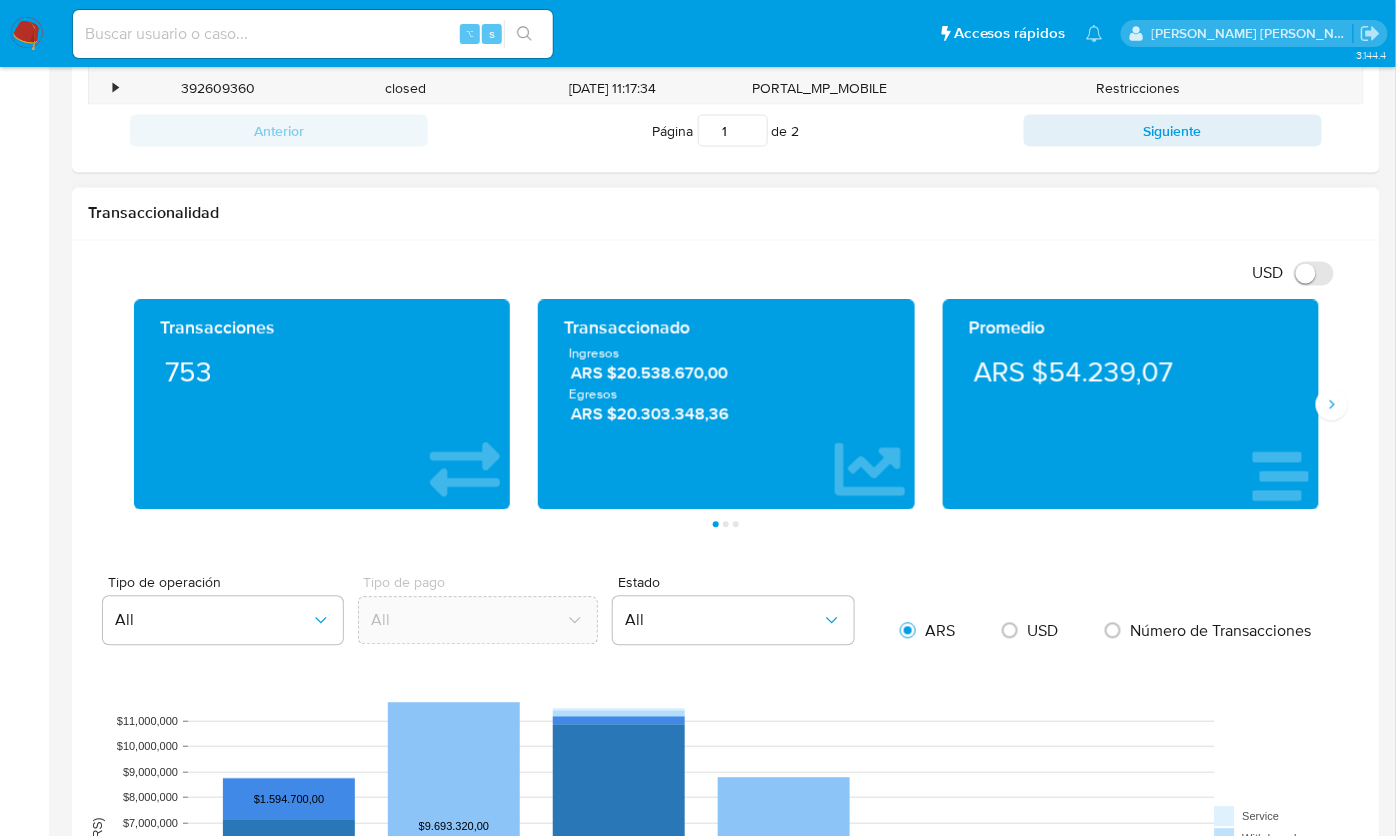 scroll, scrollTop: 676, scrollLeft: 0, axis: vertical 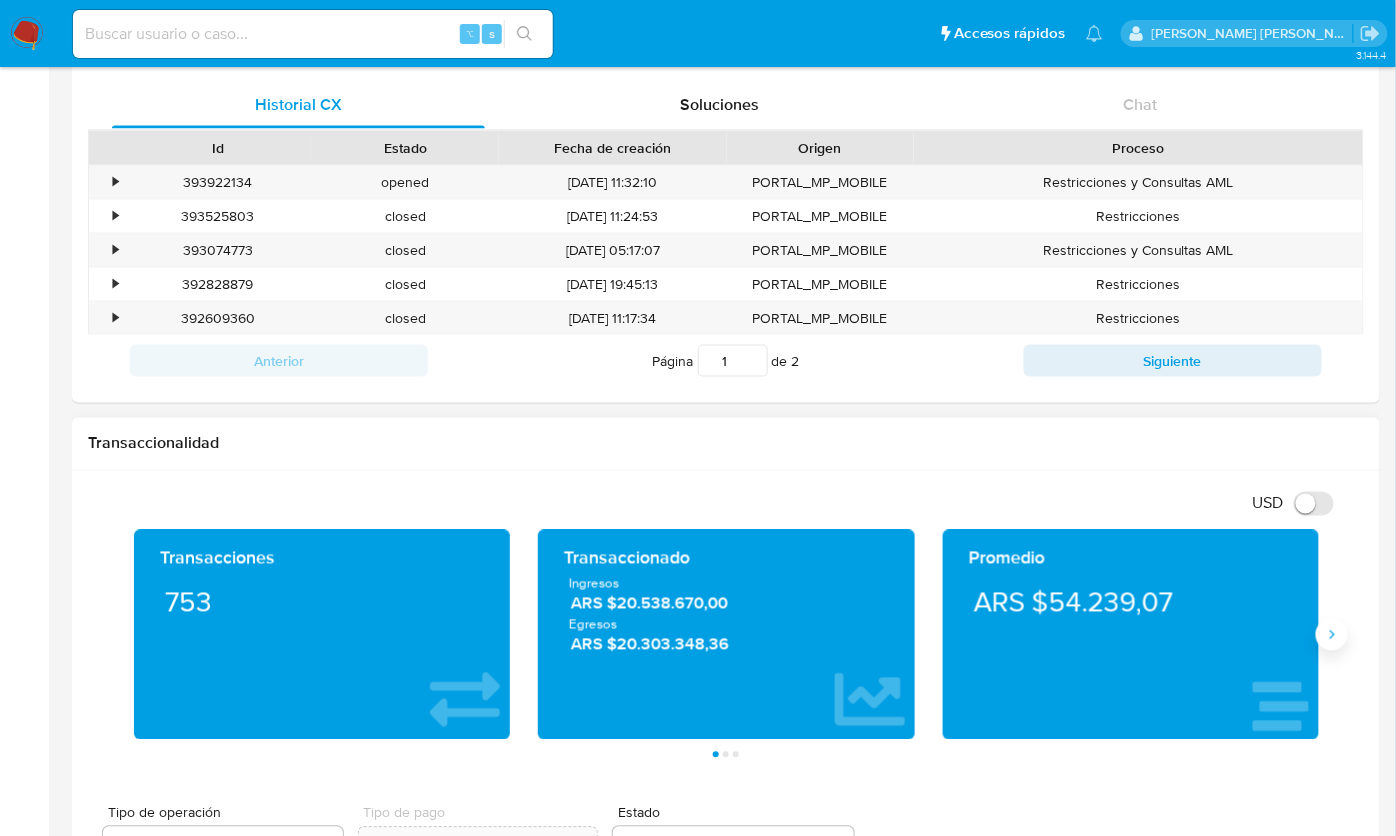click at bounding box center (1332, 635) 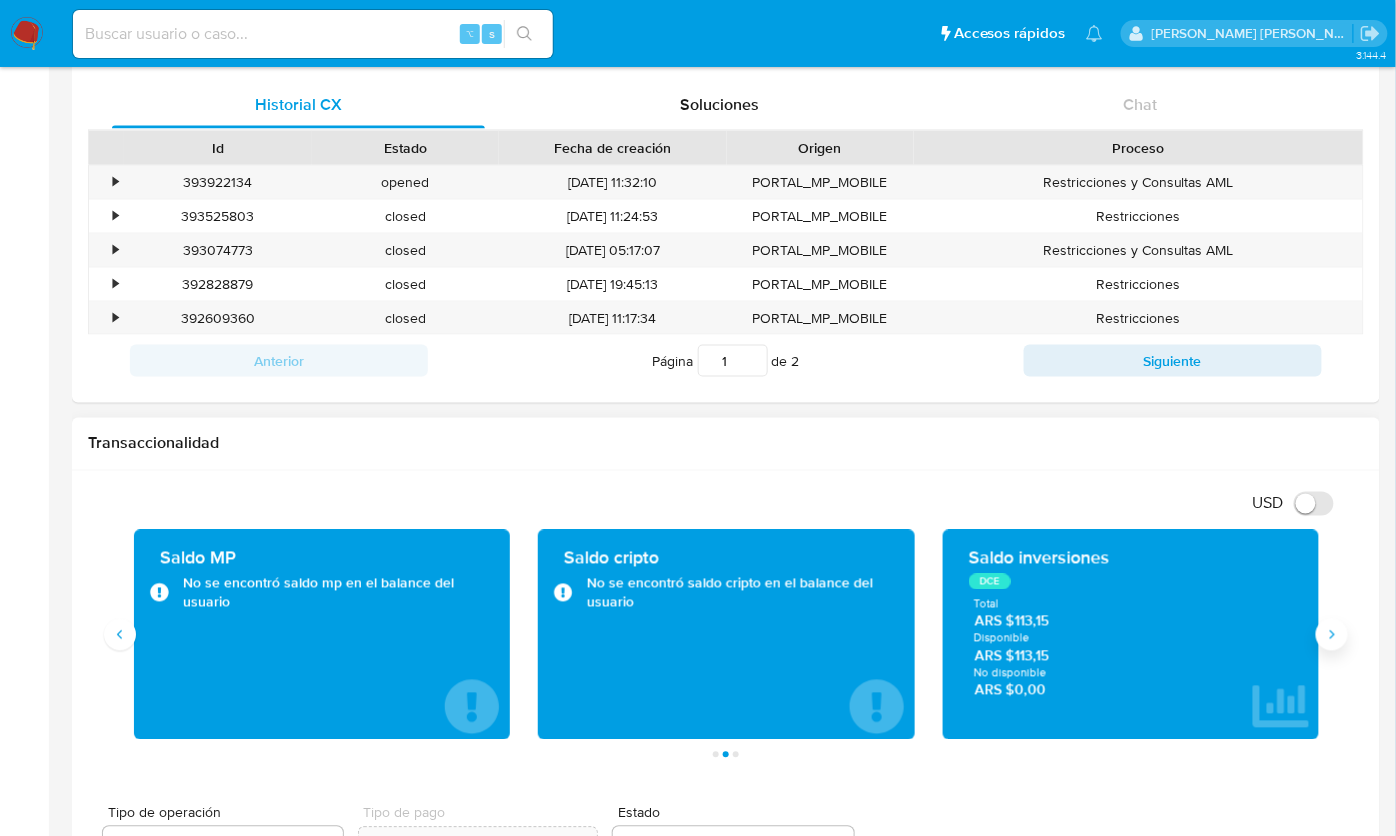 click at bounding box center (1332, 635) 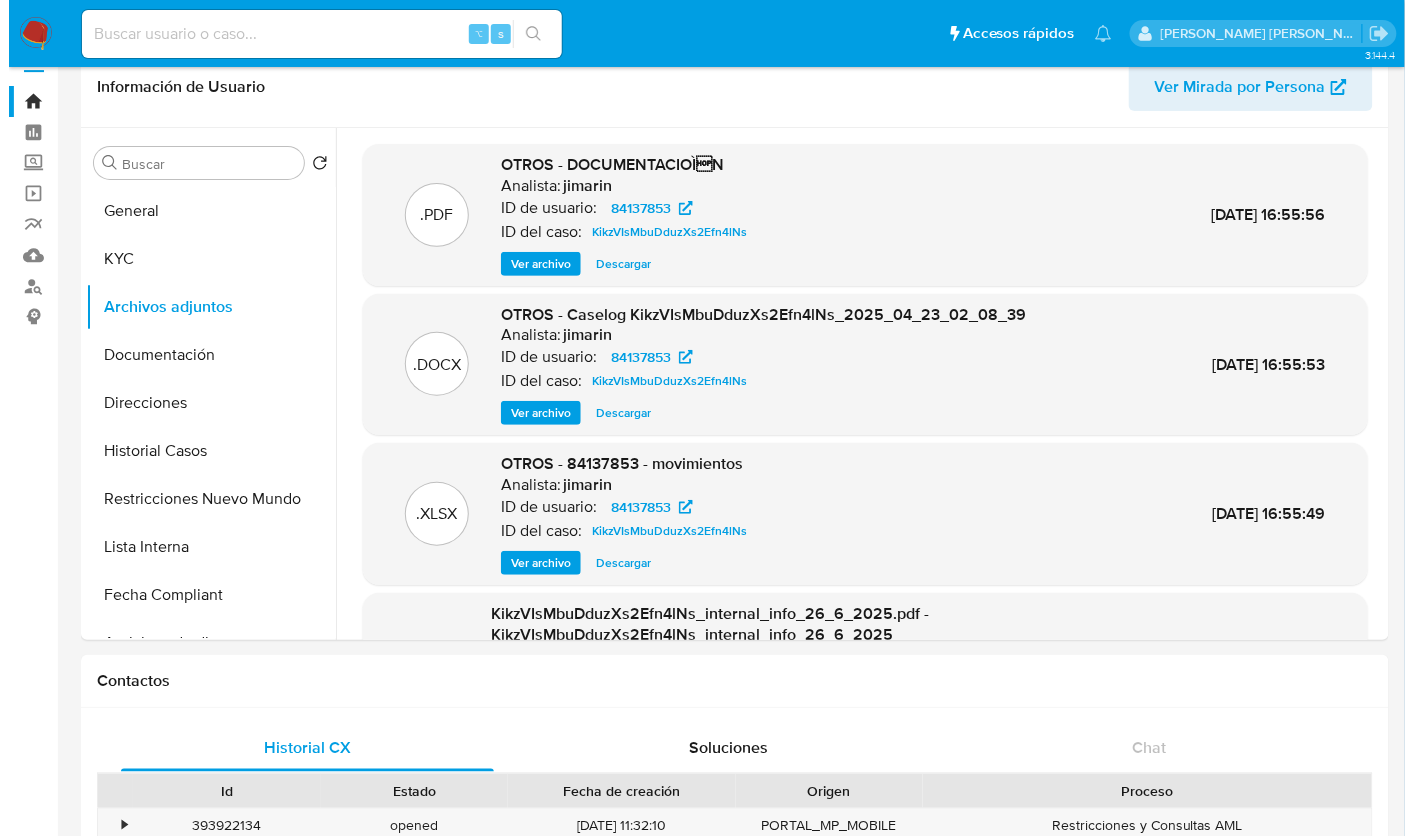 scroll, scrollTop: 0, scrollLeft: 0, axis: both 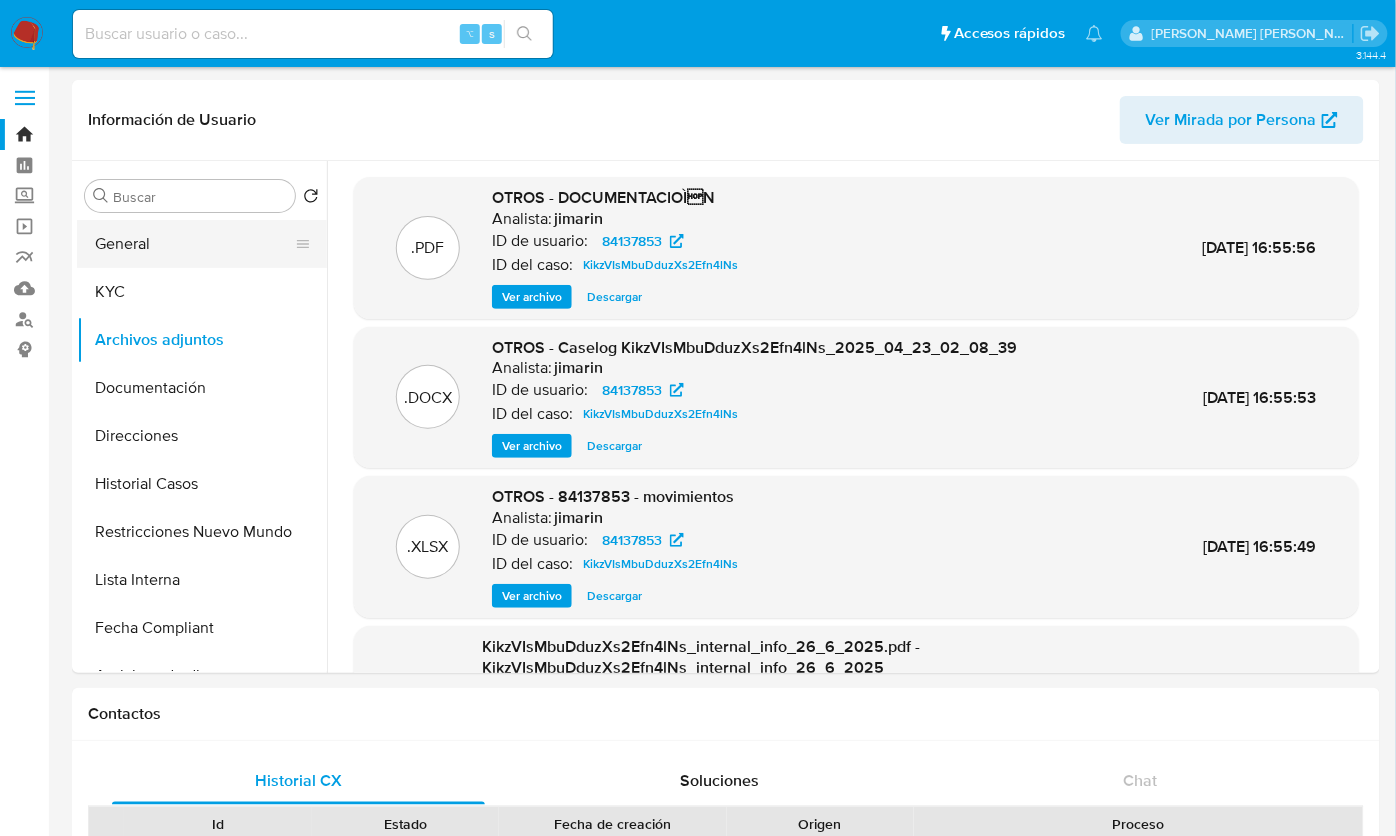 click on "General" at bounding box center (194, 244) 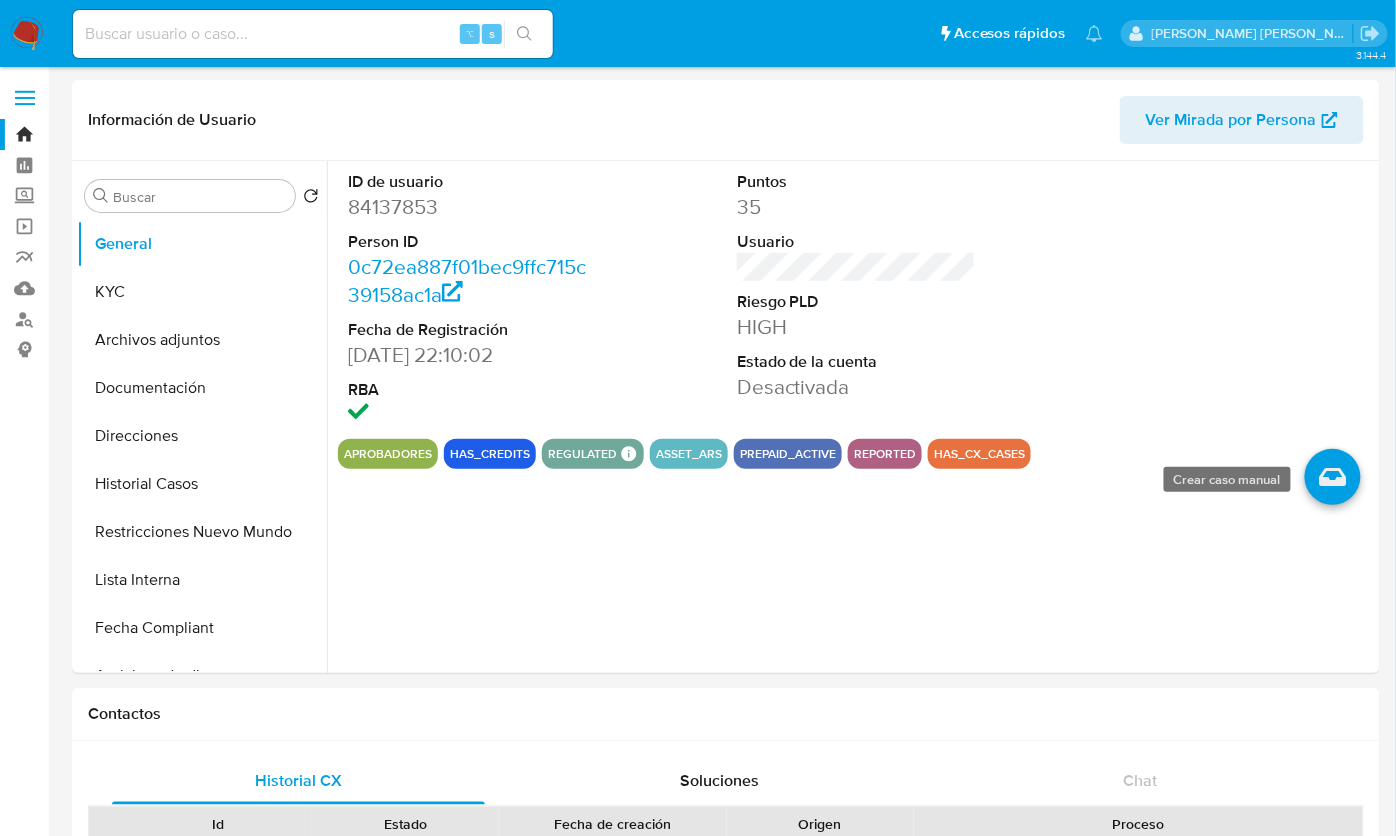 click at bounding box center (1333, 477) 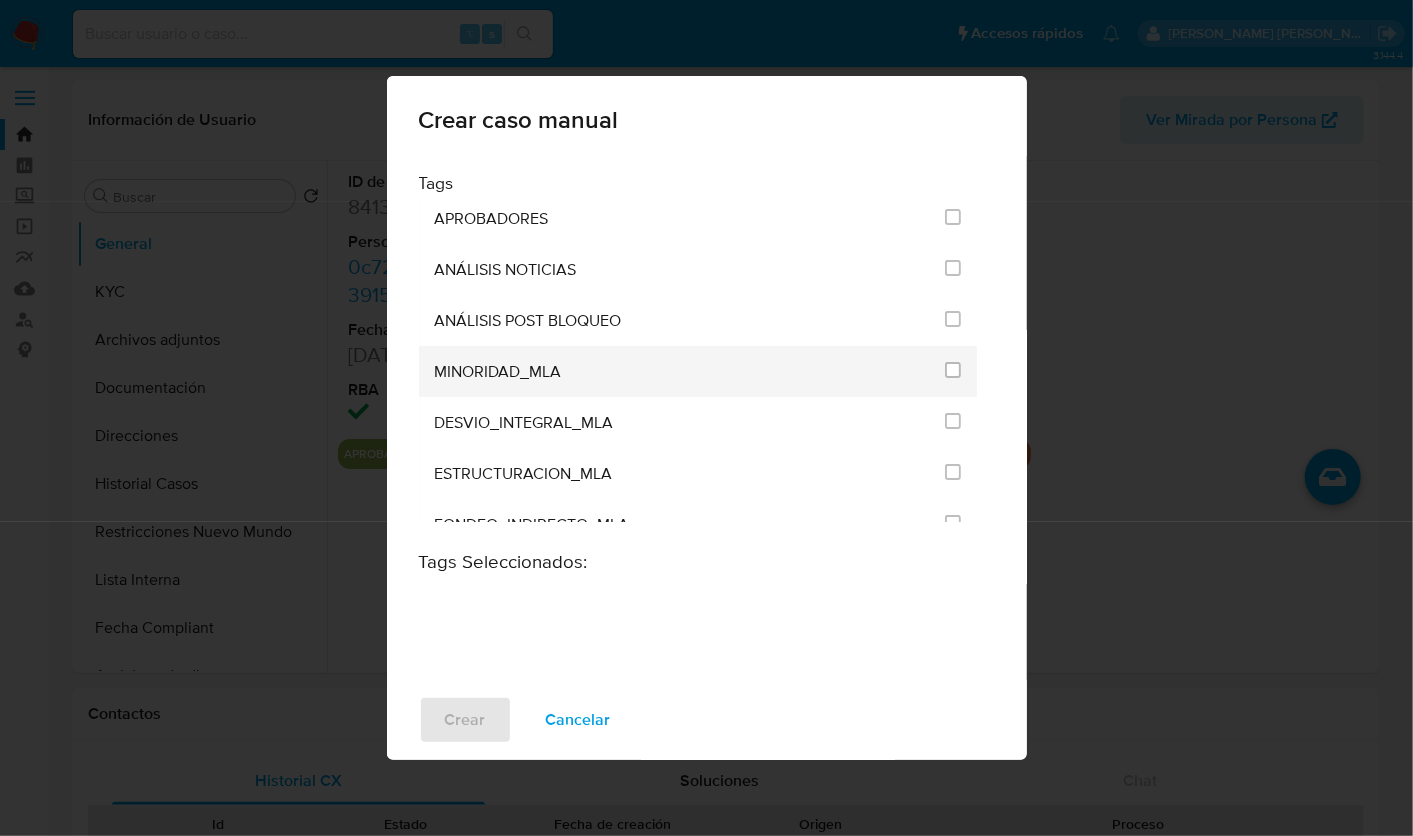 scroll, scrollTop: 4441, scrollLeft: 0, axis: vertical 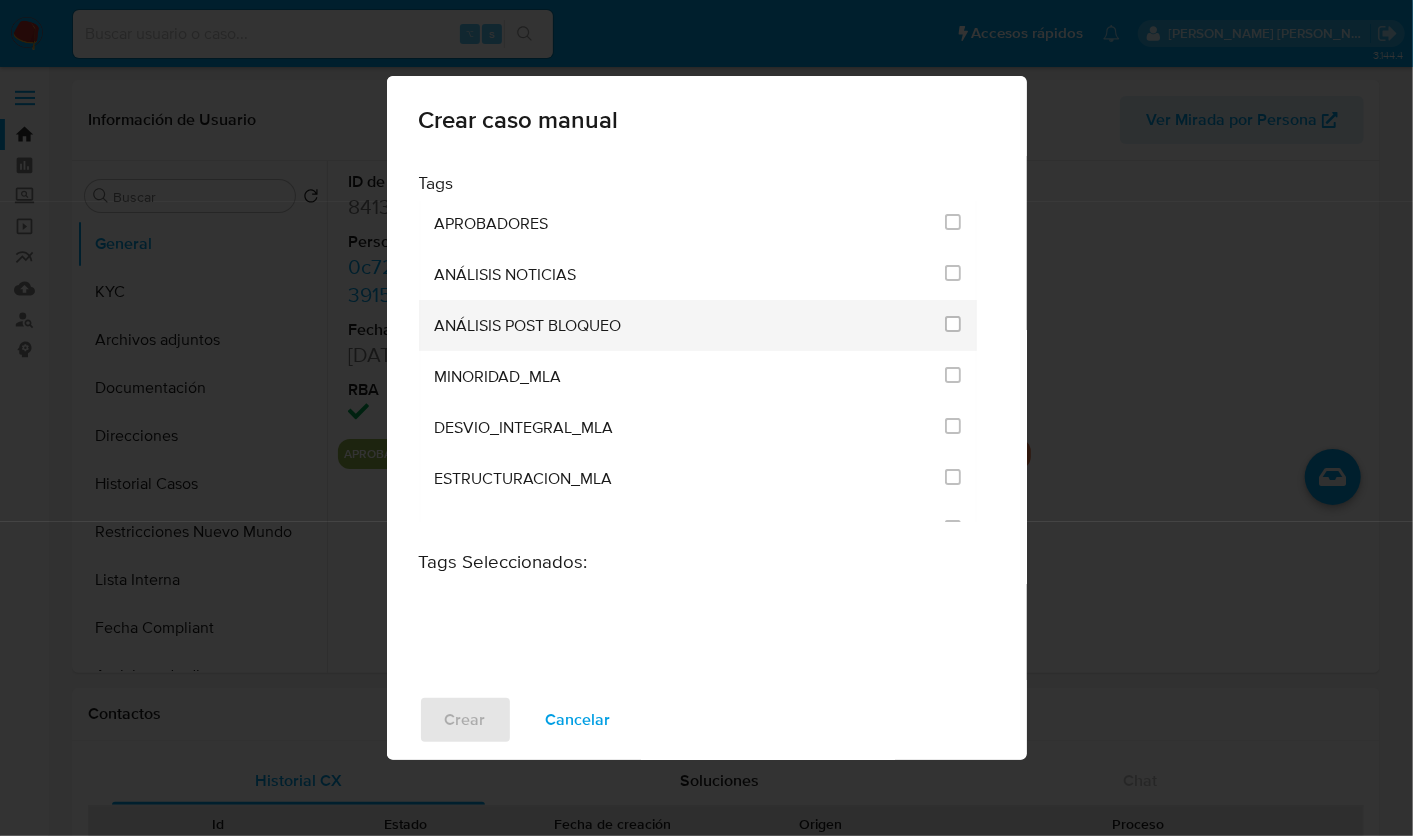 click on "ANÁLISIS POST BLOQUEO" at bounding box center [698, 325] 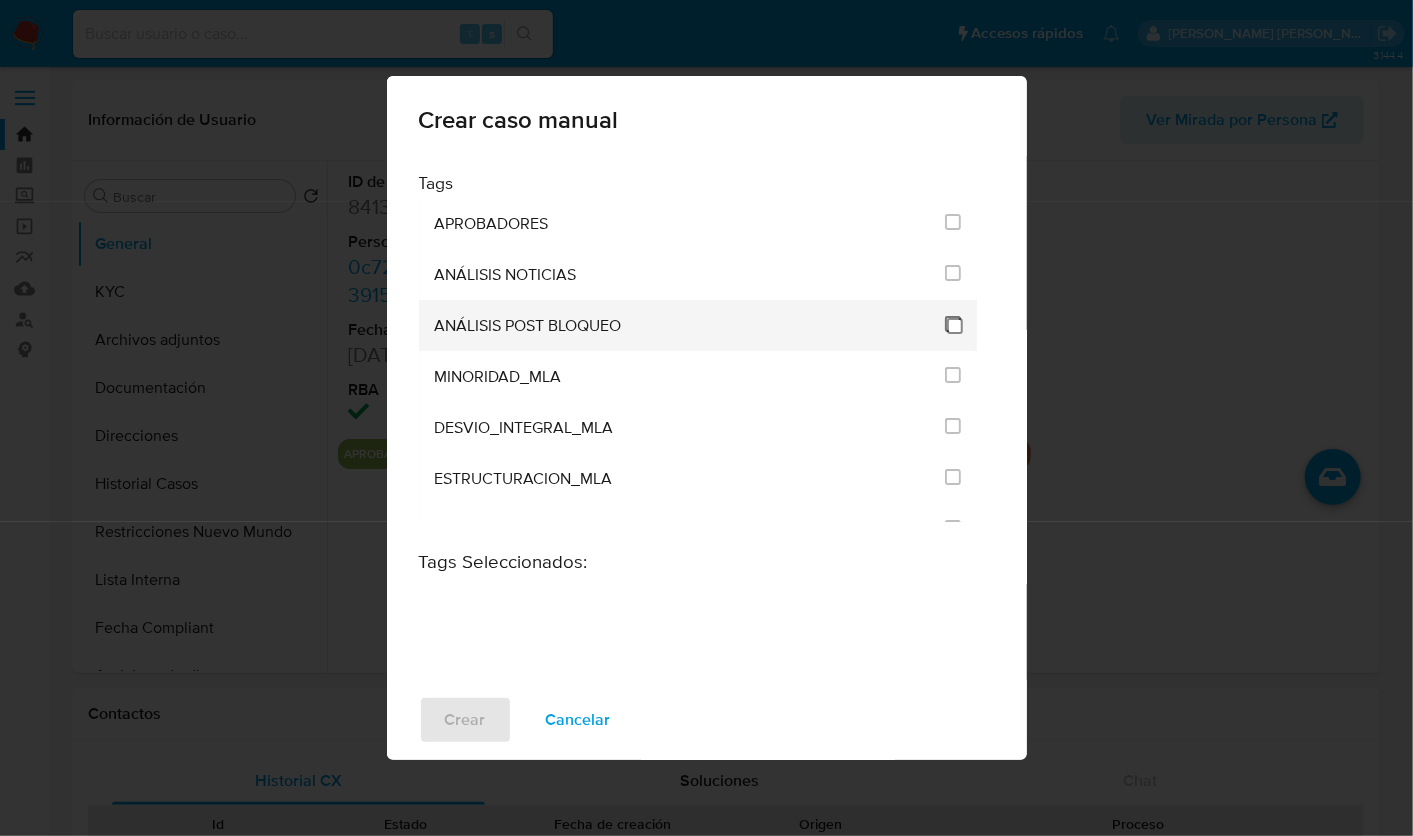 click at bounding box center [953, 324] 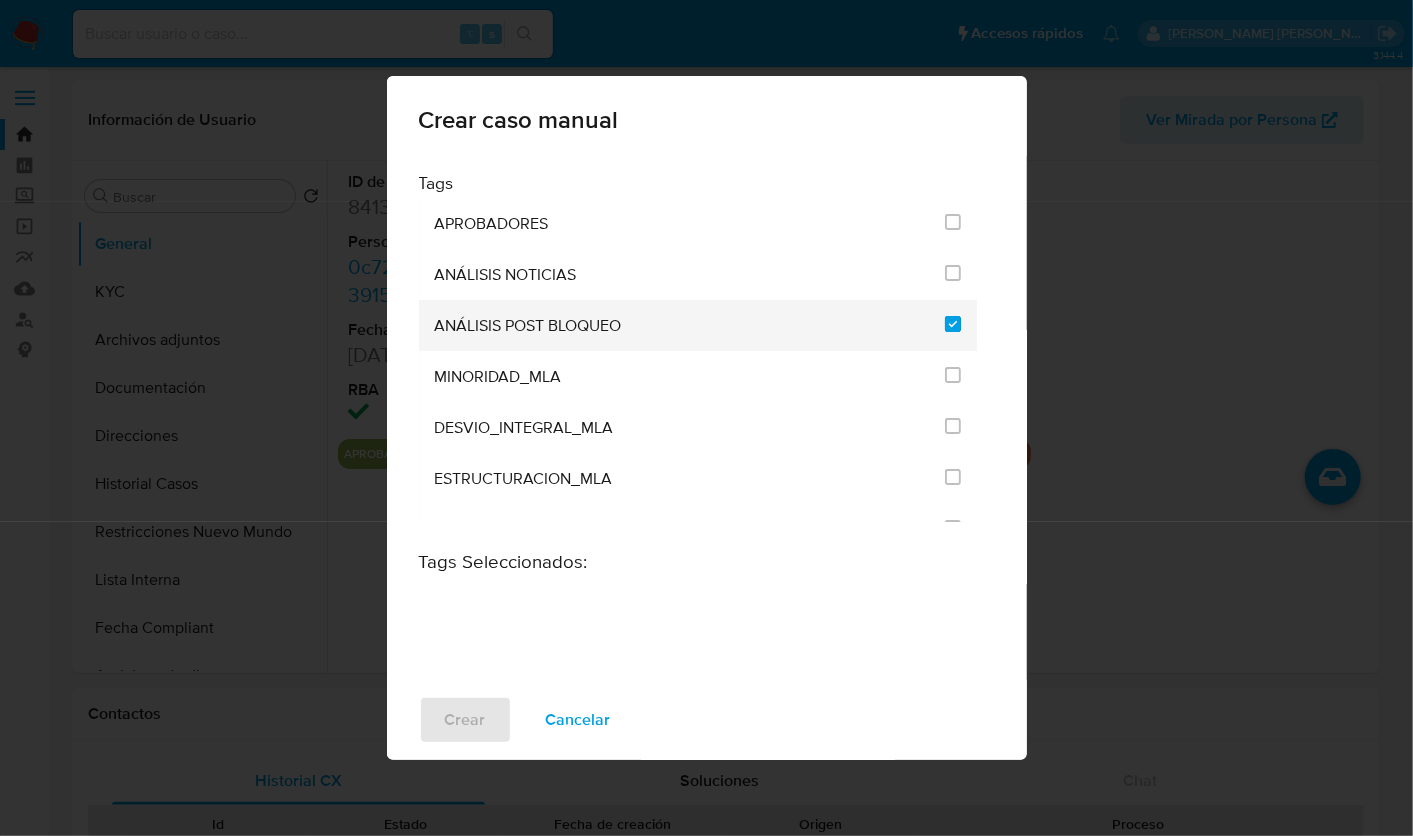 checkbox on "true" 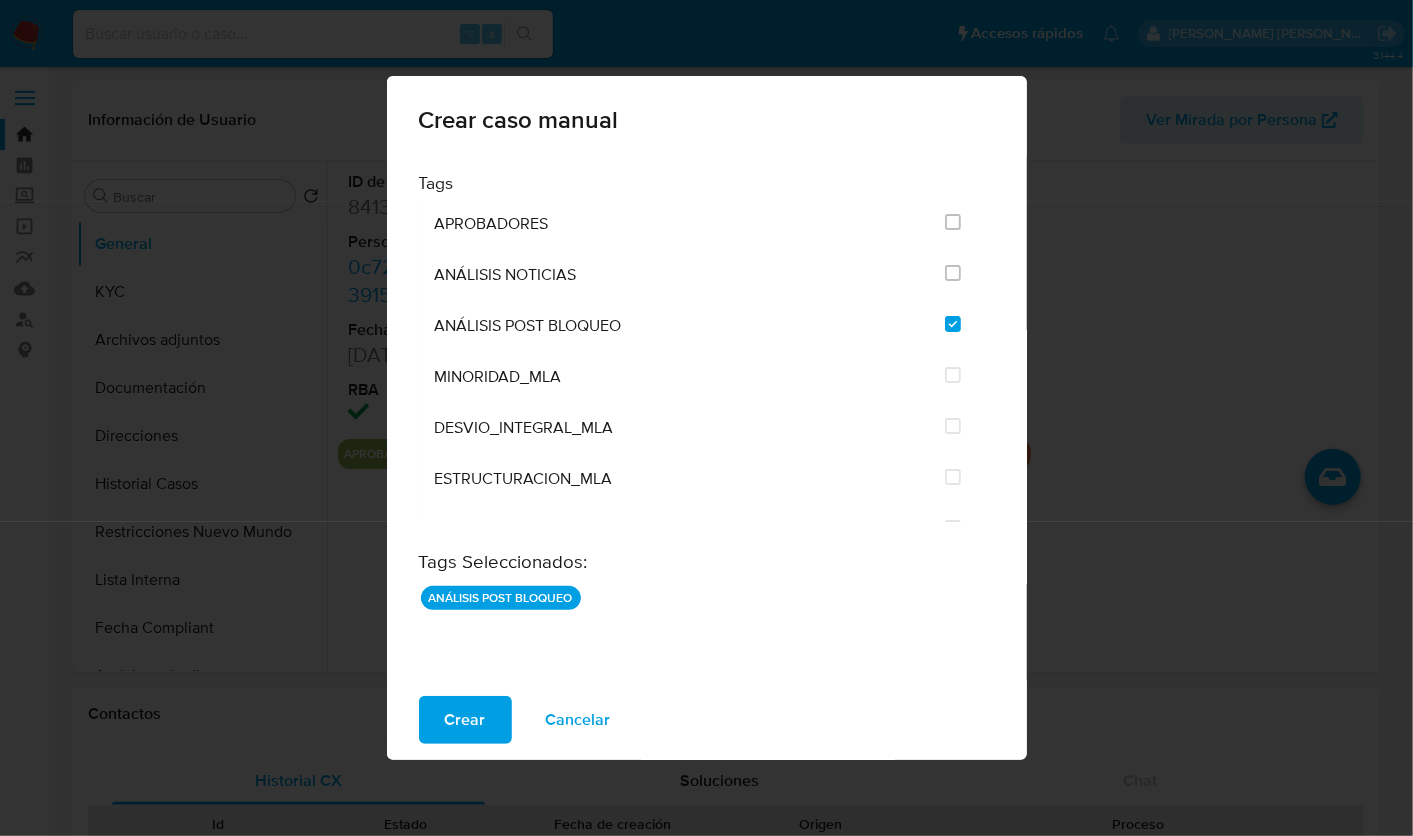 click on "Crear" at bounding box center [465, 720] 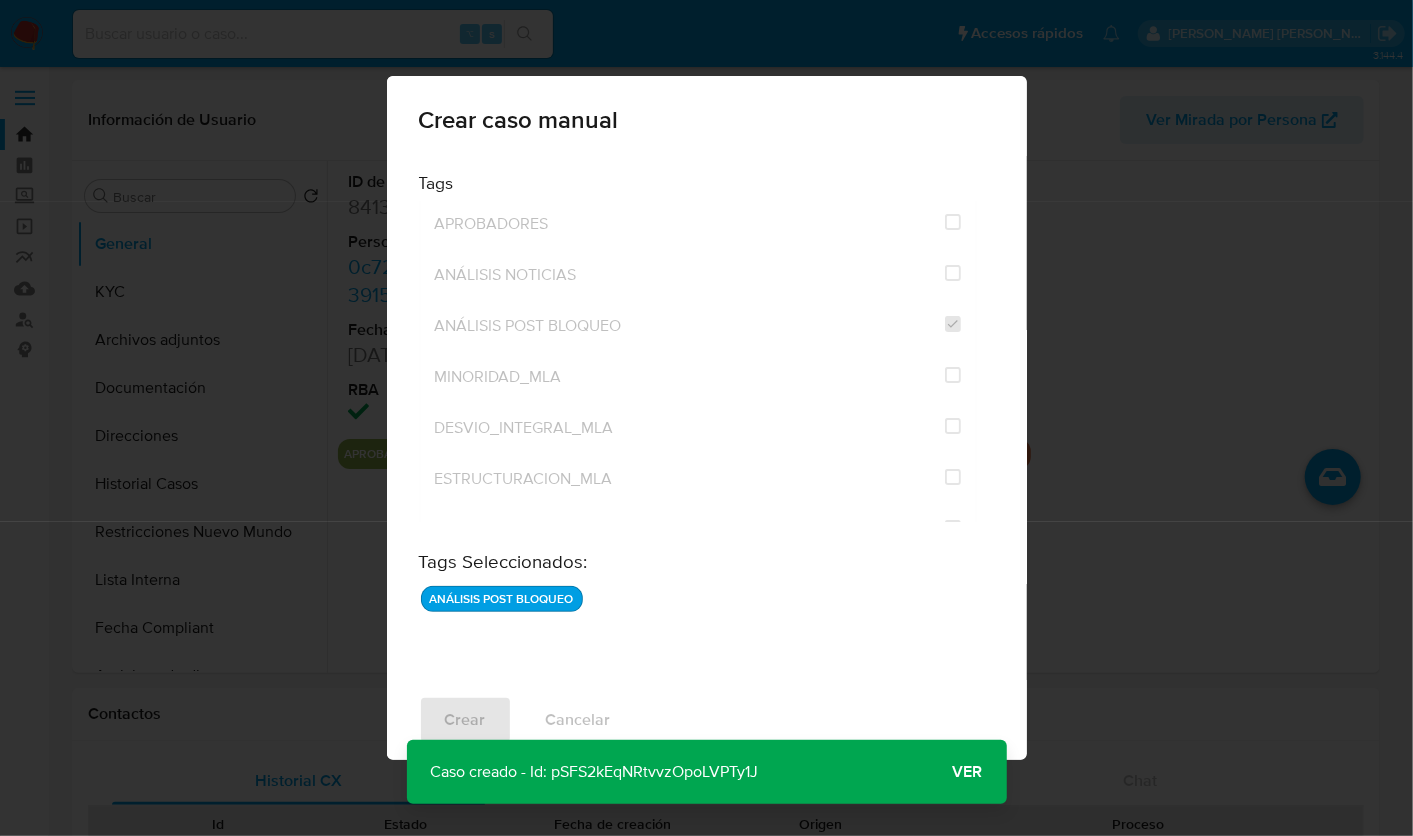 click on "Ver" at bounding box center [968, 772] 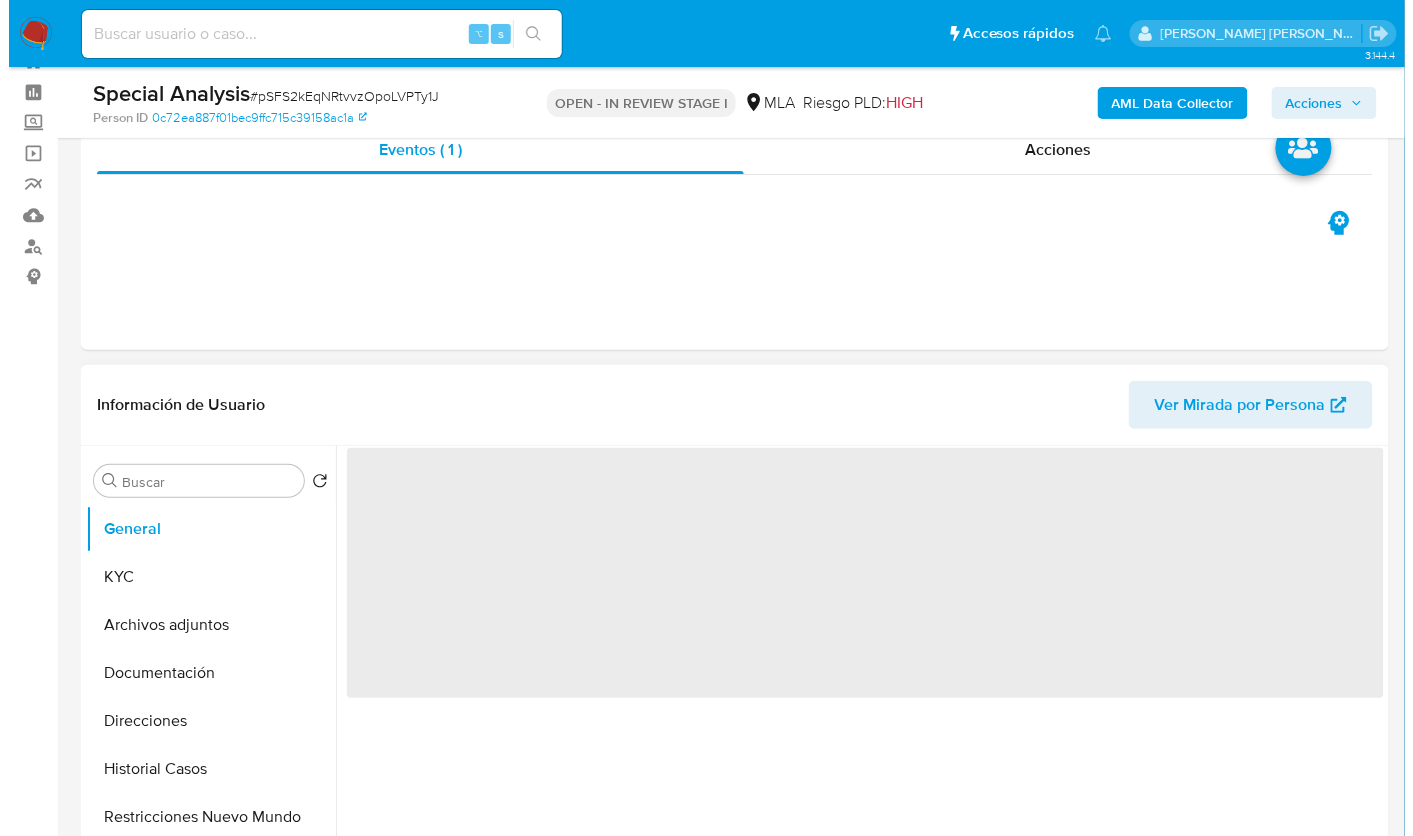 scroll, scrollTop: 169, scrollLeft: 0, axis: vertical 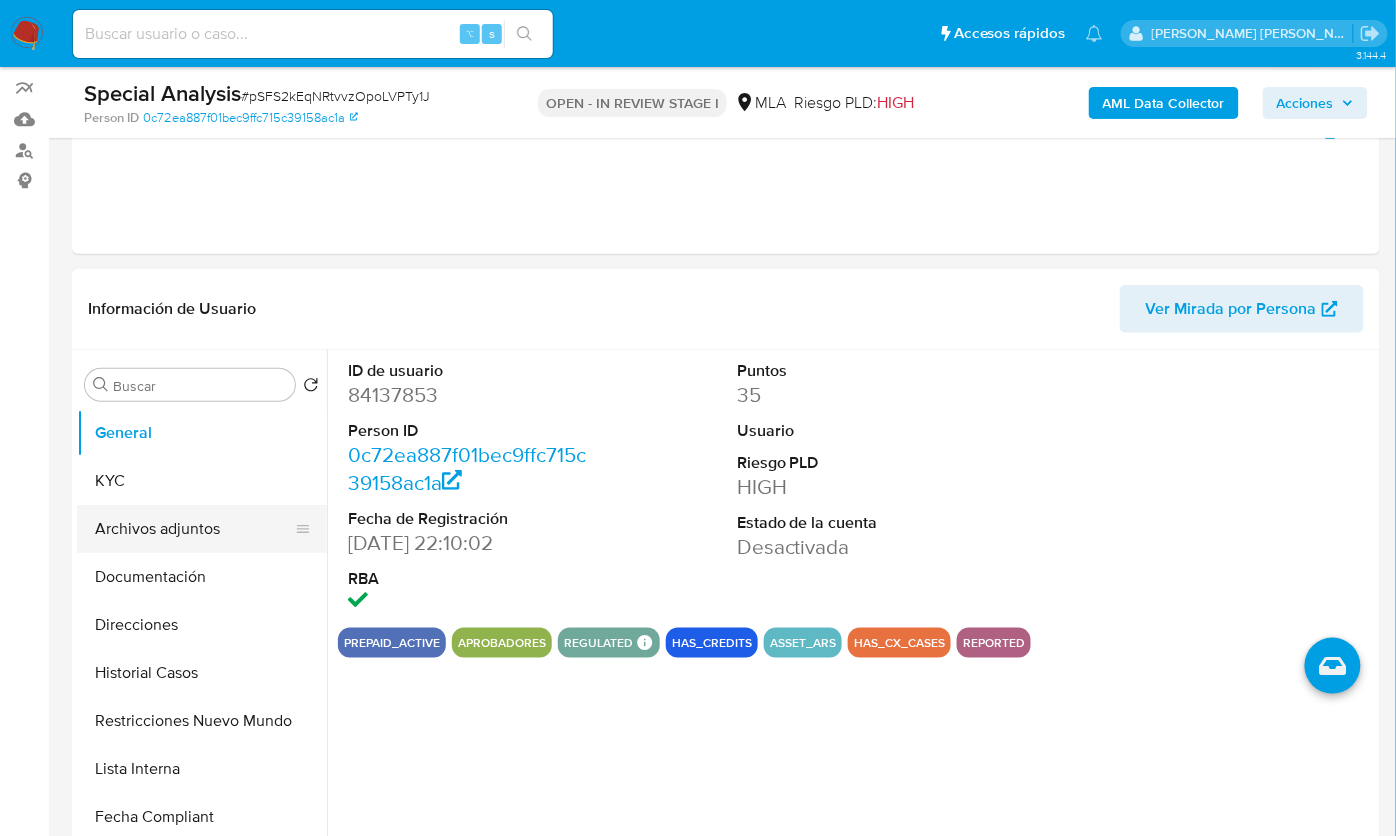 click on "Archivos adjuntos" at bounding box center [194, 529] 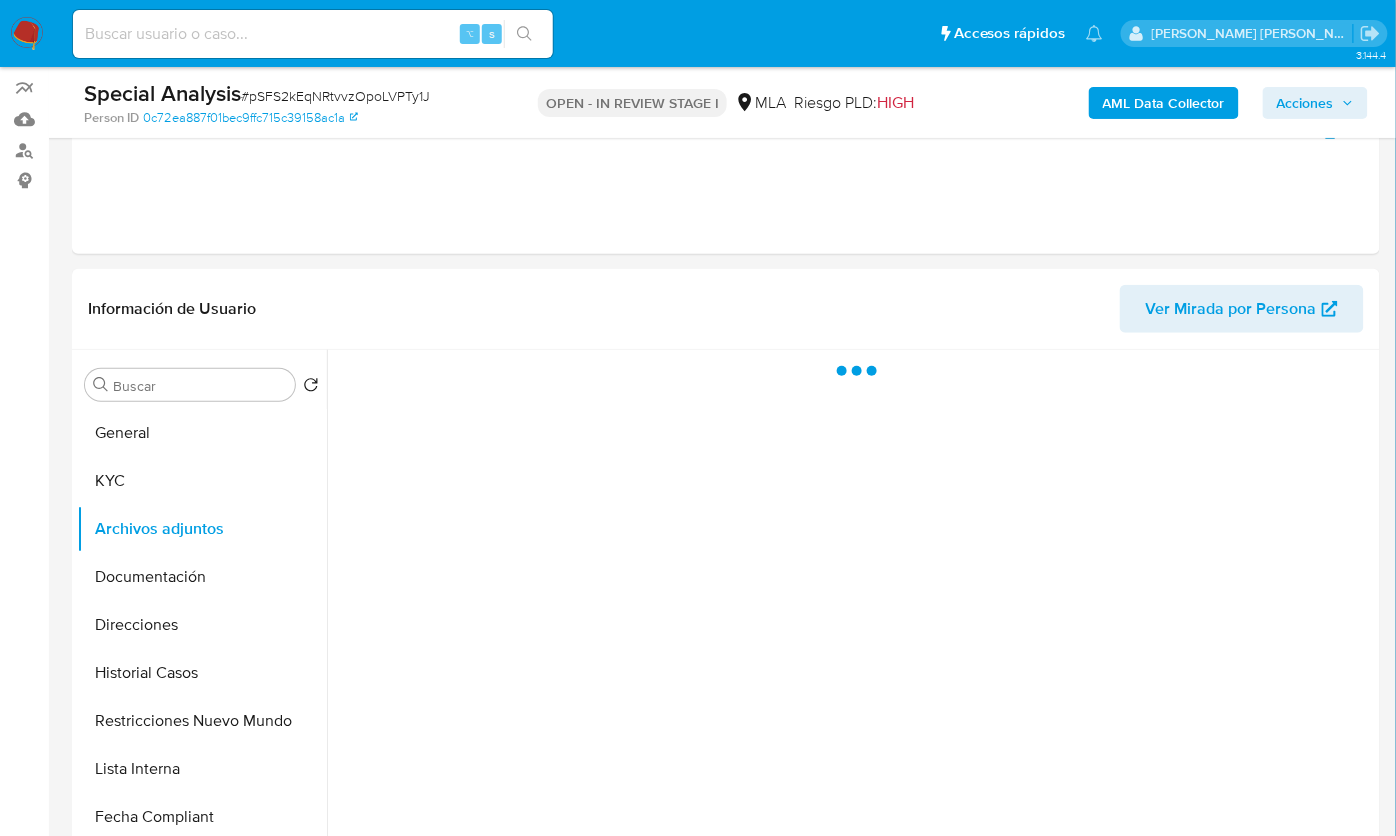 select on "10" 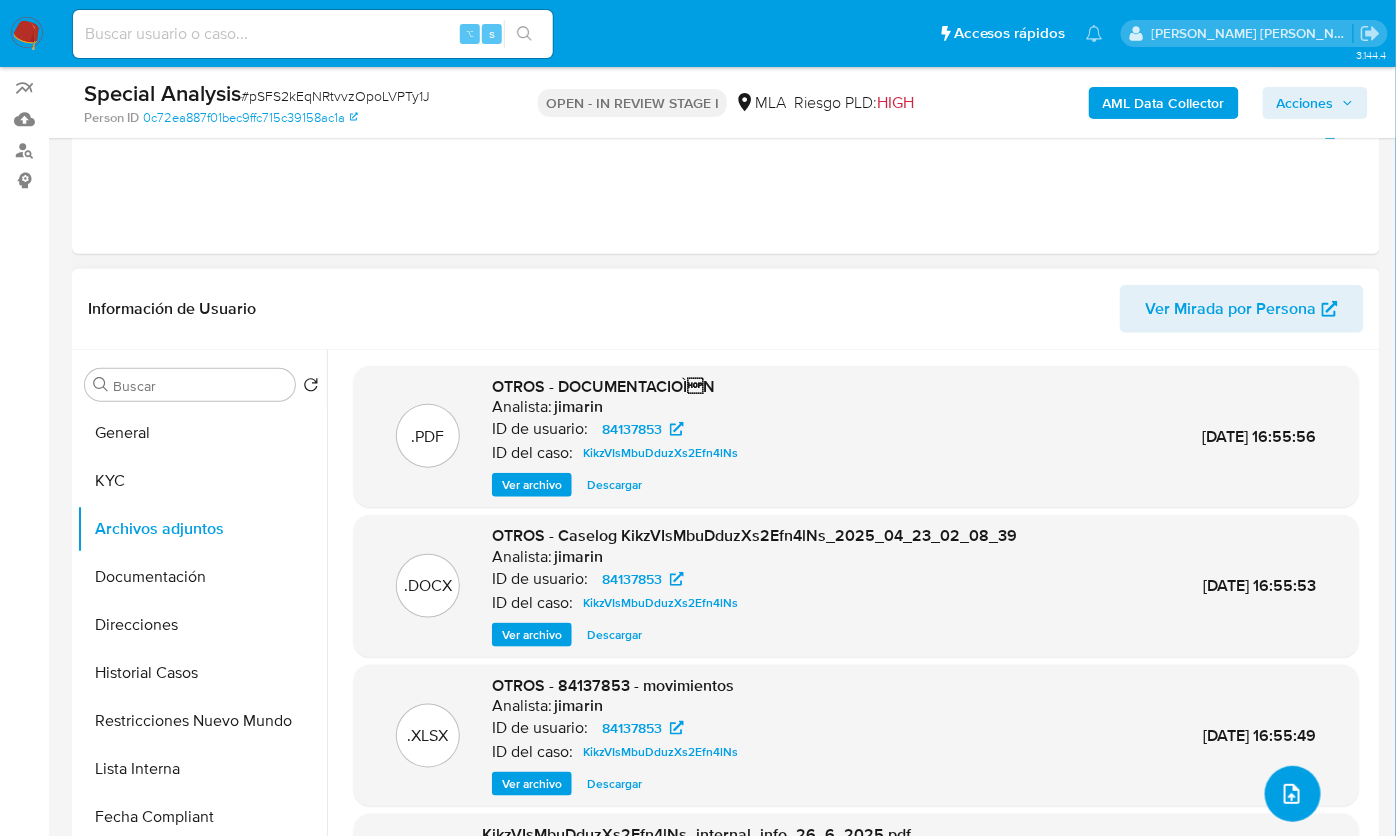 click at bounding box center (1293, 794) 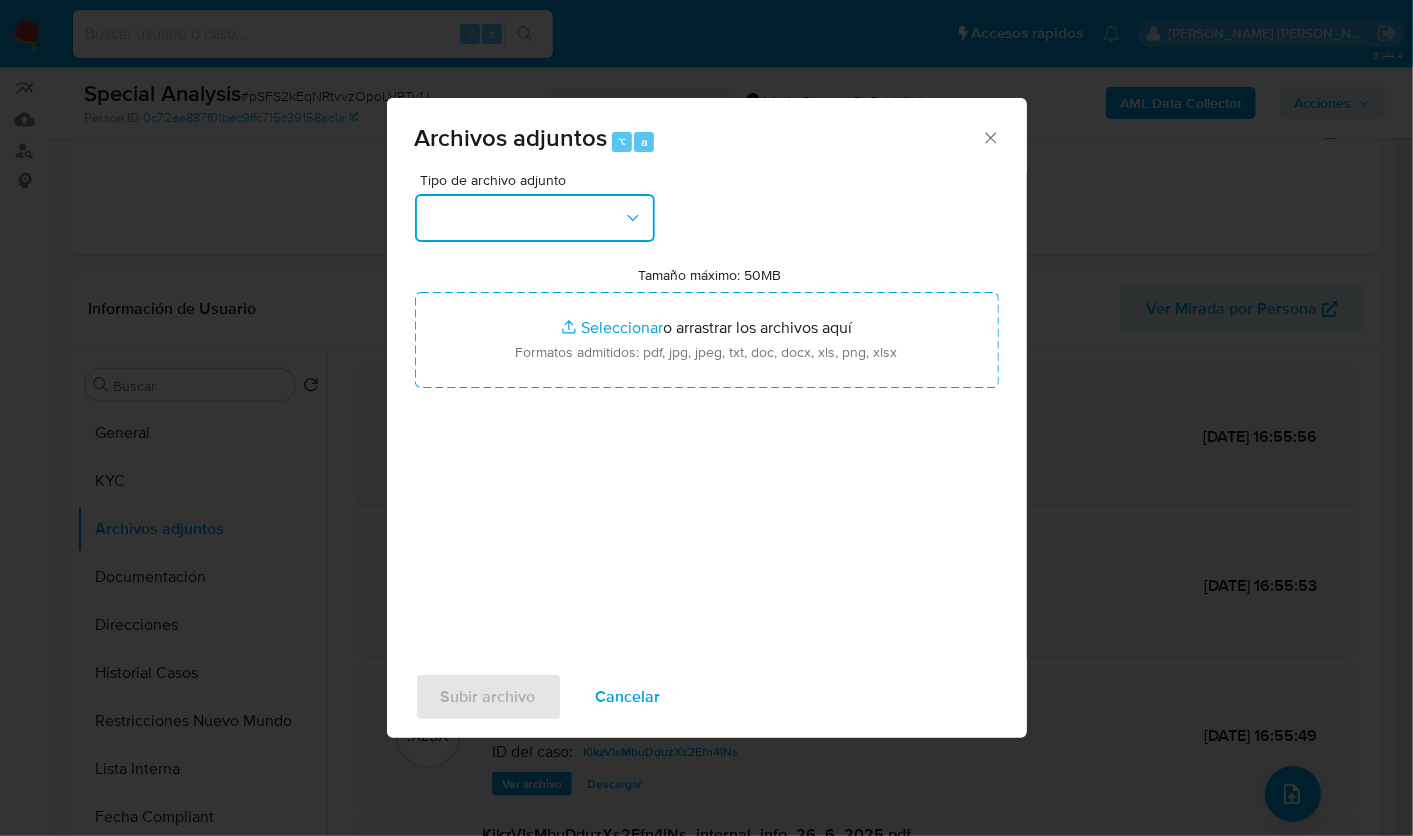 click at bounding box center (535, 218) 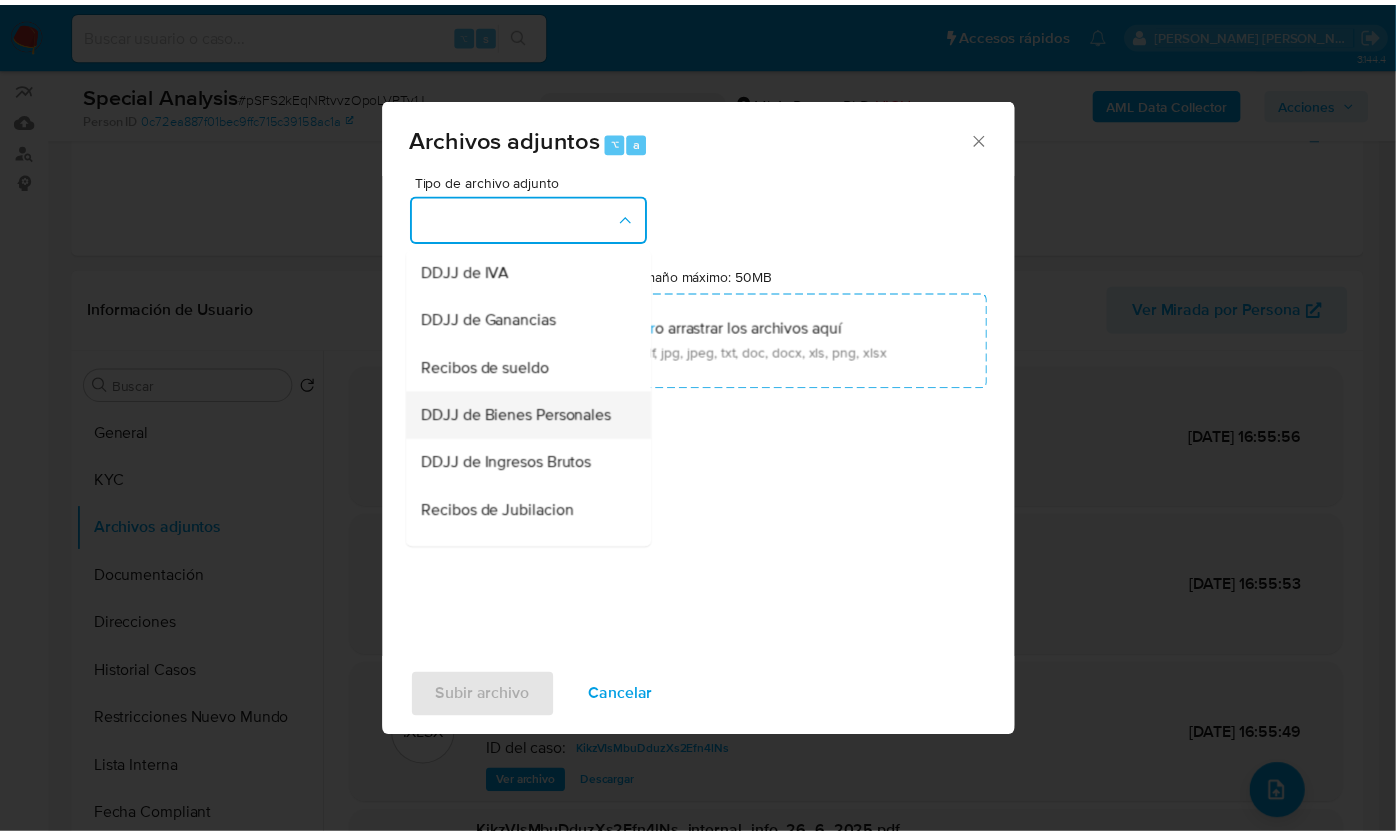 scroll, scrollTop: 525, scrollLeft: 0, axis: vertical 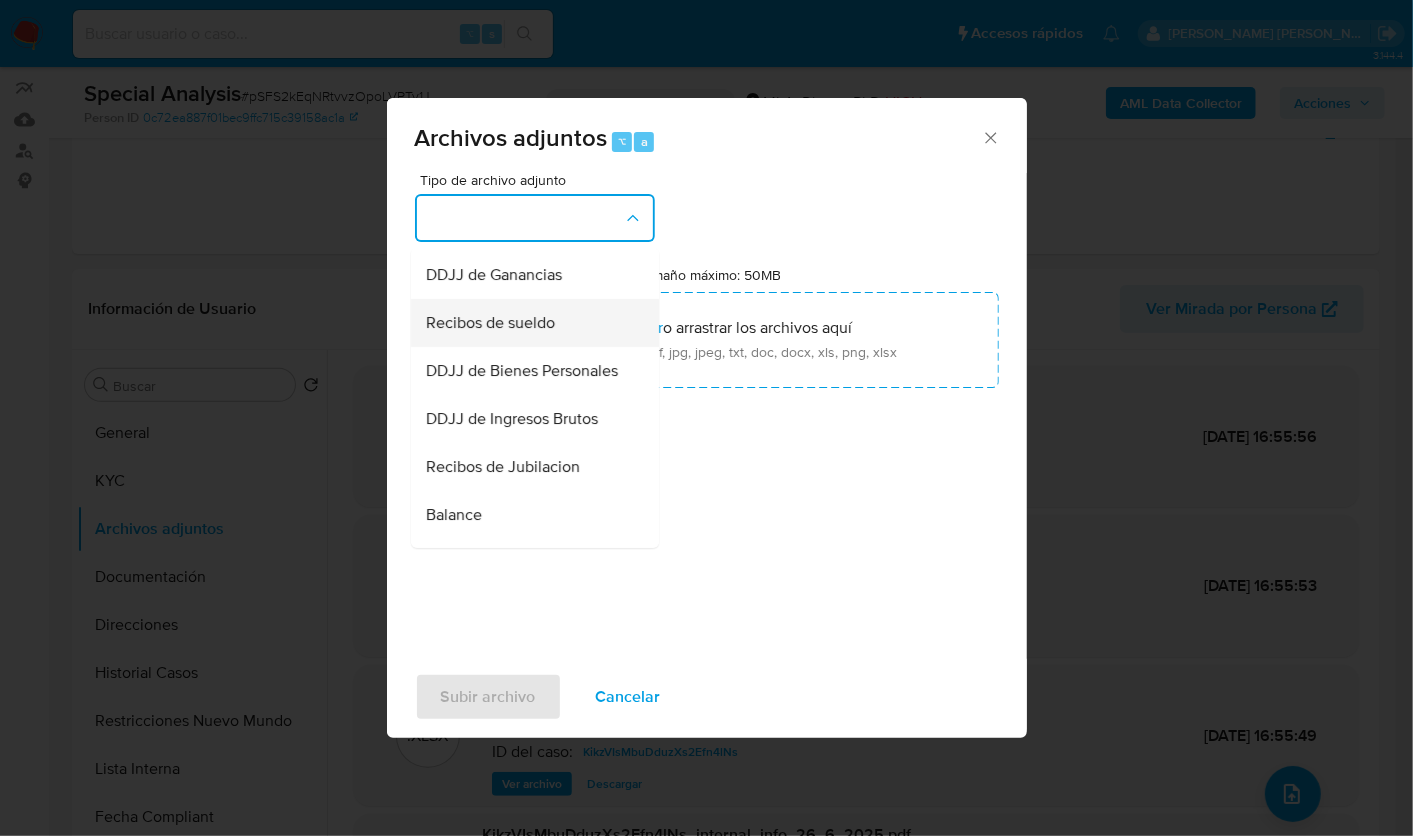 click on "Recibos de sueldo" at bounding box center [529, 322] 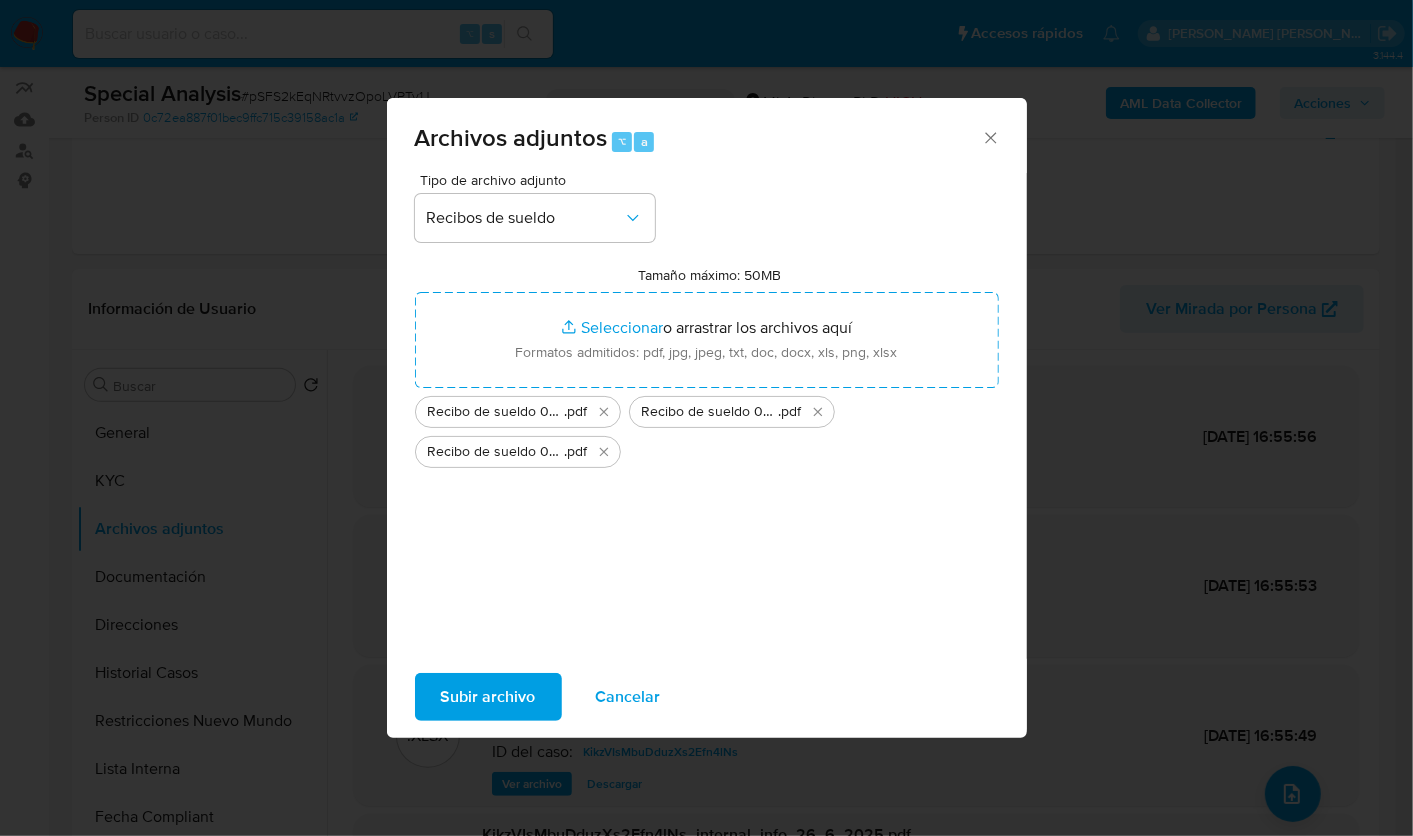 click on "Subir archivo" at bounding box center (488, 697) 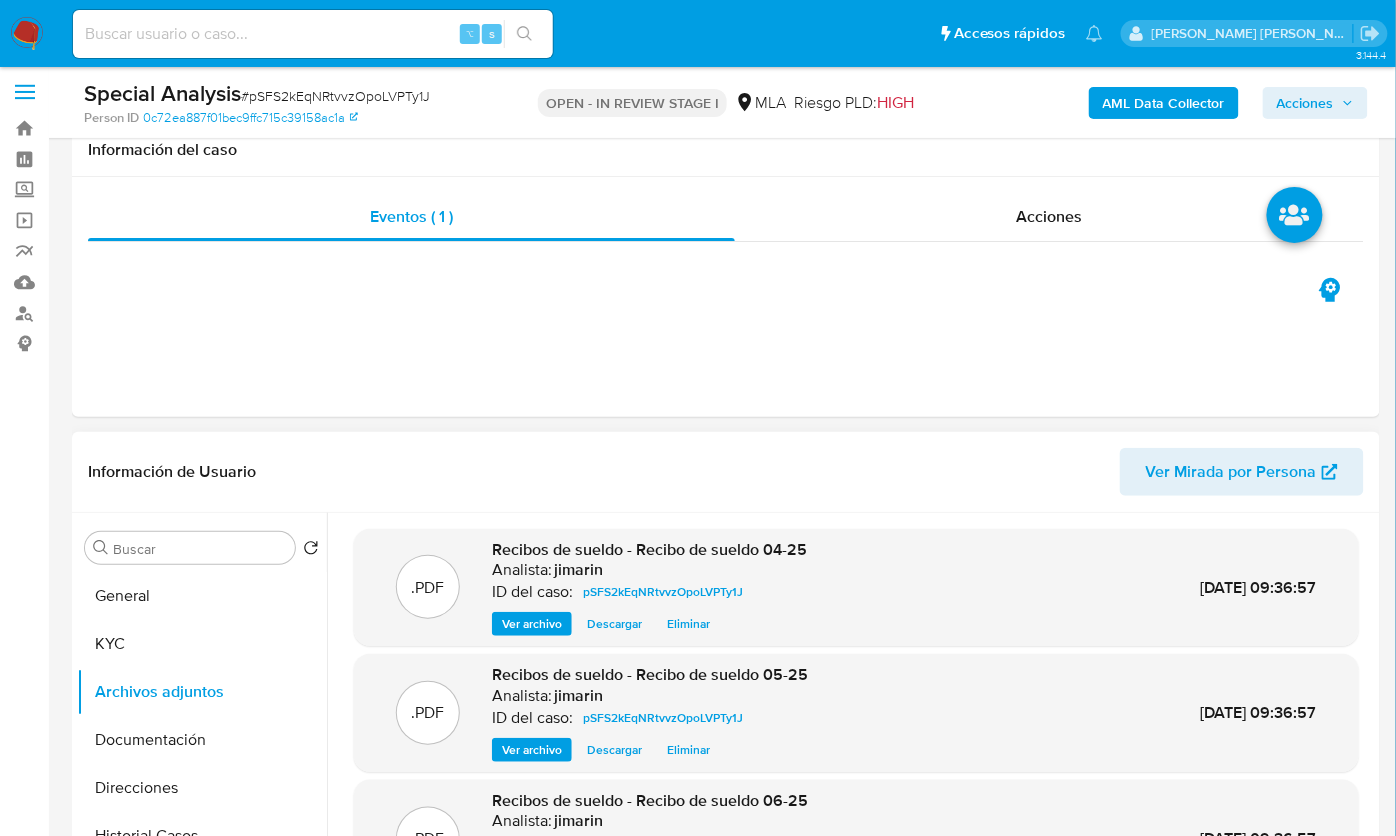 scroll, scrollTop: 0, scrollLeft: 0, axis: both 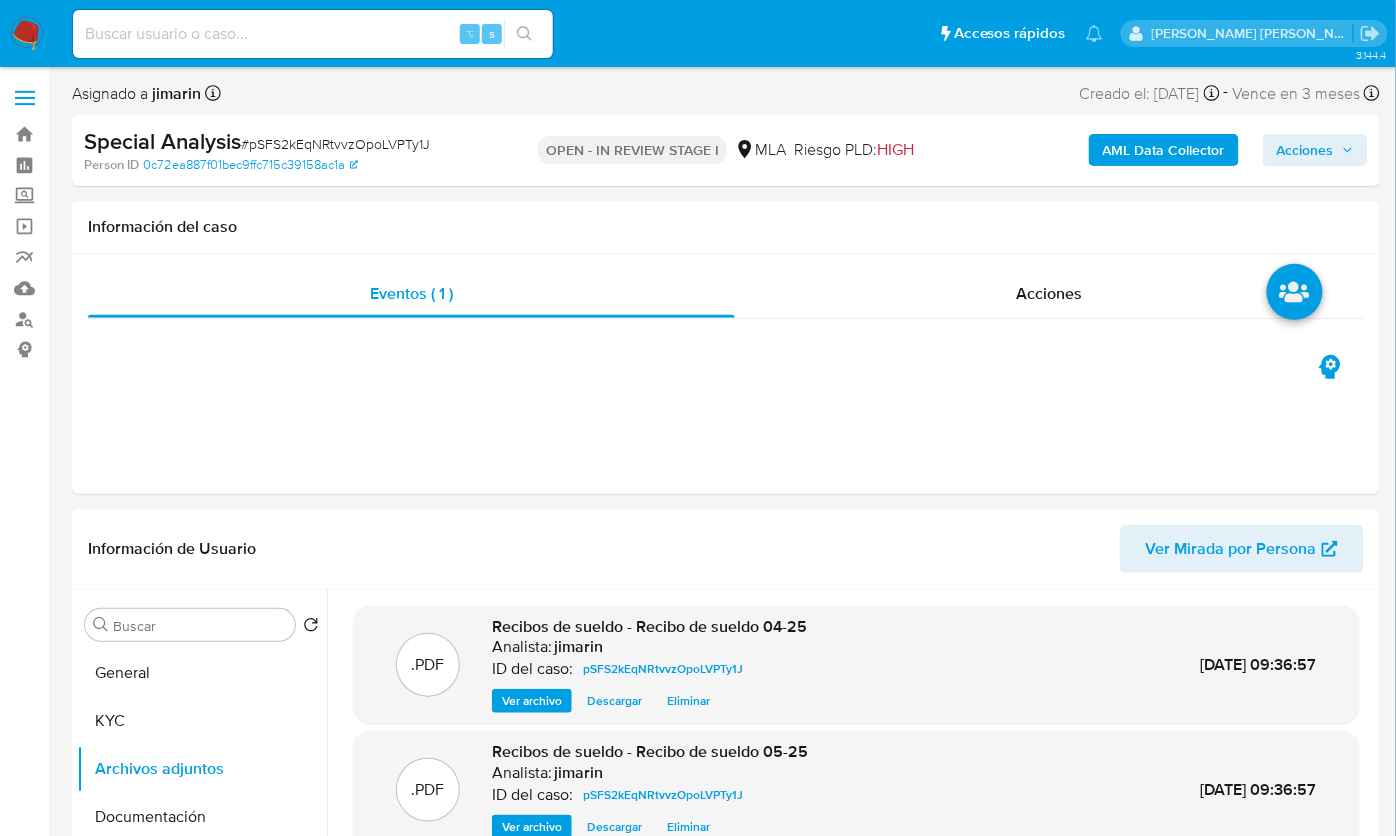 click on "Acciones" at bounding box center (1305, 150) 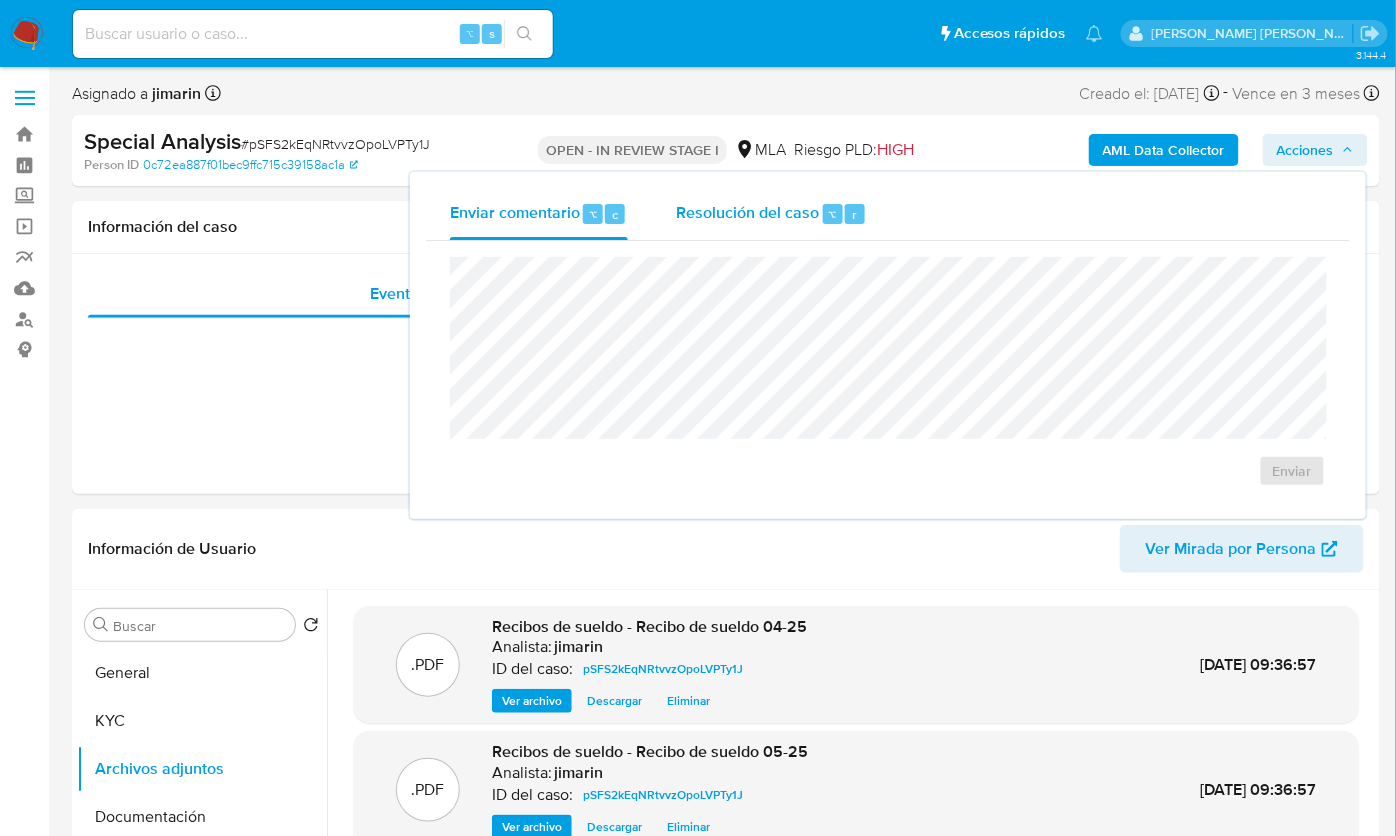 click on "Resolución del caso ⌥ r" at bounding box center (771, 214) 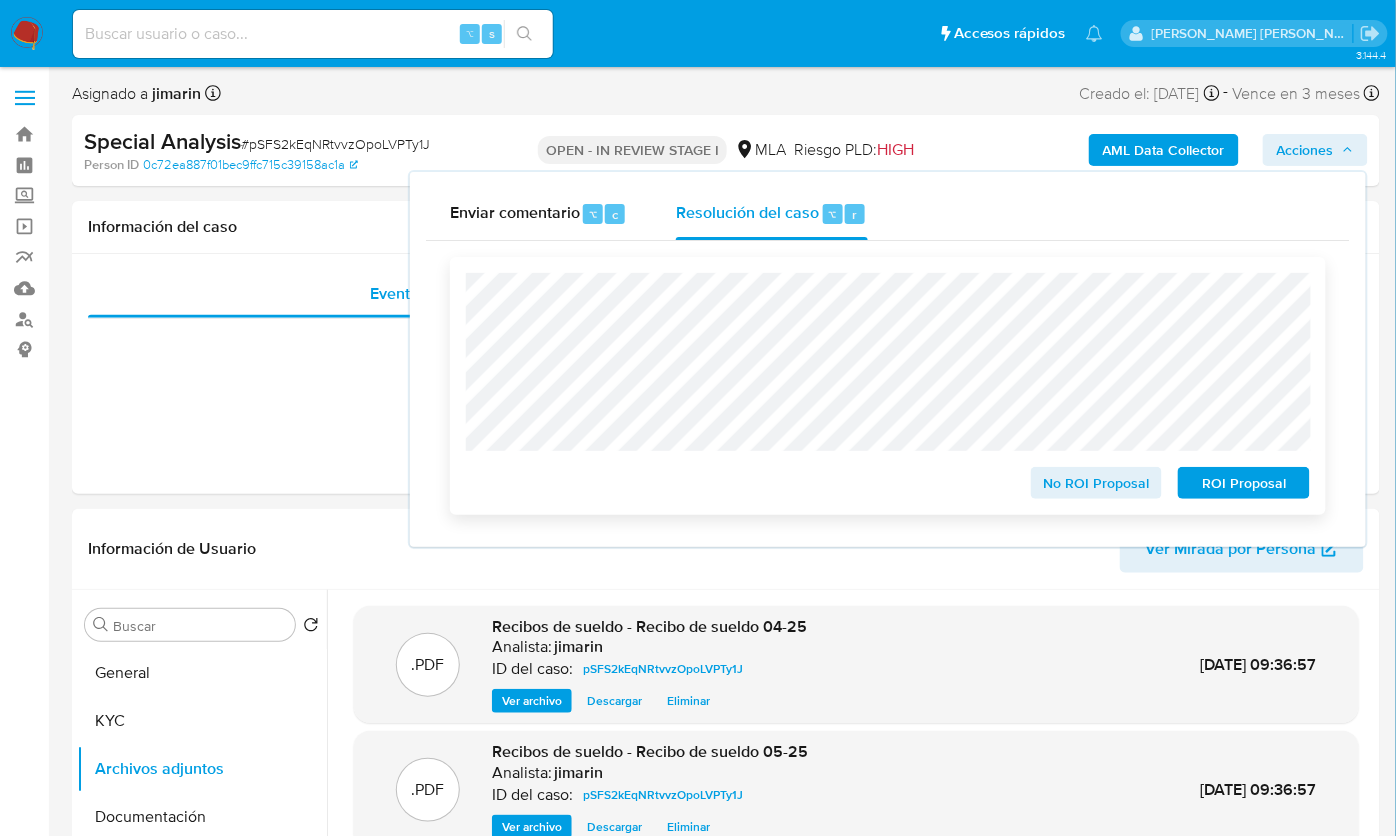 click on "No ROI Proposal" at bounding box center (1097, 483) 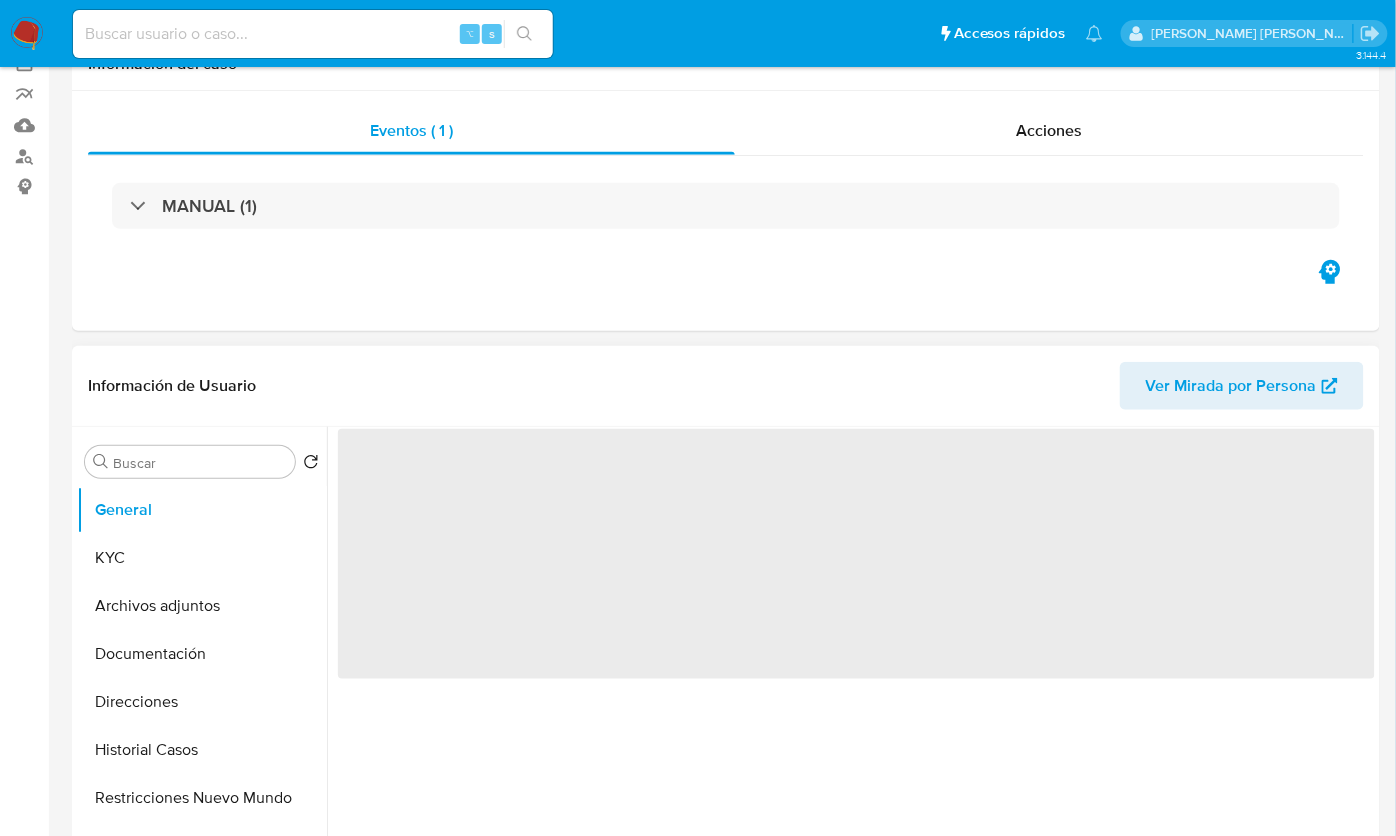 scroll, scrollTop: 352, scrollLeft: 0, axis: vertical 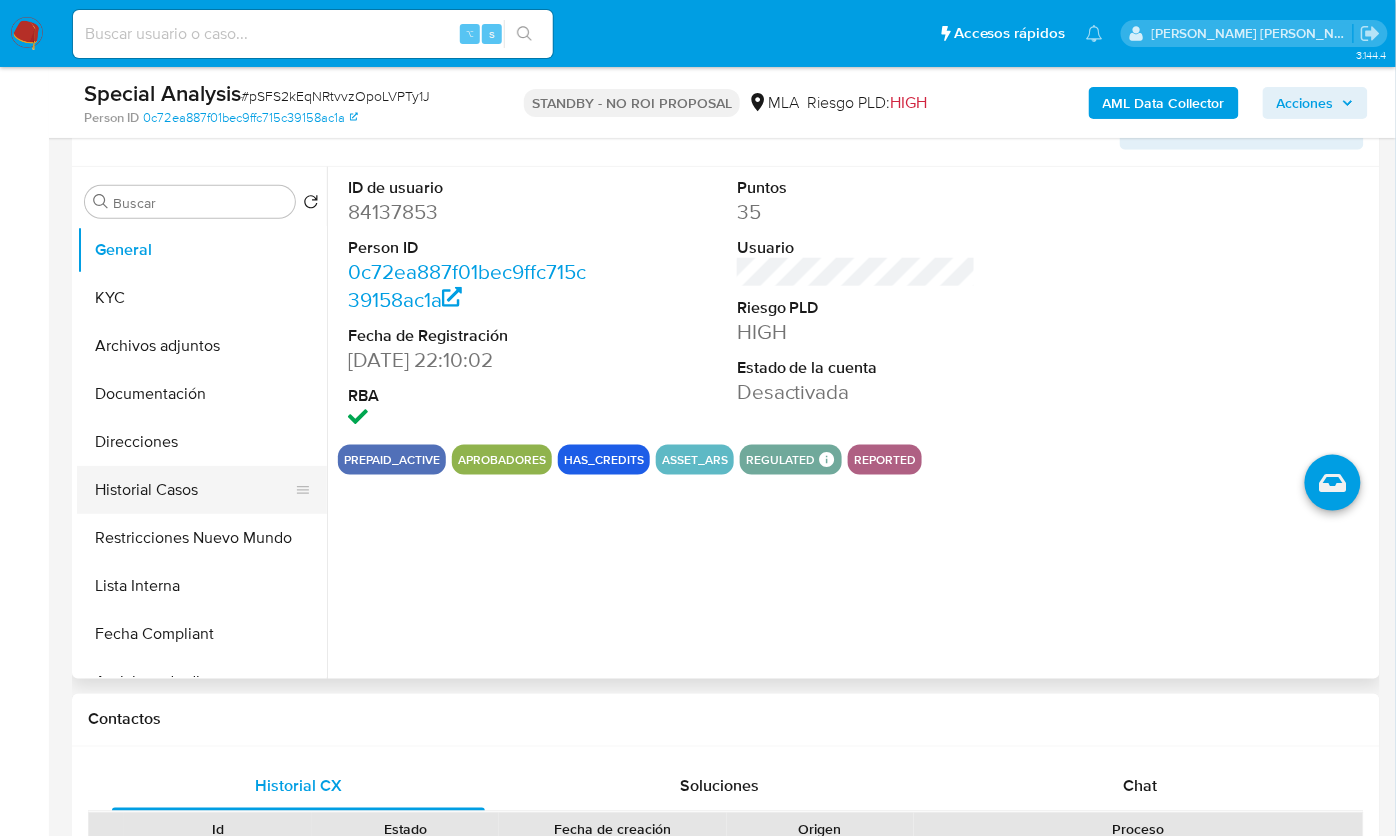 select on "10" 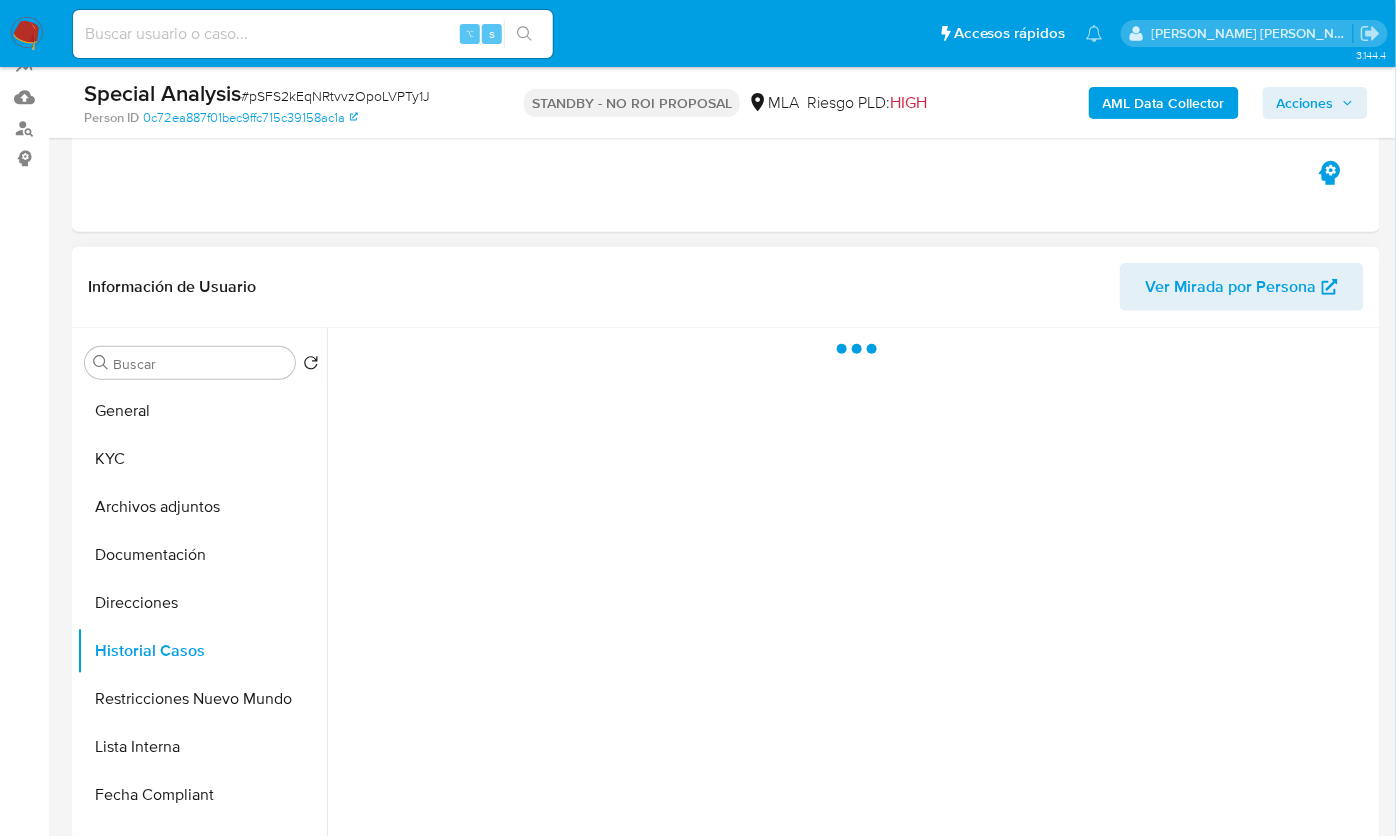 scroll, scrollTop: 189, scrollLeft: 0, axis: vertical 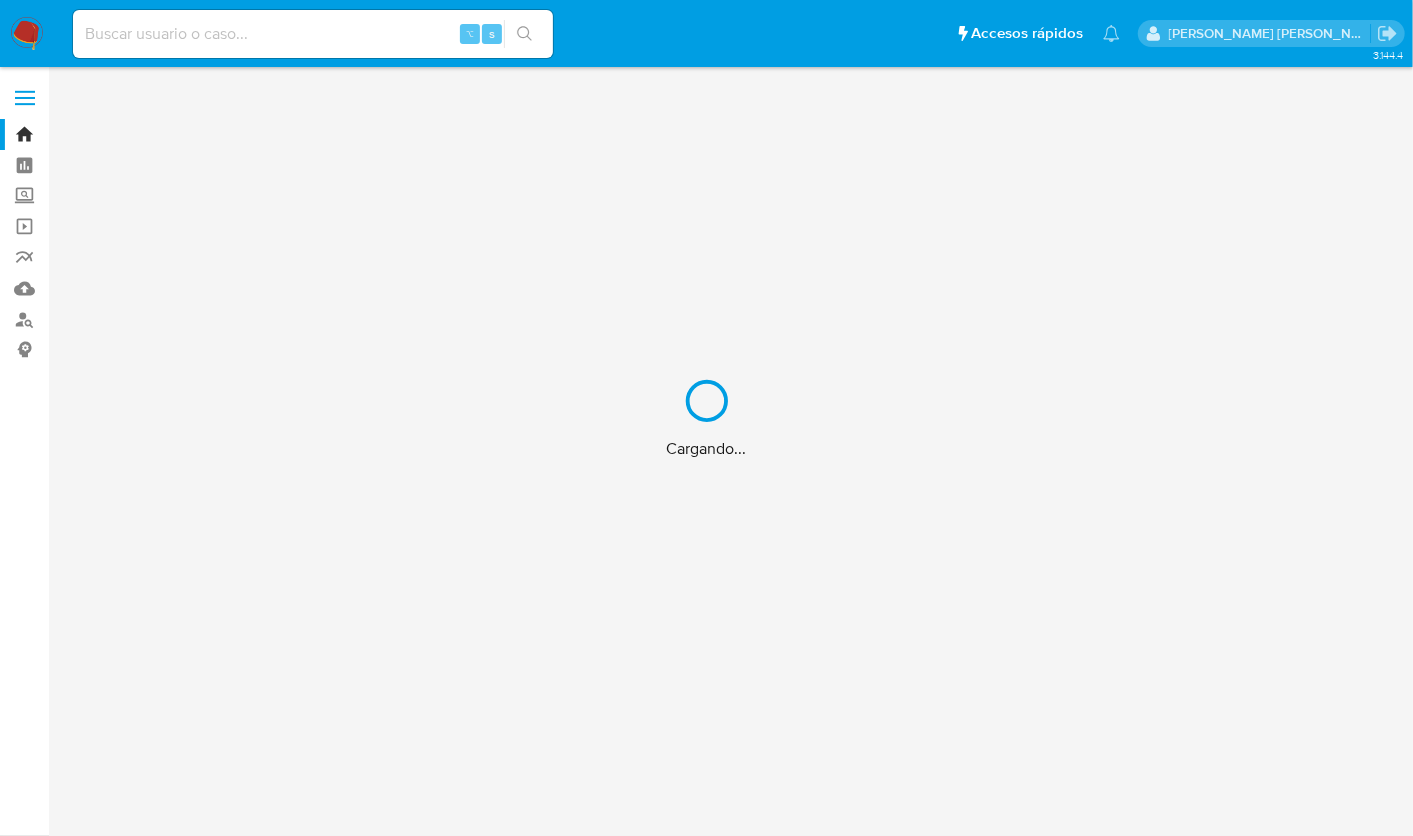 click on "Cargando..." at bounding box center [706, 418] 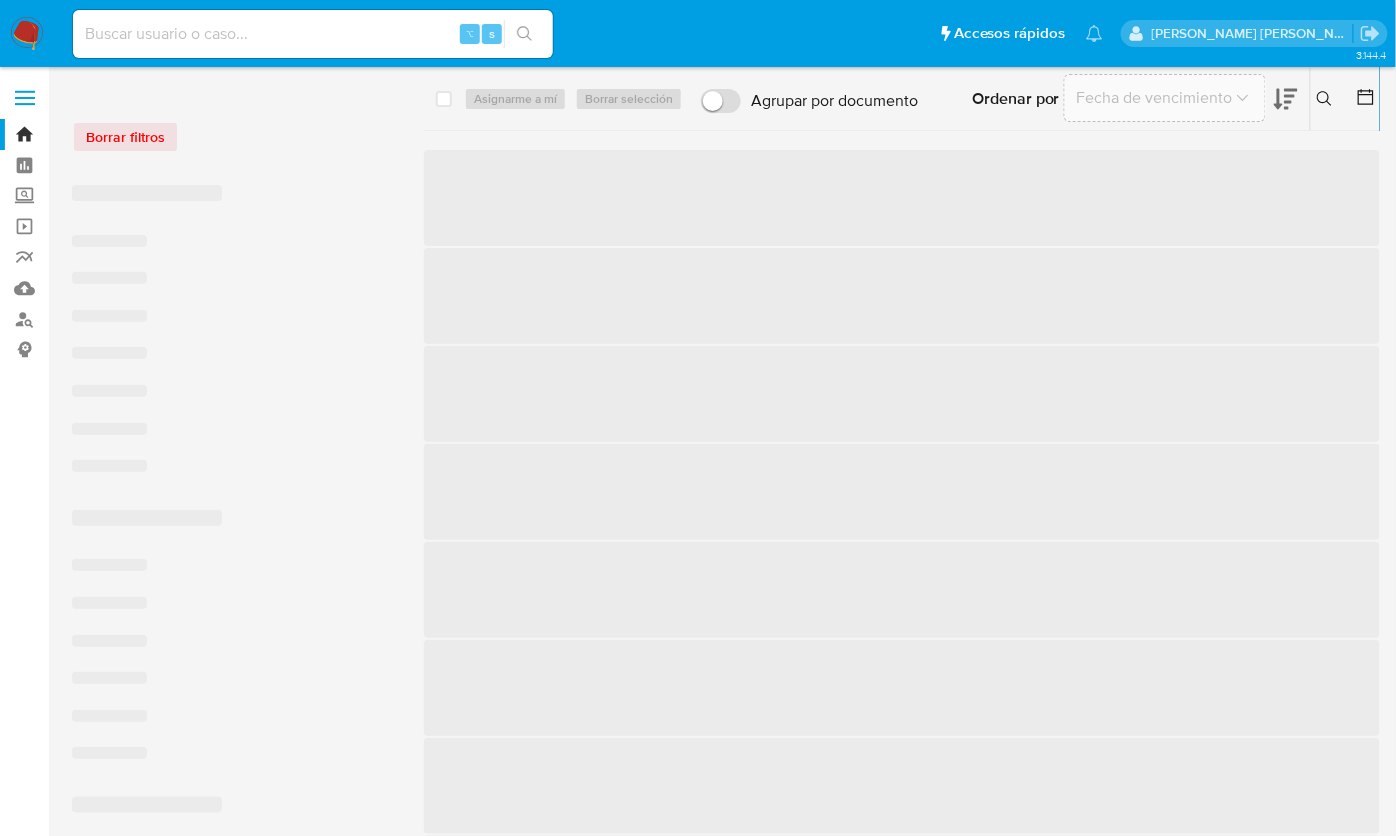 click at bounding box center (313, 34) 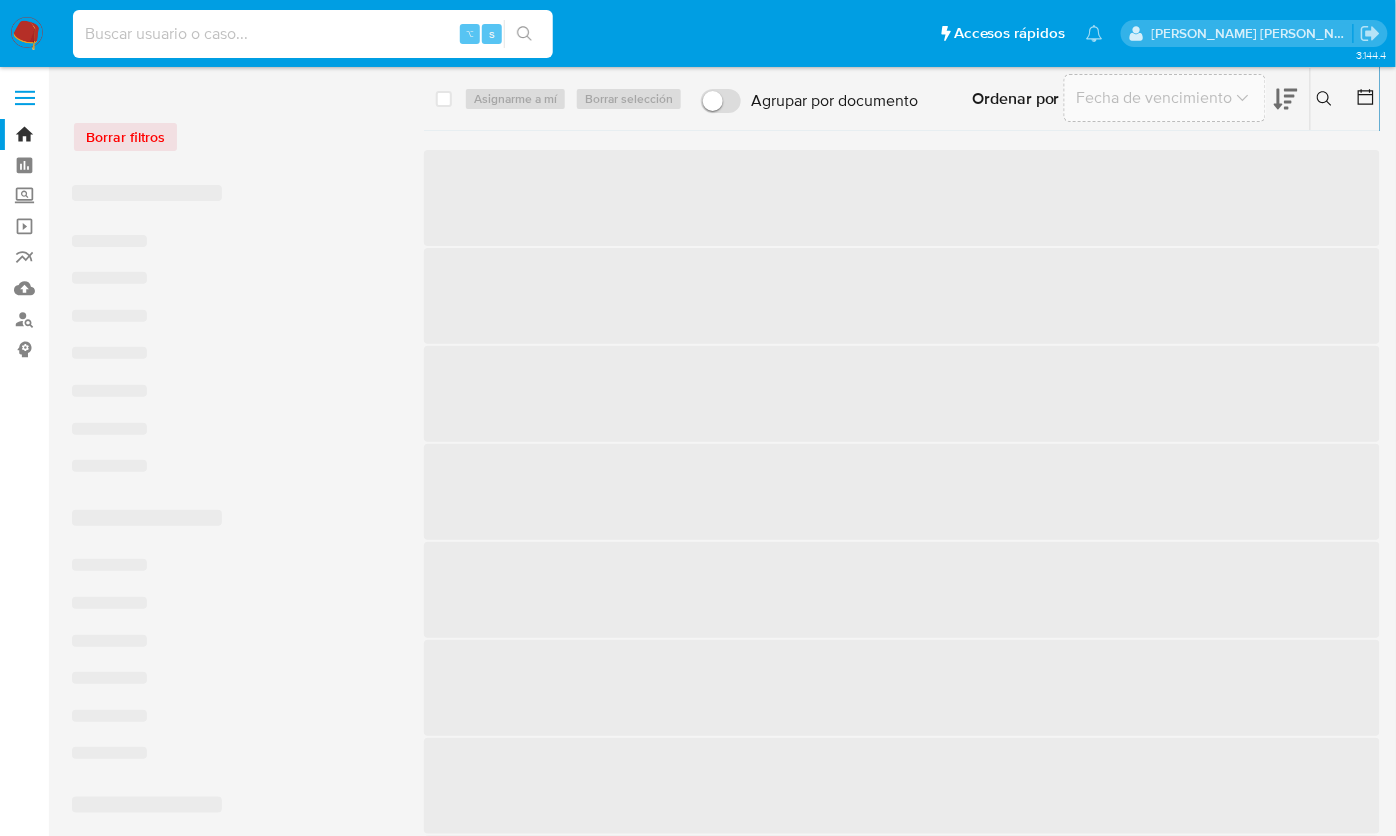 paste on "2394254748" 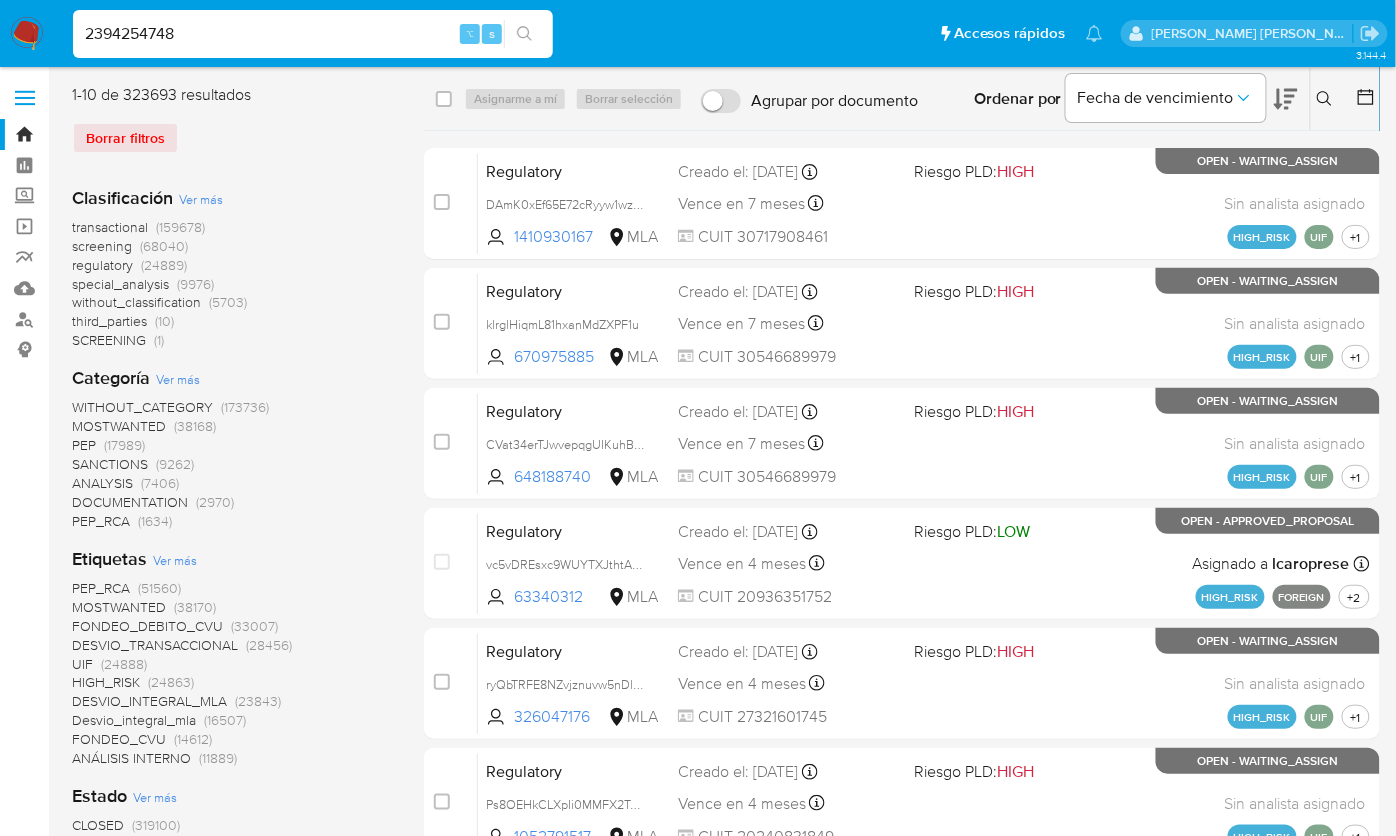 type on "2394254748" 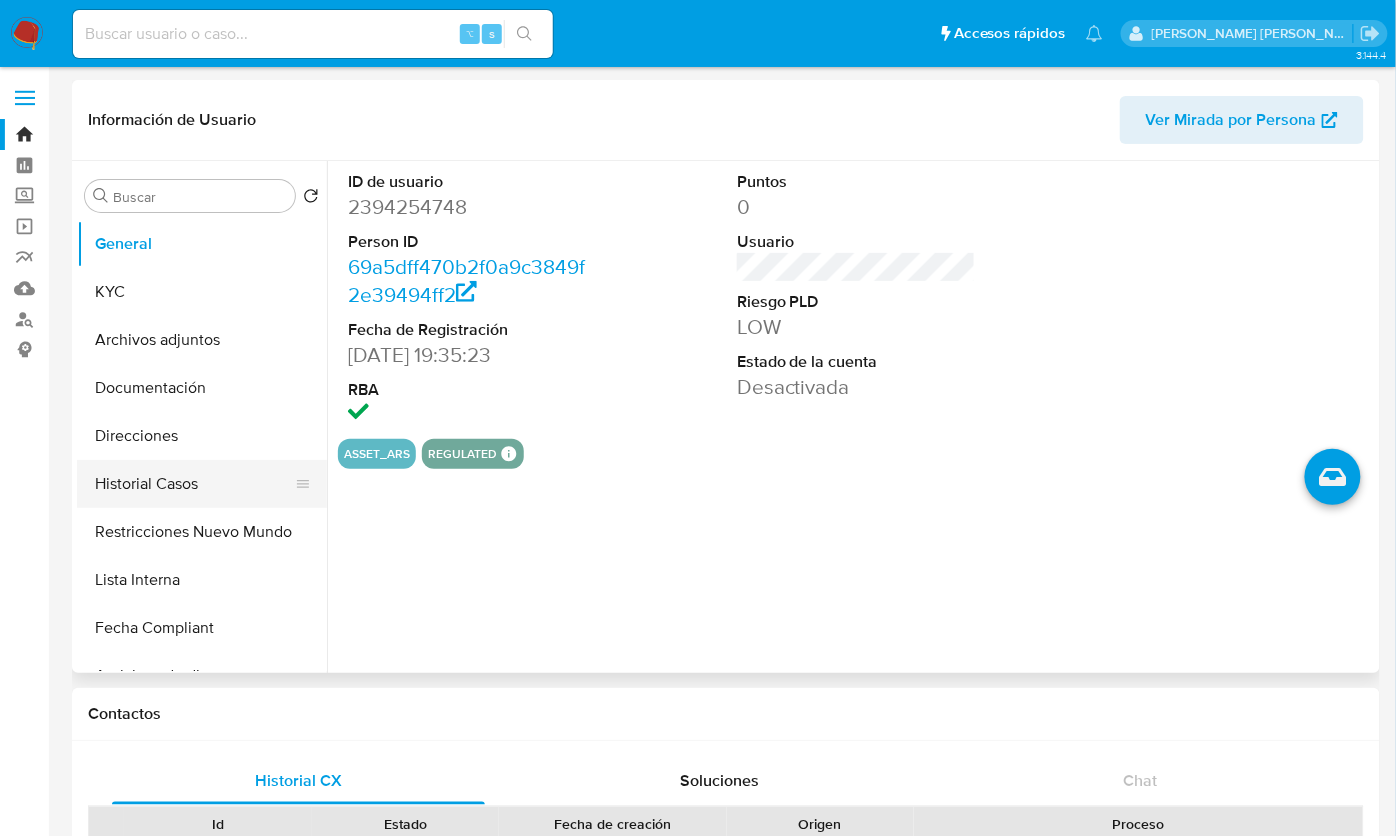 click on "Historial Casos" at bounding box center [194, 484] 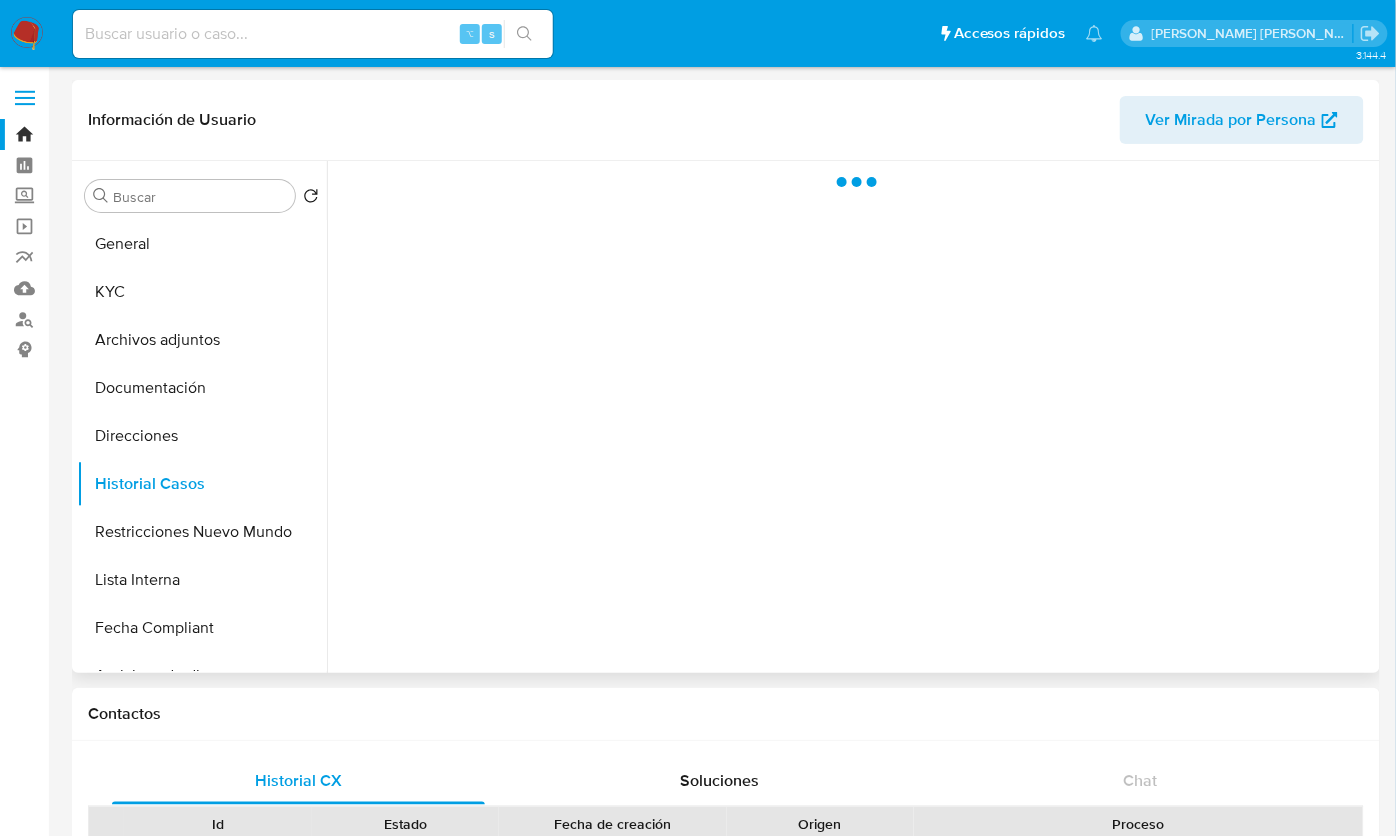 select on "10" 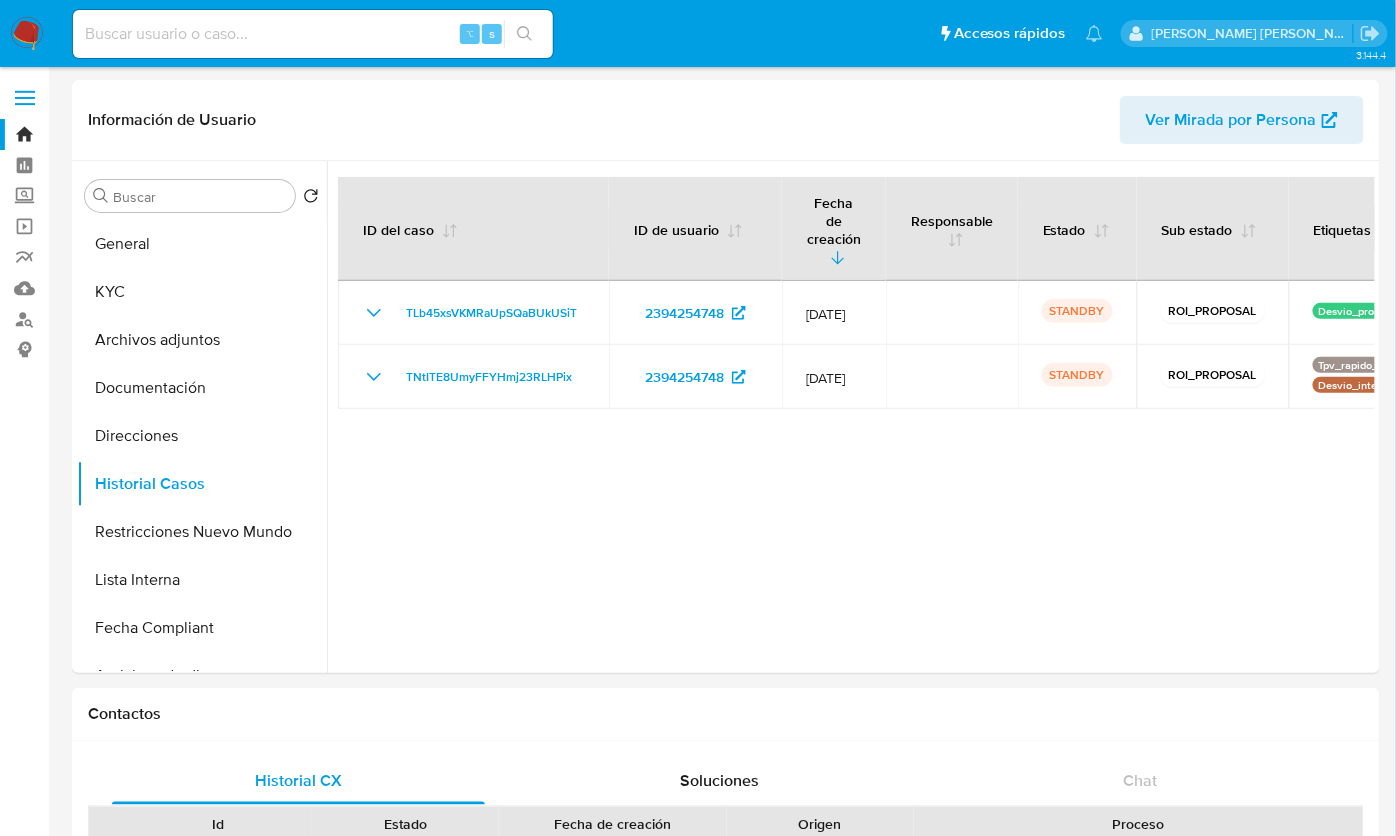 click at bounding box center [27, 34] 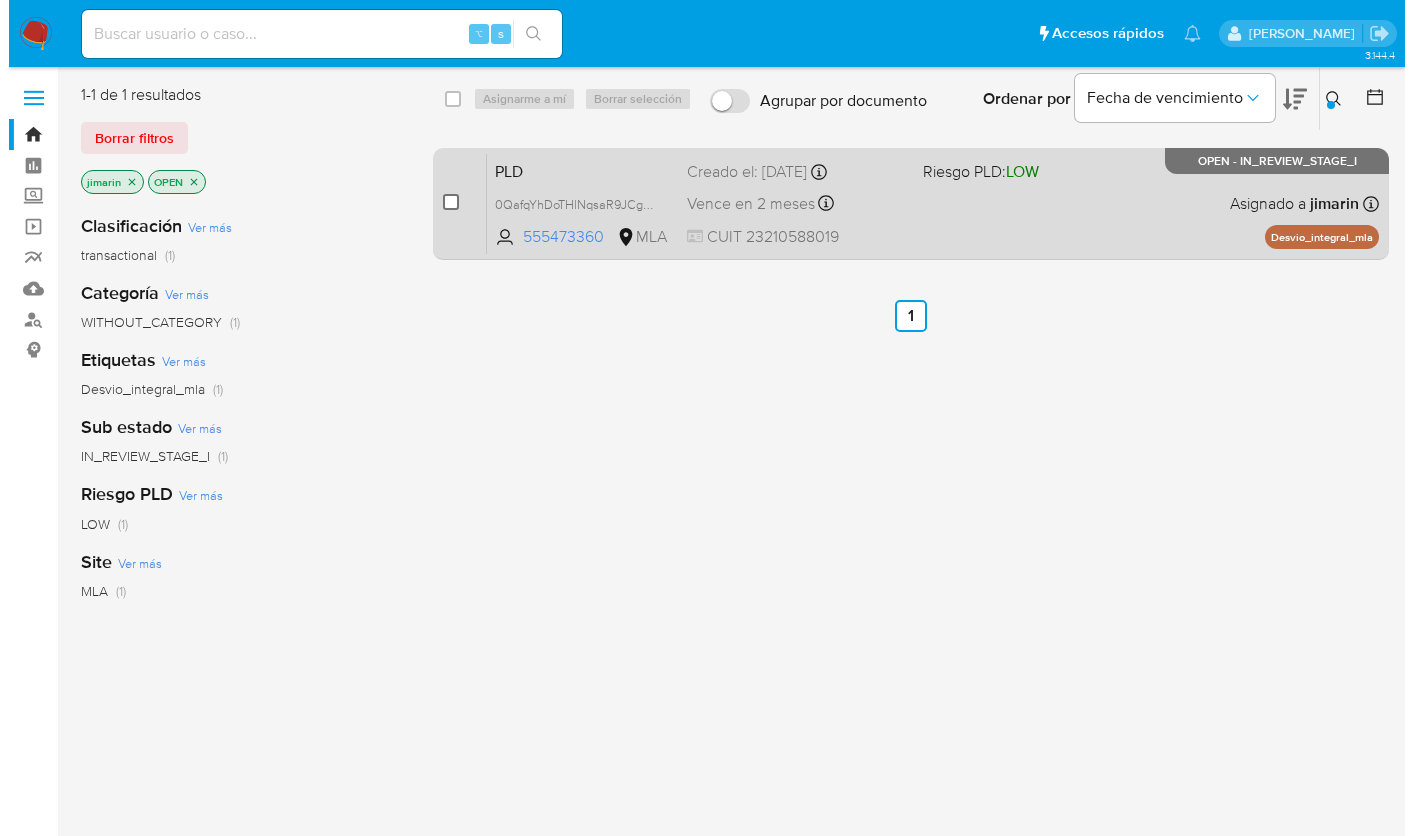 scroll, scrollTop: 0, scrollLeft: 0, axis: both 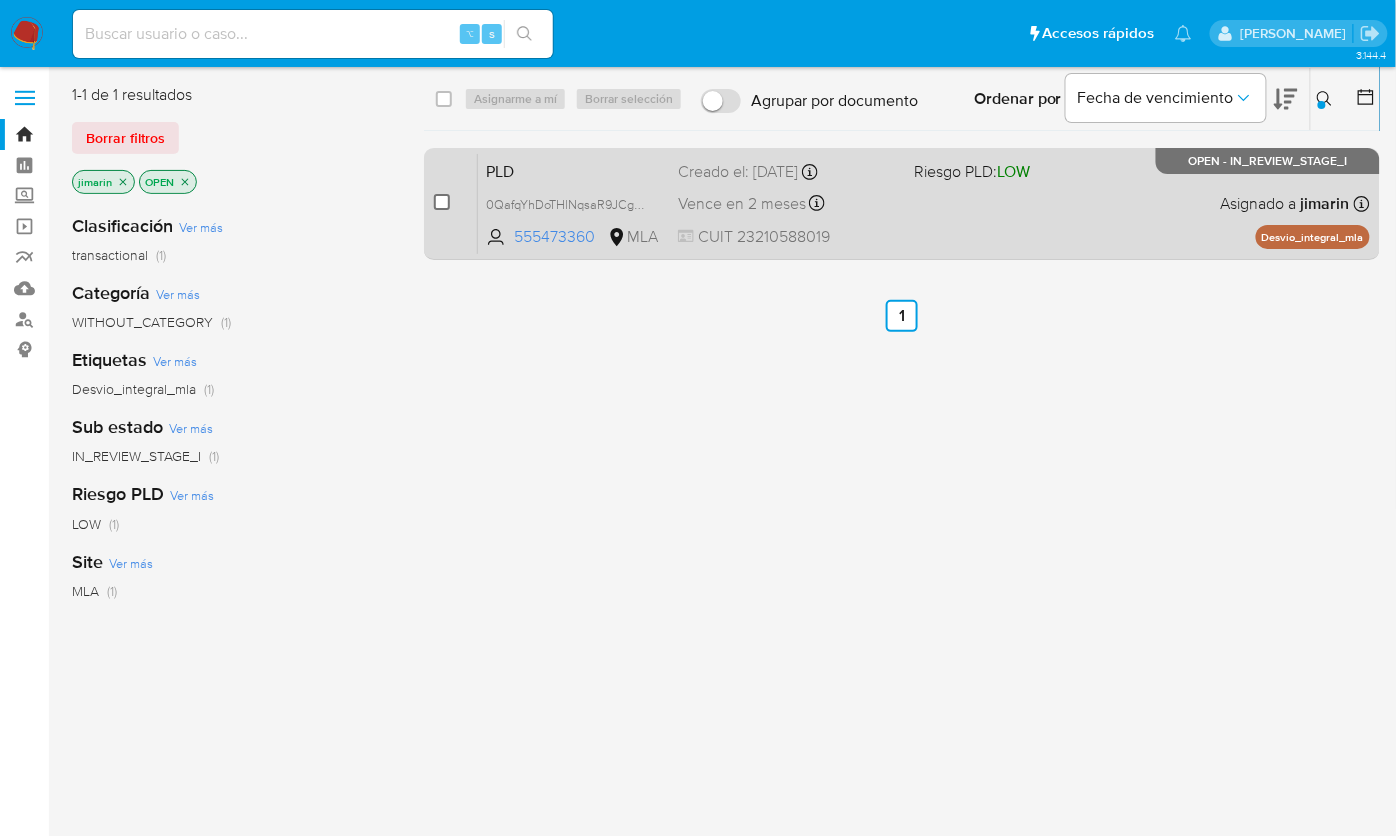 click at bounding box center [442, 202] 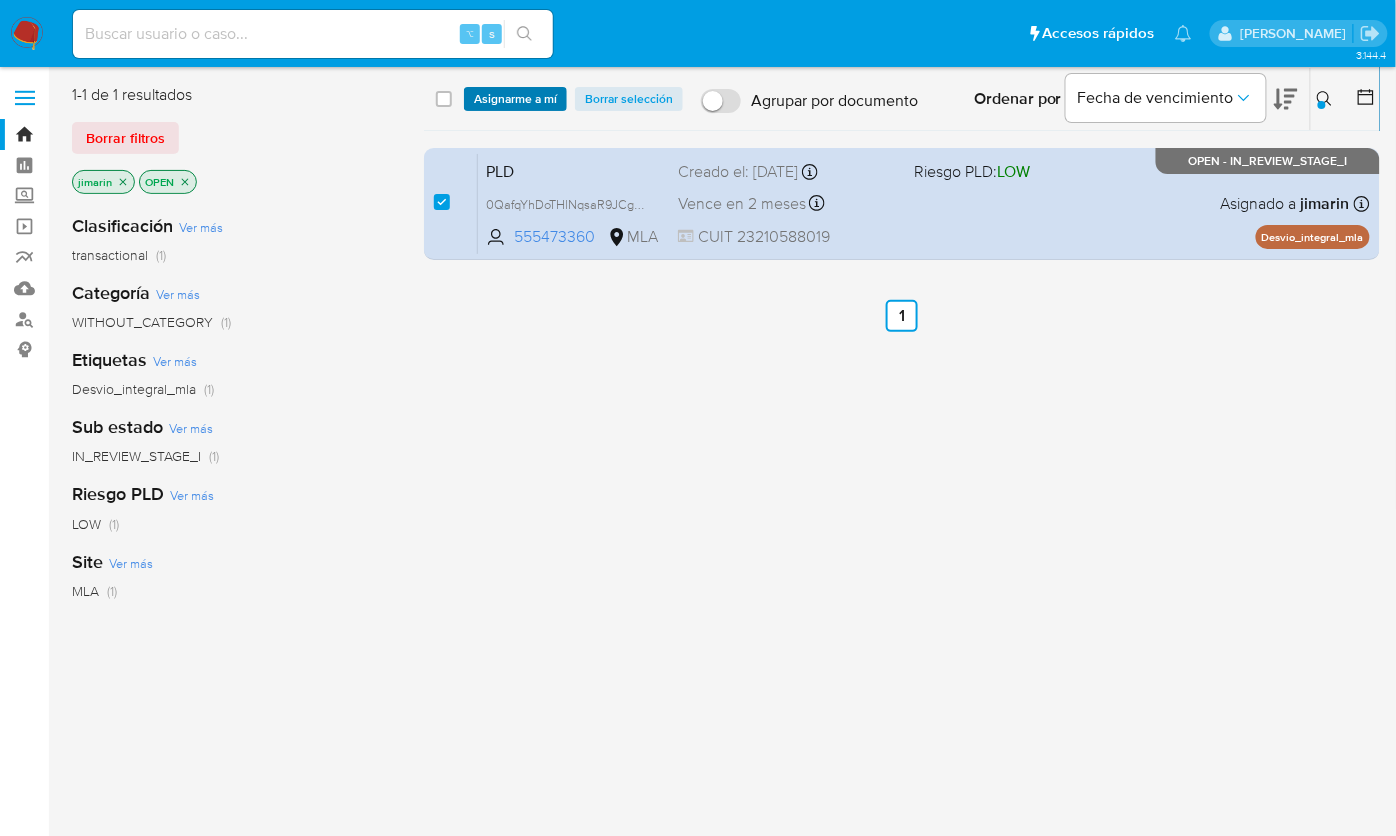 click on "Asignarme a mí" at bounding box center (515, 99) 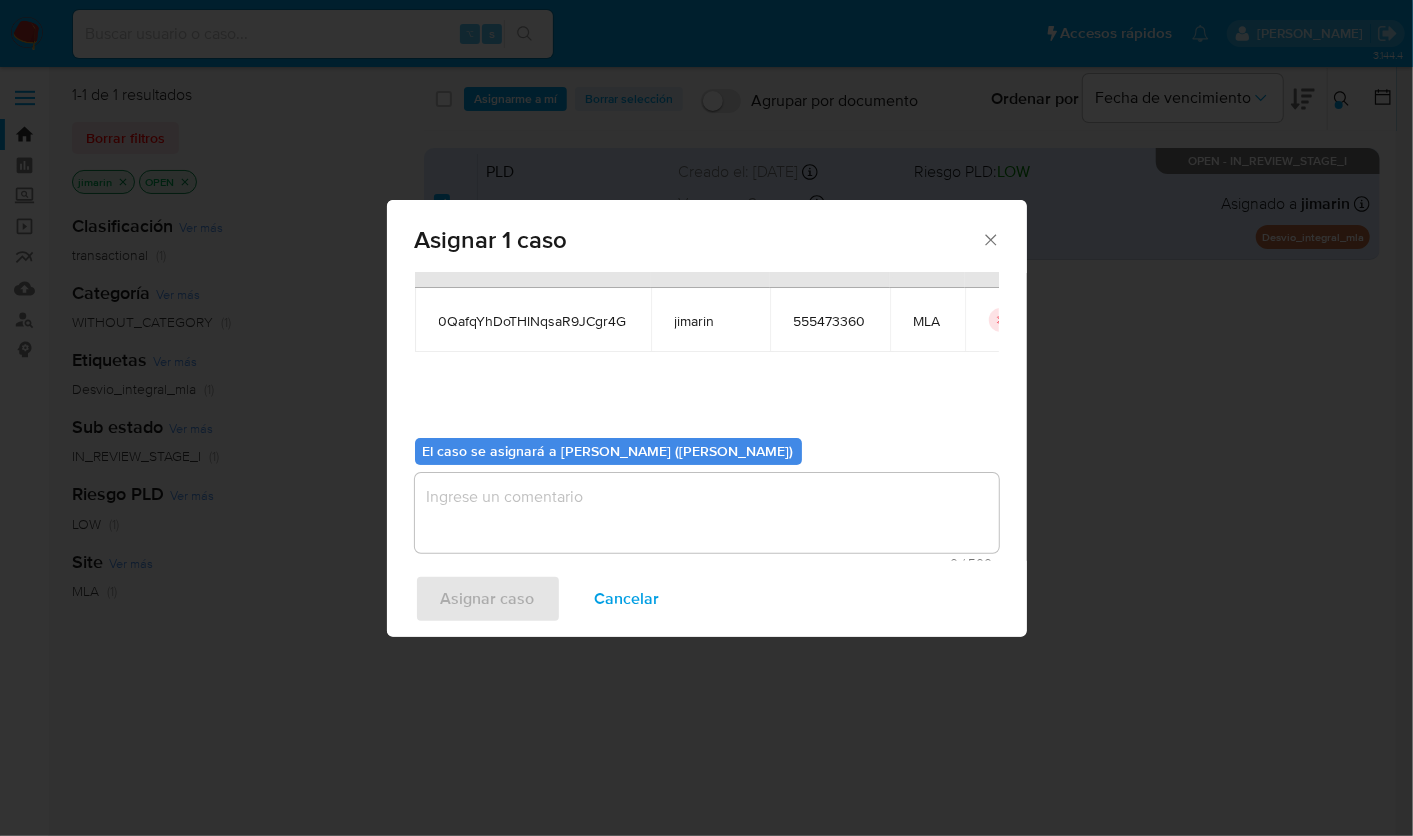 scroll, scrollTop: 102, scrollLeft: 0, axis: vertical 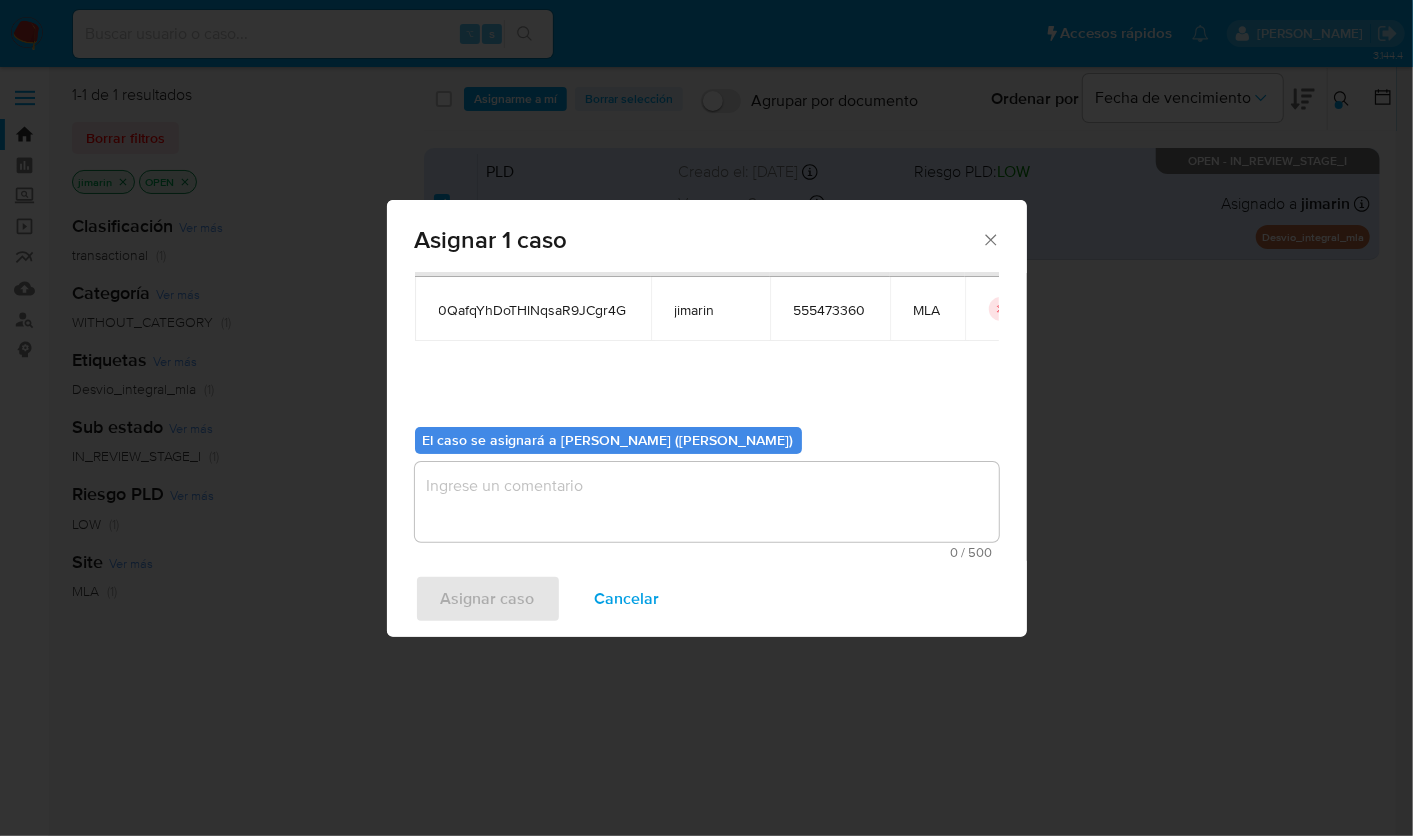 click at bounding box center [707, 502] 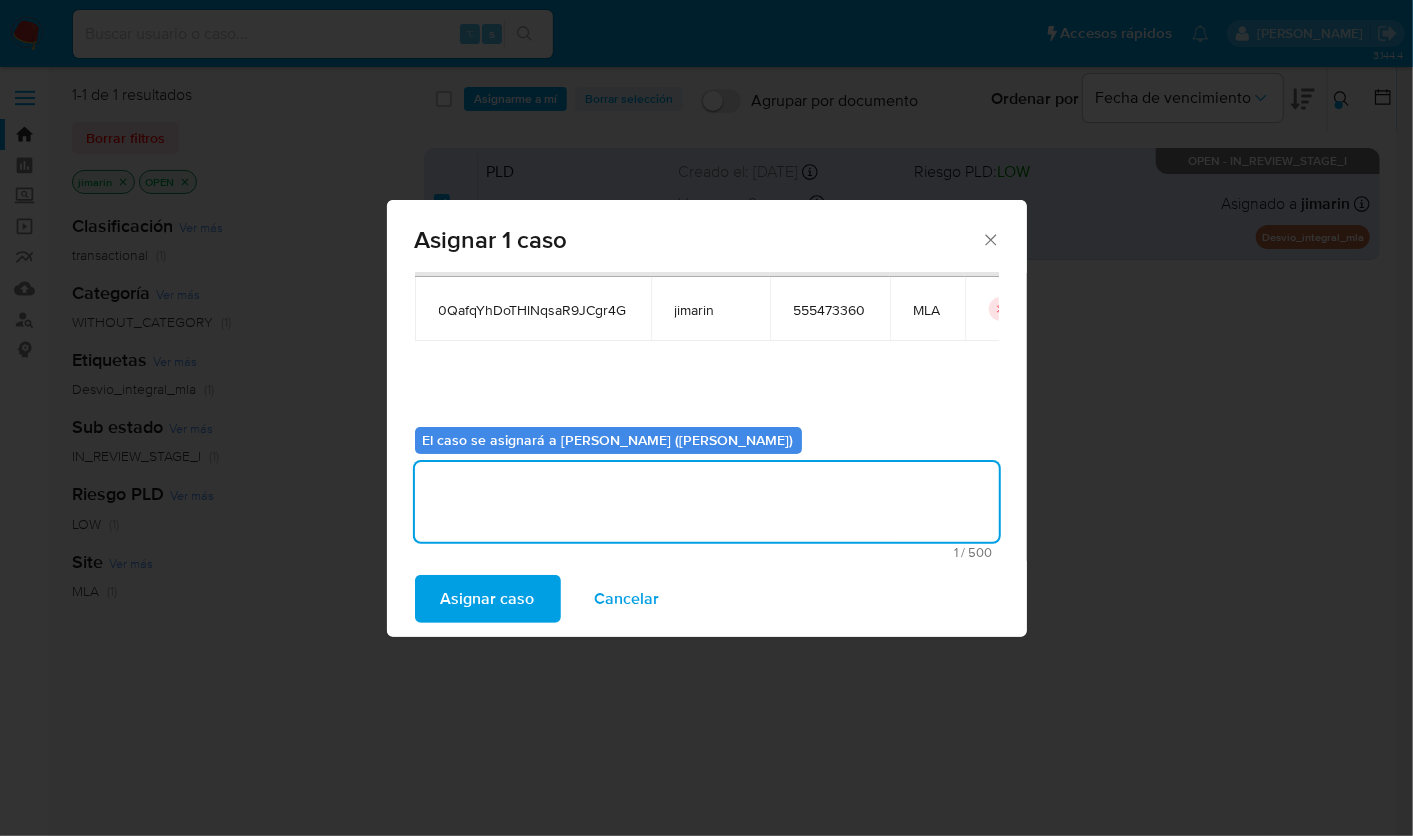 click on "Asignar caso" at bounding box center (488, 599) 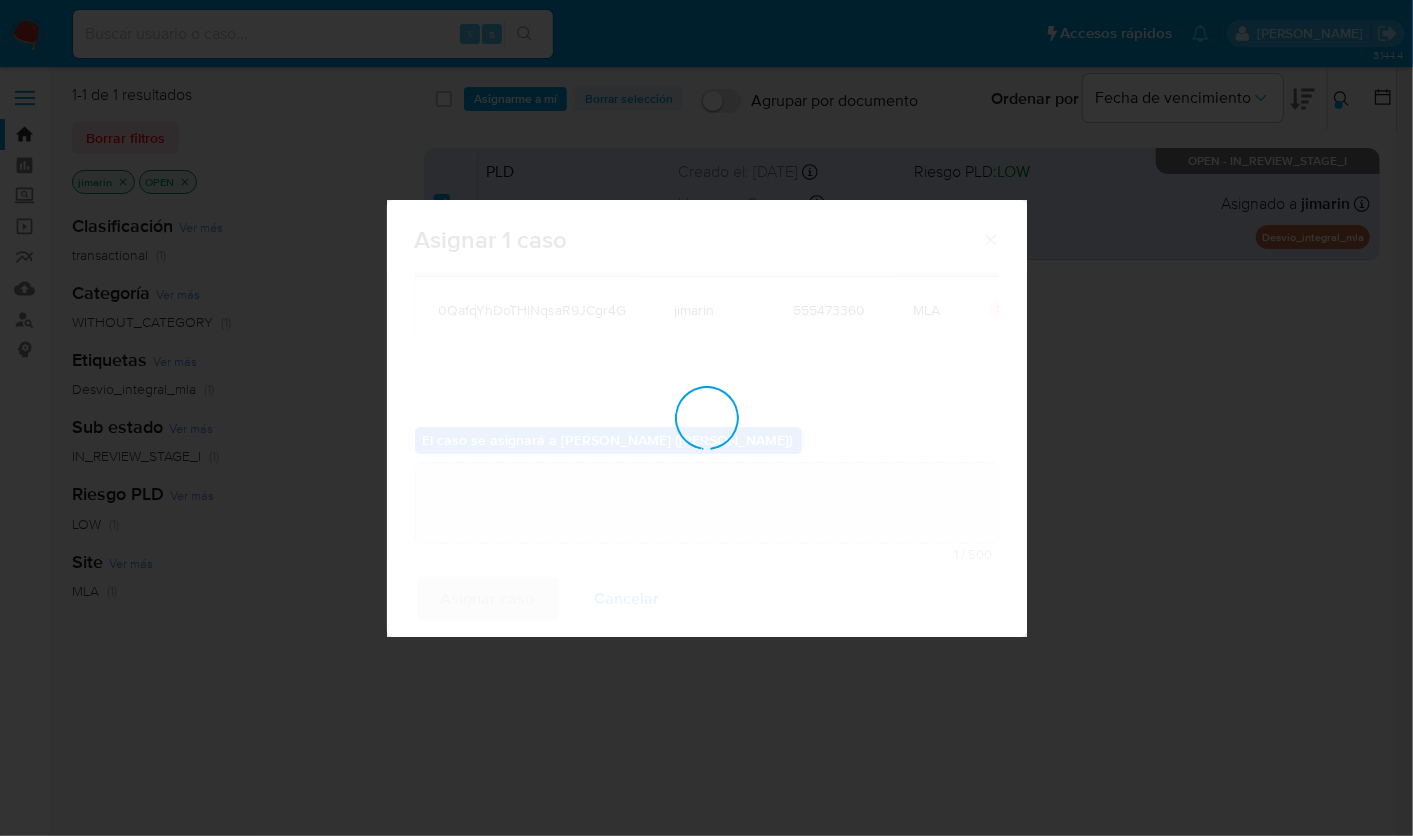 type 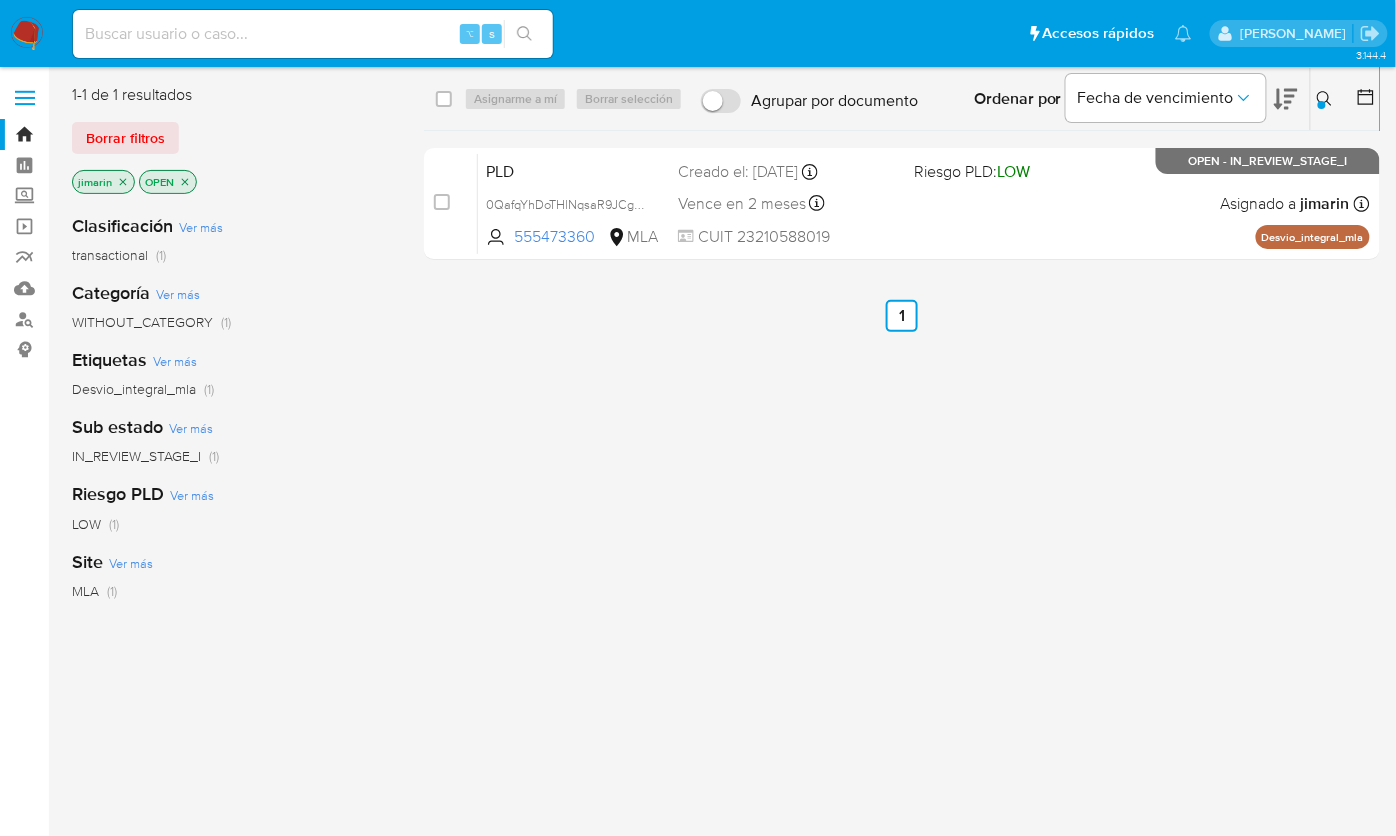 click 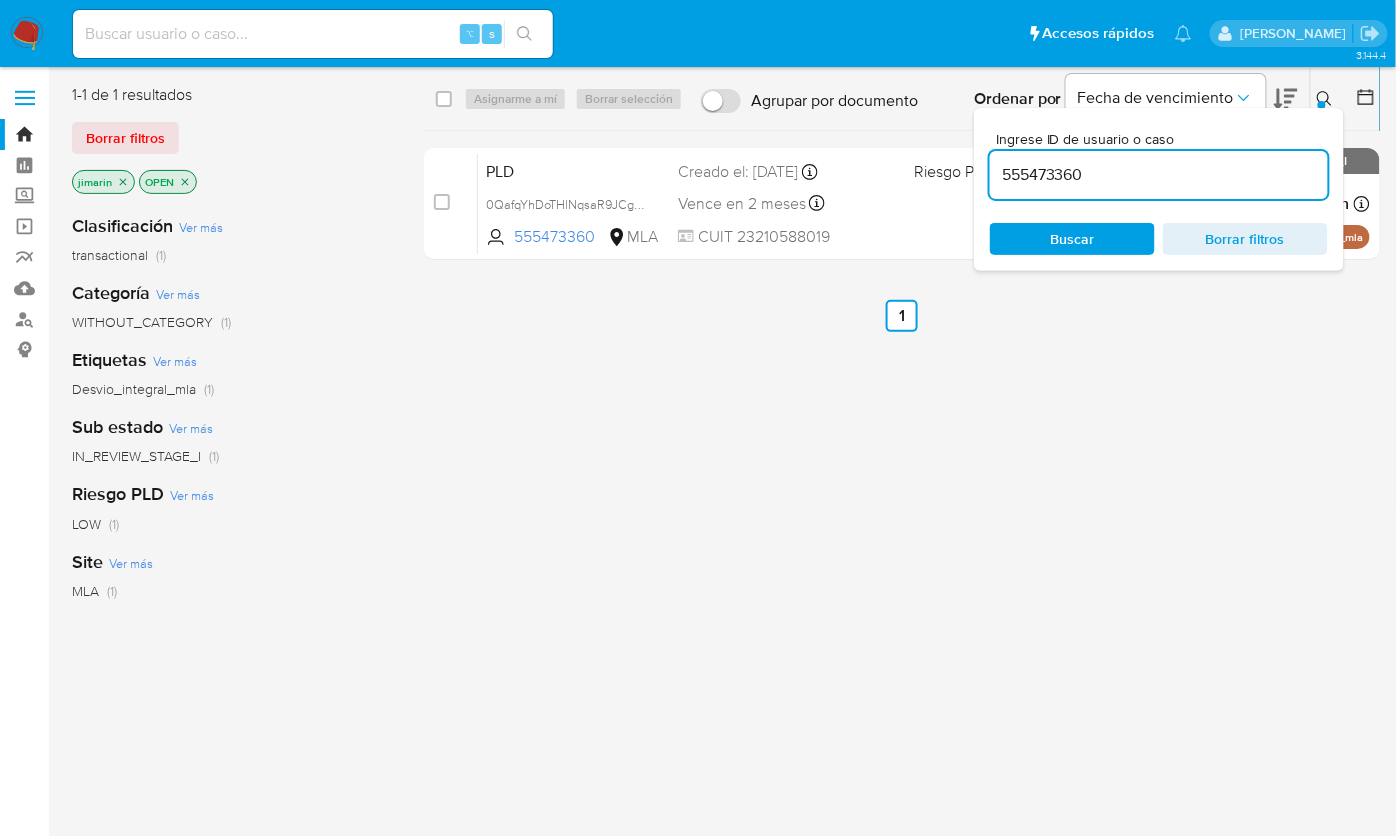 click on "555473360" at bounding box center (1159, 175) 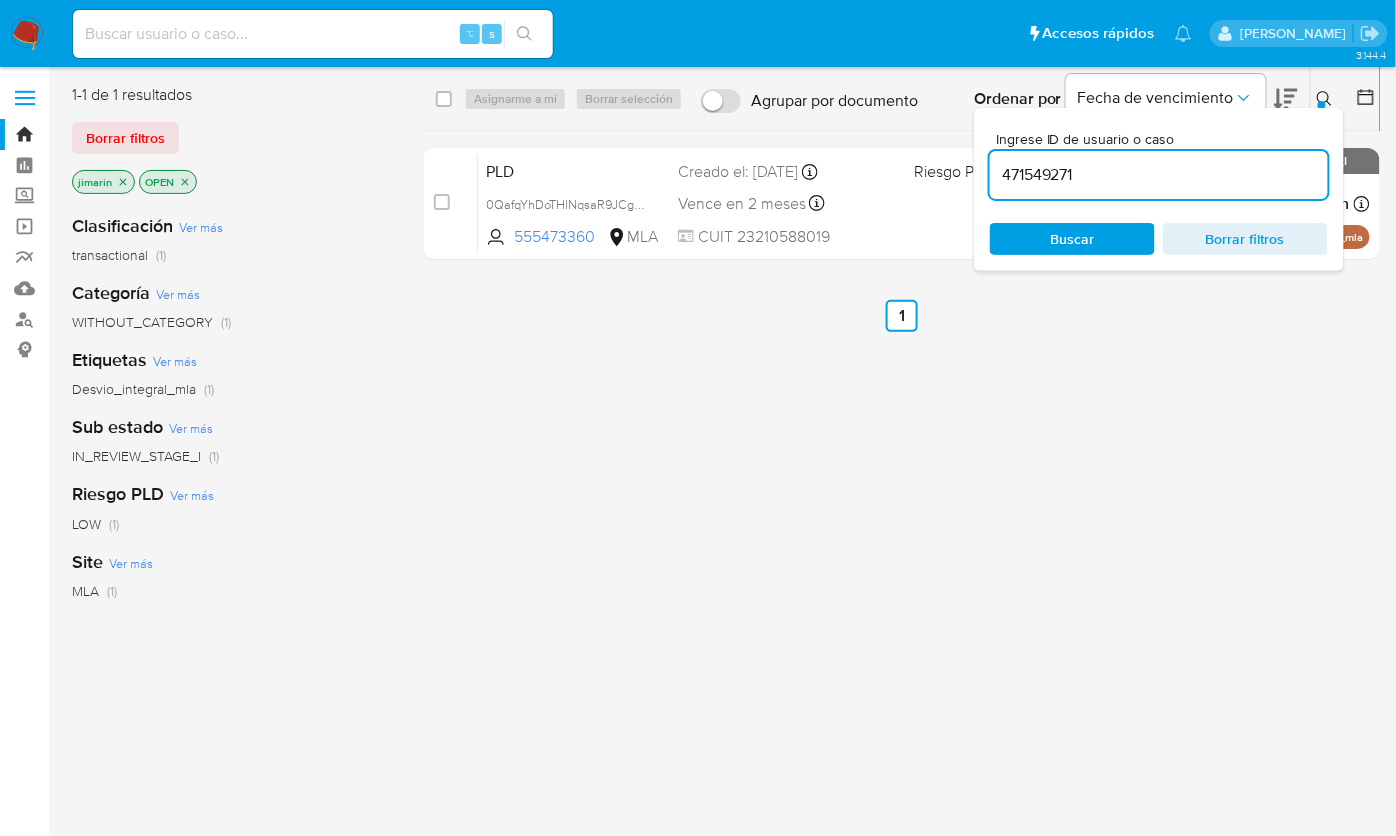 type on "471549271" 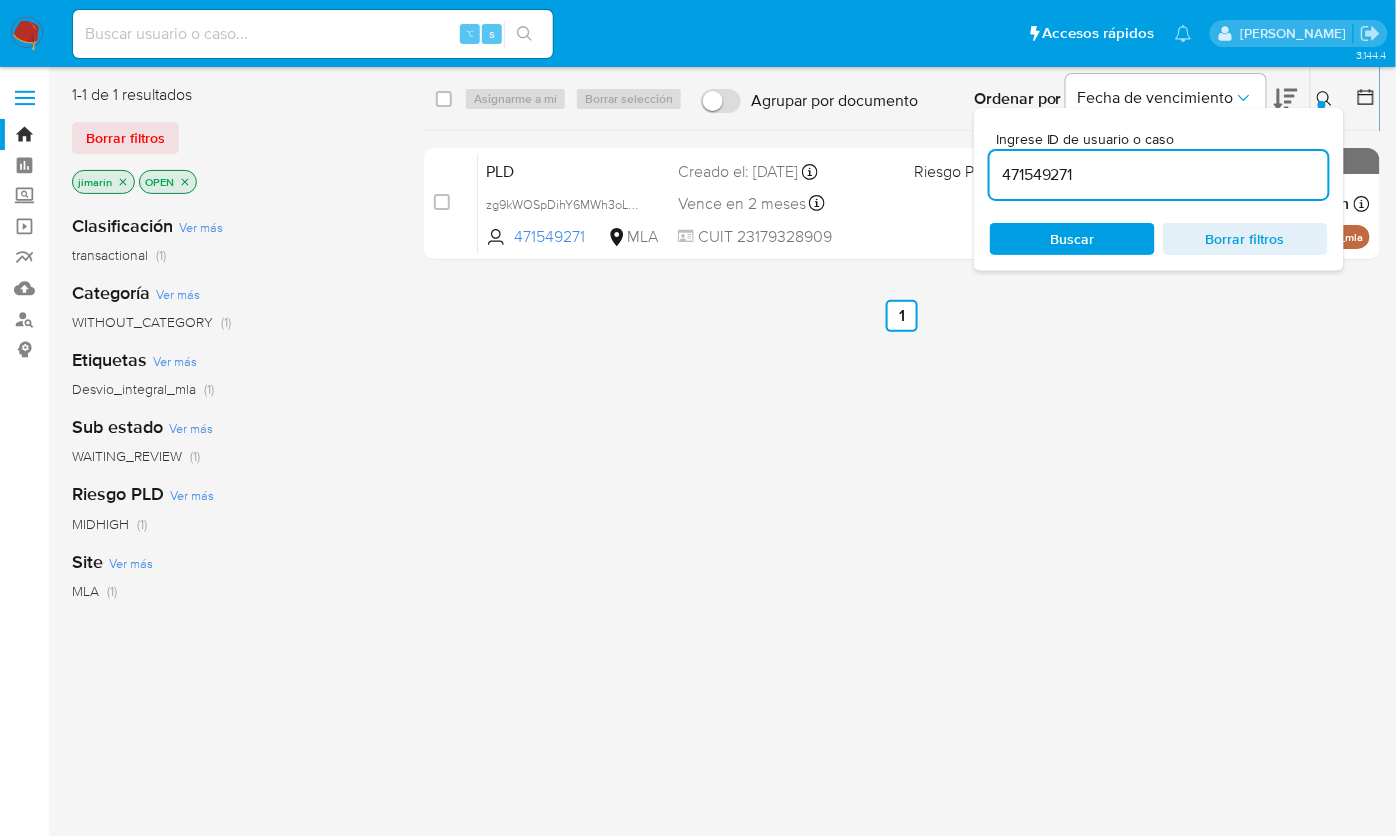 click 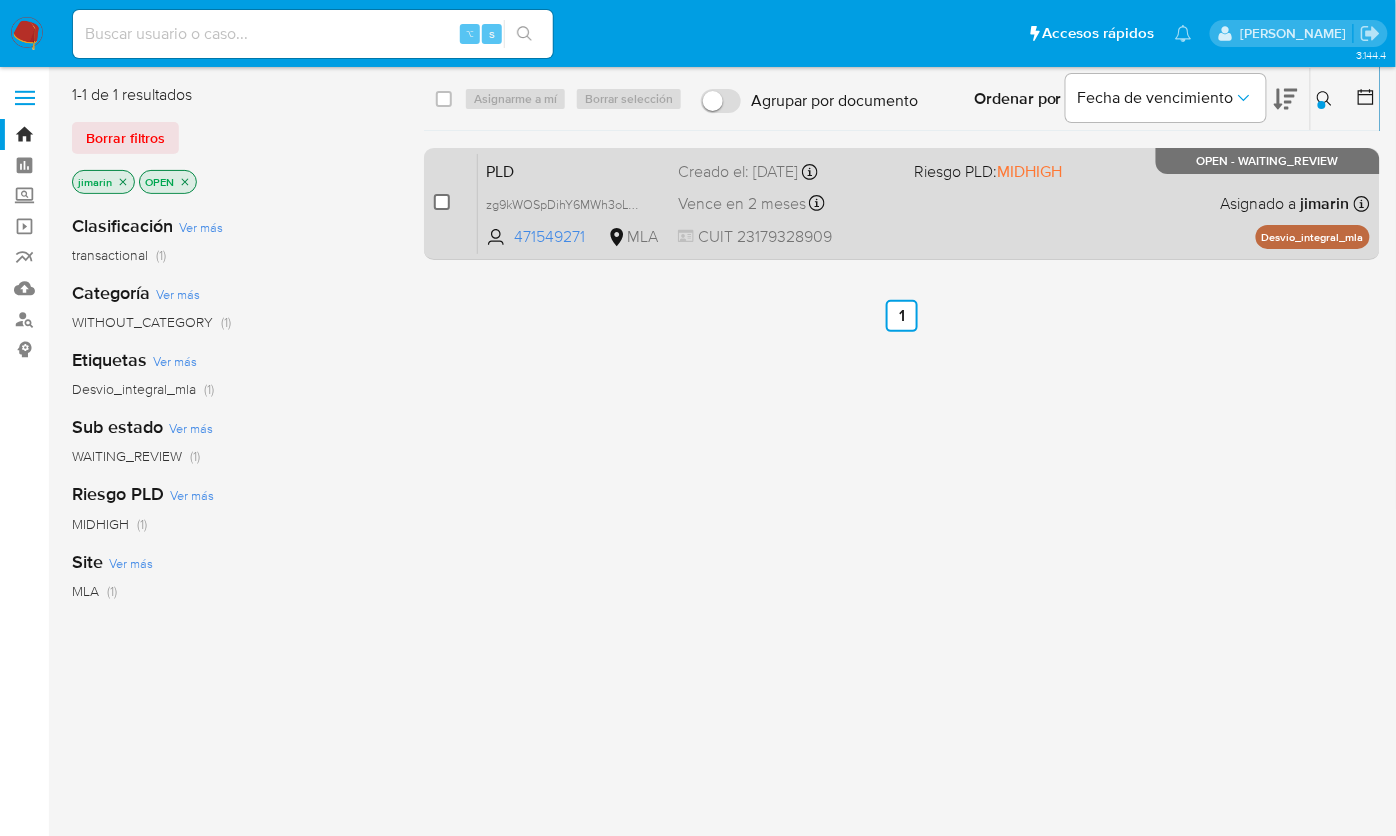 click at bounding box center [442, 202] 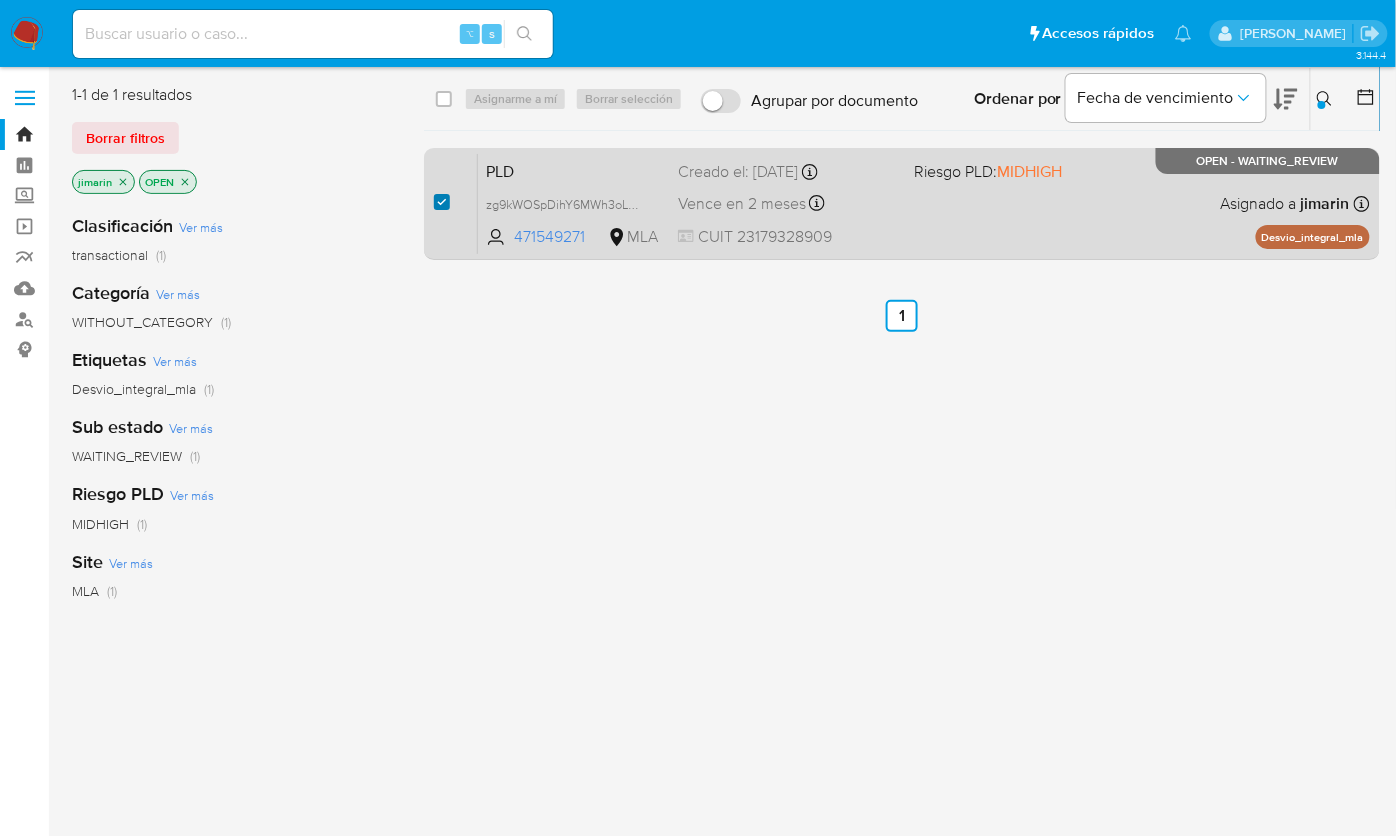 checkbox on "true" 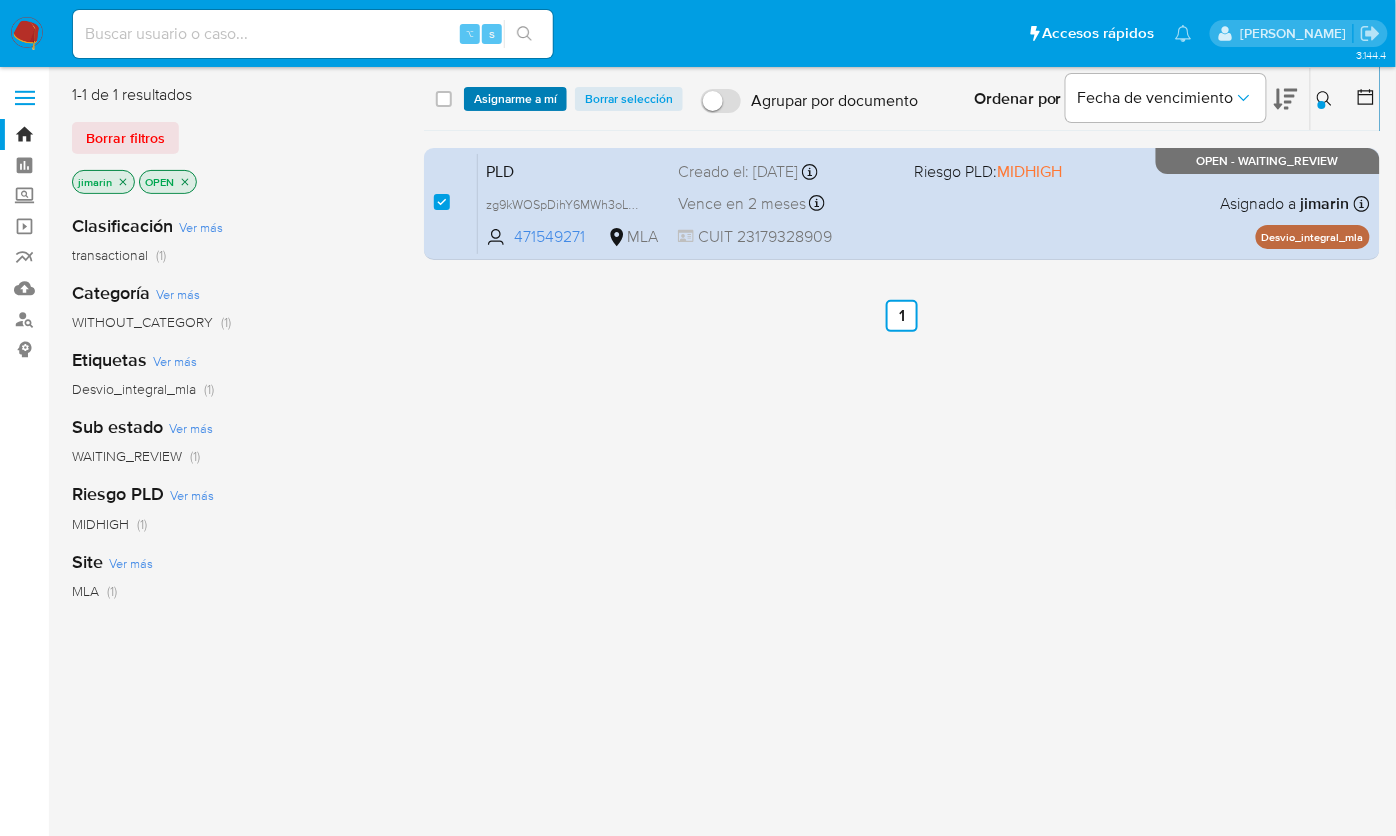 click on "Asignarme a mí" at bounding box center [515, 99] 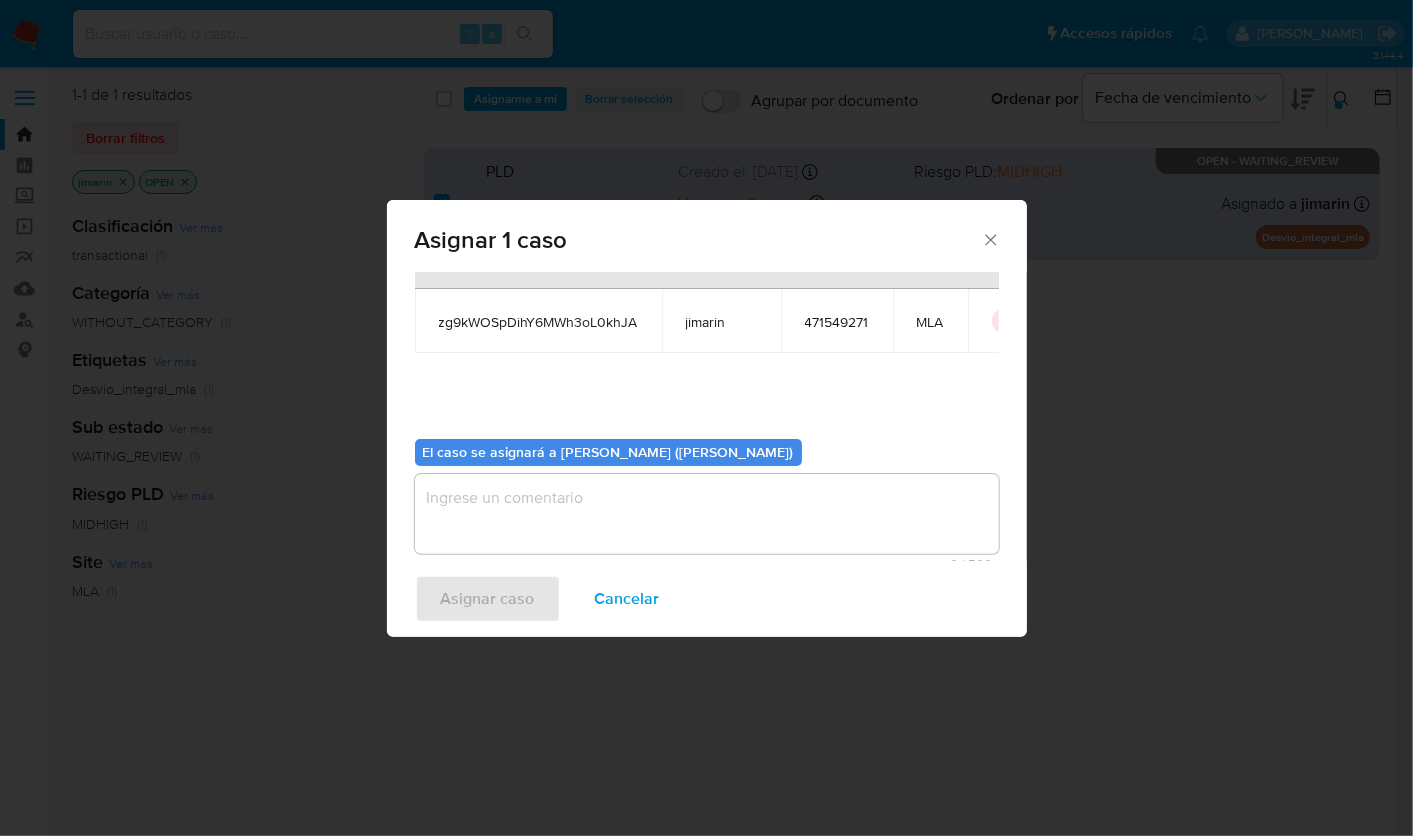 scroll, scrollTop: 102, scrollLeft: 0, axis: vertical 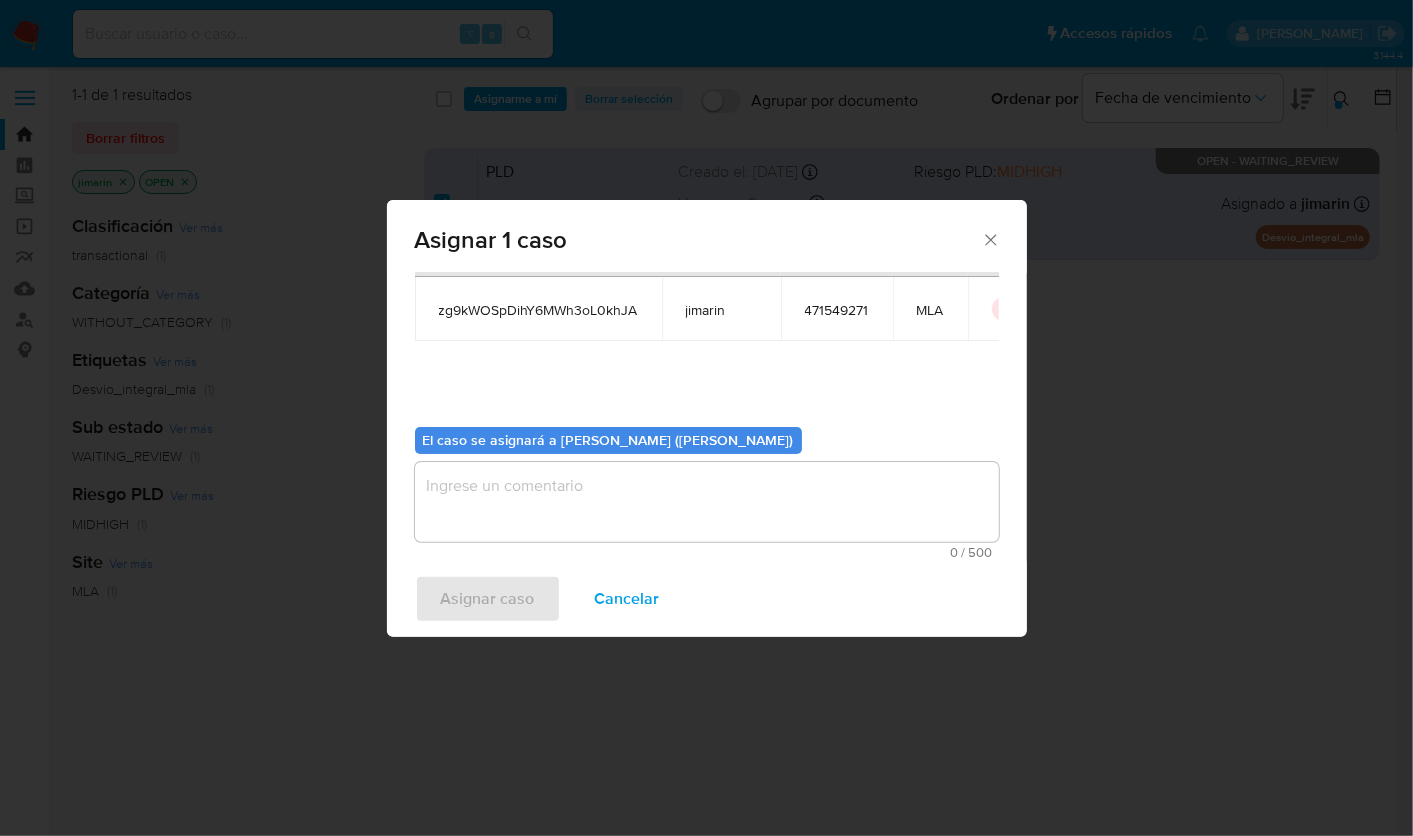 click at bounding box center (707, 502) 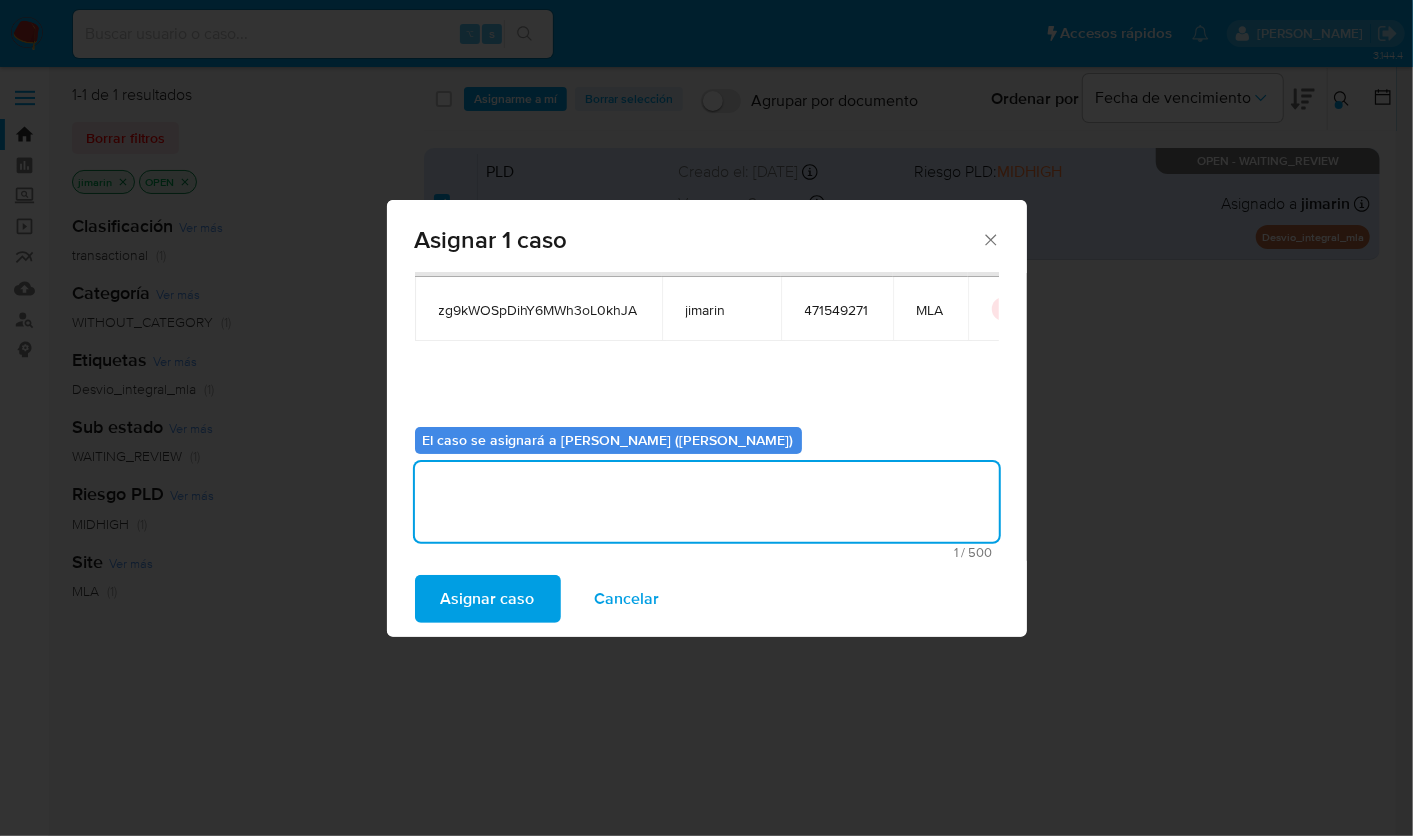 click on "Asignar caso" 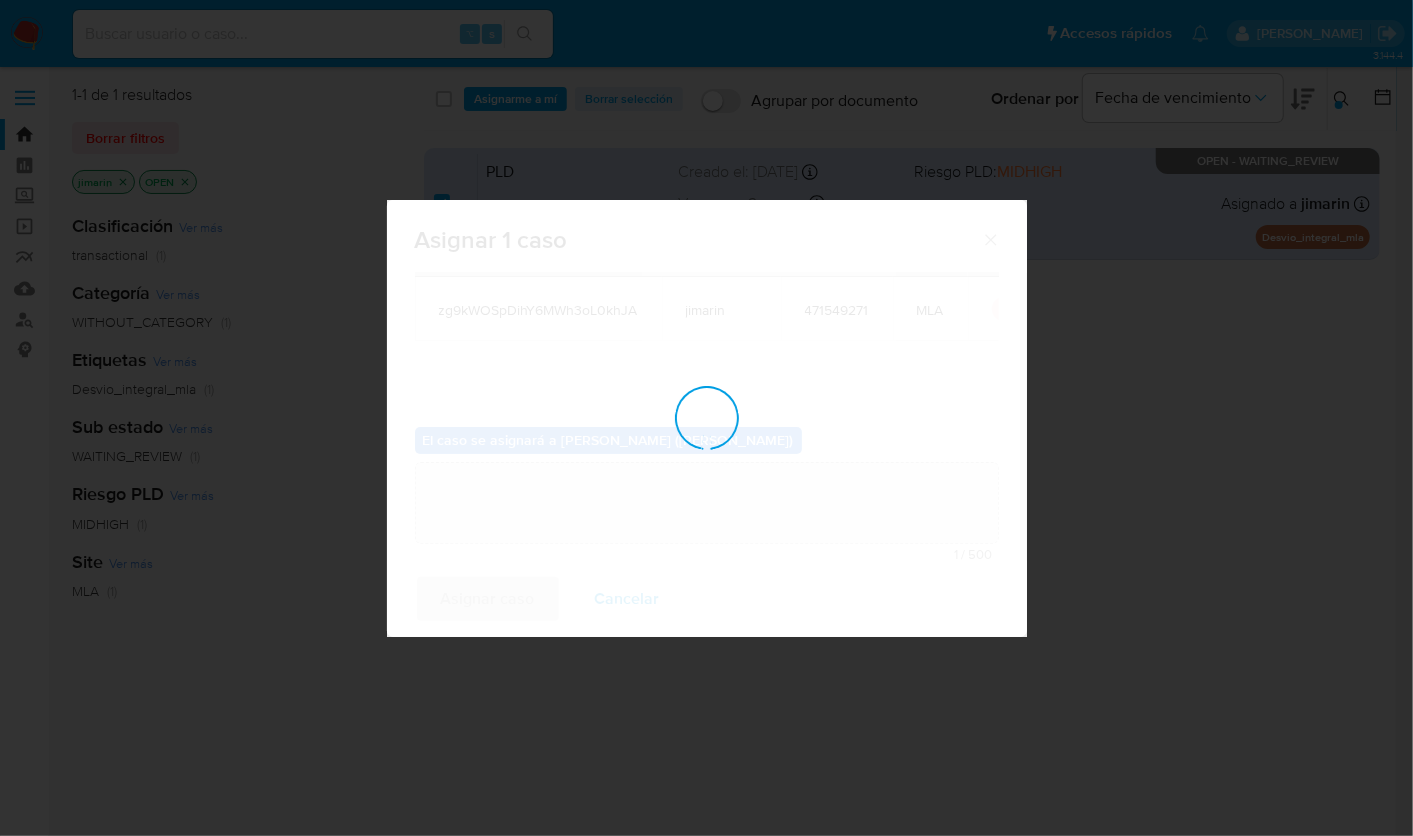 type 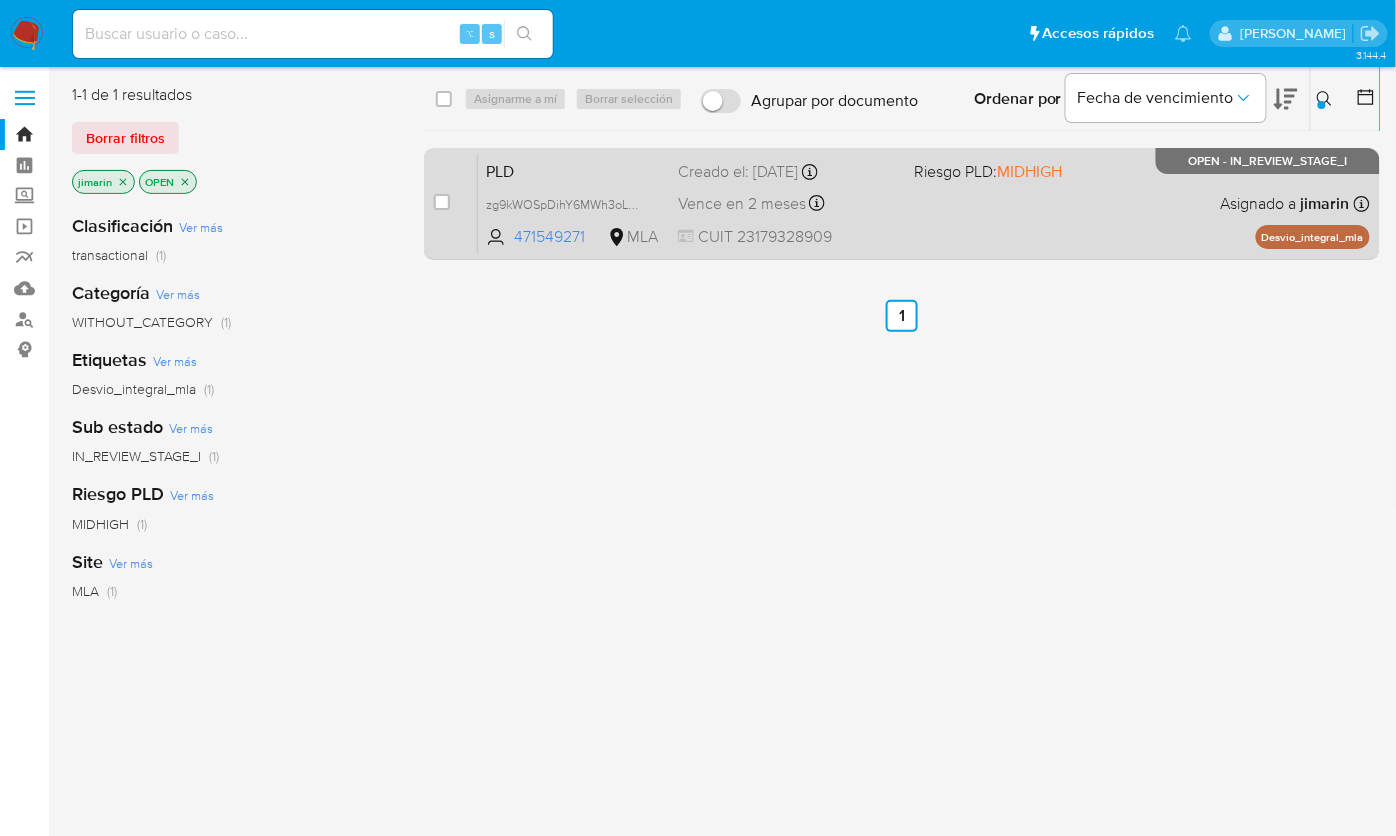 click on "PLD zg9kWOSpDihY6MWh3oL0khJA 471549271 MLA Riesgo PLD:  MIDHIGH Creado el: 12/06/2025   Creado el: 12/06/2025 03:21:50 Vence en 2 meses   Vence el 10/09/2025 03:21:51 CUIT   23179328909 Asignado a   jimarin   Asignado el: 18/06/2025 14:18:52 Desvio_integral_mla OPEN - IN_REVIEW_STAGE_I" 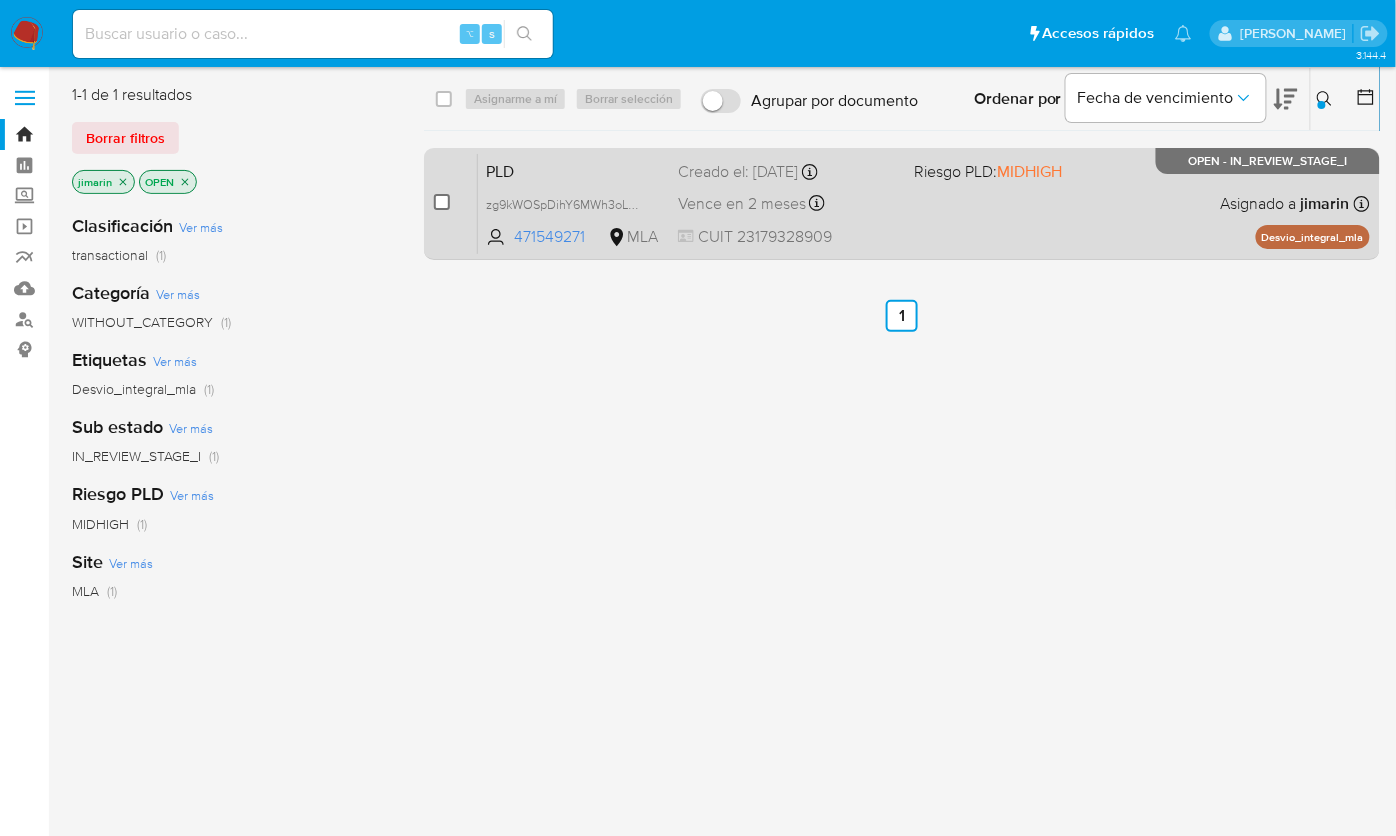 click 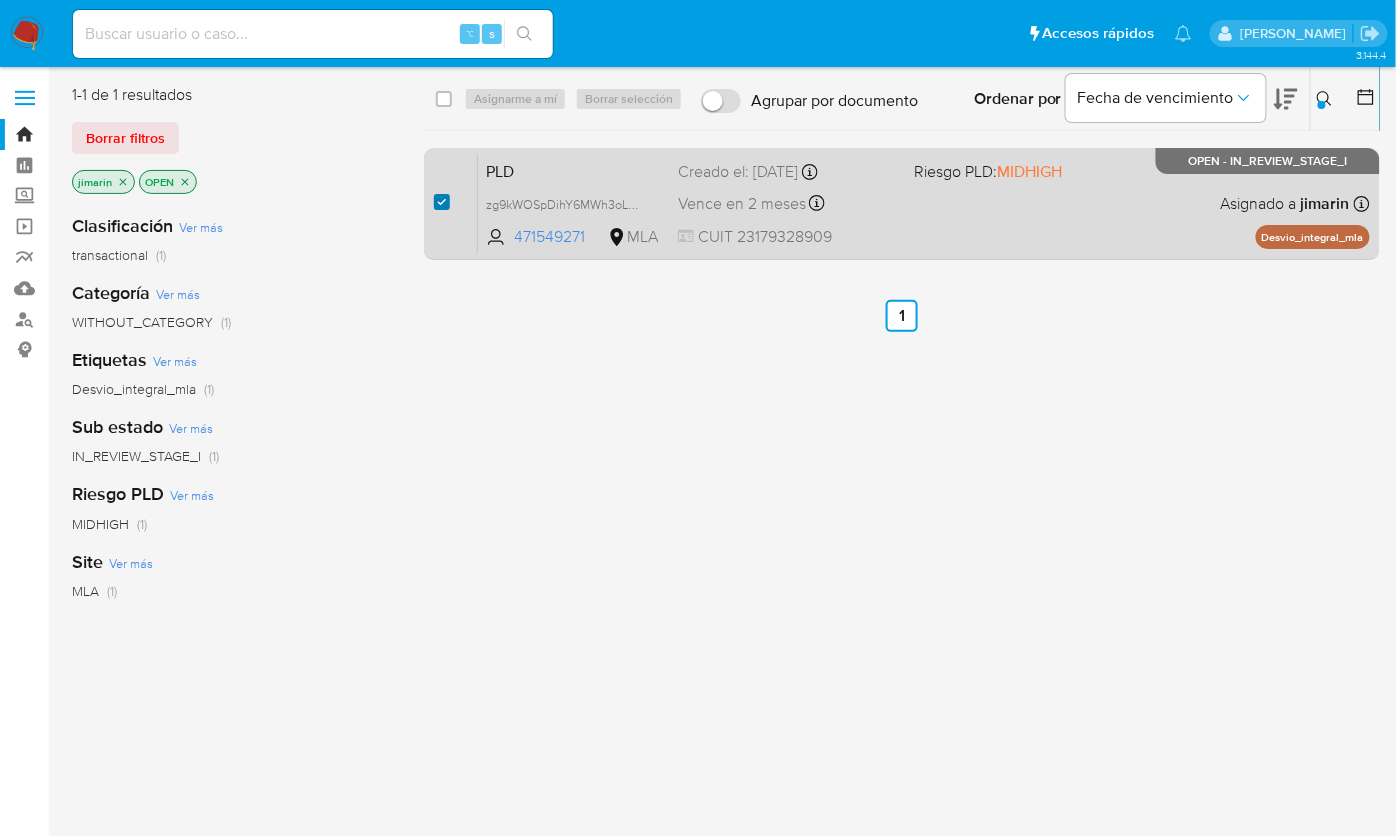 checkbox on "true" 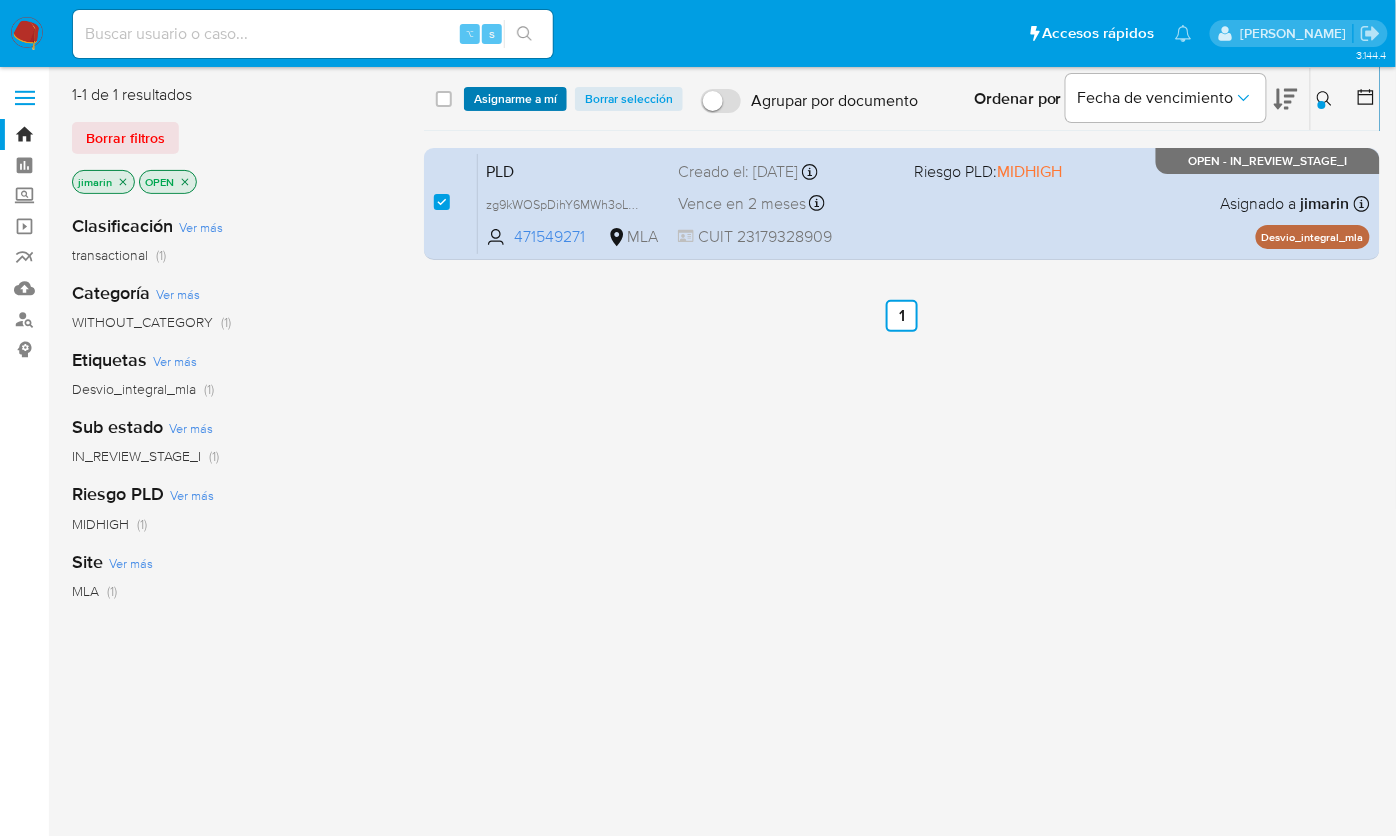 click on "Asignarme a mí" 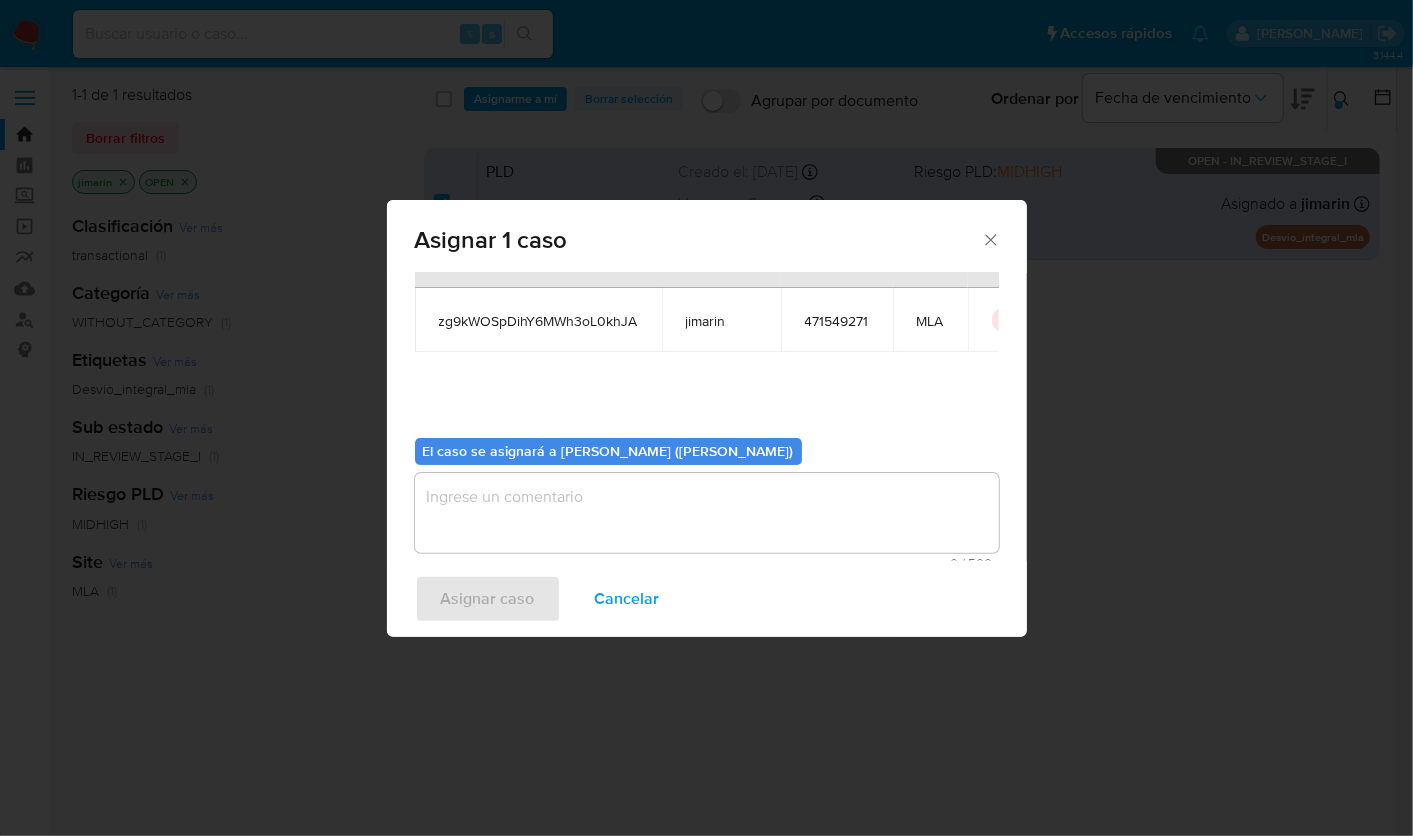 scroll, scrollTop: 102, scrollLeft: 0, axis: vertical 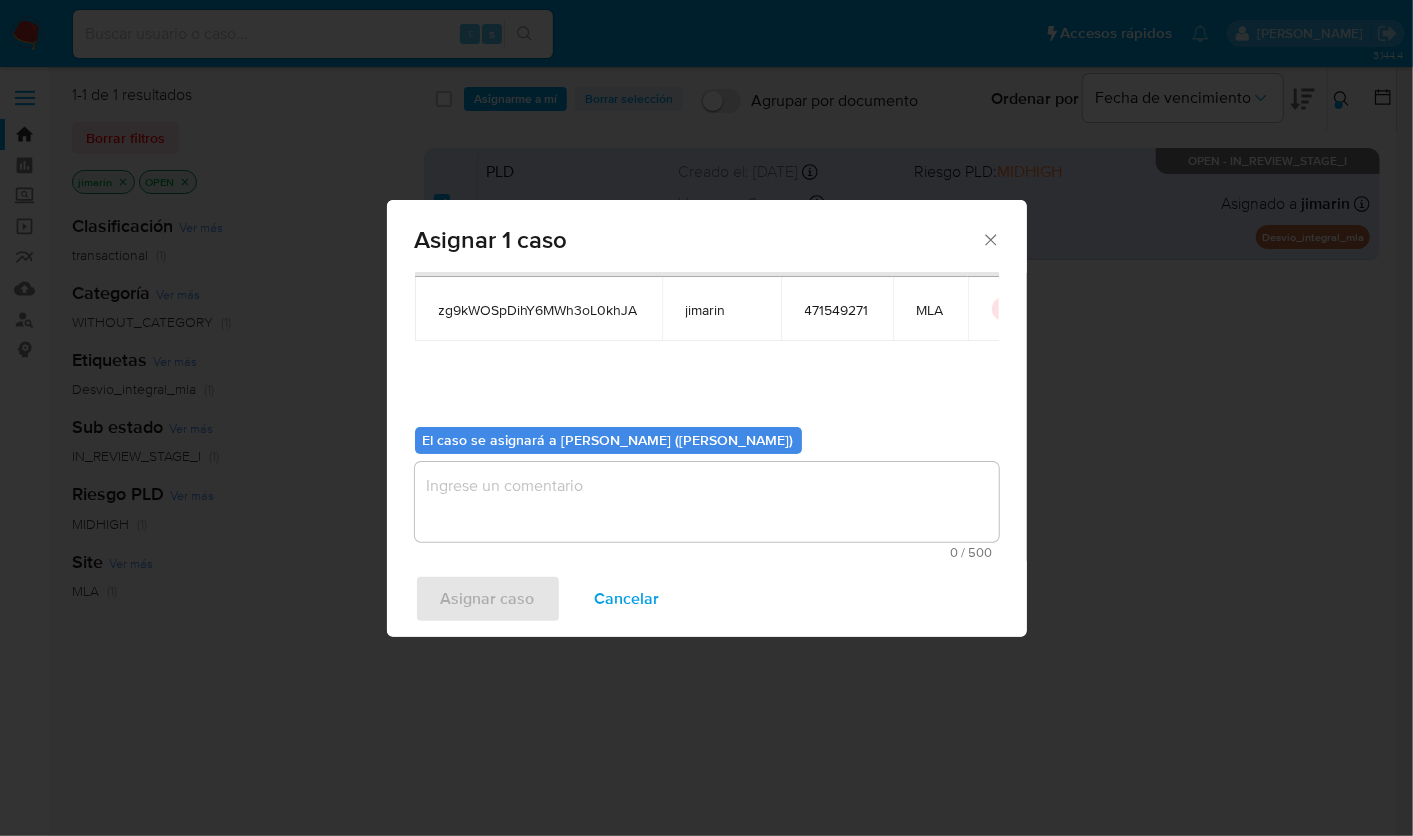 click 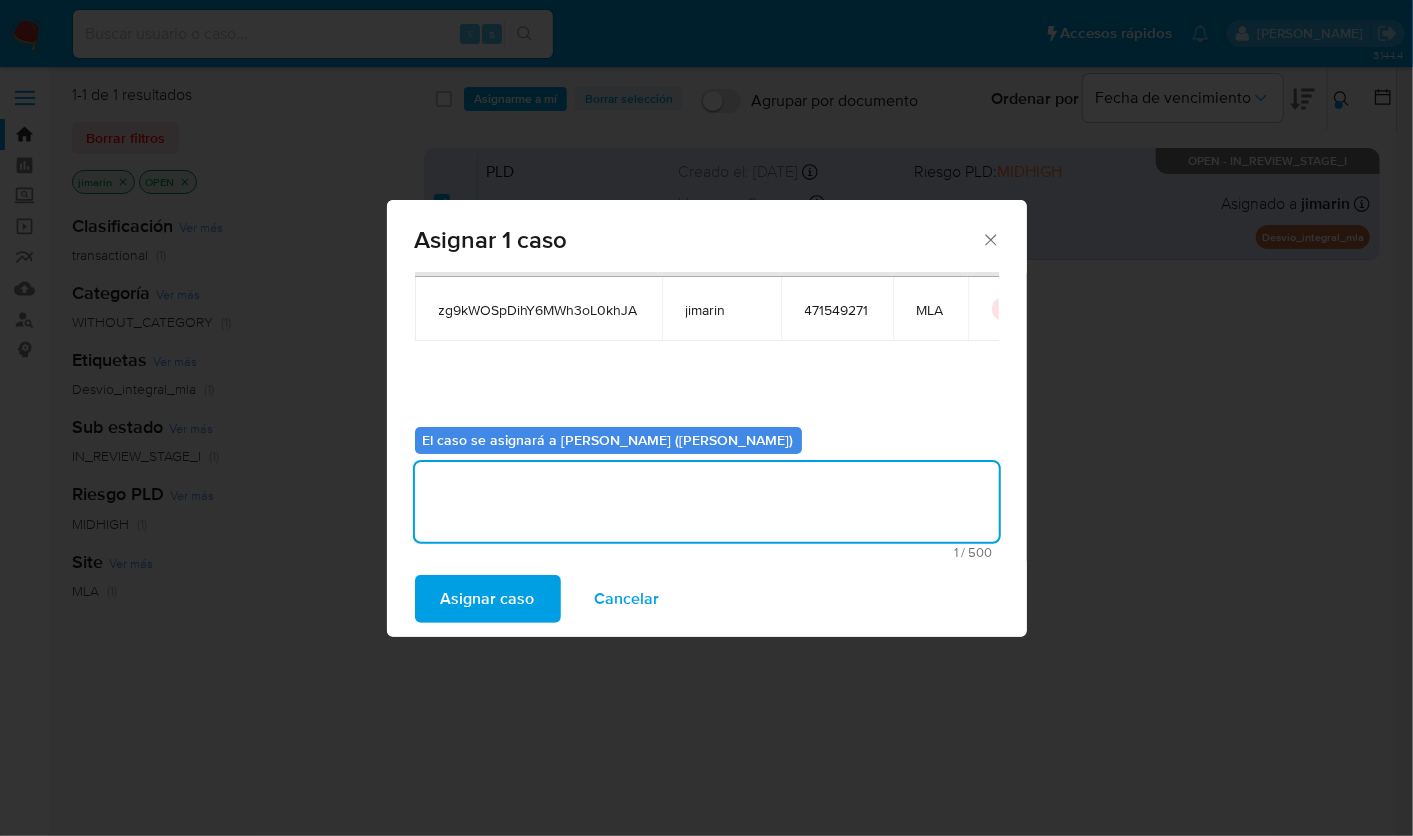 click on "Asignar caso" 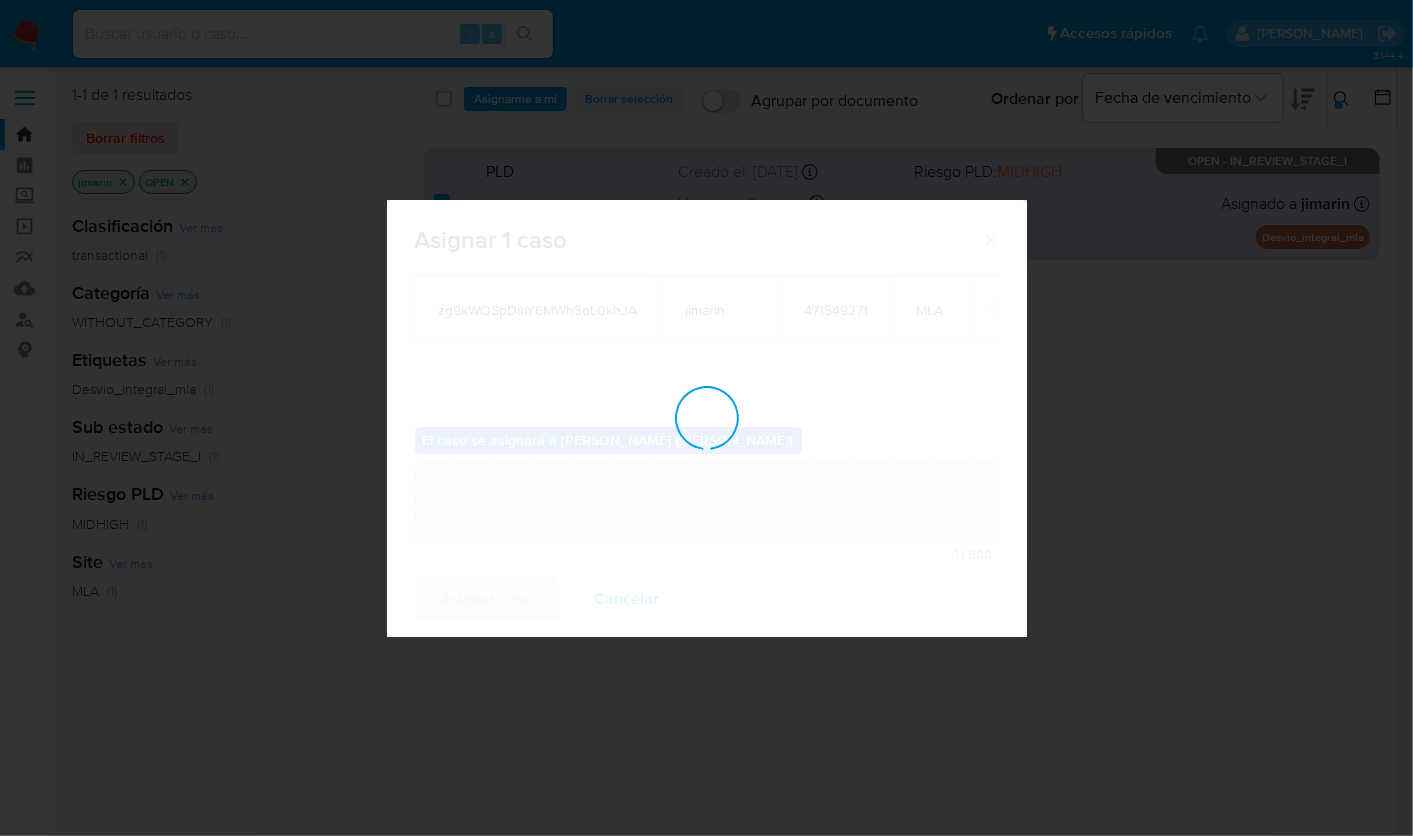 type 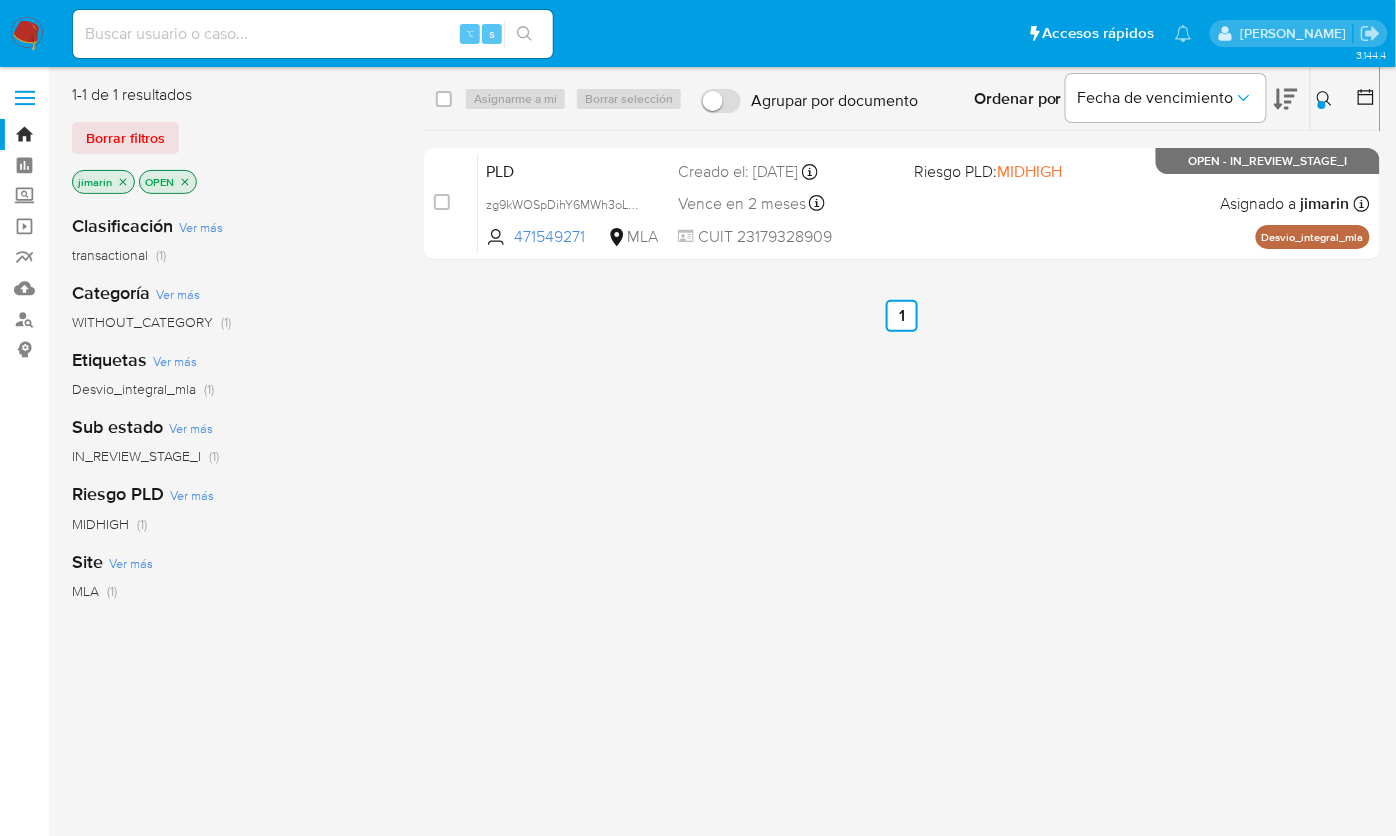 click 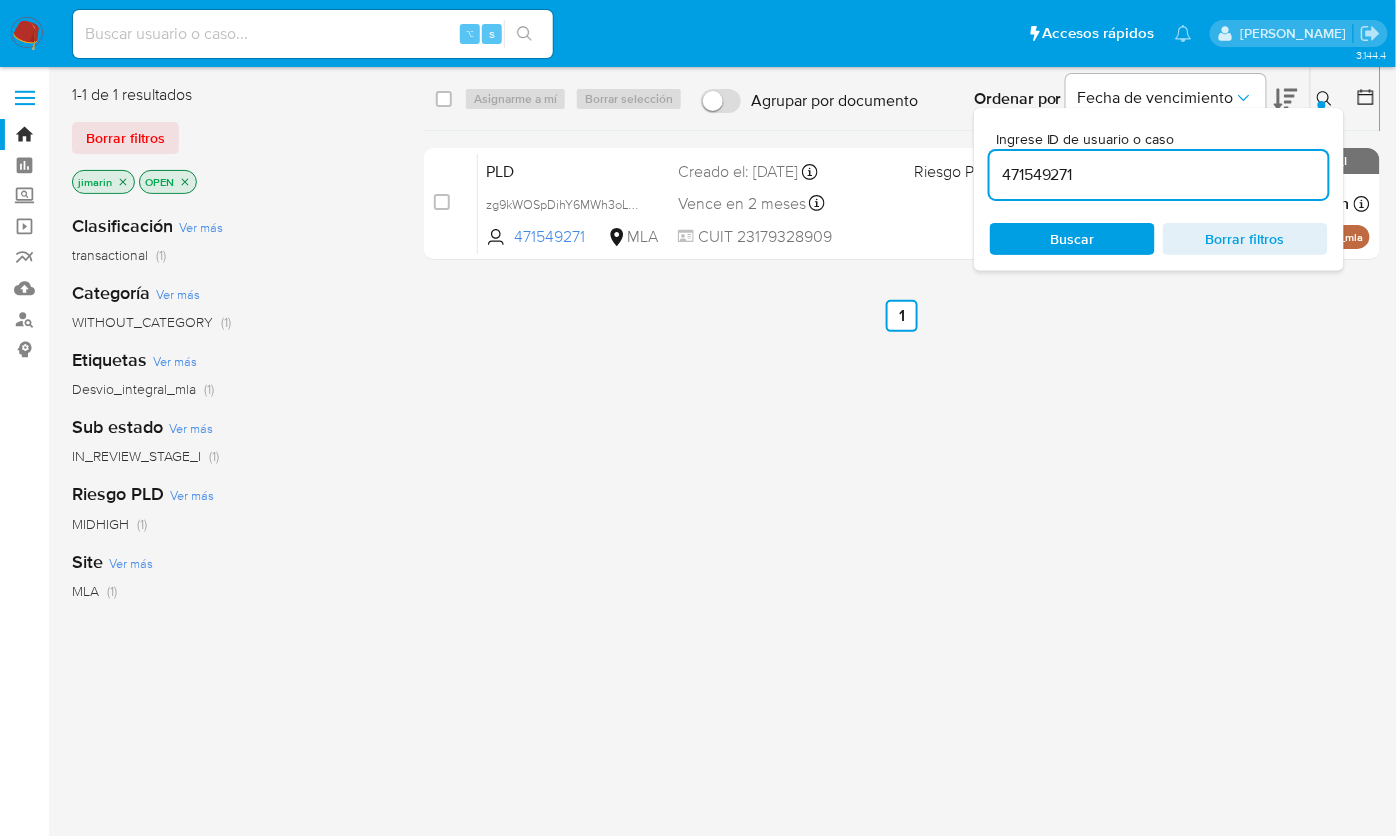 click on "471549271" 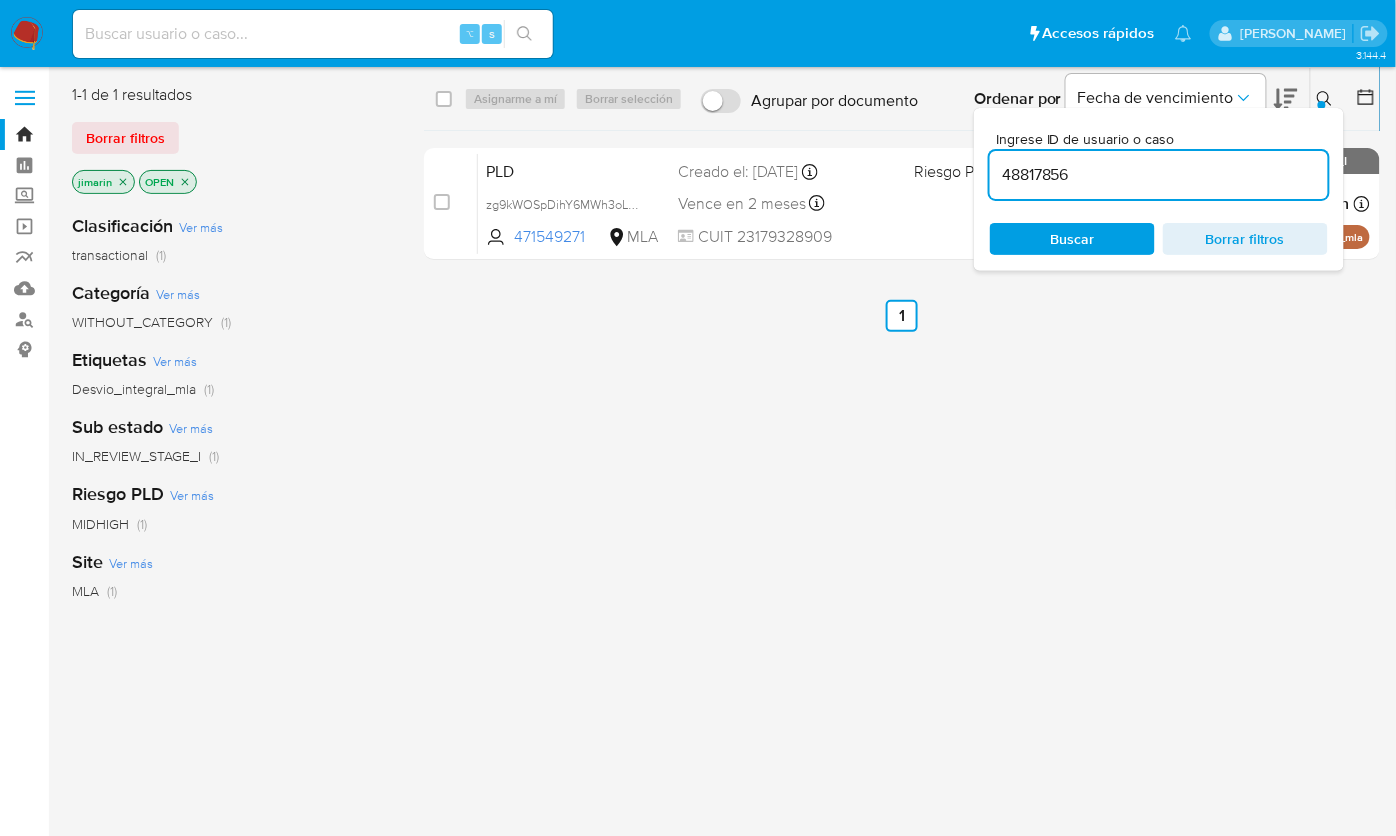 type on "48817856" 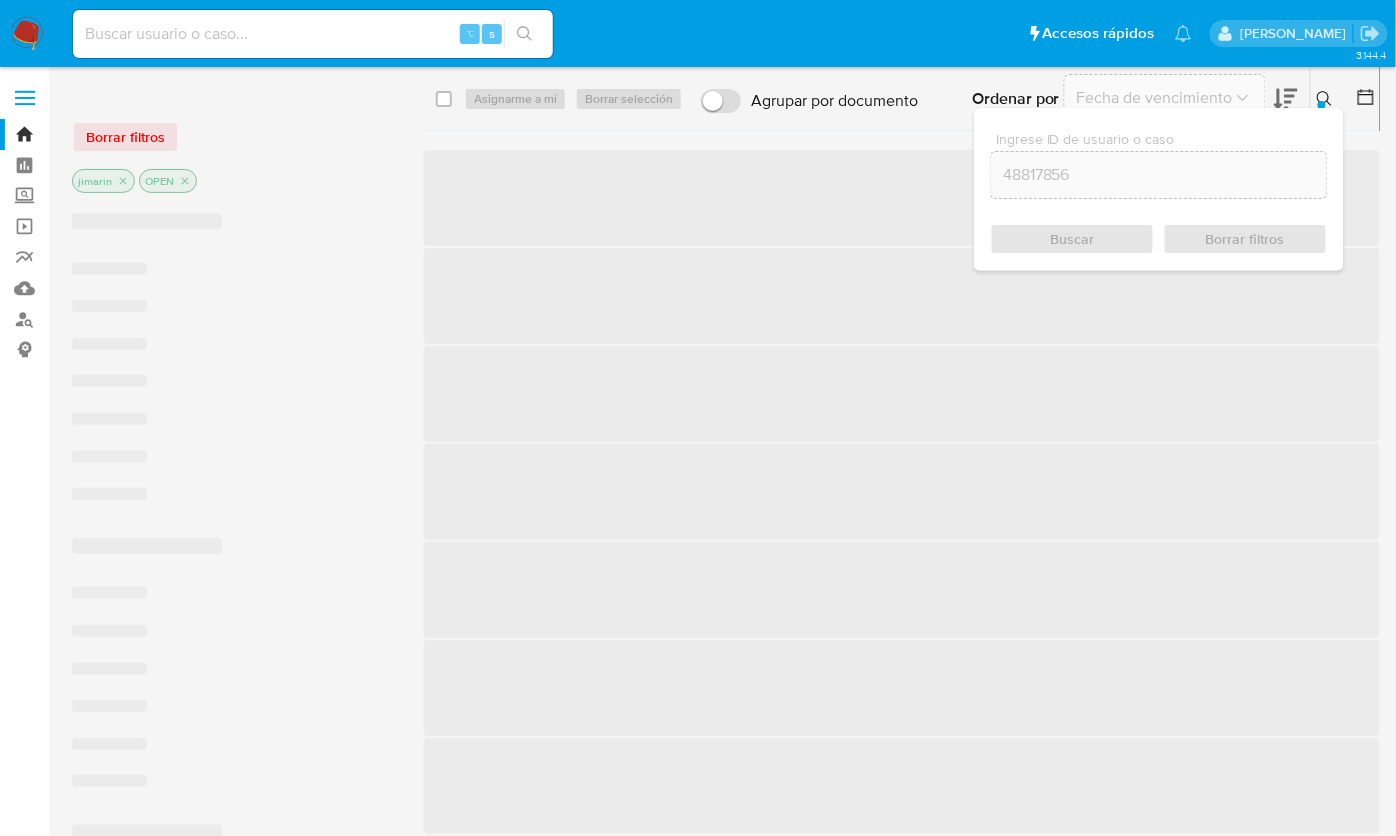 click 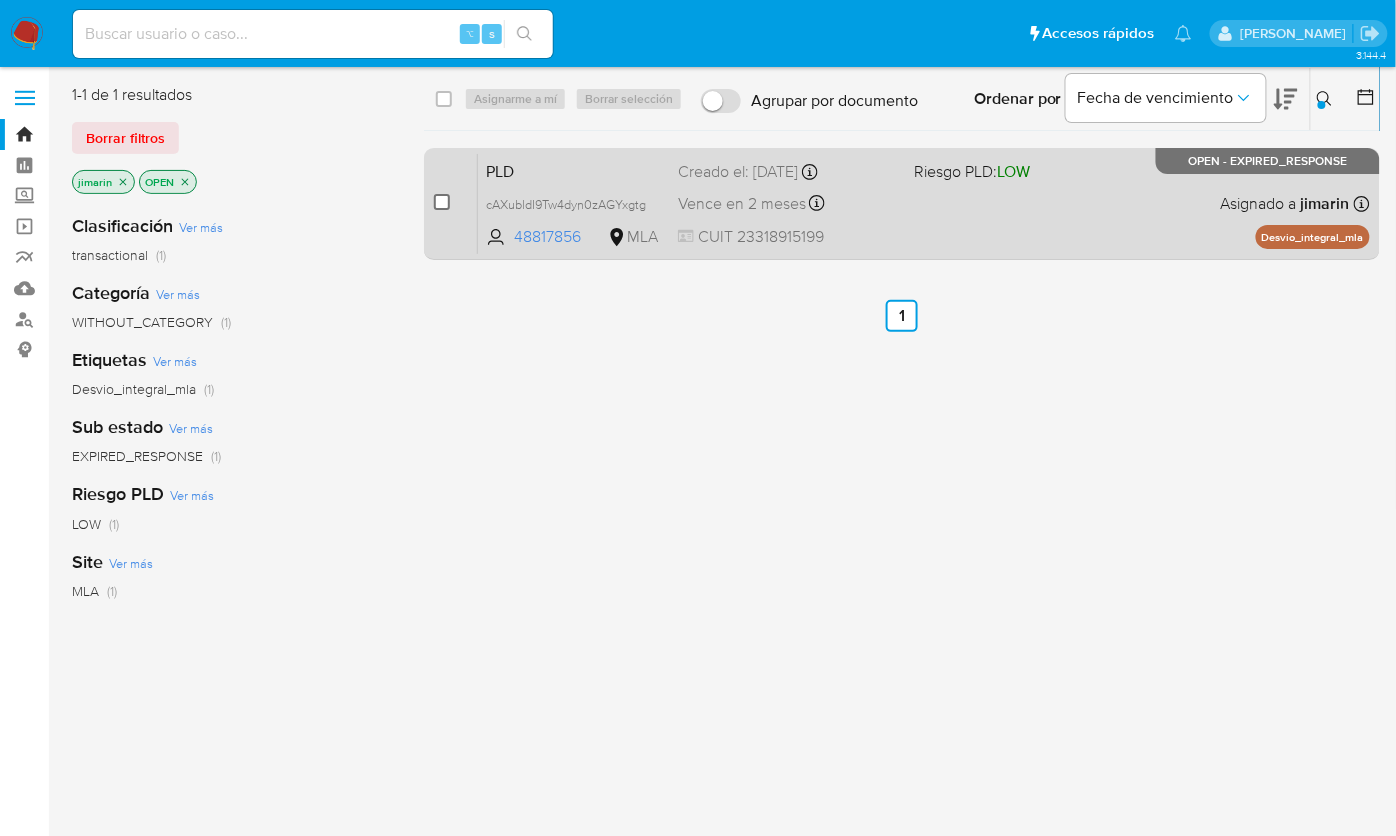 click 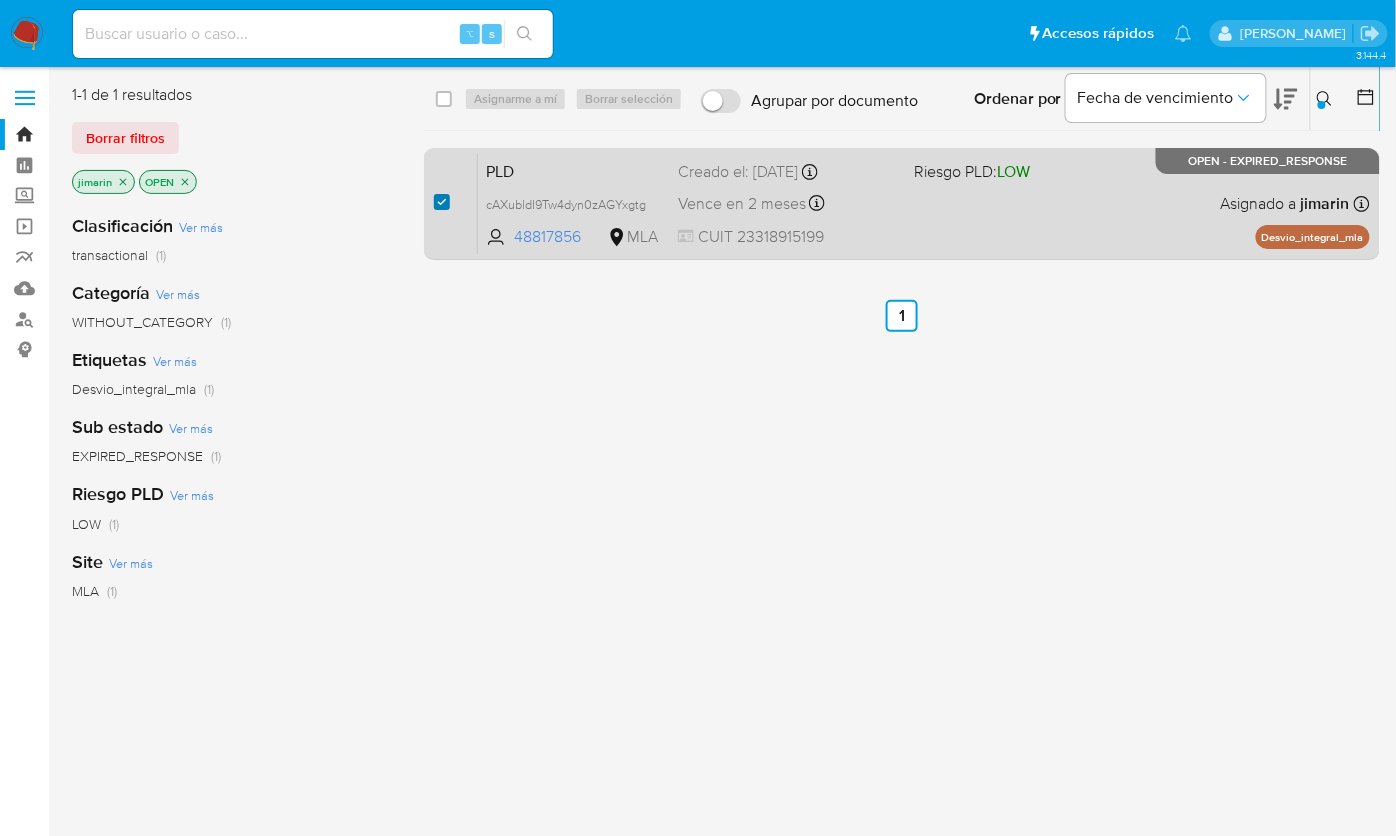 checkbox on "true" 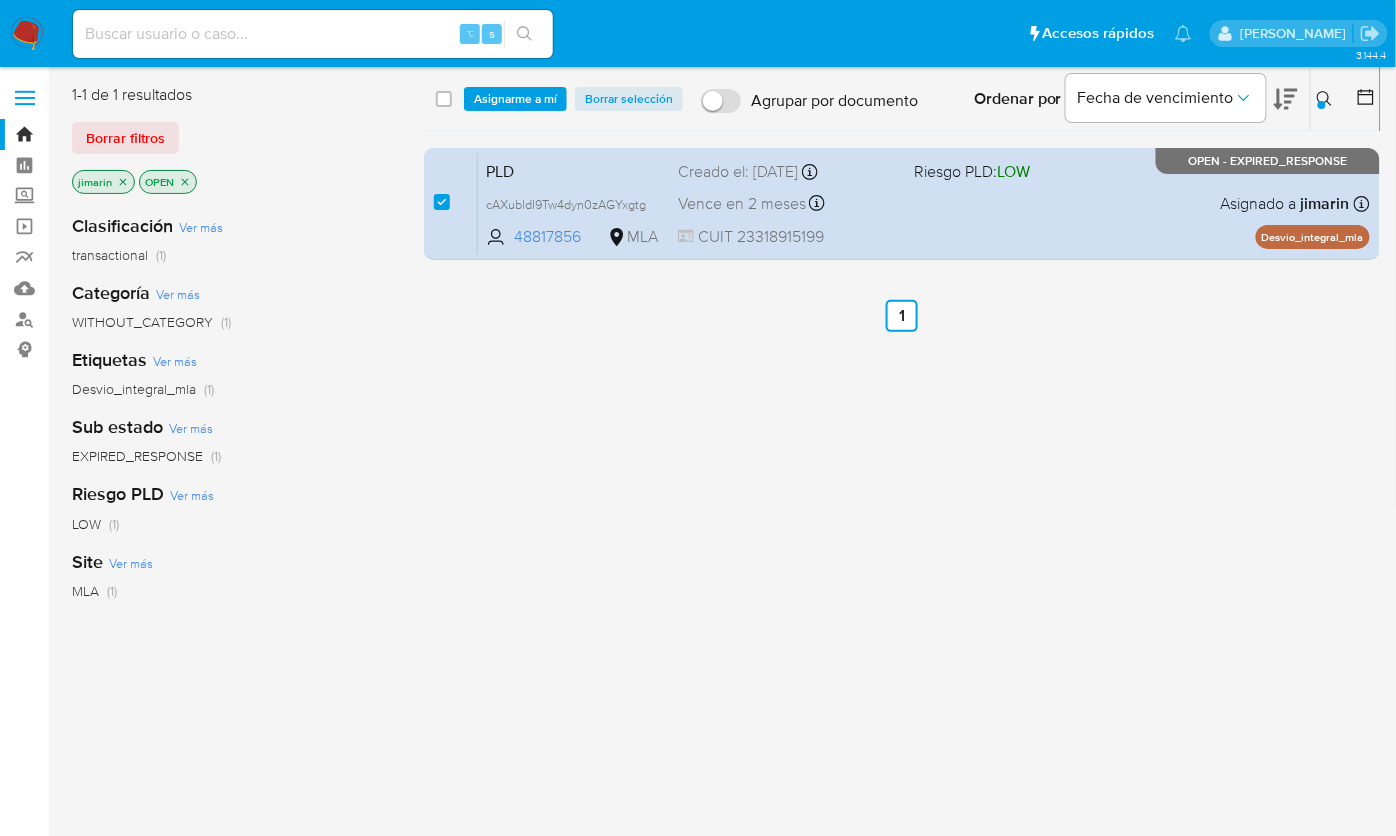 click on "select-all-cases-checkbox Asignarme a mí Borrar selección Agrupar por documento Ordenar por Fecha de vencimiento   No es posible ordenar los resultados mientras se encuentren agrupados. Ingrese ID de usuario o caso 48817856 Buscar Borrar filtros" 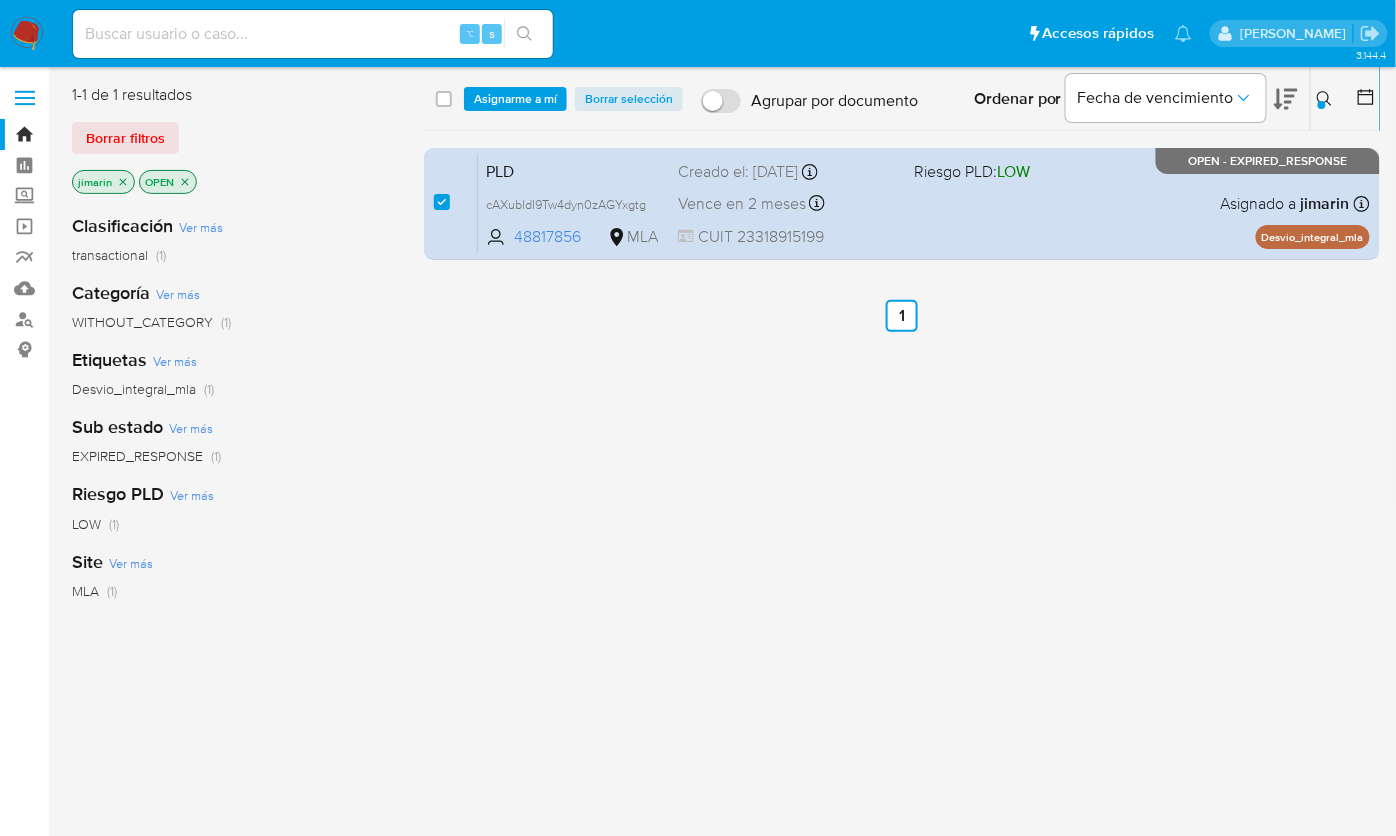 click on "Asignarme a mí" 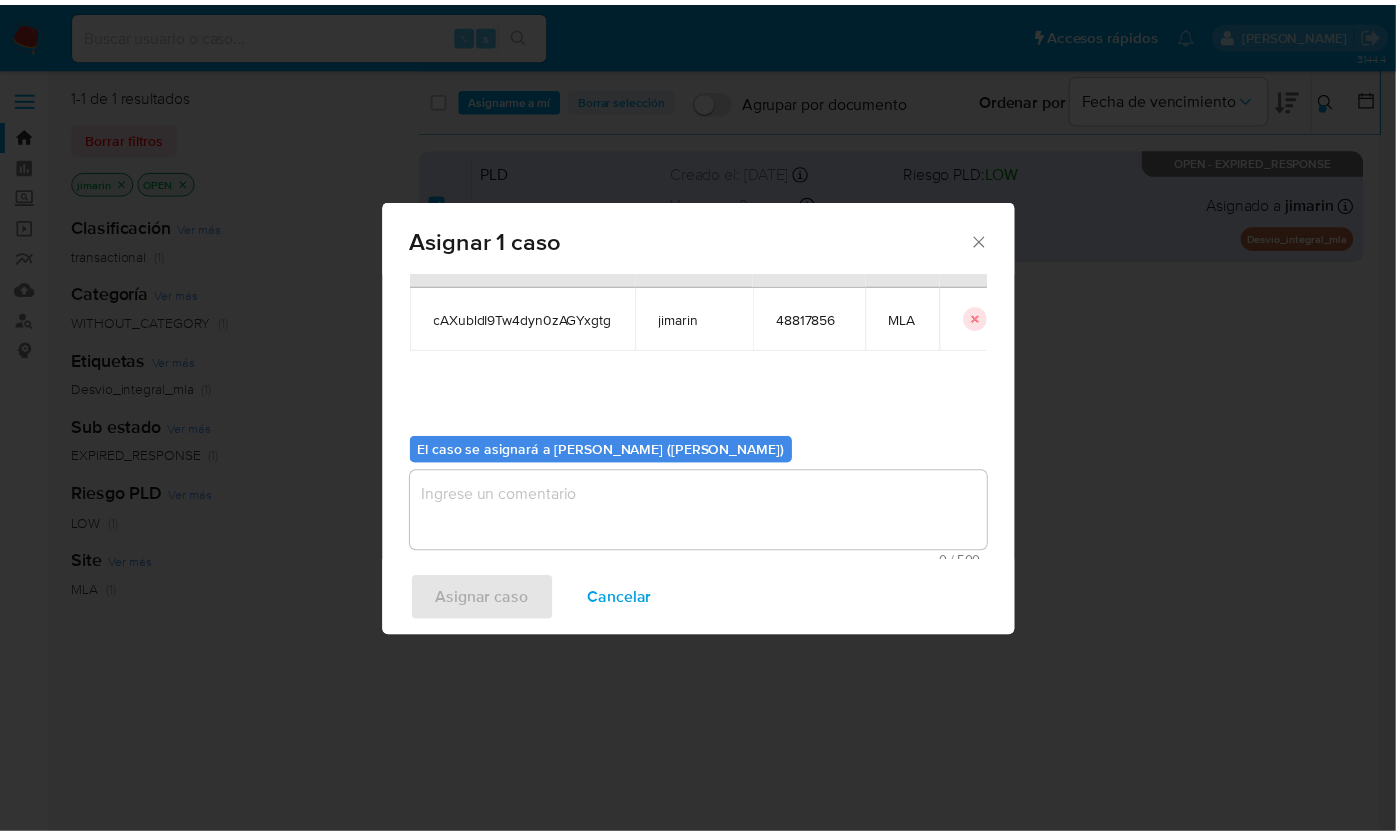 scroll, scrollTop: 102, scrollLeft: 0, axis: vertical 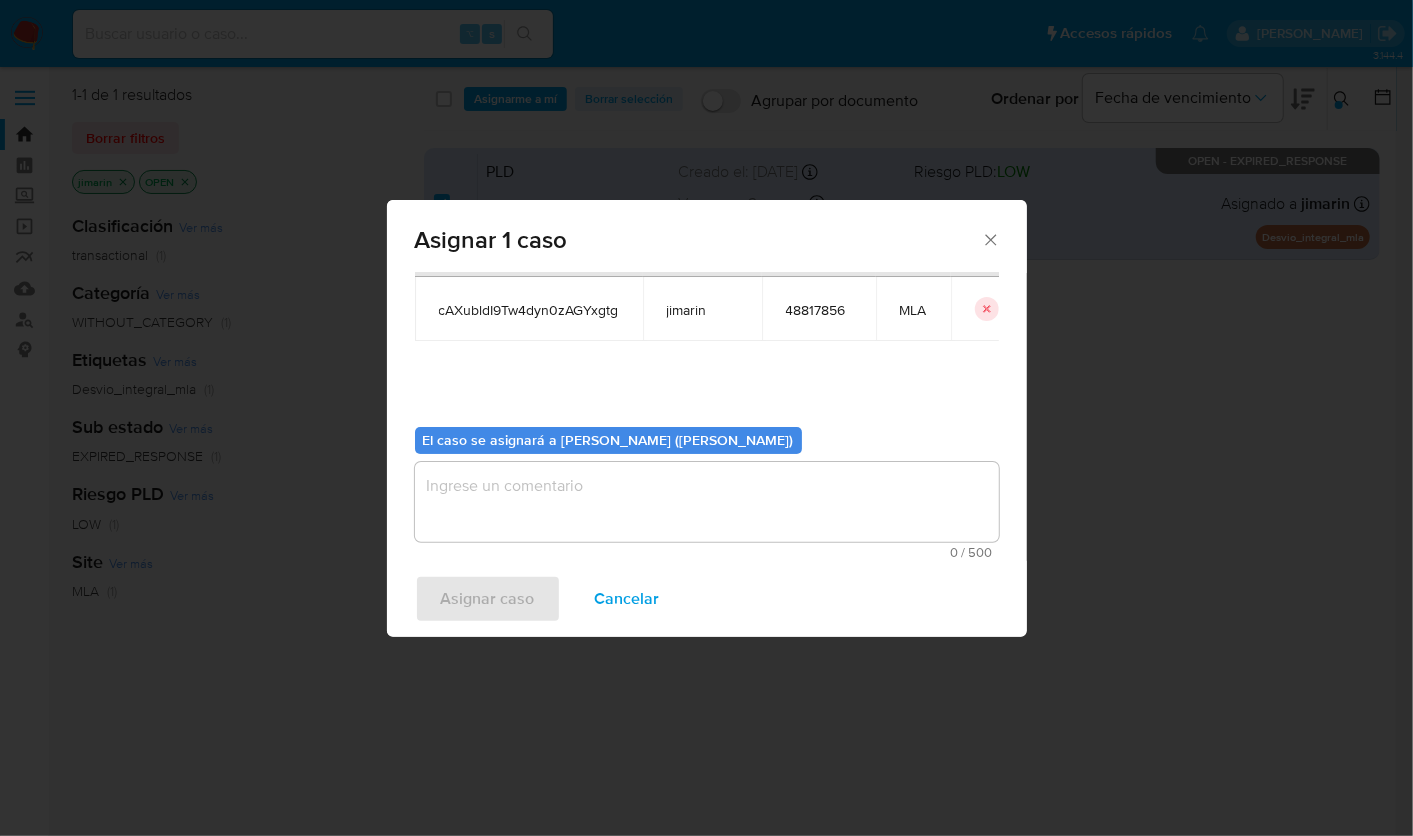 drag, startPoint x: 588, startPoint y: 468, endPoint x: 572, endPoint y: 512, distance: 46.818798 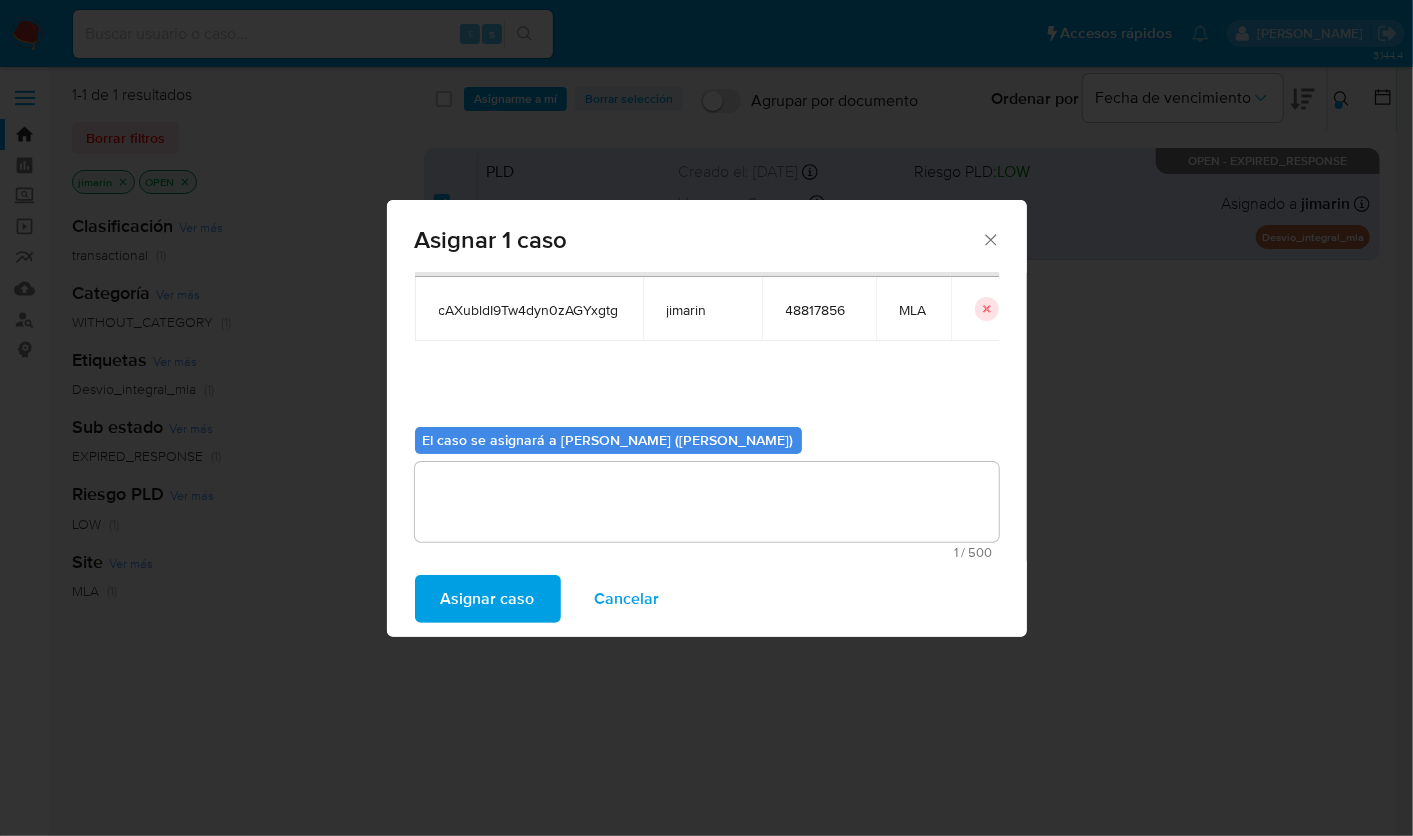 click on "Asignar caso" 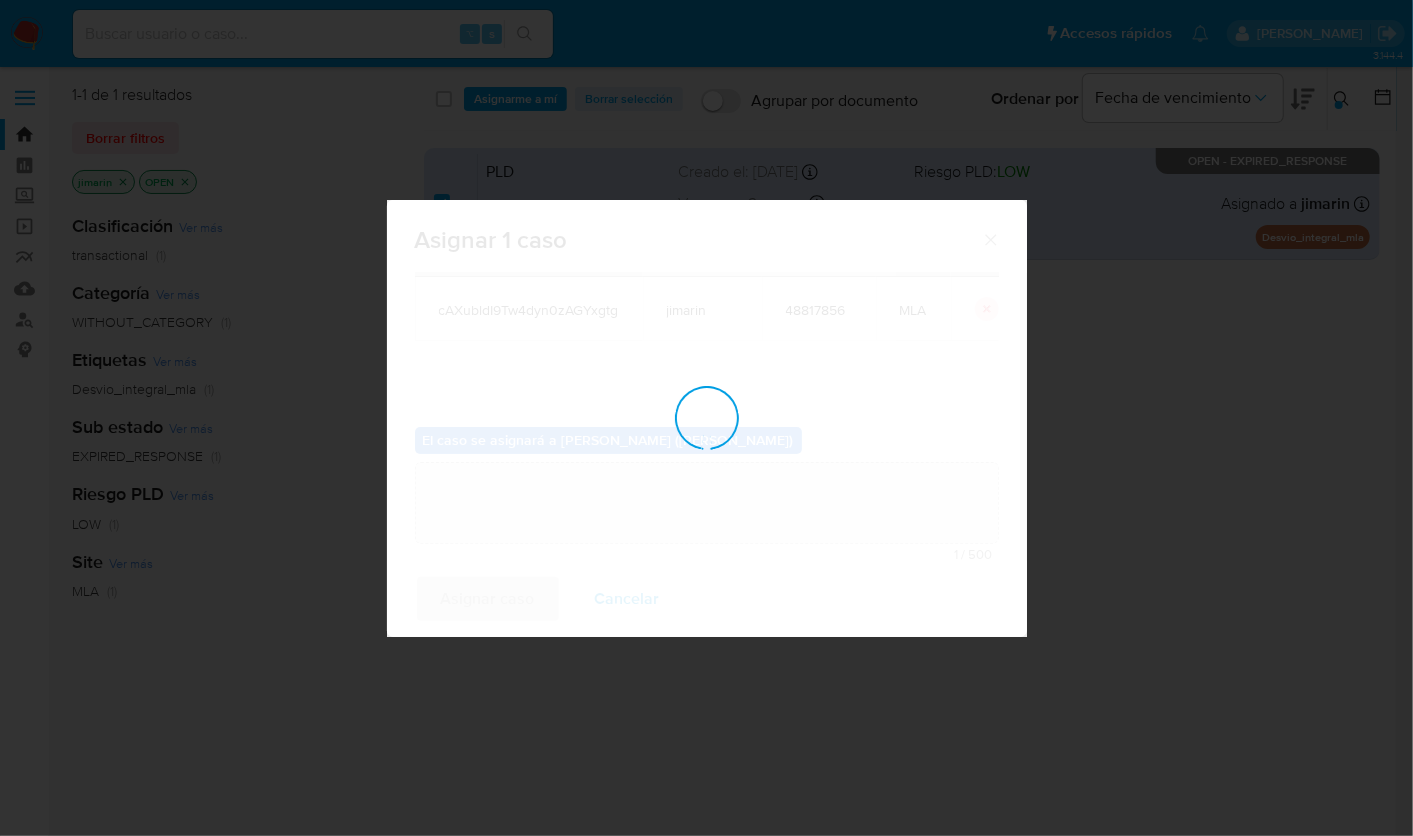 type 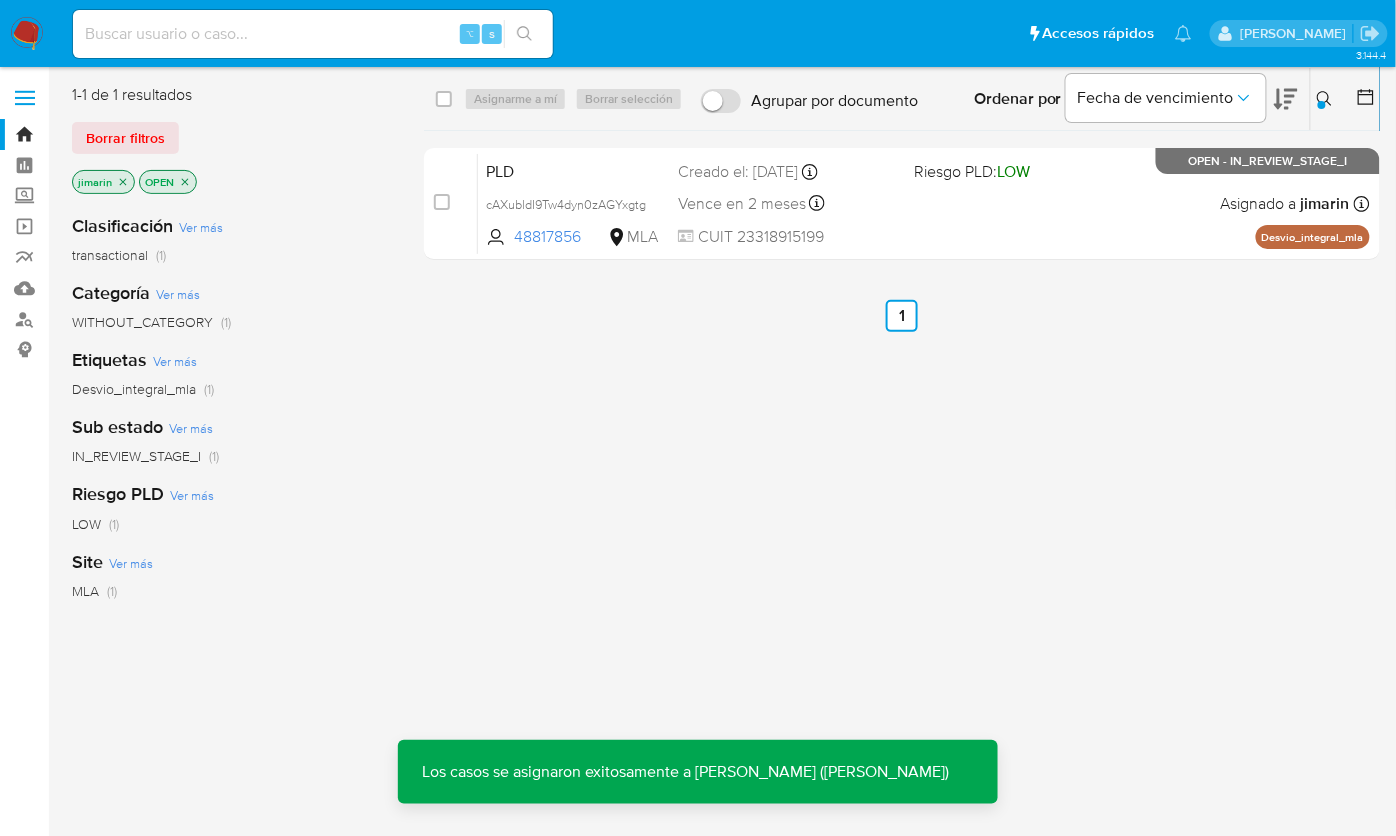 click on "PLD cAXubldI9Tw4dyn0zAGYxgtg 48817856 MLA Riesgo PLD:  LOW Creado el: 12/06/2025   Creado el: 12/06/2025 03:20:51 Vence en 2 meses   Vence el 10/09/2025 03:20:51 CUIT   23318915199 Asignado a   jimarin   Asignado el: 18/06/2025 14:18:38 Desvio_integral_mla OPEN - IN_REVIEW_STAGE_I" 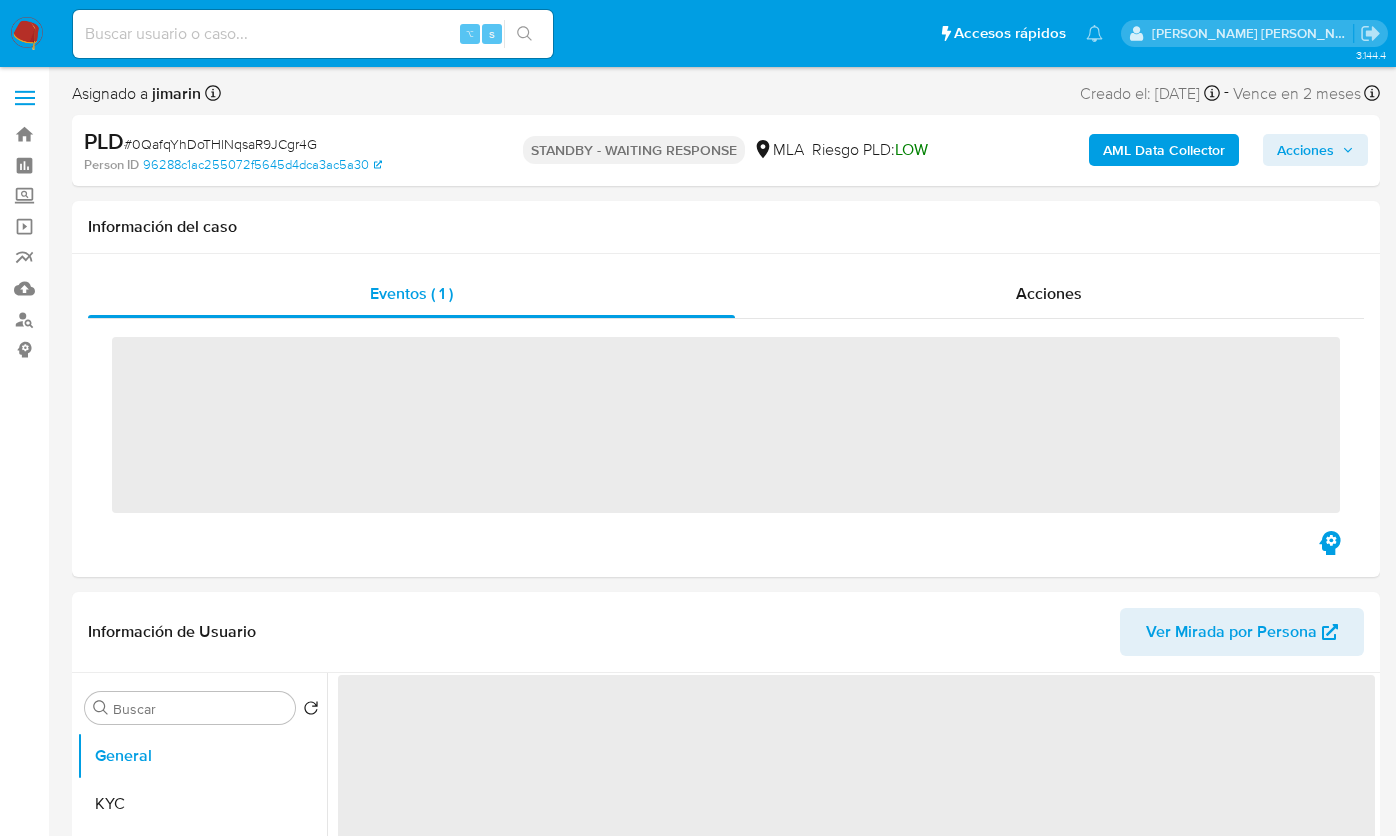 scroll, scrollTop: 0, scrollLeft: 0, axis: both 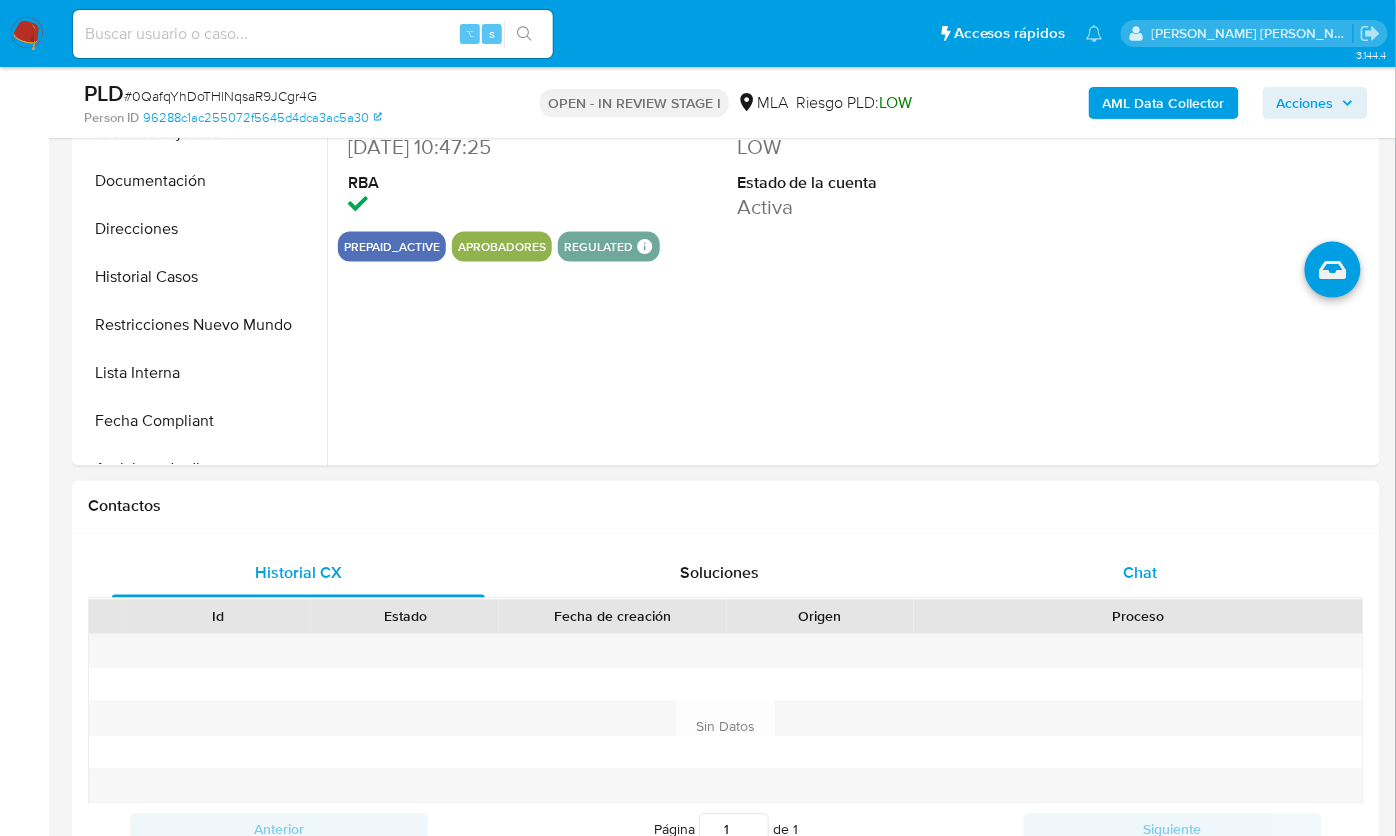 click on "Chat" at bounding box center (1140, 574) 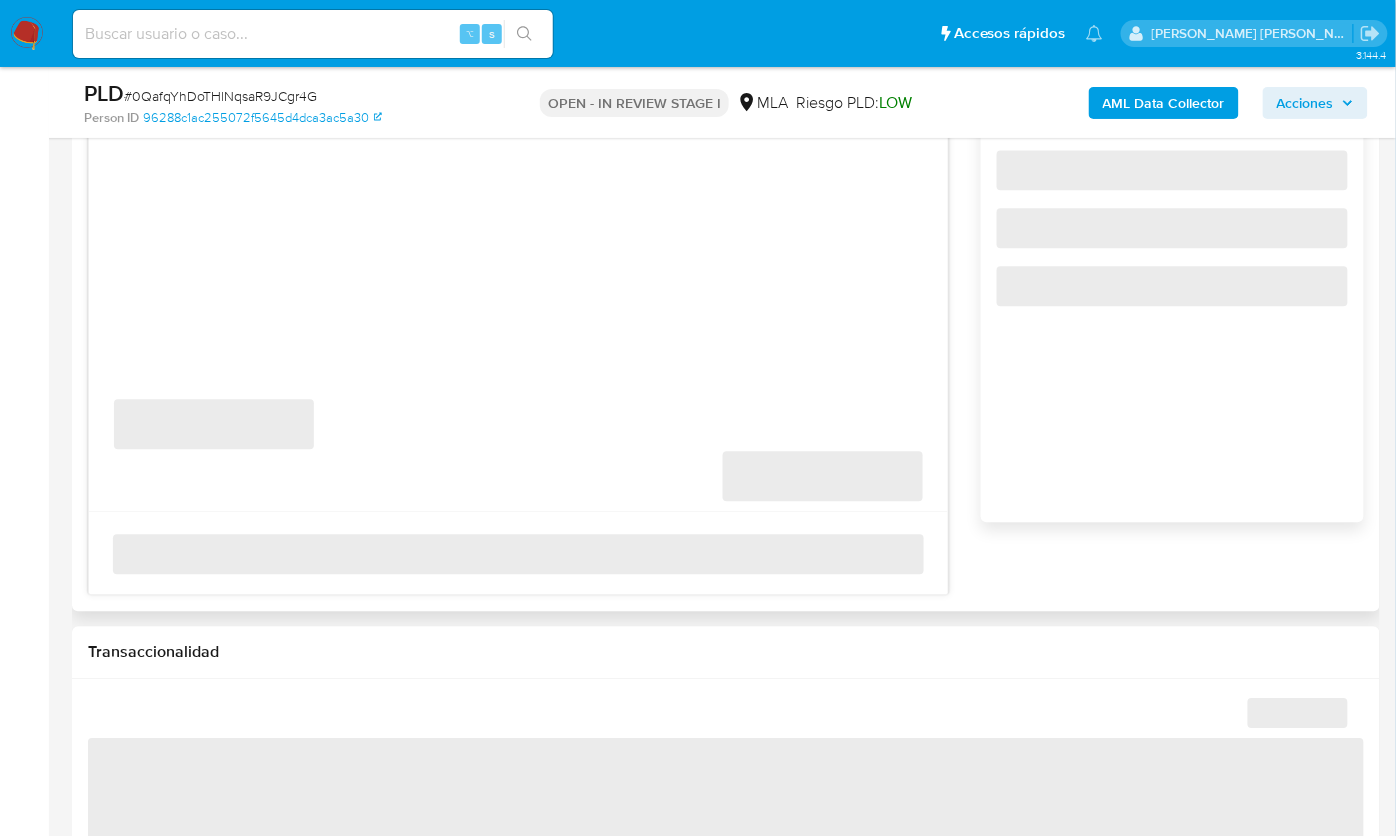 select on "10" 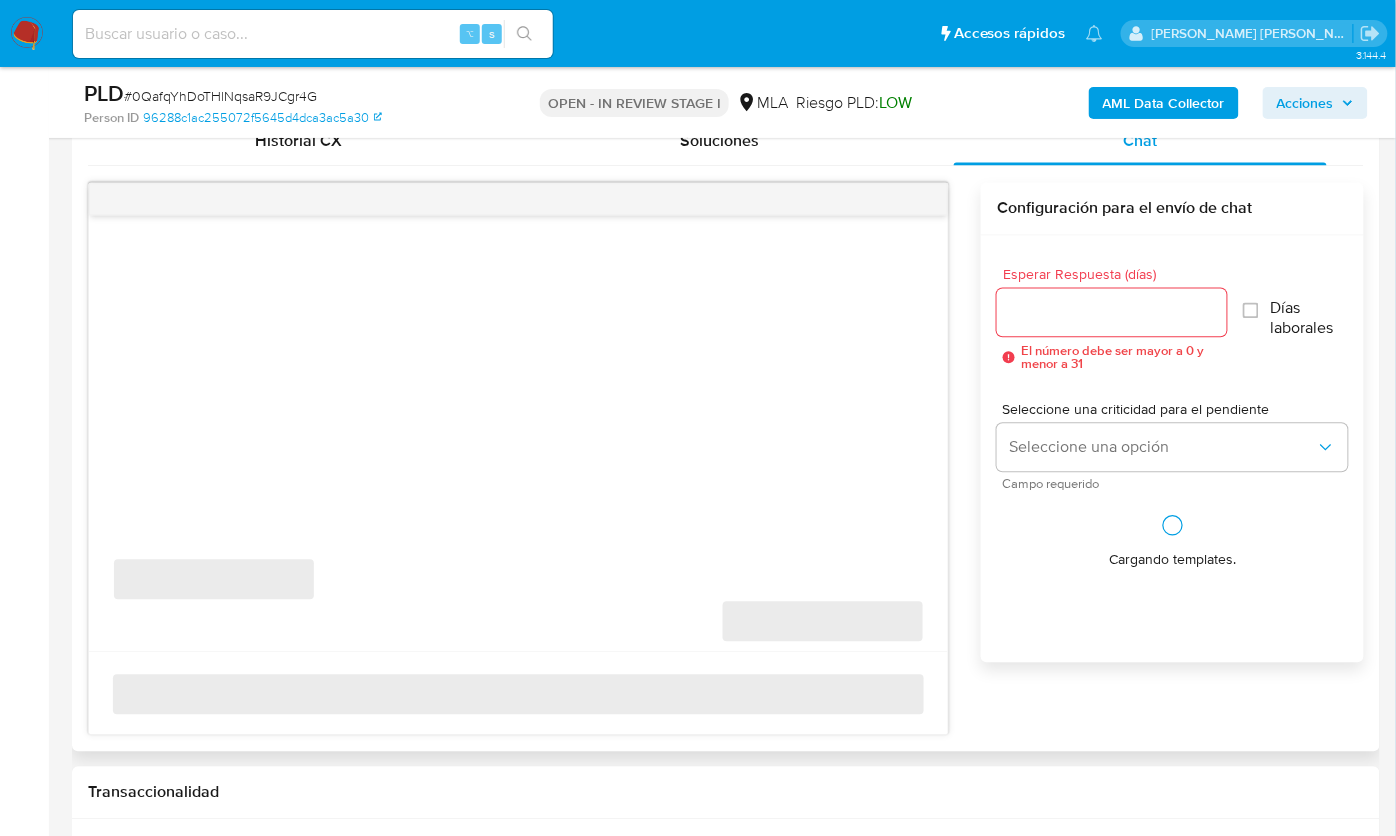 scroll, scrollTop: 979, scrollLeft: 0, axis: vertical 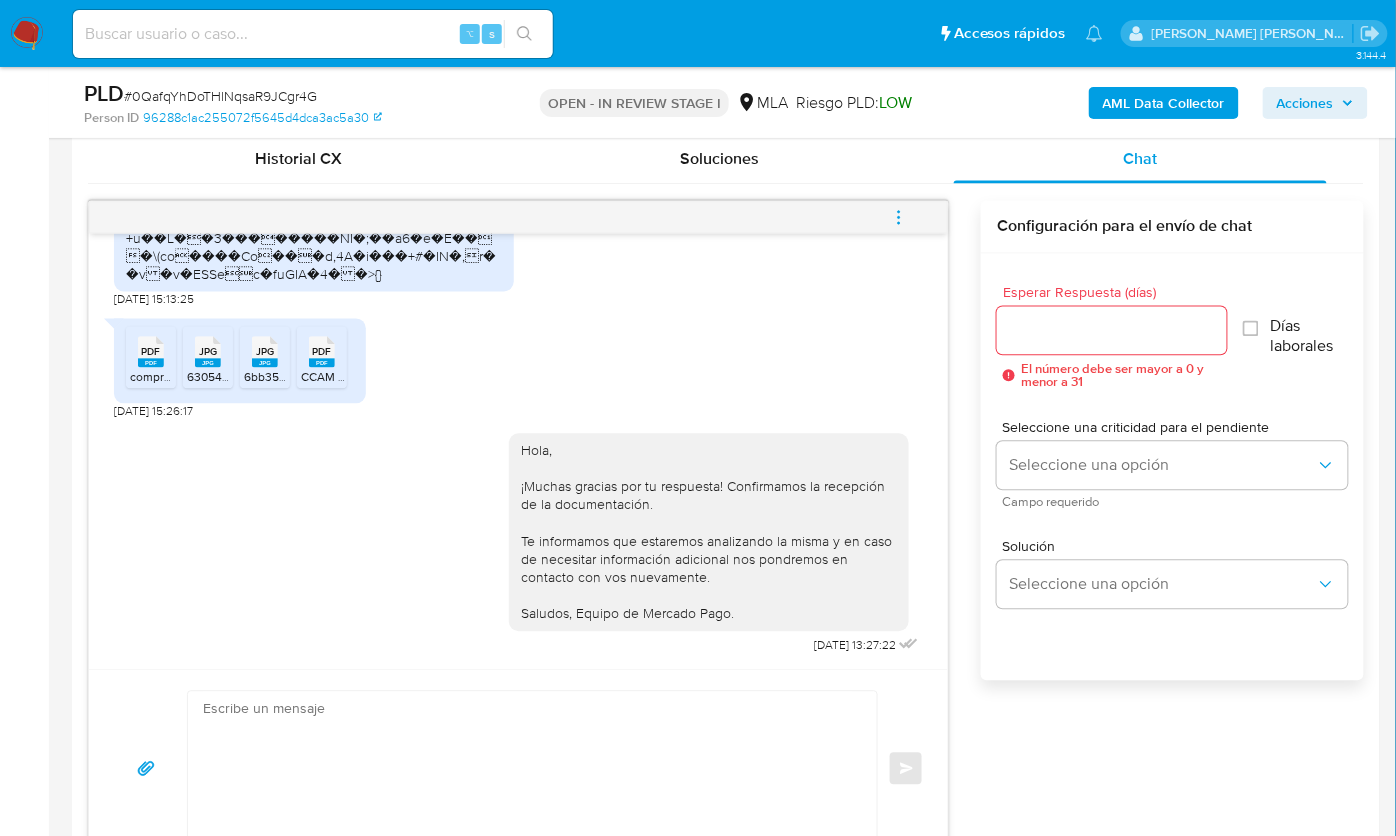 click 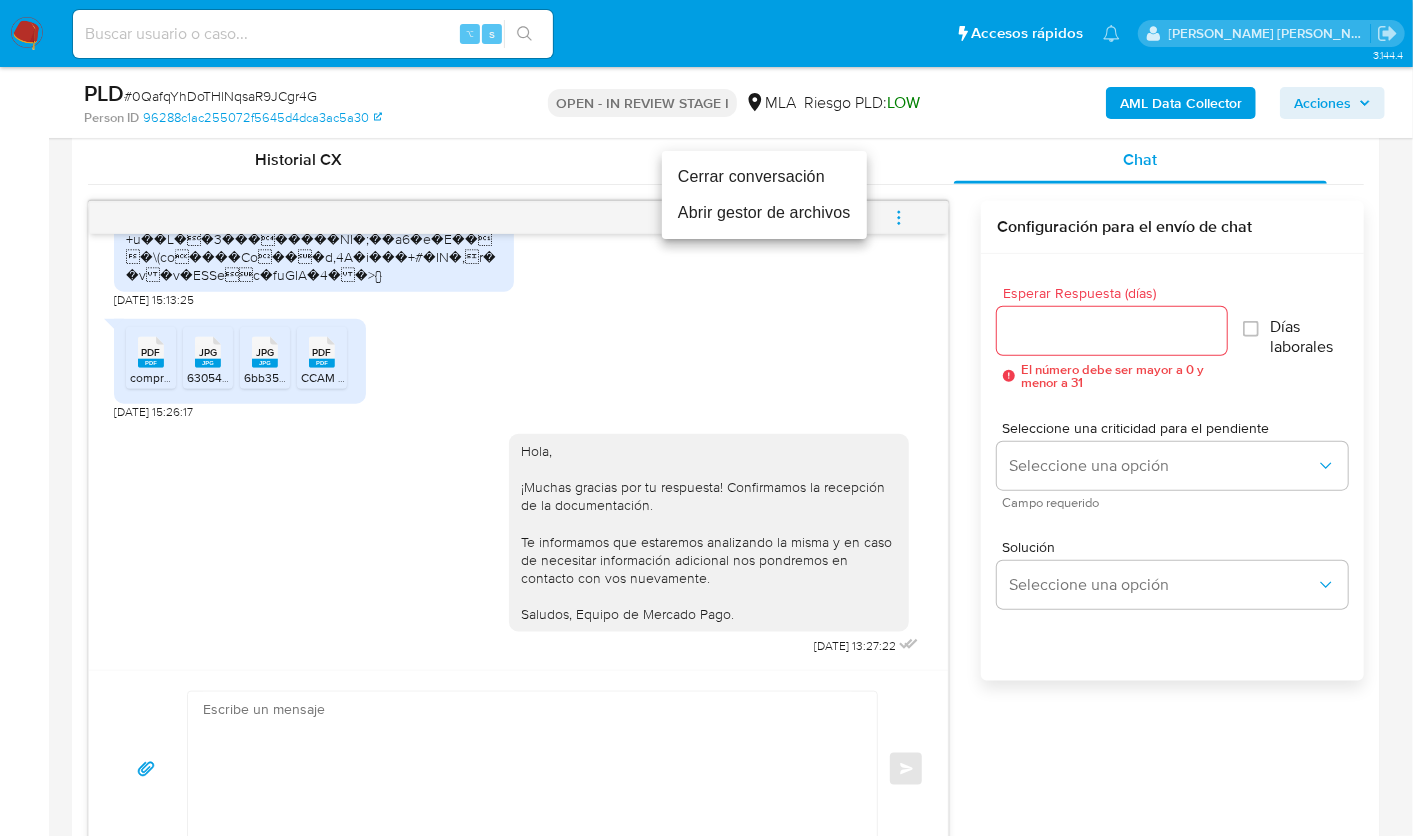 click on "Cerrar conversación" at bounding box center (764, 177) 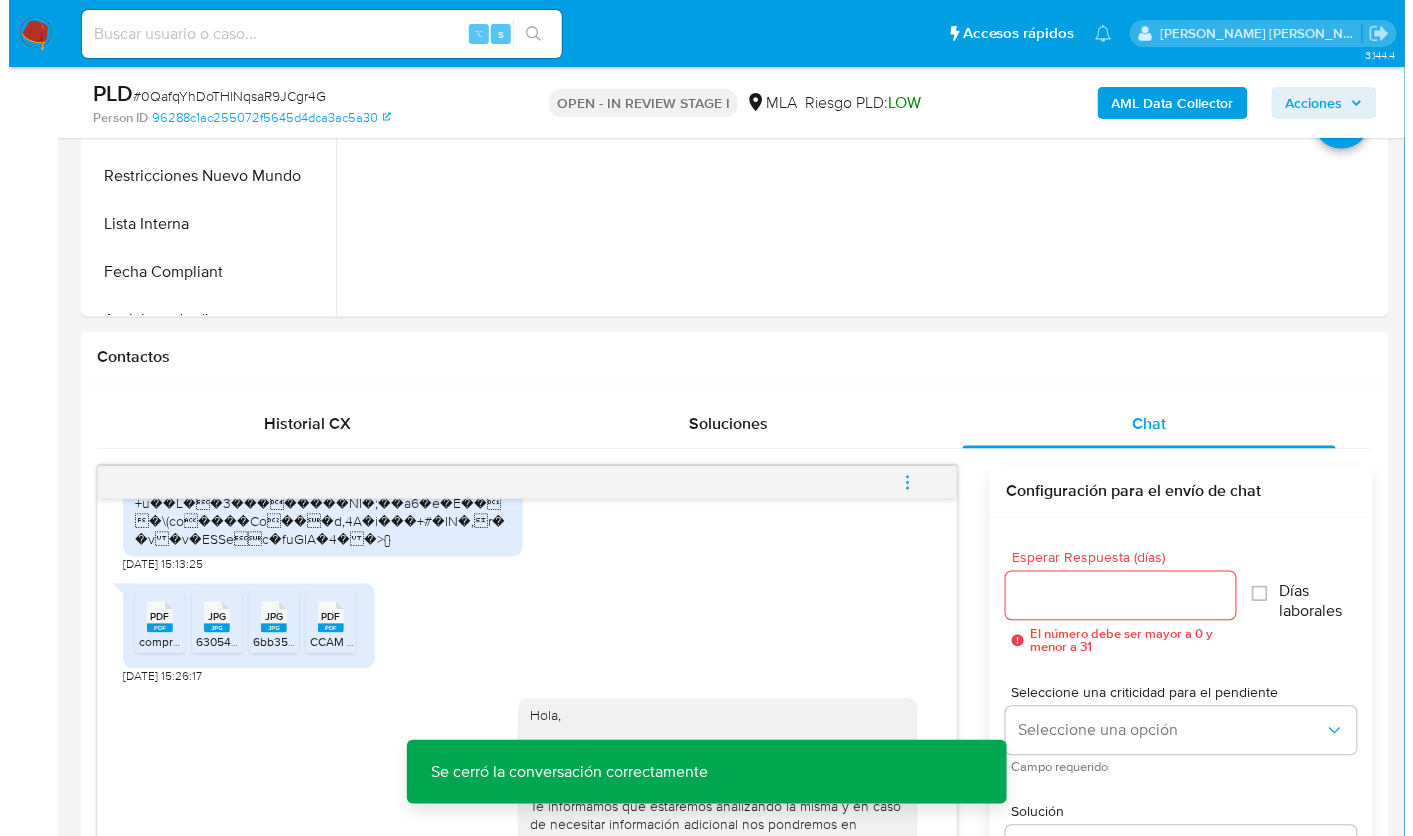 scroll, scrollTop: 366, scrollLeft: 0, axis: vertical 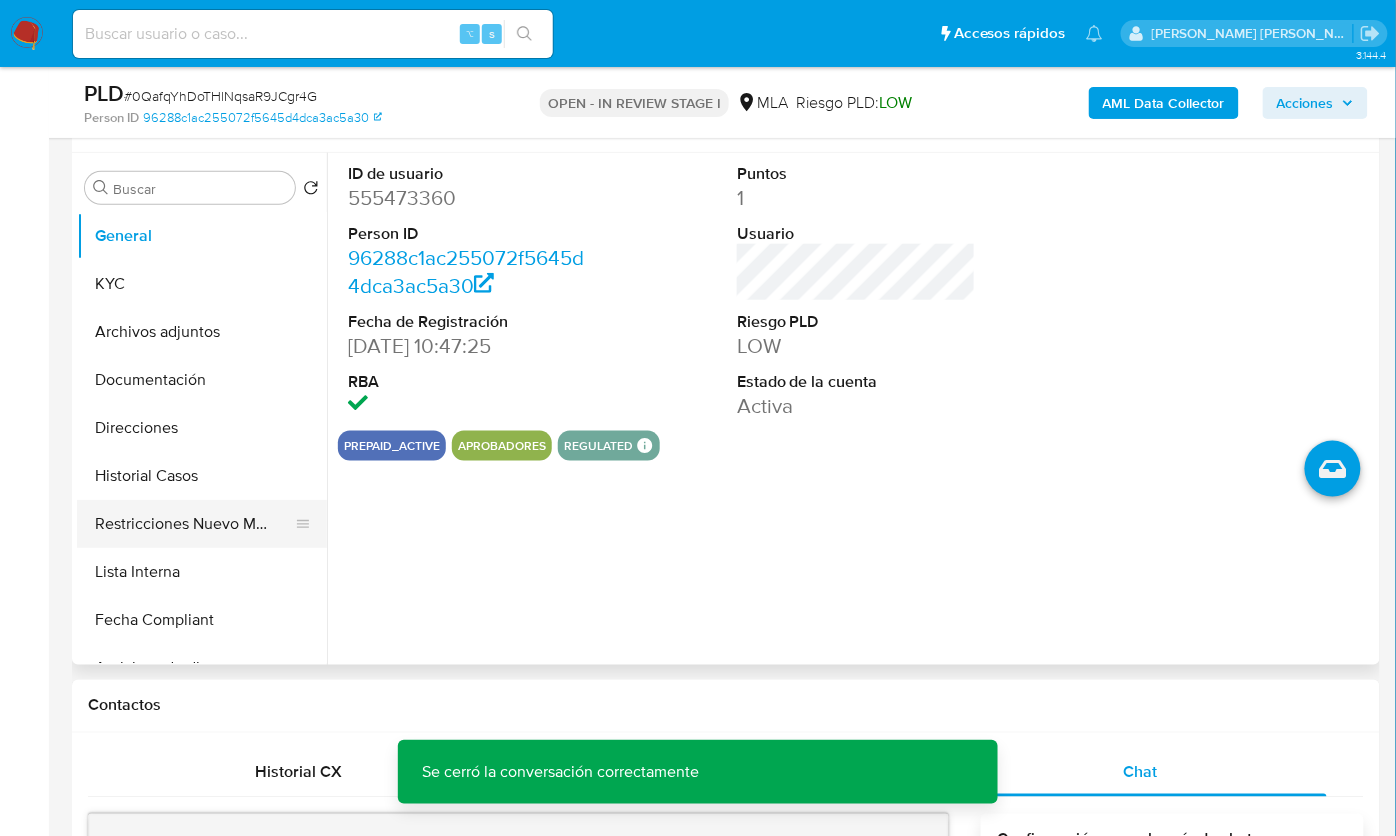 click on "Restricciones Nuevo Mundo" at bounding box center [194, 524] 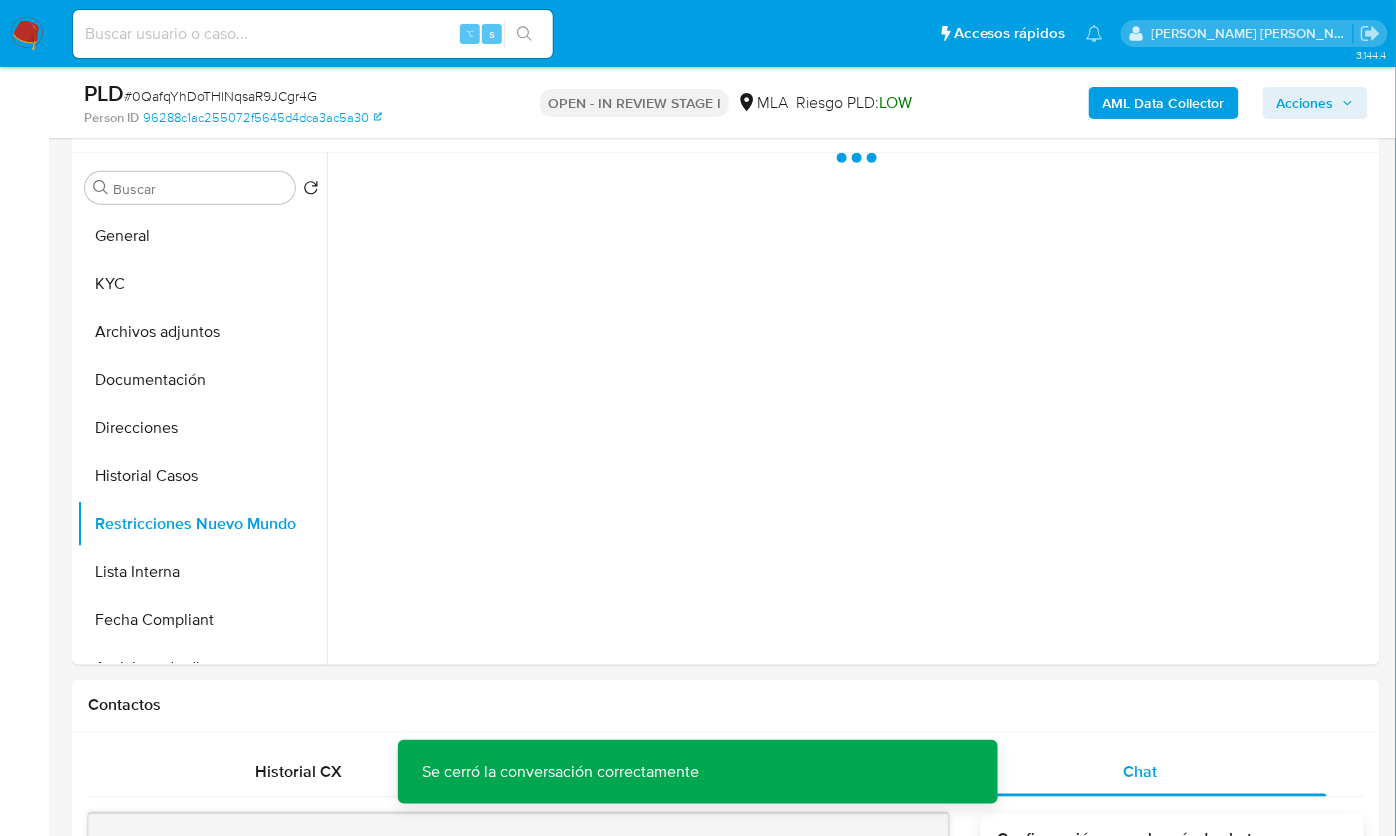 click on "AML Data Collector" at bounding box center [1164, 103] 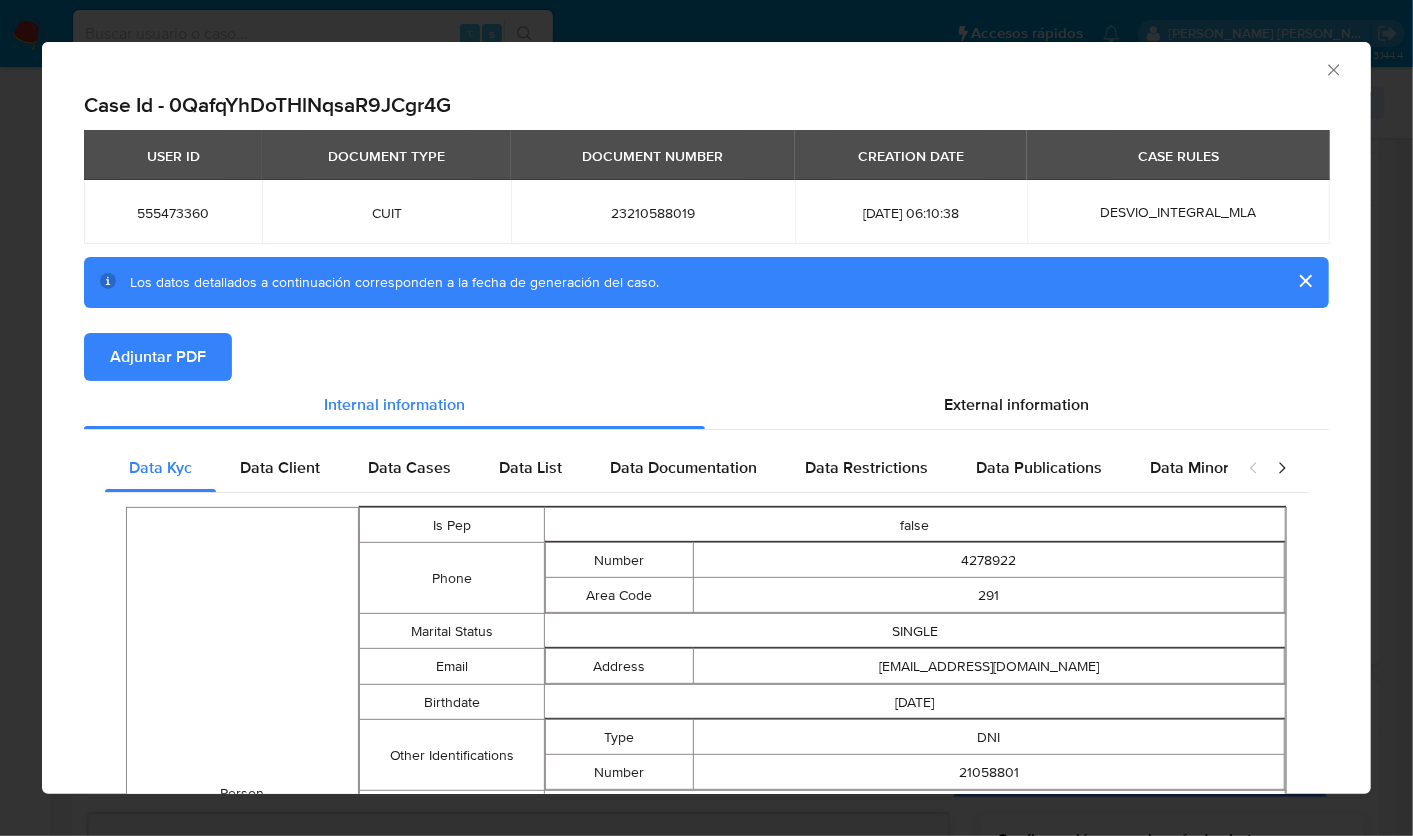 click on "Adjuntar PDF" at bounding box center [158, 357] 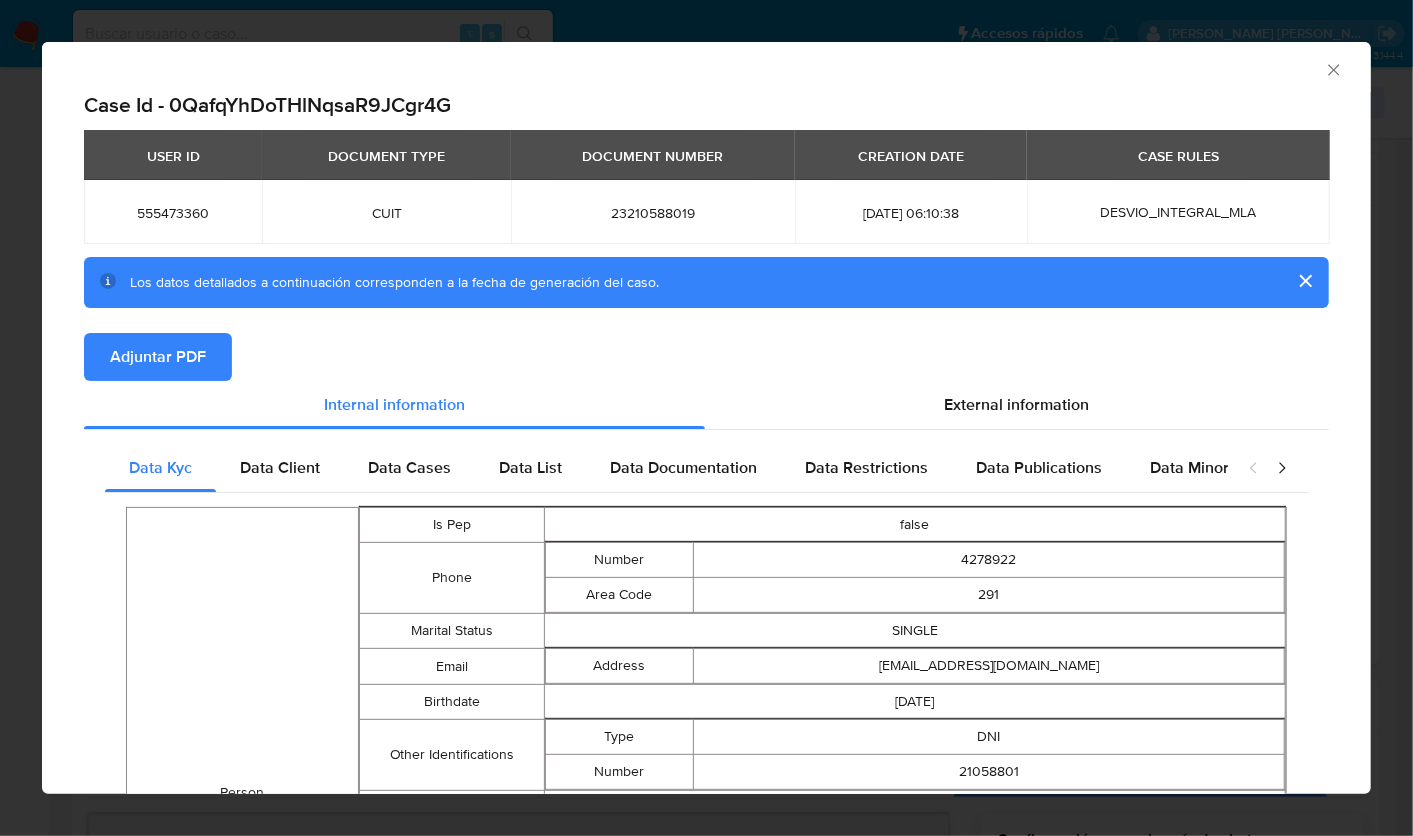 click 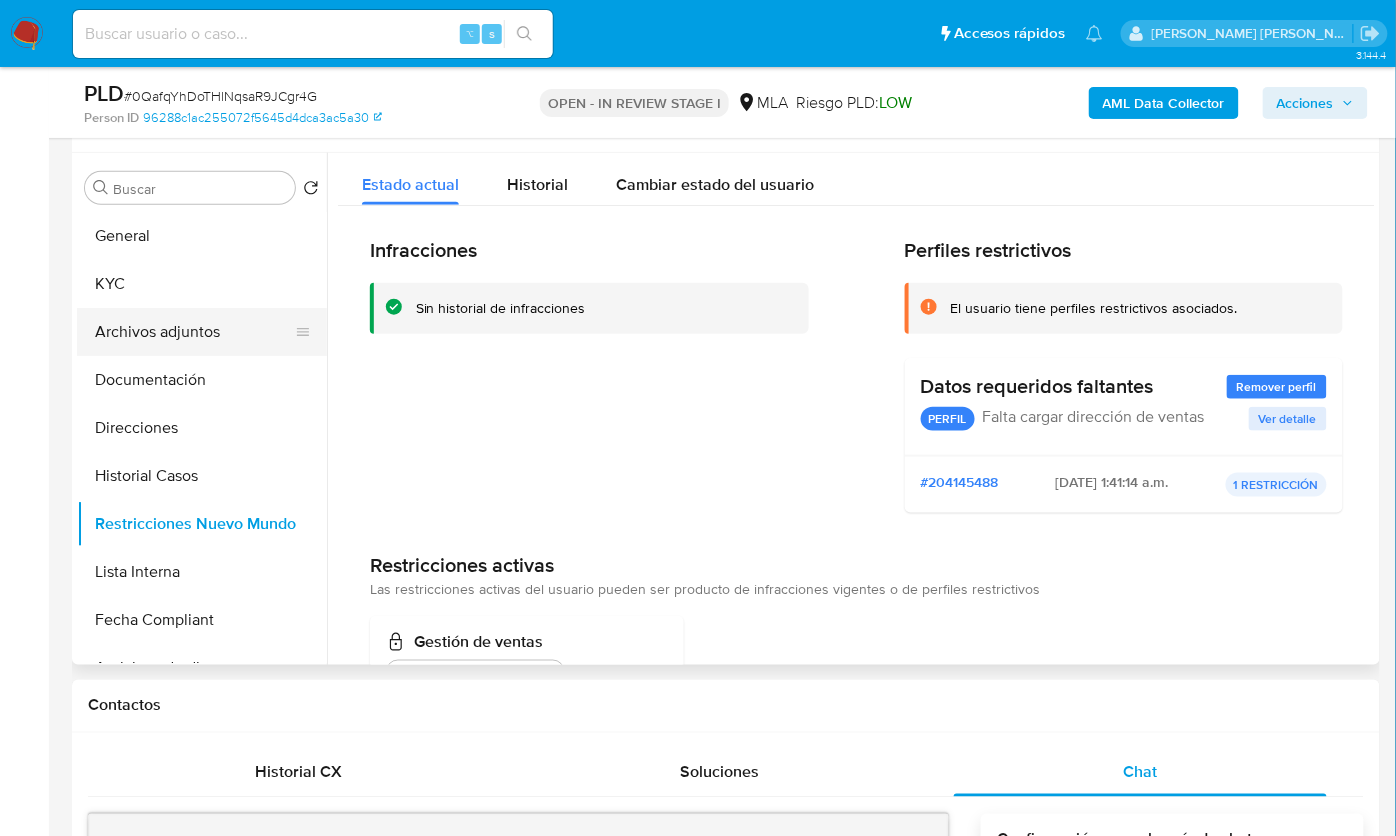 click on "Archivos adjuntos" at bounding box center (194, 332) 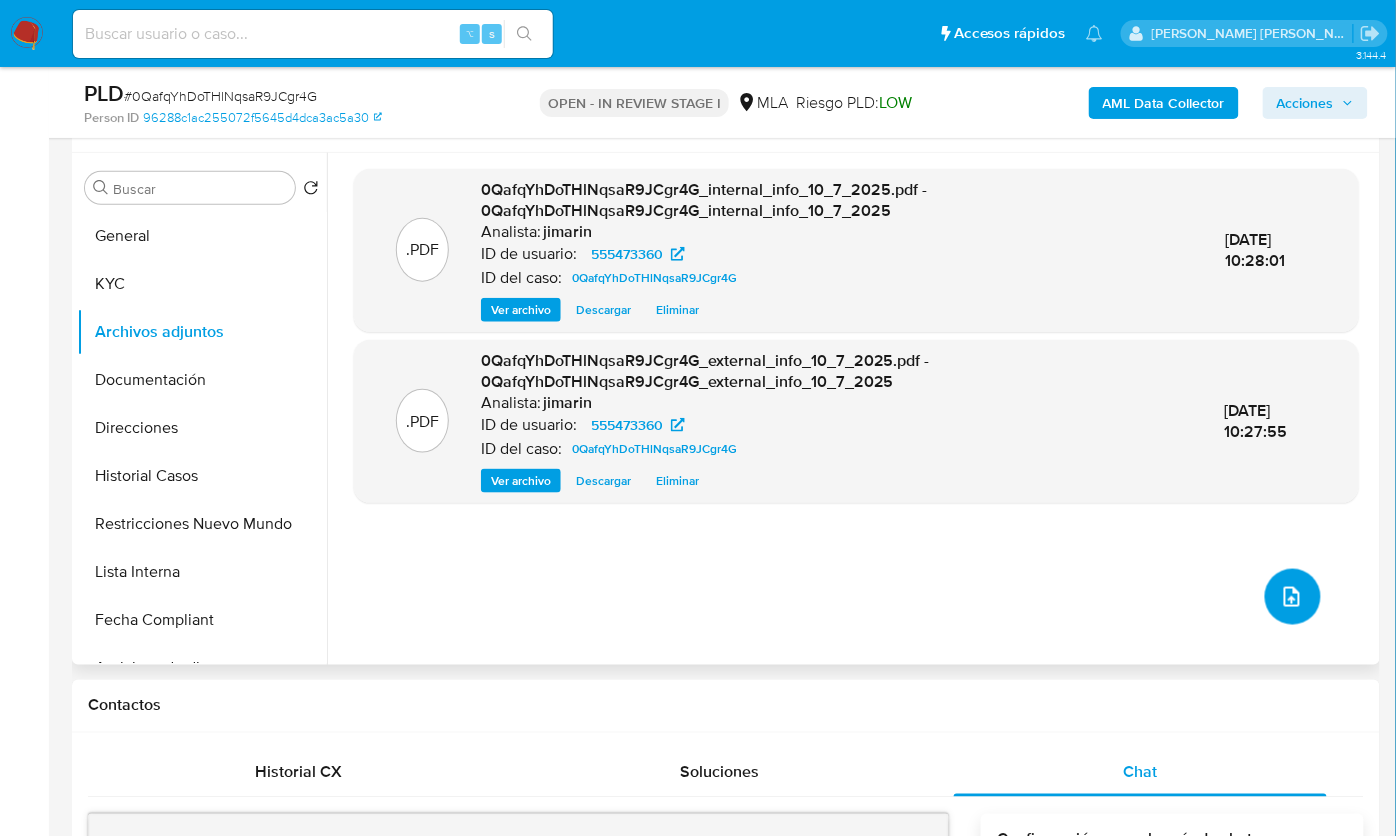 click 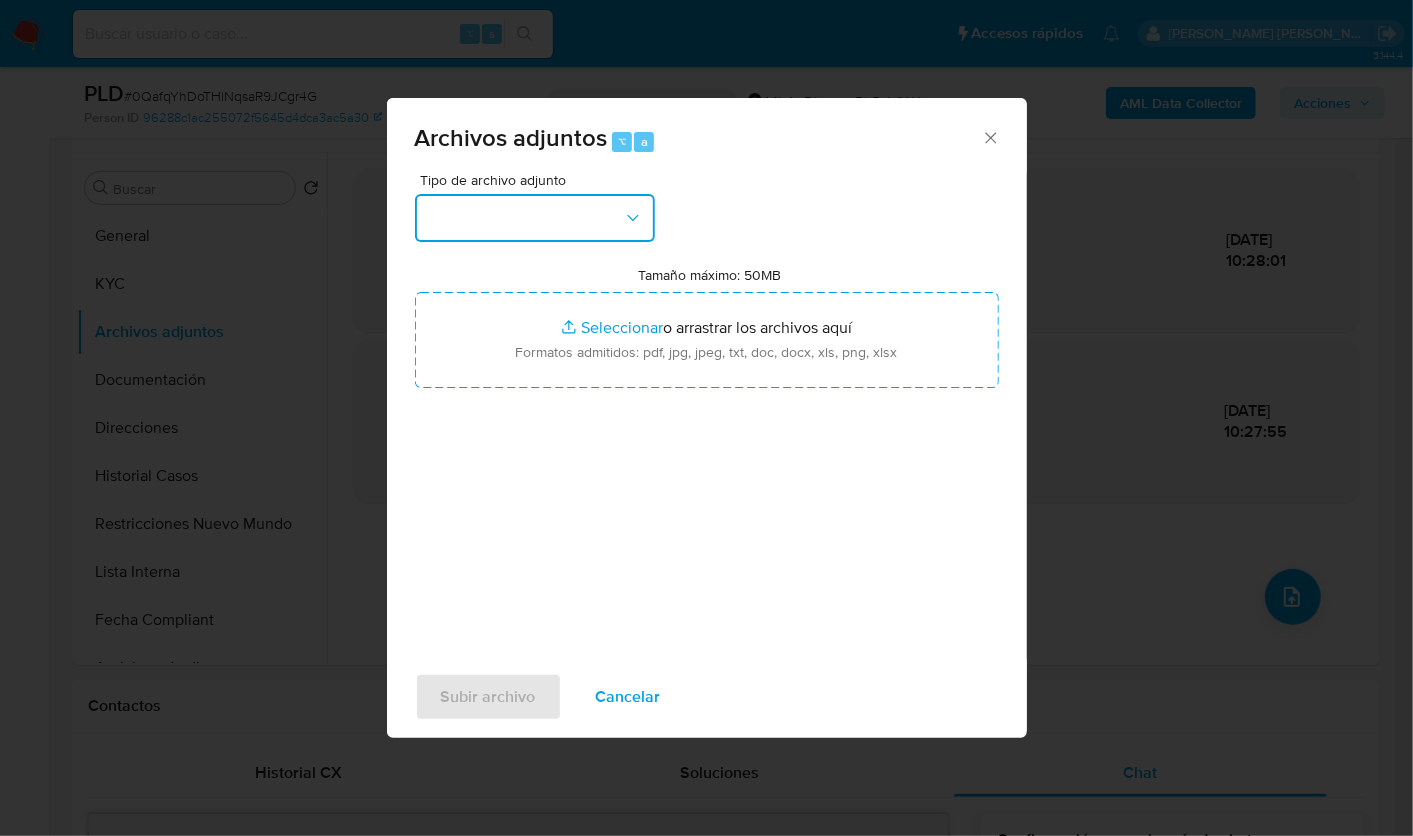 click at bounding box center [535, 218] 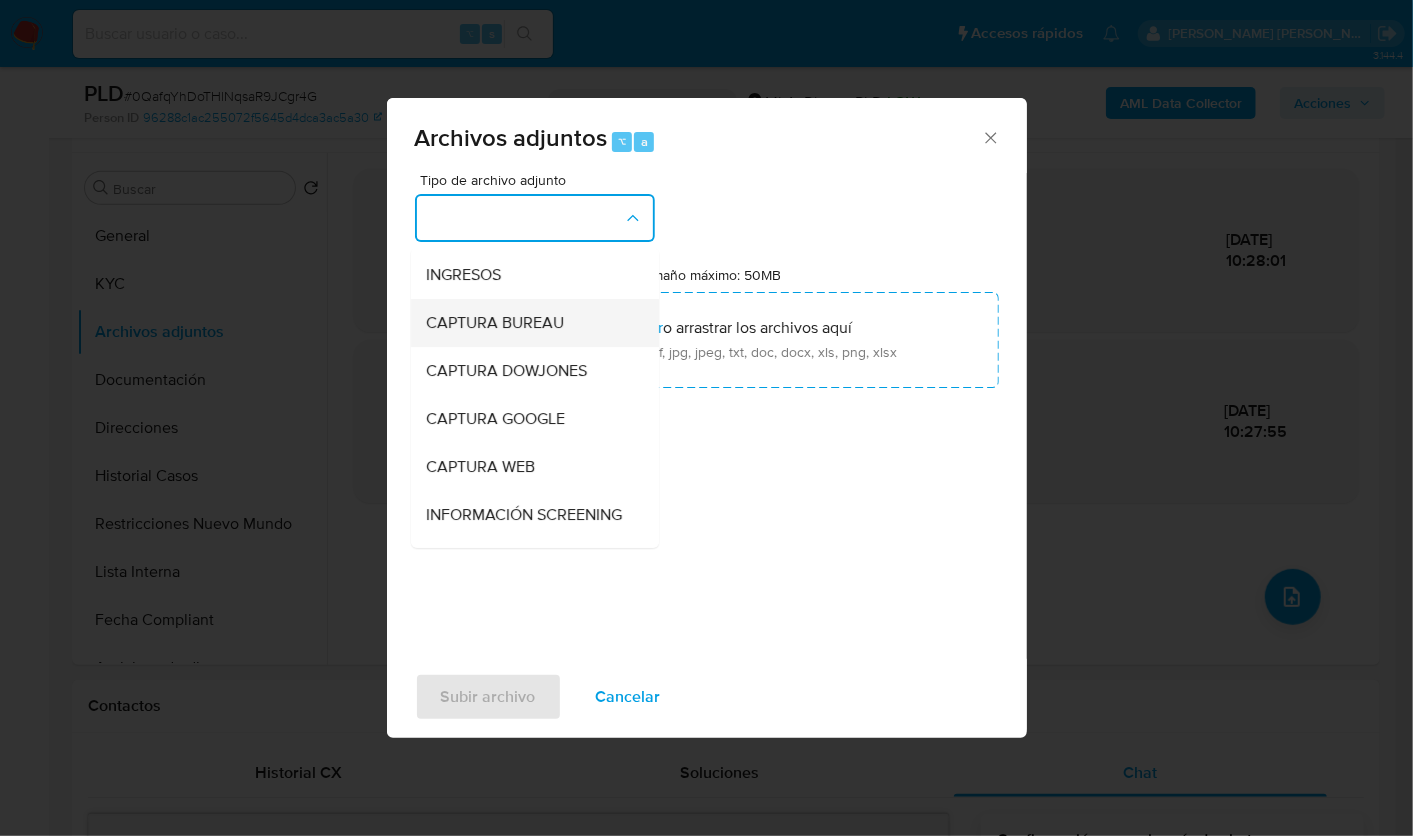 scroll, scrollTop: 52, scrollLeft: 0, axis: vertical 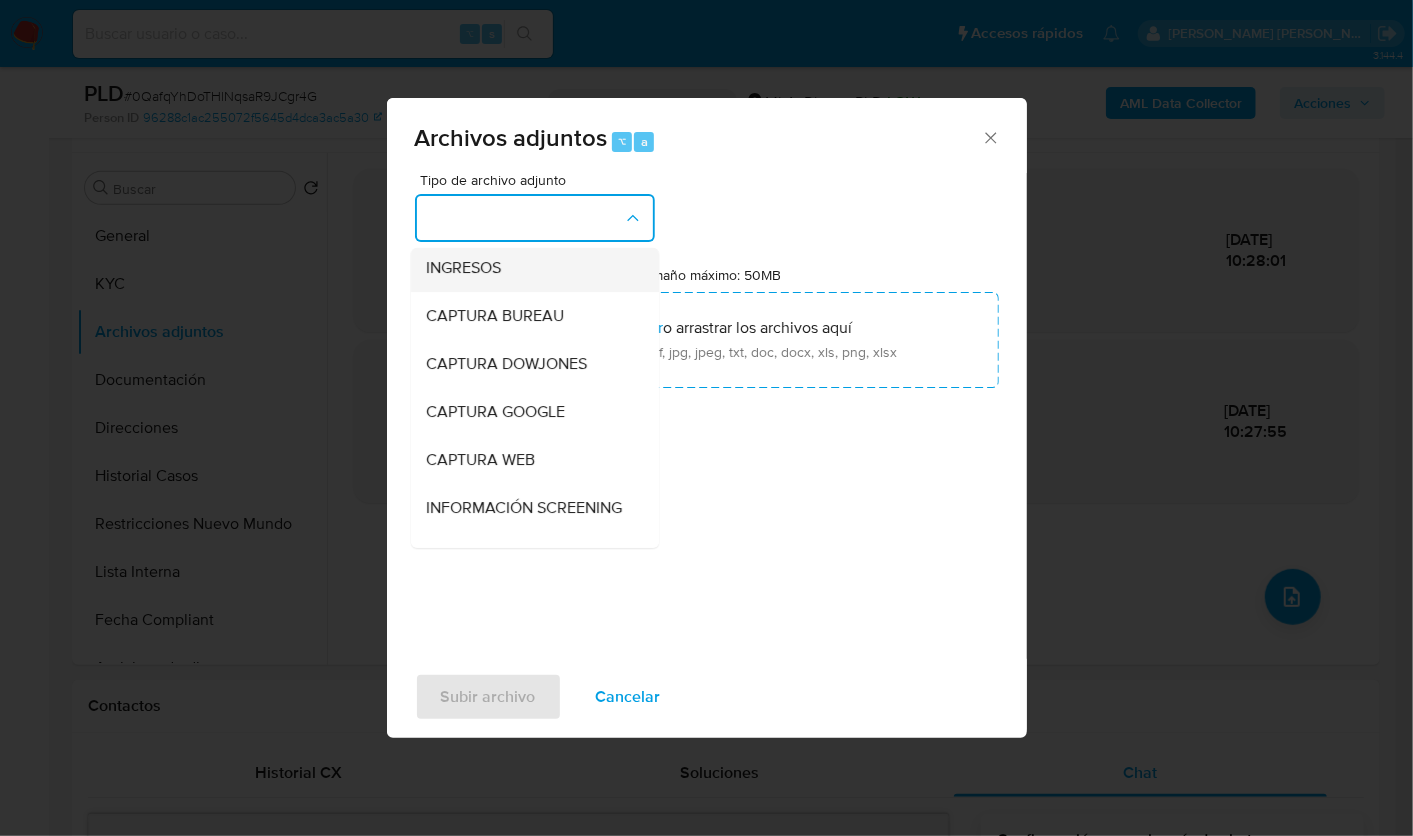 click on "INGRESOS" at bounding box center (529, 267) 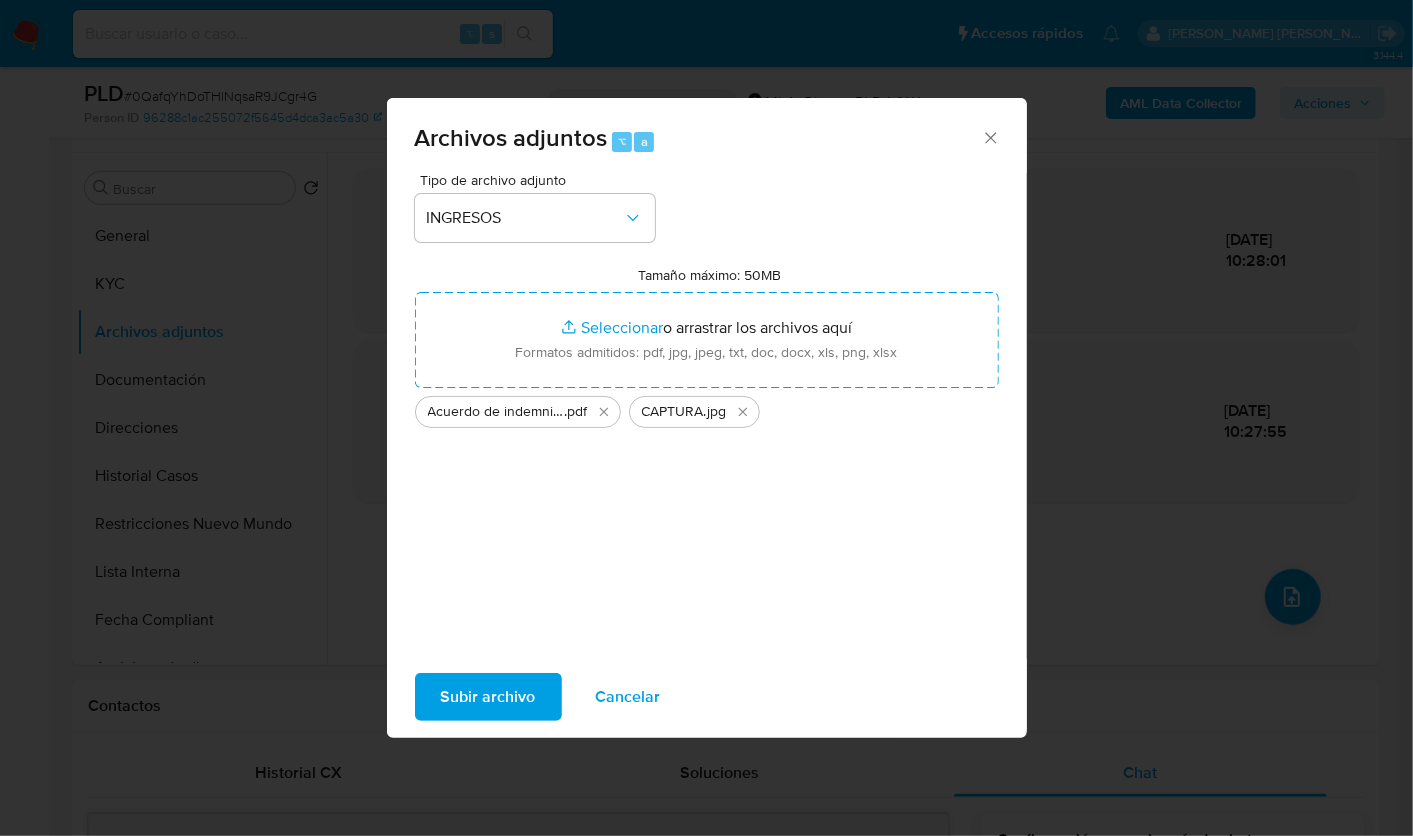click on "Subir archivo" at bounding box center (488, 697) 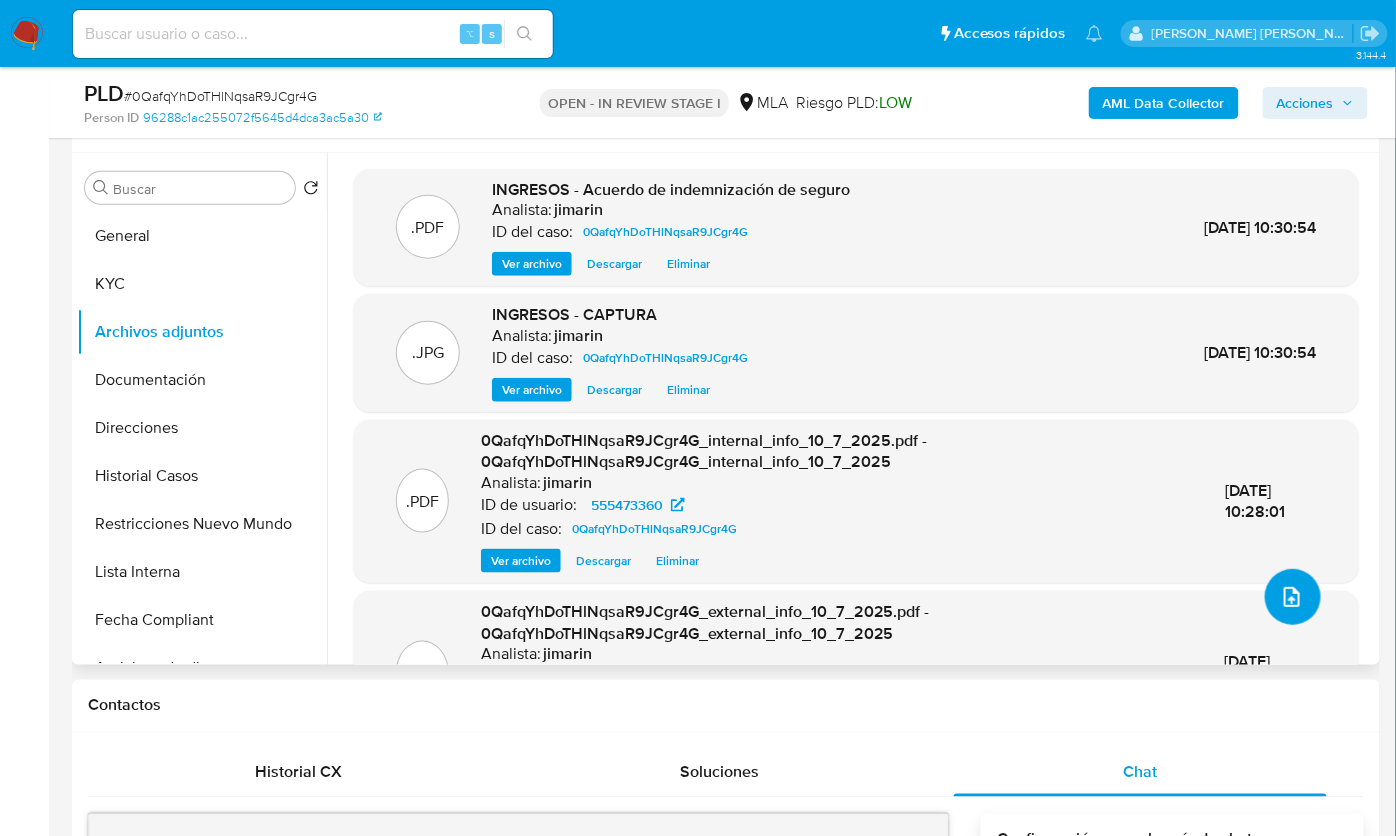 click 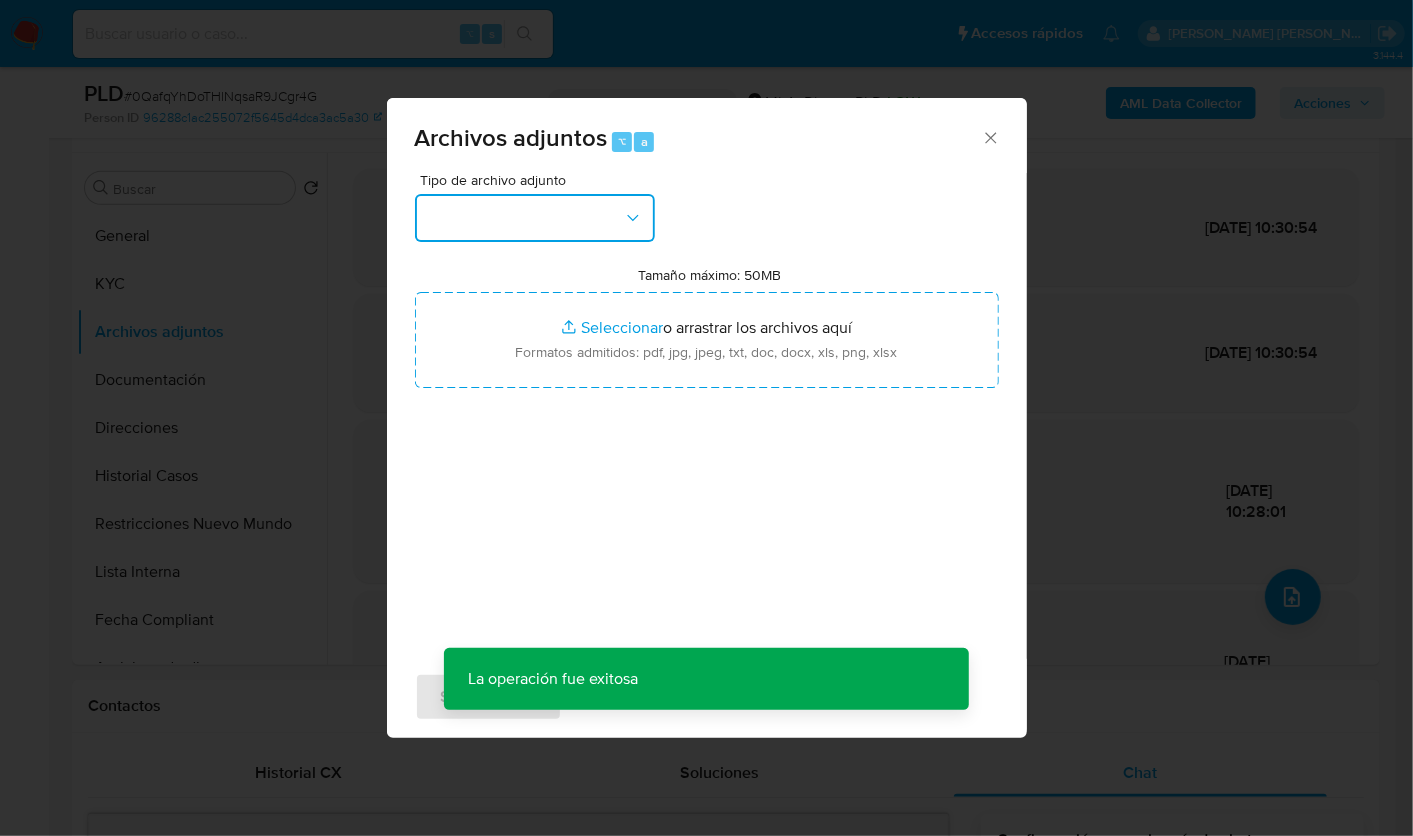 click at bounding box center [535, 218] 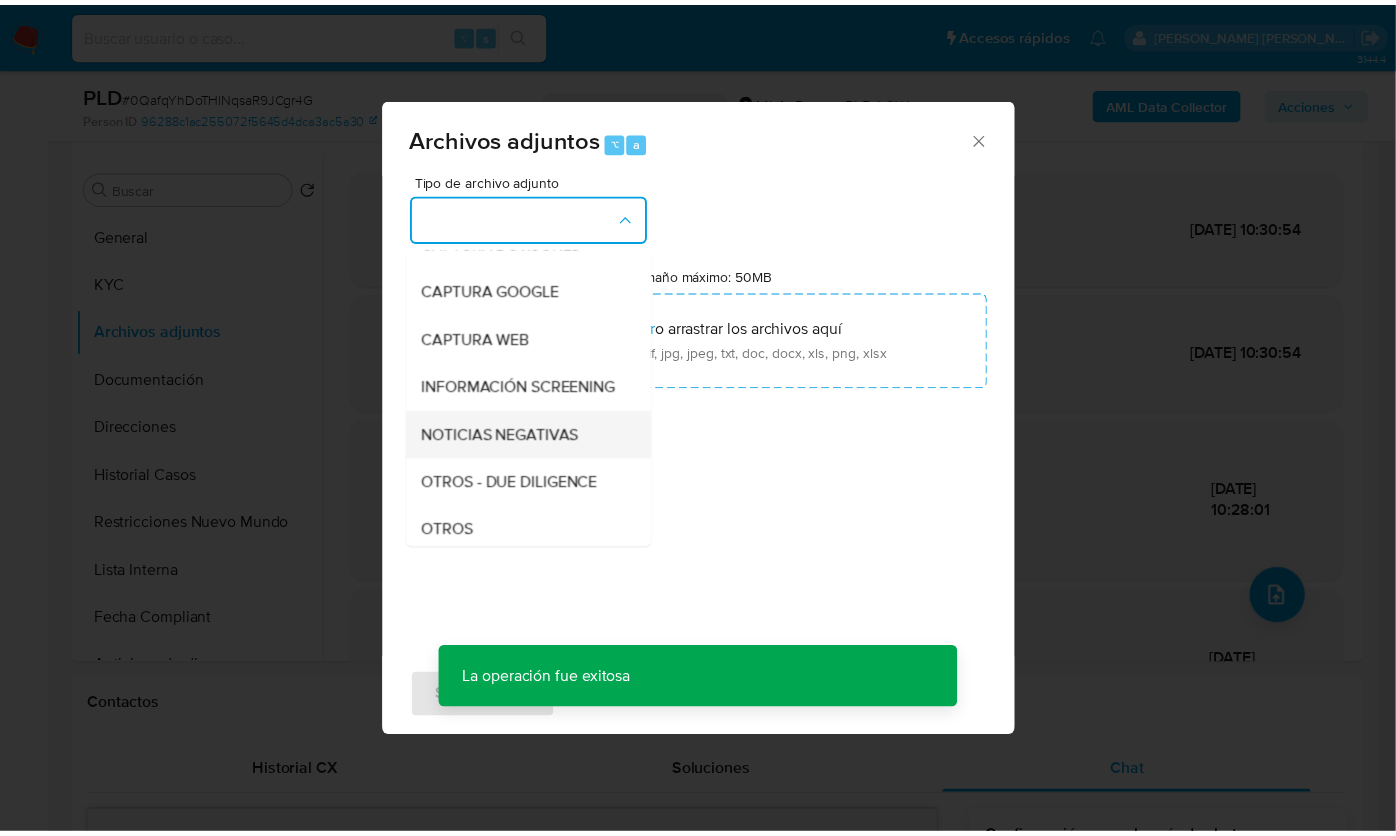 scroll, scrollTop: 191, scrollLeft: 0, axis: vertical 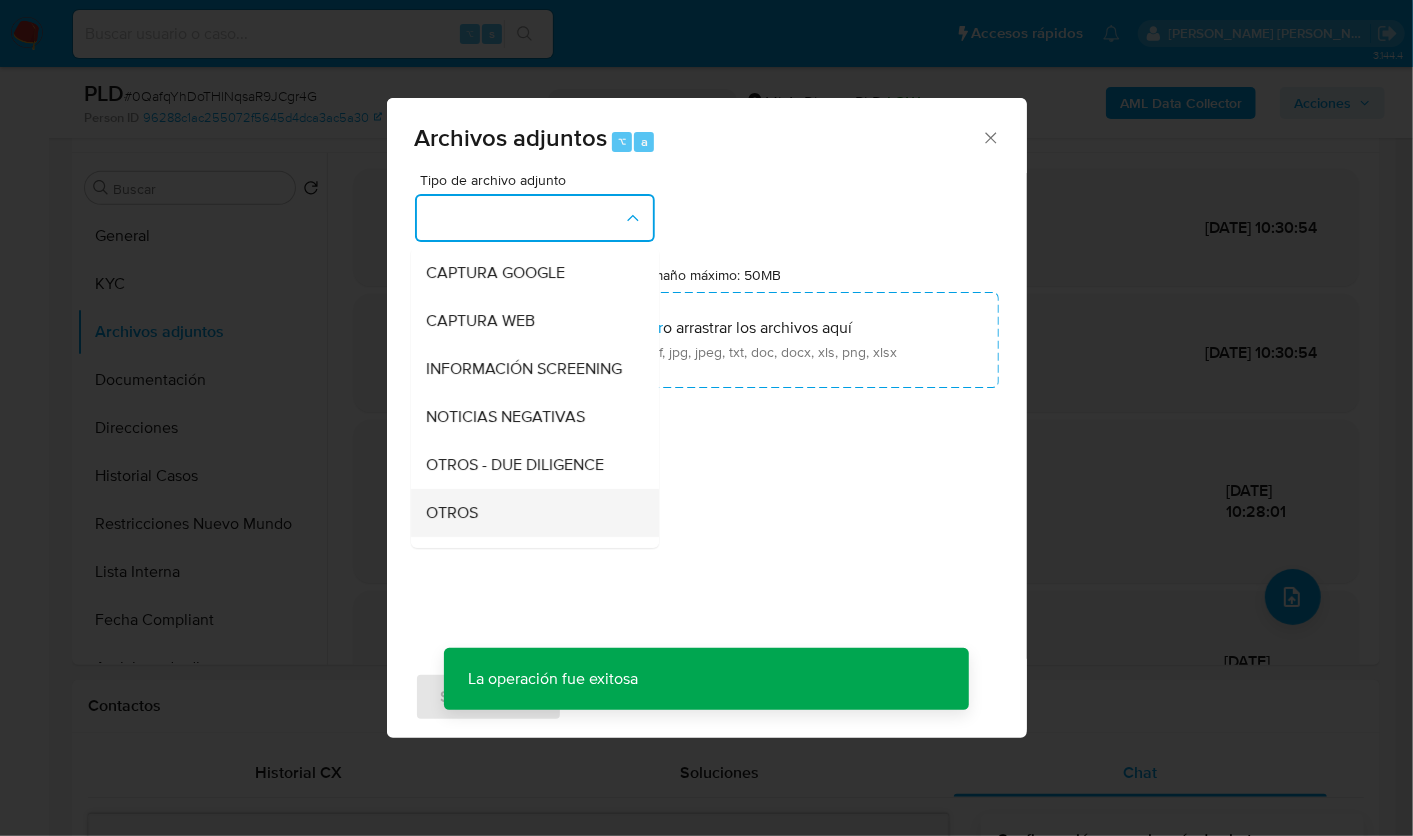 click on "OTROS" at bounding box center (529, 512) 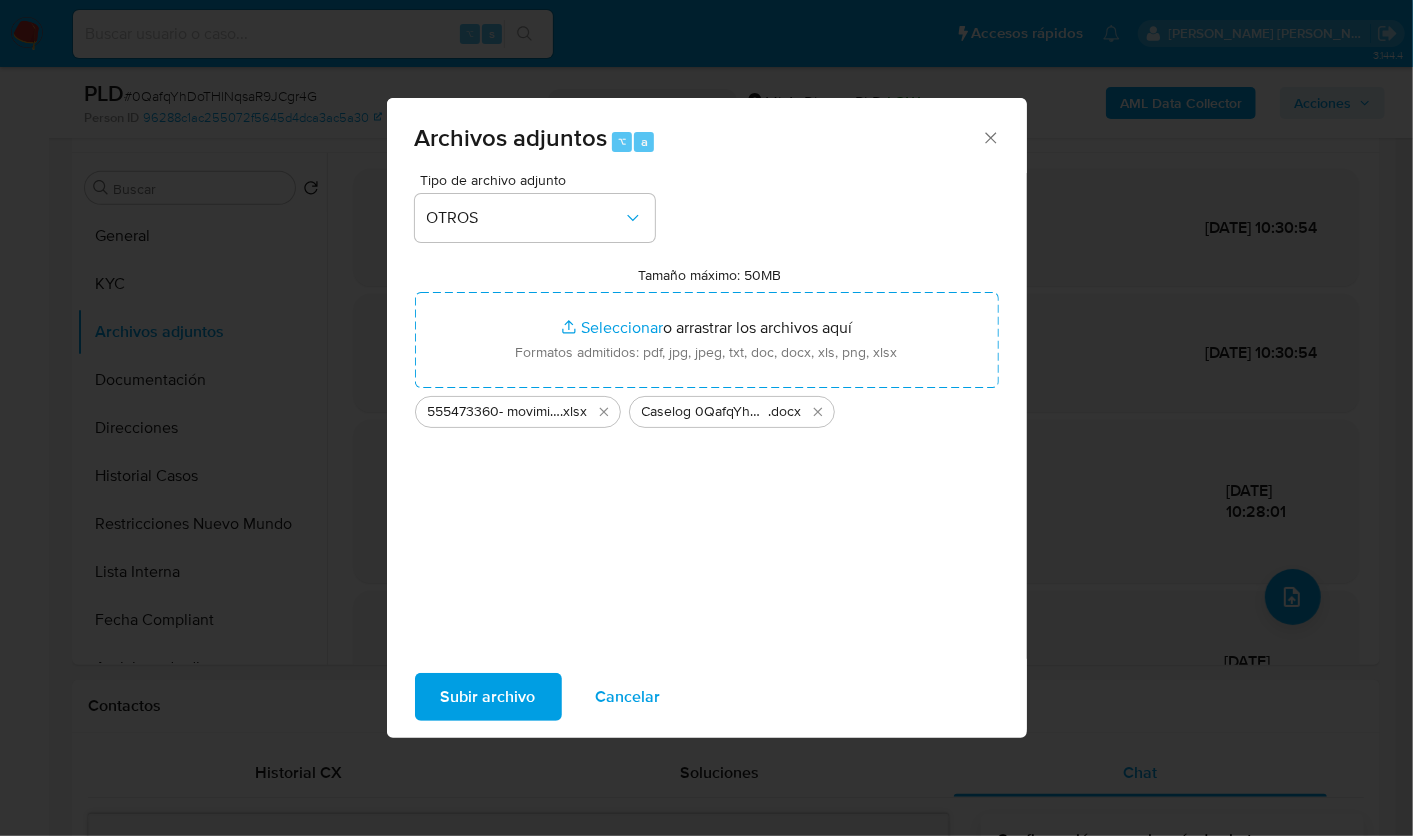 click on "Subir archivo" at bounding box center [488, 697] 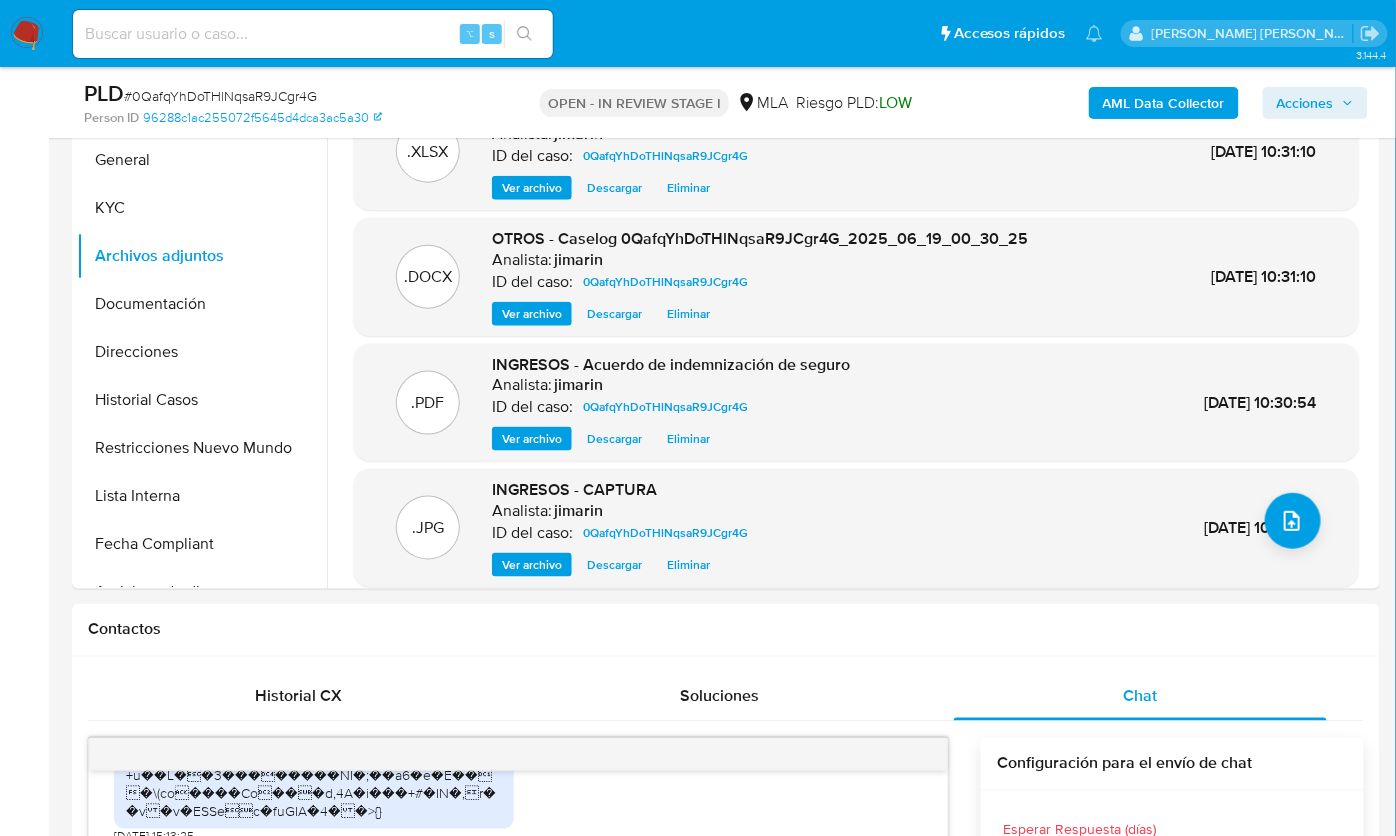 scroll, scrollTop: 438, scrollLeft: 0, axis: vertical 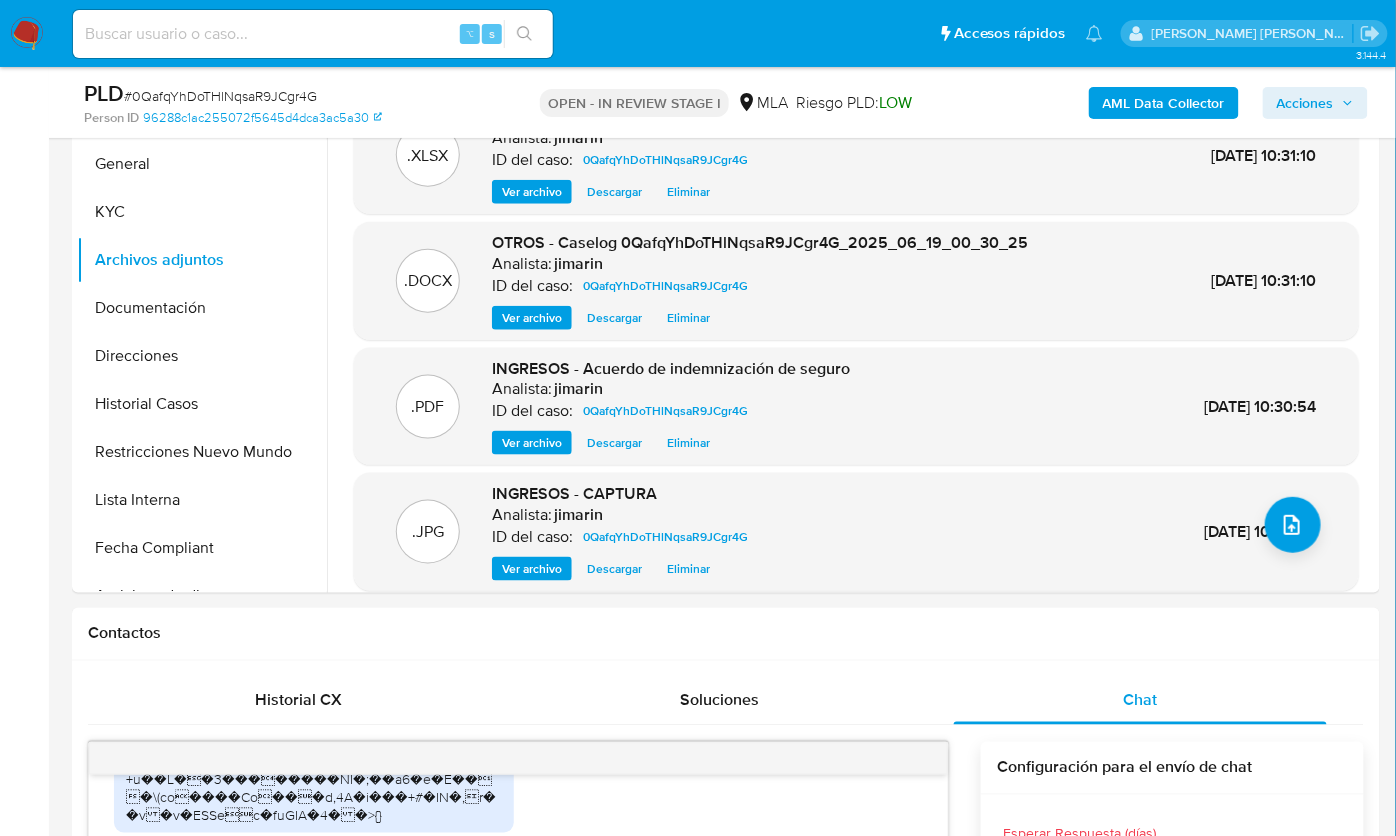 click on "Acciones" at bounding box center (1305, 103) 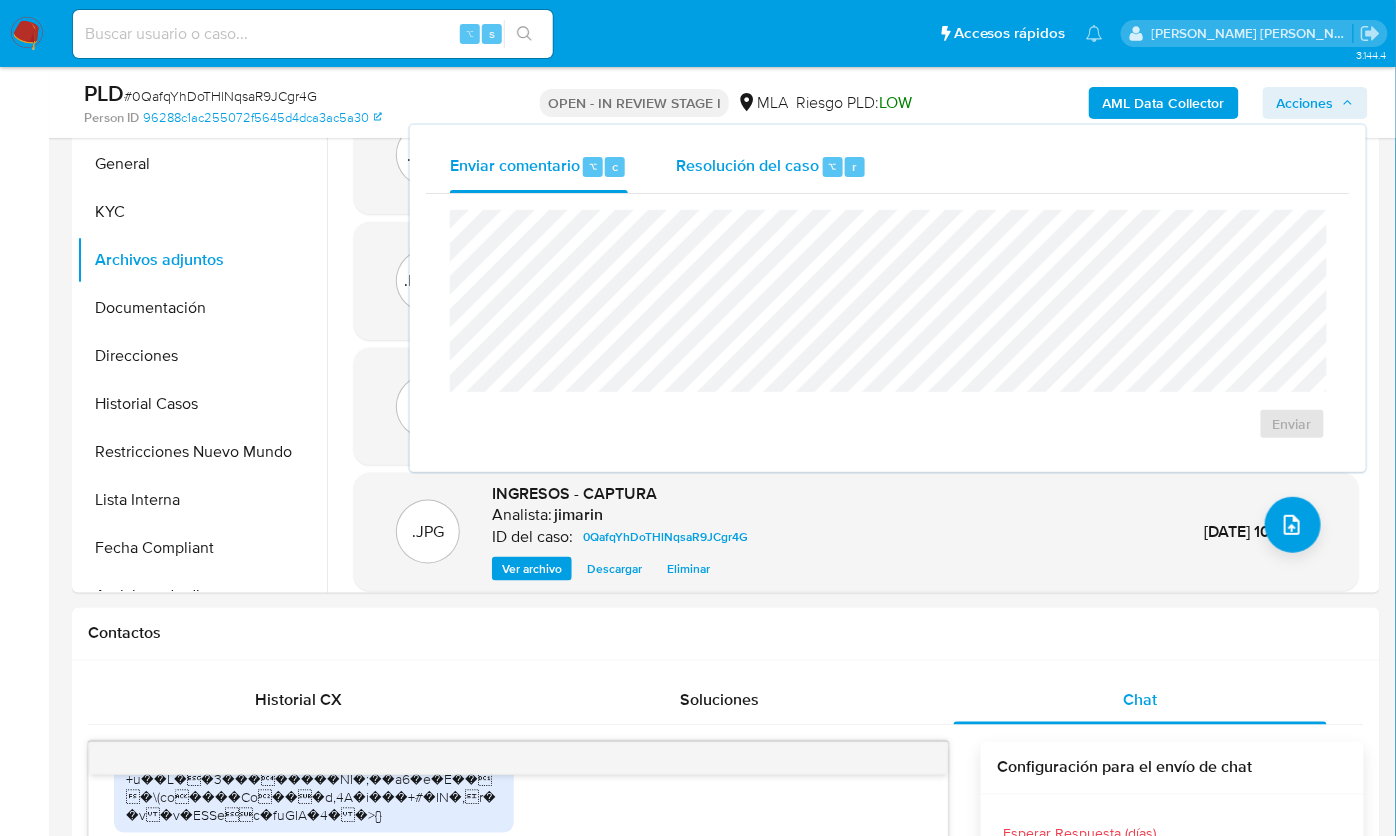 click on "Enviar comentario ⌥ c Resolución del caso ⌥ r Enviar" at bounding box center (888, 298) 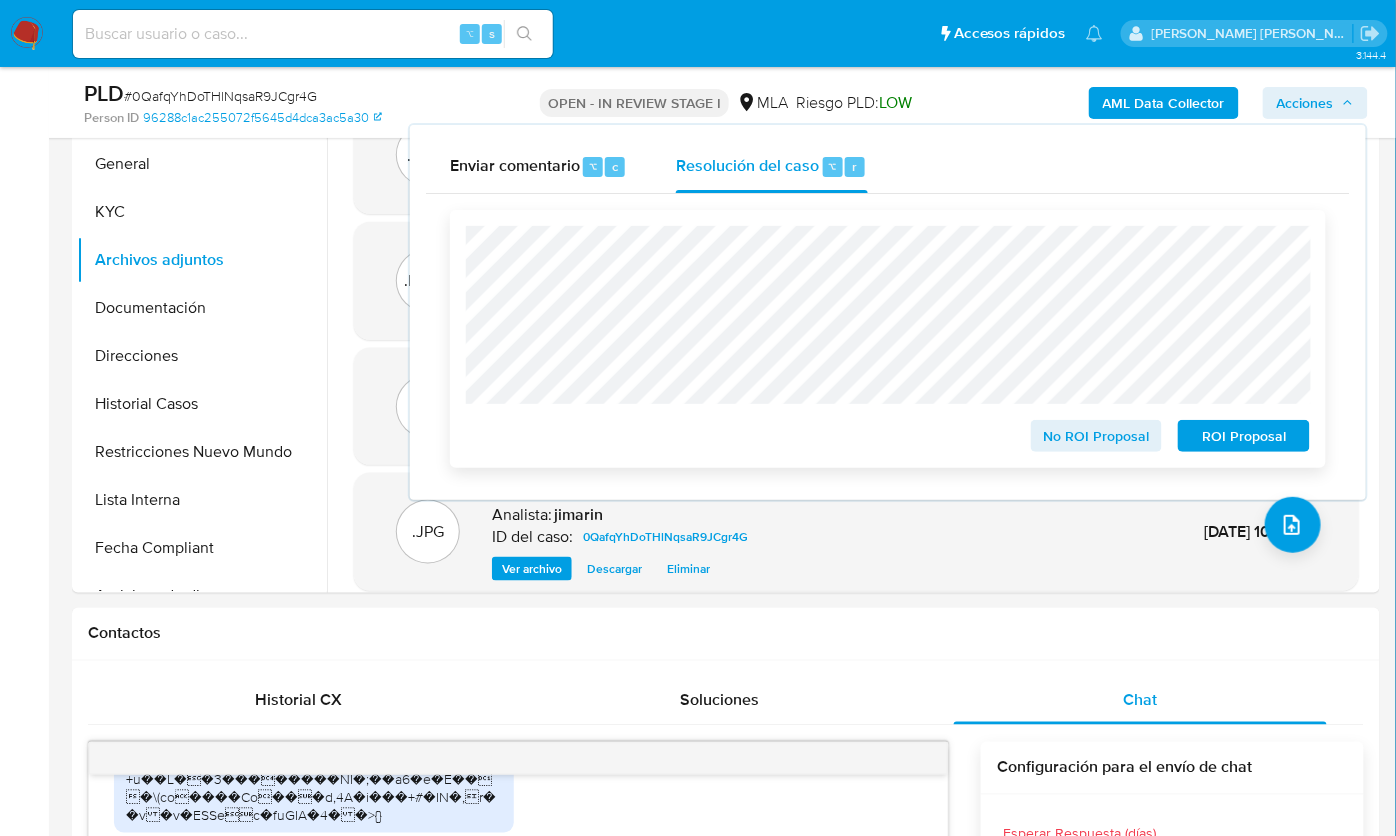 click on "No ROI Proposal" at bounding box center (1097, 436) 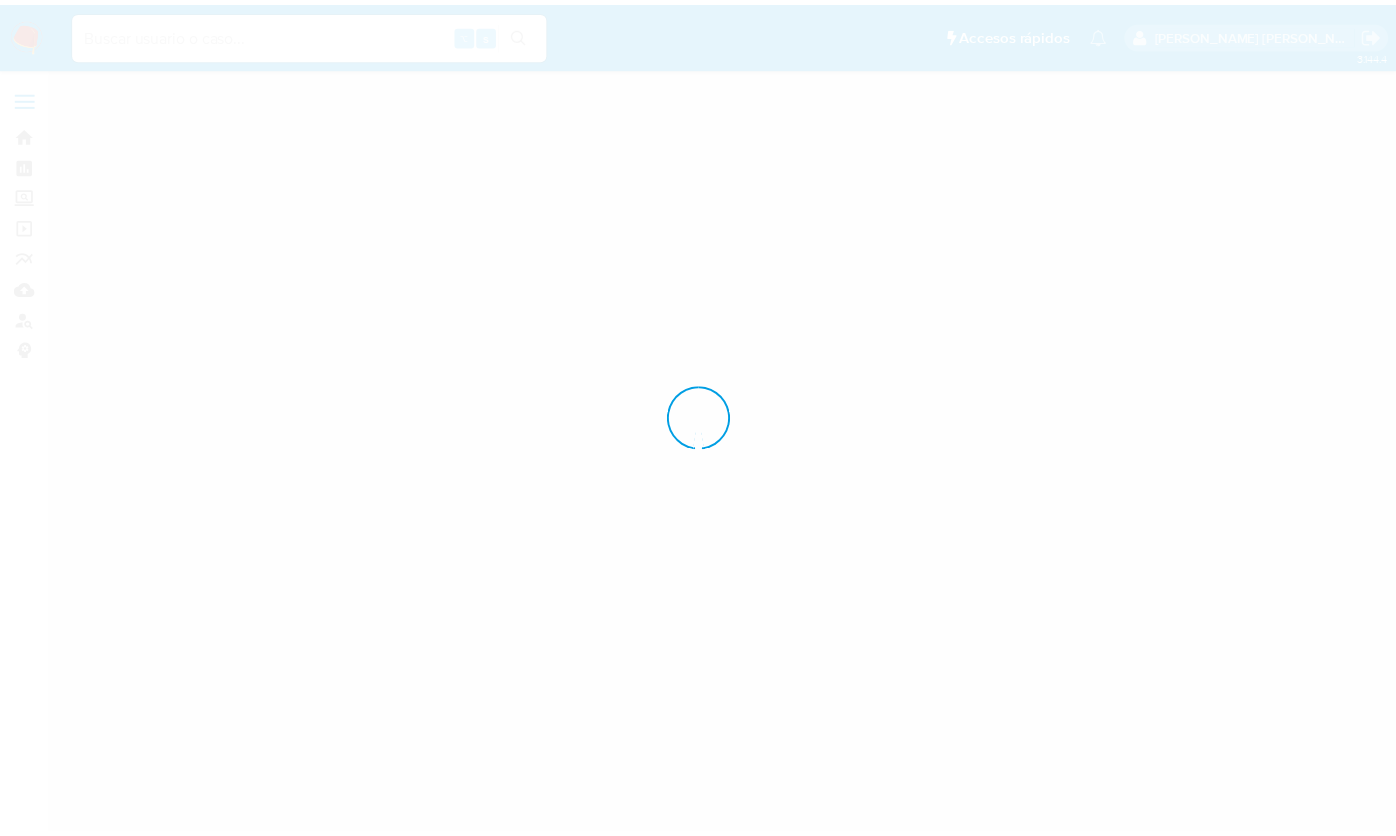 scroll, scrollTop: 0, scrollLeft: 0, axis: both 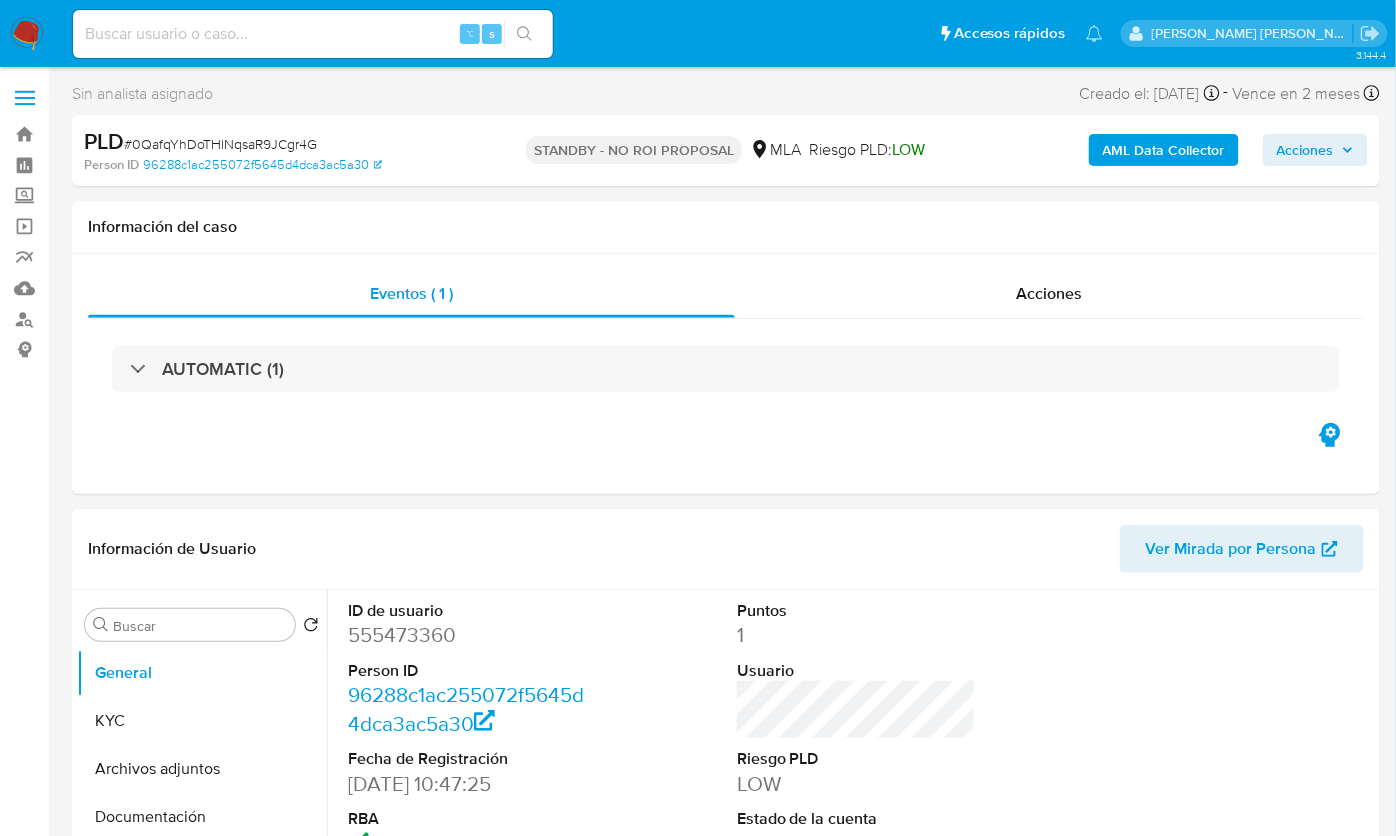 select on "10" 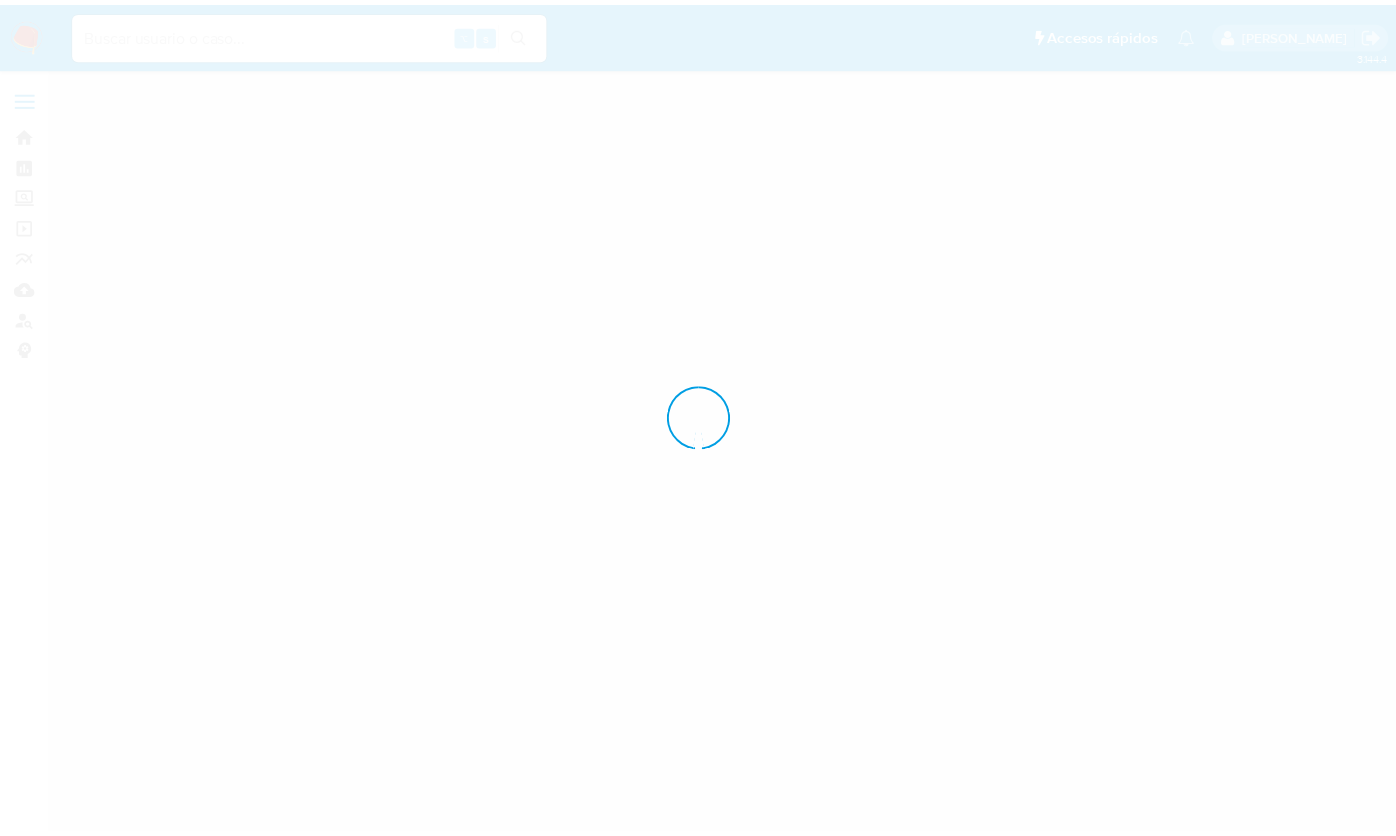 scroll, scrollTop: 0, scrollLeft: 0, axis: both 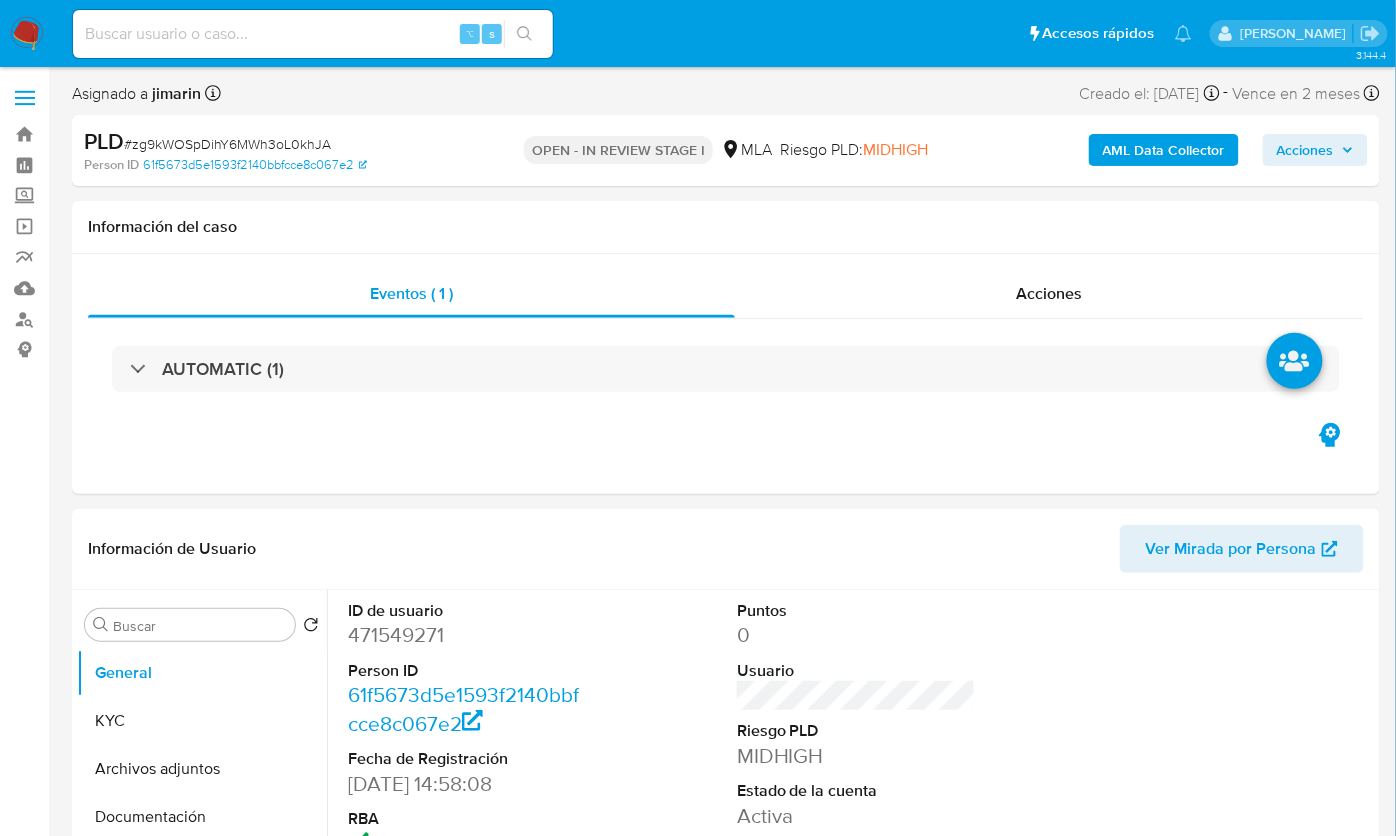 select on "10" 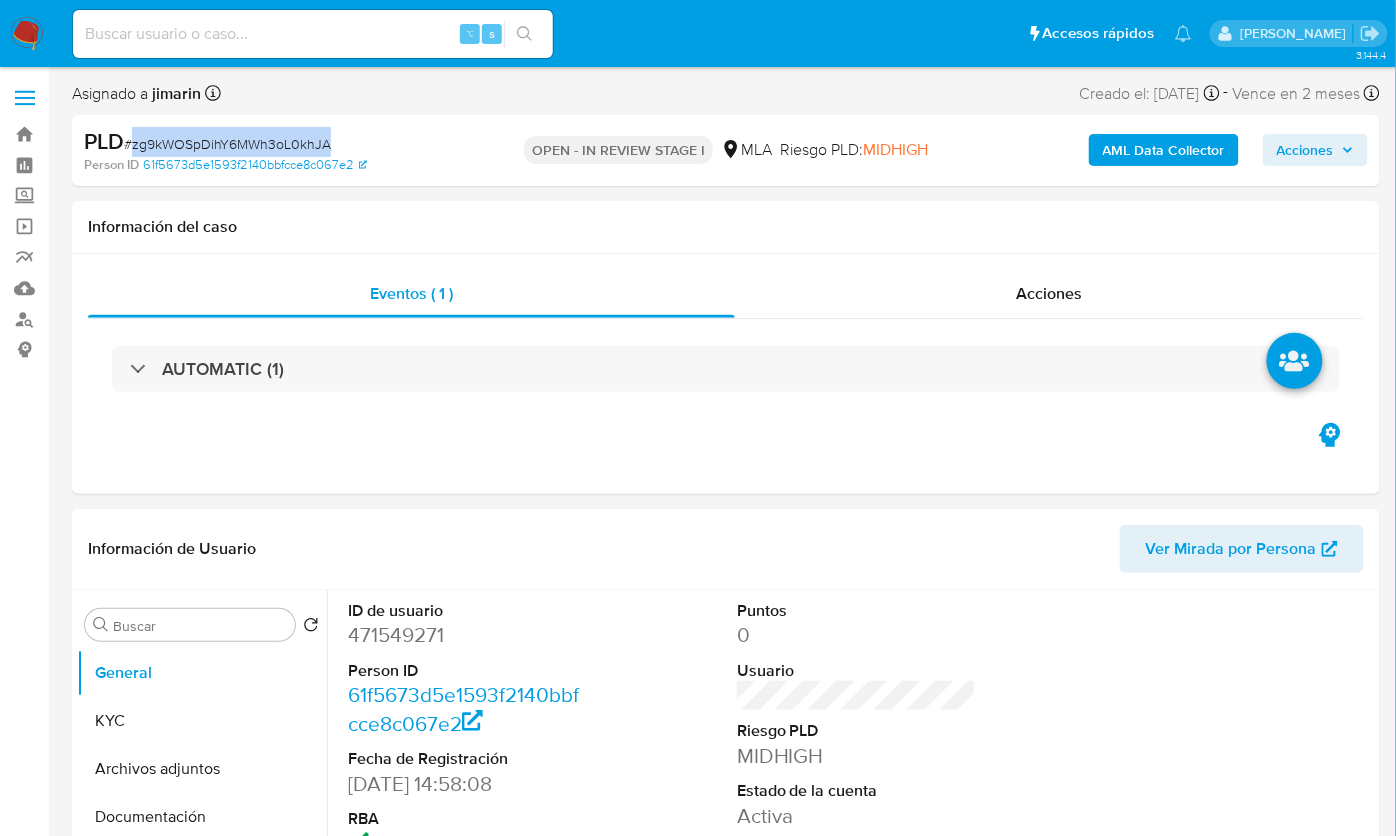 click on "# zg9kWOSpDihY6MWh3oL0khJA" at bounding box center (227, 144) 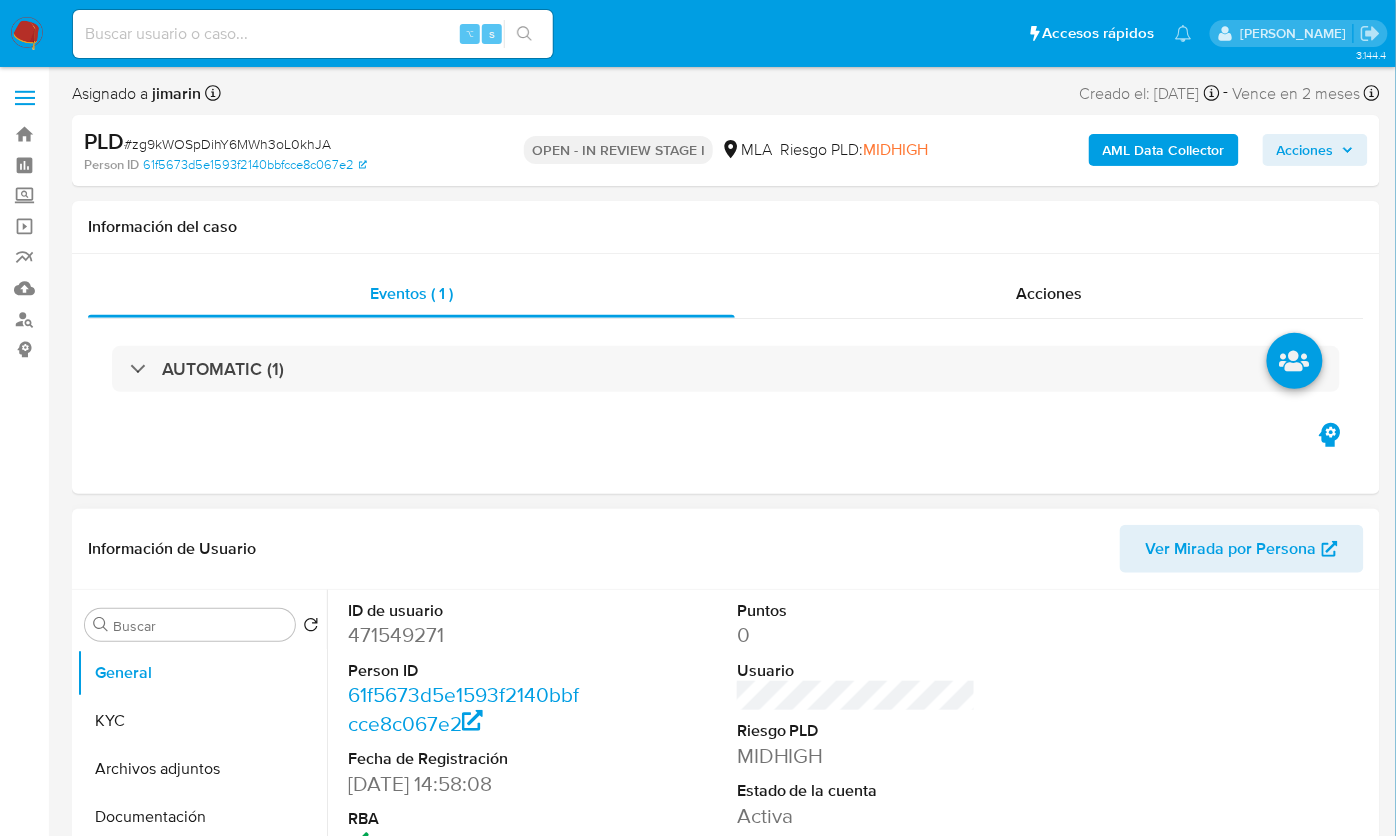 click on "471549271" at bounding box center [467, 635] 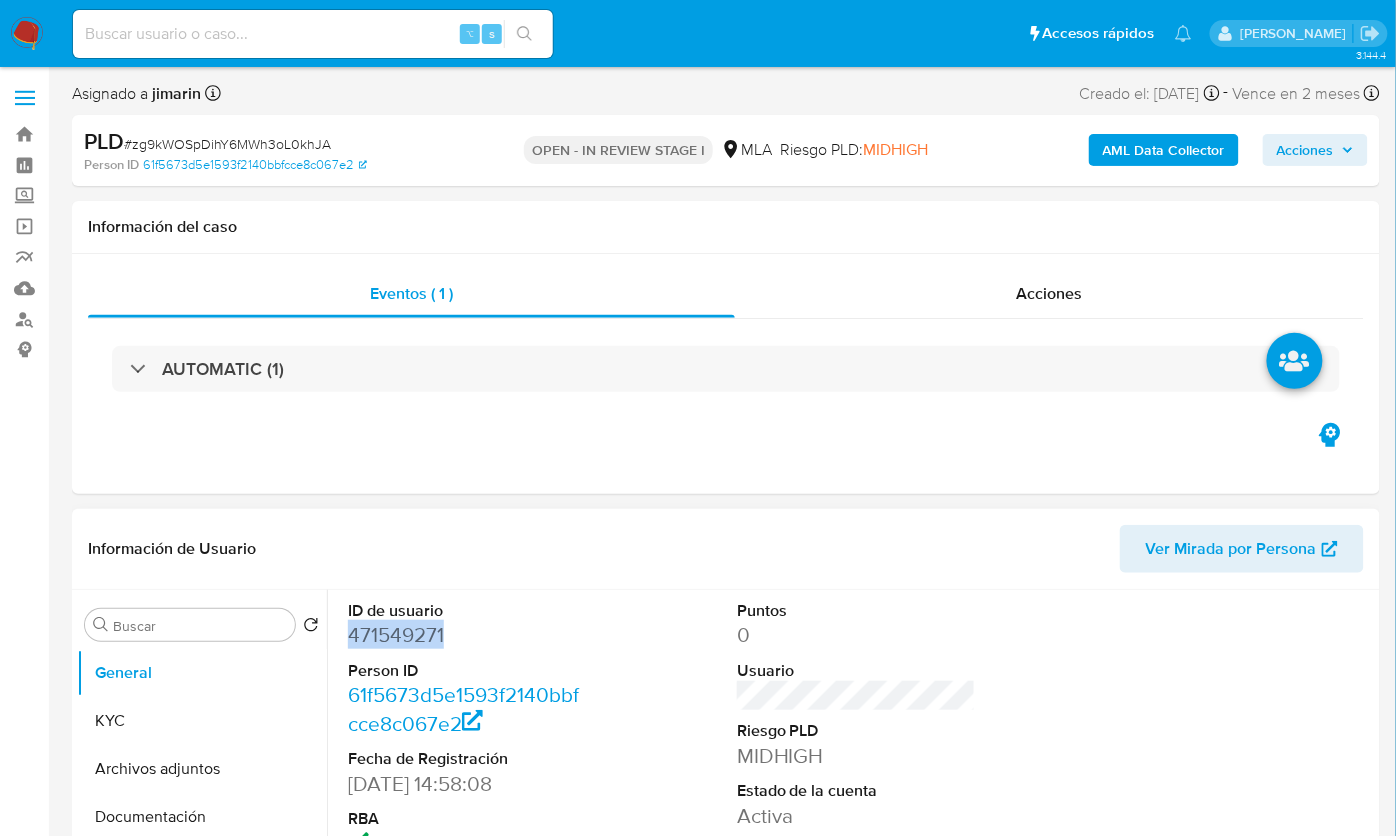 click on "471549271" at bounding box center (467, 635) 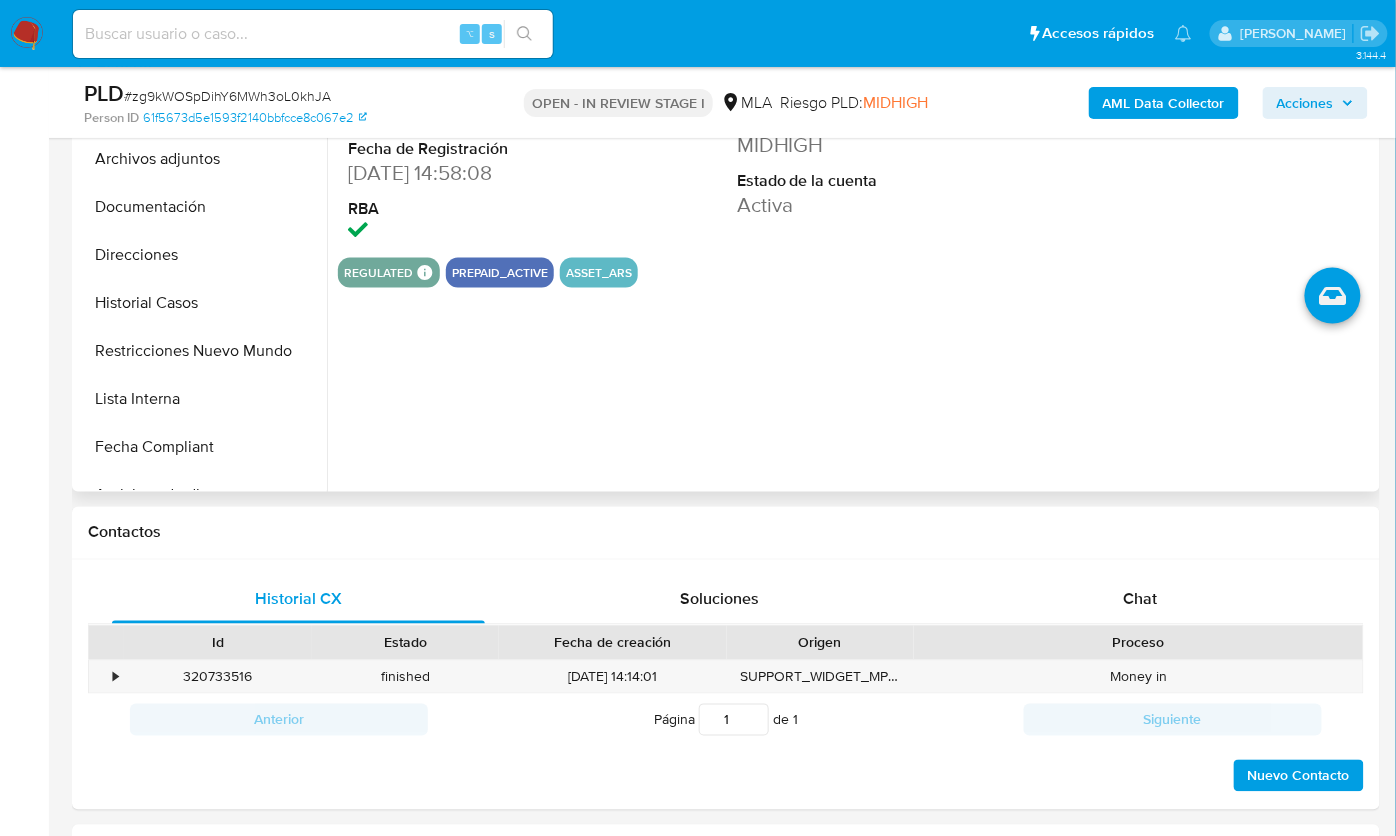 scroll, scrollTop: 599, scrollLeft: 0, axis: vertical 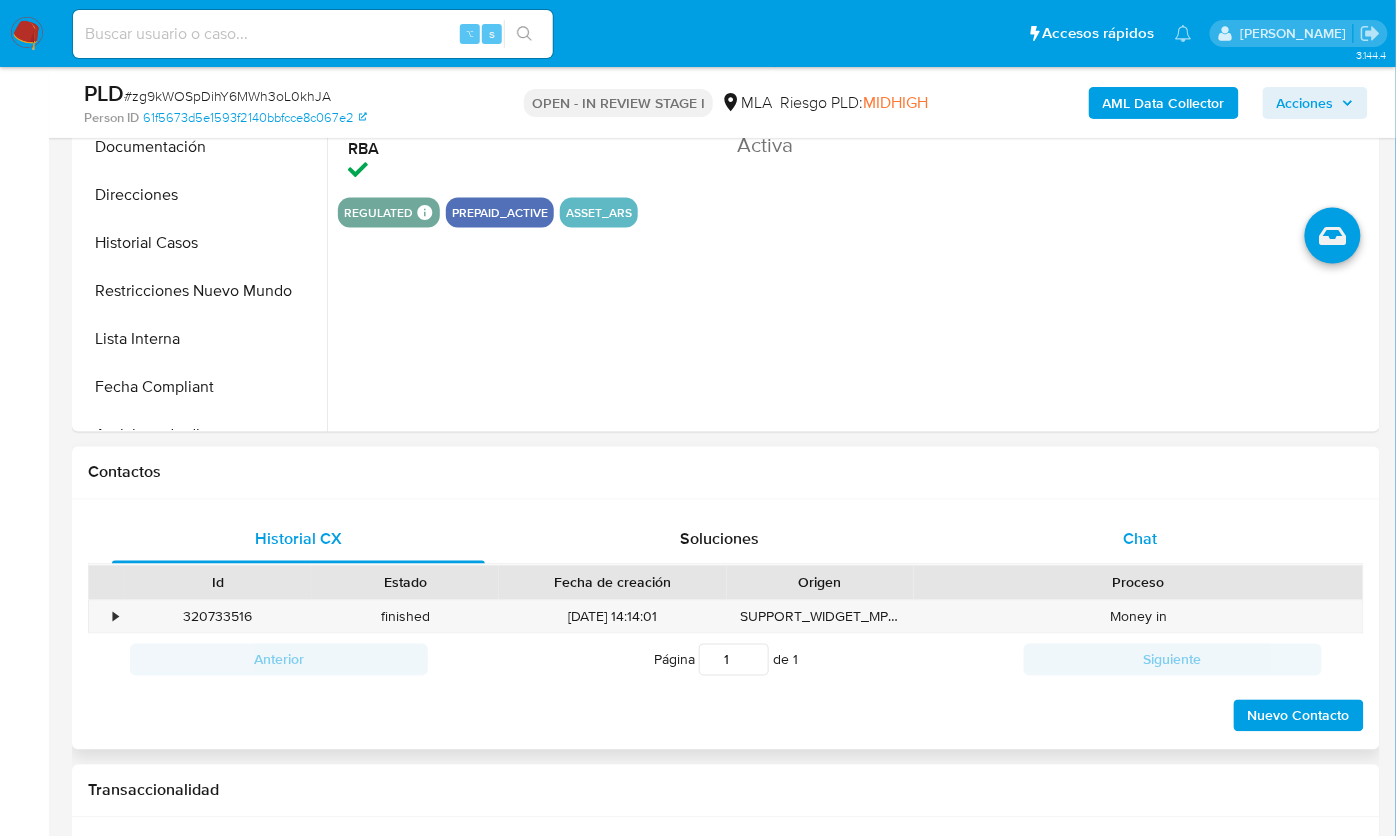 click on "Chat" at bounding box center [1140, 540] 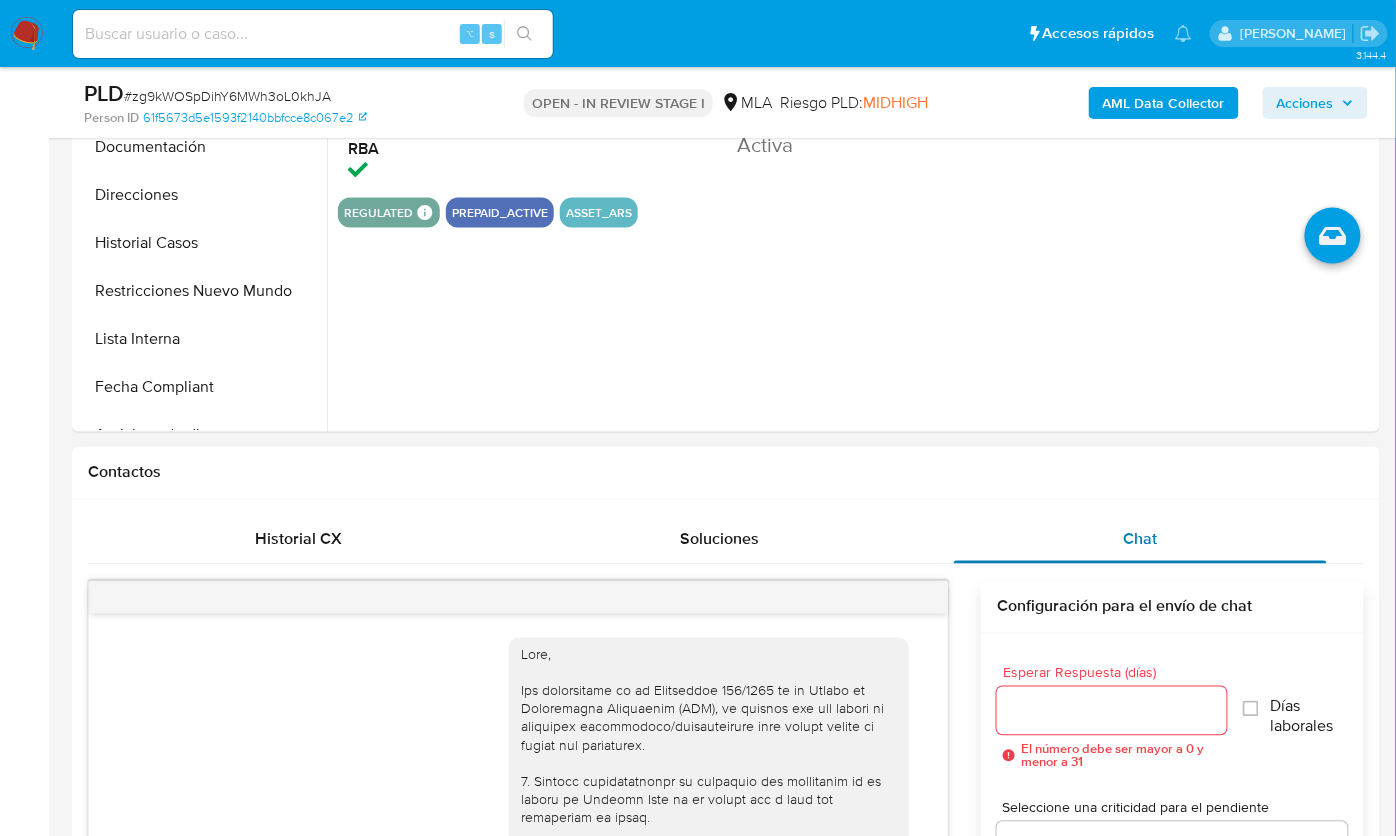 scroll, scrollTop: 908, scrollLeft: 0, axis: vertical 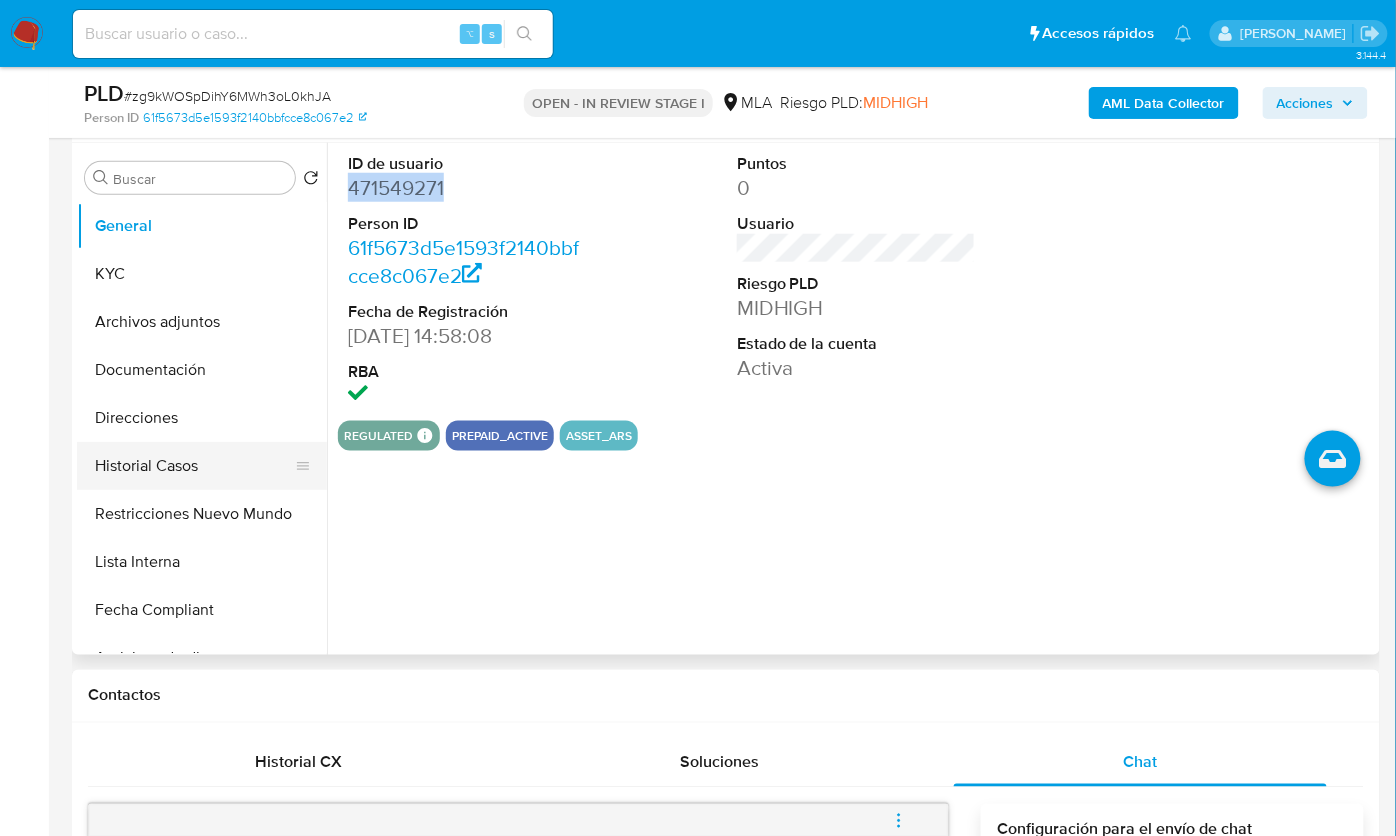 click on "Historial Casos" at bounding box center (194, 466) 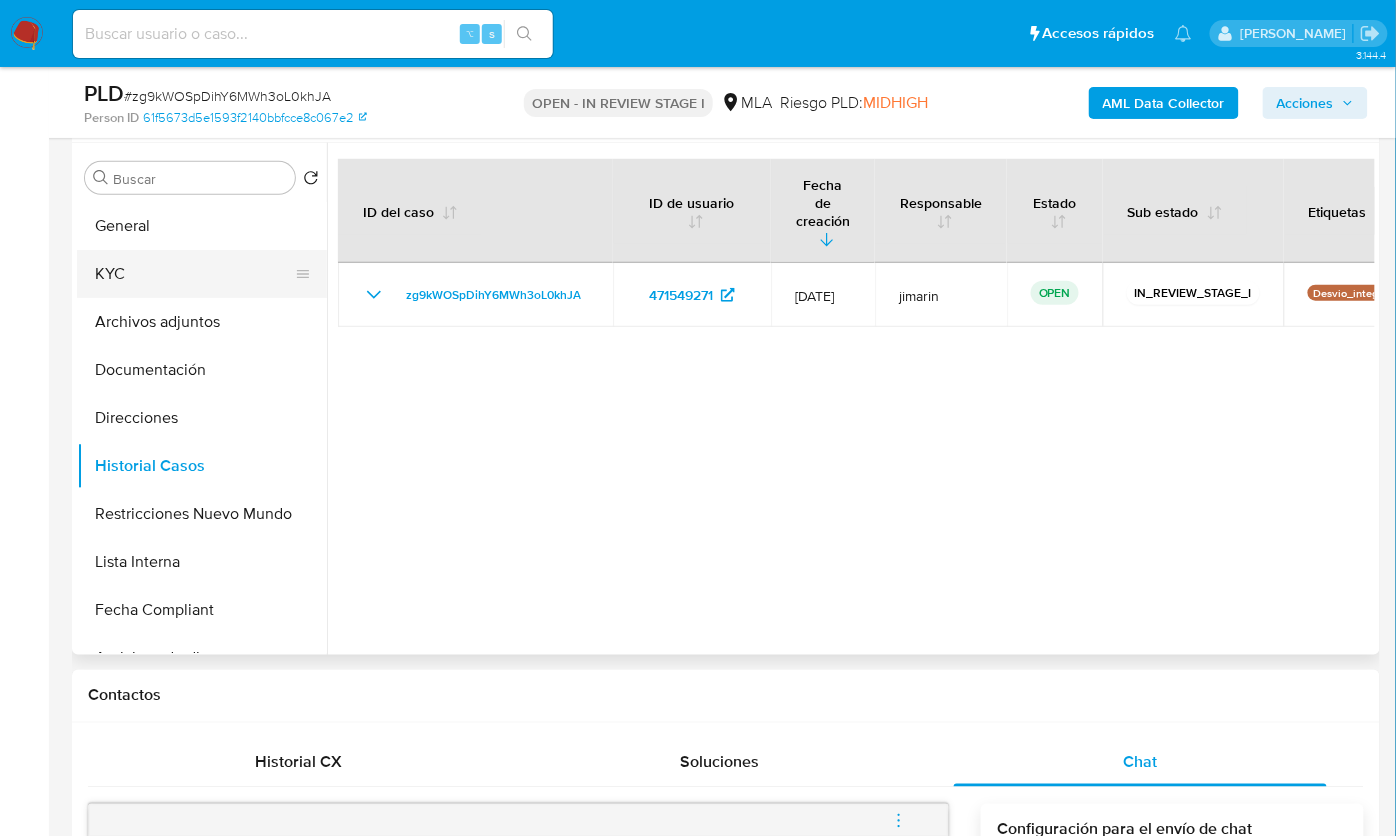 click on "KYC" at bounding box center [194, 274] 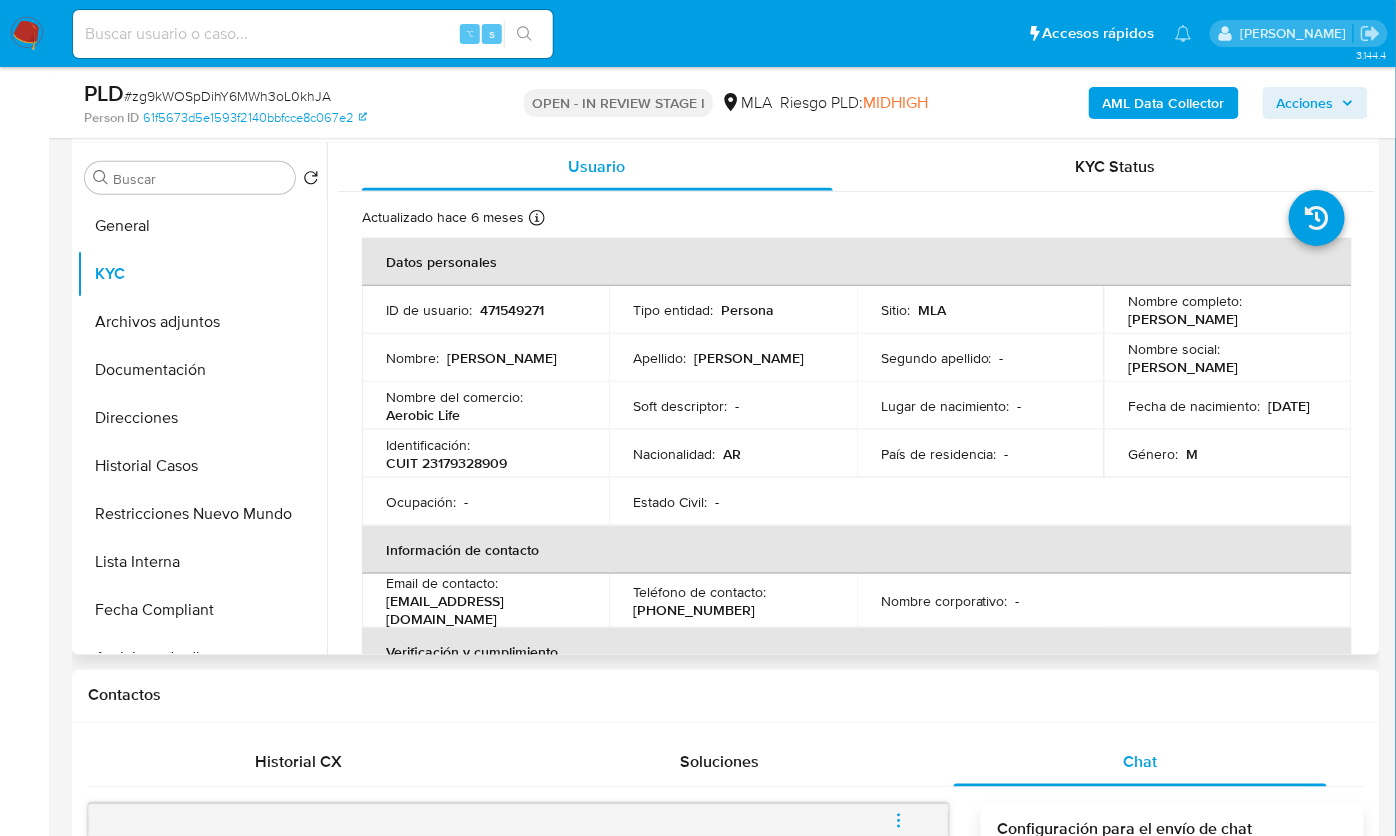 click on "CUIT 23179328909" at bounding box center [446, 463] 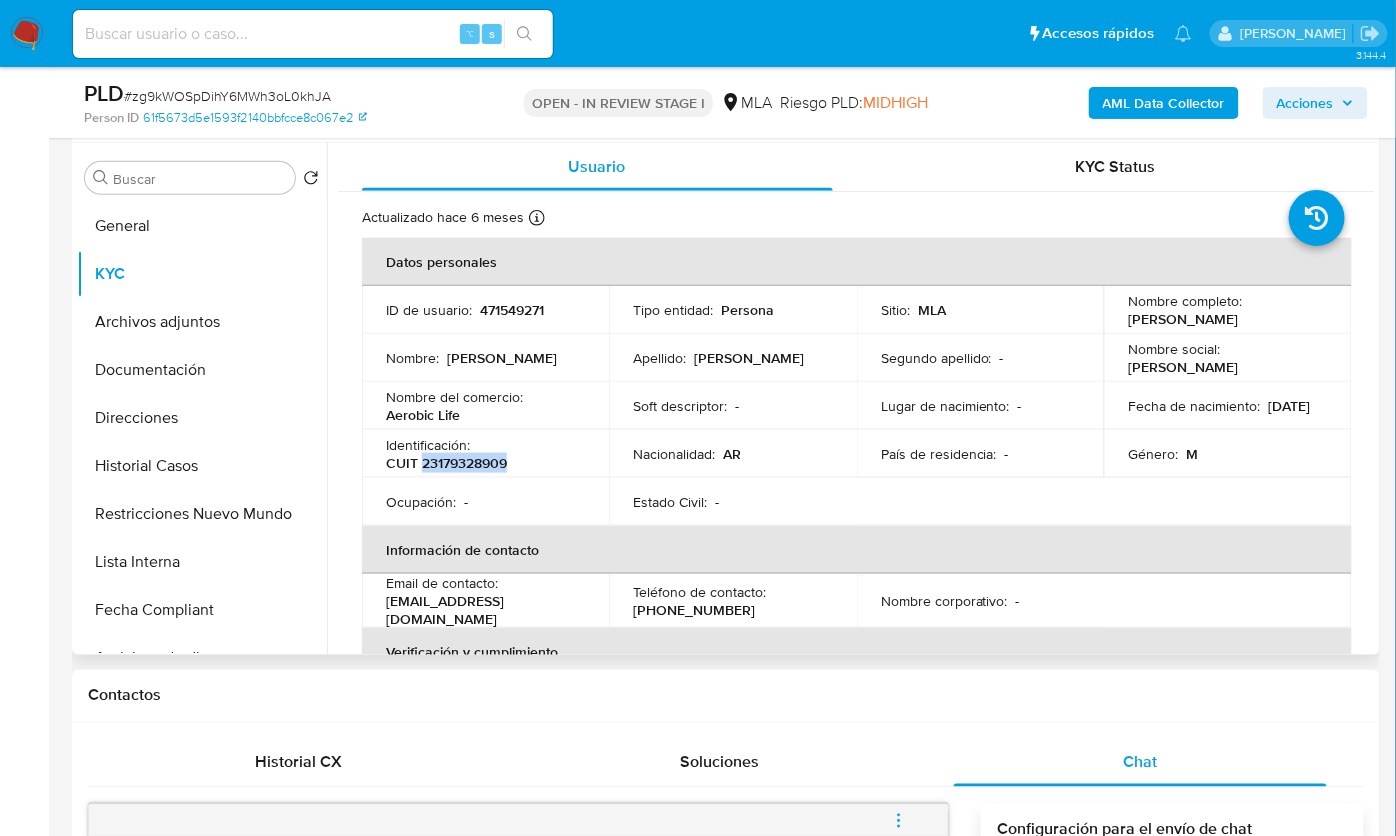 click on "CUIT 23179328909" at bounding box center (446, 463) 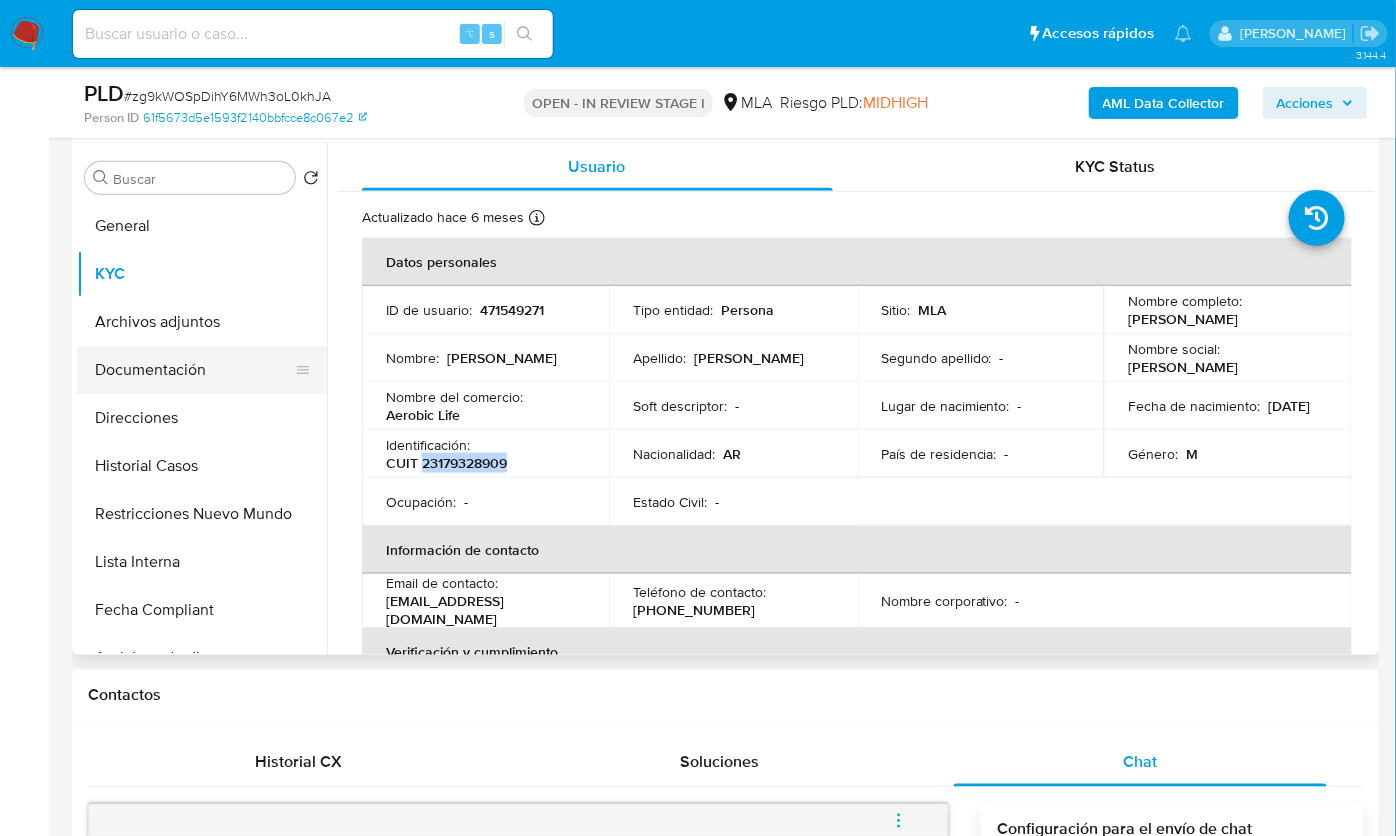 click on "Documentación" at bounding box center (194, 370) 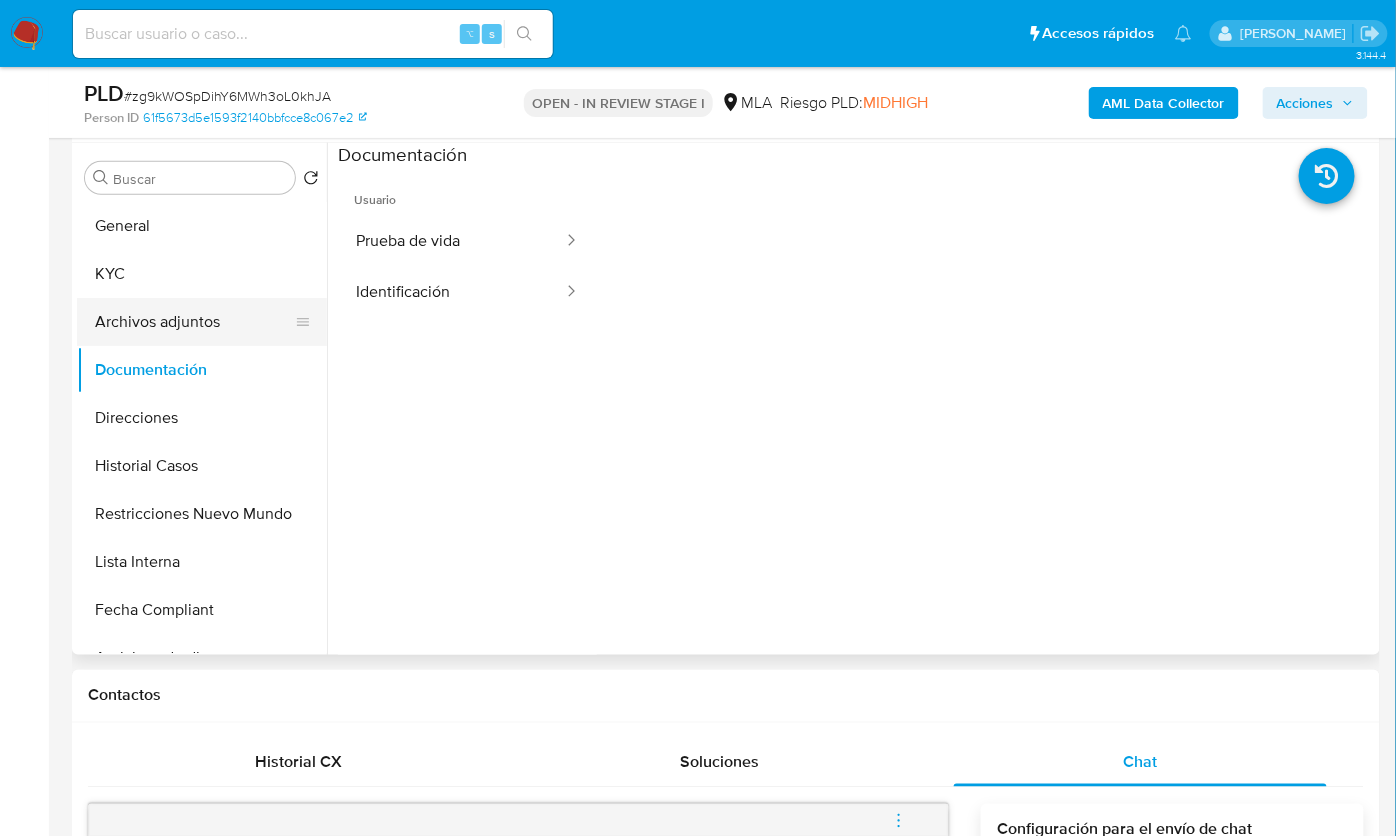 click on "Archivos adjuntos" at bounding box center (194, 322) 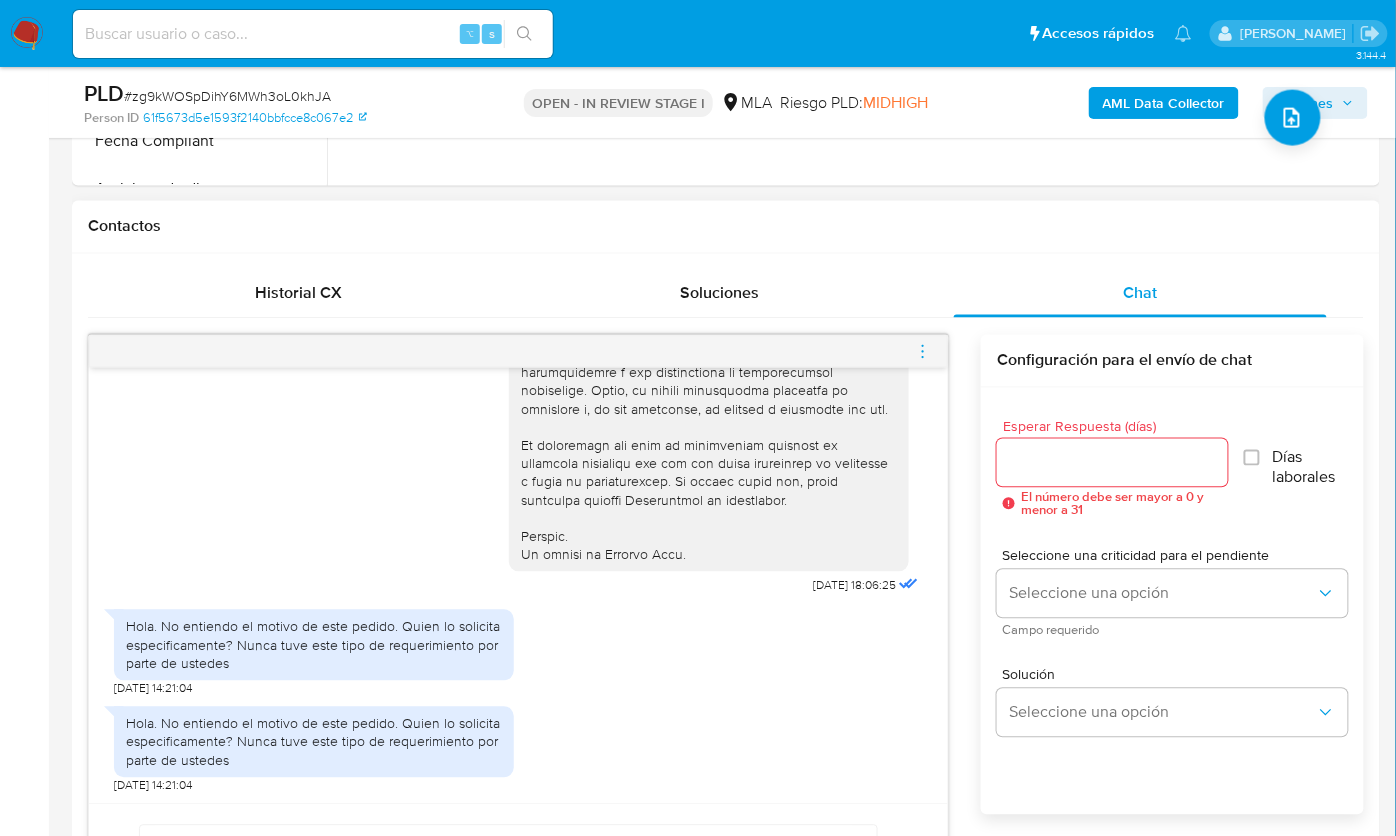 scroll, scrollTop: 851, scrollLeft: 0, axis: vertical 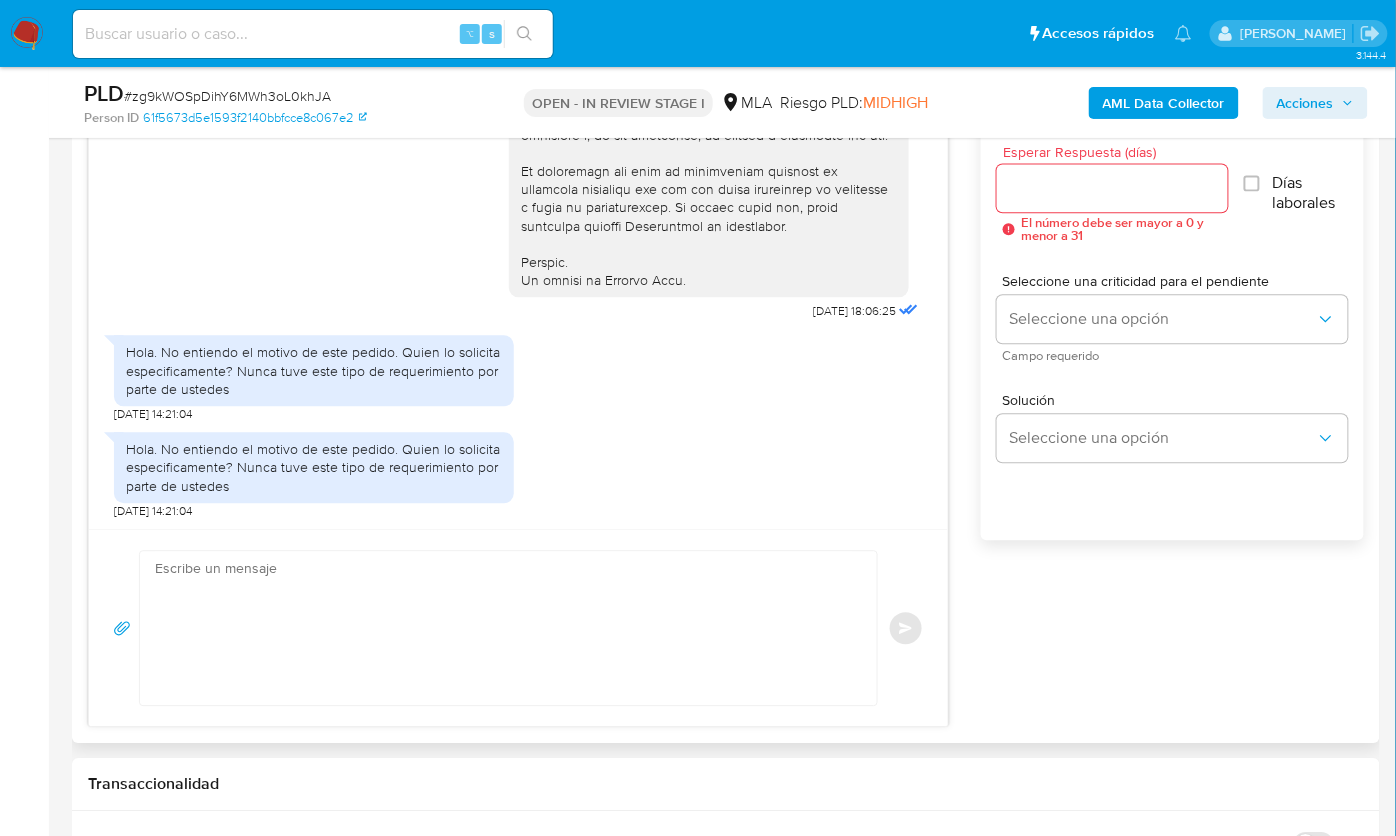 click at bounding box center [503, 628] 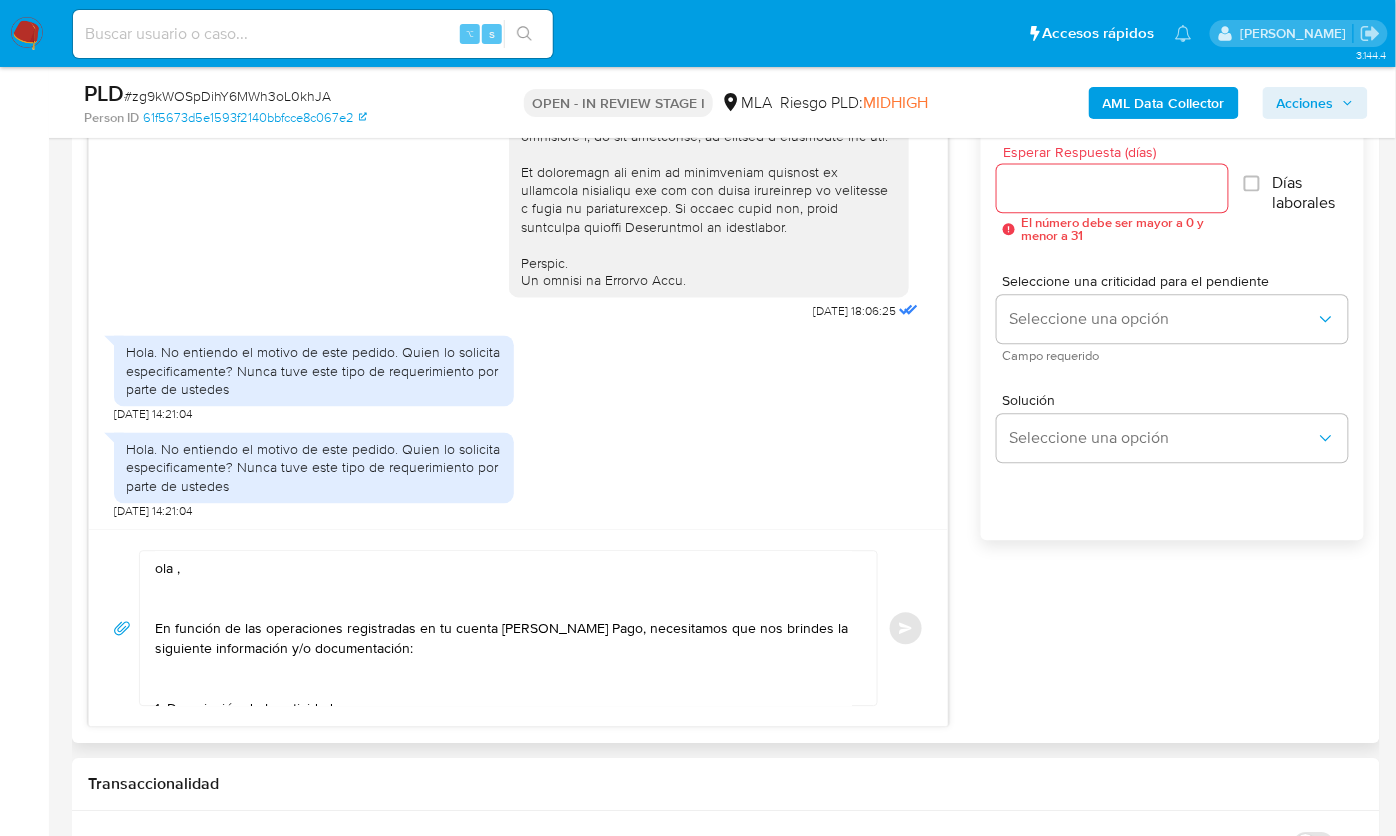 scroll, scrollTop: 167, scrollLeft: 0, axis: vertical 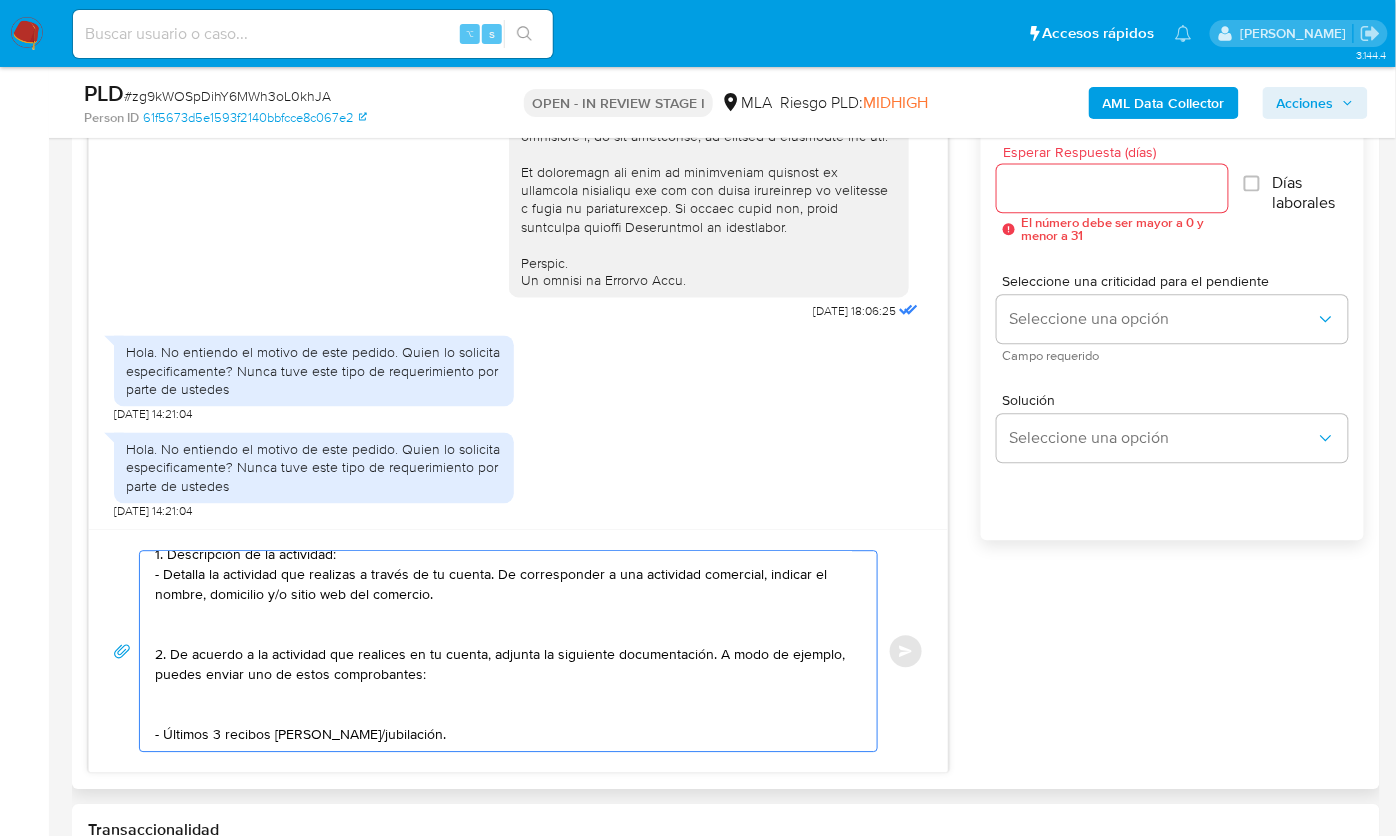 click on "ola ,
En función de las operaciones registradas en tu cuenta de Mercado Pago, necesitamos que nos brindes la siguiente información y/o documentación:
1. Descripción de la actividad:
- Detalla la actividad que realizas a través de tu cuenta. De corresponder a una actividad comercial, indicar el nombre, domicilio y/o sitio web del comercio.
2. De acuerdo a la actividad que realices en tu cuenta, adjunta la siguiente documentación. A modo de ejemplo, puedes enviar uno de estos comprobantes:
- Últimos 3 recibos de sueldo/jubilación." at bounding box center [503, 651] 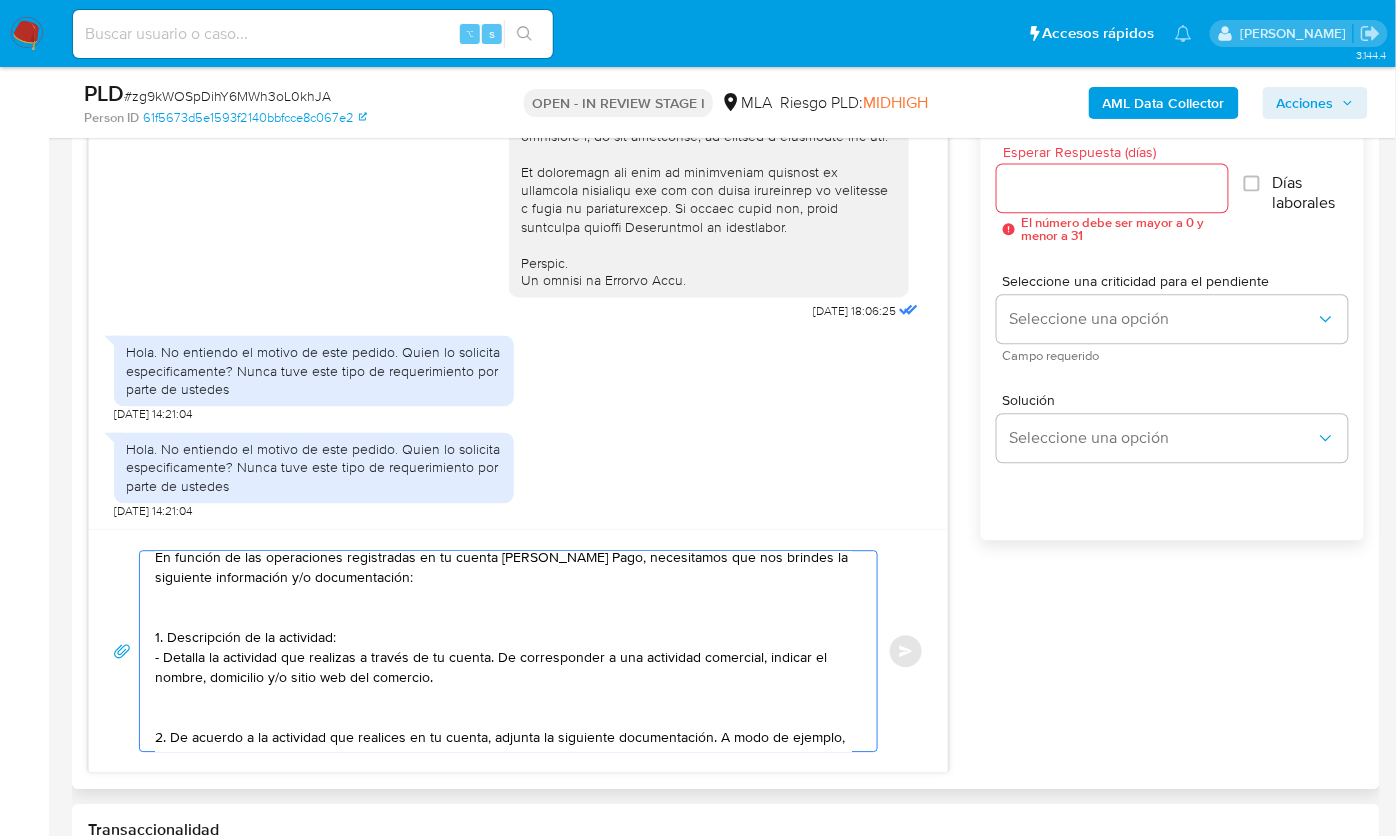 scroll, scrollTop: 0, scrollLeft: 0, axis: both 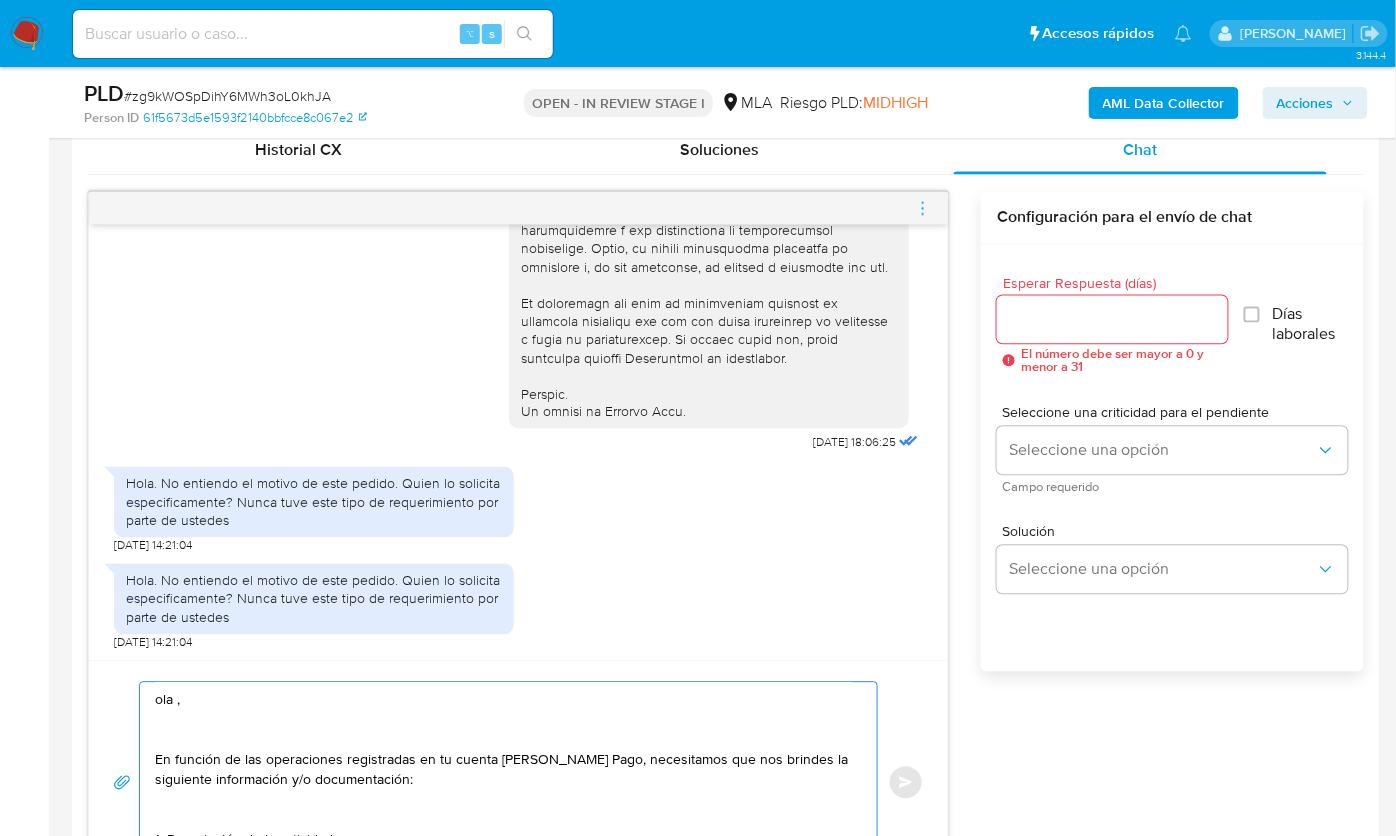 click on "ola ,
En función de las operaciones registradas en tu cuenta de Mercado Pago, necesitamos que nos brindes la siguiente información y/o documentación:
1. Descripción de la actividad:
- Detalla la actividad que realizas a través de tu cuenta. De corresponder a una actividad comercial, indicar el nombre, domicilio y/o sitio web del comercio.
2. De acuerdo a la actividad que realices en tu cuenta, adjunta la siguiente documentación. A modo de ejemplo, puedes enviar uno de estos comprobantes:
- Últimos 3 recibos de sueldo/jubilación.
Muchas gracias.
Saludos,
Equipo de Mercado Pago." at bounding box center (503, 783) 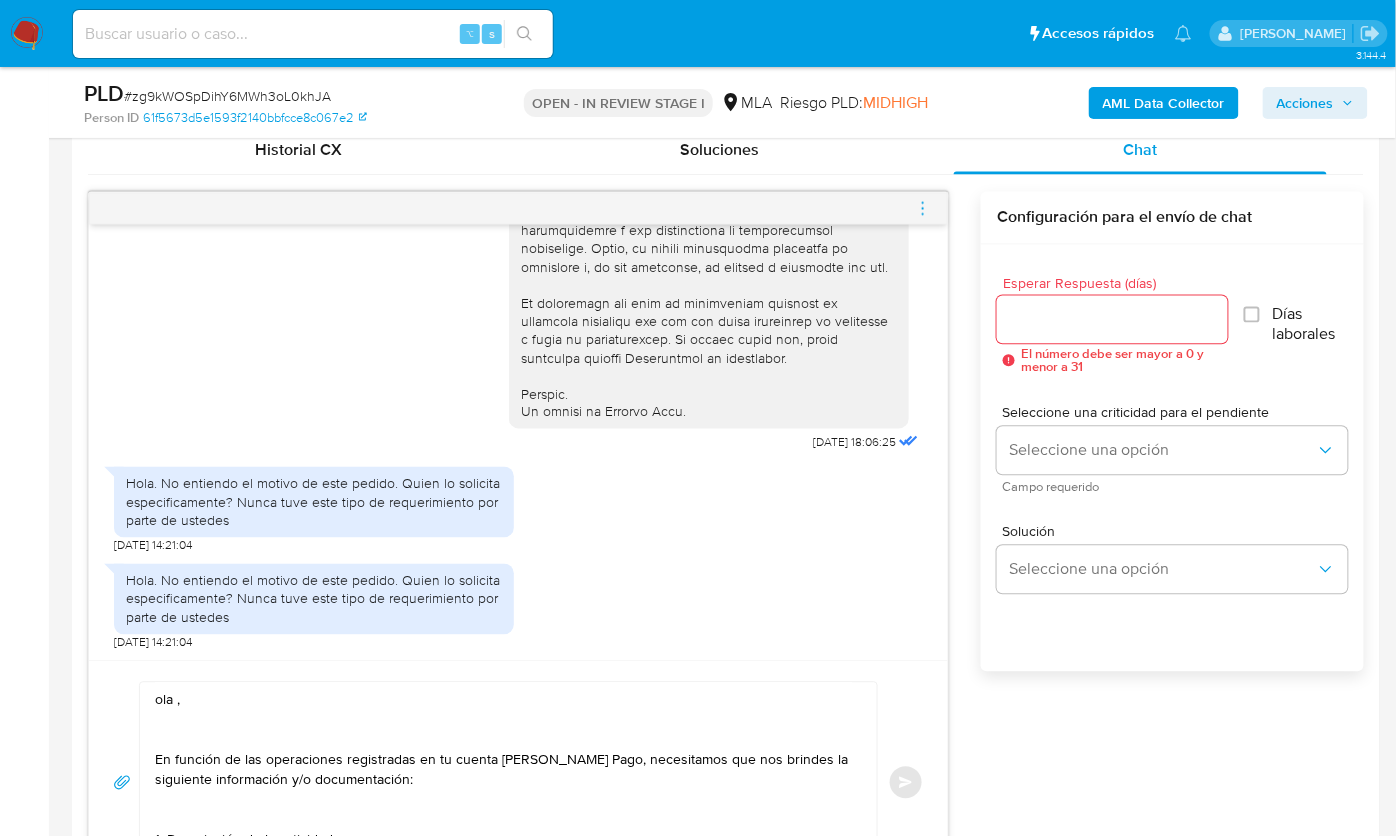 click on "ola ,
En función de las operaciones registradas en tu cuenta de Mercado Pago, necesitamos que nos brindes la siguiente información y/o documentación:
1. Descripción de la actividad:
- Detalla la actividad que realizas a través de tu cuenta. De corresponder a una actividad comercial, indicar el nombre, domicilio y/o sitio web del comercio.
2. De acuerdo a la actividad que realices en tu cuenta, adjunta la siguiente documentación. A modo de ejemplo, puedes enviar uno de estos comprobantes:
- Últimos 3 recibos de sueldo/jubilación.
Muchas gracias.
Saludos,
Equipo de Mercado Pago." at bounding box center (503, 783) 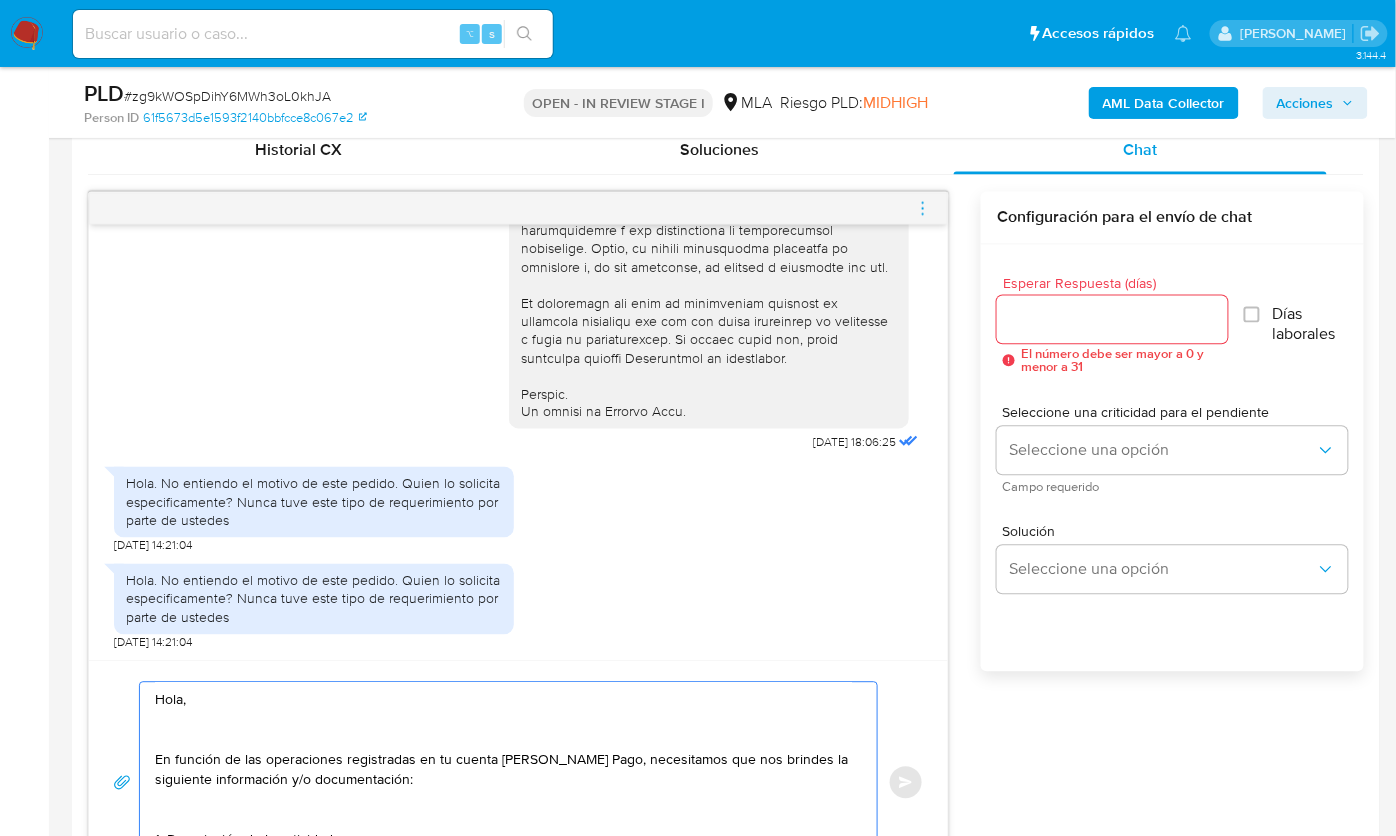 click on "Hola,
En función de las operaciones registradas en tu cuenta de Mercado Pago, necesitamos que nos brindes la siguiente información y/o documentación:
1. Descripción de la actividad:
- Detalla la actividad que realizas a través de tu cuenta. De corresponder a una actividad comercial, indicar el nombre, domicilio y/o sitio web del comercio.
2. De acuerdo a la actividad que realices en tu cuenta, adjunta la siguiente documentación. A modo de ejemplo, puedes enviar uno de estos comprobantes:
- Últimos 3 recibos de sueldo/jubilación.
Muchas gracias.
Saludos,
Equipo de Mercado Pago." at bounding box center (503, 783) 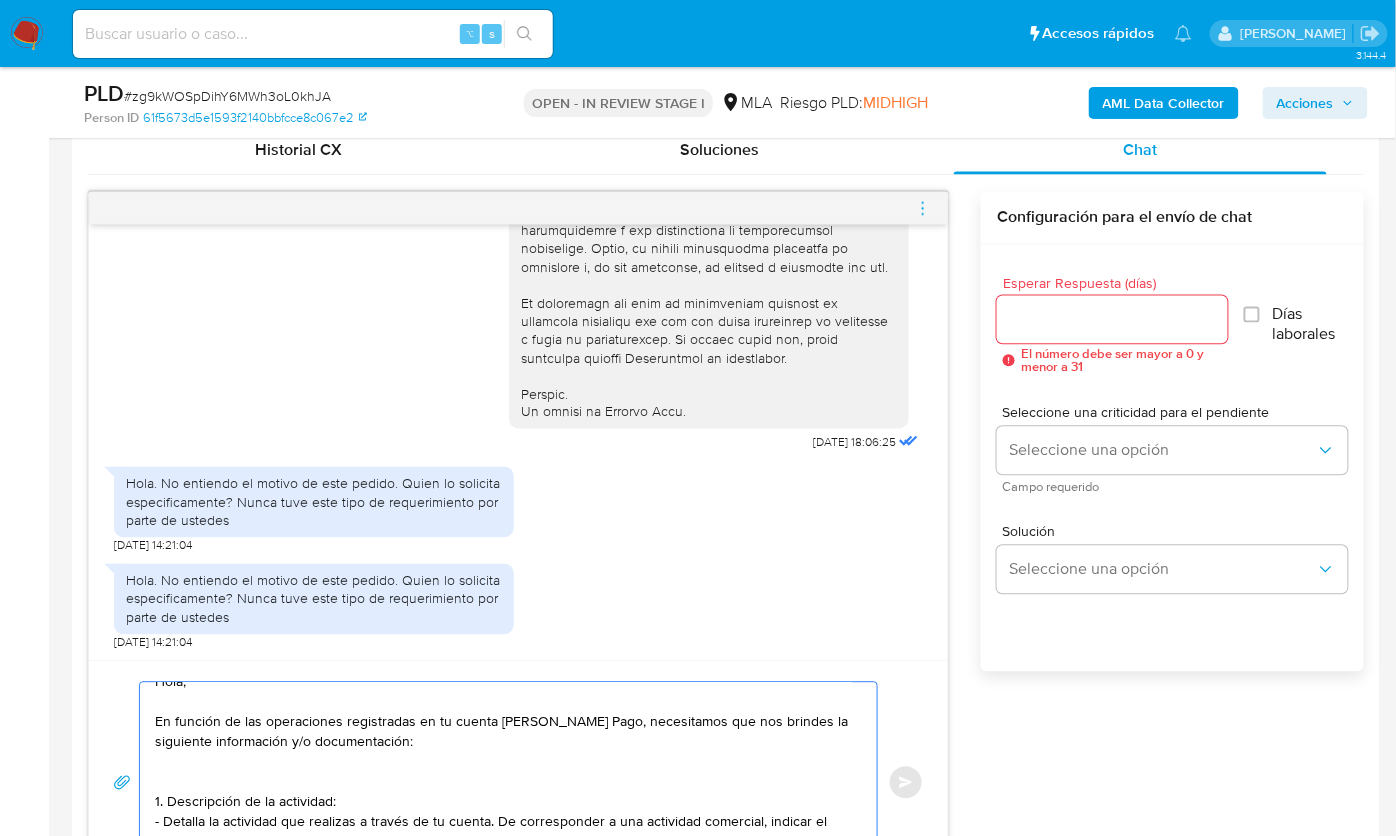 scroll, scrollTop: 13, scrollLeft: 0, axis: vertical 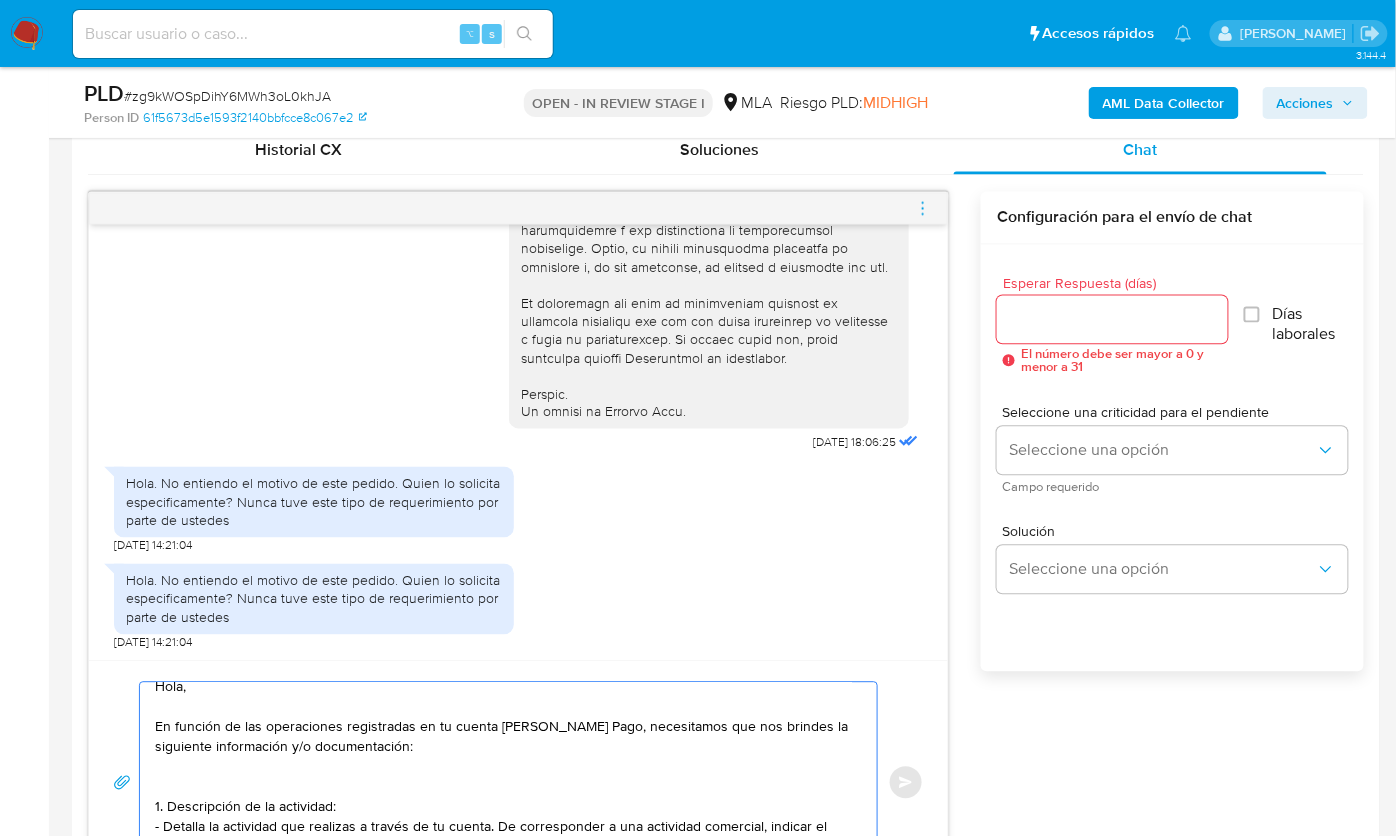 click on "Hola,
En función de las operaciones registradas en tu cuenta de Mercado Pago, necesitamos que nos brindes la siguiente información y/o documentación:
1. Descripción de la actividad:
- Detalla la actividad que realizas a través de tu cuenta. De corresponder a una actividad comercial, indicar el nombre, domicilio y/o sitio web del comercio.
2. De acuerdo a la actividad que realices en tu cuenta, adjunta la siguiente documentación. A modo de ejemplo, puedes enviar uno de estos comprobantes:
- Últimos 3 recibos de sueldo/jubilación.
Muchas gracias.
Saludos,
Equipo de Mercado Pago." at bounding box center (503, 783) 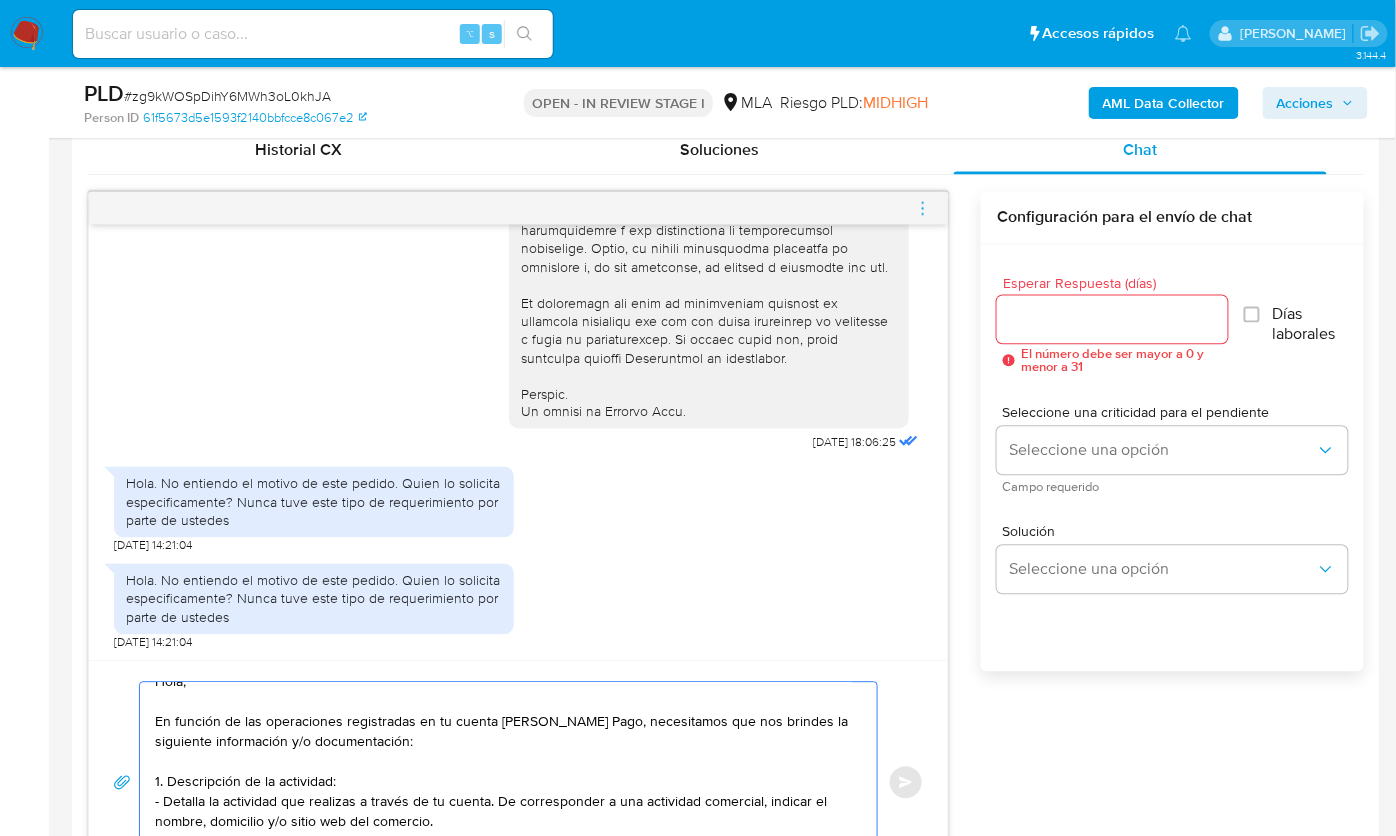 scroll, scrollTop: 24, scrollLeft: 0, axis: vertical 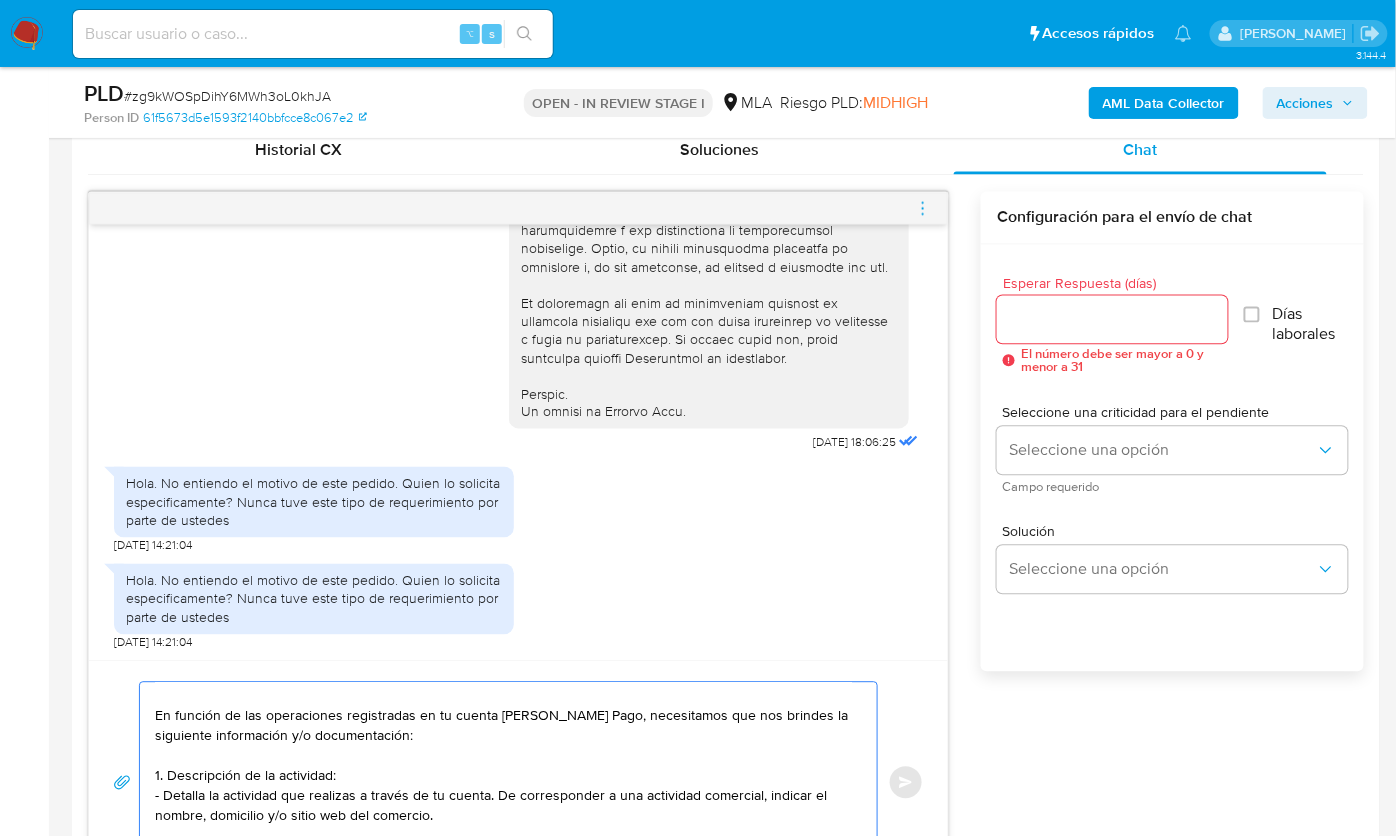 drag, startPoint x: 419, startPoint y: 812, endPoint x: 122, endPoint y: 755, distance: 302.42023 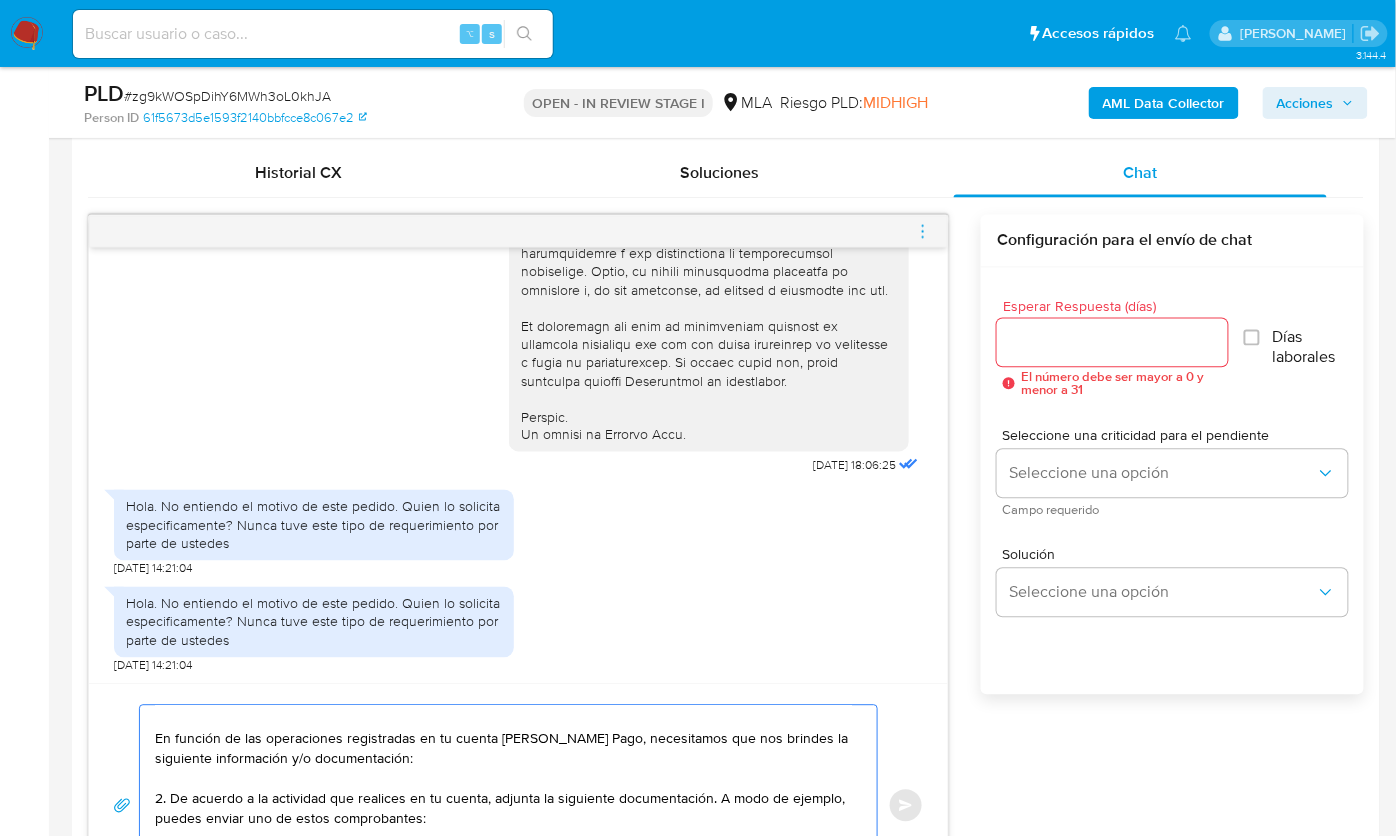 scroll, scrollTop: 964, scrollLeft: 0, axis: vertical 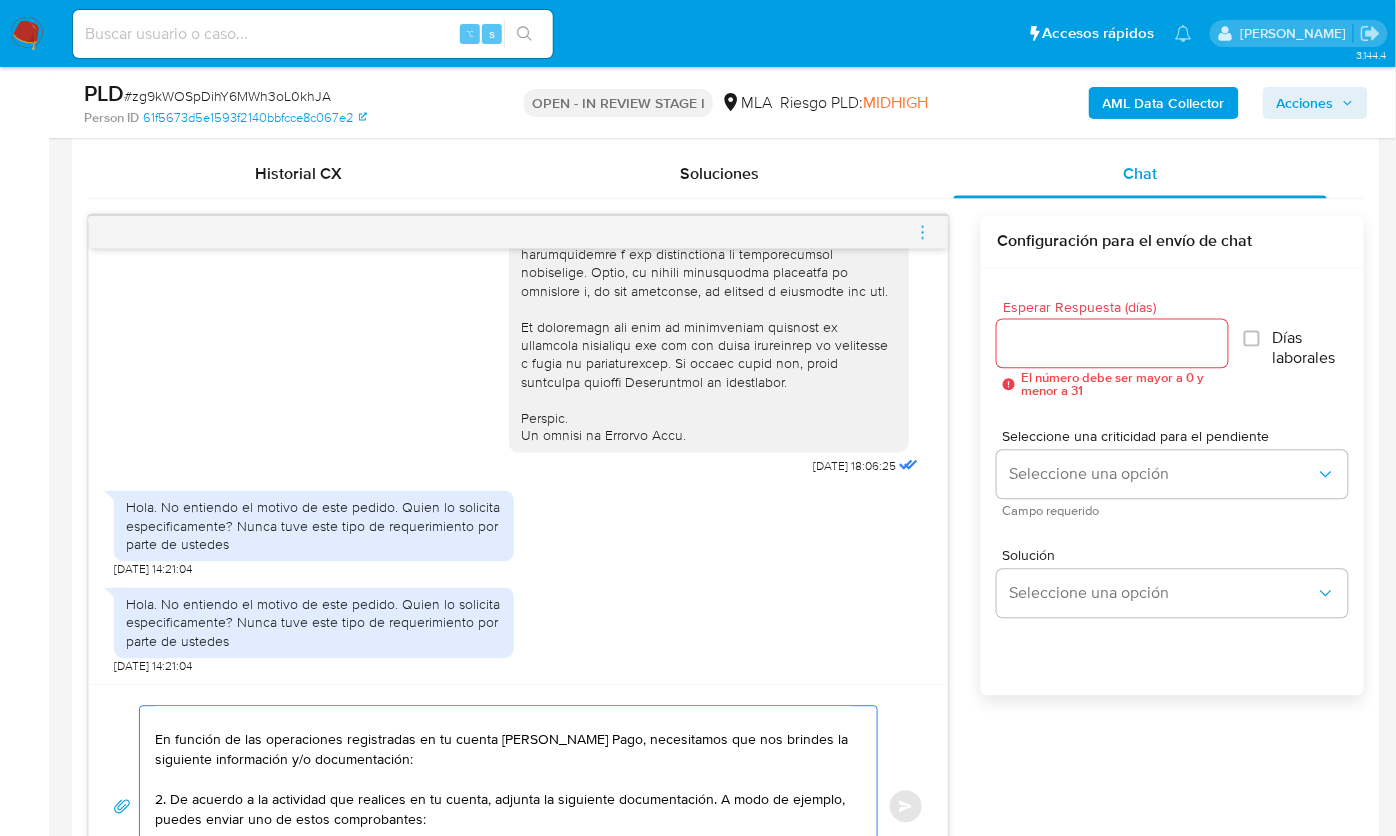 click on "Hola,
En función de las operaciones registradas en tu cuenta de Mercado Pago, necesitamos que nos brindes la siguiente información y/o documentación:
2. De acuerdo a la actividad que realices en tu cuenta, adjunta la siguiente documentación. A modo de ejemplo, puedes enviar uno de estos comprobantes:
- Últimos 3 recibos de sueldo/jubilación.
Muchas gracias.
Saludos,
Equipo de Mercado Pago." at bounding box center (503, 807) 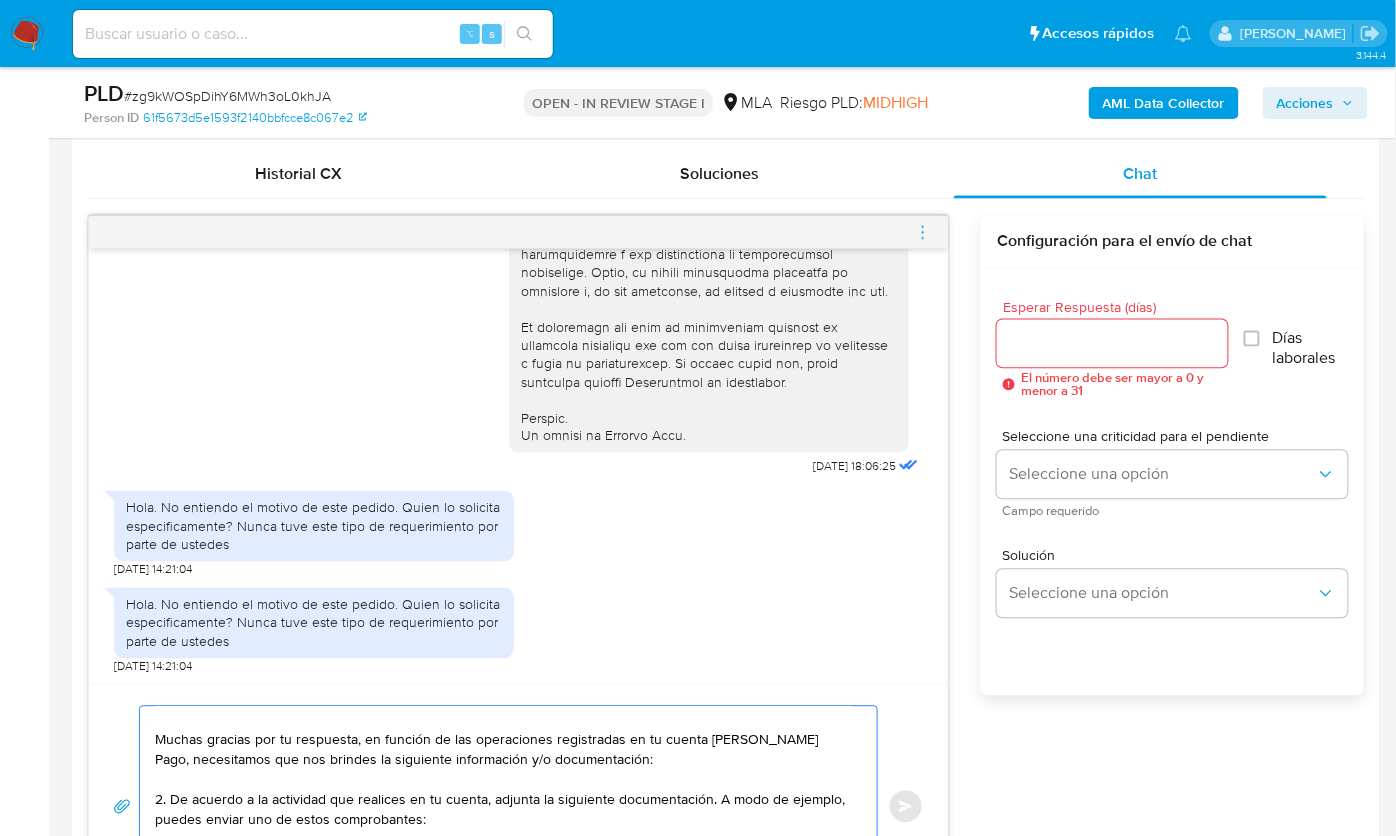 drag, startPoint x: 244, startPoint y: 760, endPoint x: 334, endPoint y: 760, distance: 90 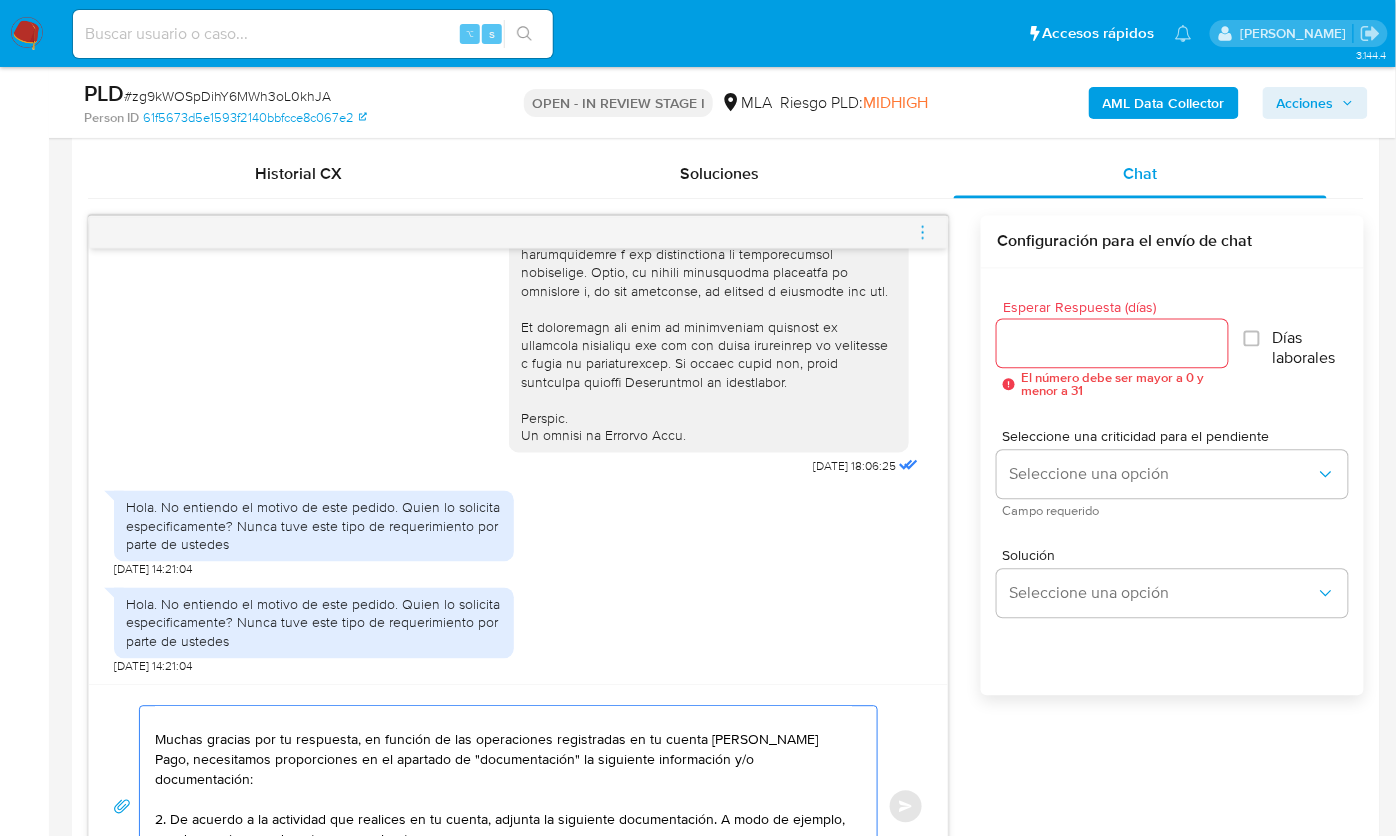 drag, startPoint x: 691, startPoint y: 762, endPoint x: 806, endPoint y: 751, distance: 115.52489 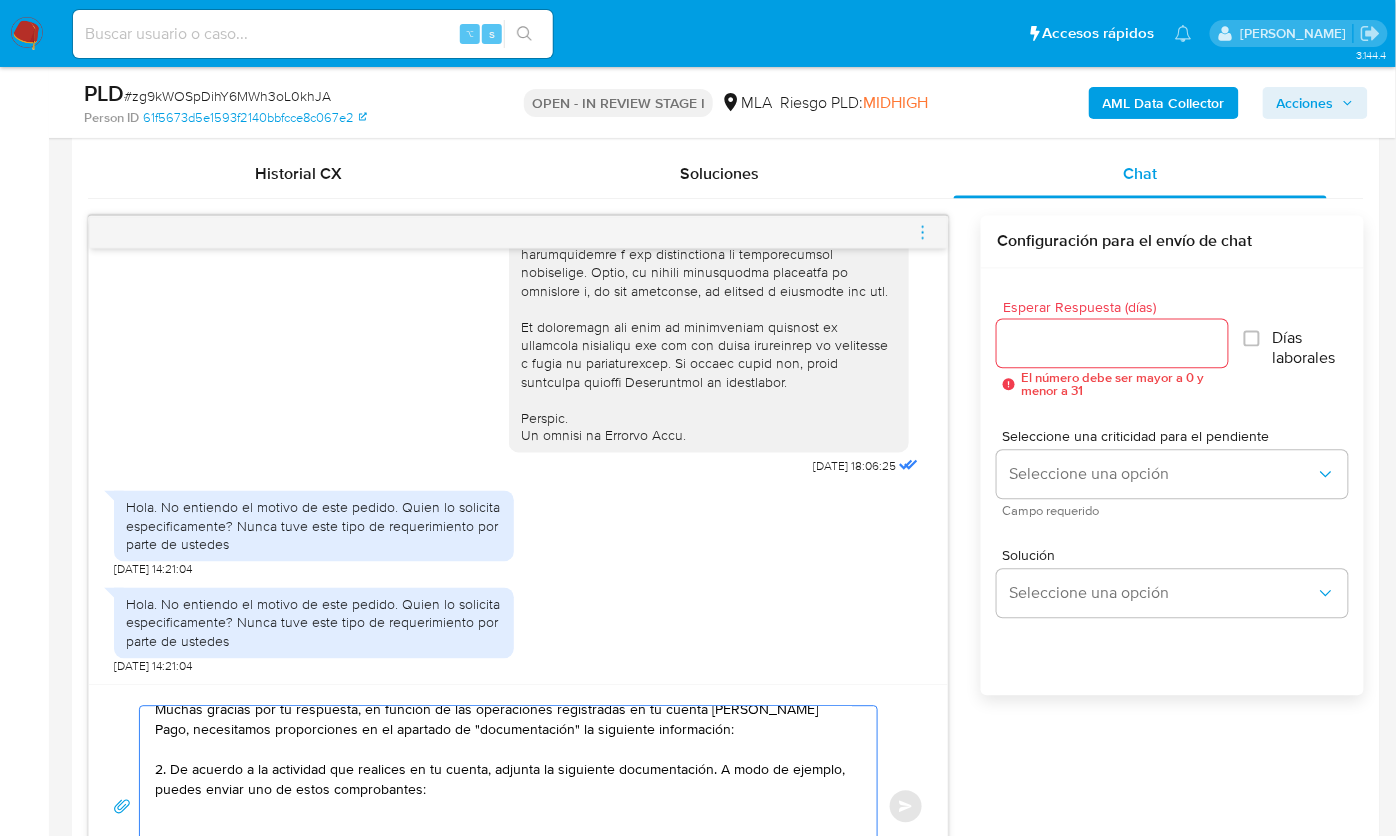 scroll, scrollTop: 76, scrollLeft: 0, axis: vertical 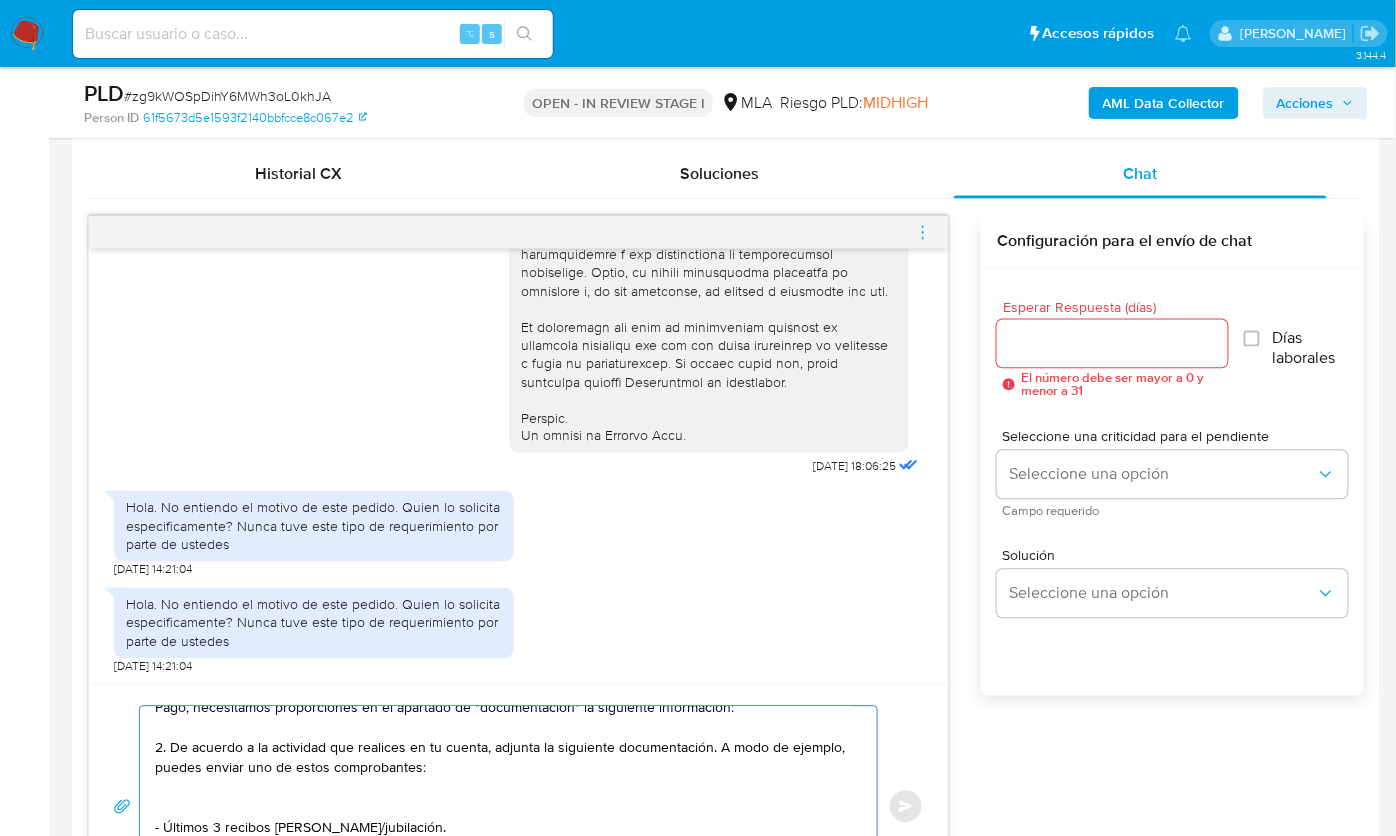 click on "Hola,
Muchas gracias por tu respuesta, en función de las operaciones registradas en tu cuenta de Mercado Pago, necesitamos proporciones en el apartado de "documentación" la siguiente información:
2. De acuerdo a la actividad que realices en tu cuenta, adjunta la siguiente documentación. A modo de ejemplo, puedes enviar uno de estos comprobantes:
- Últimos 3 recibos de sueldo/jubilación.
Muchas gracias.
Saludos,
Equipo de Mercado Pago." at bounding box center [503, 807] 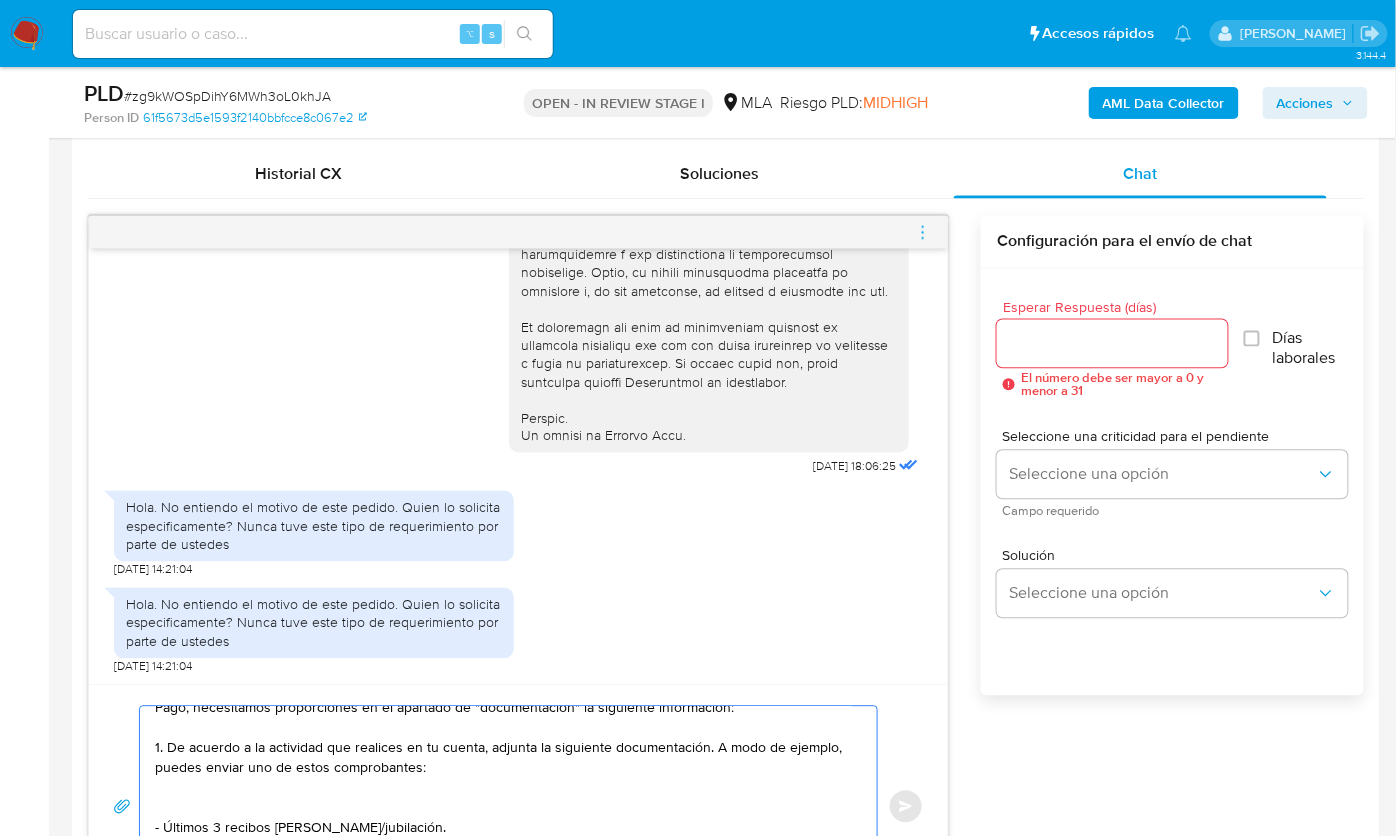 click on "Hola,
Muchas gracias por tu respuesta, en función de las operaciones registradas en tu cuenta de Mercado Pago, necesitamos proporciones en el apartado de "documentación" la siguiente información:
1. De acuerdo a la actividad que realices en tu cuenta, adjunta la siguiente documentación. A modo de ejemplo, puedes enviar uno de estos comprobantes:
- Últimos 3 recibos de sueldo/jubilación.
Muchas gracias.
Saludos,
Equipo de Mercado Pago." at bounding box center [503, 807] 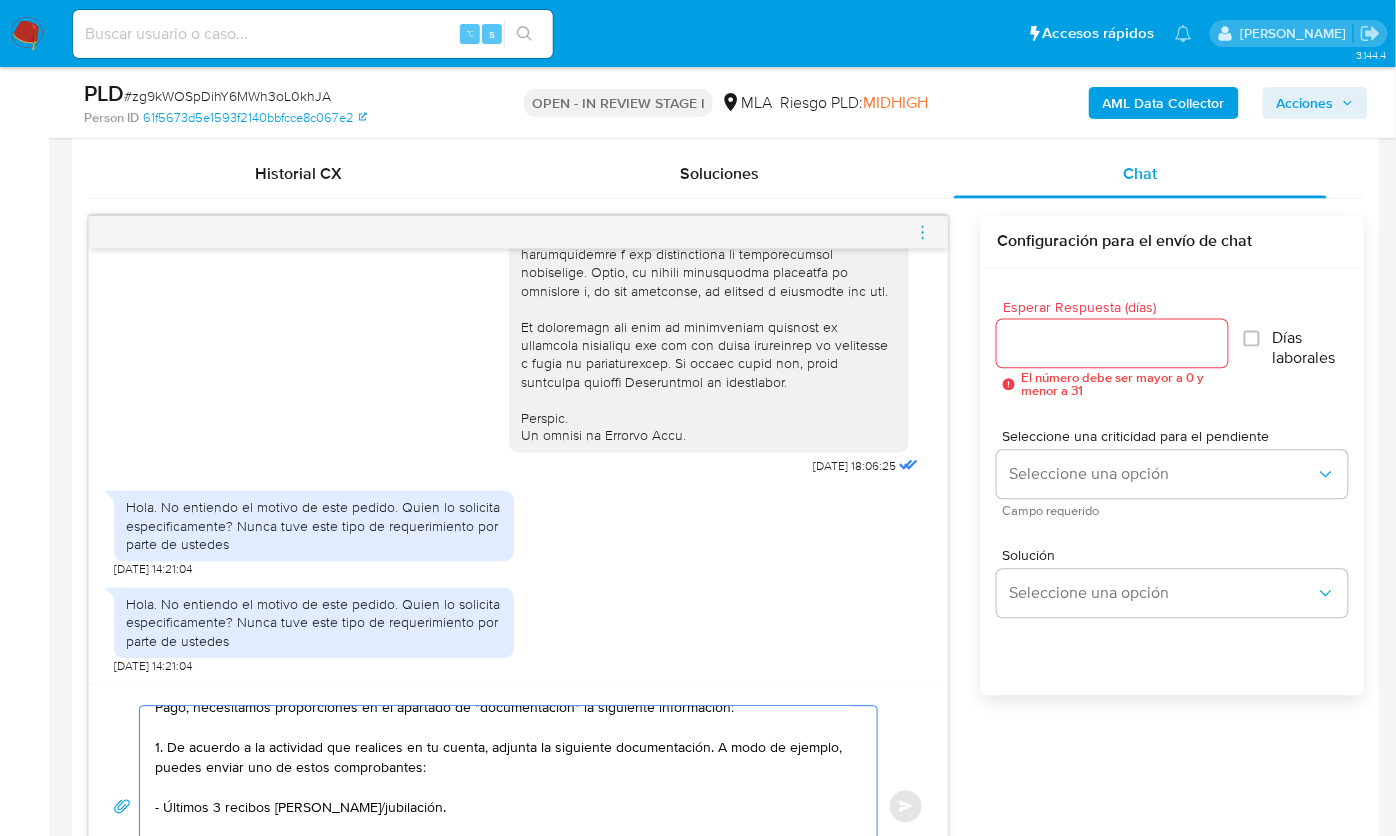 drag, startPoint x: 476, startPoint y: 768, endPoint x: 105, endPoint y: 748, distance: 371.5387 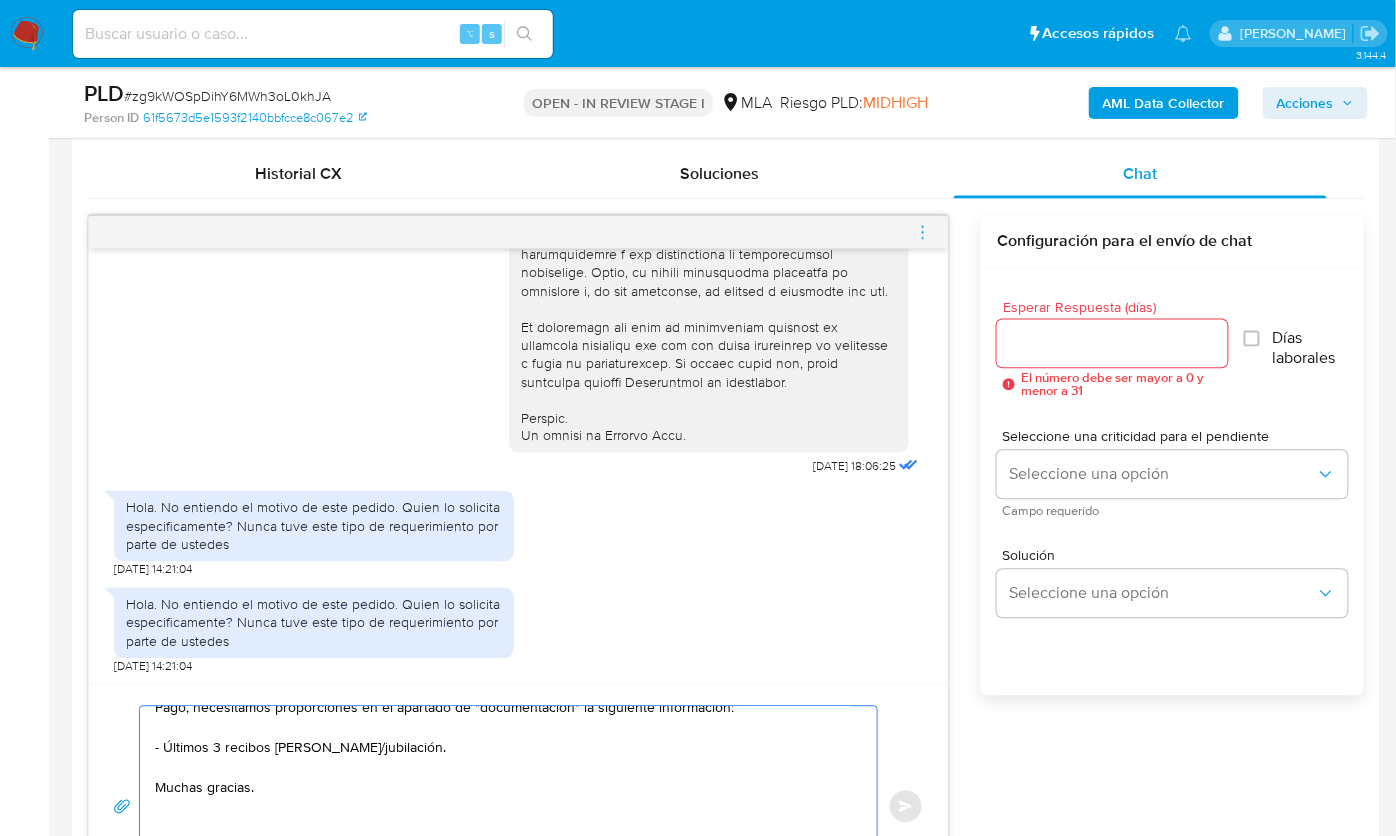 scroll, scrollTop: 56, scrollLeft: 0, axis: vertical 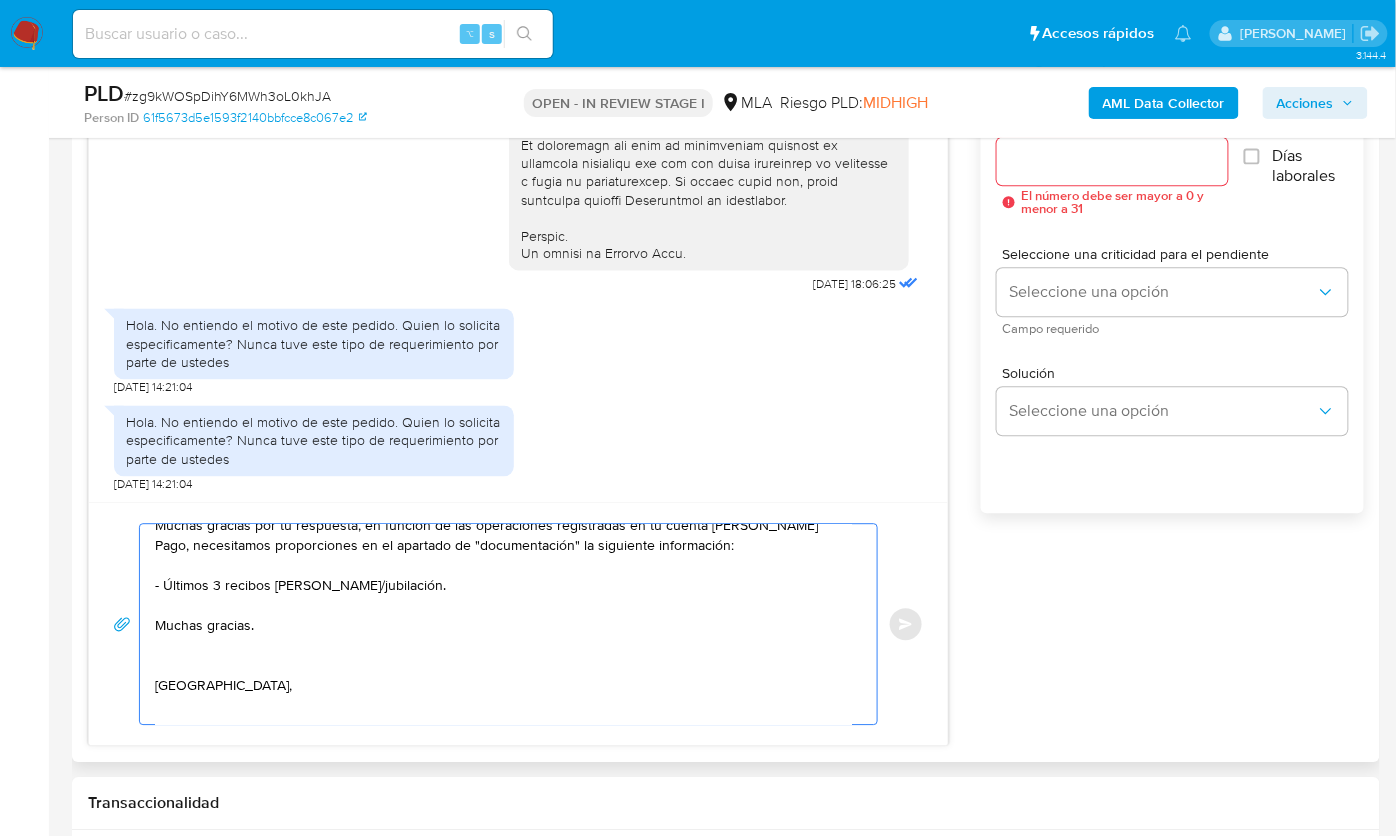 click on "Hola,
Muchas gracias por tu respuesta, en función de las operaciones registradas en tu cuenta de Mercado Pago, necesitamos proporciones en el apartado de "documentación" la siguiente información:
- Últimos 3 recibos de sueldo/jubilación.
Muchas gracias.
Saludos,
Equipo de Mercado Pago." at bounding box center (503, 624) 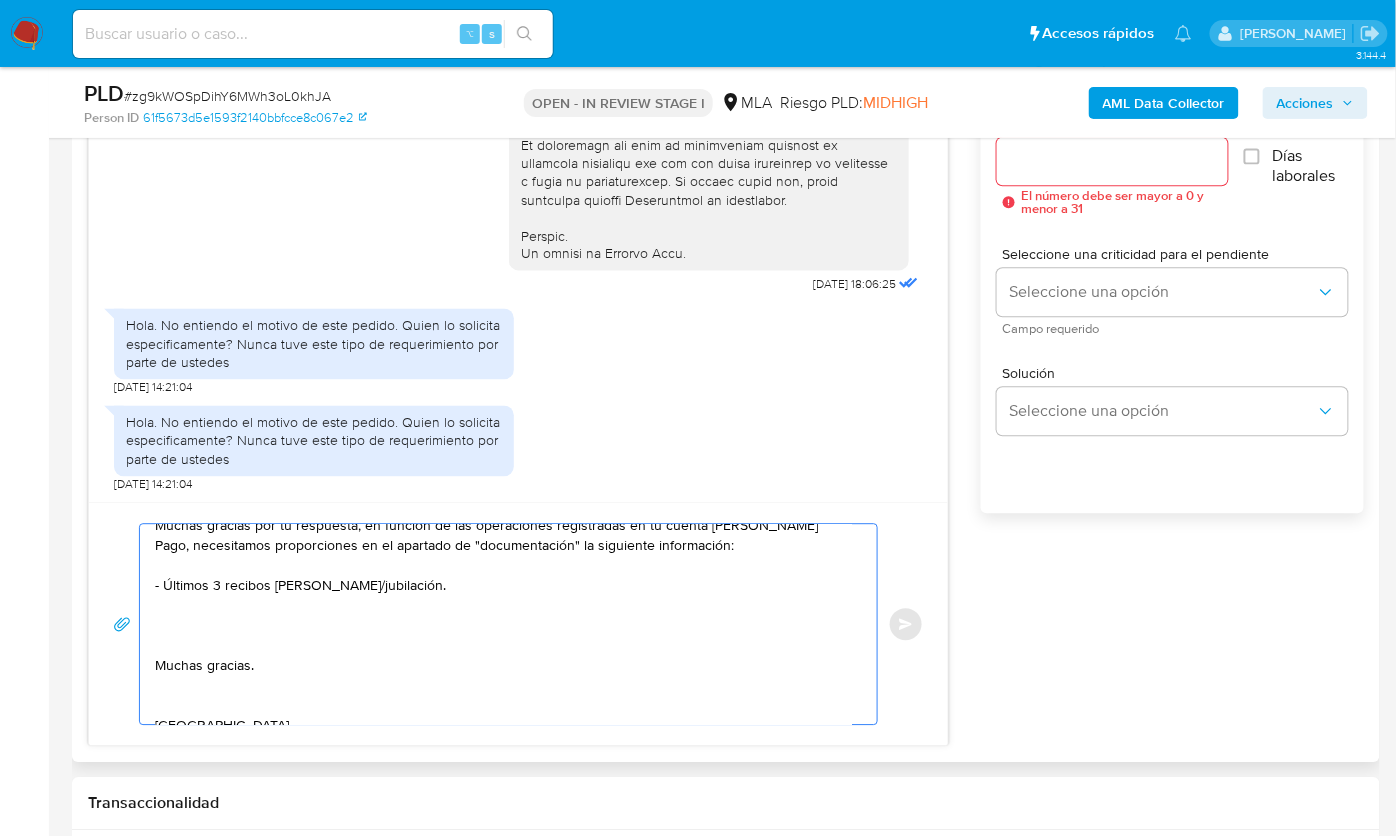 paste on "Formatos admitidos: PDF, JPG, JPEG, TXT, DOC, DOCX, XLS, PNG, XLSX, con un tamaño máximo de 25MB por archivo.
Quedamos aguardando por la información solicitada dentro de los próximos XX días." 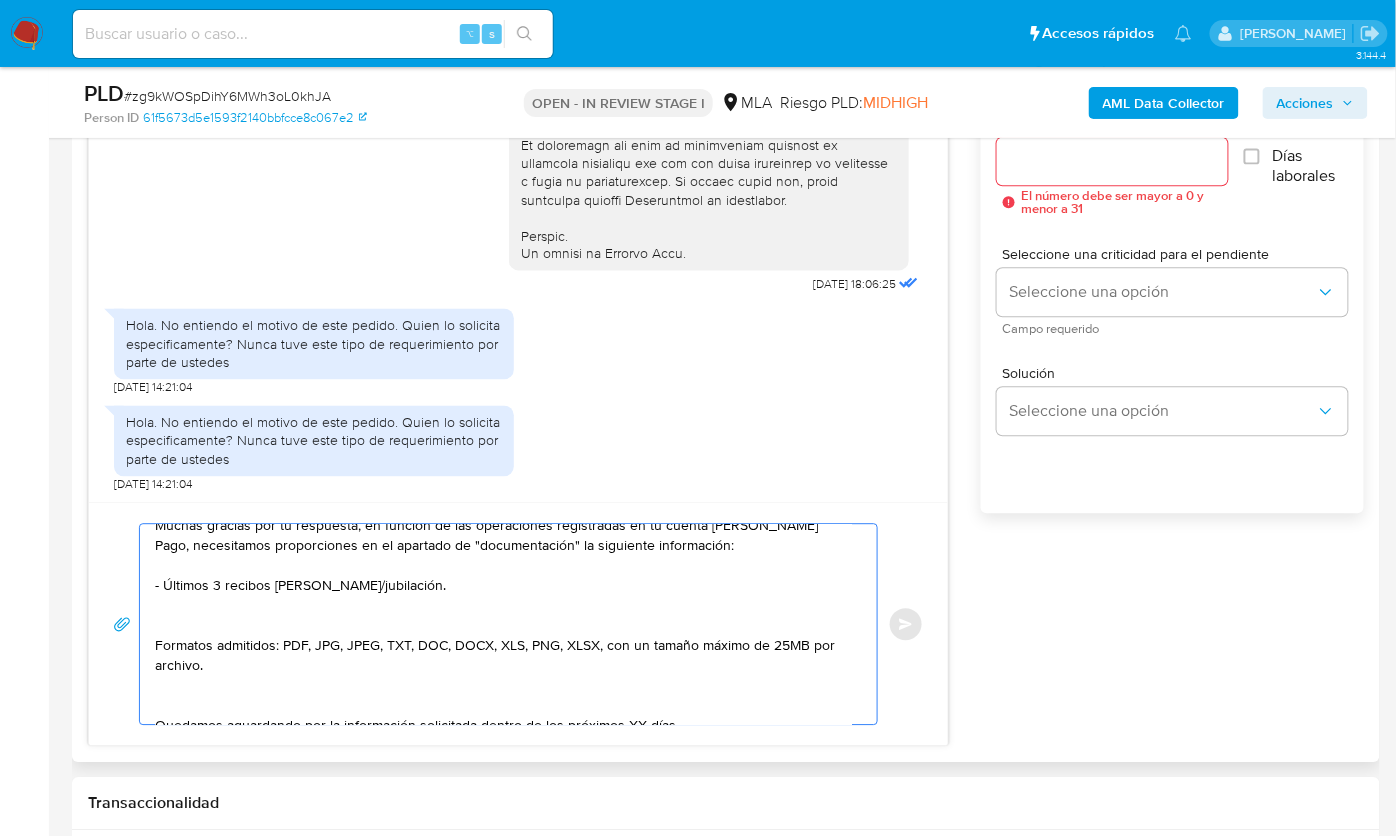 scroll, scrollTop: 87, scrollLeft: 0, axis: vertical 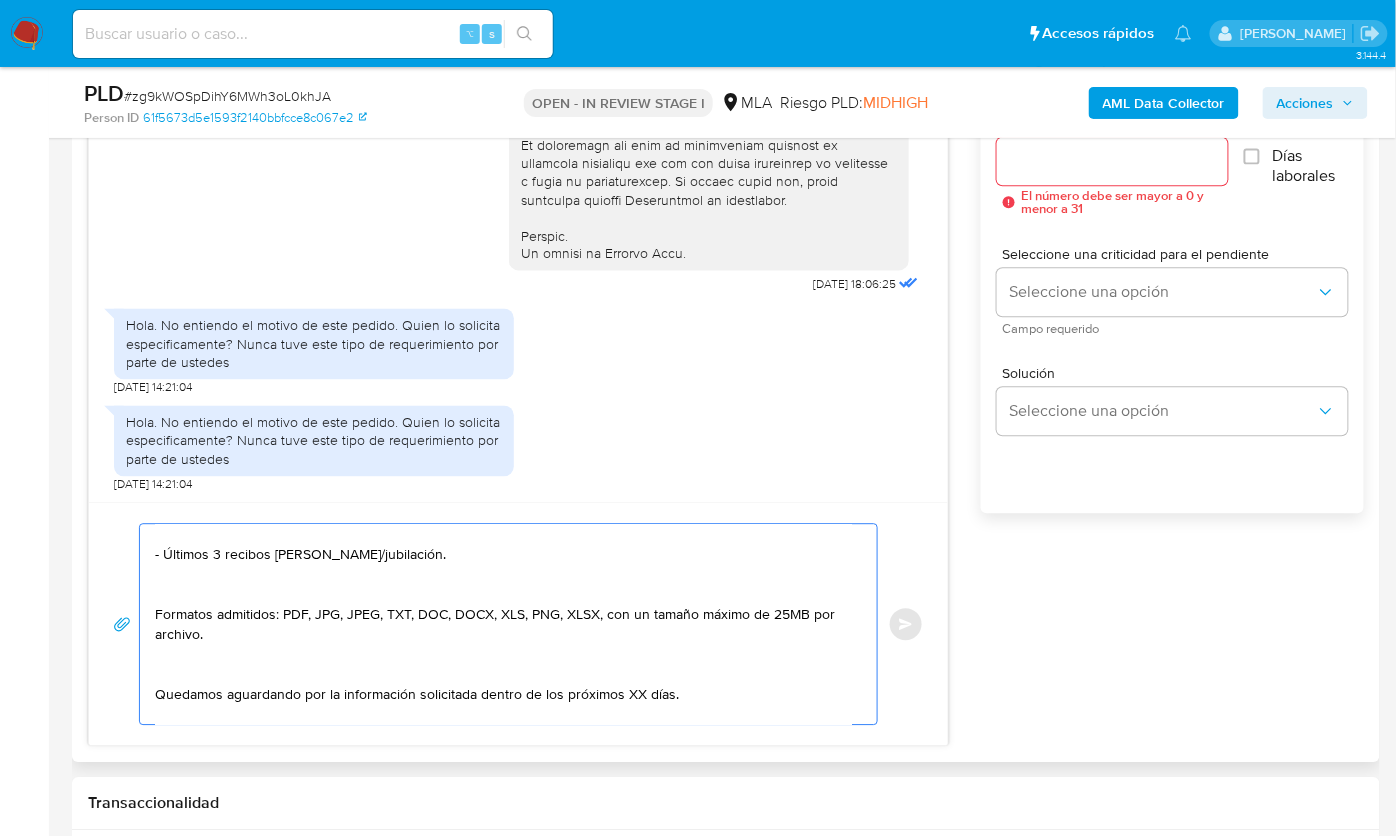 click on "Hola,
Muchas gracias por tu respuesta, en función de las operaciones registradas en tu cuenta de Mercado Pago, necesitamos proporciones en el apartado de "documentación" la siguiente información:
- Últimos 3 recibos de sueldo/jubilación.
Formatos admitidos: PDF, JPG, JPEG, TXT, DOC, DOCX, XLS, PNG, XLSX, con un tamaño máximo de 25MB por archivo.
Quedamos aguardando por la información solicitada dentro de los próximos XX días.
Muchas gracias.
Saludos,
Equipo de Mercado Pago." at bounding box center (503, 624) 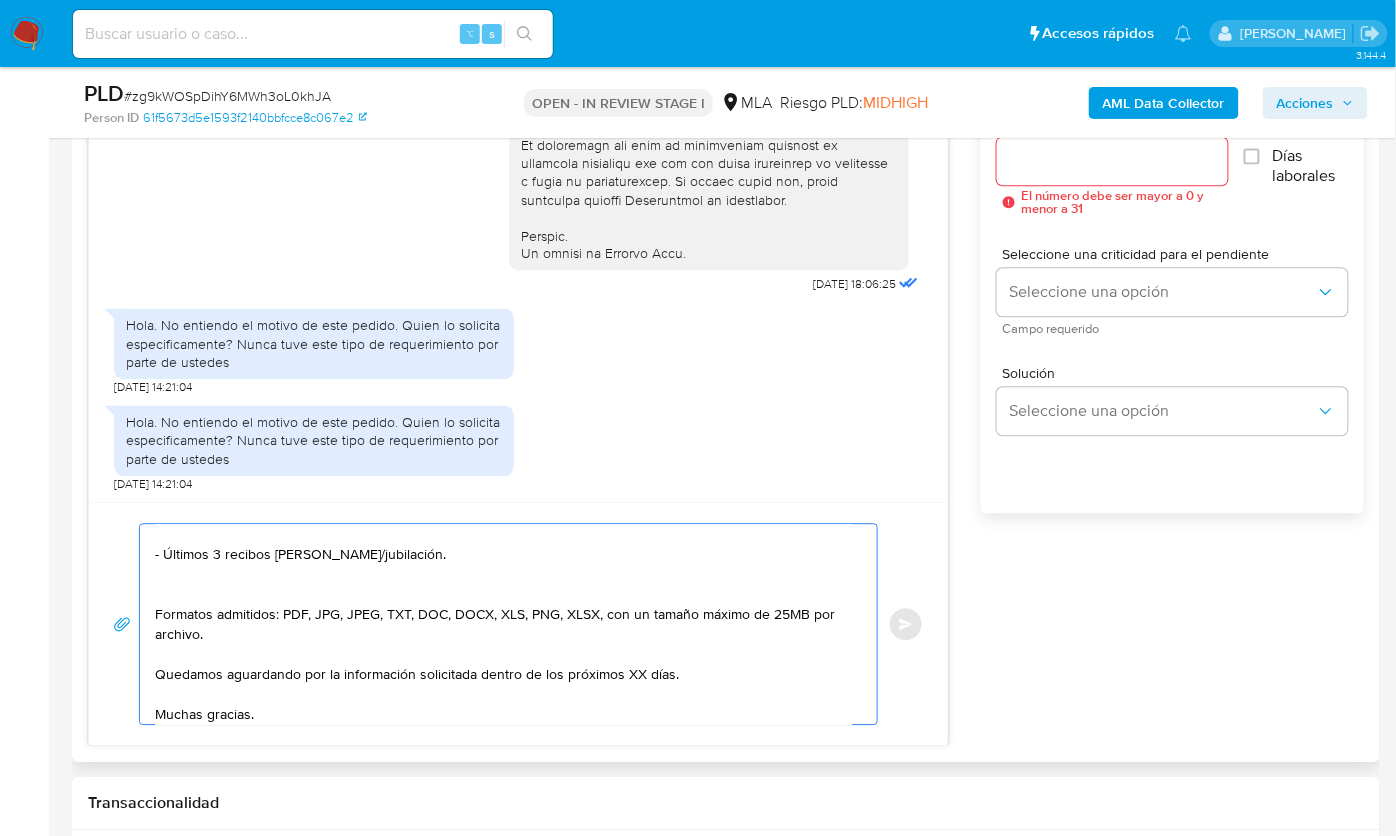 click on "Hola,
Muchas gracias por tu respuesta, en función de las operaciones registradas en tu cuenta de Mercado Pago, necesitamos proporciones en el apartado de "documentación" la siguiente información:
- Últimos 3 recibos de sueldo/jubilación.
Formatos admitidos: PDF, JPG, JPEG, TXT, DOC, DOCX, XLS, PNG, XLSX, con un tamaño máximo de 25MB por archivo.
Quedamos aguardando por la información solicitada dentro de los próximos XX días.
Muchas gracias.
Saludos,
Equipo de Mercado Pago." at bounding box center (503, 624) 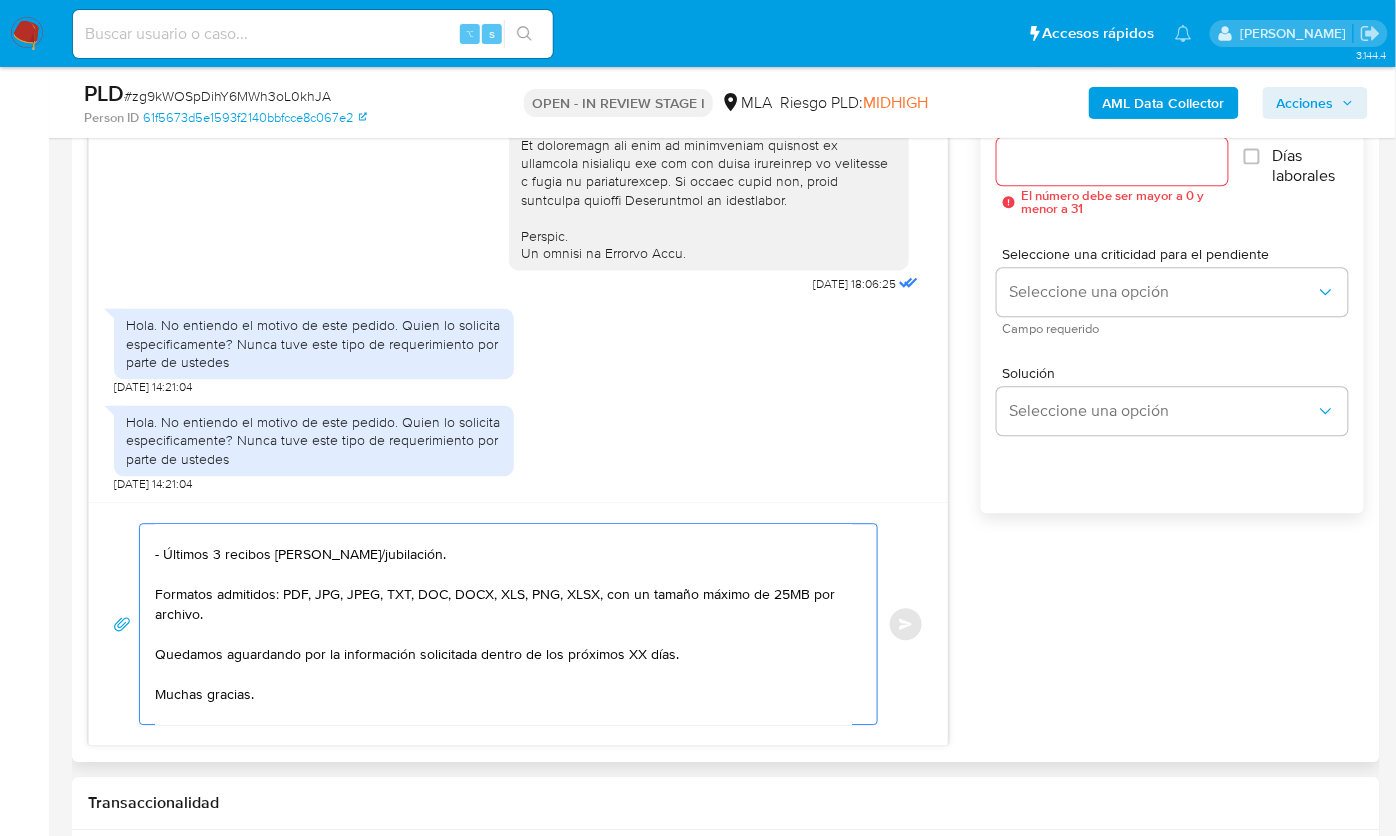 scroll, scrollTop: 67, scrollLeft: 0, axis: vertical 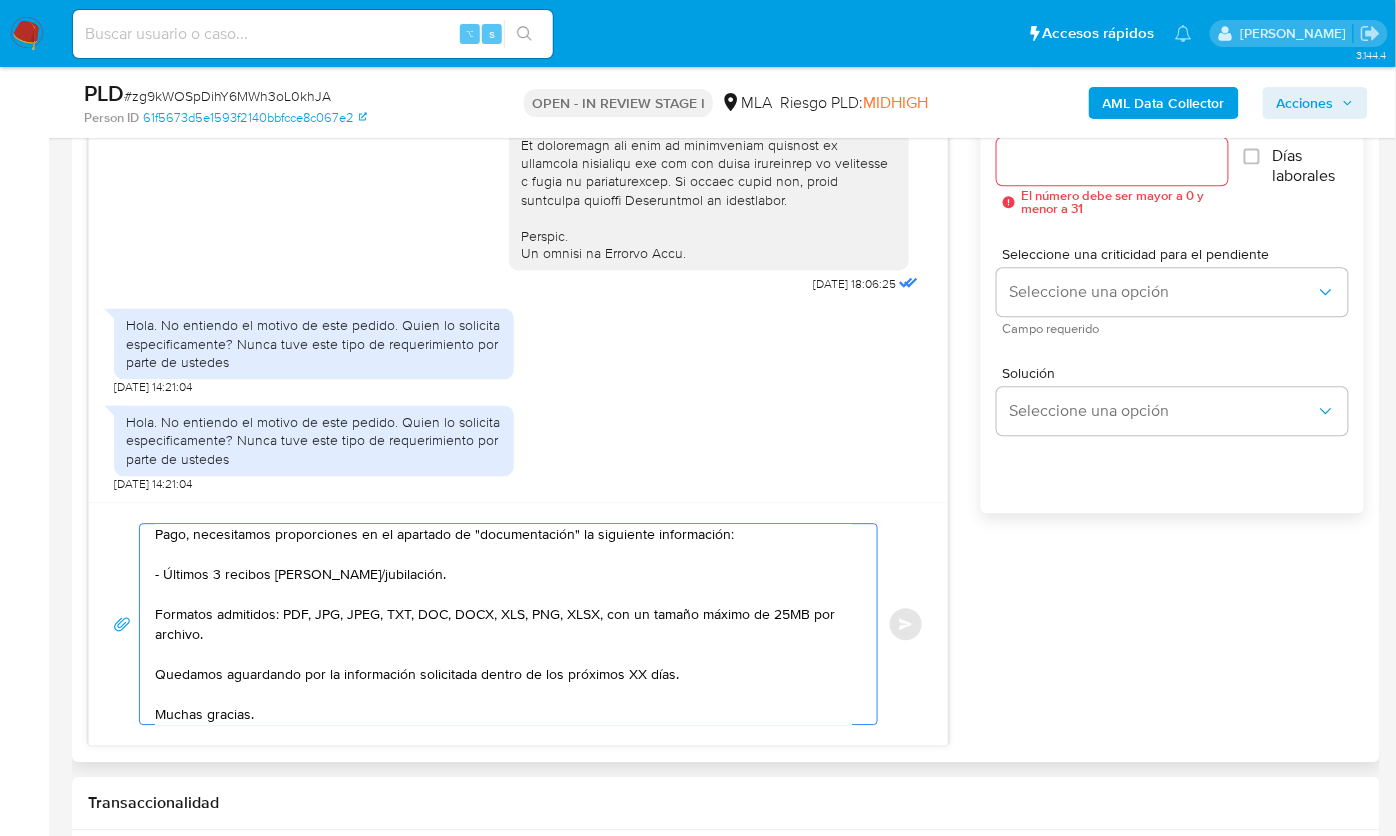 drag, startPoint x: 707, startPoint y: 672, endPoint x: 475, endPoint y: 672, distance: 232 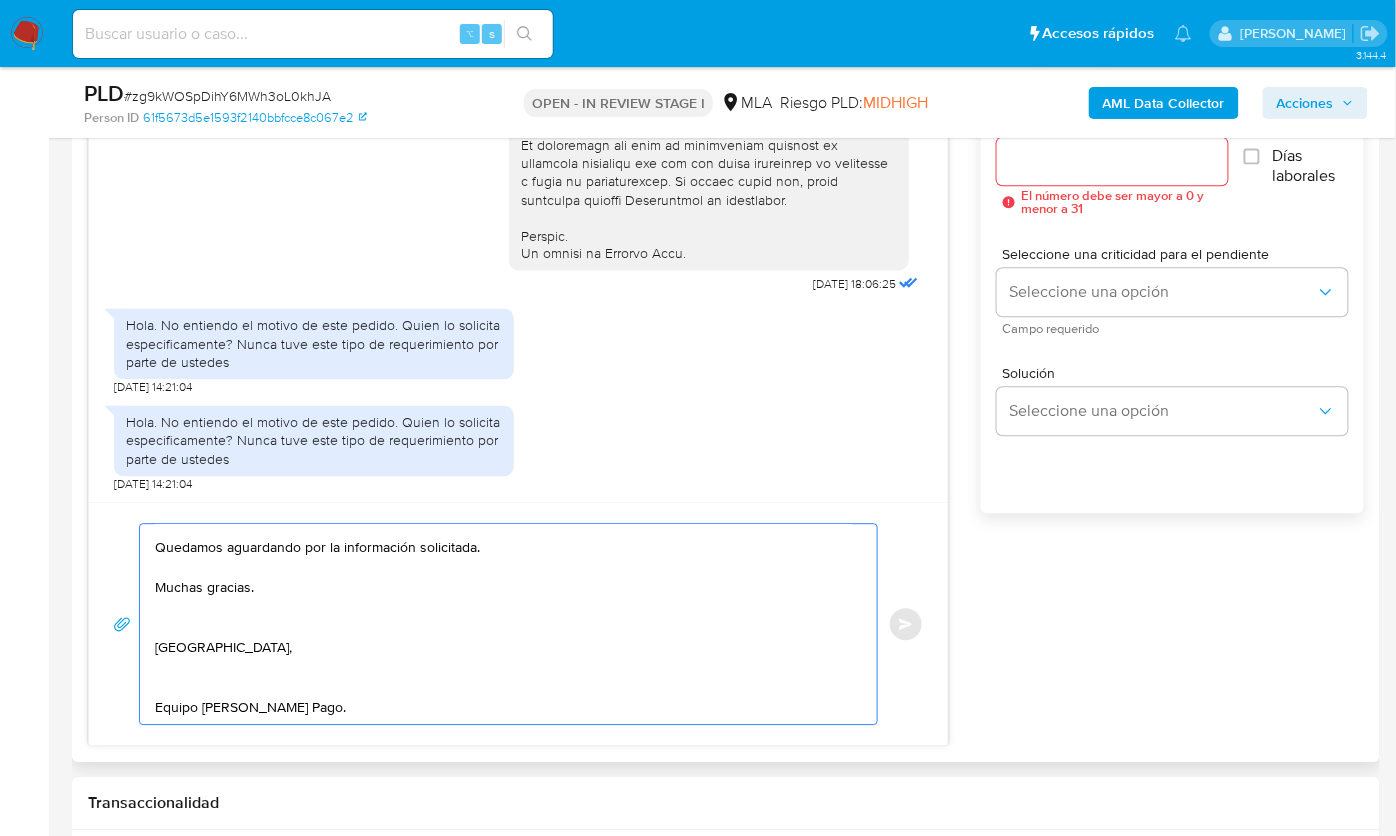 scroll, scrollTop: 233, scrollLeft: 0, axis: vertical 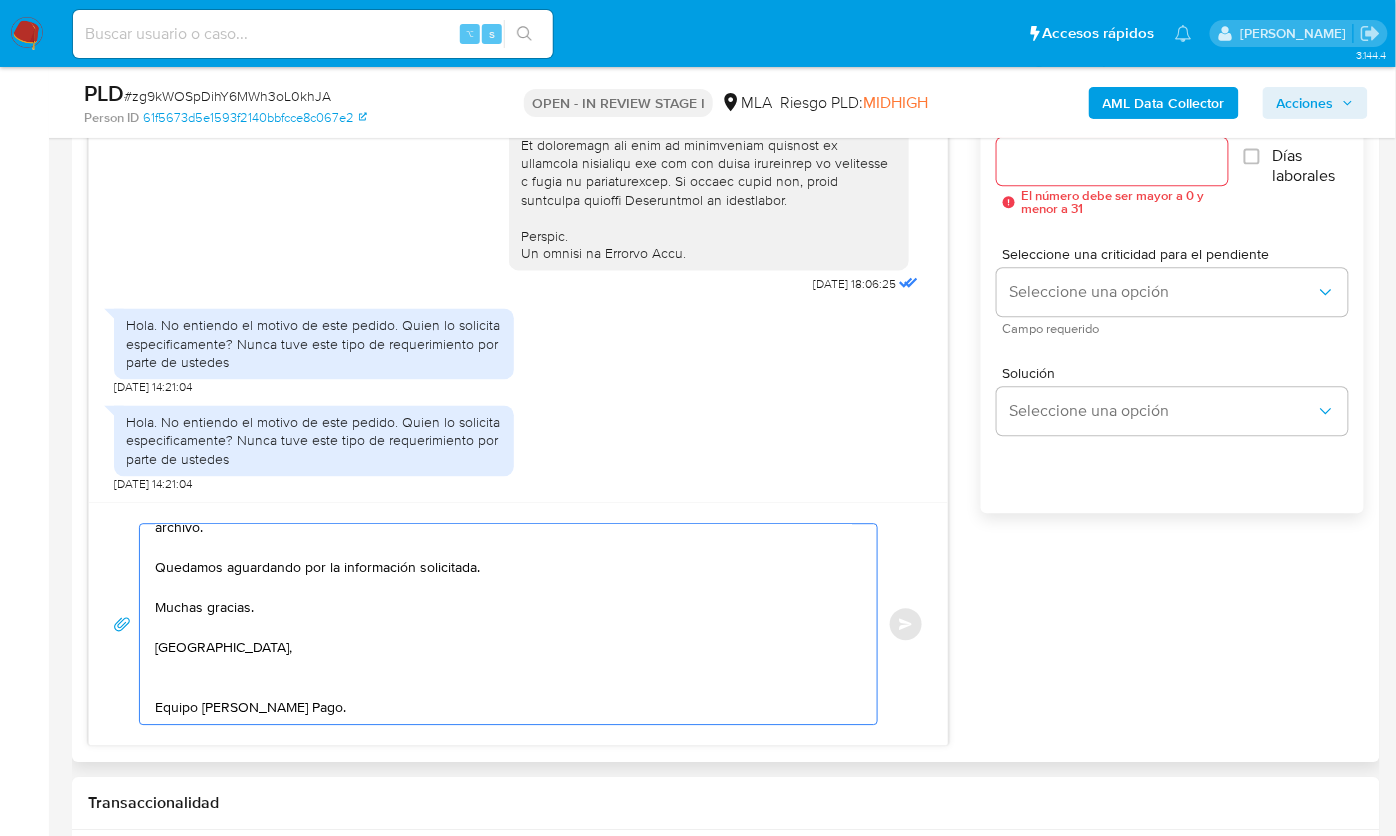 click on "Hola,
Muchas gracias por tu respuesta, en función de las operaciones registradas en tu cuenta de Mercado Pago, necesitamos proporciones en el apartado de "documentación" la siguiente información:
- Últimos 3 recibos de sueldo/jubilación.
Formatos admitidos: PDF, JPG, JPEG, TXT, DOC, DOCX, XLS, PNG, XLSX, con un tamaño máximo de 25MB por archivo.
Quedamos aguardando por la información solicitada.
Muchas gracias.
Saludos,
Equipo de Mercado Pago." at bounding box center [503, 624] 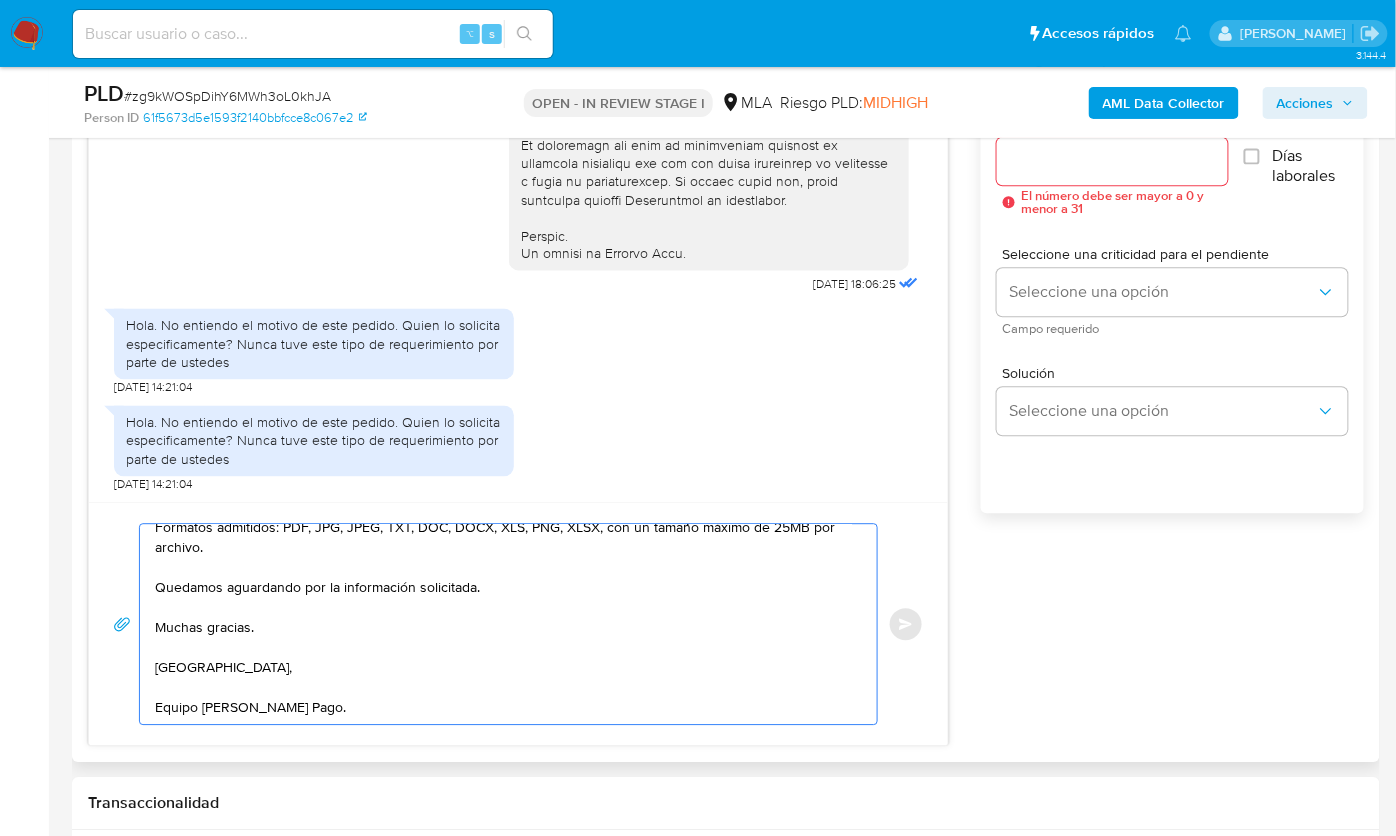 click on "Hola,
Muchas gracias por tu respuesta, en función de las operaciones registradas en tu cuenta de Mercado Pago, necesitamos proporciones en el apartado de "documentación" la siguiente información:
- Últimos 3 recibos de sueldo/jubilación.
Formatos admitidos: PDF, JPG, JPEG, TXT, DOC, DOCX, XLS, PNG, XLSX, con un tamaño máximo de 25MB por archivo.
Quedamos aguardando por la información solicitada.
Muchas gracias.
Saludos,
Equipo de Mercado Pago." at bounding box center (503, 624) 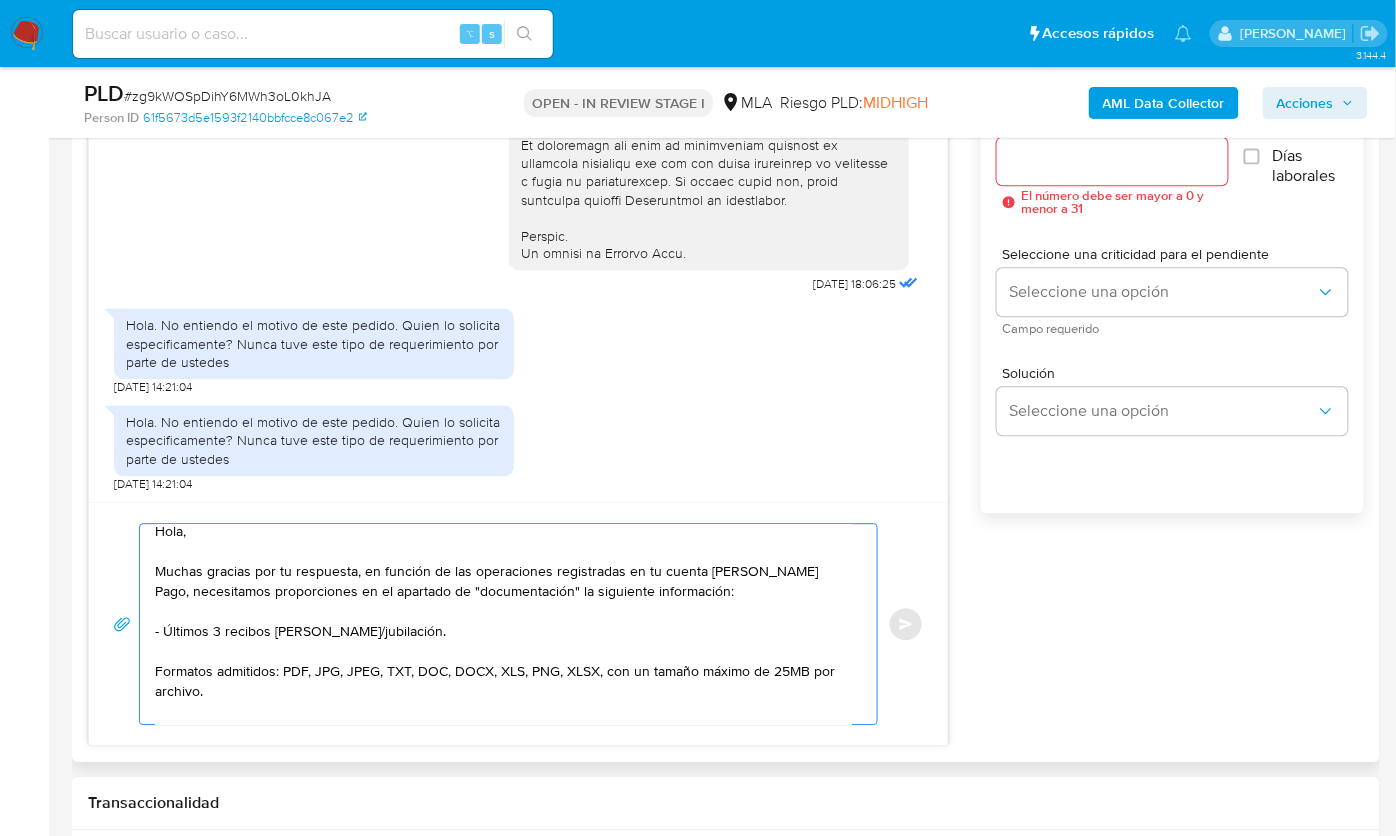 scroll, scrollTop: 0, scrollLeft: 0, axis: both 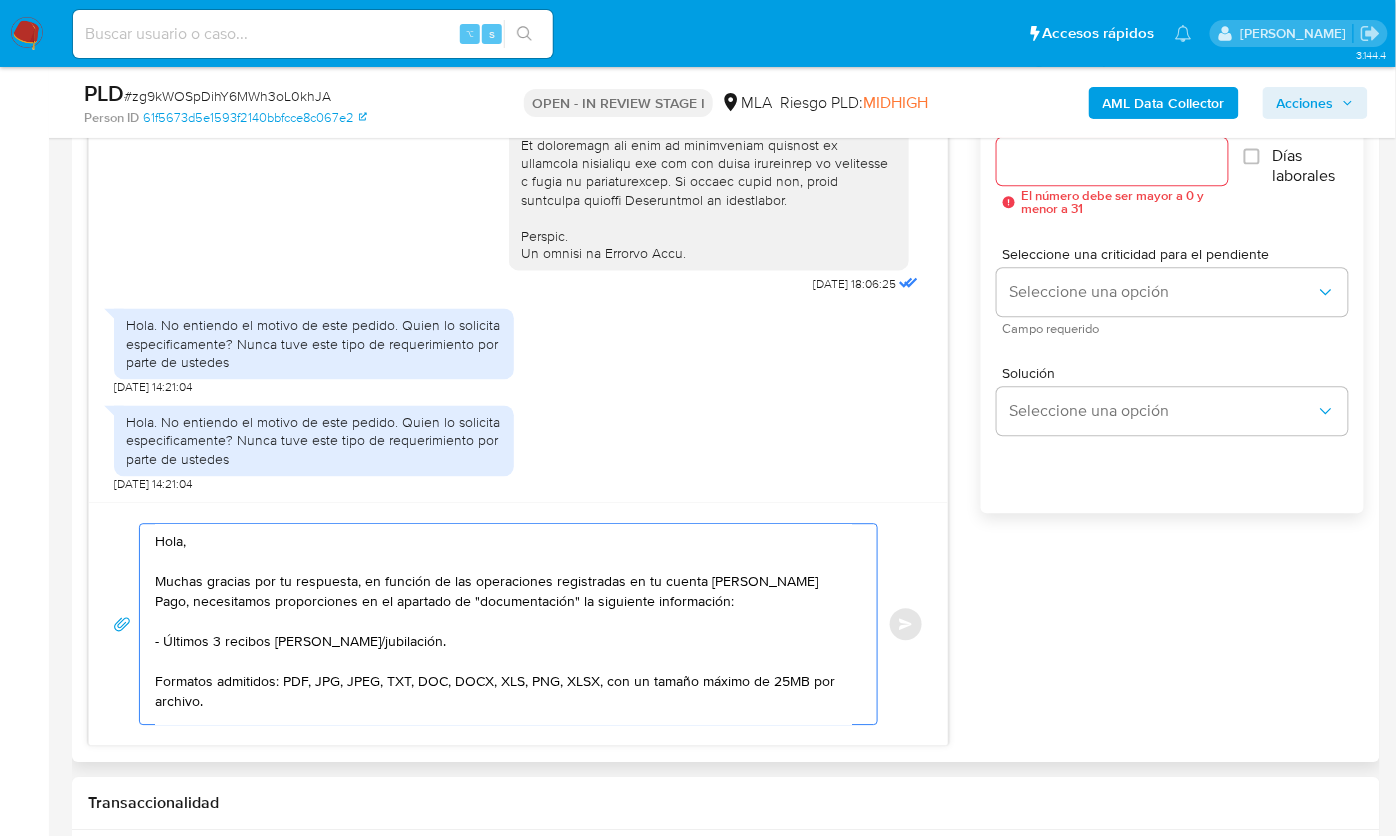 type on "Hola,
Muchas gracias por tu respuesta, en función de las operaciones registradas en tu cuenta de Mercado Pago, necesitamos proporciones en el apartado de "documentación" la siguiente información:
- Últimos 3 recibos de sueldo/jubilación.
Formatos admitidos: PDF, JPG, JPEG, TXT, DOC, DOCX, XLS, PNG, XLSX, con un tamaño máximo de 25MB por archivo.
Quedamos aguardando por la información solicitada.
Muchas gracias.
Saludos,
Equipo de Mercado Pago." 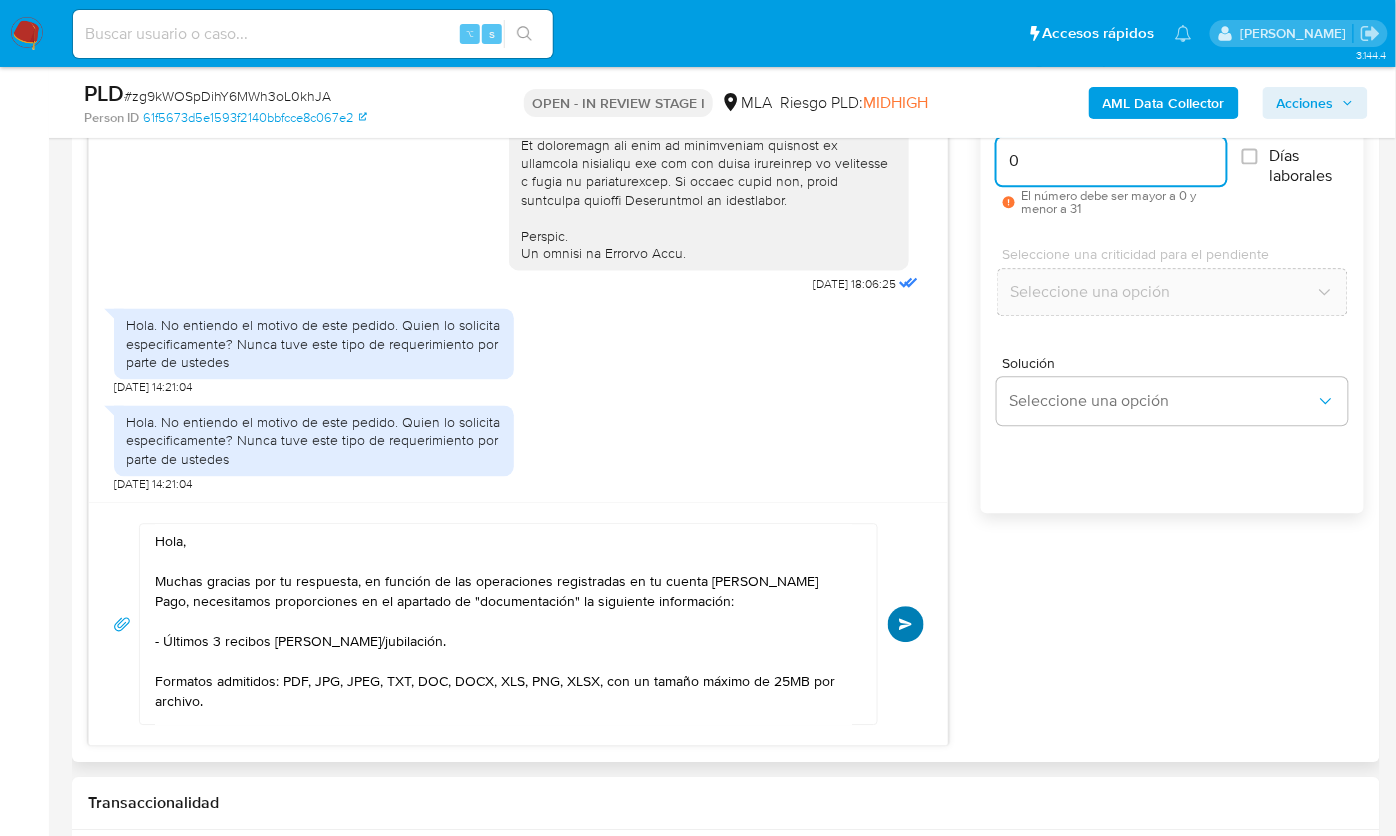 type on "0" 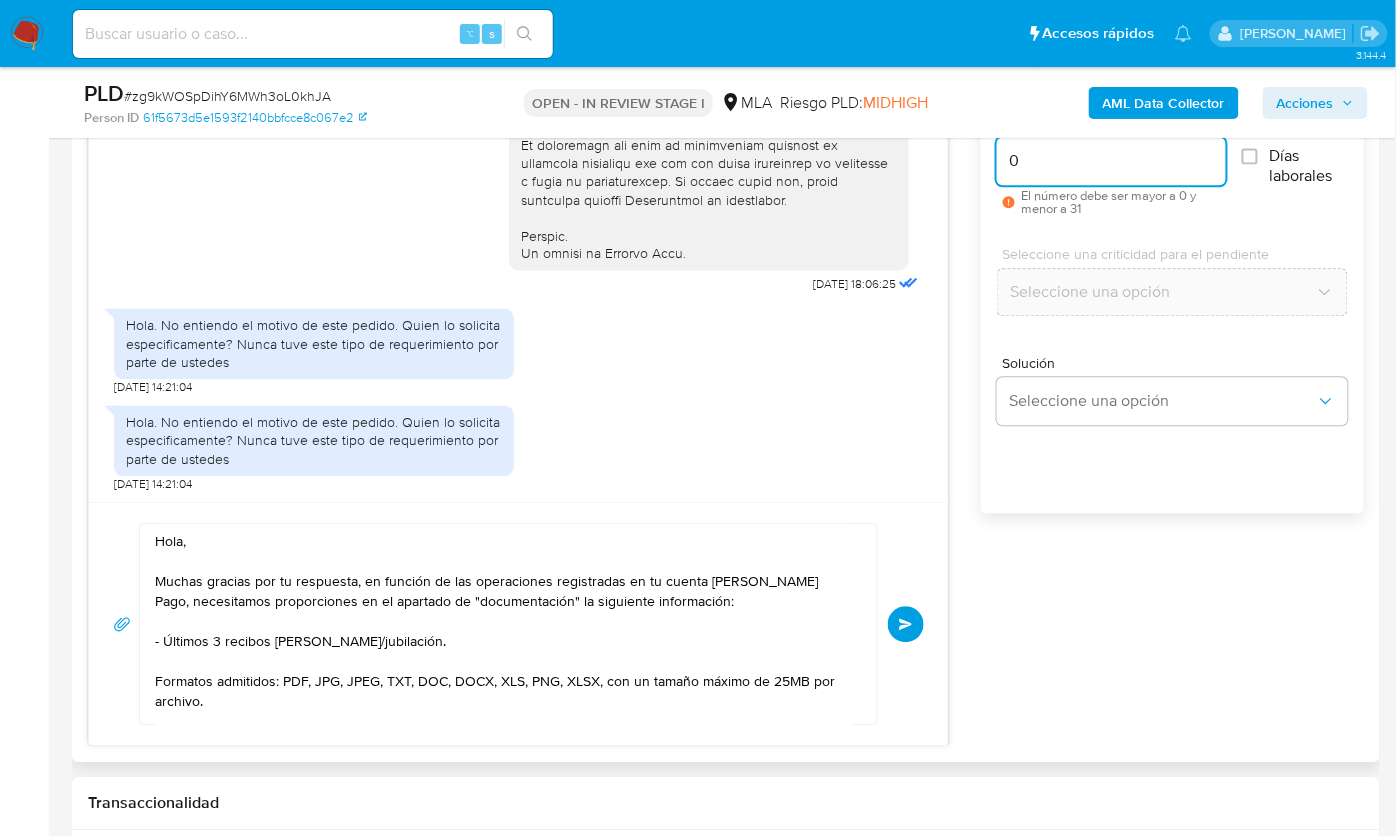 click on "Enviar" at bounding box center (906, 624) 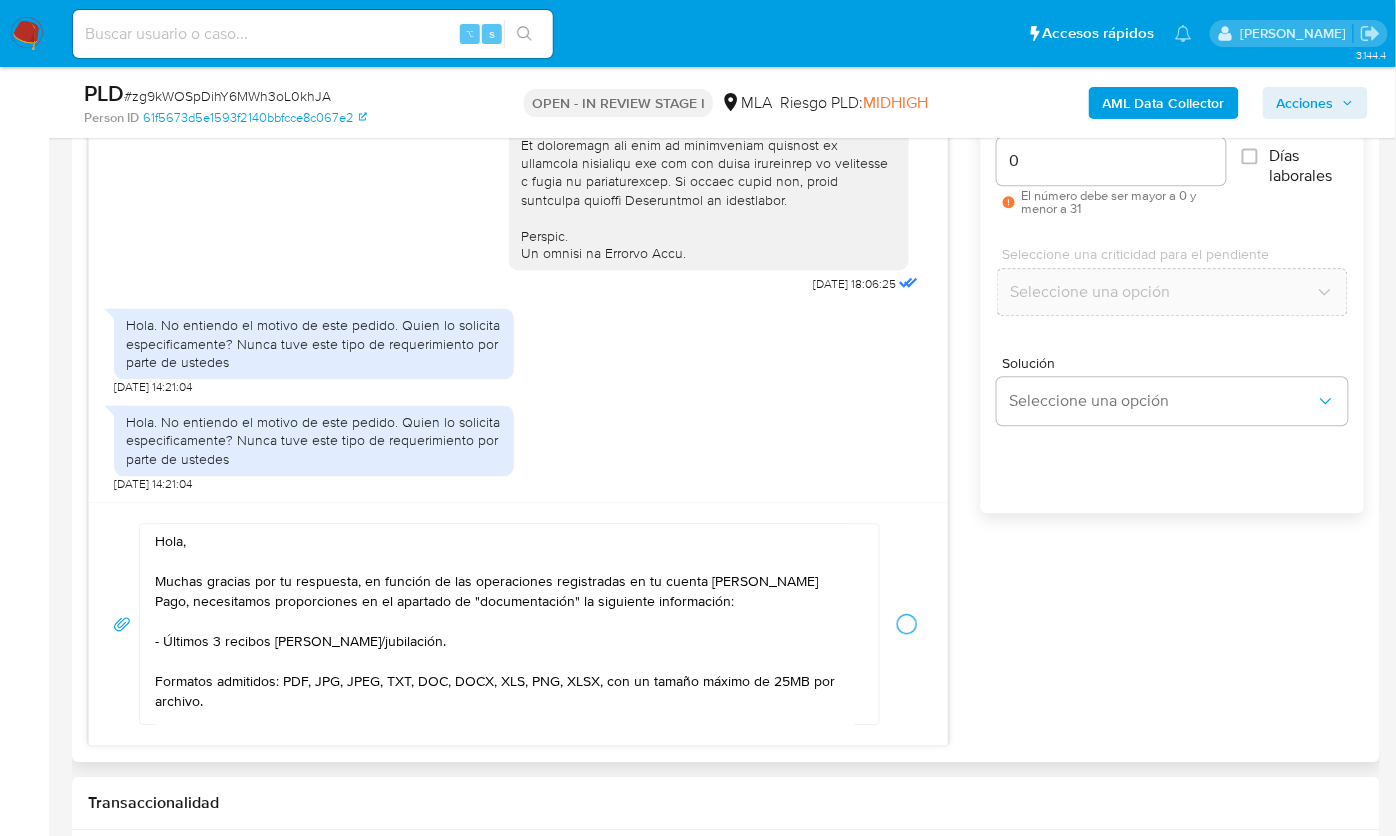 type 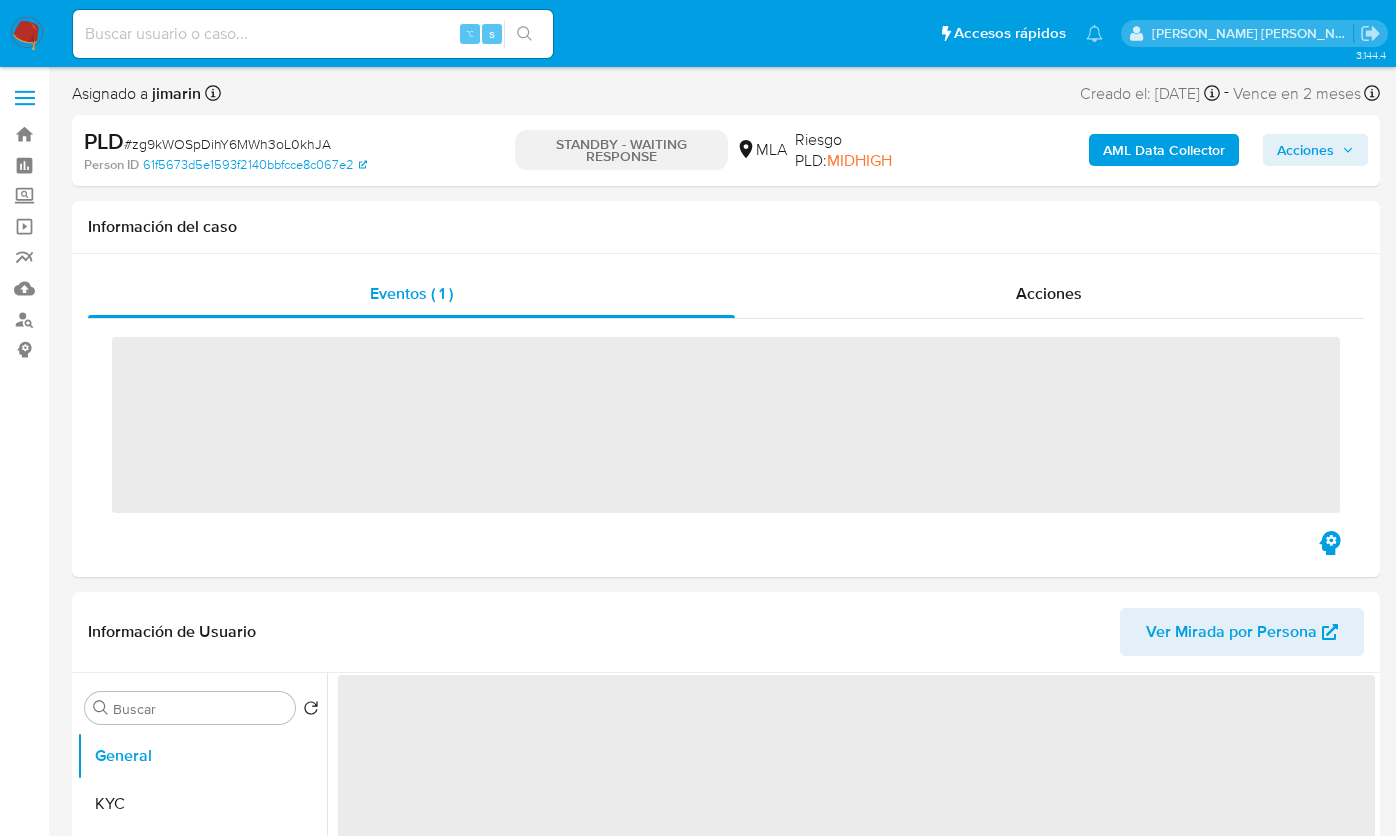 scroll, scrollTop: 0, scrollLeft: 0, axis: both 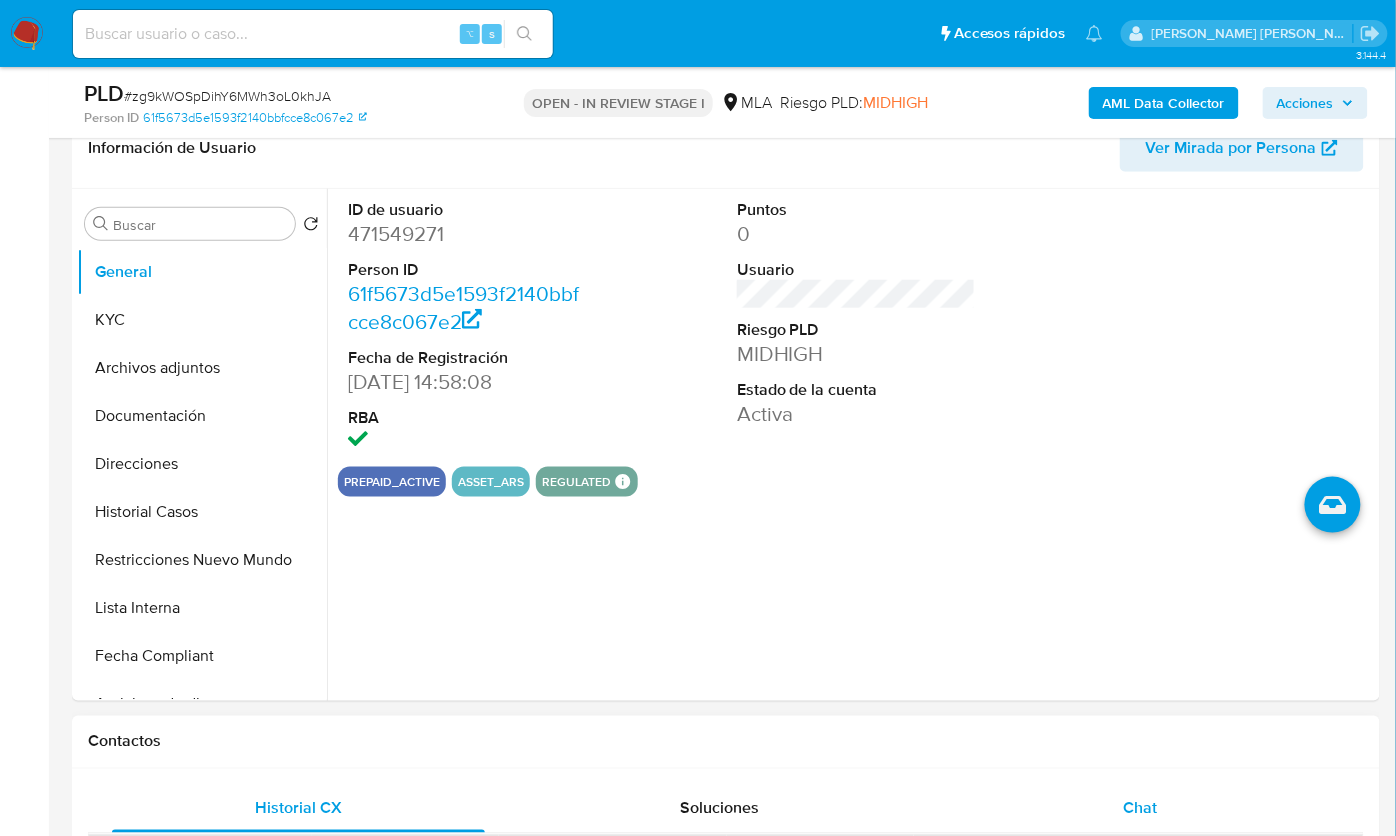 select on "10" 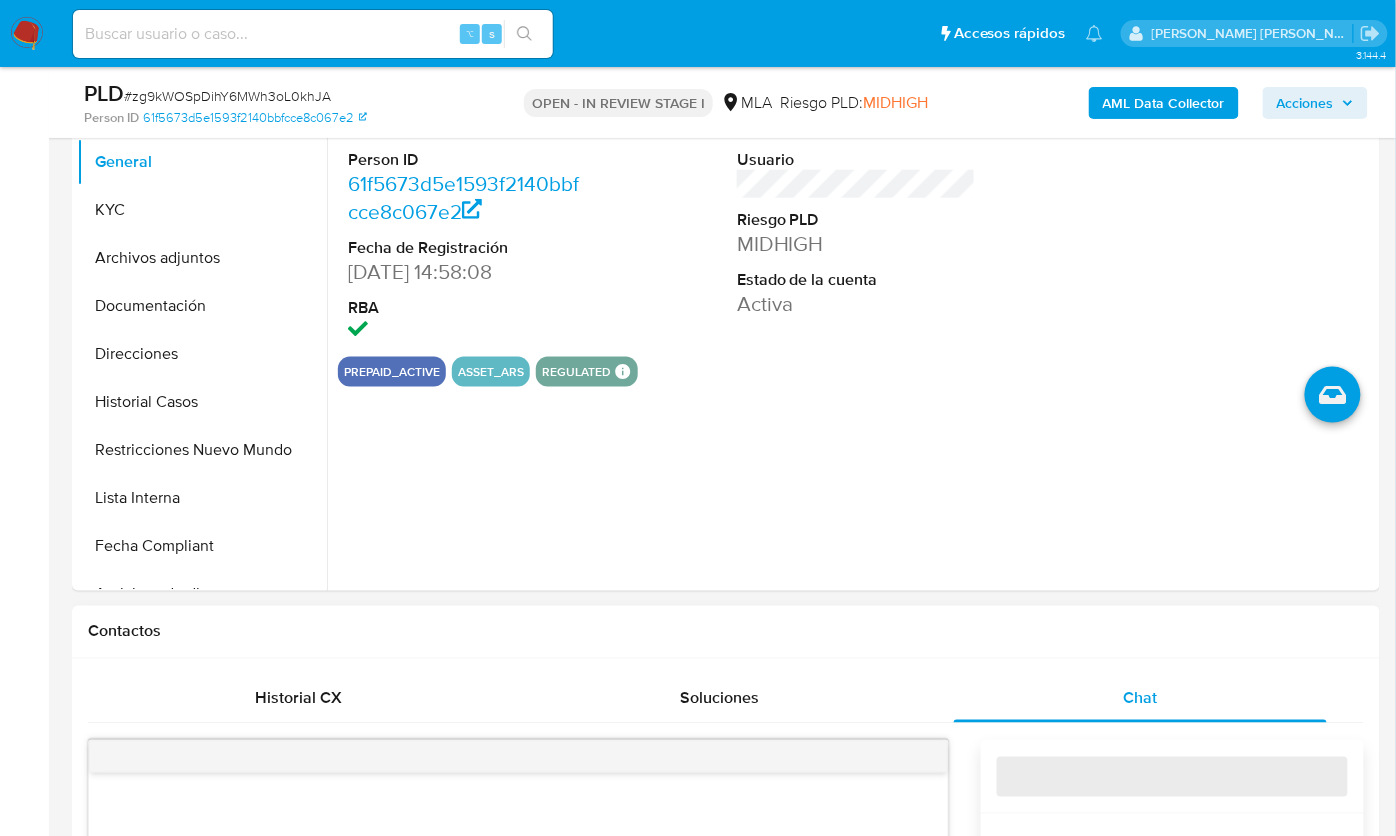 scroll, scrollTop: 890, scrollLeft: 0, axis: vertical 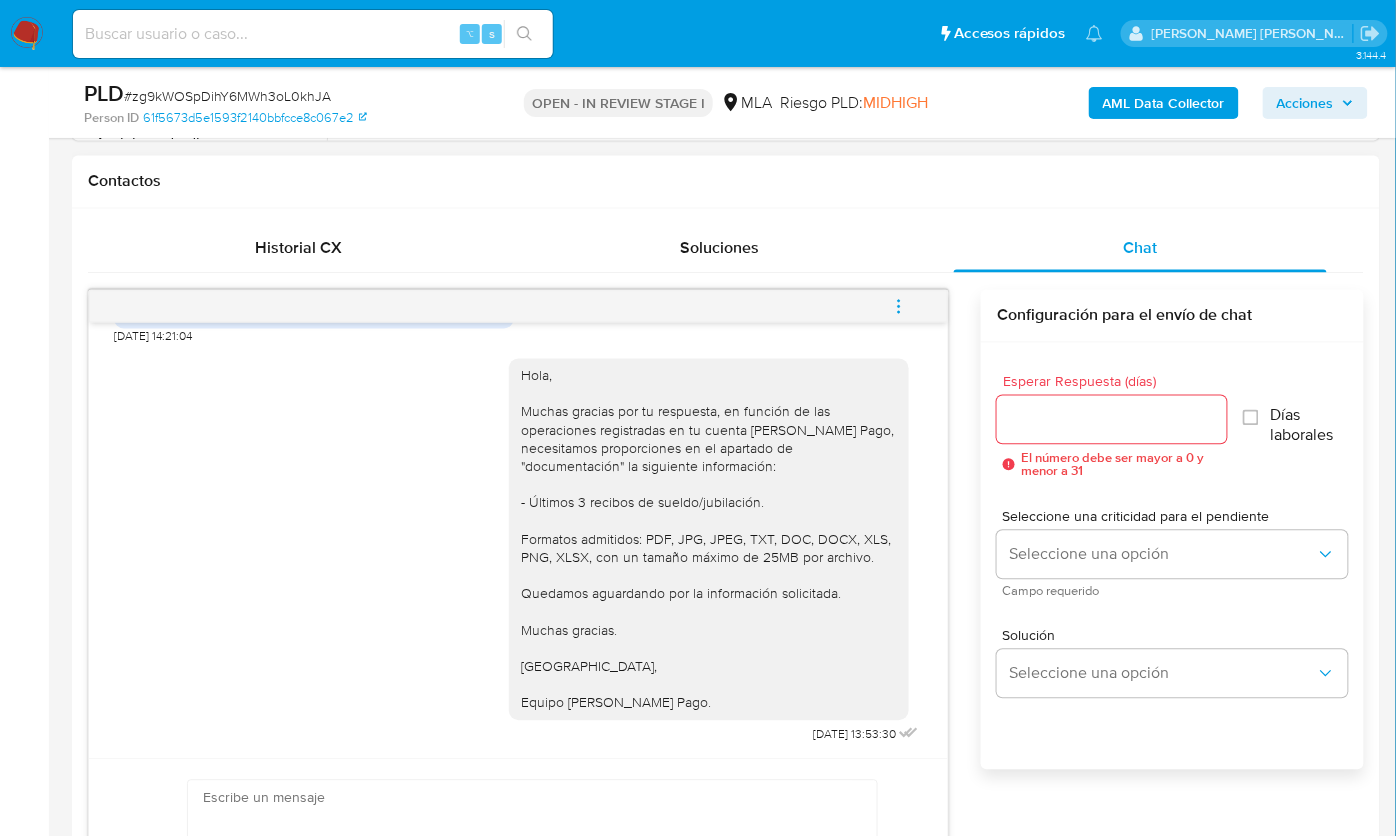 click at bounding box center (899, 307) 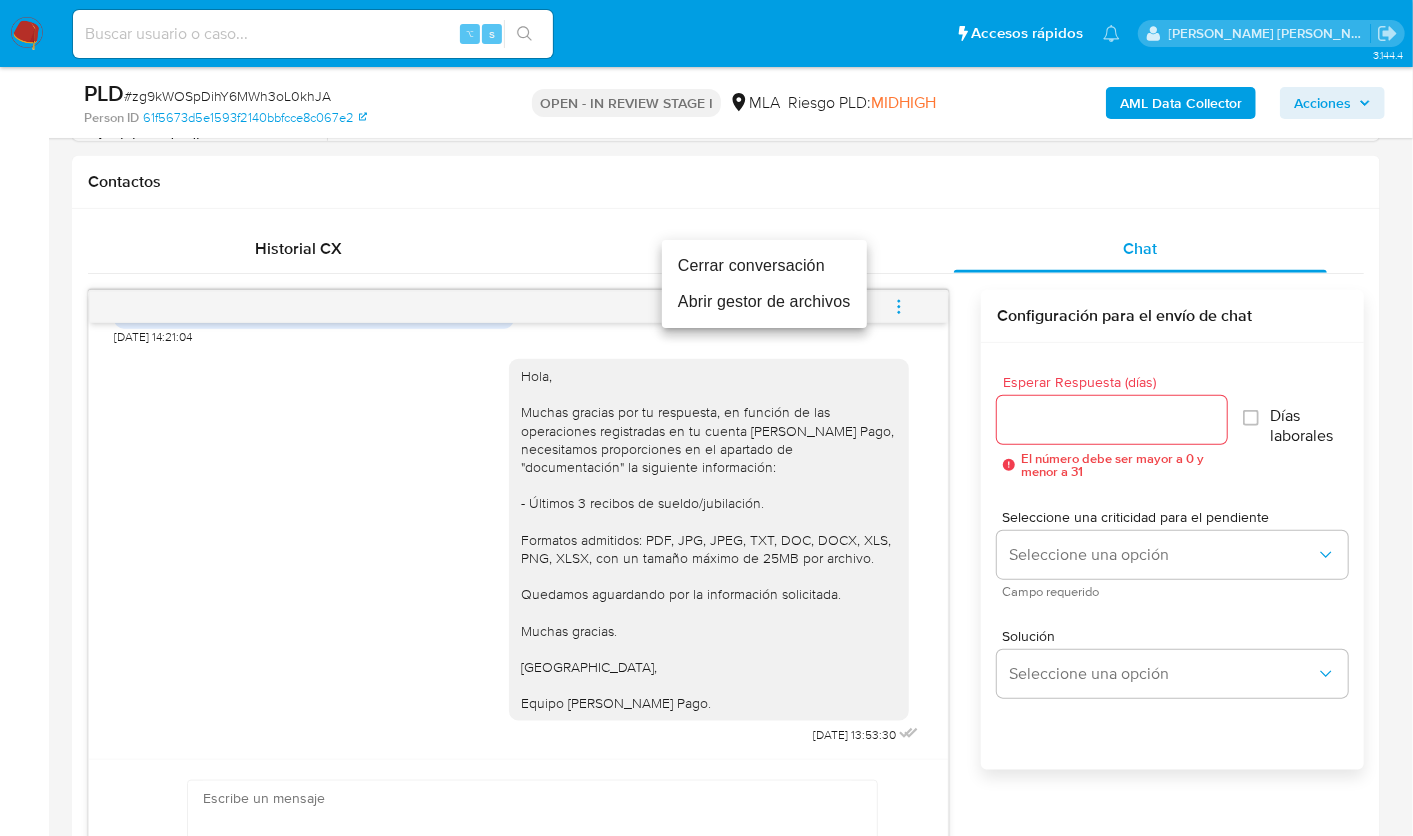 click on "Cerrar conversación" at bounding box center (764, 266) 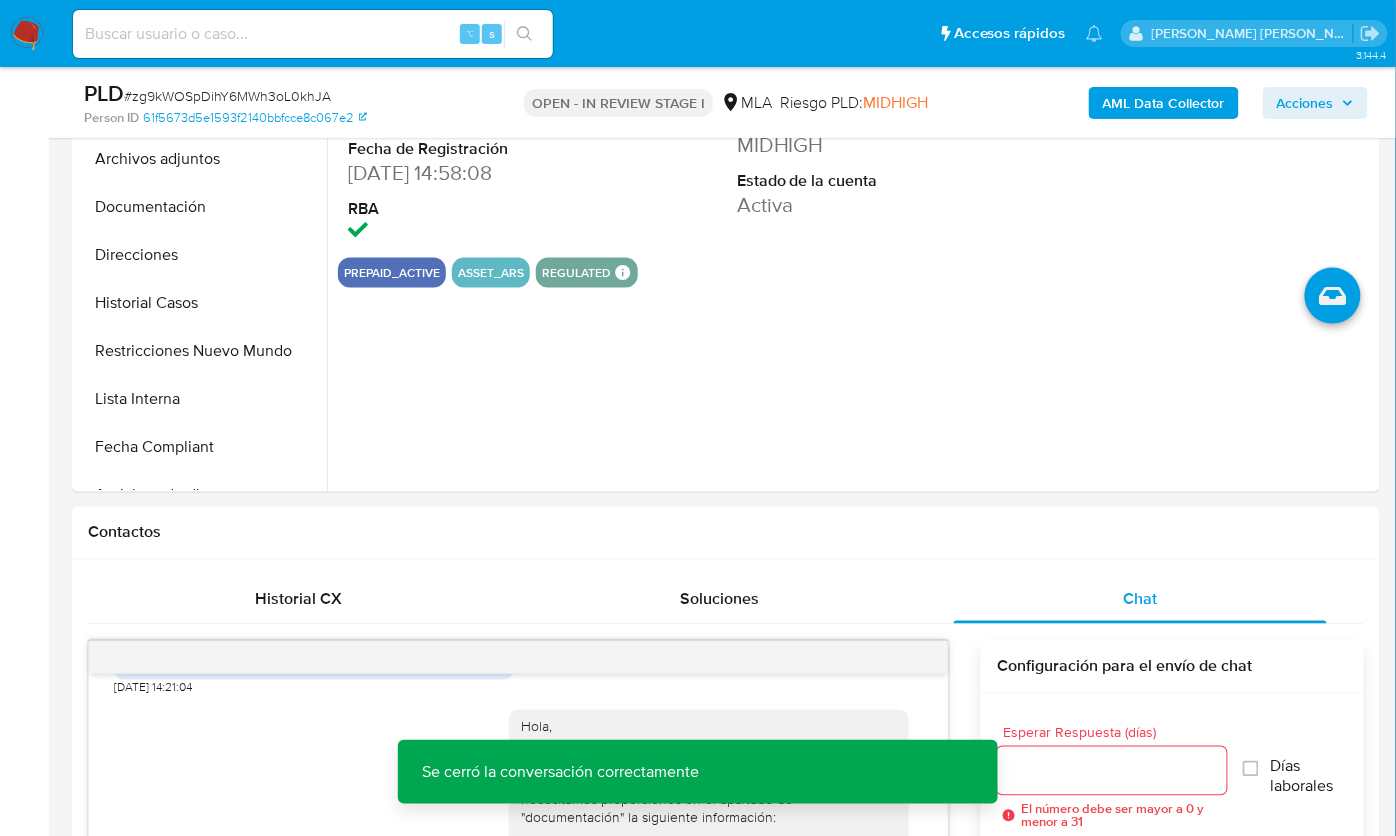 scroll, scrollTop: 426, scrollLeft: 0, axis: vertical 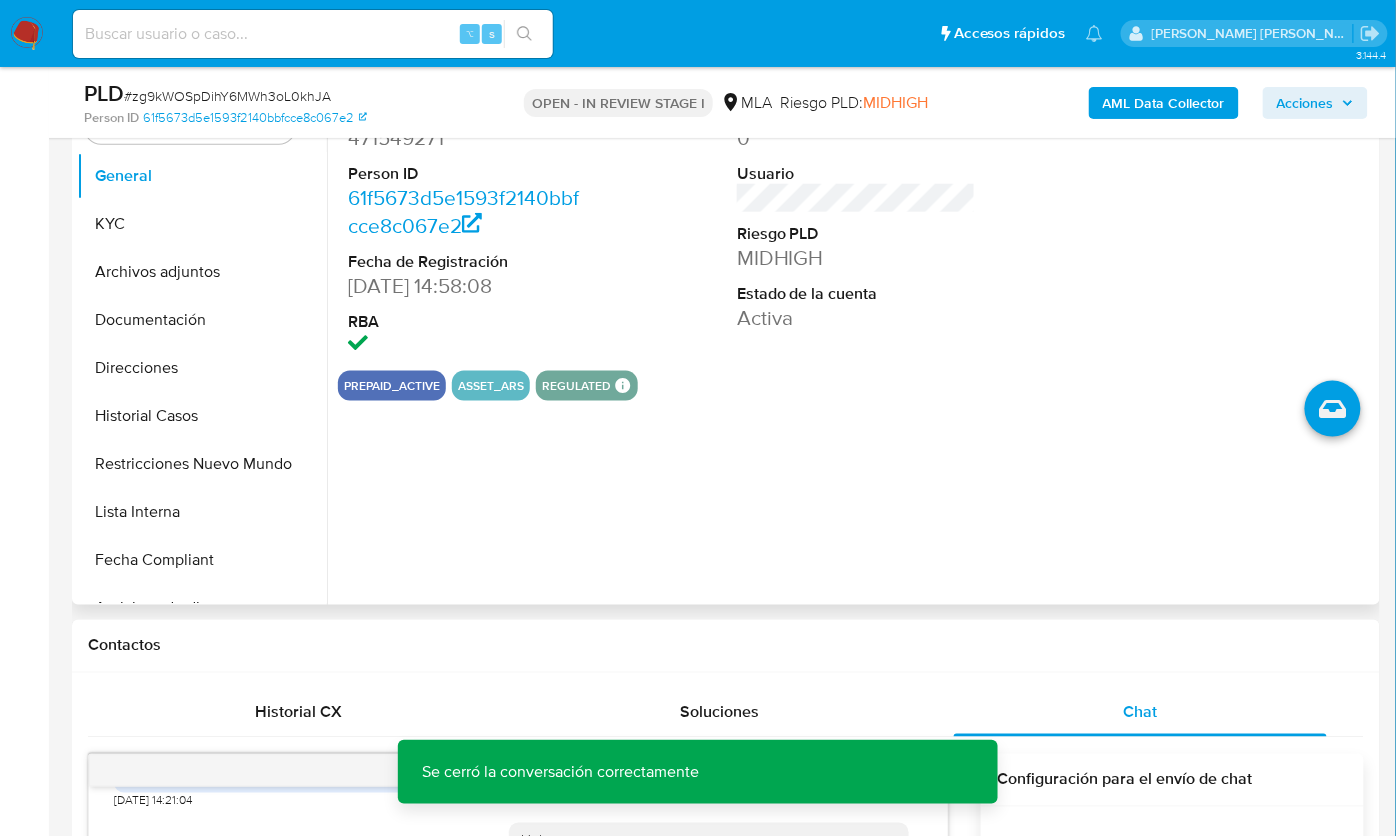 drag, startPoint x: 225, startPoint y: 478, endPoint x: 381, endPoint y: 424, distance: 165.0818 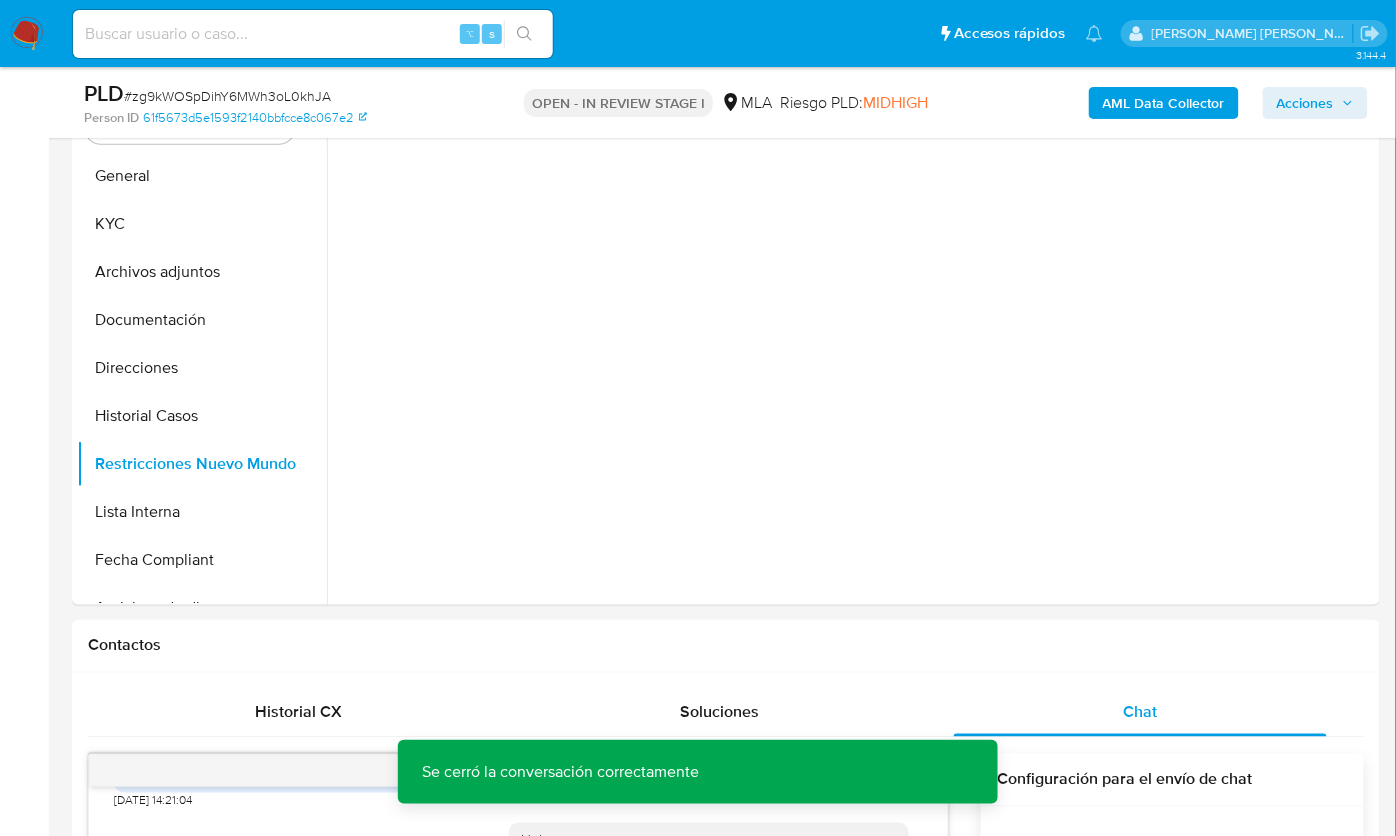 click on "AML Data Collector" at bounding box center [1164, 103] 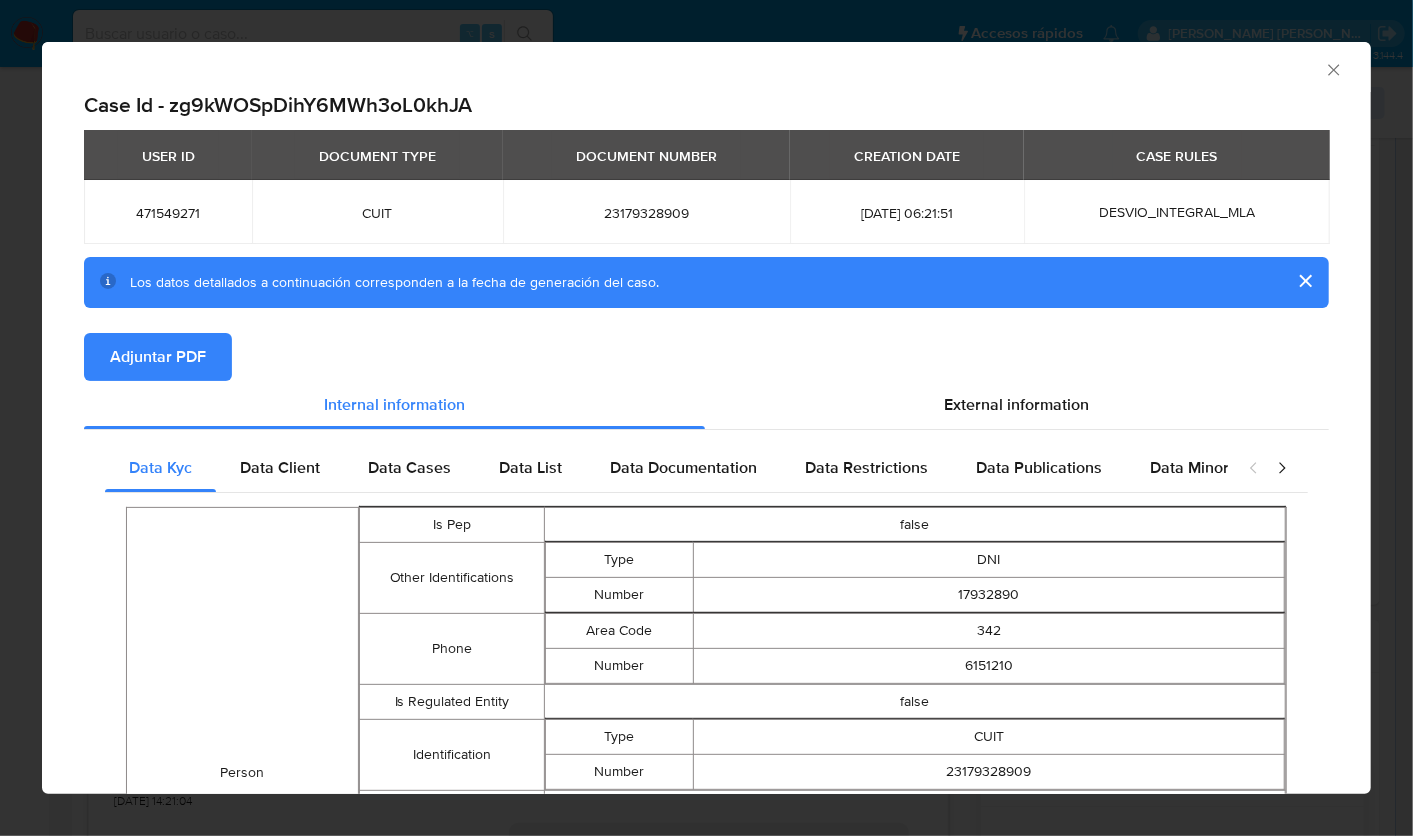 click on "Adjuntar PDF" at bounding box center [158, 357] 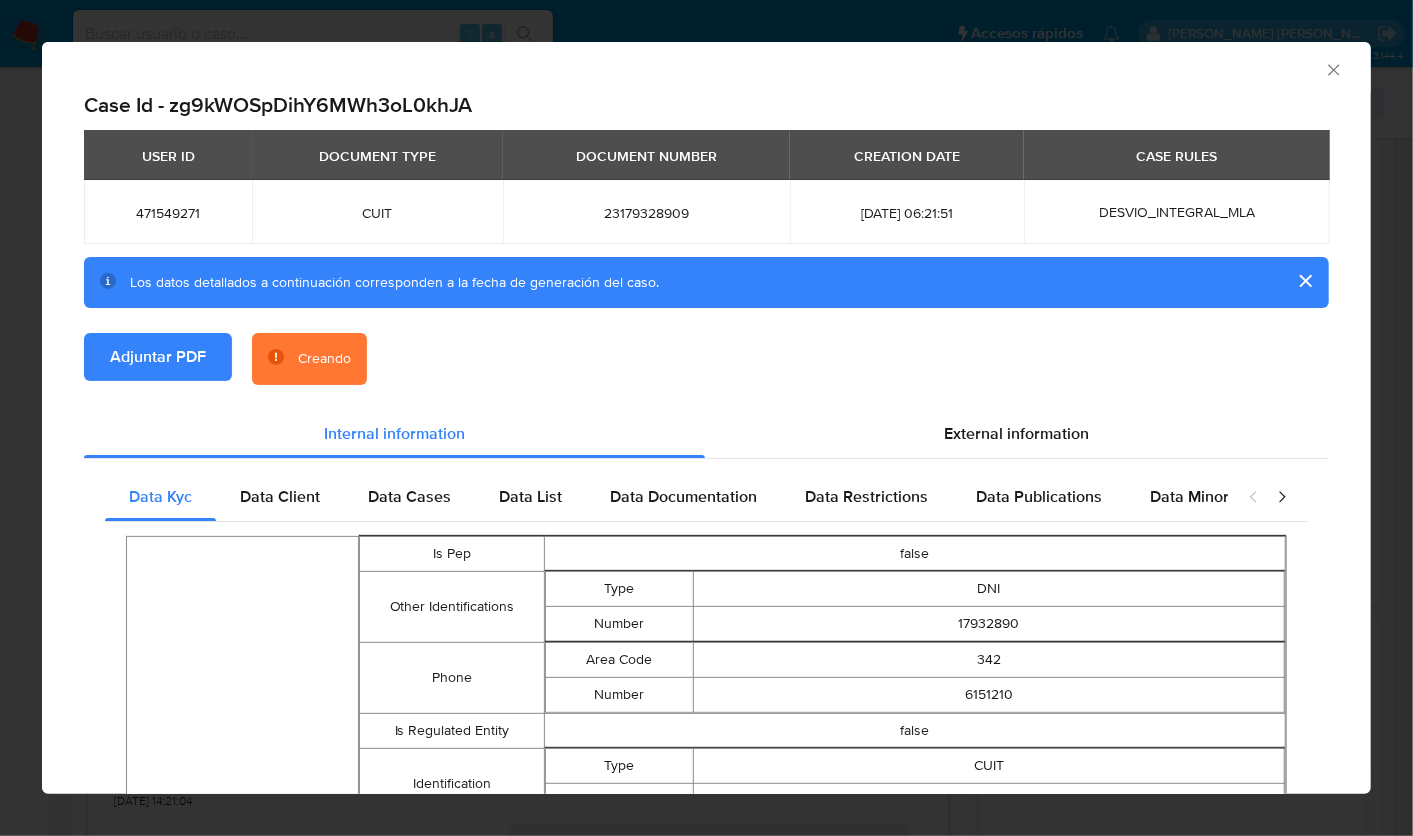 click on "AML Data Collector" at bounding box center [690, 67] 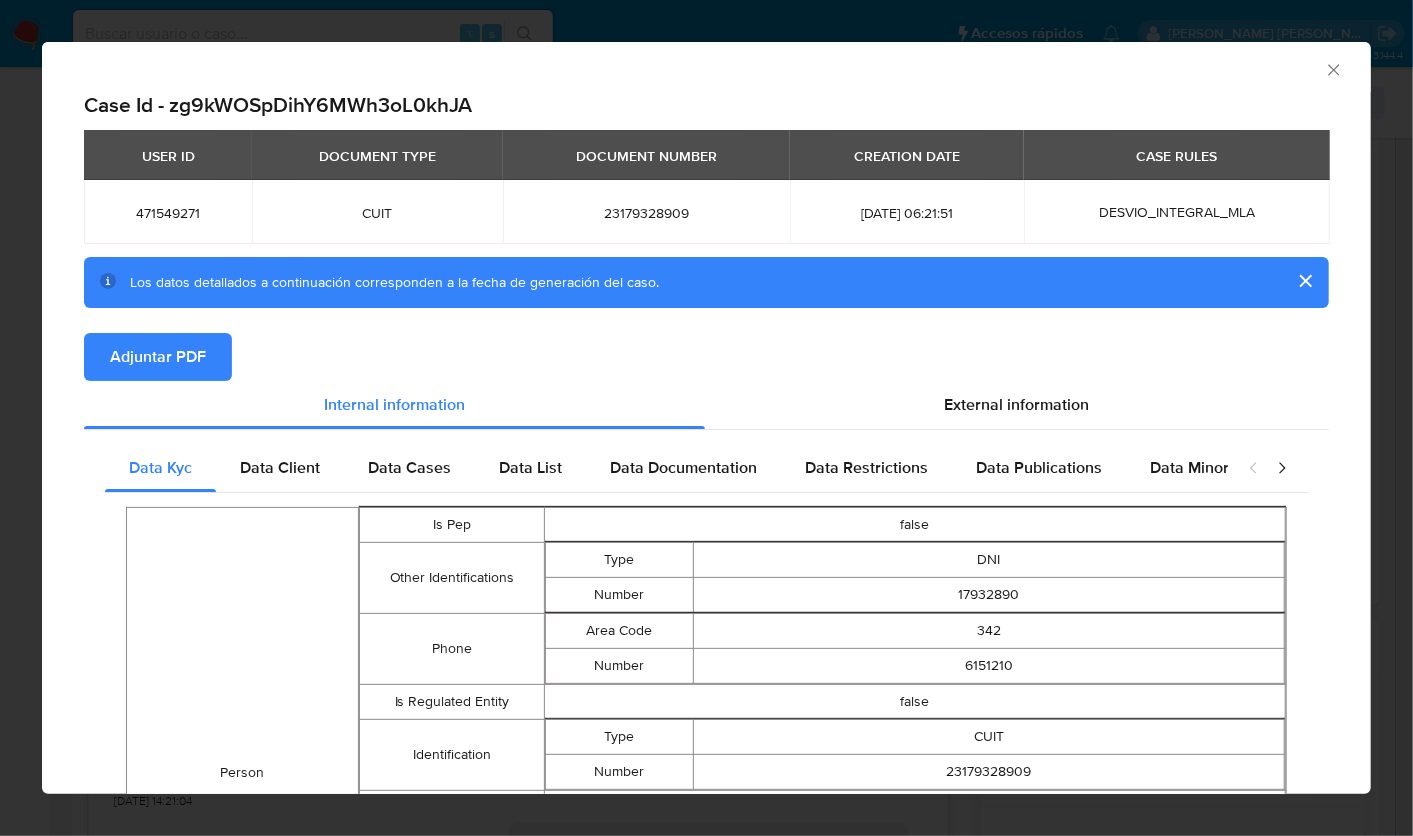 click on "AML Data Collector" at bounding box center [706, 67] 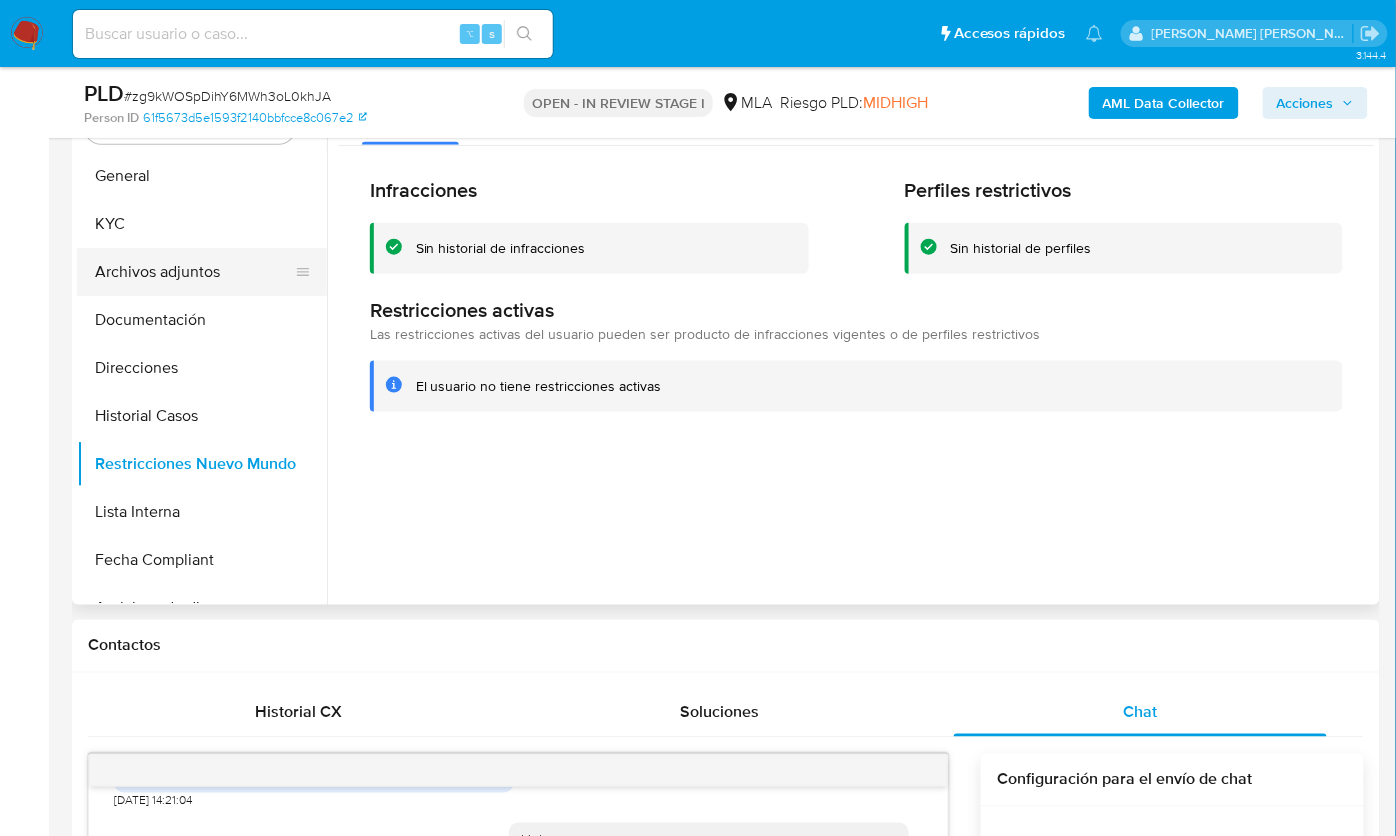 click on "Archivos adjuntos" at bounding box center [194, 272] 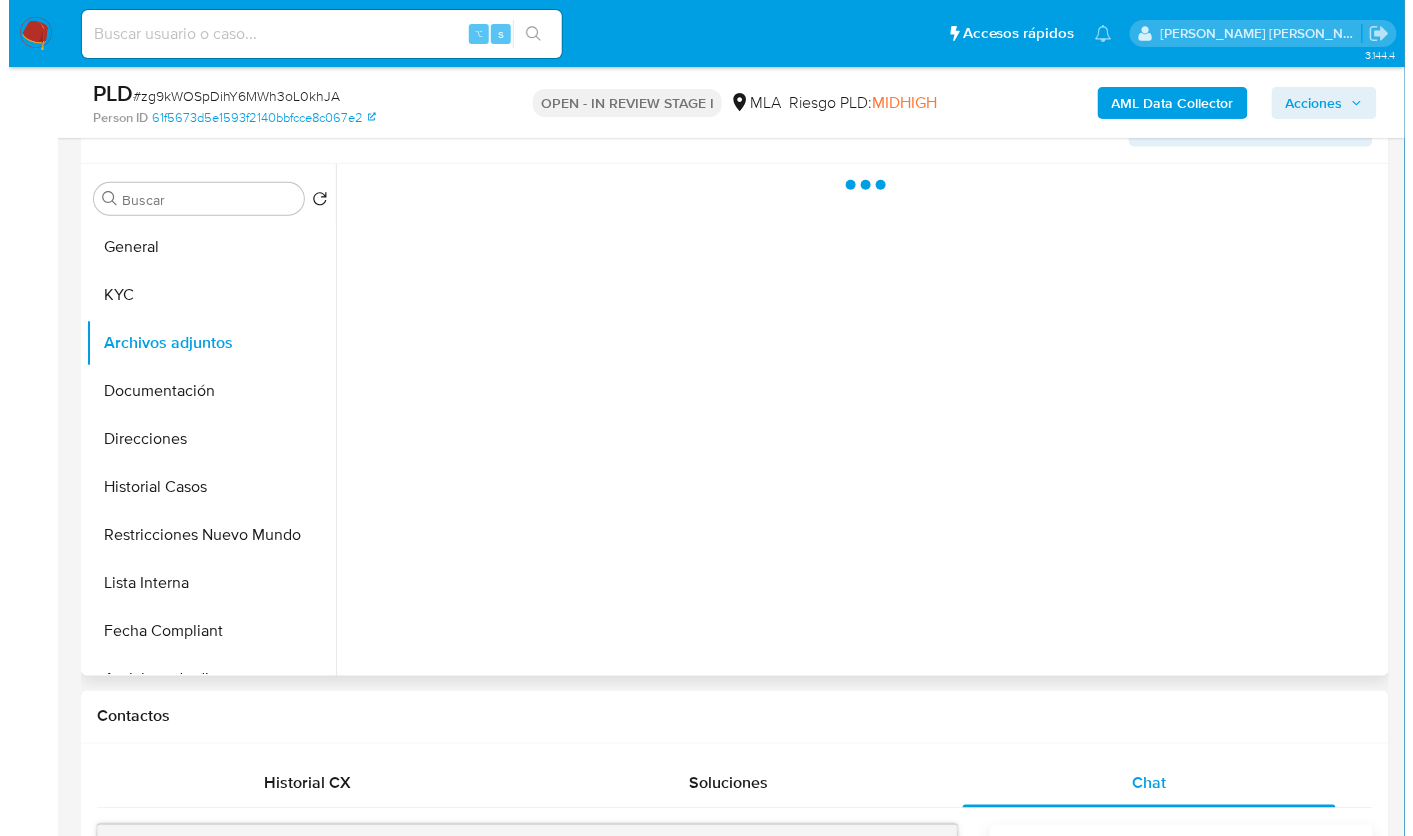 scroll, scrollTop: 285, scrollLeft: 0, axis: vertical 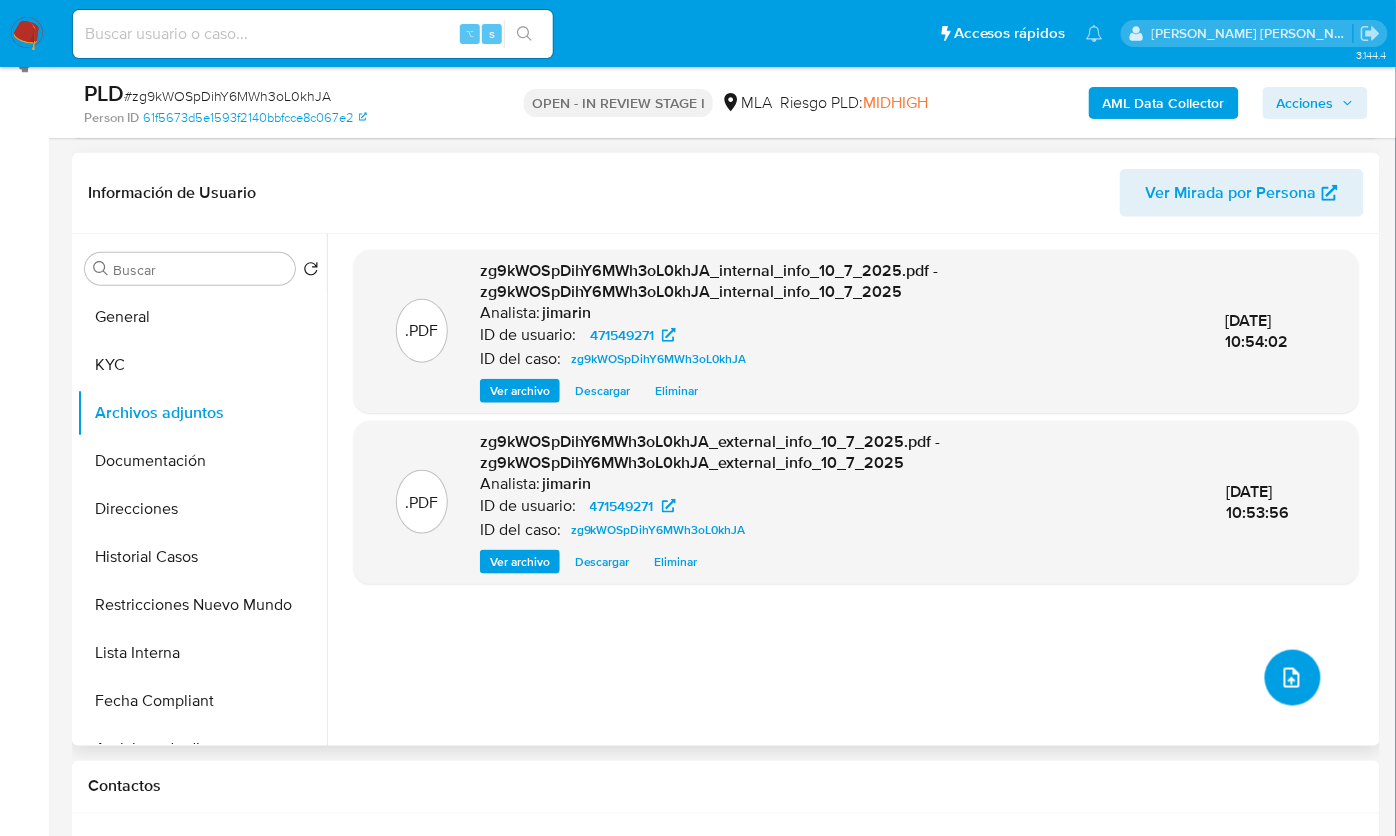 click 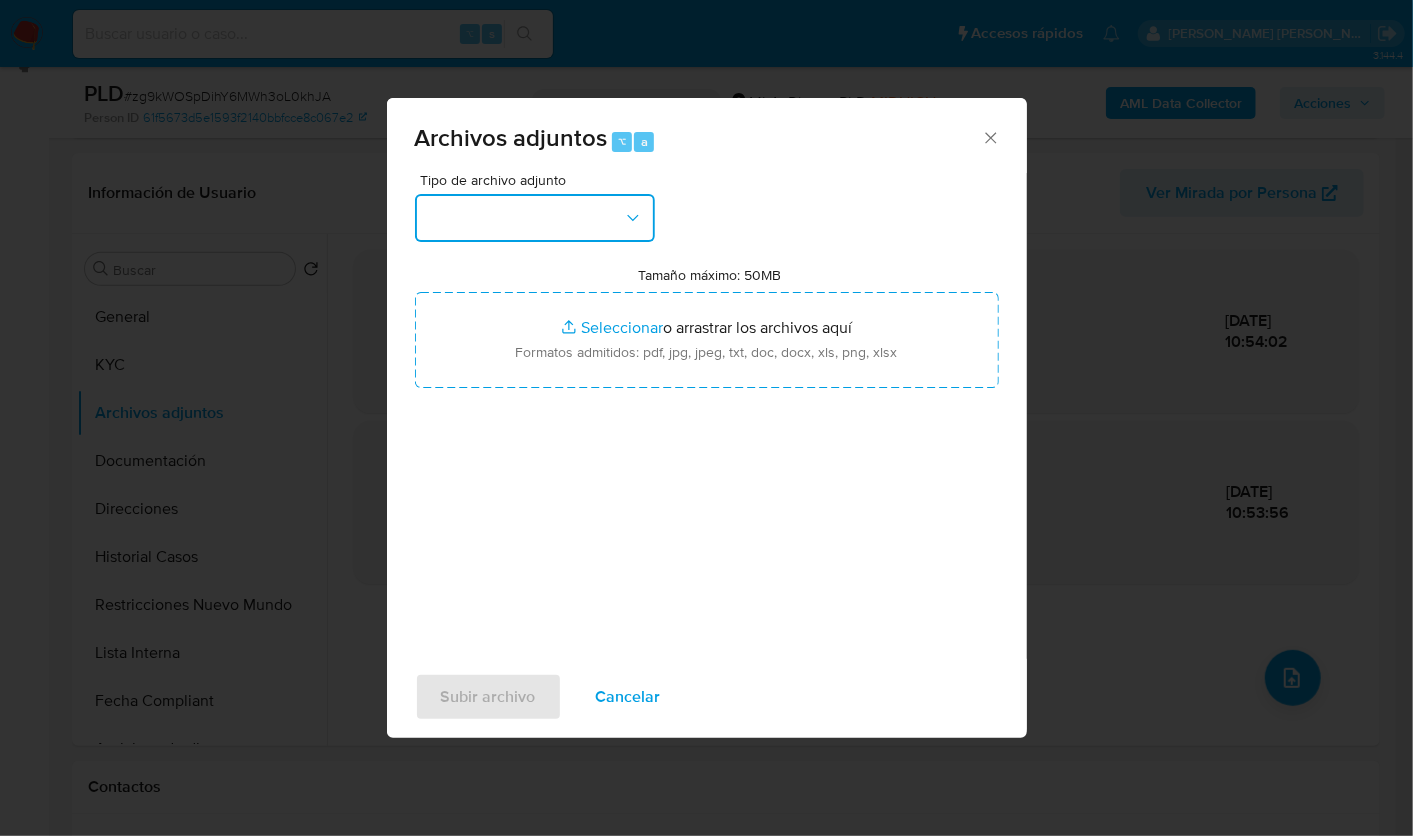 click at bounding box center [535, 218] 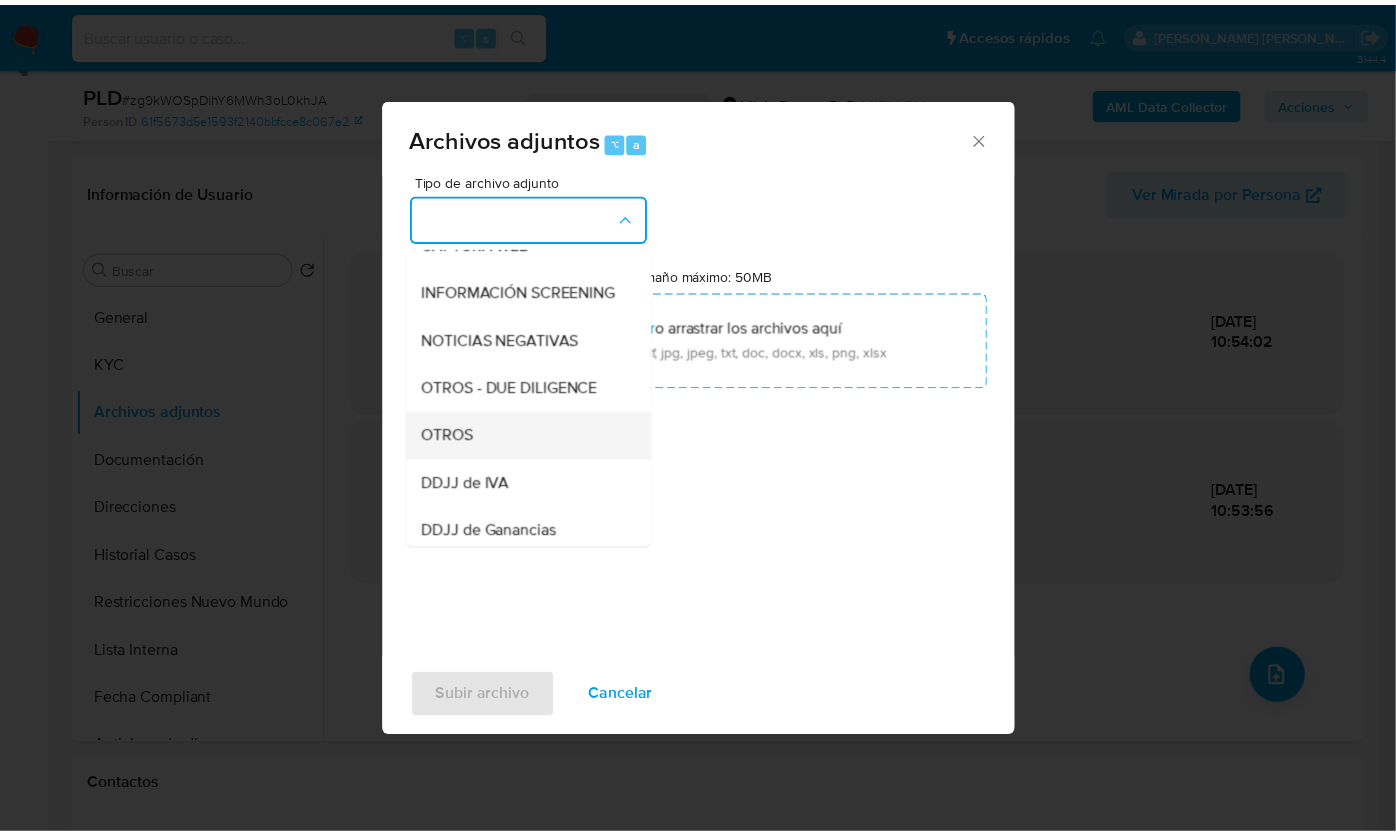 scroll, scrollTop: 270, scrollLeft: 0, axis: vertical 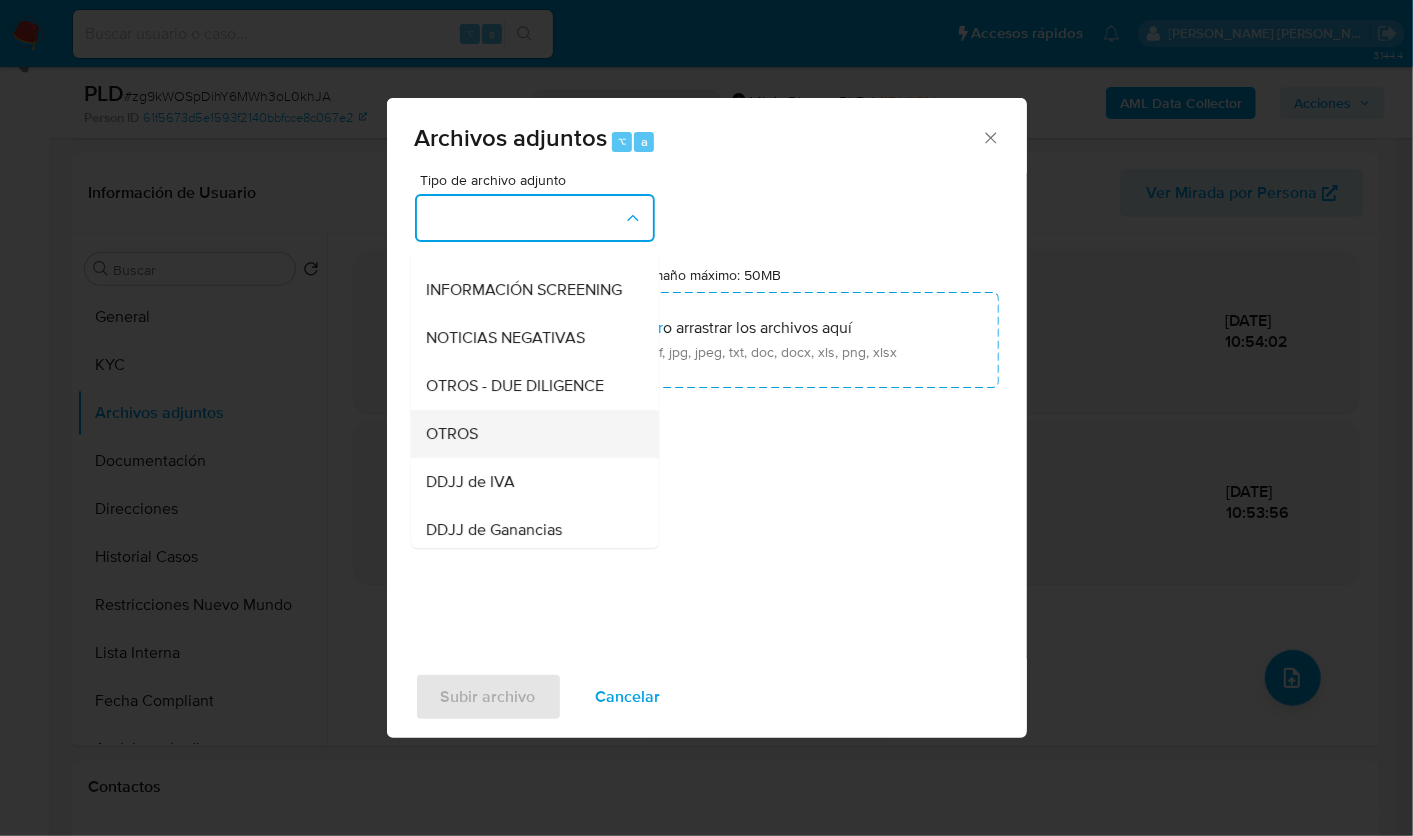 click on "OTROS" at bounding box center (529, 433) 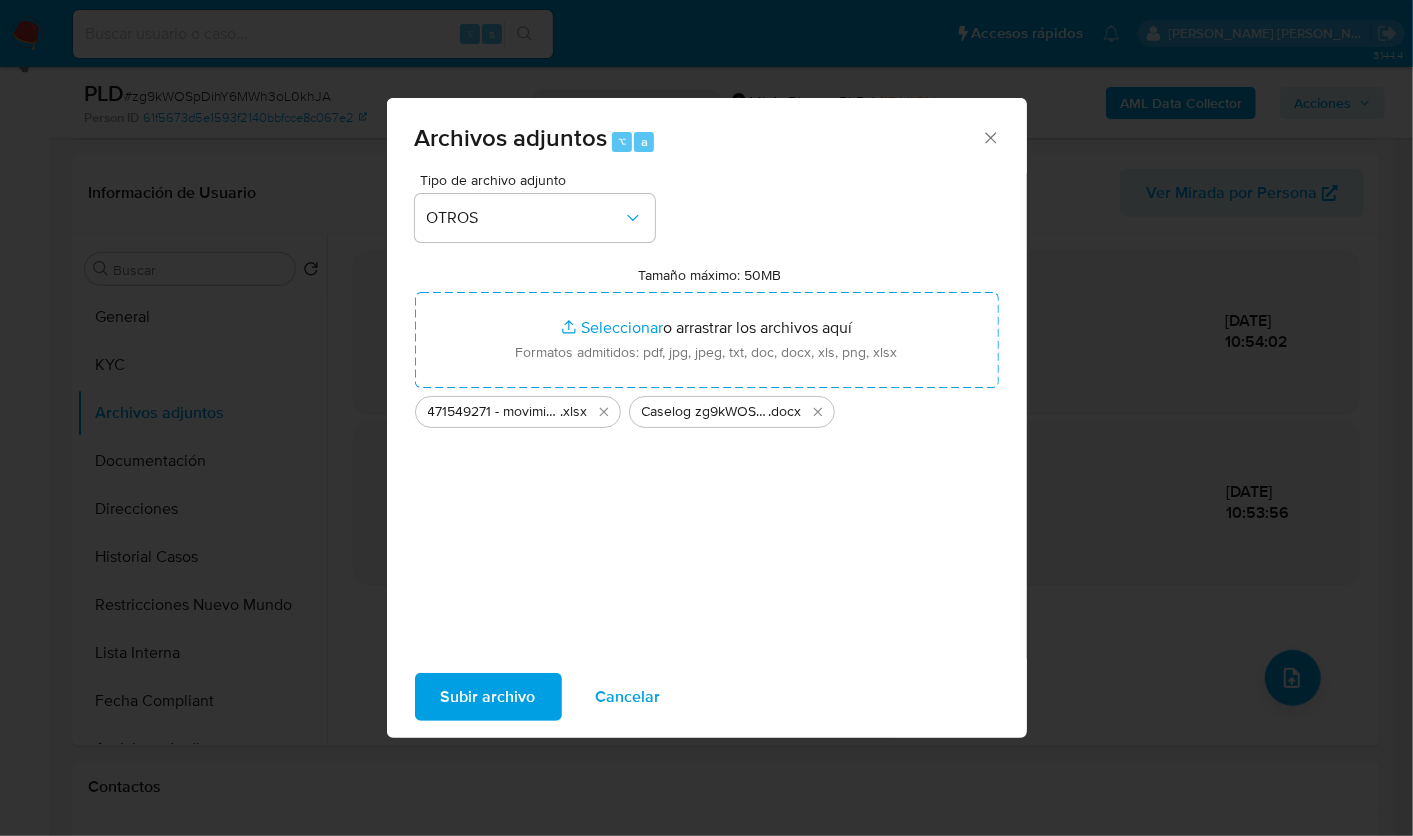 click on "Subir archivo" at bounding box center [488, 697] 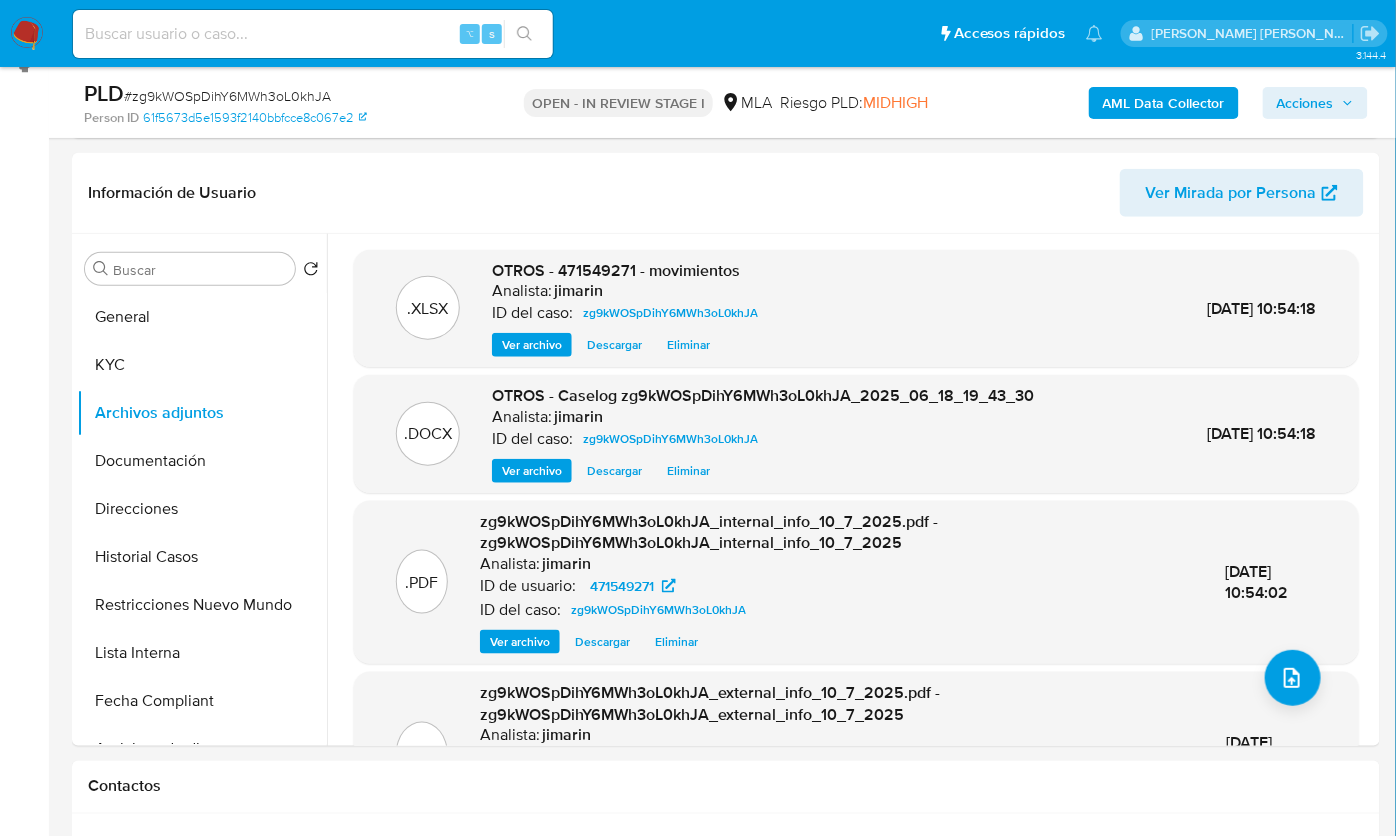 click on "Acciones" at bounding box center (1305, 103) 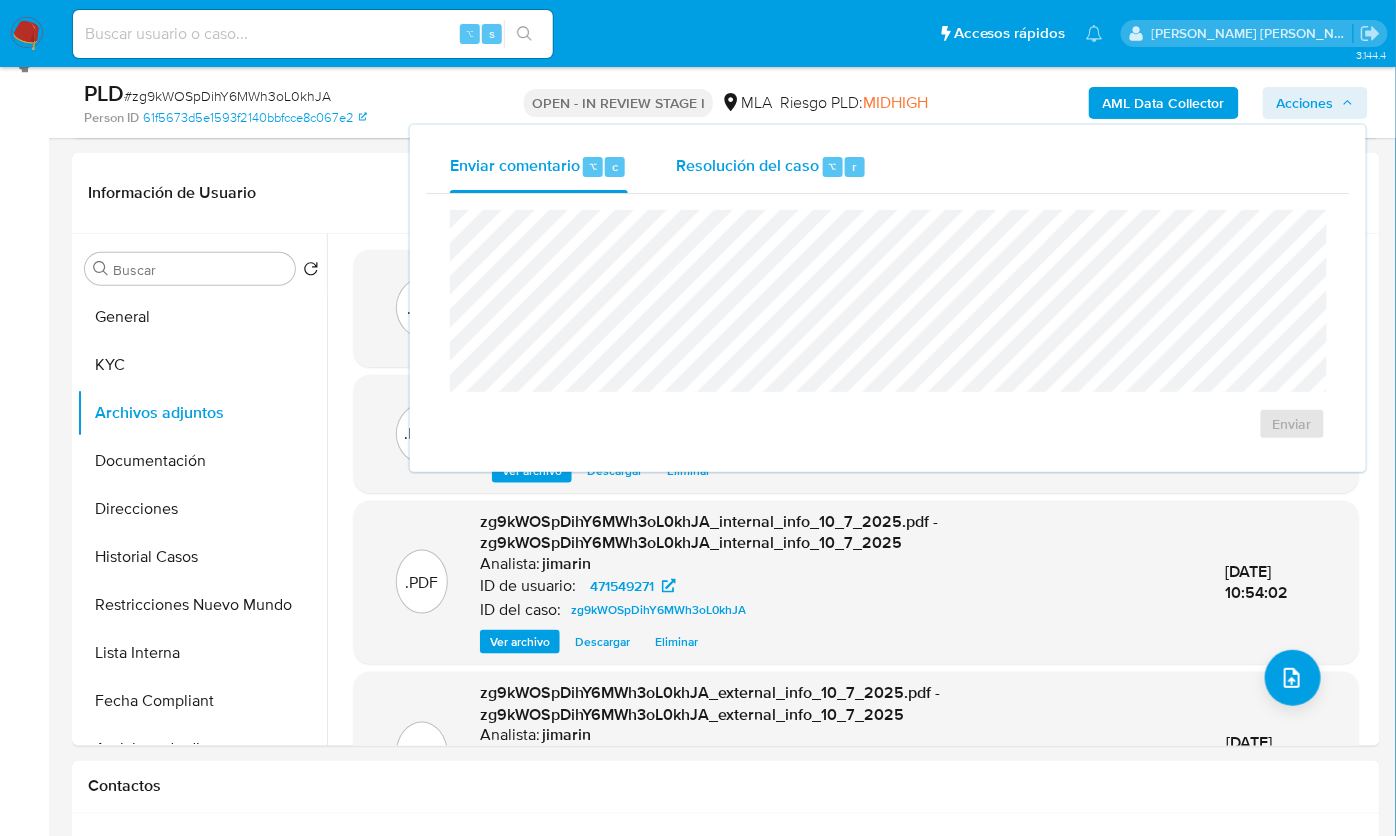 click on "Resolución del caso ⌥ r" at bounding box center (771, 167) 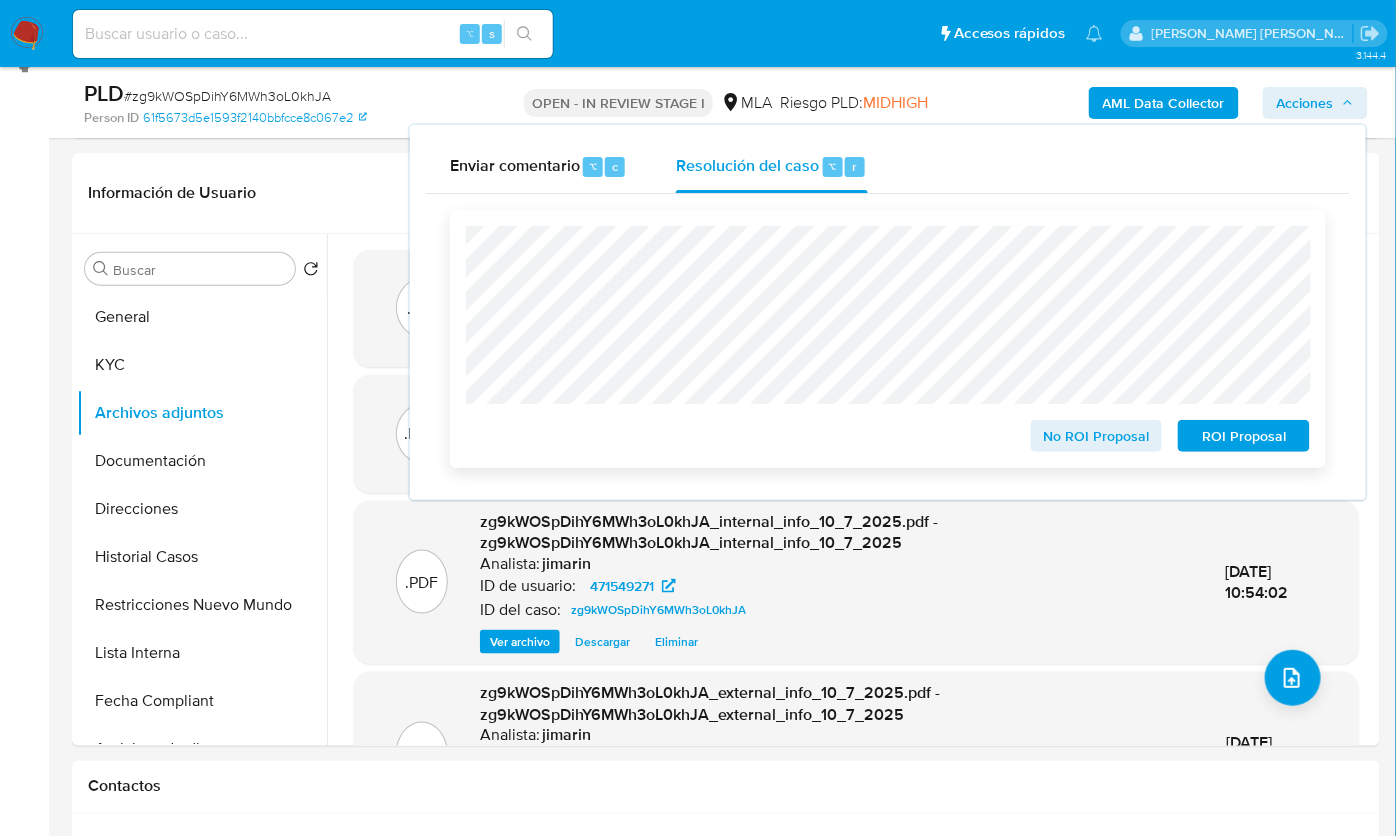 click on "No ROI Proposal" at bounding box center [1097, 432] 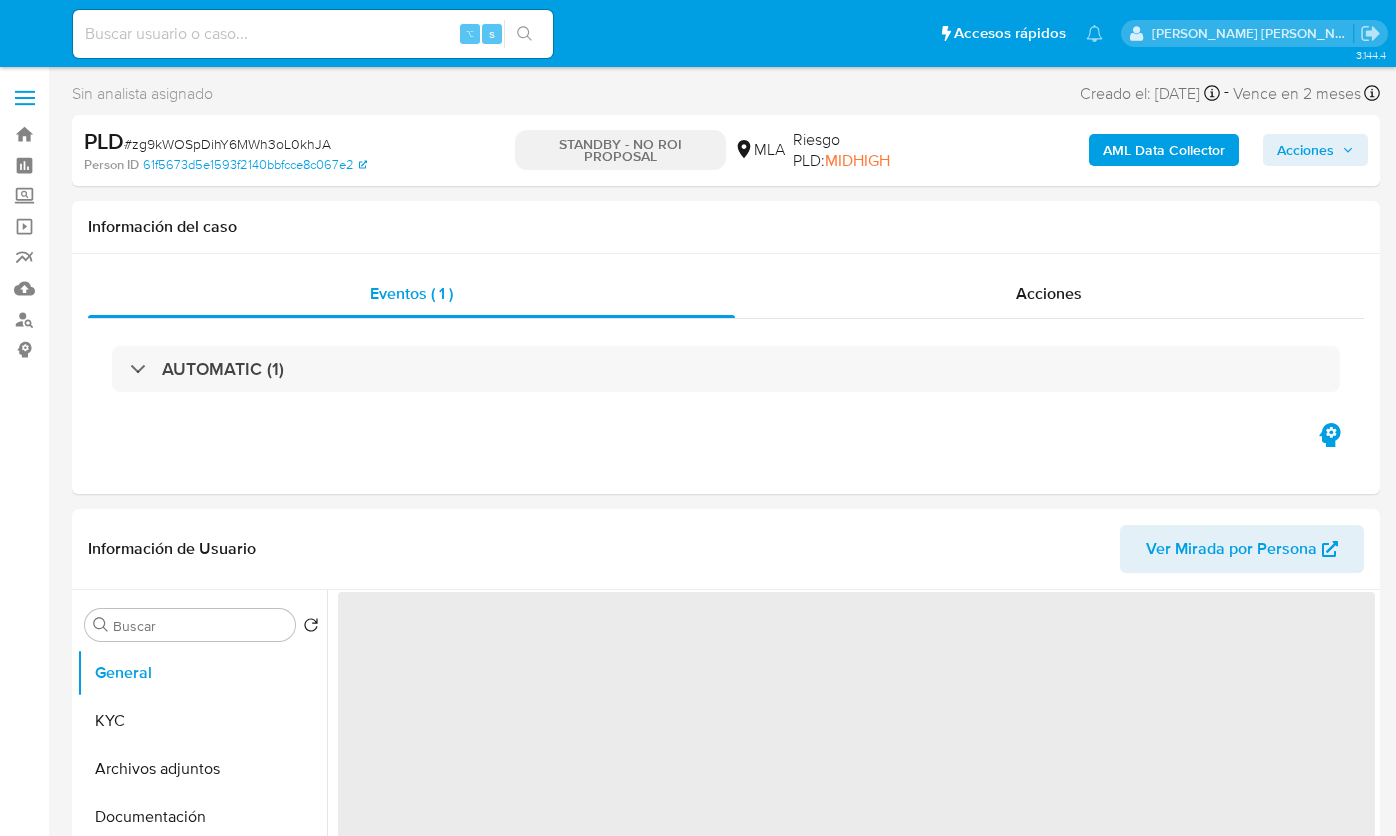 select on "10" 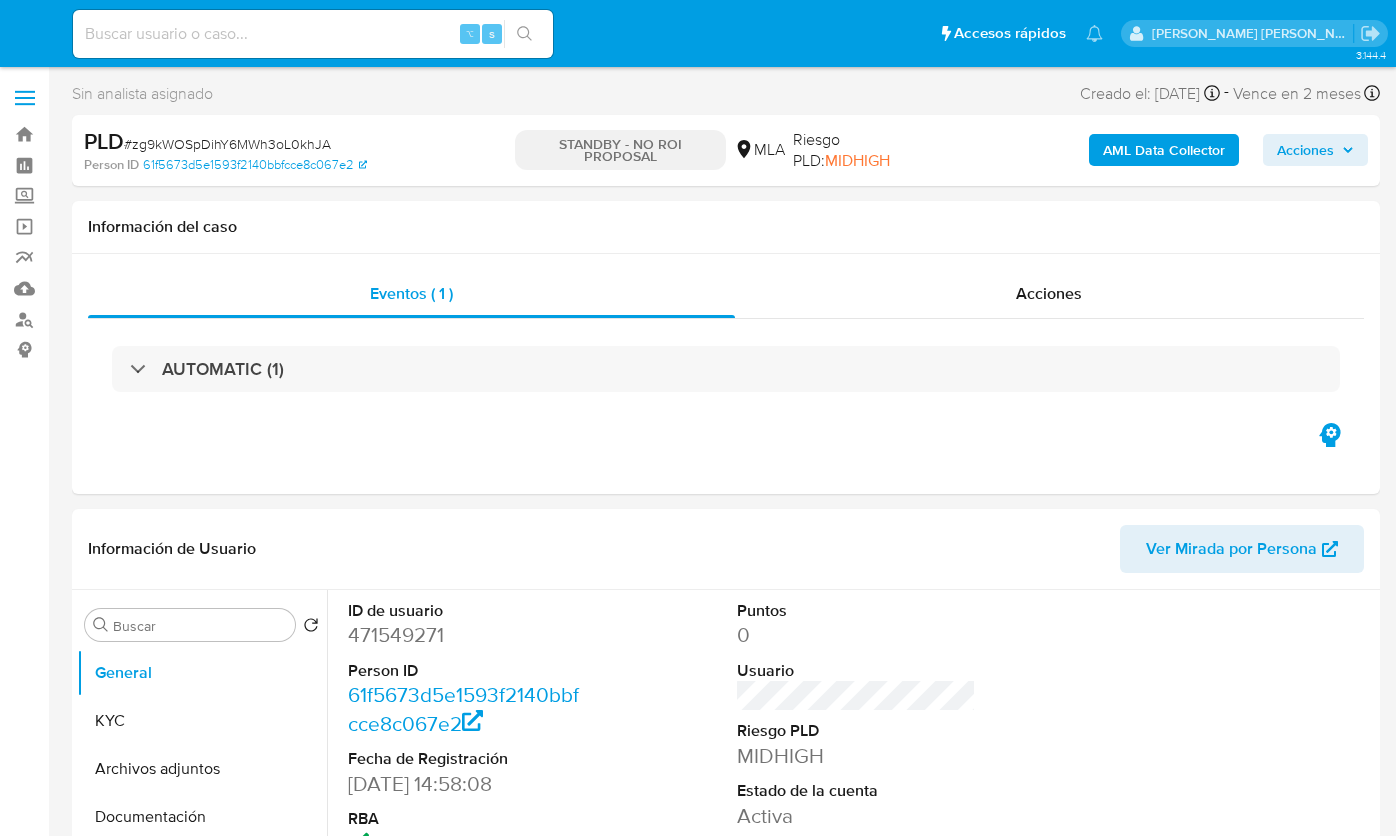 scroll, scrollTop: 0, scrollLeft: 0, axis: both 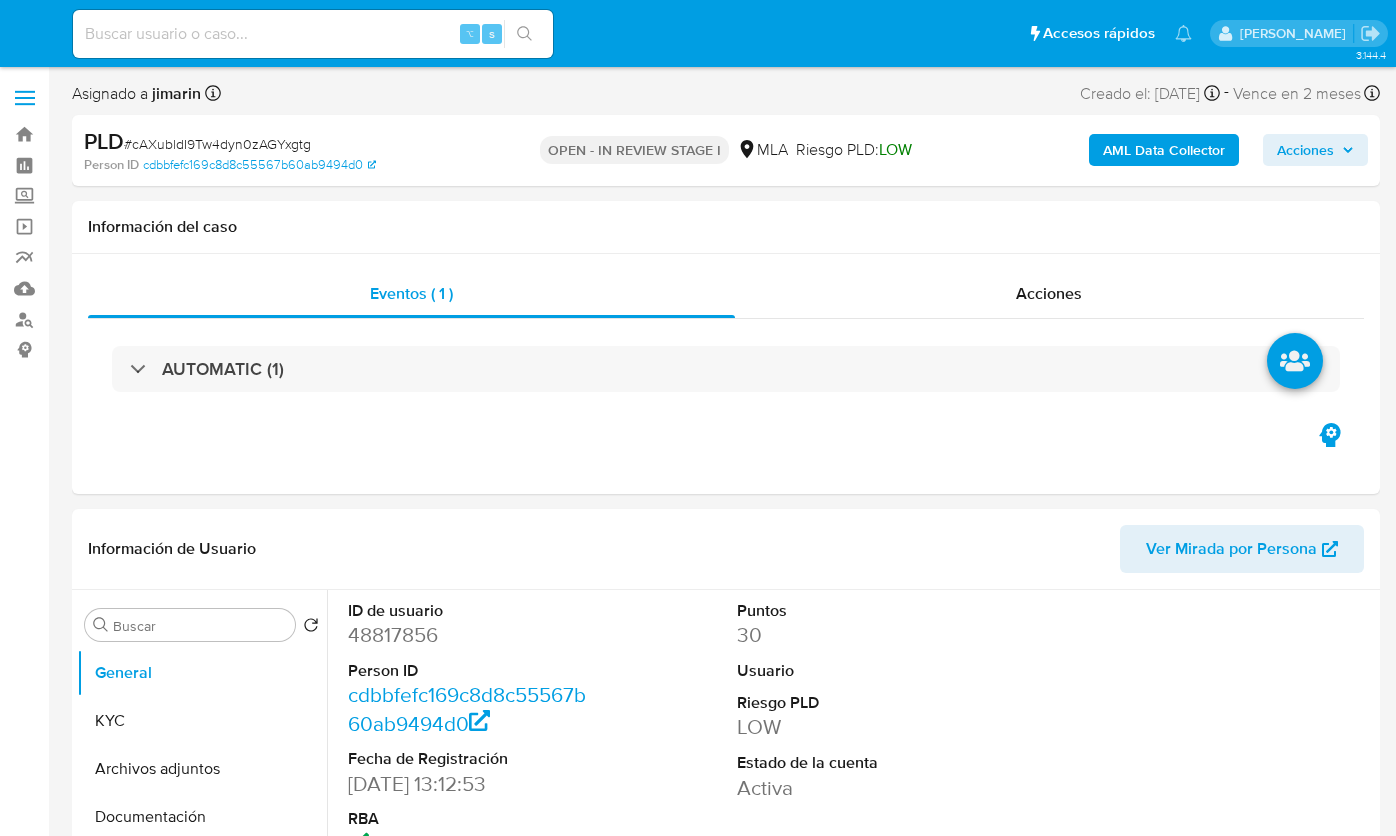 select on "10" 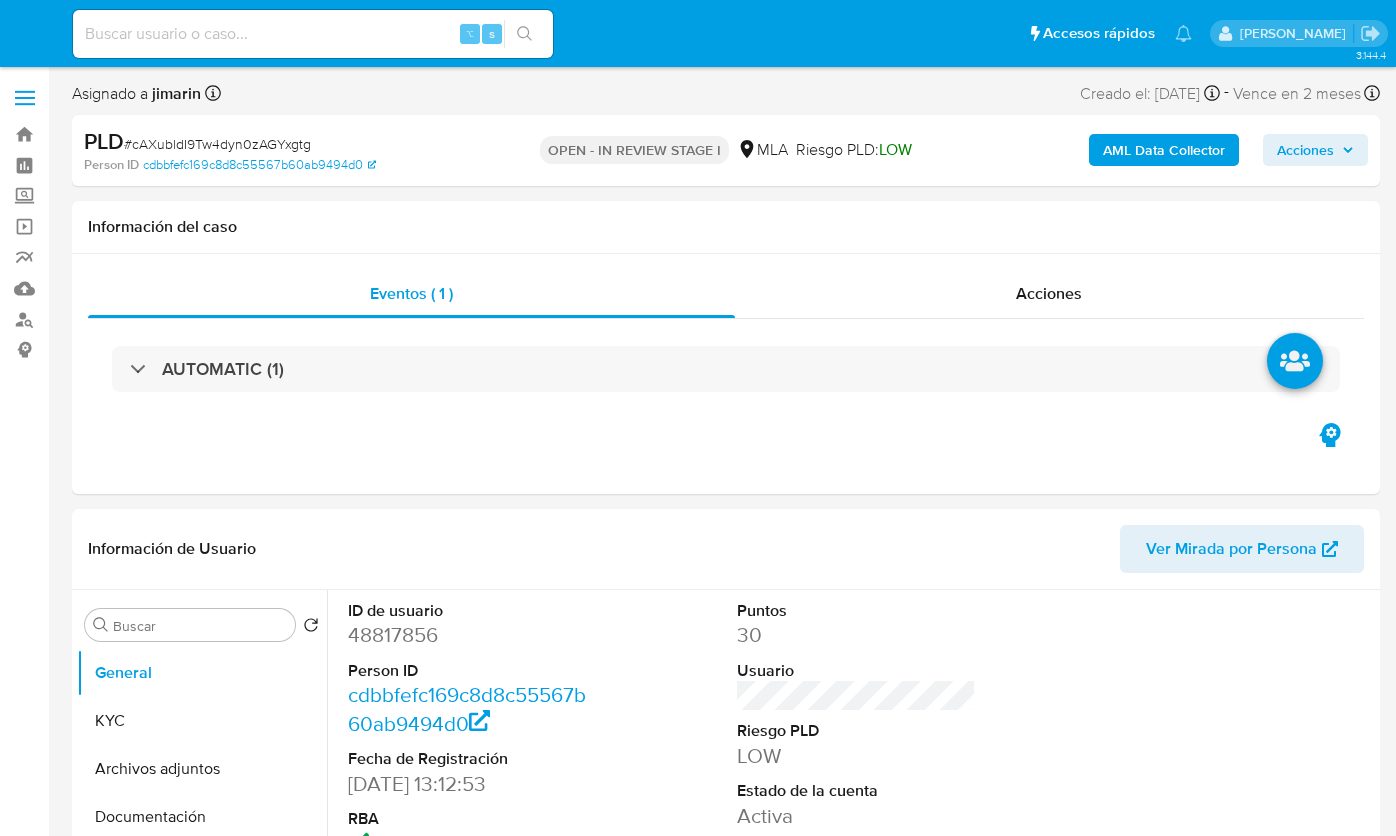 scroll, scrollTop: 0, scrollLeft: 0, axis: both 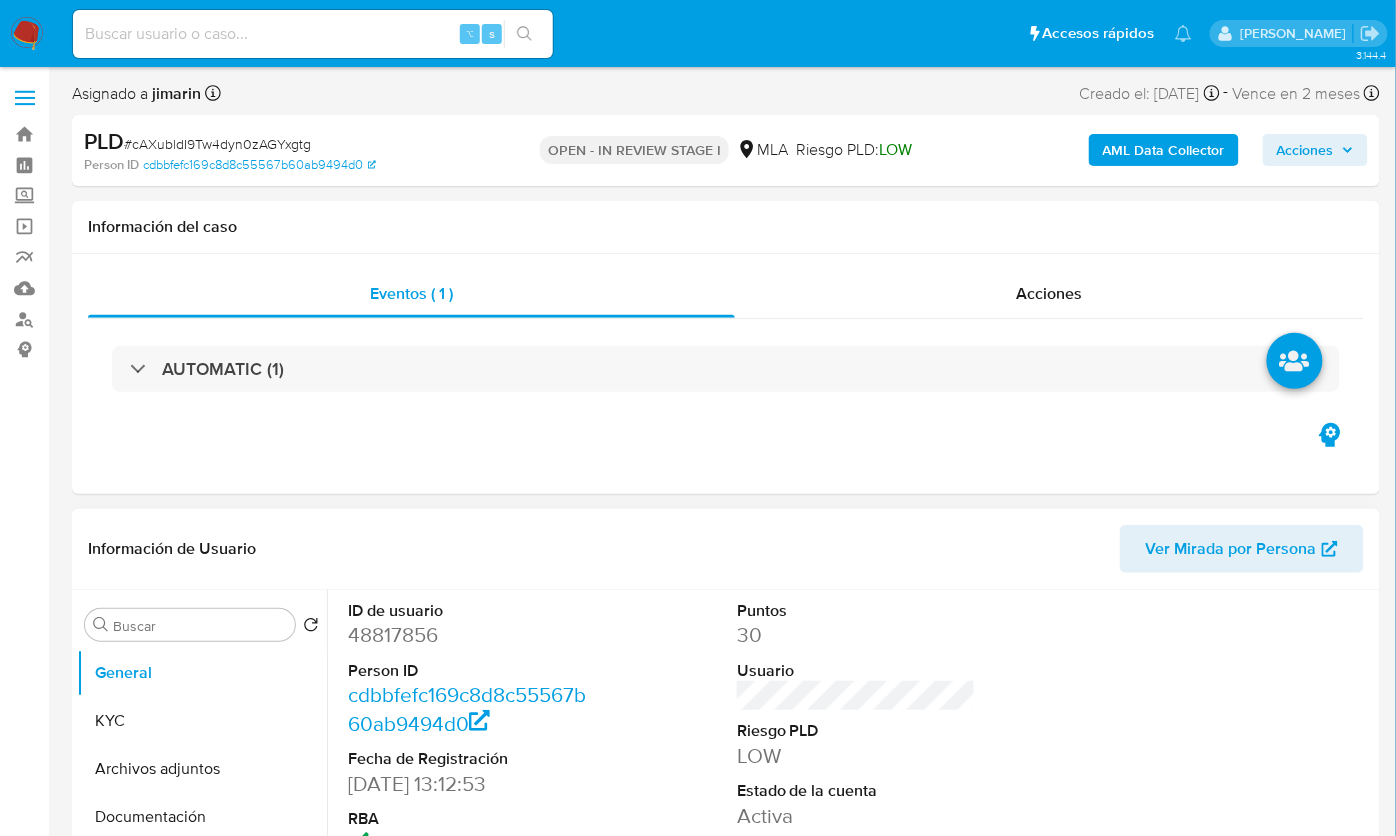 click on "48817856" at bounding box center [467, 635] 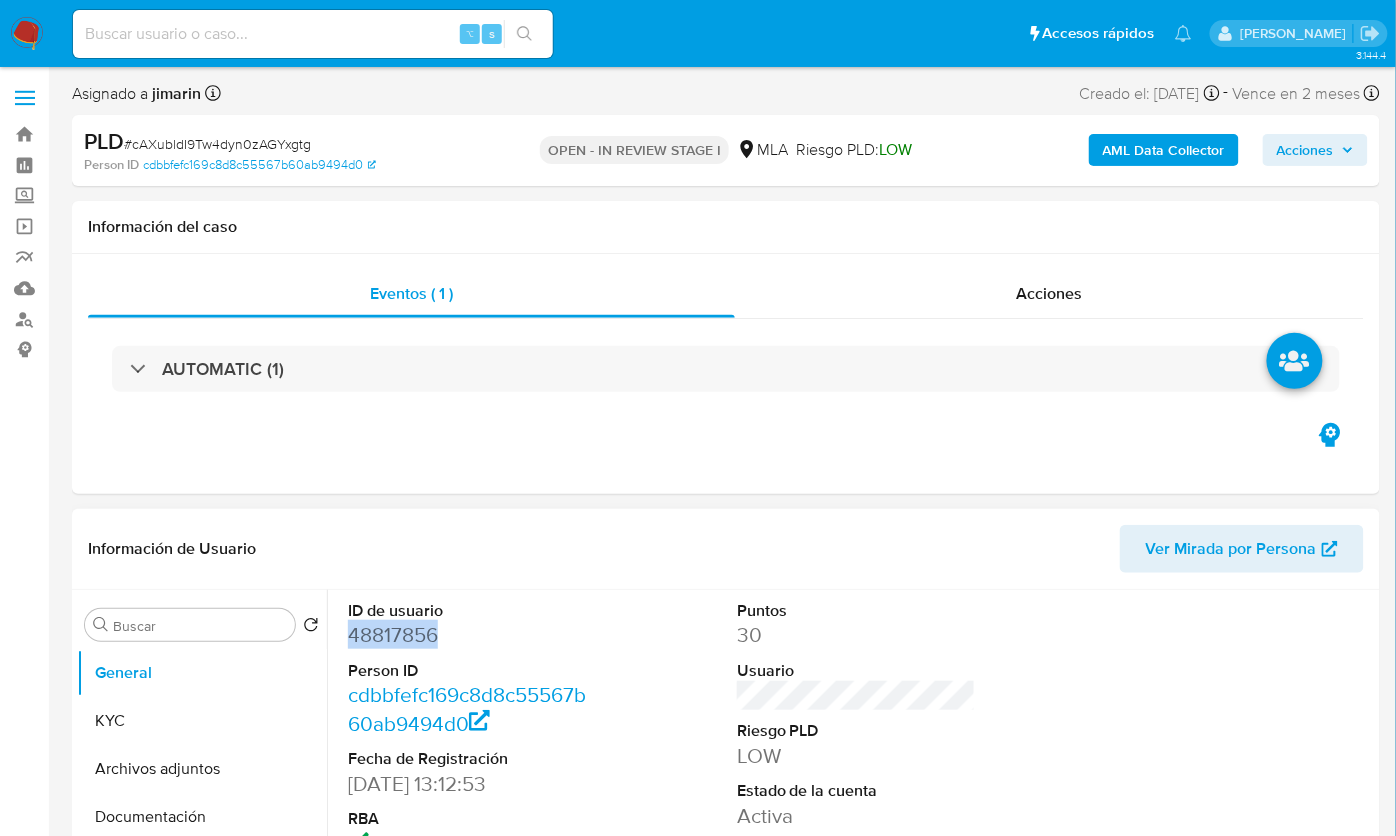 click on "48817856" at bounding box center (467, 635) 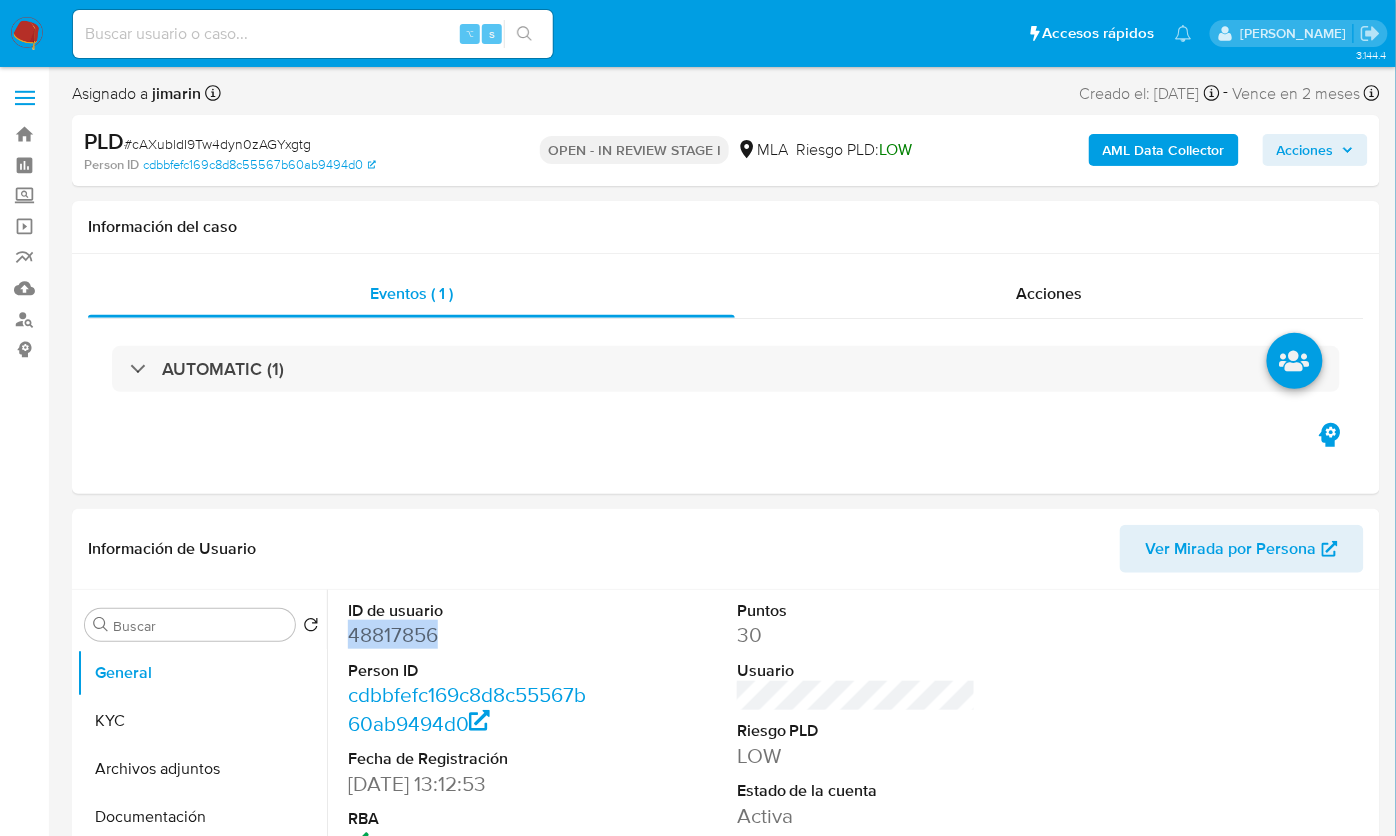 click on "# cAXubldI9Tw4dyn0zAGYxgtg" at bounding box center (217, 144) 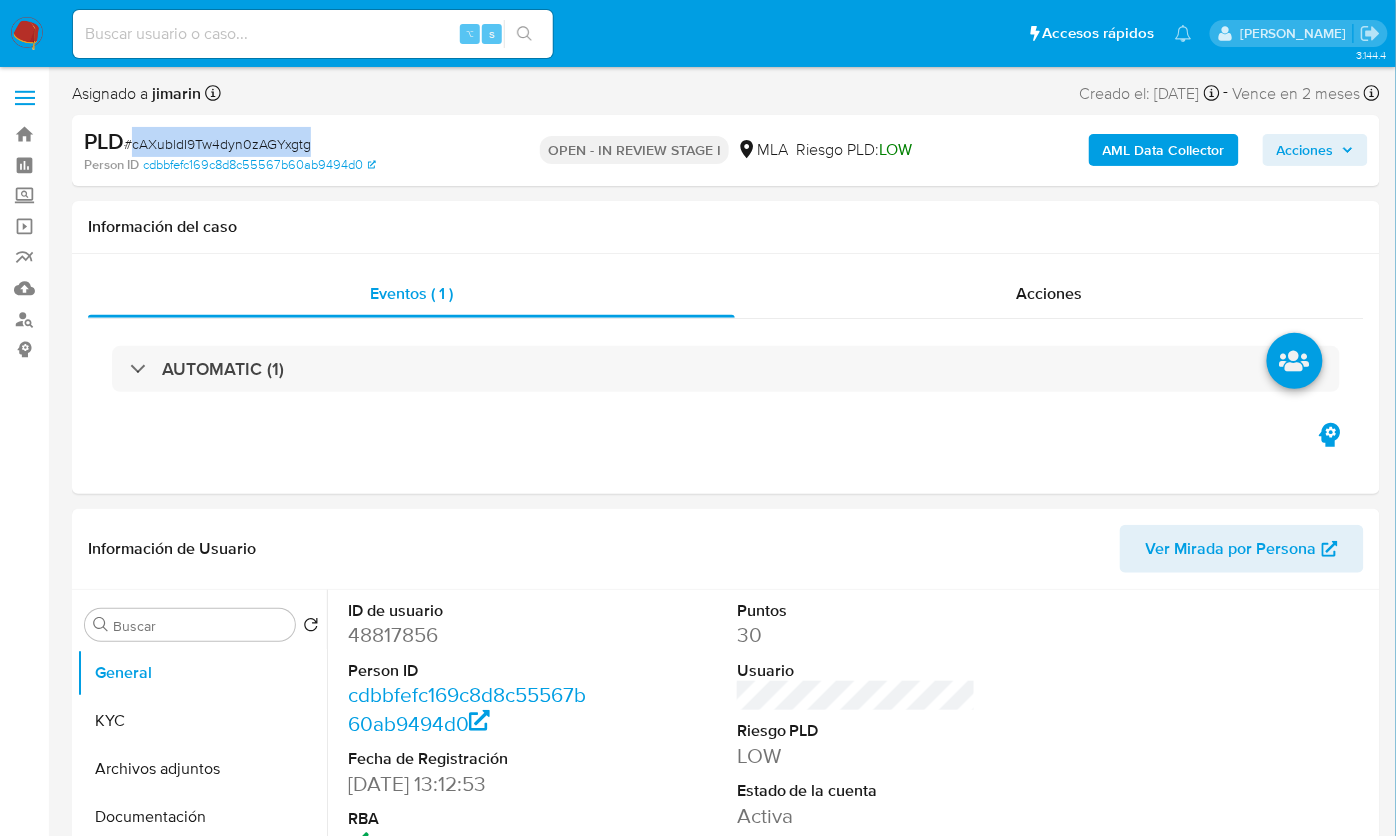 click on "# cAXubldI9Tw4dyn0zAGYxgtg" at bounding box center (217, 144) 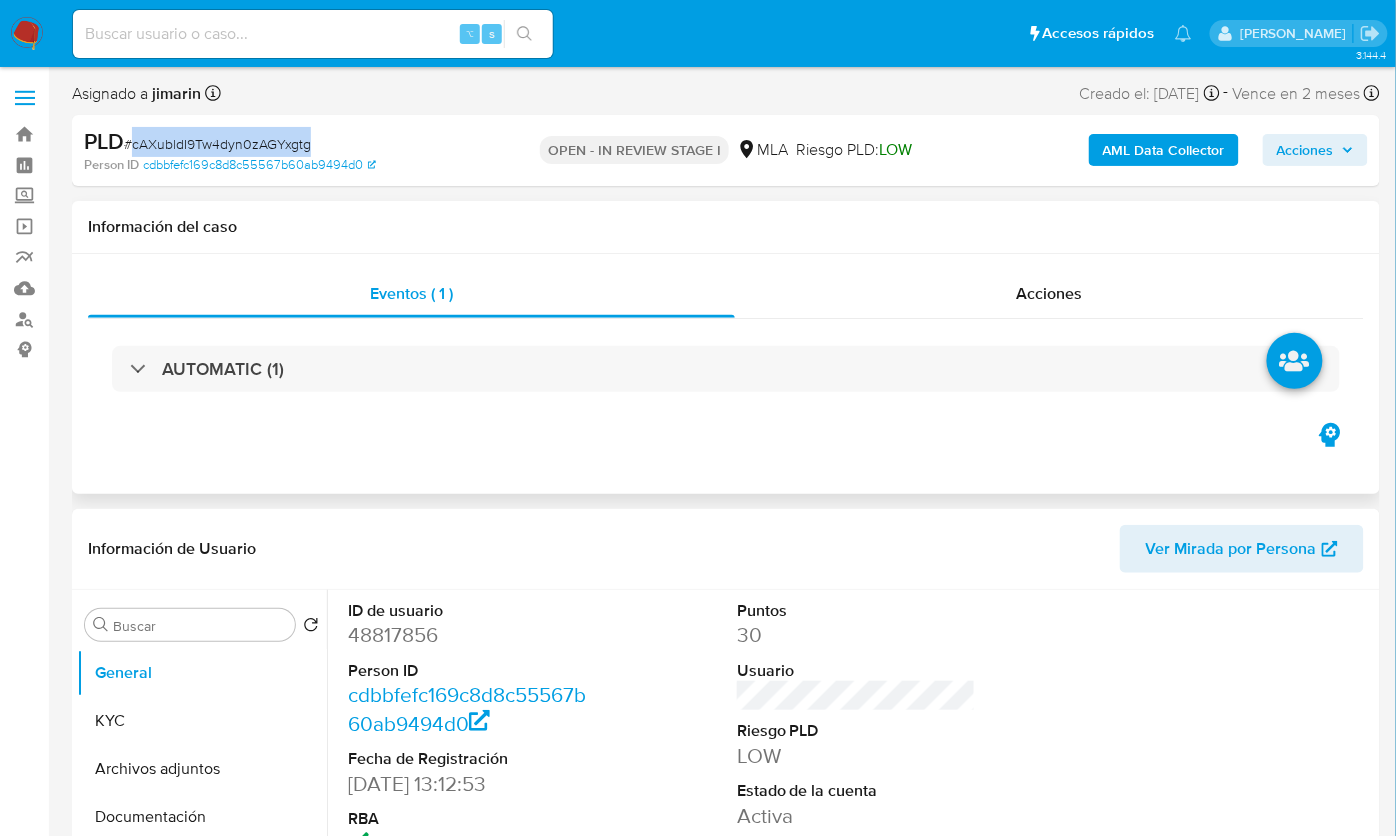 copy on "cAXubldI9Tw4dyn0zAGYxgtg" 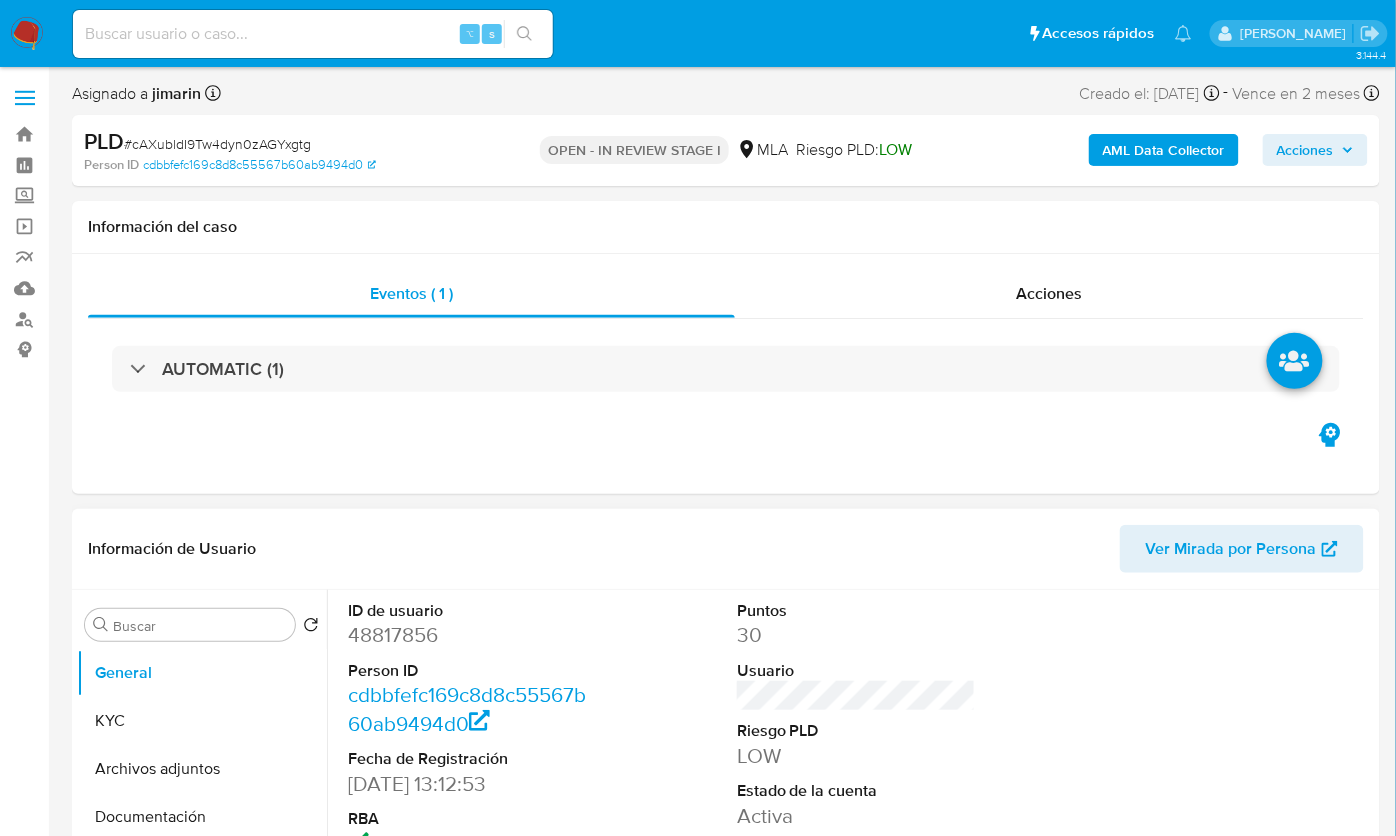 click on "48817856" at bounding box center [467, 635] 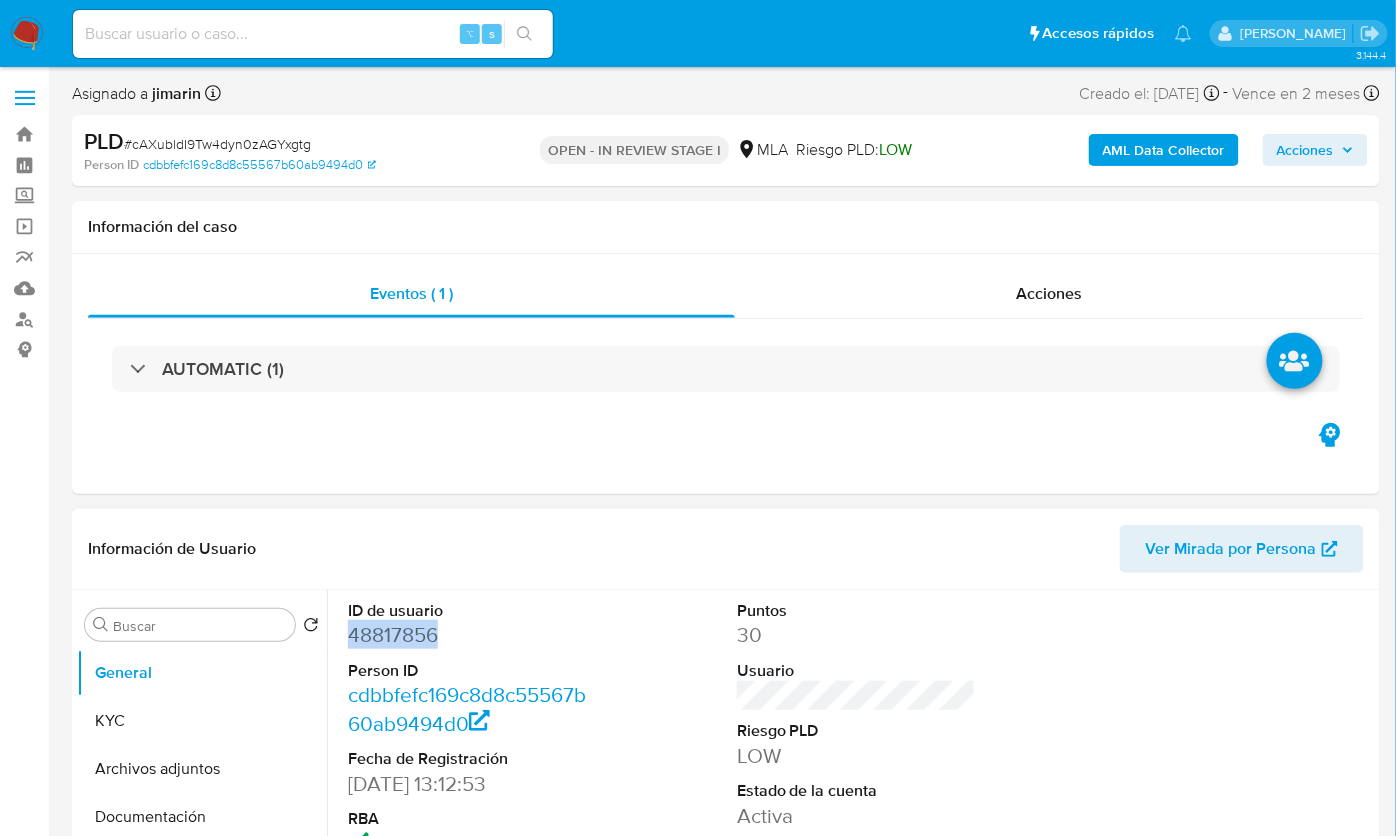 click on "48817856" at bounding box center [467, 635] 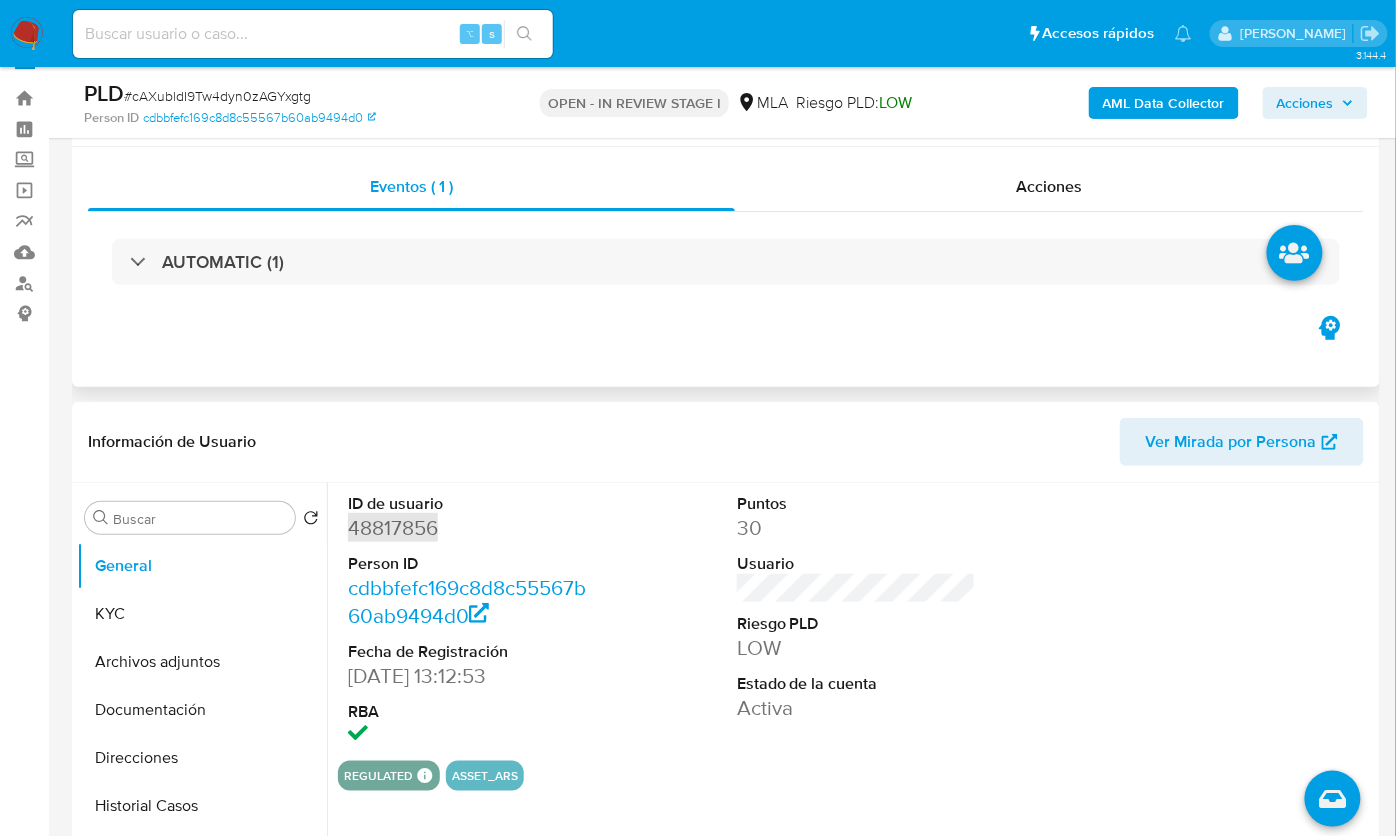 scroll, scrollTop: 78, scrollLeft: 0, axis: vertical 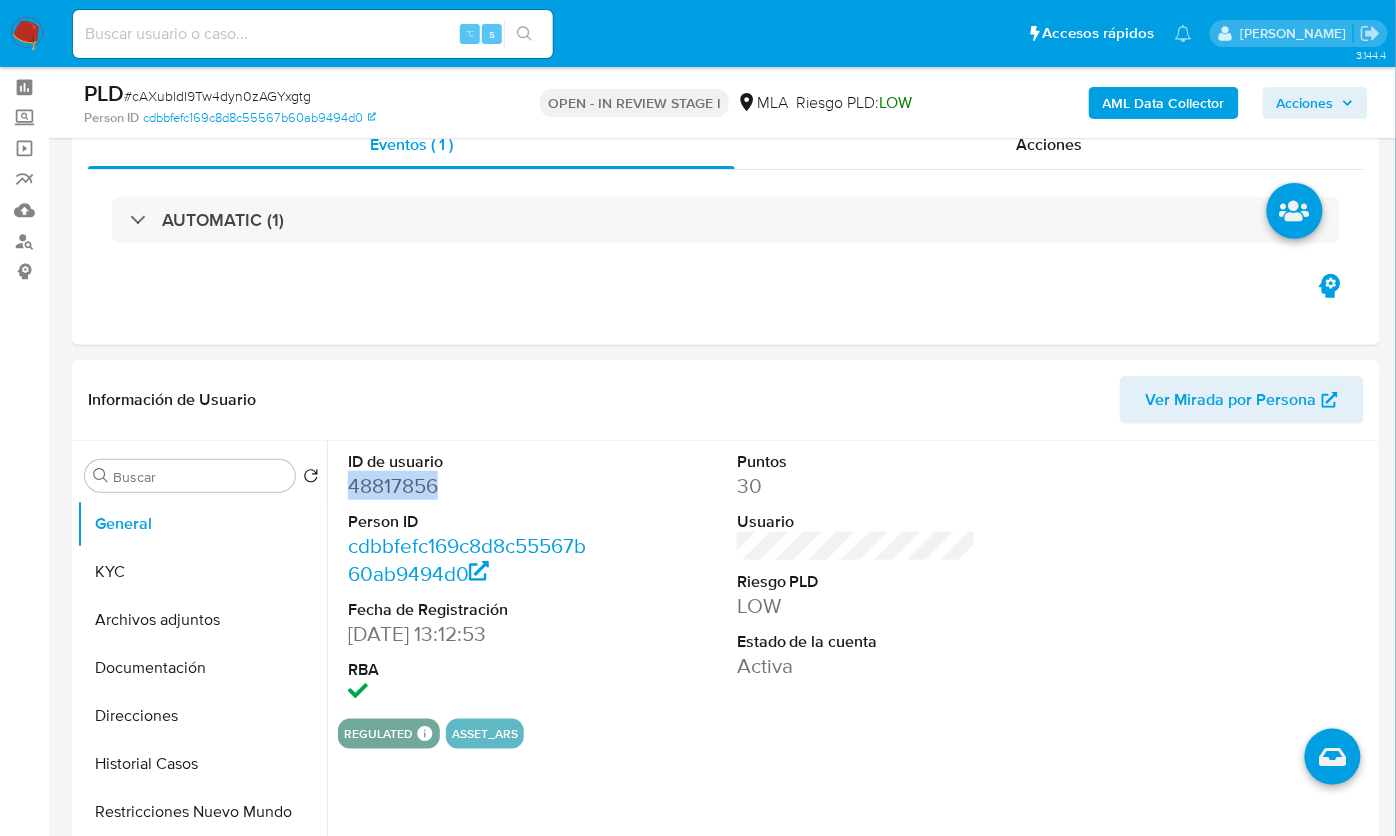 drag, startPoint x: 146, startPoint y: 561, endPoint x: 228, endPoint y: 491, distance: 107.81466 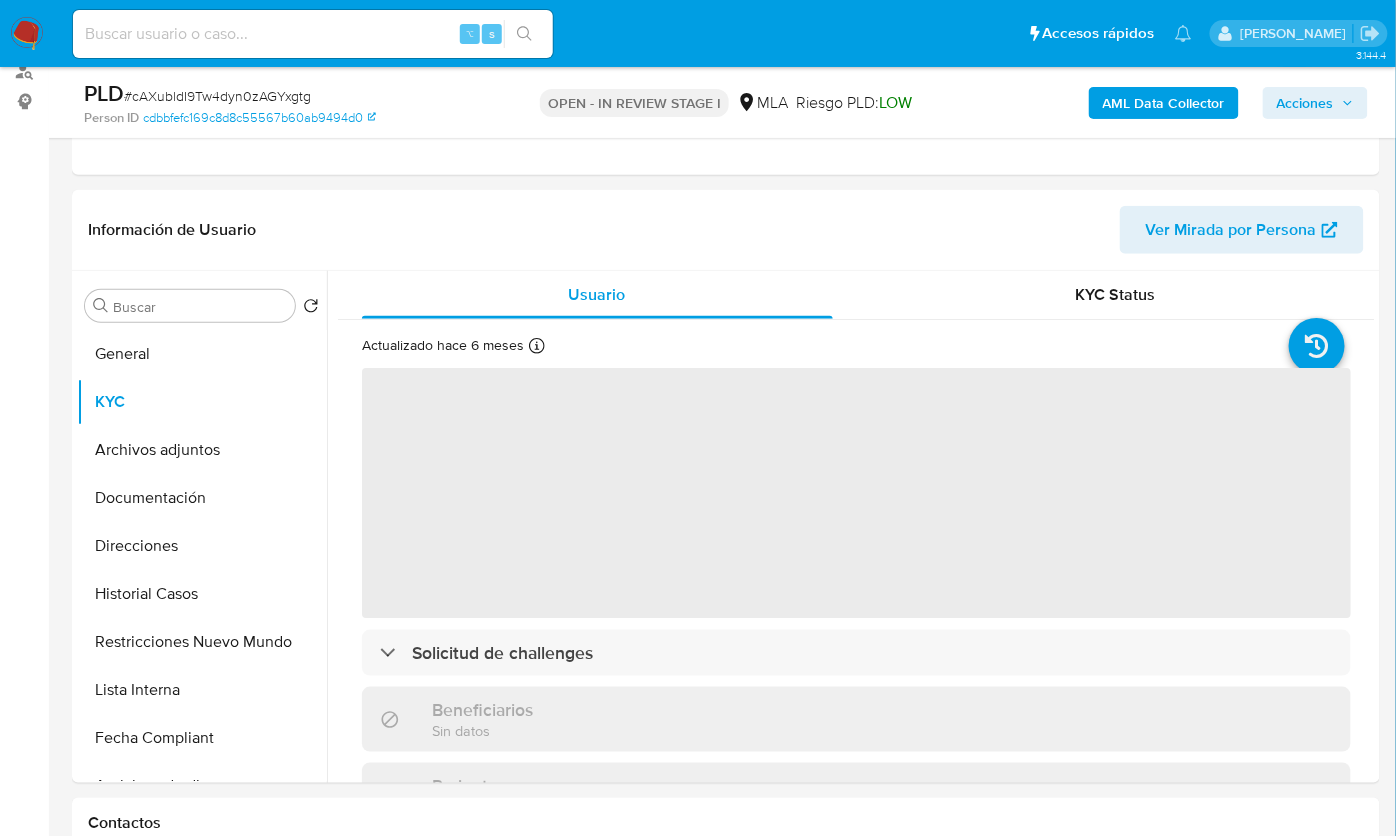 scroll, scrollTop: 256, scrollLeft: 0, axis: vertical 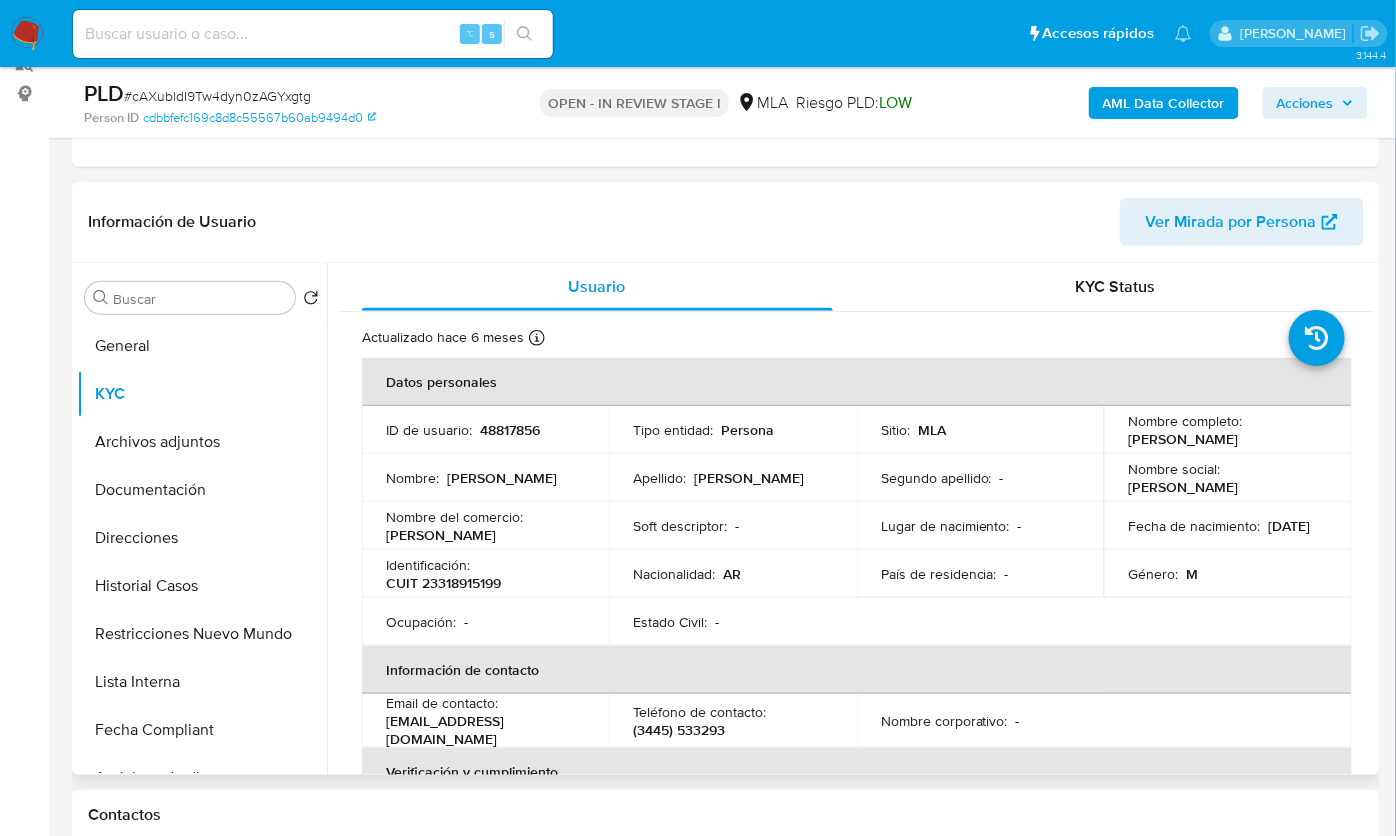 click on "CUIT 23318915199" at bounding box center (443, 583) 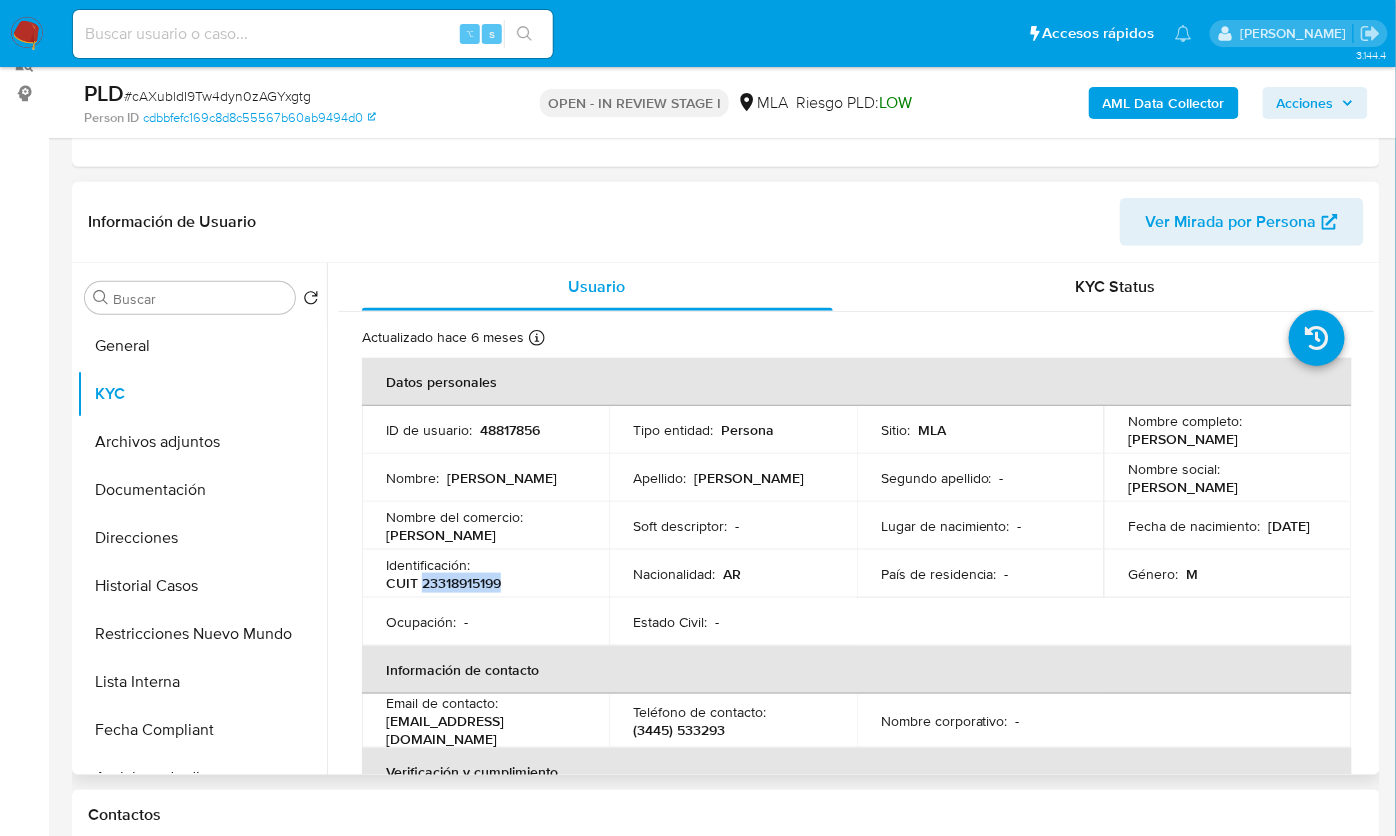 copy on "23318915199" 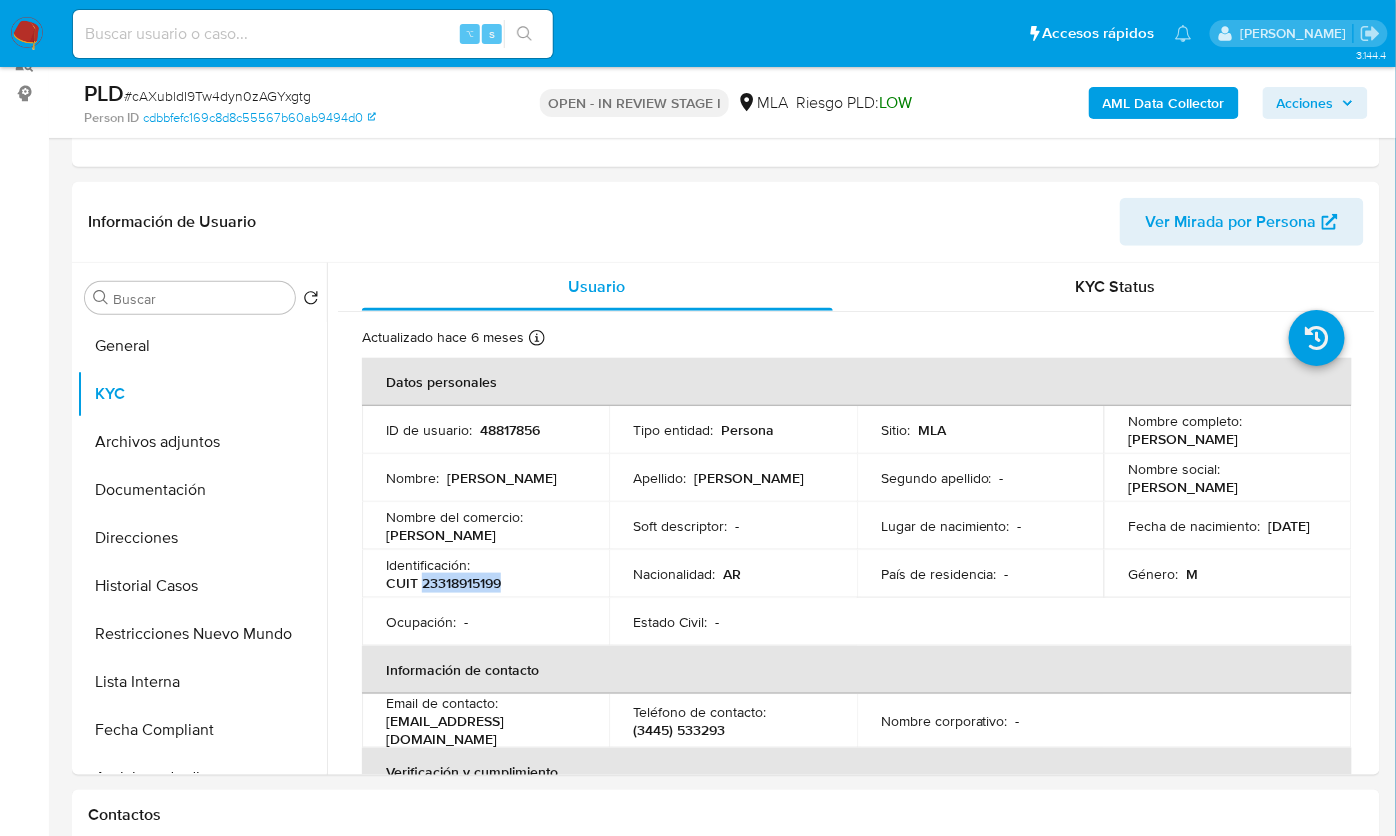 click on "AML Data Collector" at bounding box center [1164, 103] 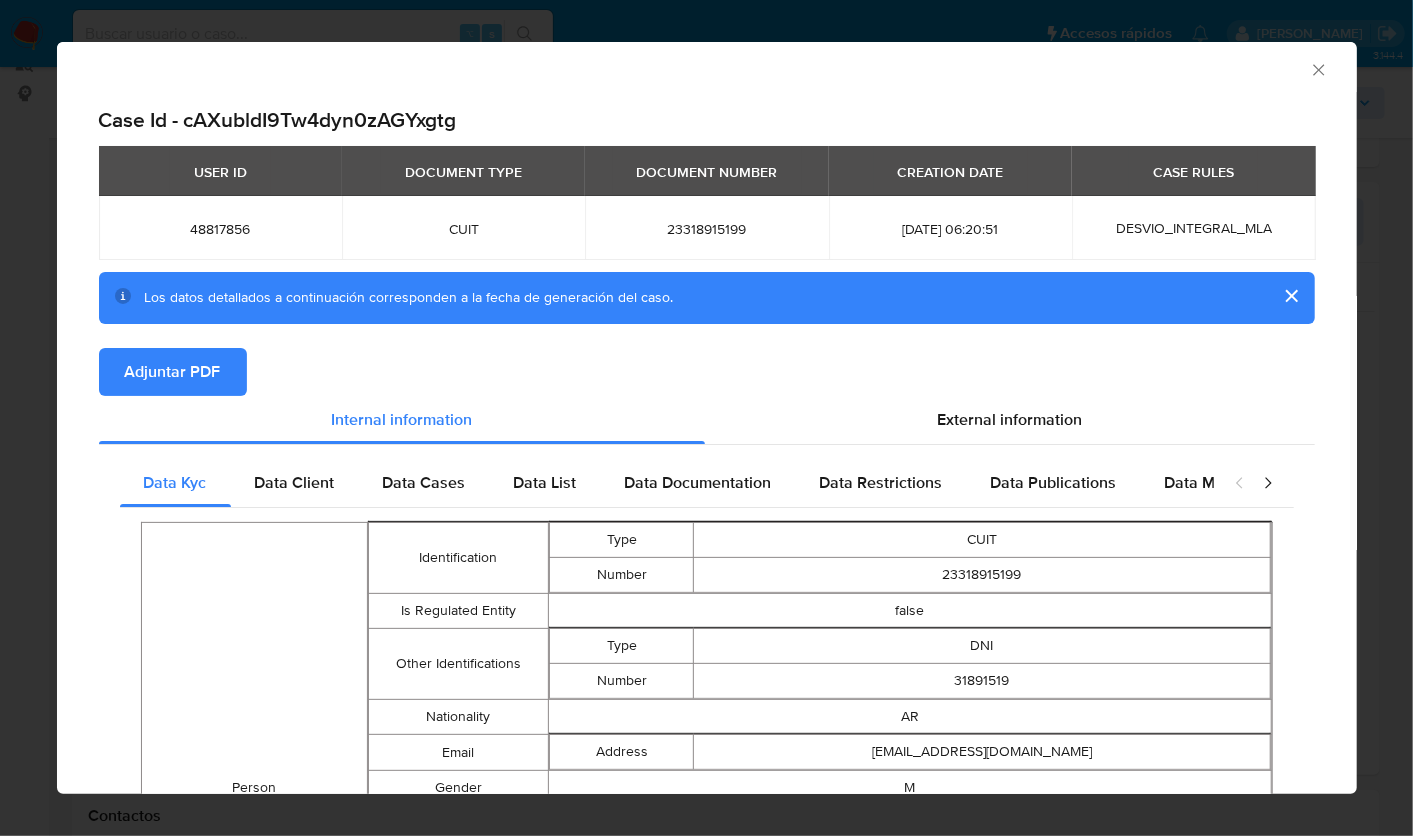 click on "AML Data Collector Case Id - cAXubldI9Tw4dyn0zAGYxgtg USER ID DOCUMENT TYPE DOCUMENT NUMBER CREATION DATE CASE RULES 48817856 CUIT 23318915199 2025-06-12 06:20:51 DESVIO_INTEGRAL_MLA Los datos detallados a continuación corresponden a la fecha de generación del caso.   Adjuntar PDF   Internal Info Las siguientes tablas no tienen datos Data List   Data Restrictions   Data Publications   Data Minority   Peticiones Secundarias   Data Kyc Person Identification Type CUIT Number 23318915199 Is Regulated Entity false Other Identifications Type DNI Number 31891519 Nationality AR Email Address gm_herman@hotmail.com Gender M Birthdate 1985-10-03 Is Pep false Phone Area Code 3445 Number 533293 Address Full Address Calle Virreynato del Rio de La Plata 645 Basavilbaso Entre Ríos Argentina 3170 Additional Info - - - Declared Address - - - Identification Type CUIT Number 23318915199 Fiscal Identity Taxpayer Type IVA Responsable Inscripto Names Legal Gustavo Manuel Herman Brand HERMAN GUSTAVO MANUEL Preferred Full Code MLA" at bounding box center (706, 418) 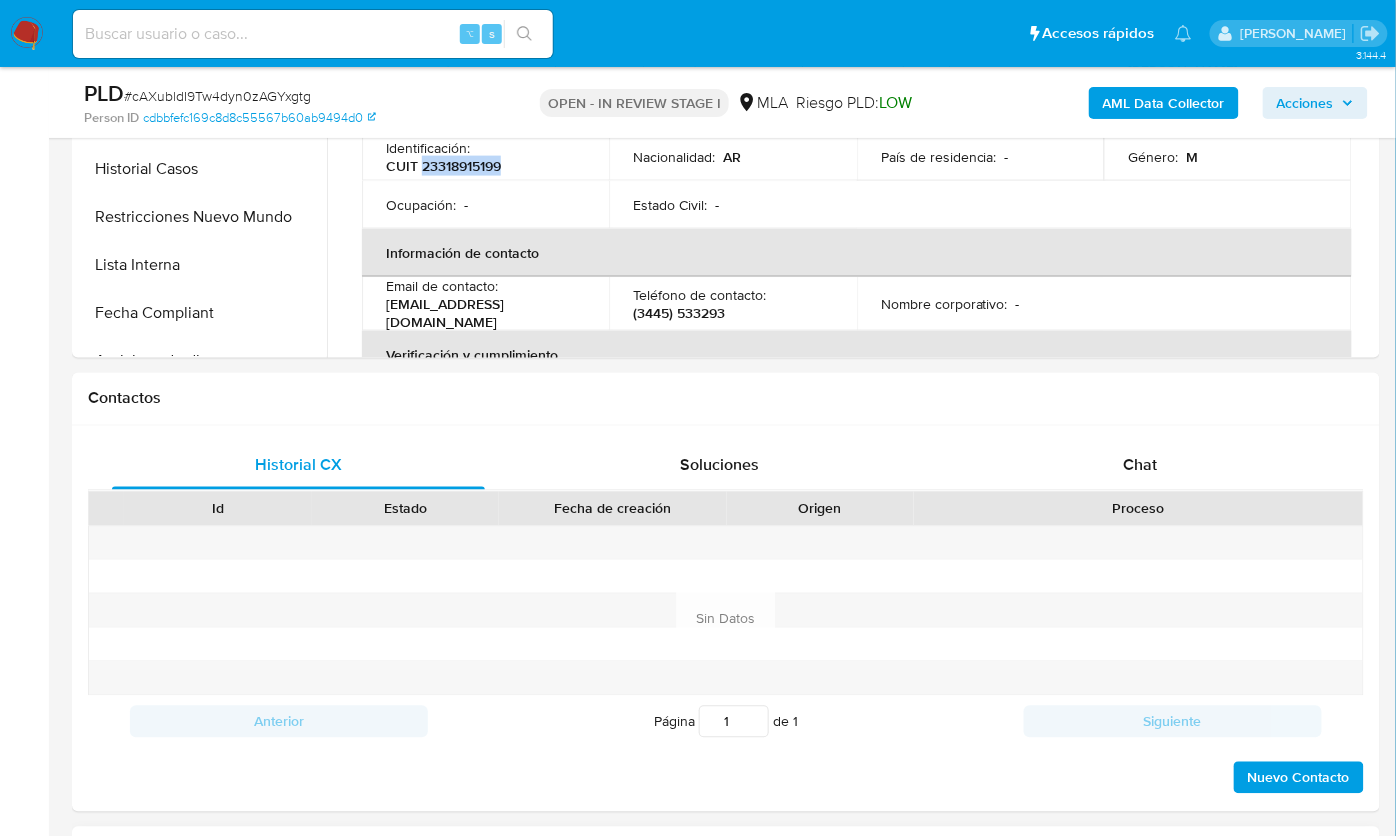 scroll, scrollTop: 926, scrollLeft: 0, axis: vertical 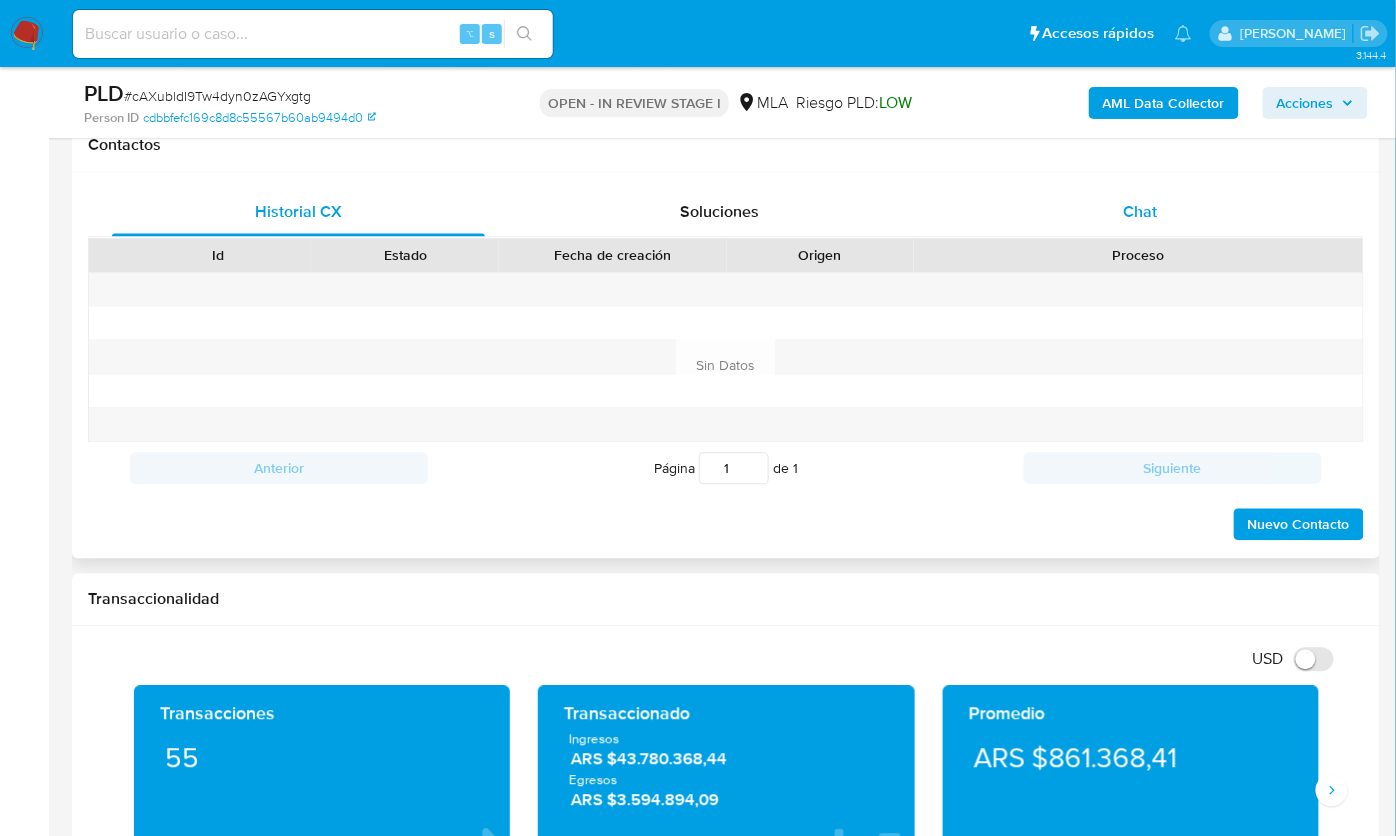 drag, startPoint x: 1147, startPoint y: 242, endPoint x: 1157, endPoint y: 198, distance: 45.122055 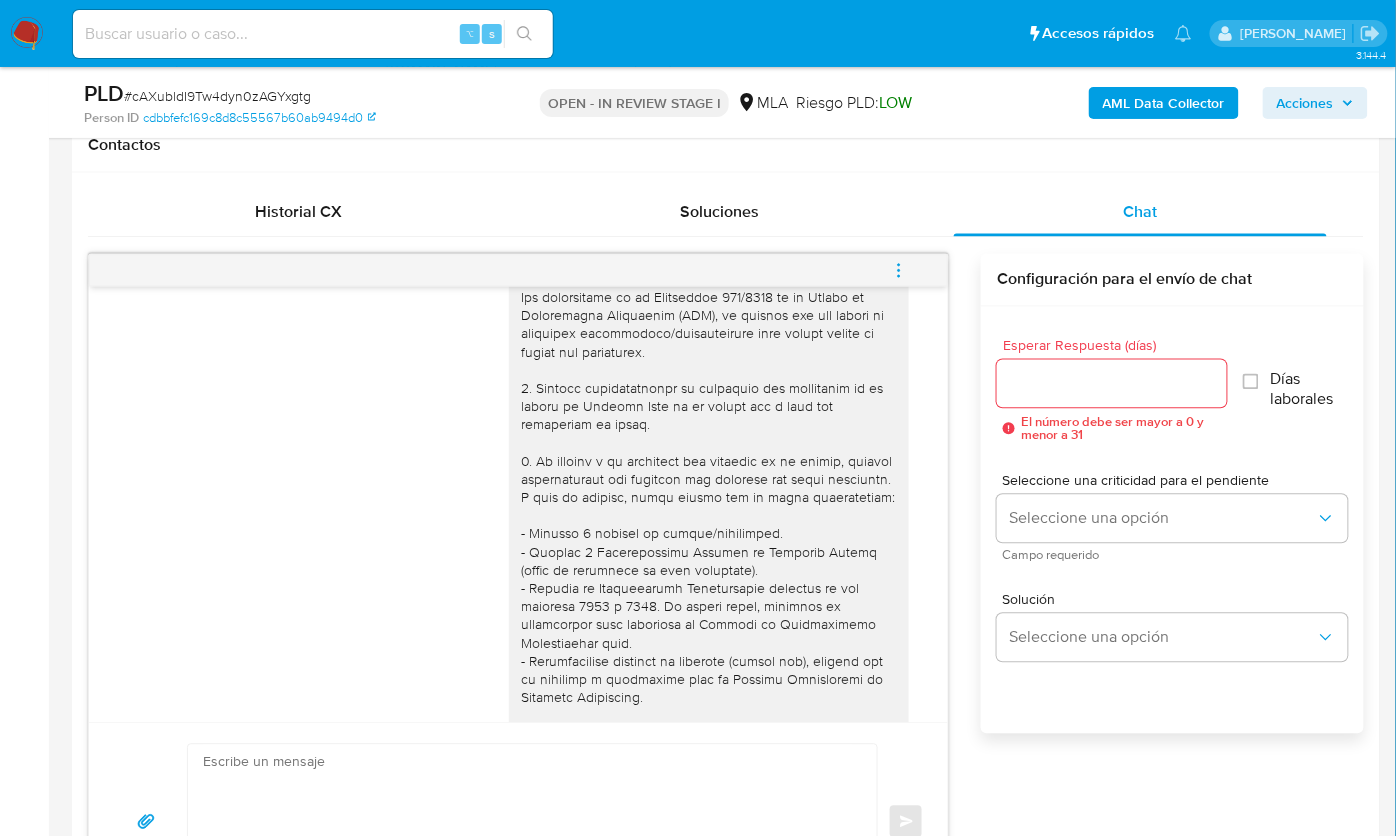 scroll, scrollTop: 0, scrollLeft: 0, axis: both 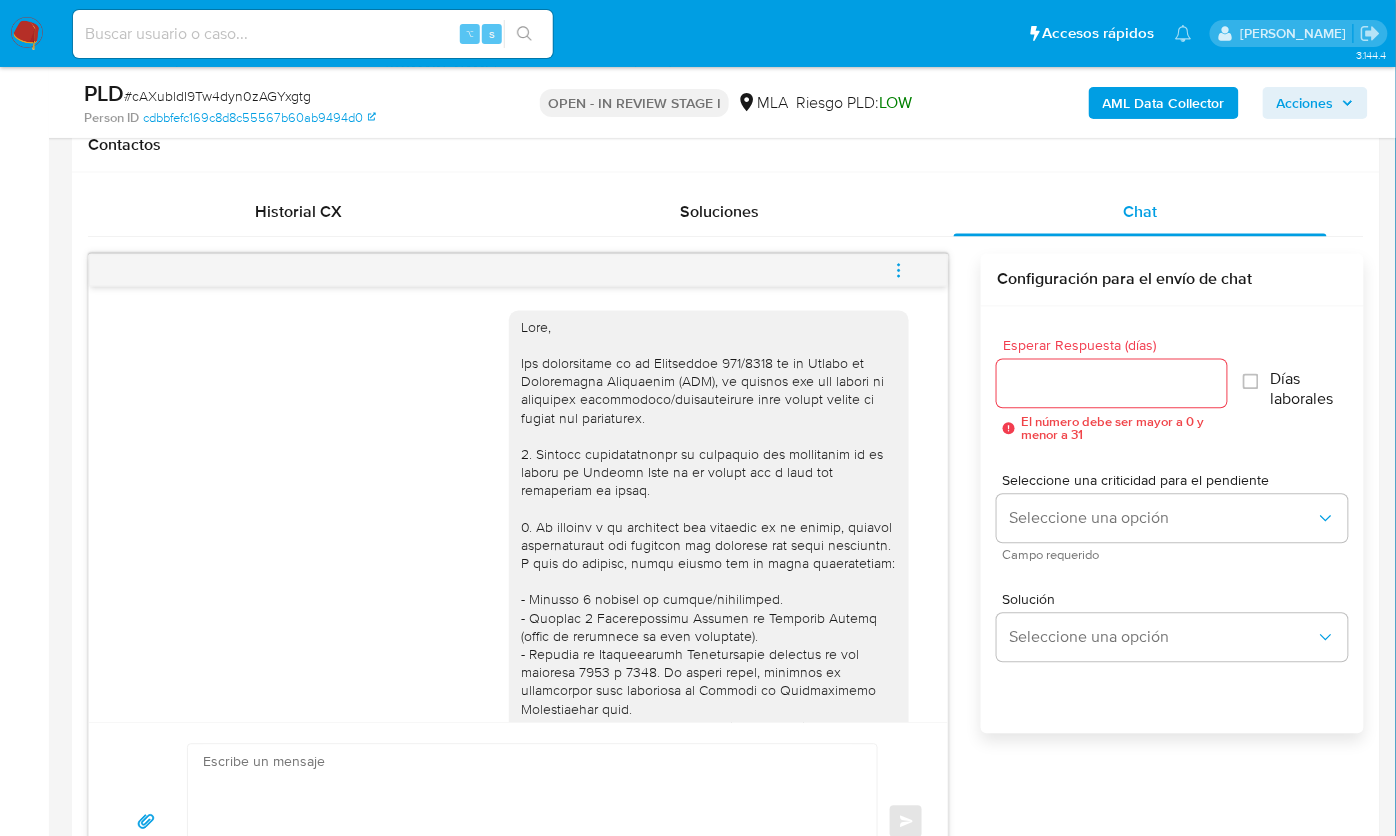 click 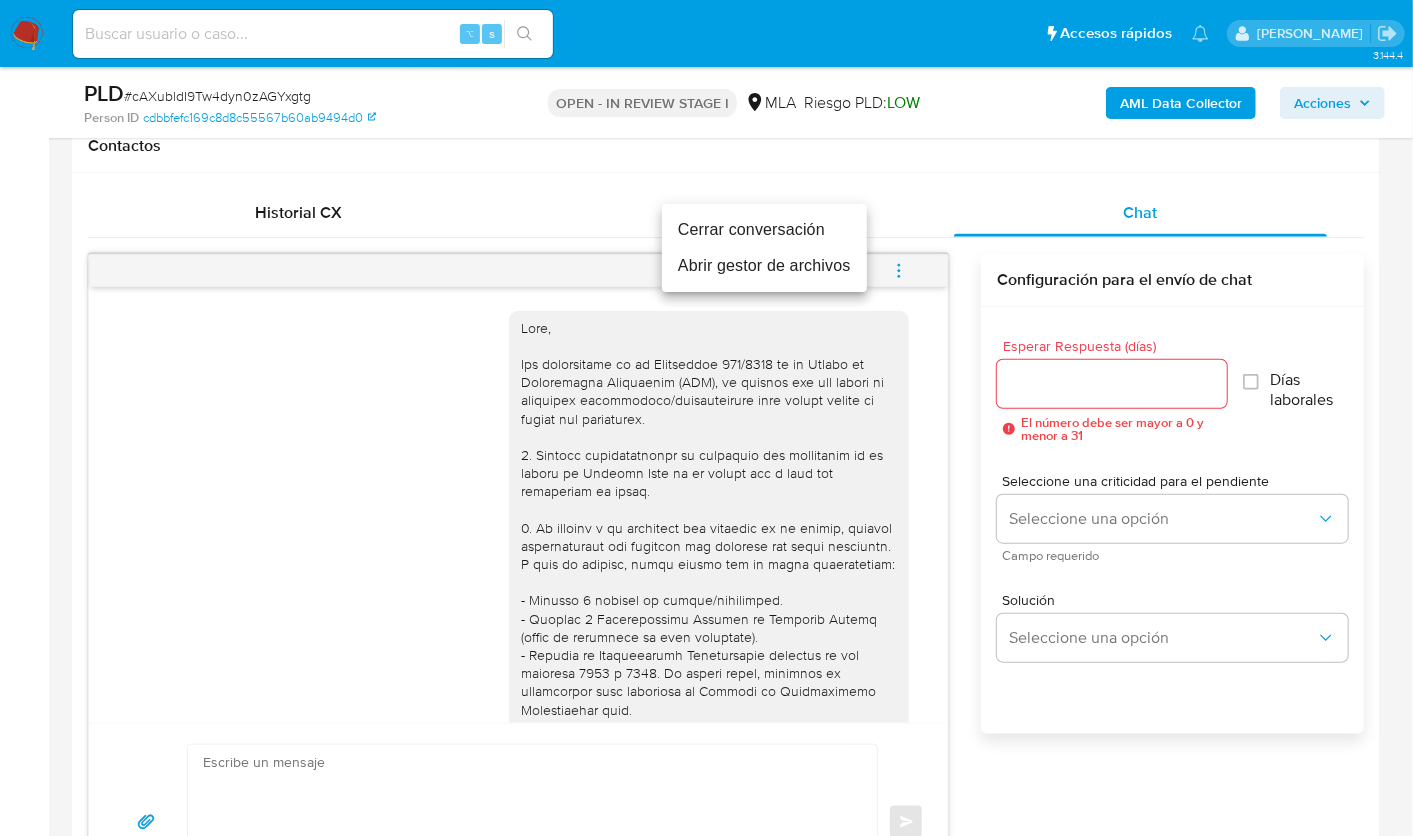 click on "Cerrar conversación" at bounding box center [764, 230] 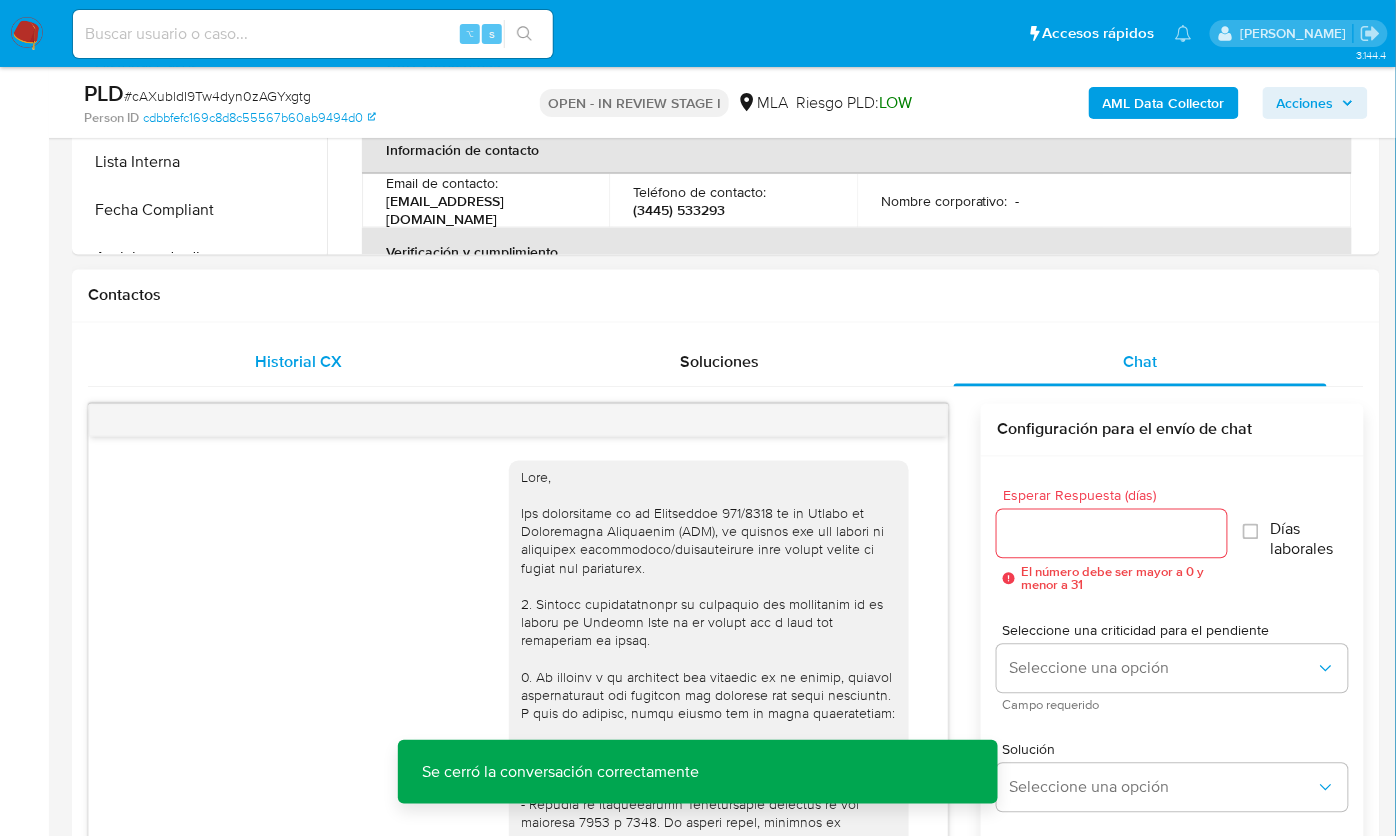 click on "Historial CX" at bounding box center [298, 363] 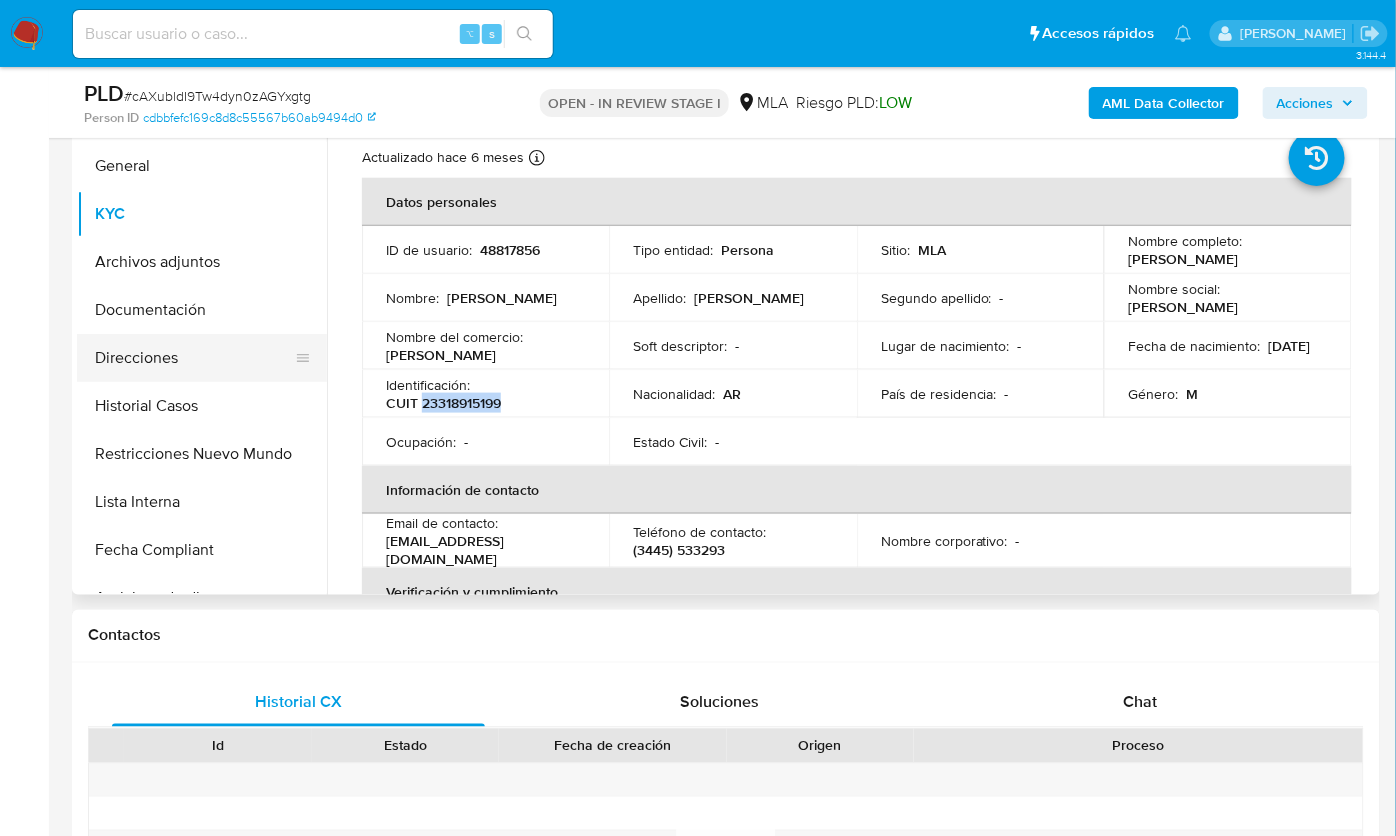 drag, startPoint x: 164, startPoint y: 313, endPoint x: 244, endPoint y: 377, distance: 102.44999 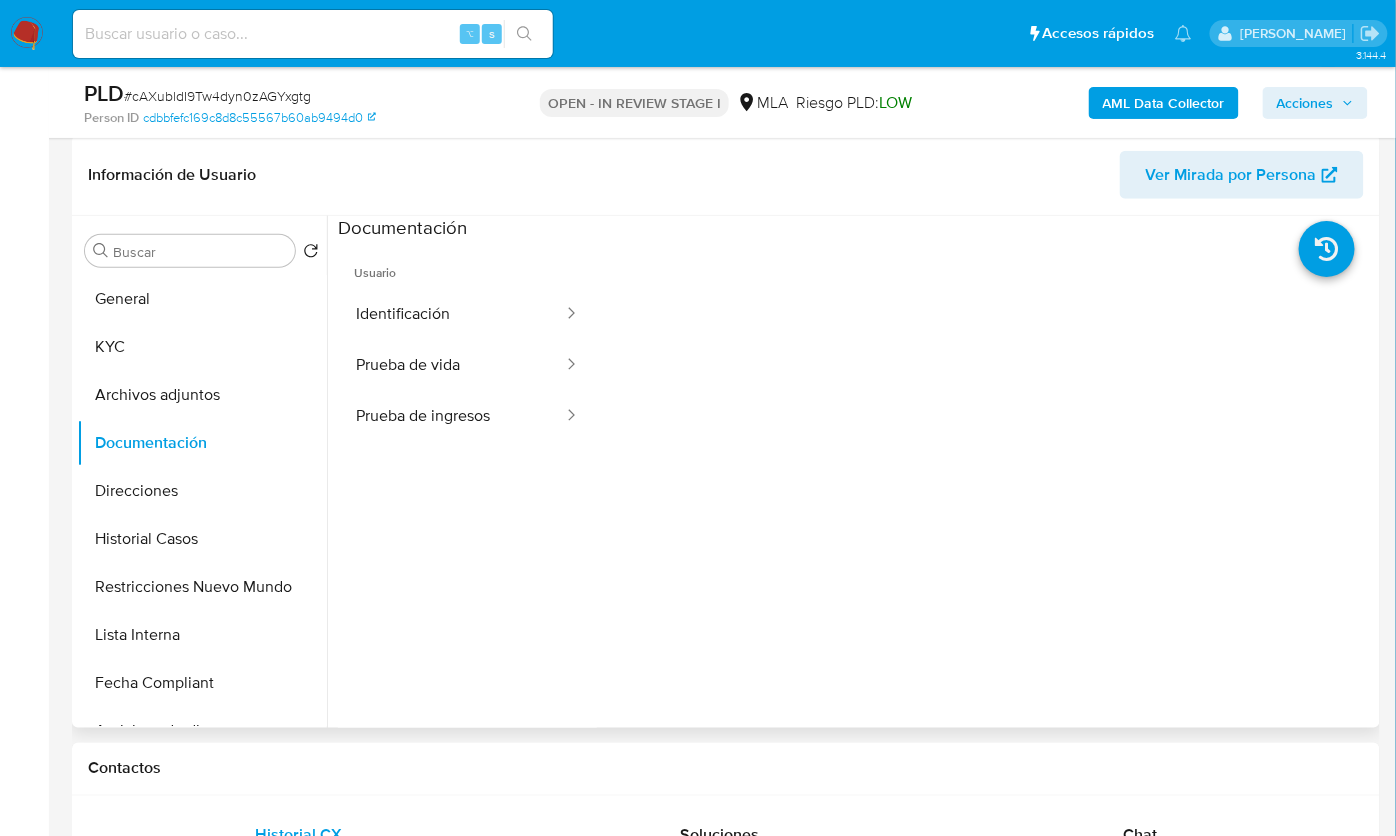 scroll, scrollTop: 290, scrollLeft: 0, axis: vertical 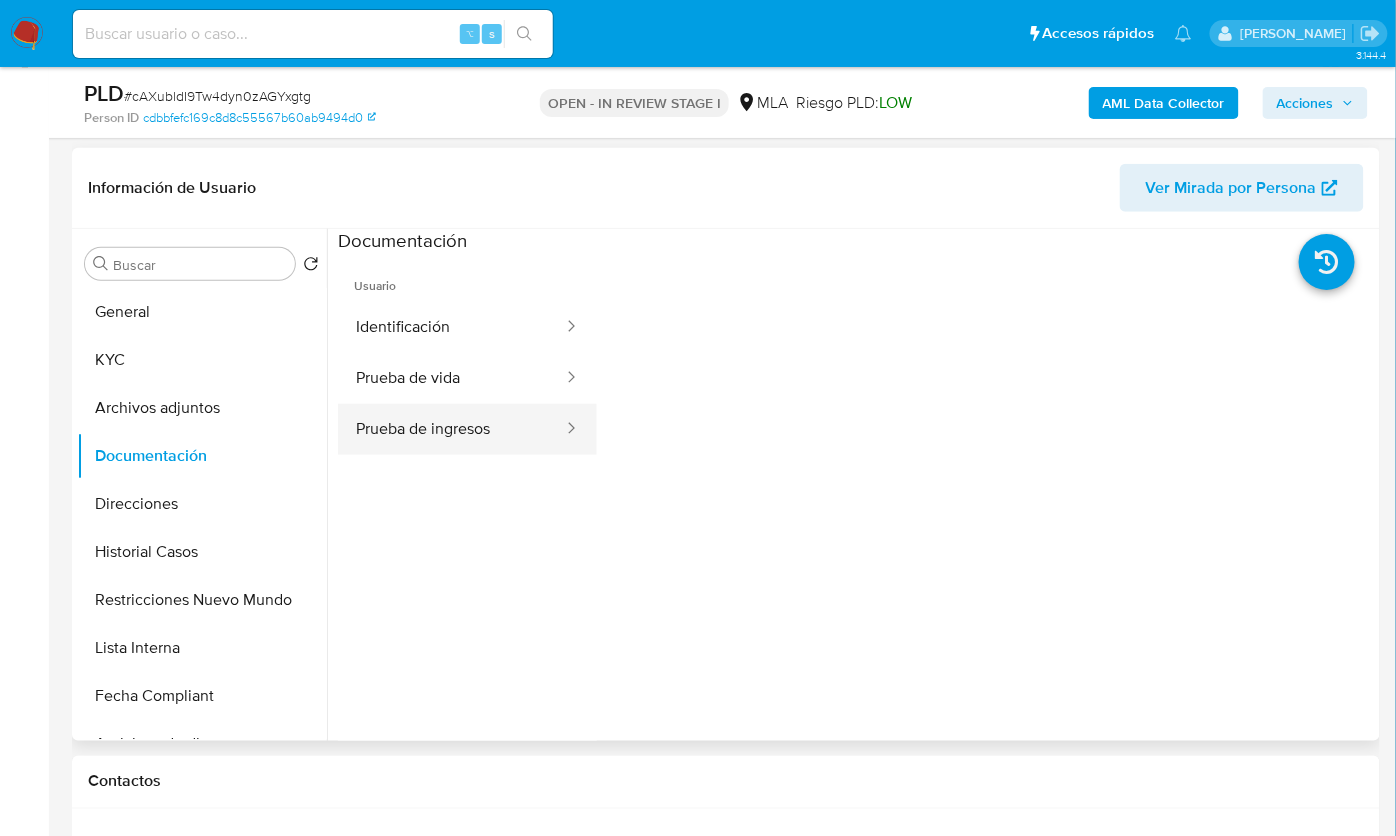 click on "Prueba de ingresos" at bounding box center (451, 429) 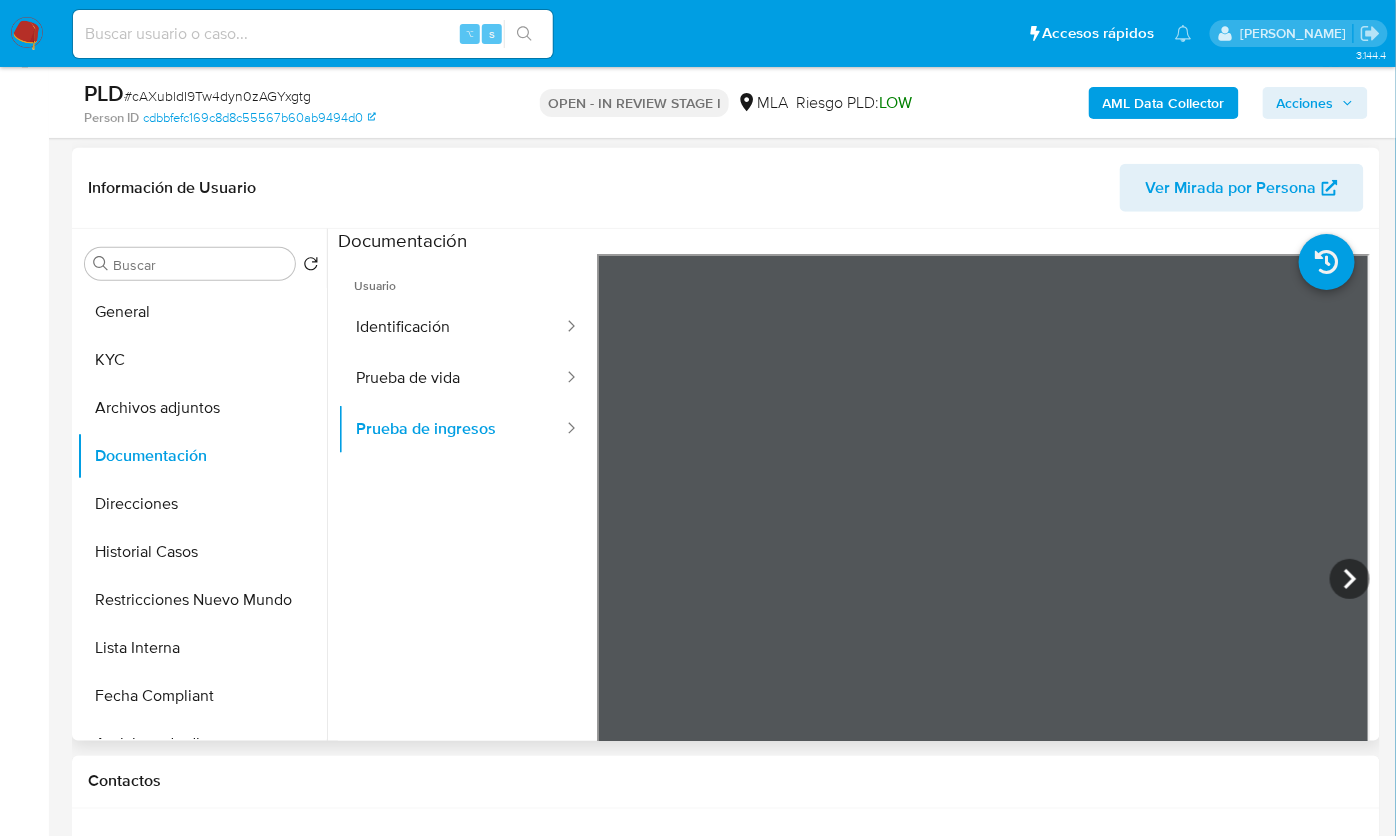 scroll, scrollTop: 0, scrollLeft: 0, axis: both 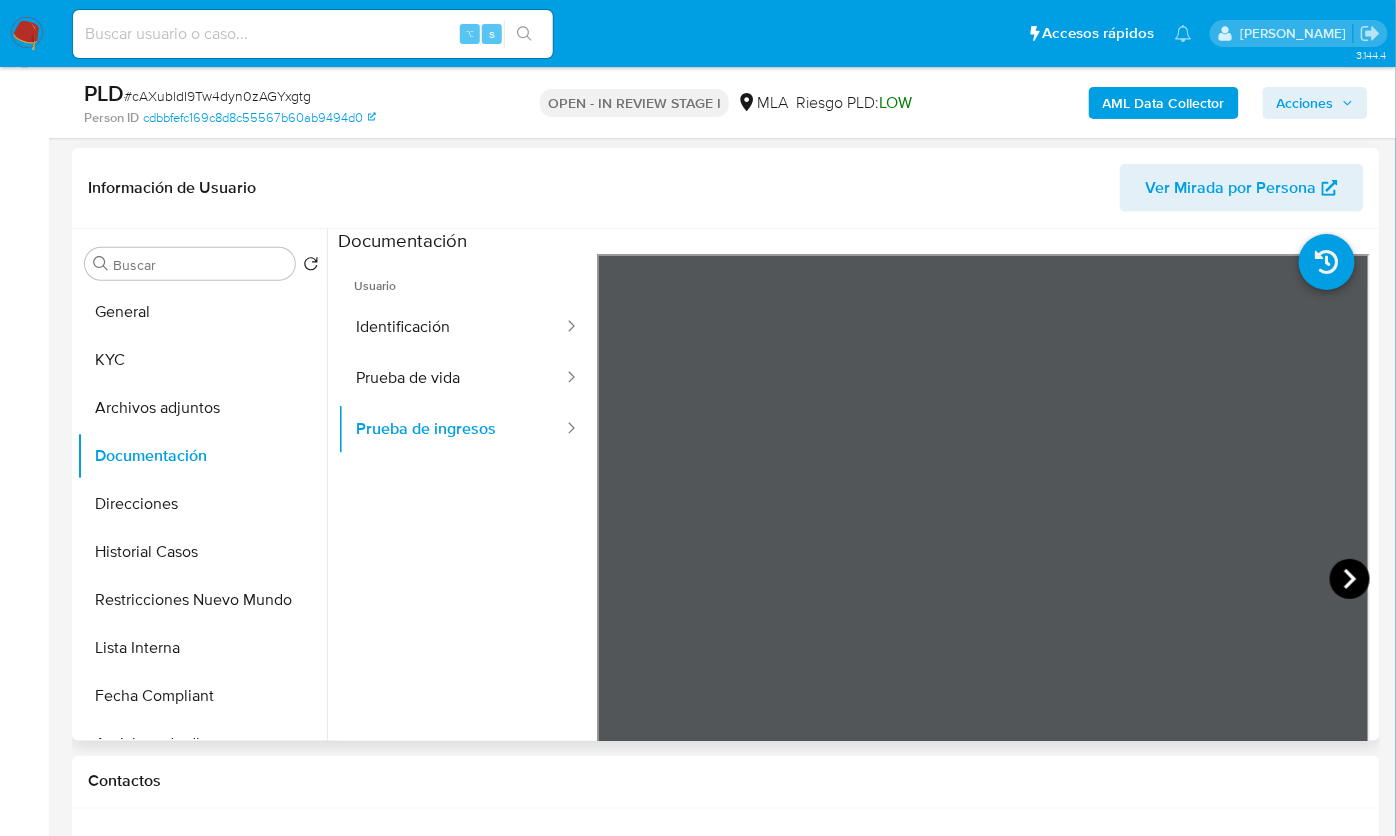 click 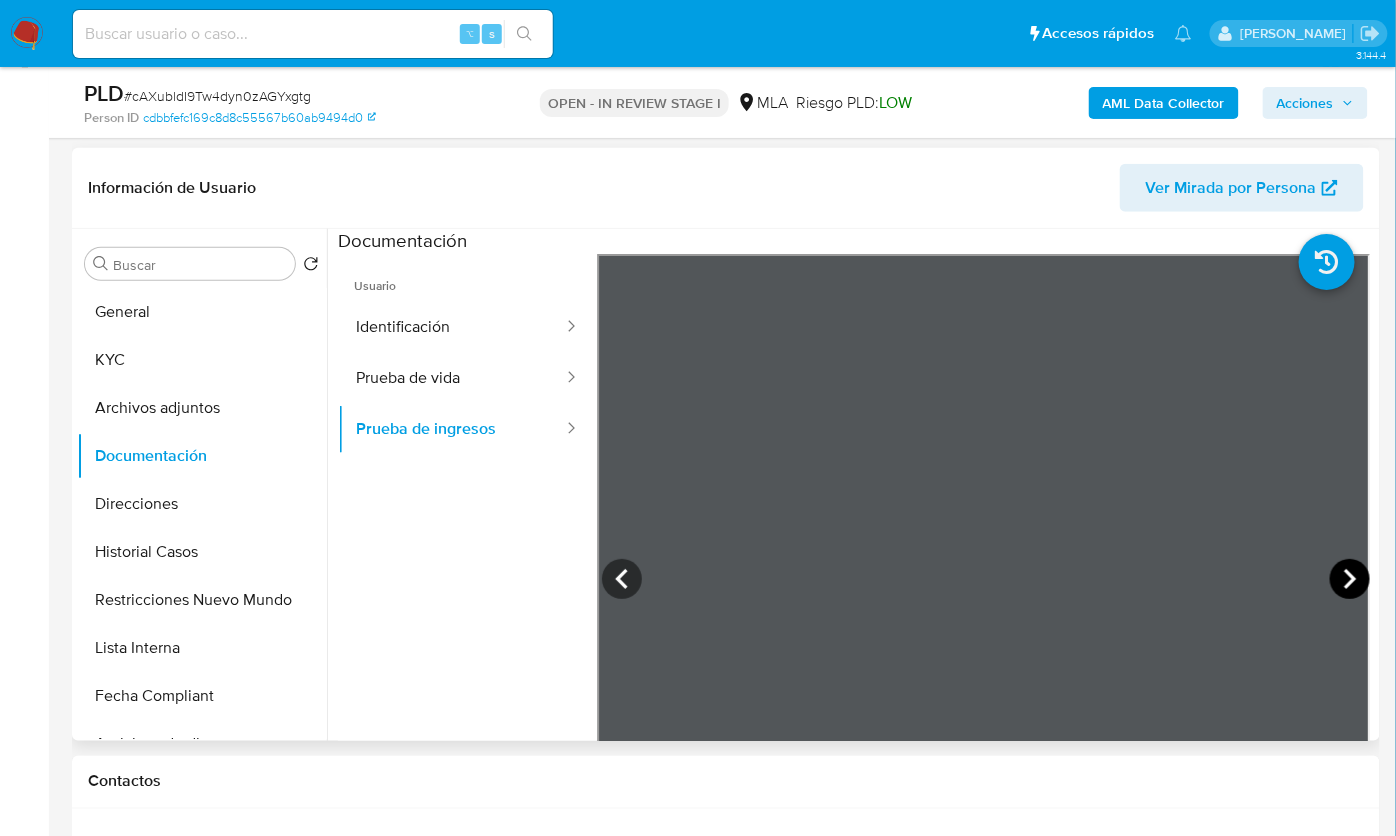 click 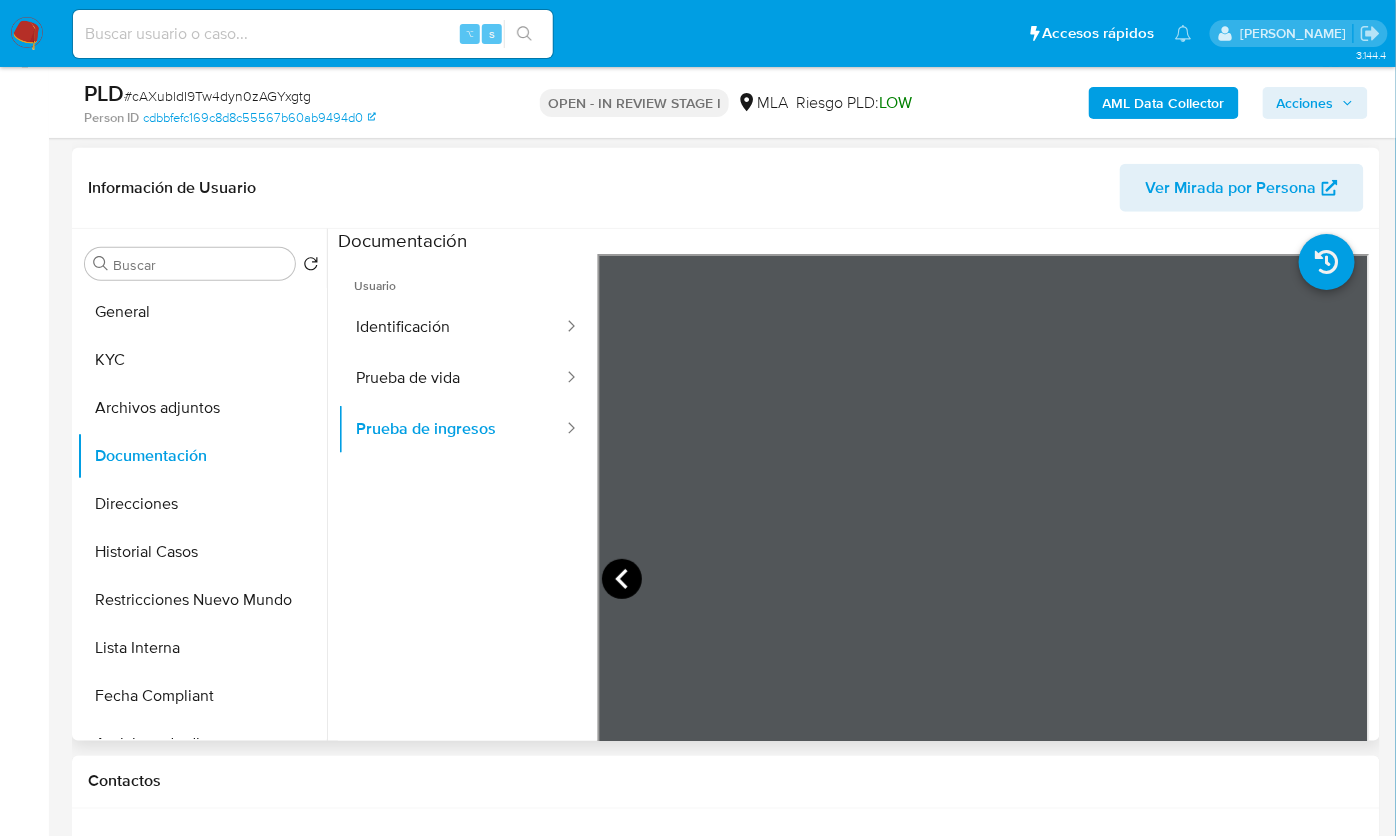 click 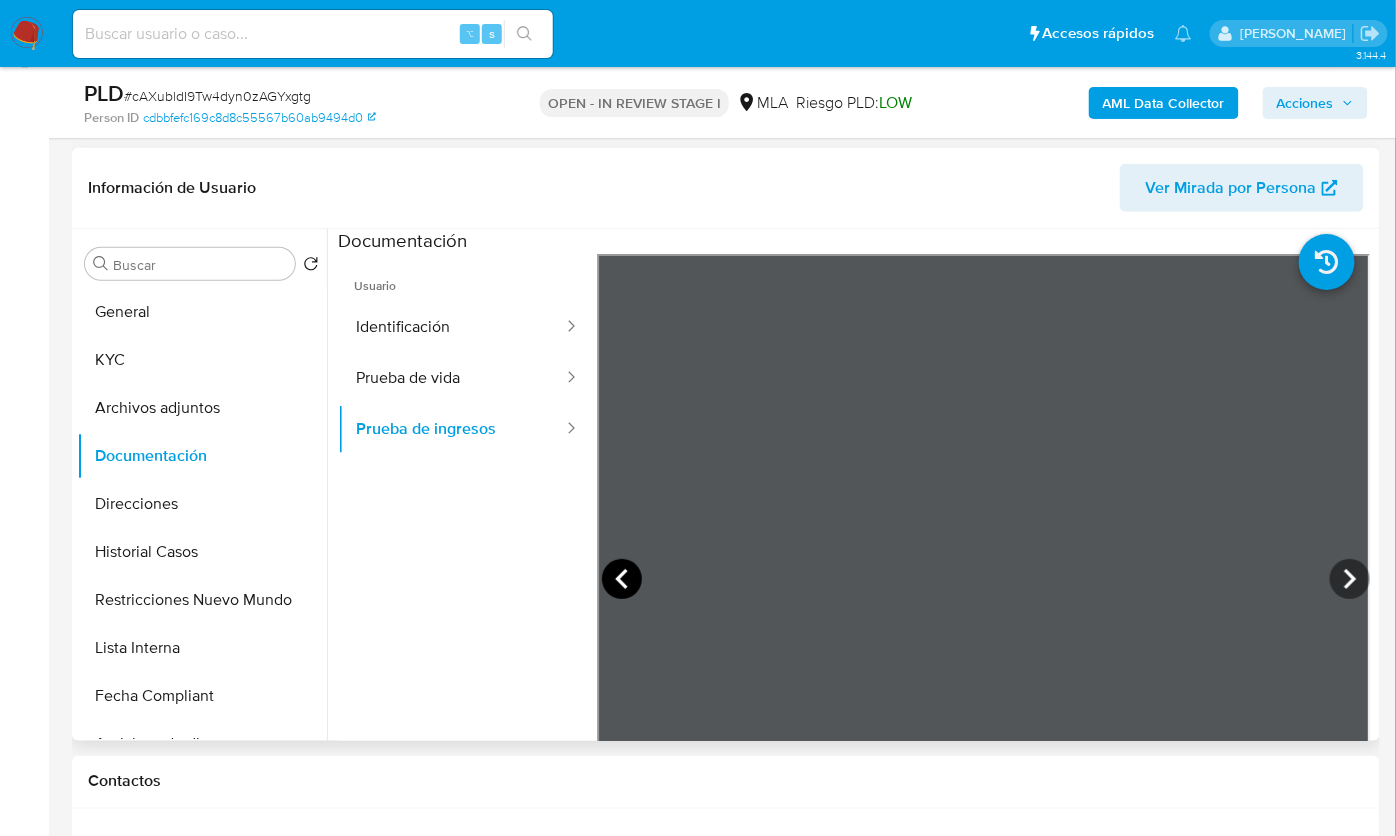 click 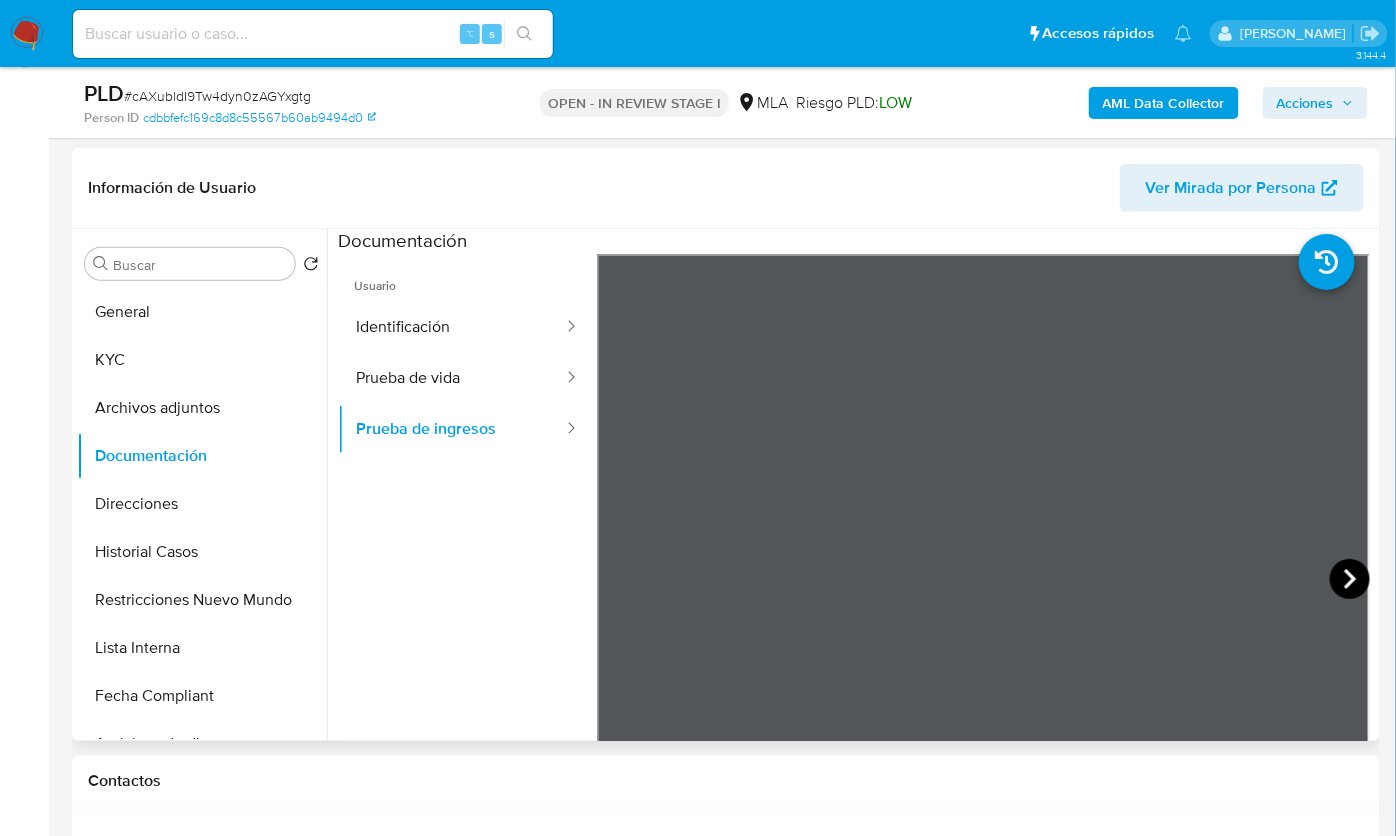 click 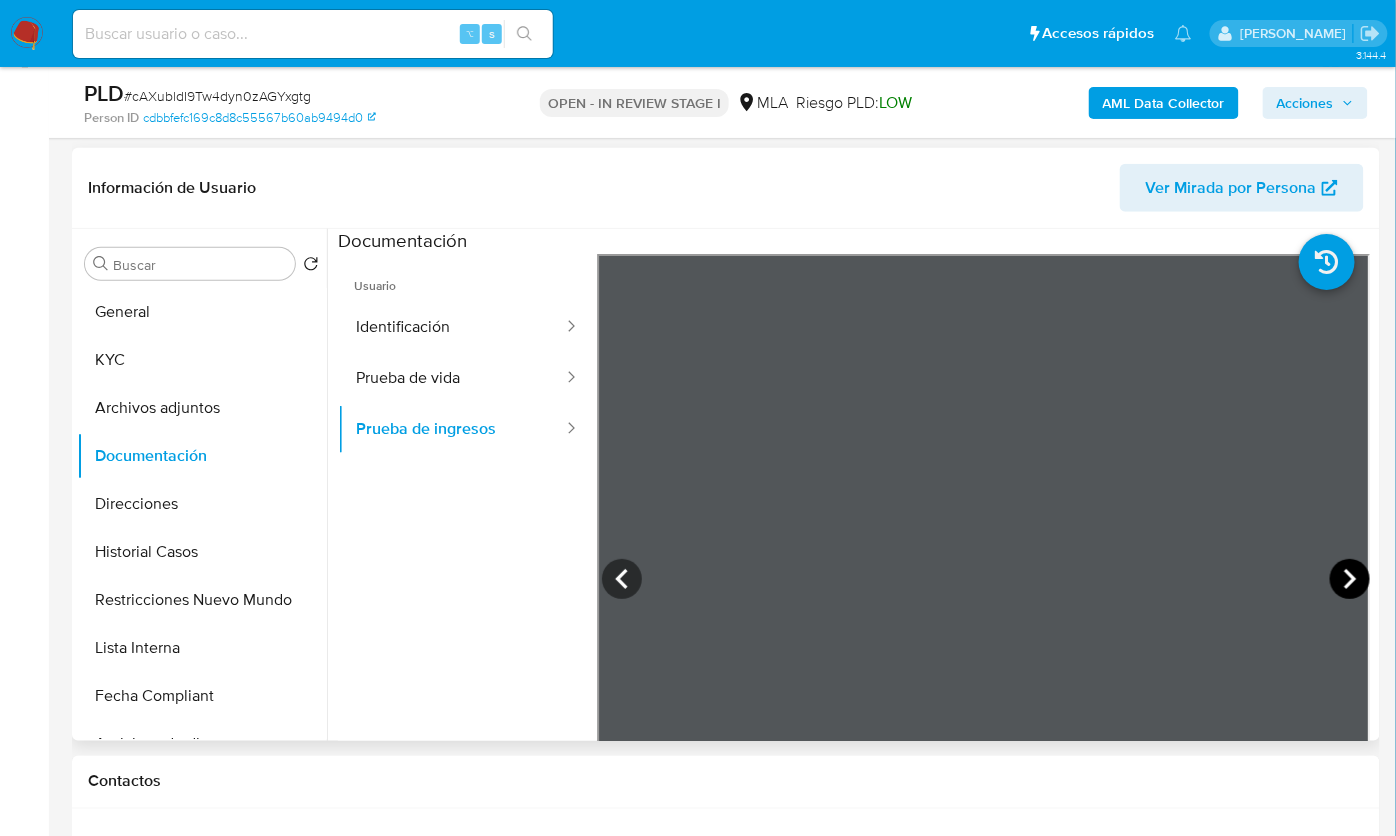 click 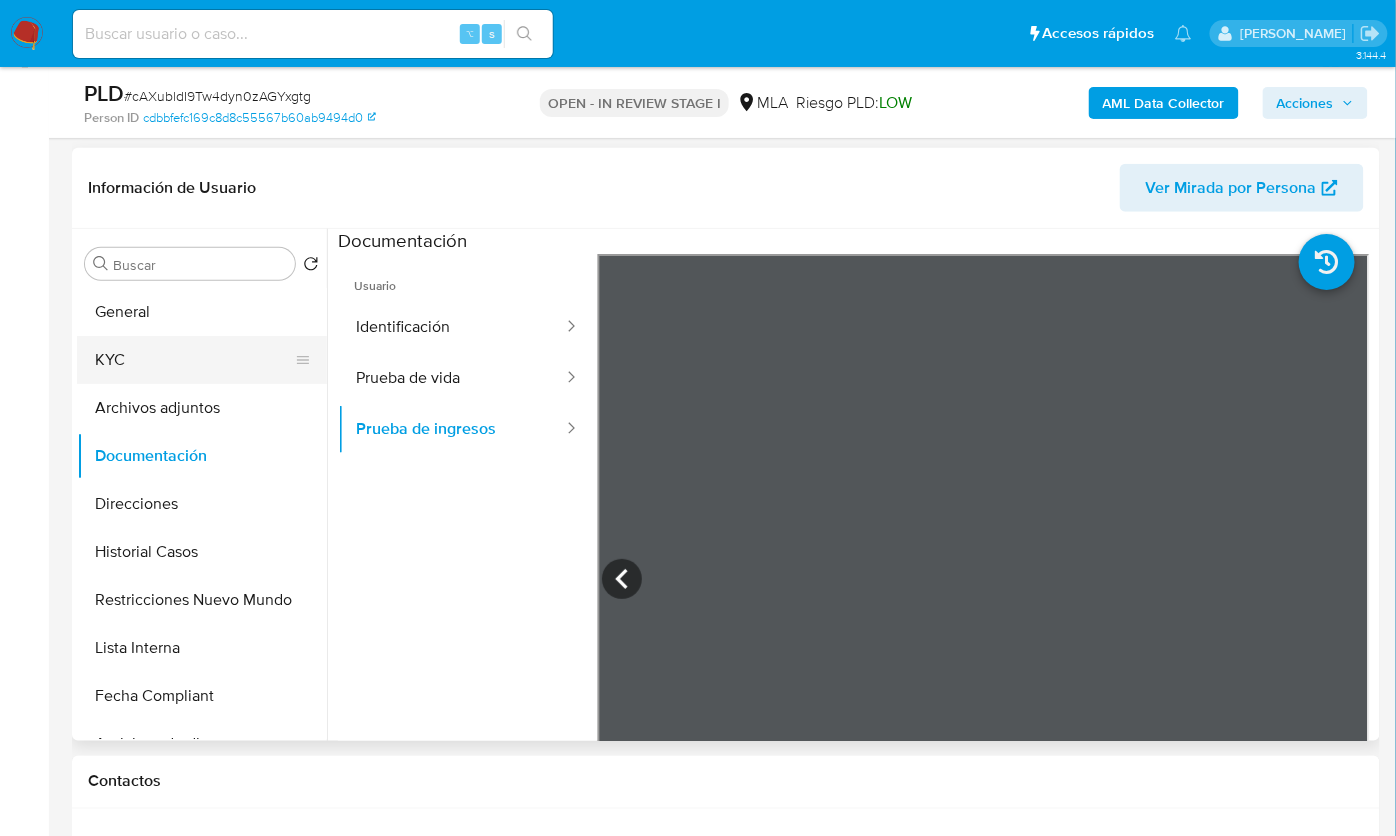 click on "KYC" at bounding box center [194, 360] 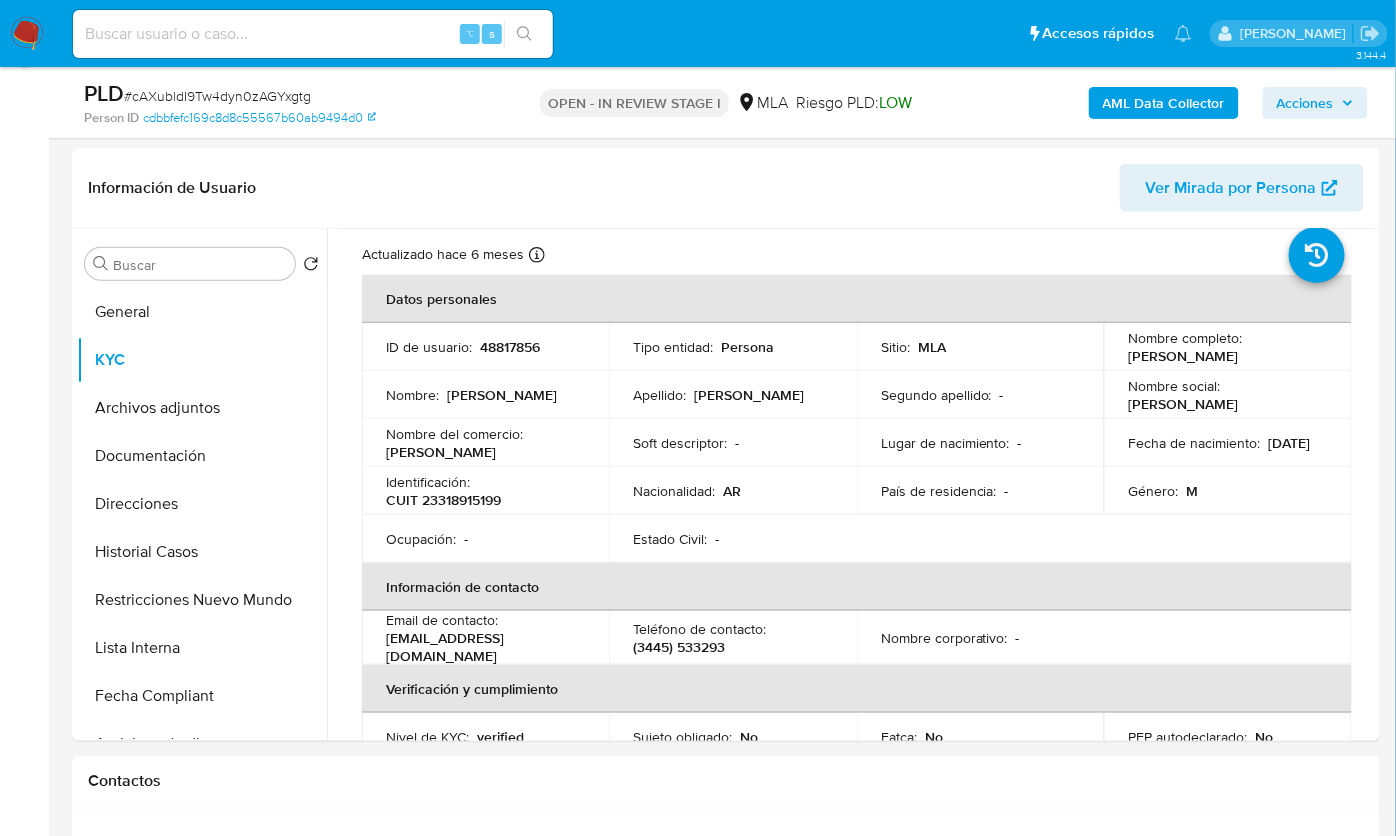 scroll, scrollTop: 0, scrollLeft: 0, axis: both 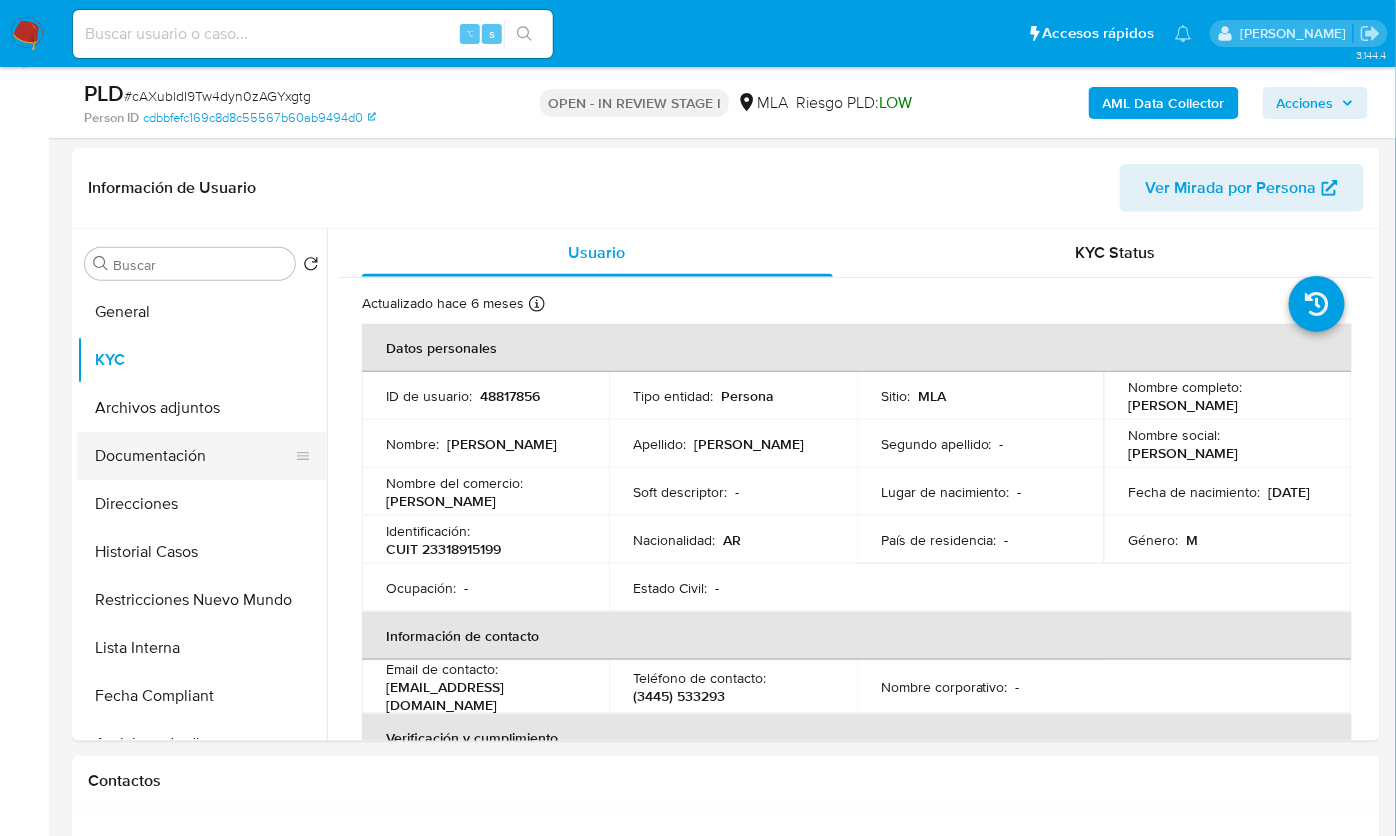 click on "Documentación" at bounding box center [194, 456] 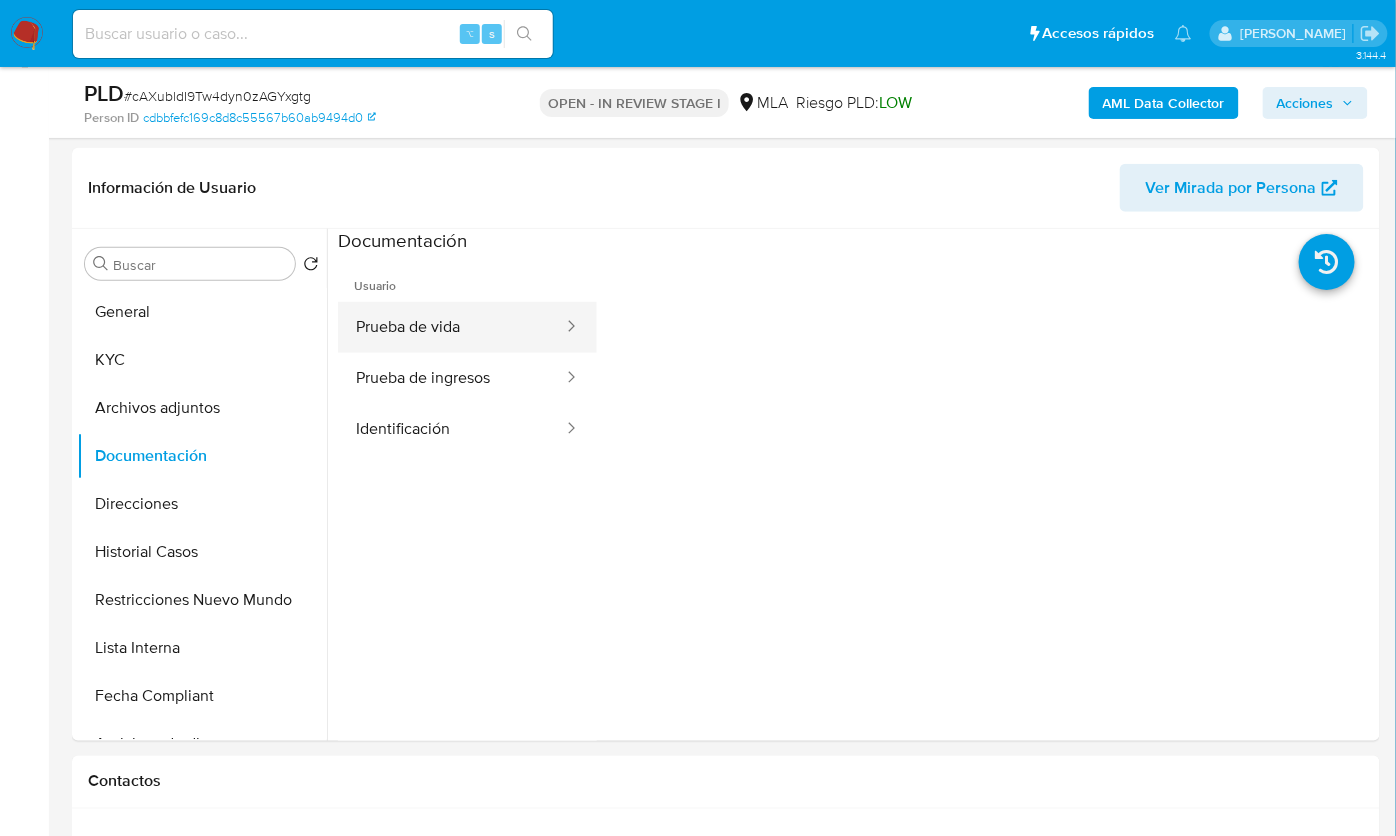 click on "Prueba de vida" at bounding box center [451, 327] 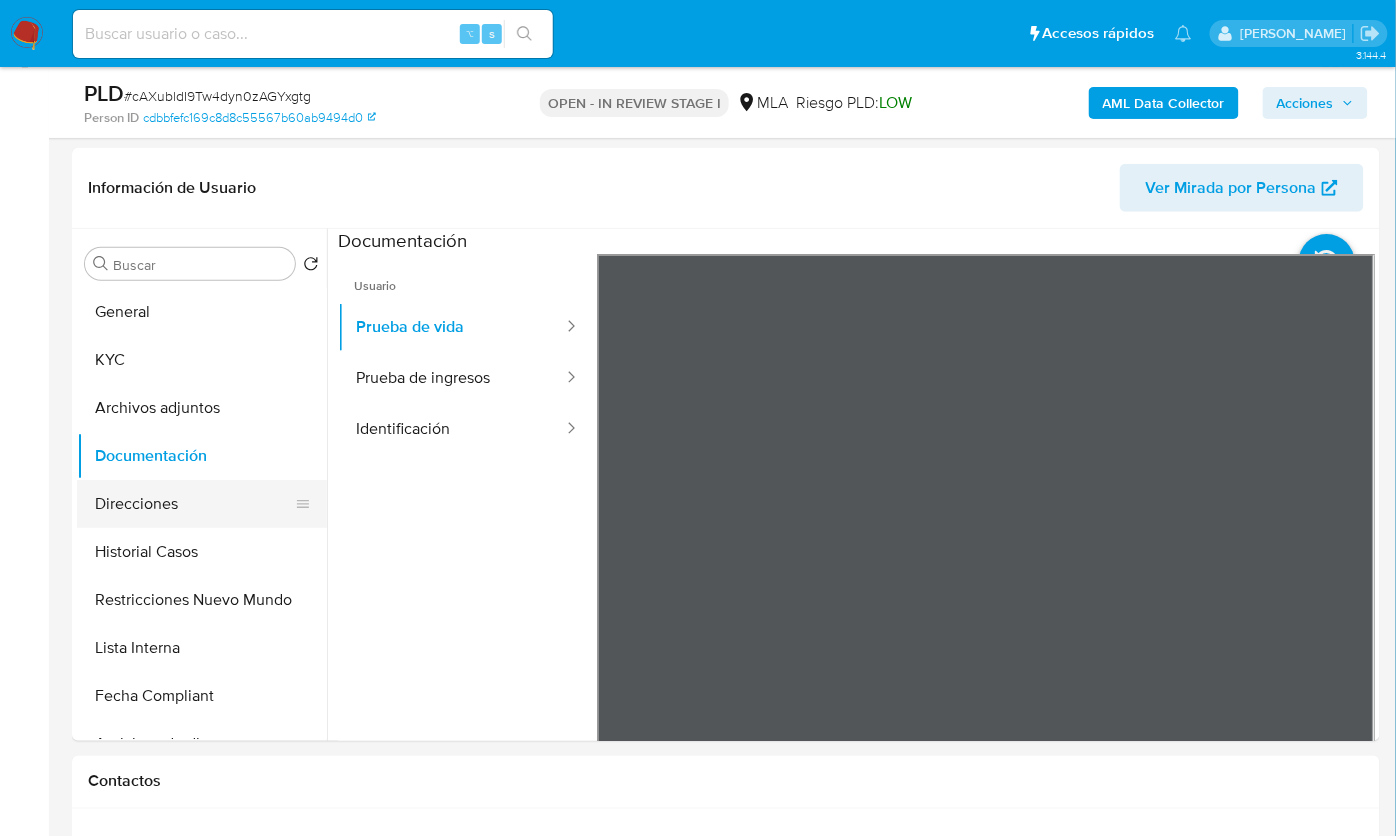 click on "Direcciones" at bounding box center [194, 504] 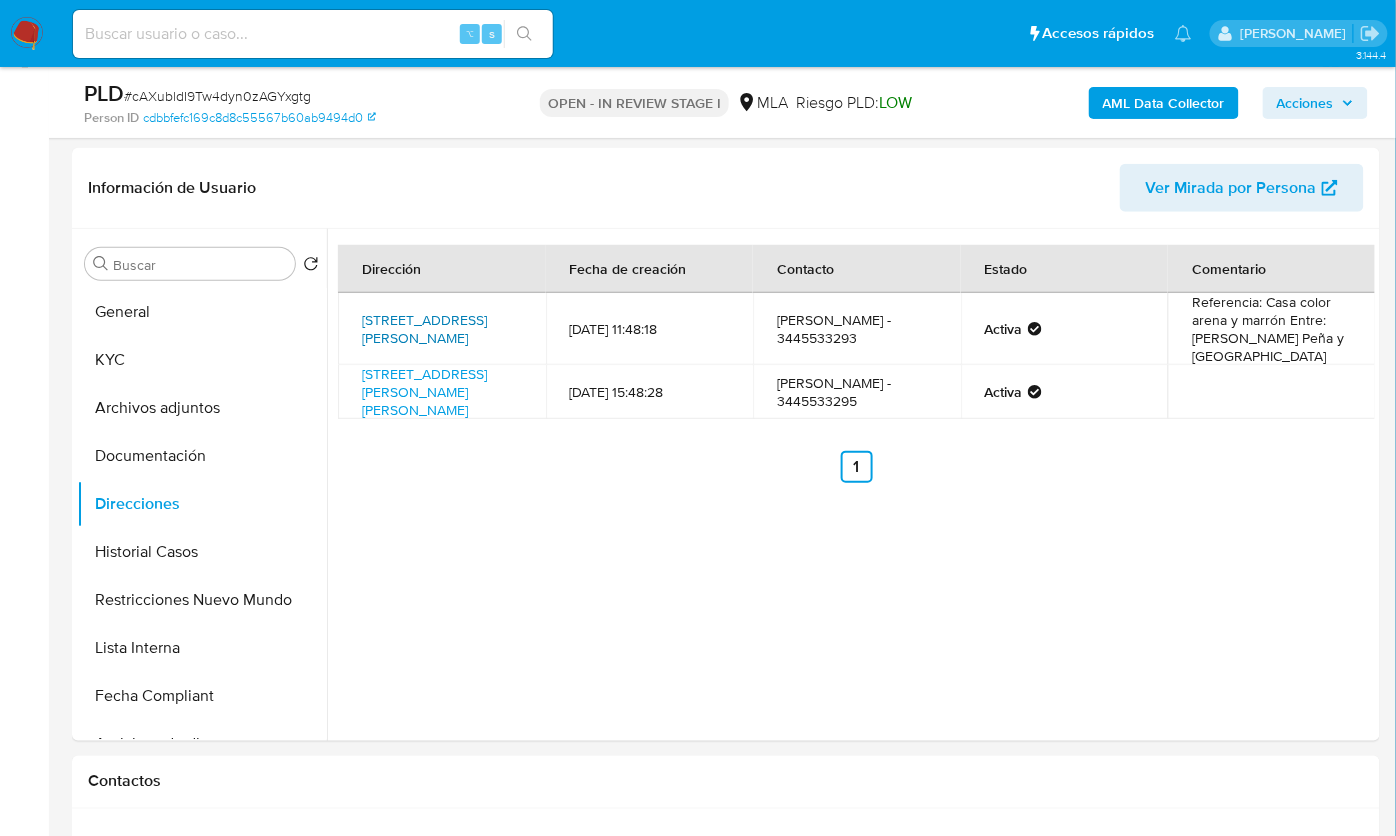 click on "Calle Virreynato Del Rio De La Plata 645, Basavilbaso, Entre Ríos, 3170, Argentina 645" at bounding box center [424, 329] 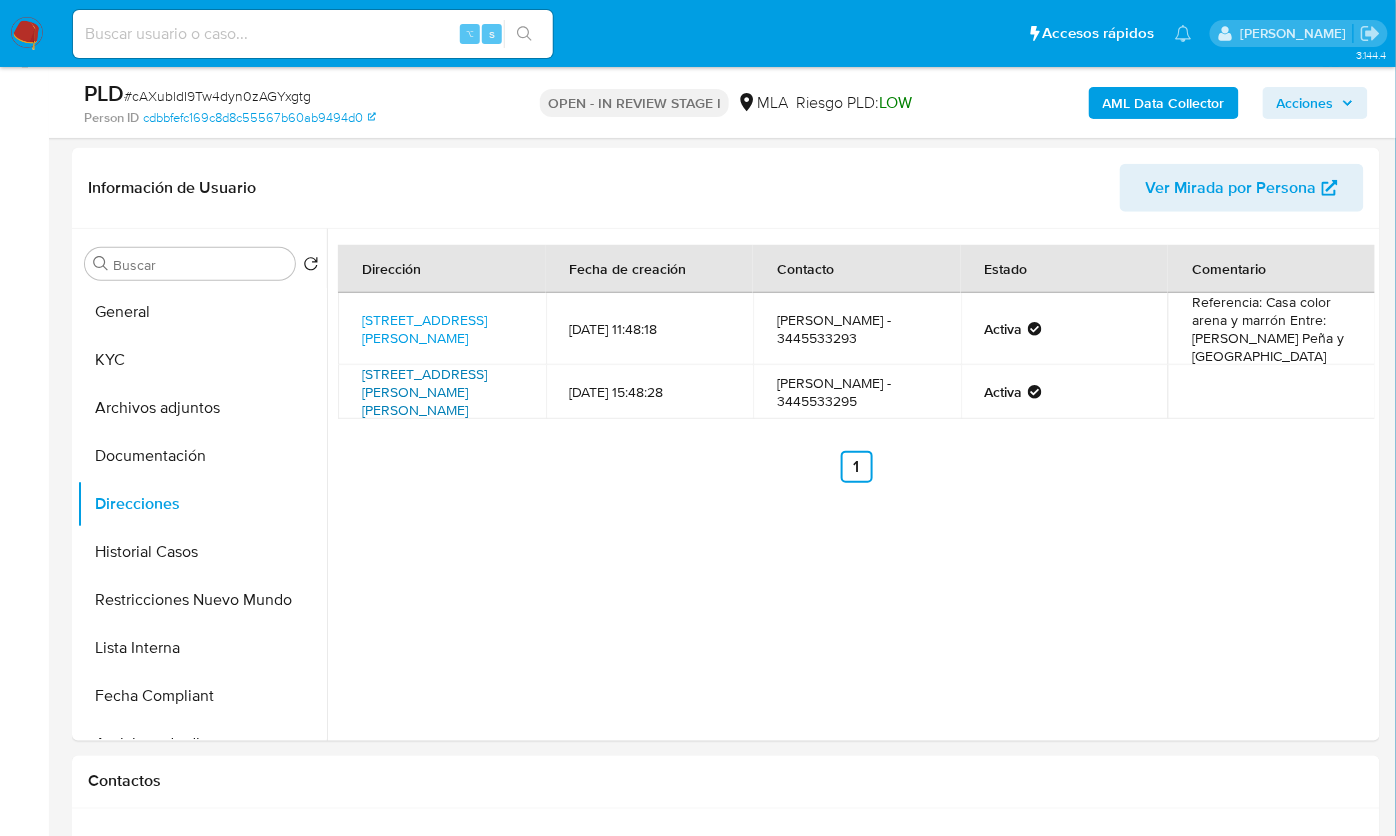 click on "San Martín 500, Basavilbaso, Entre Ríos, 3170, Argentina 500" at bounding box center (424, 392) 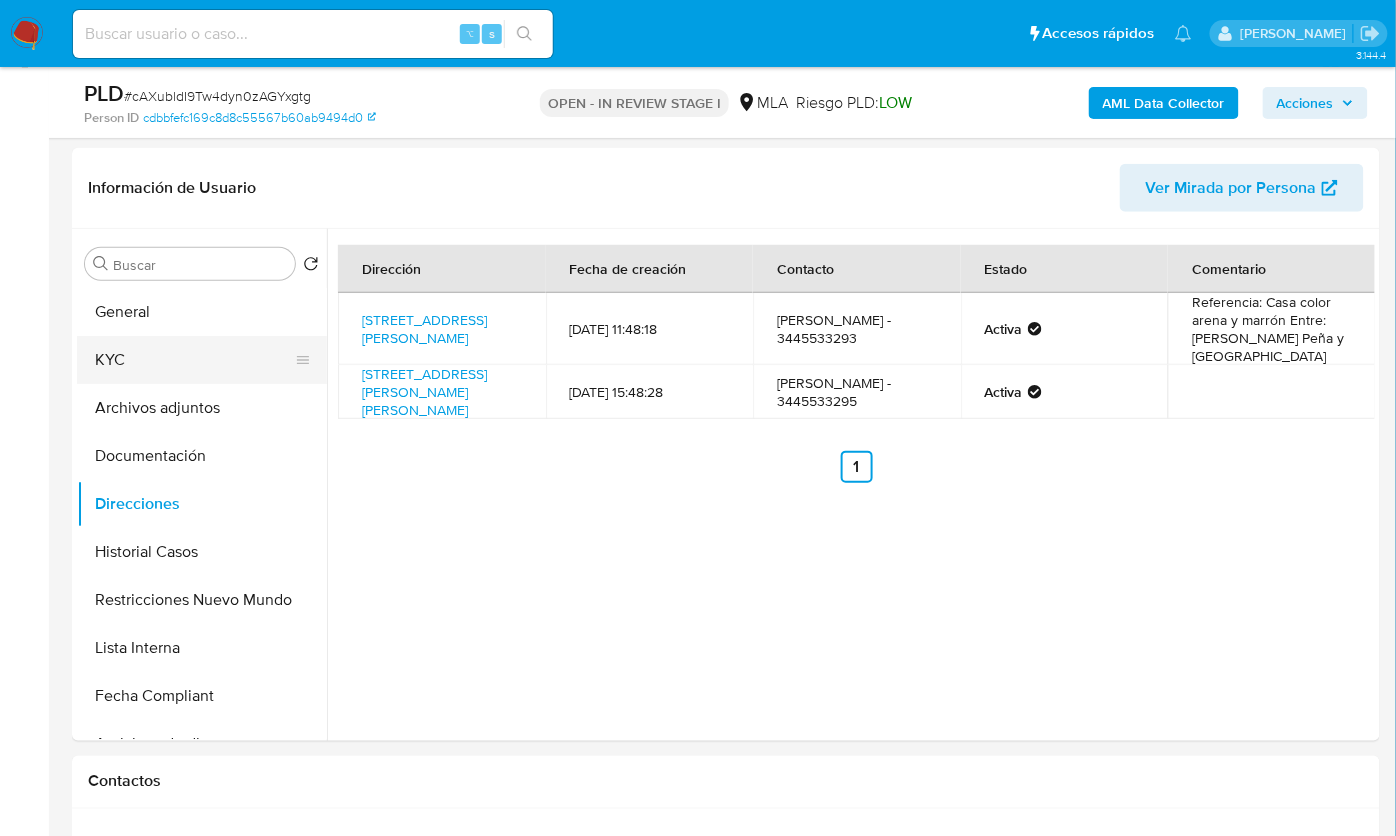 click on "KYC" at bounding box center [194, 360] 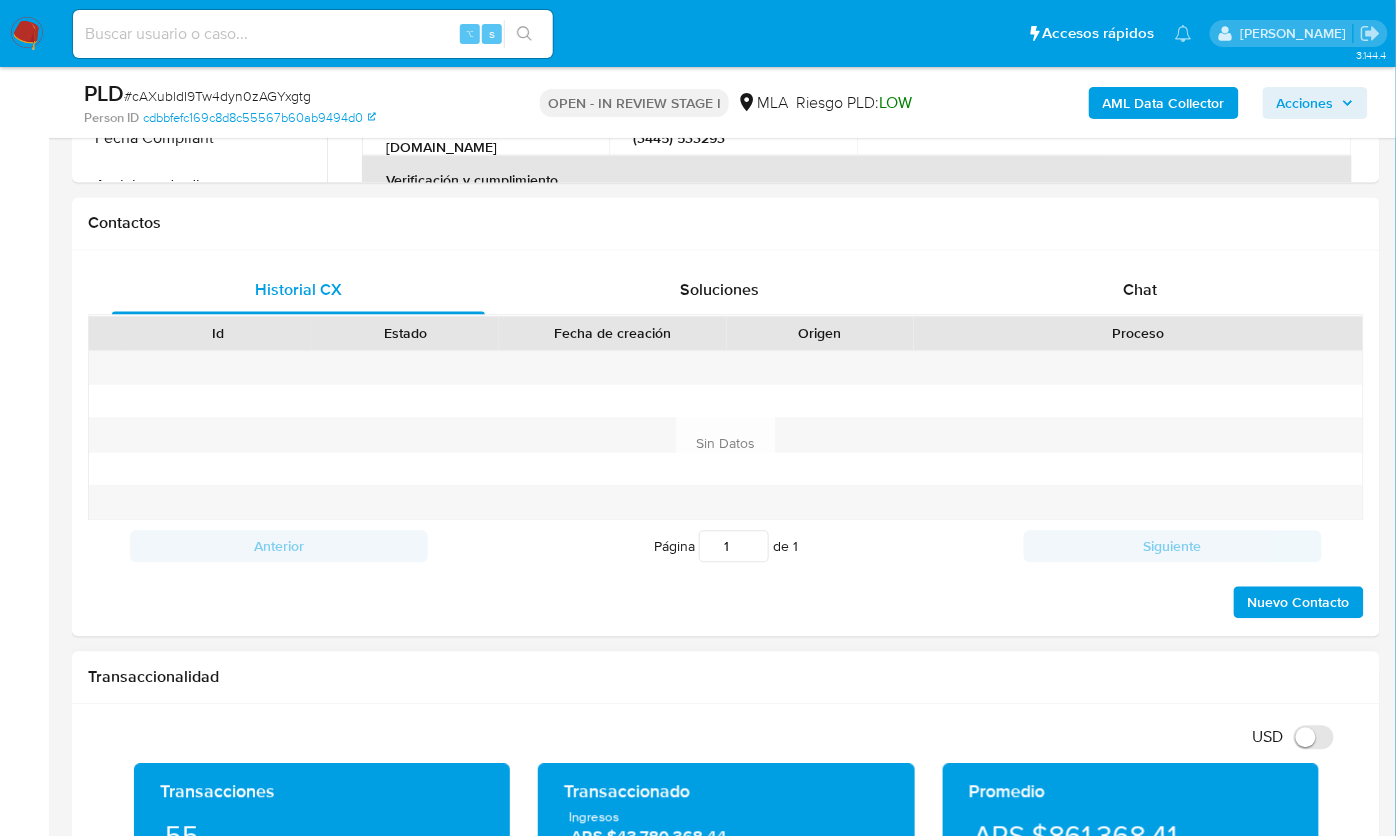 scroll, scrollTop: 842, scrollLeft: 0, axis: vertical 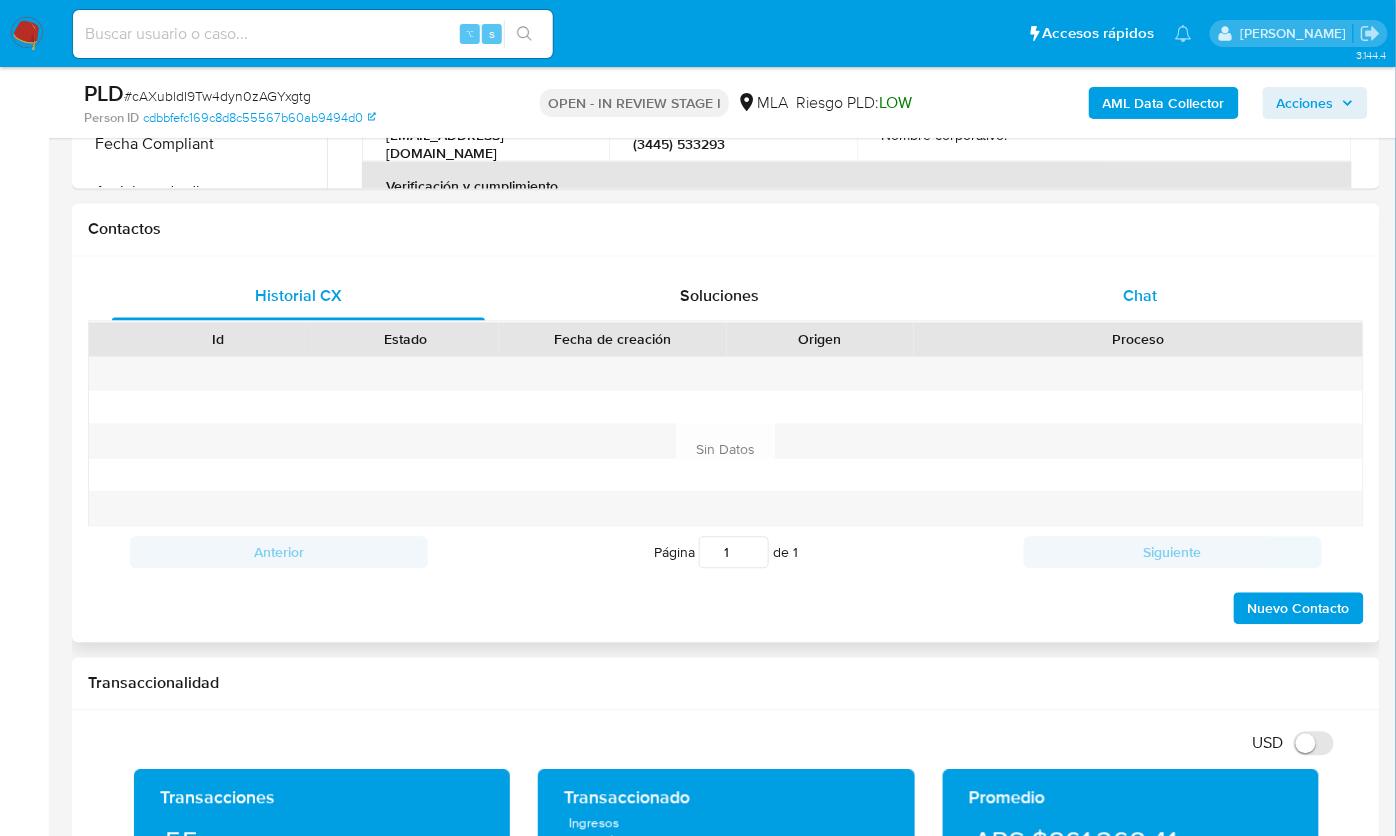 click on "Chat" at bounding box center [1141, 296] 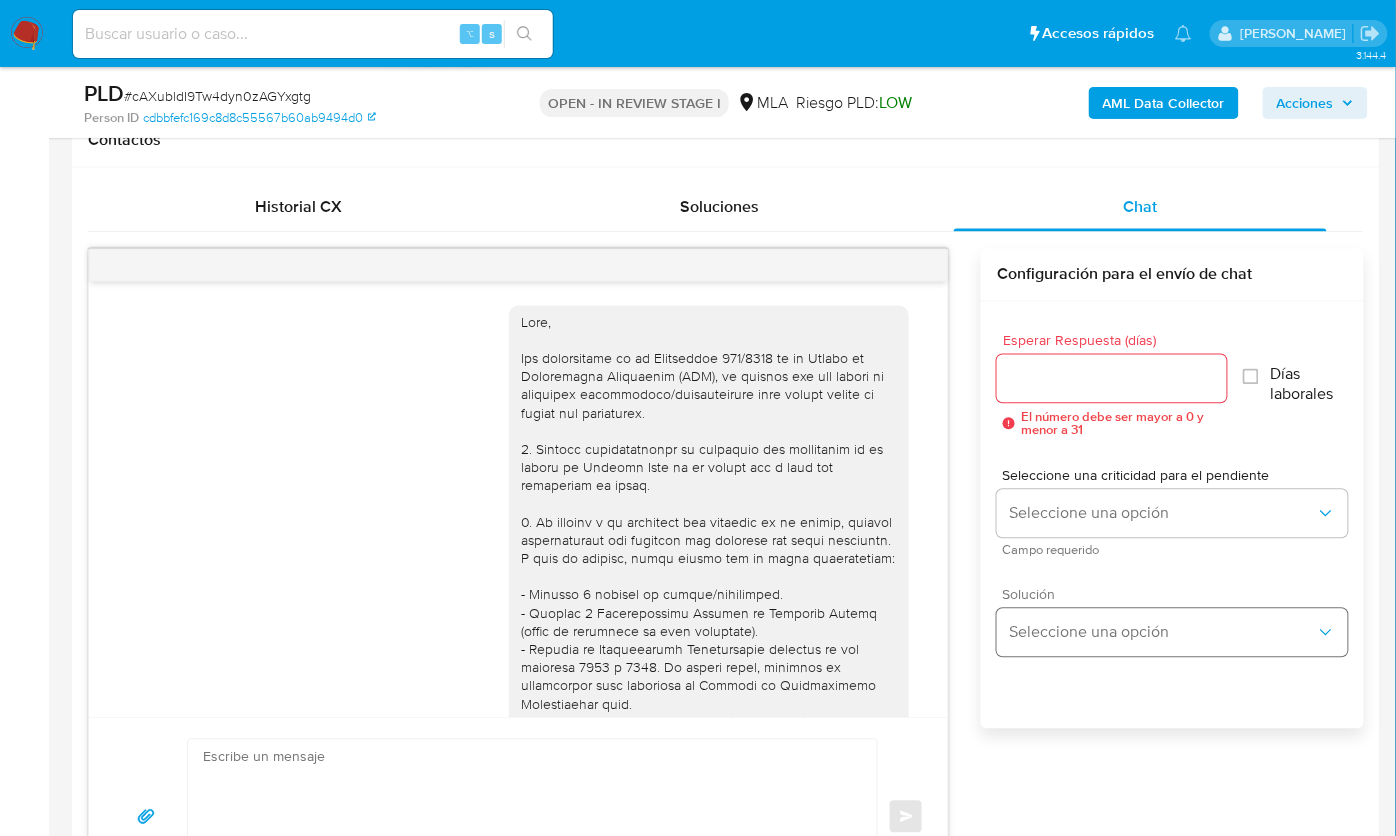 scroll, scrollTop: 982, scrollLeft: 0, axis: vertical 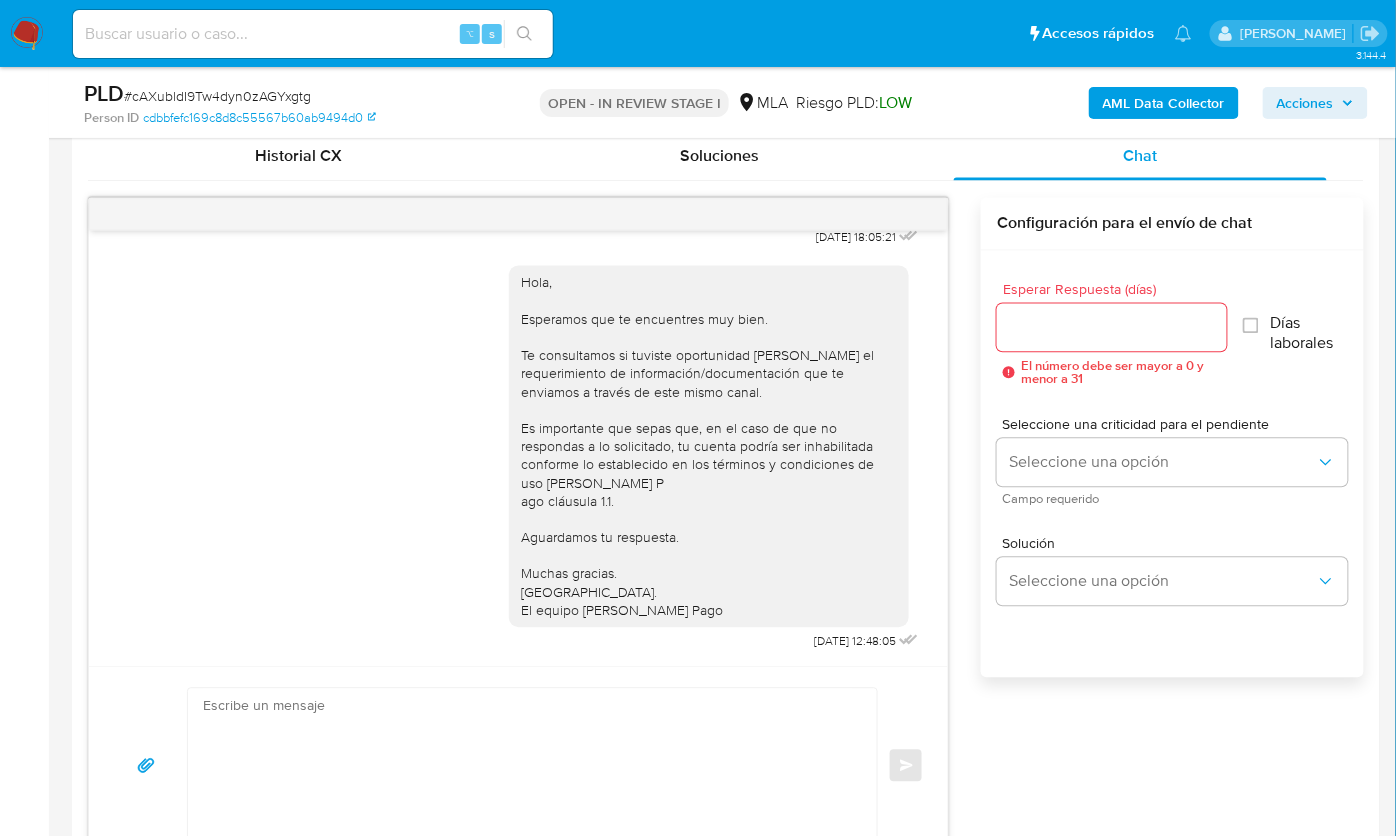 click on "Esperar Respuesta (días) El número debe ser mayor a 0 y menor a 31 Días laborales Seleccione una criticidad para el pendiente Seleccione una opción Campo requerido Solución Seleccione una opción" at bounding box center (1172, 491) 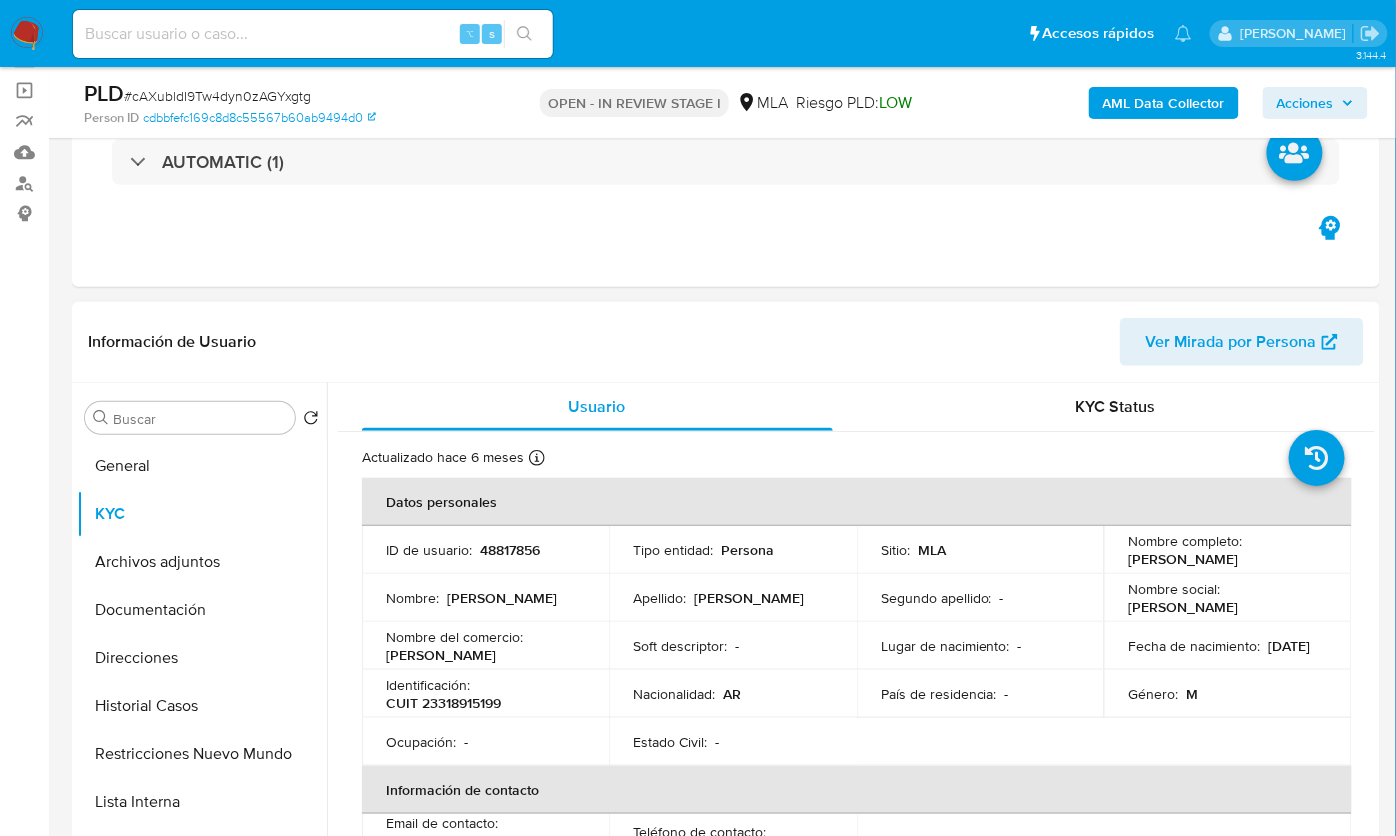 scroll, scrollTop: 132, scrollLeft: 0, axis: vertical 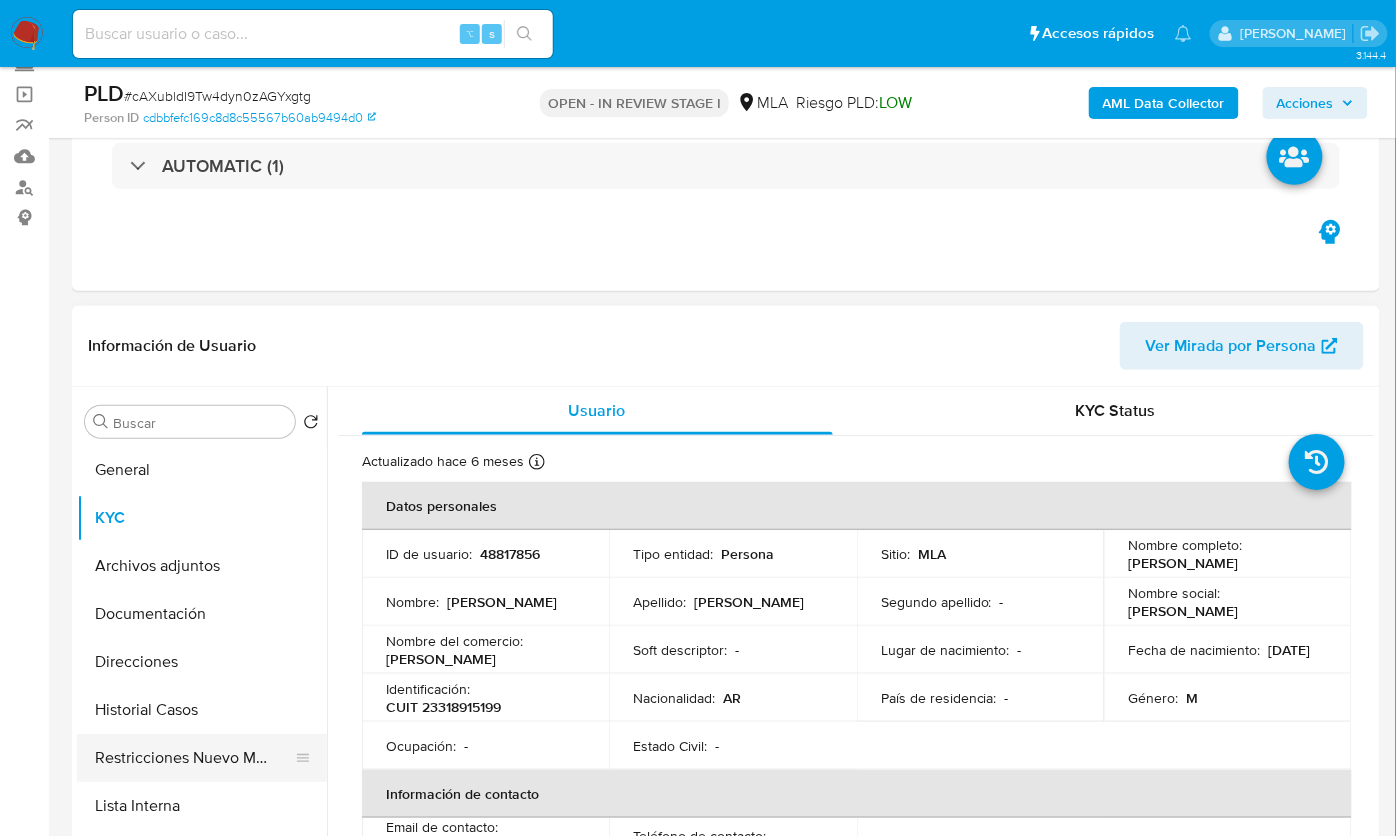 click on "Restricciones Nuevo Mundo" at bounding box center (194, 758) 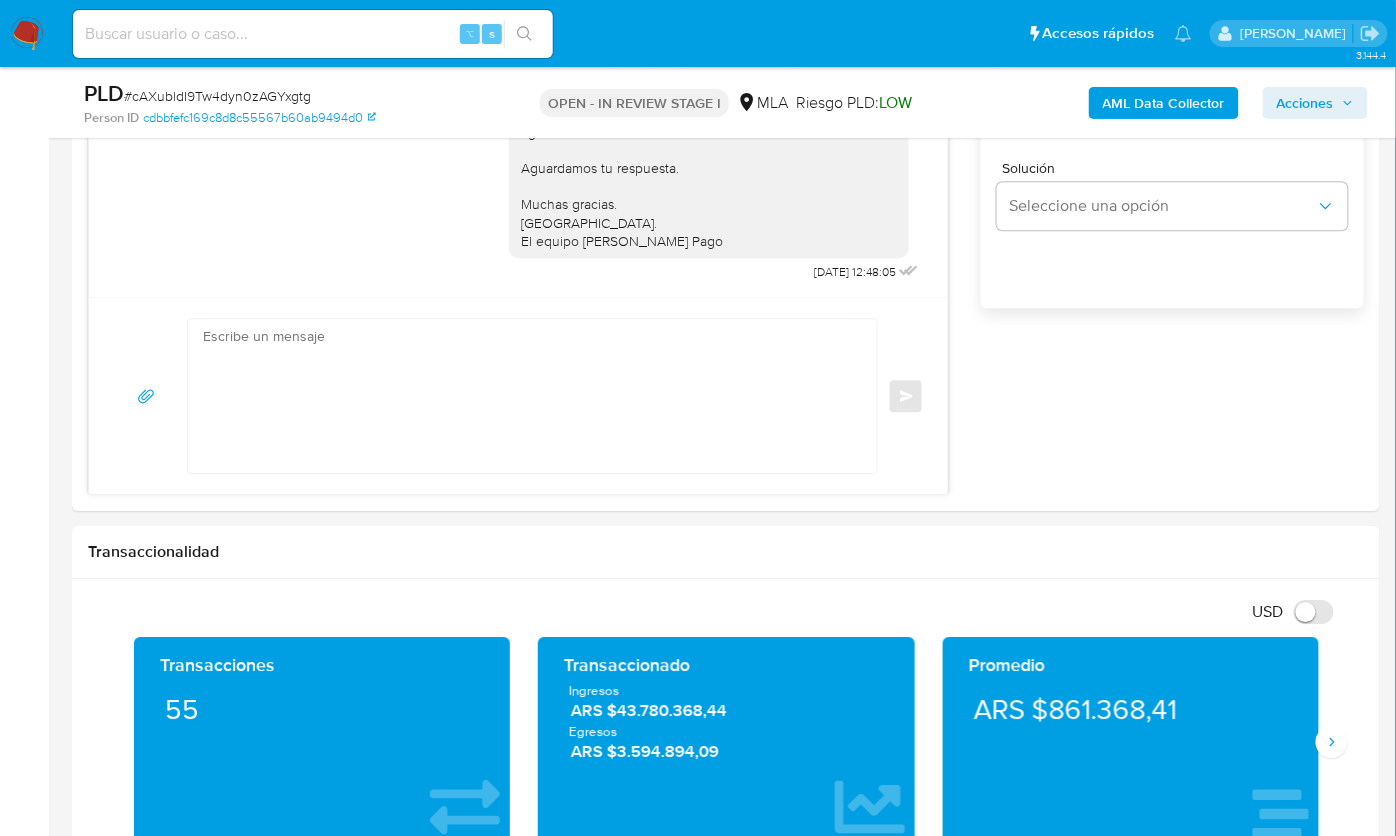 scroll, scrollTop: 0, scrollLeft: 0, axis: both 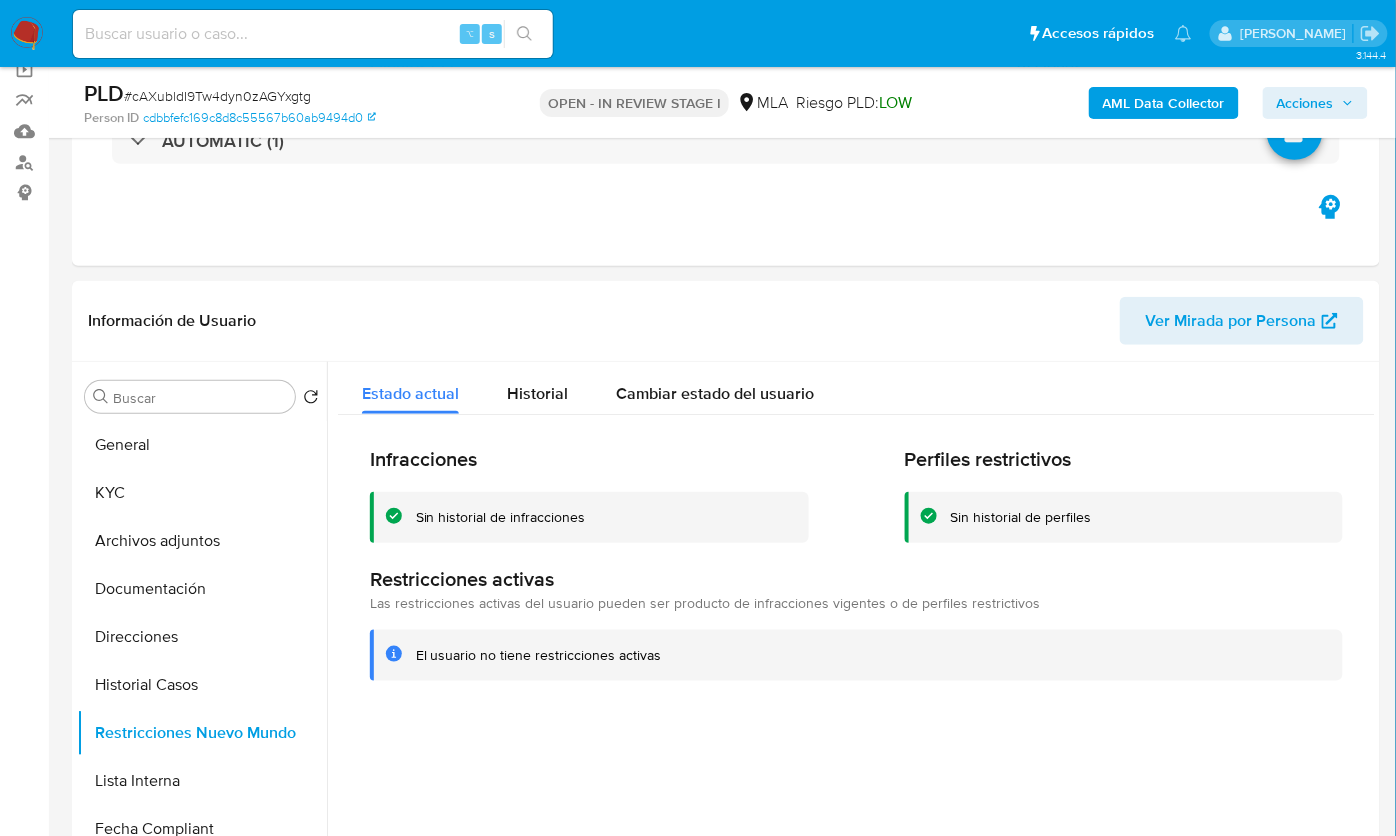 click on "AML Data Collector" at bounding box center [1164, 103] 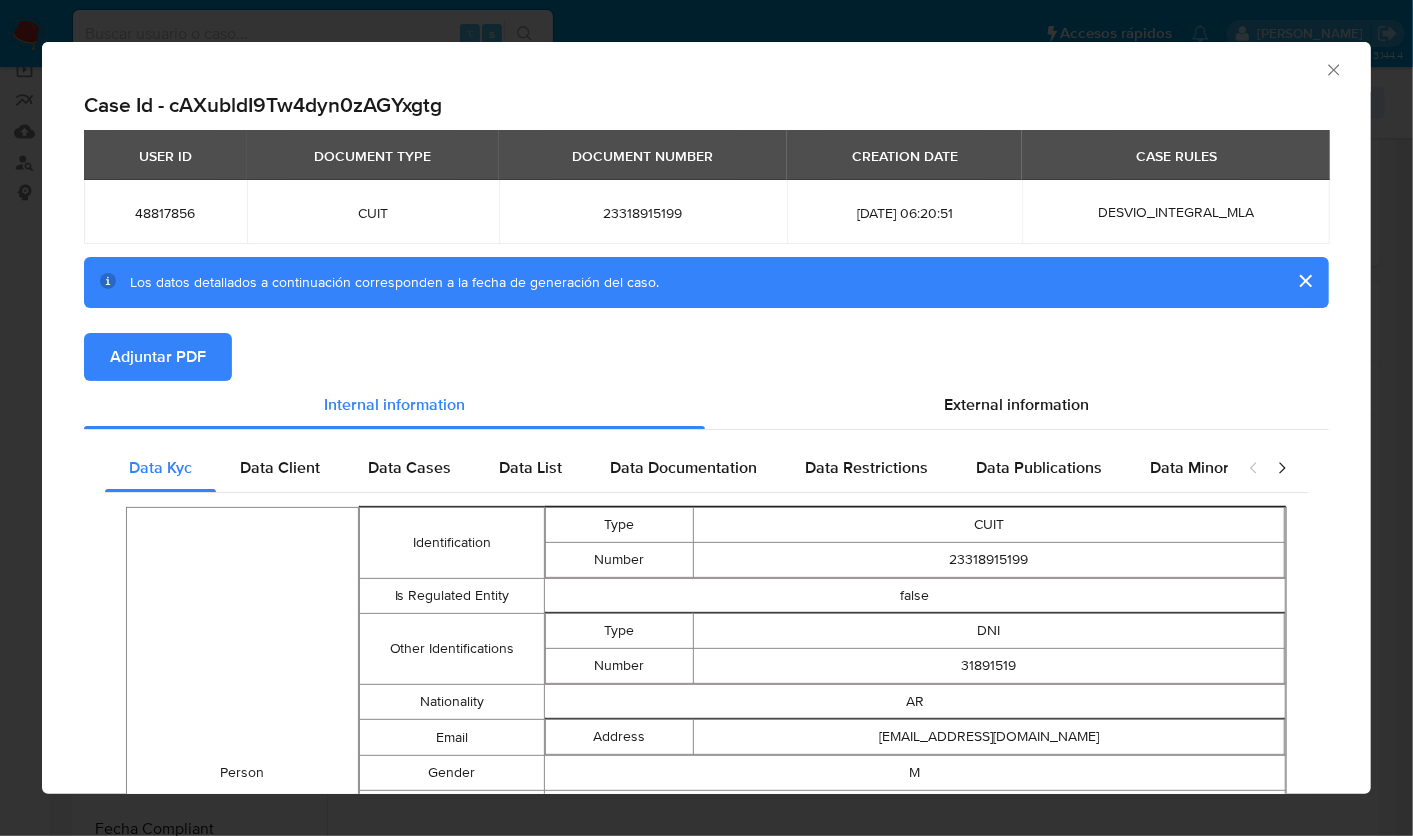 click on "Adjuntar PDF" at bounding box center (158, 357) 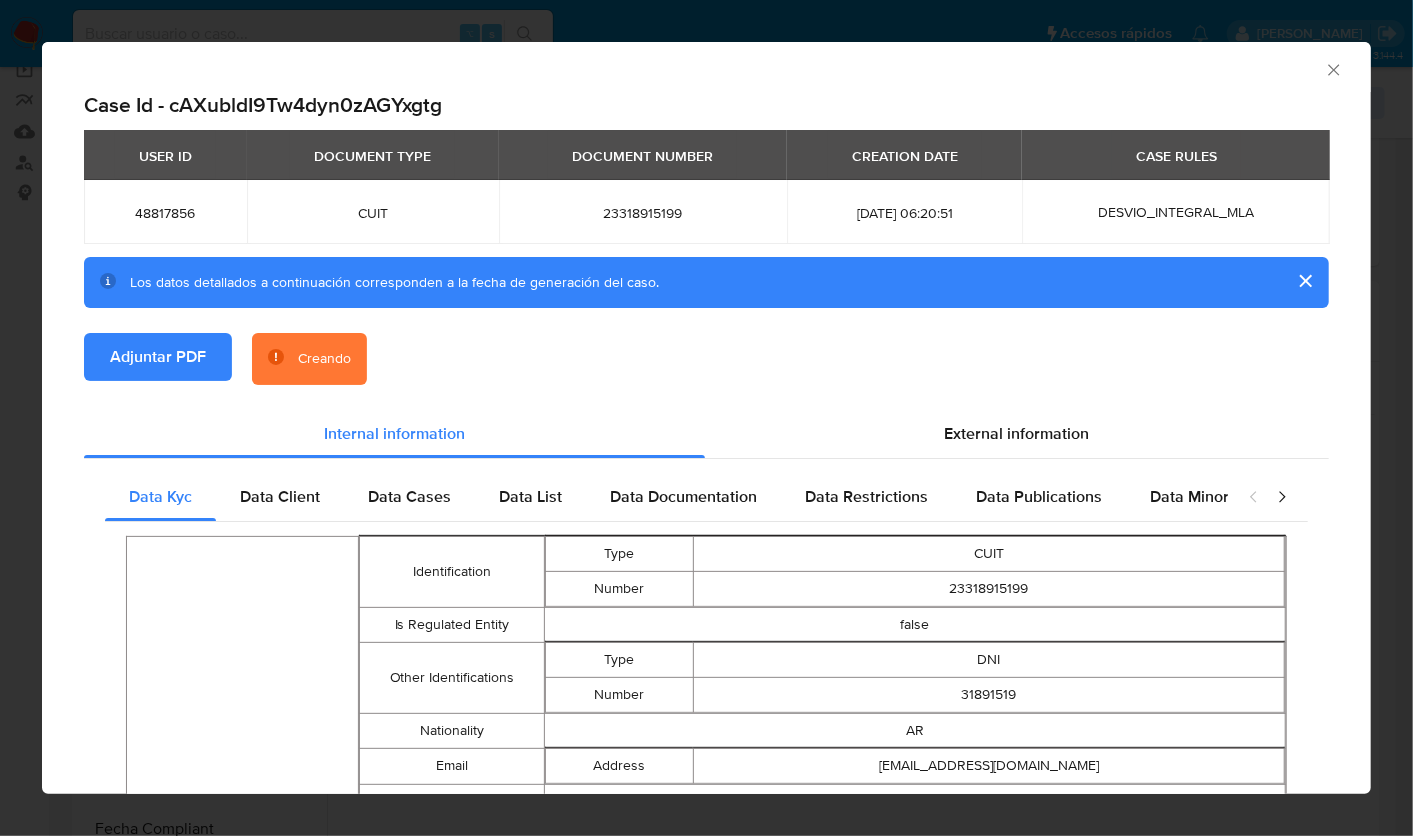click on "Case Id - cAXubldI9Tw4dyn0zAGYxgtg" at bounding box center (706, 105) 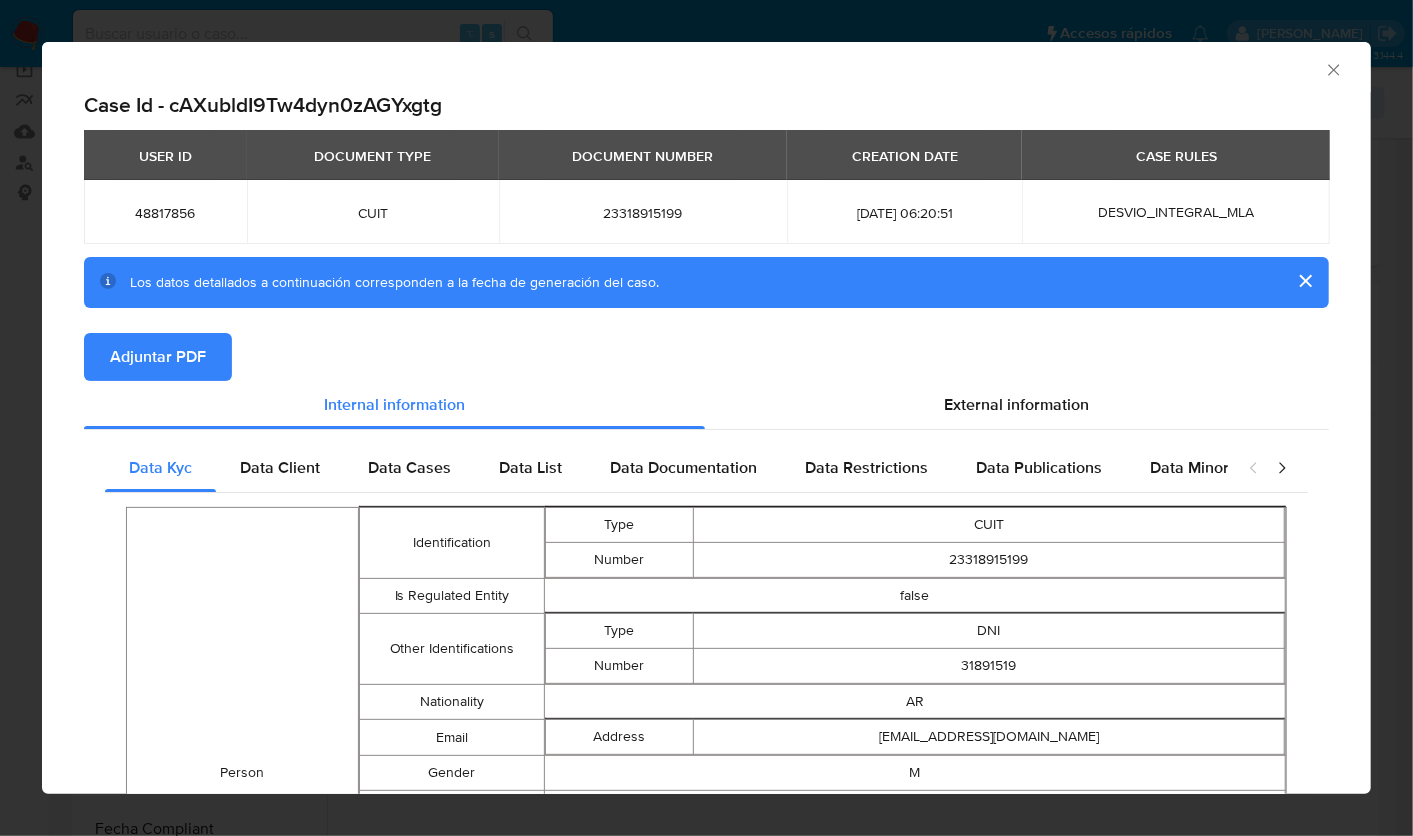click on "AML Data Collector" at bounding box center (690, 67) 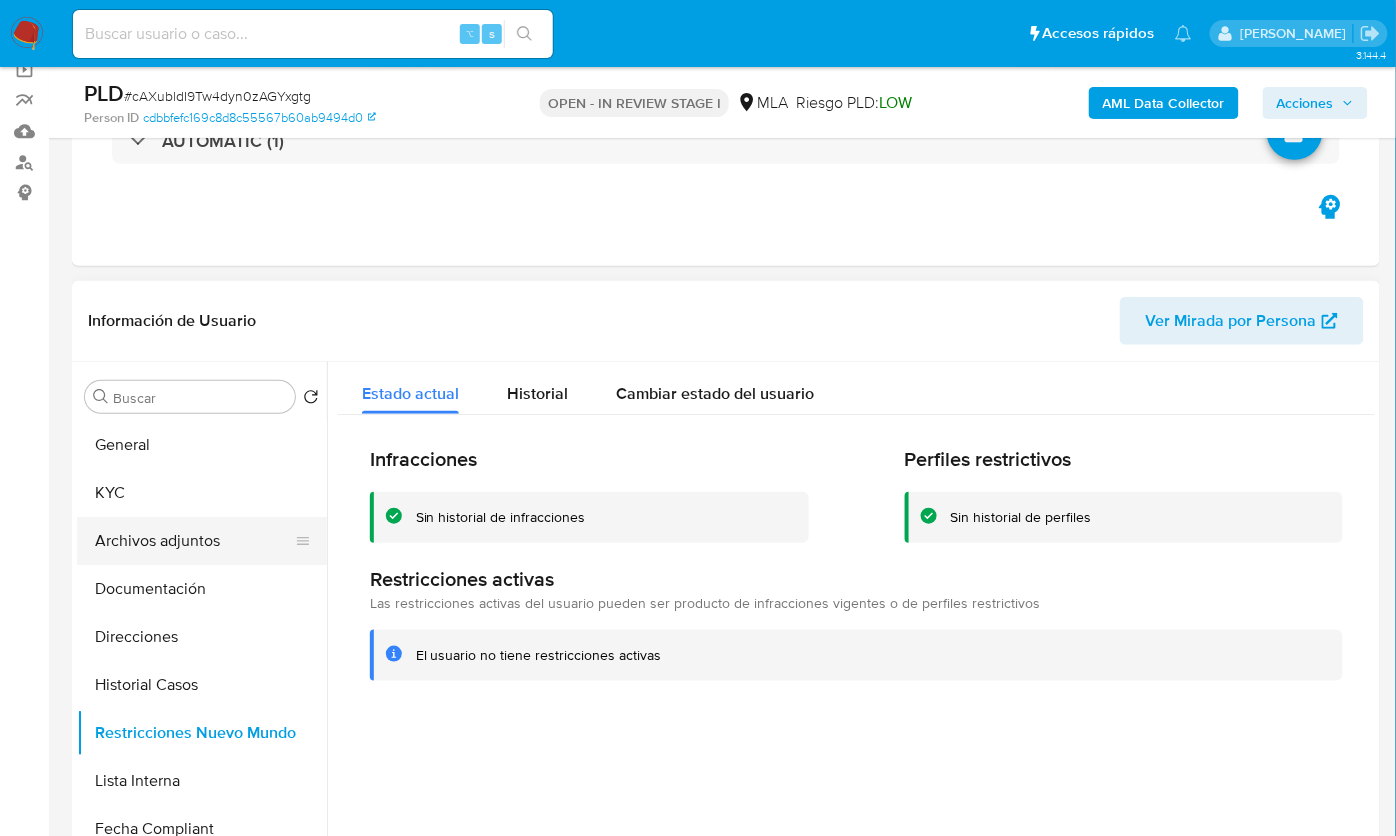 click on "Archivos adjuntos" at bounding box center [194, 541] 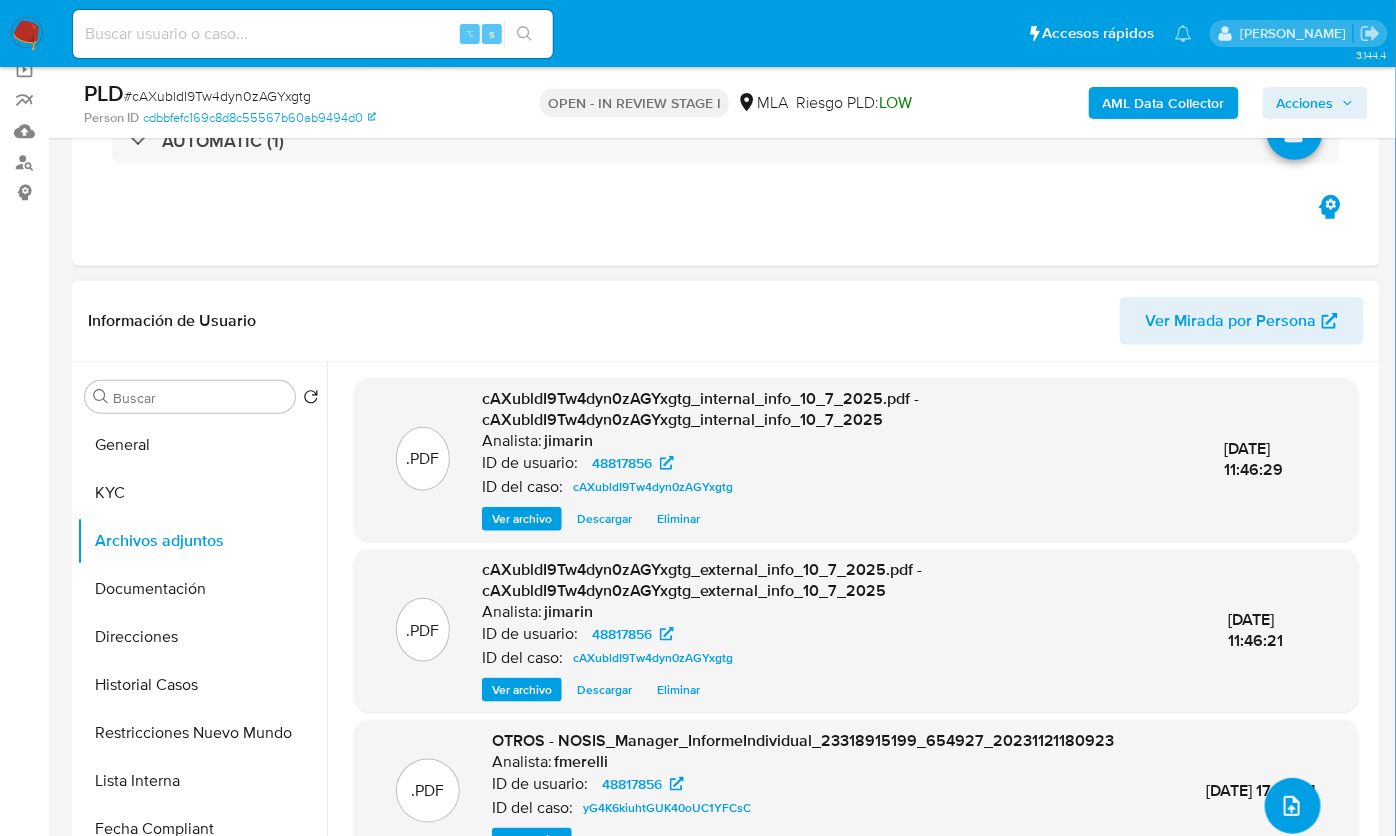 click 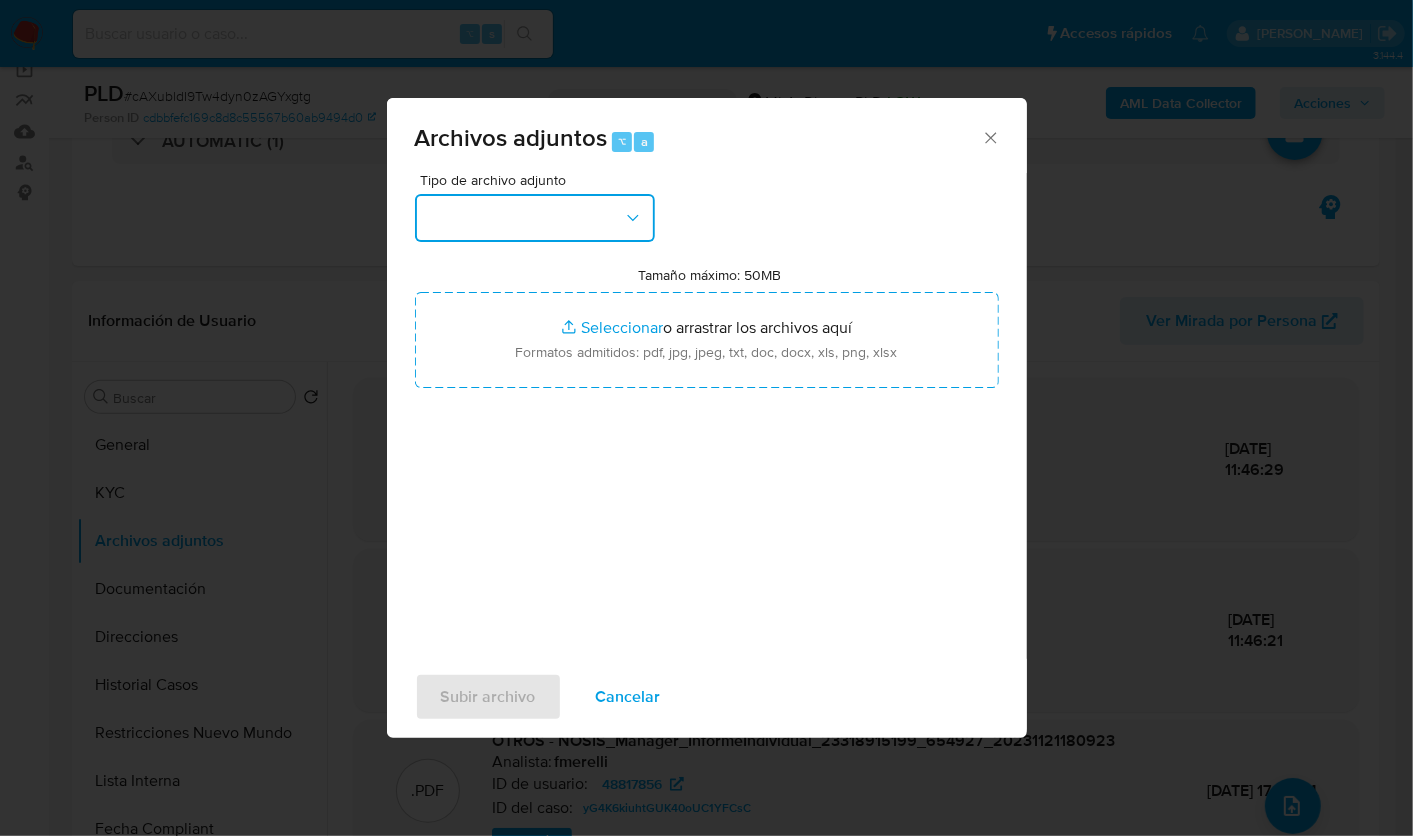 click at bounding box center [535, 218] 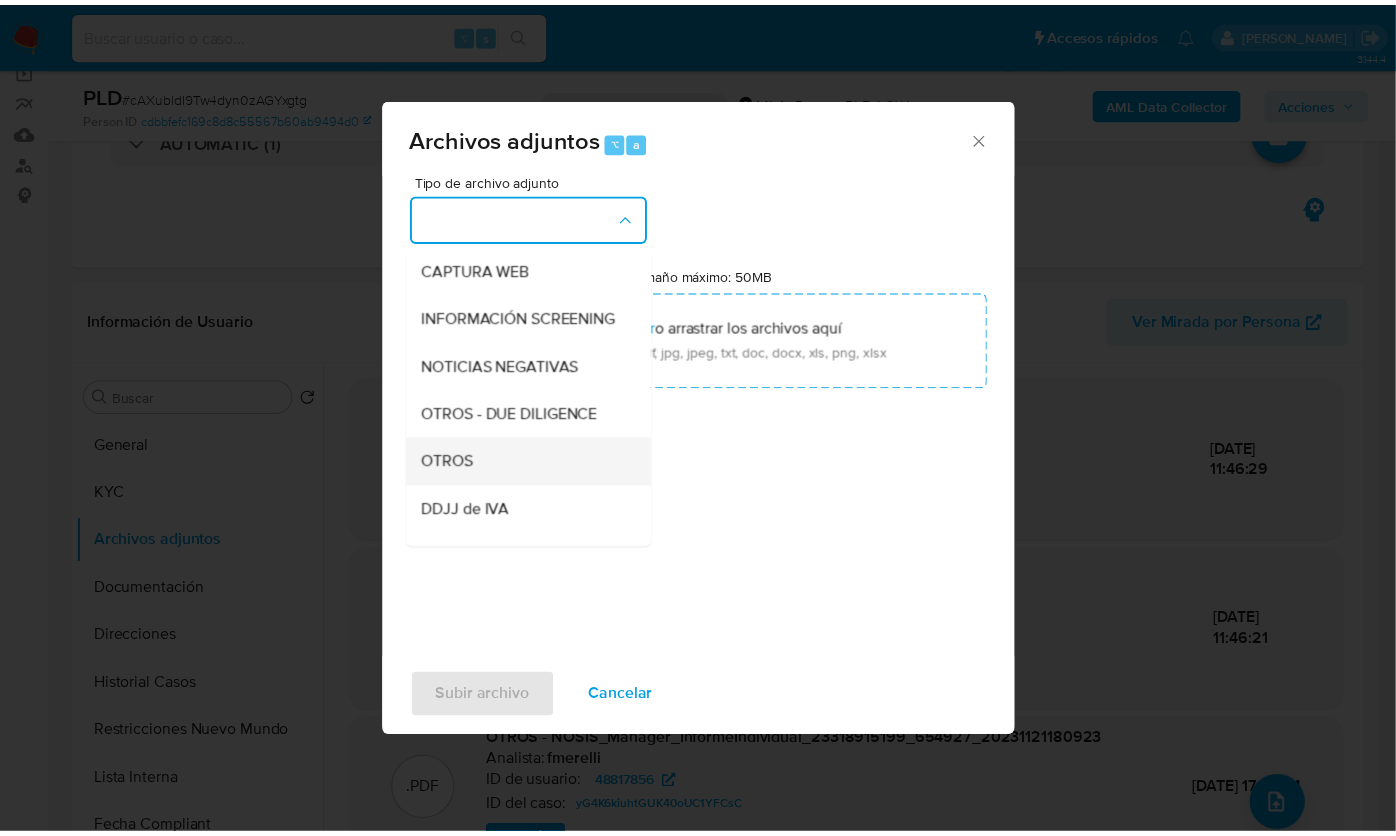 scroll, scrollTop: 278, scrollLeft: 0, axis: vertical 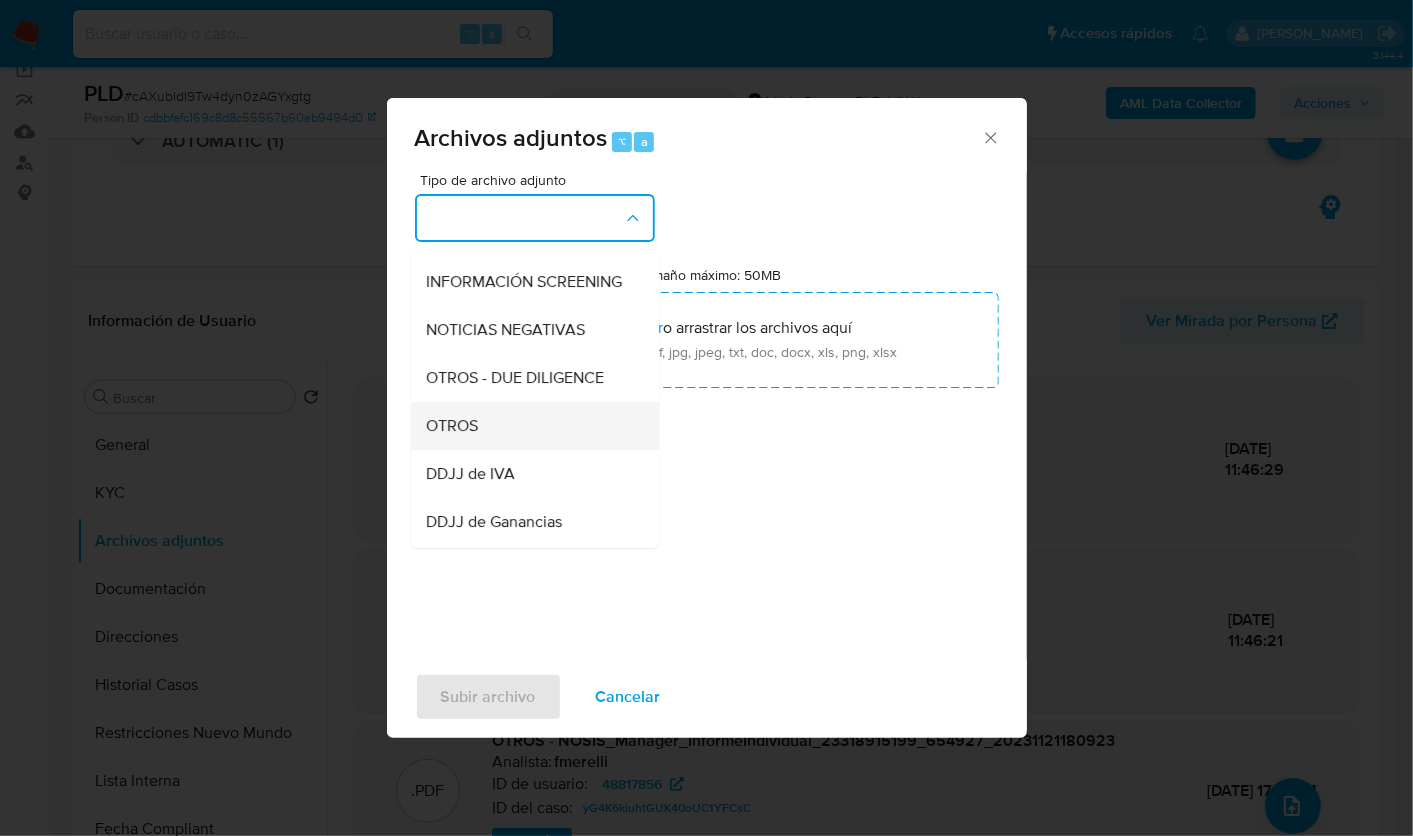 click on "OTROS" at bounding box center (529, 425) 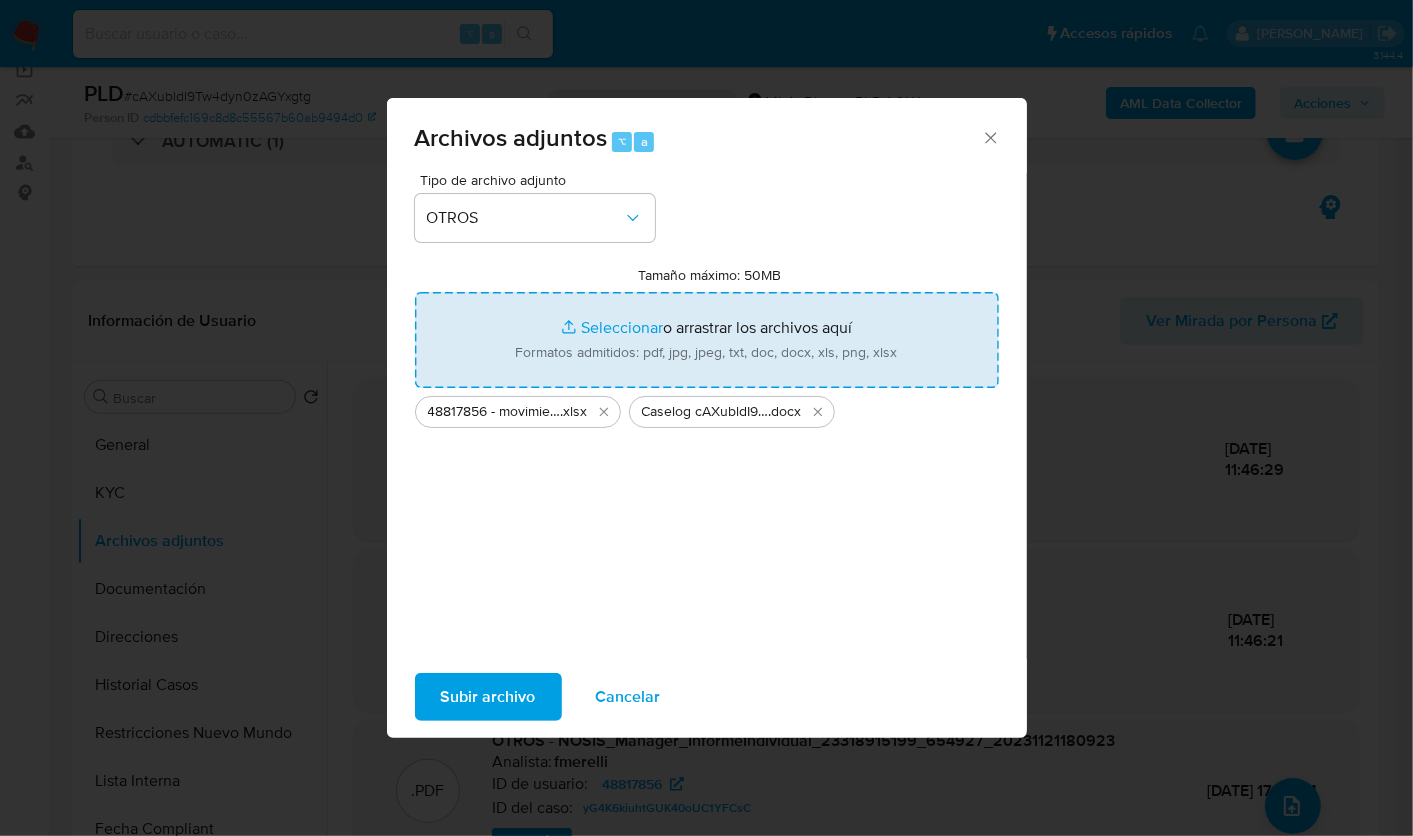 click on "Subir archivo" at bounding box center [488, 697] 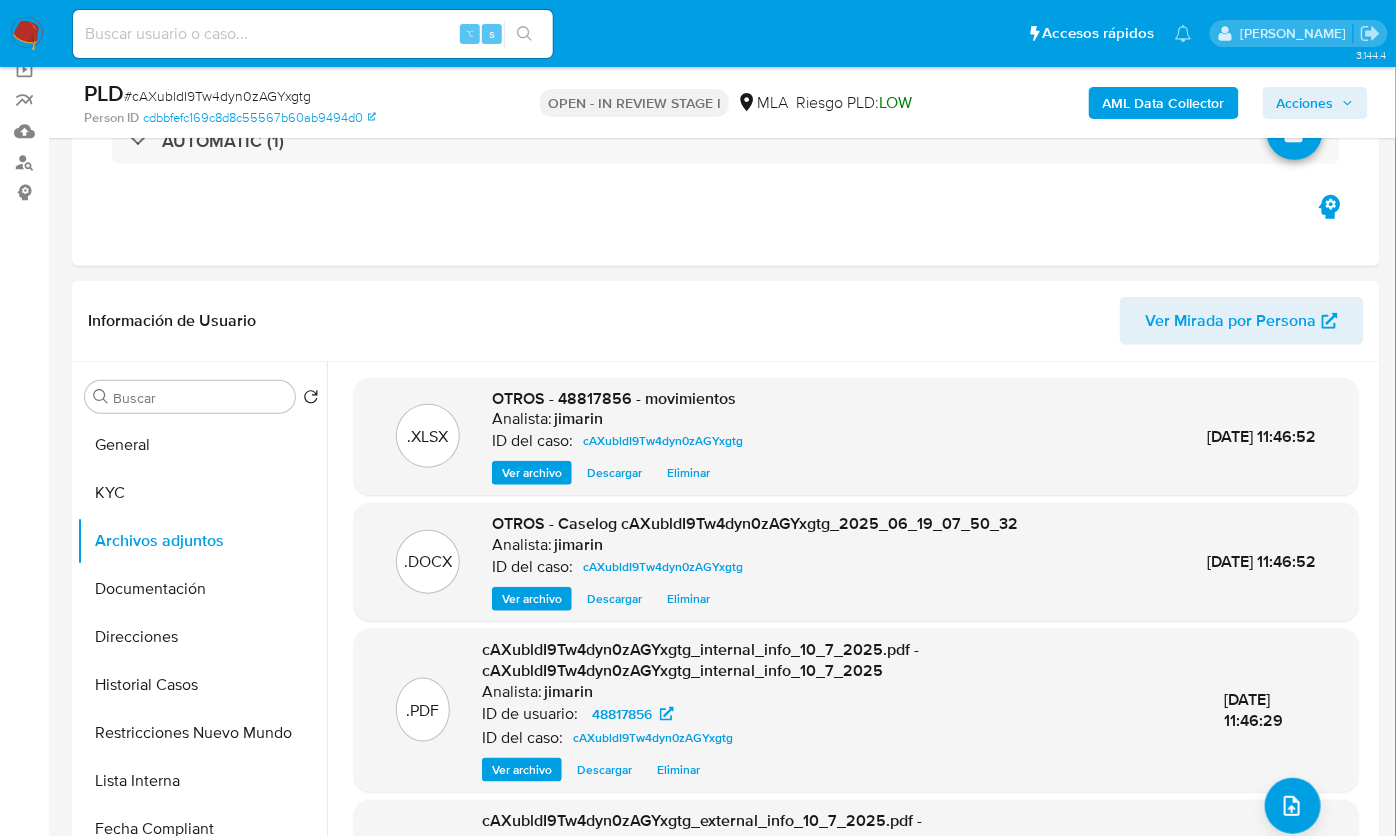 click on "Acciones" at bounding box center [1305, 103] 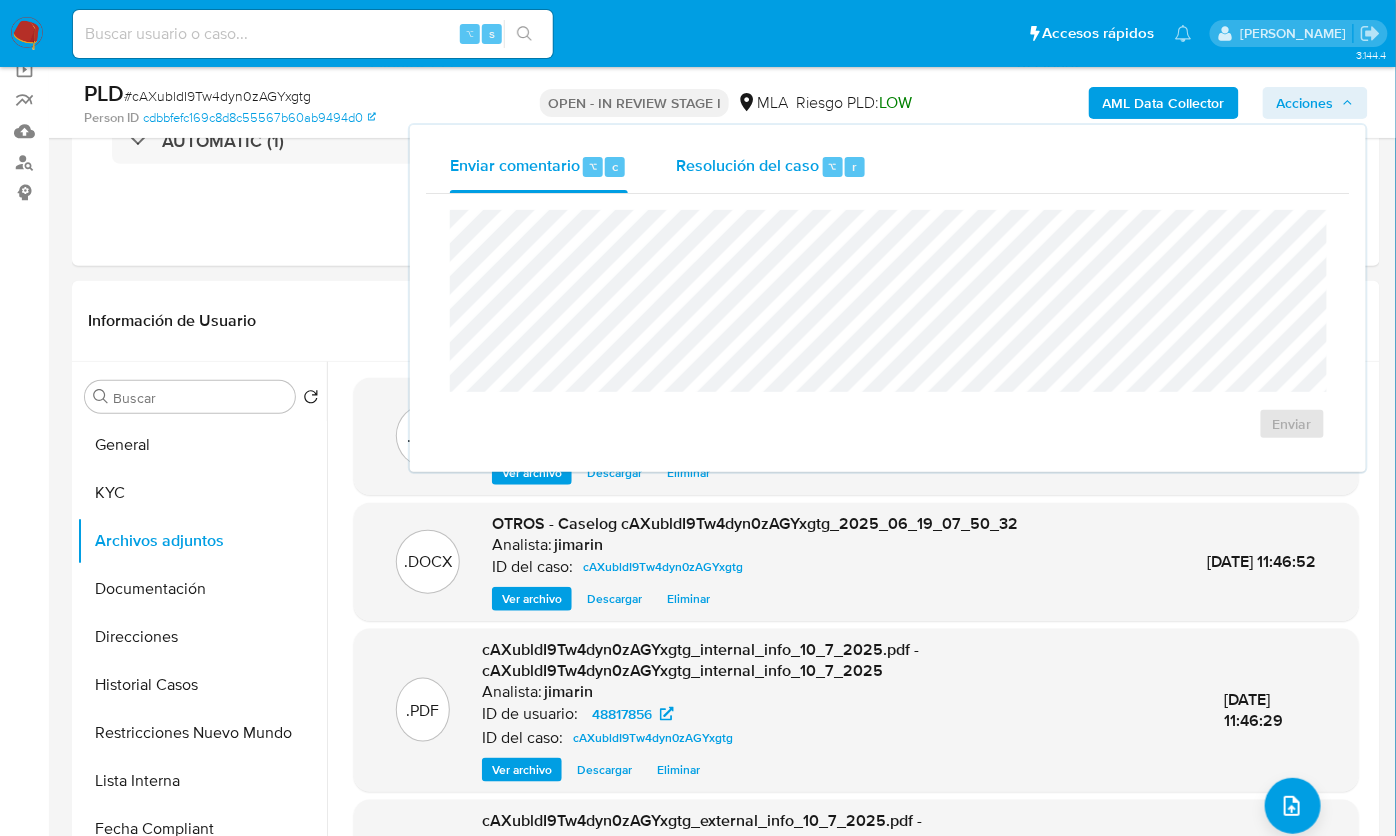 click on "Resolución del caso ⌥ r" at bounding box center (771, 167) 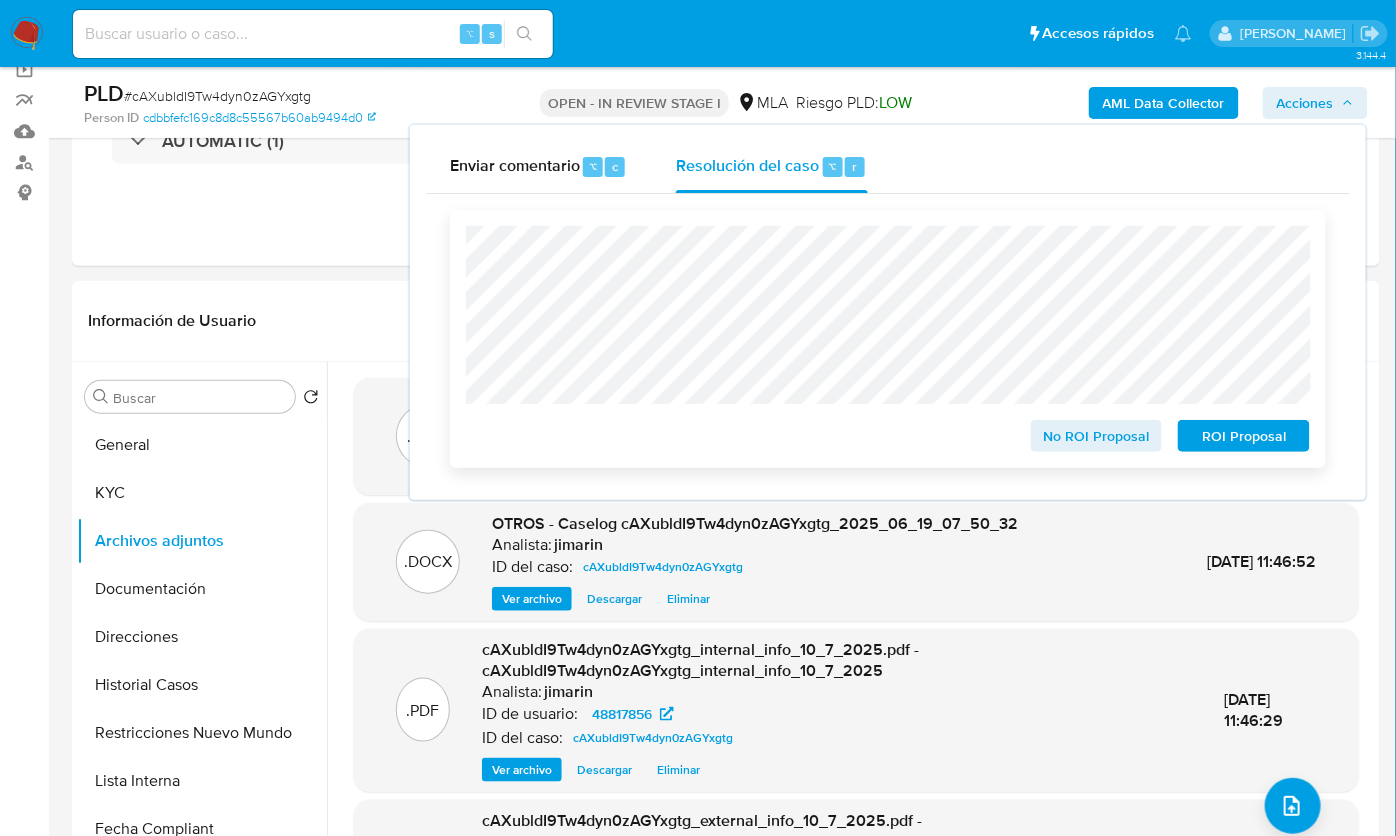 click on "No ROI Proposal" at bounding box center (1097, 436) 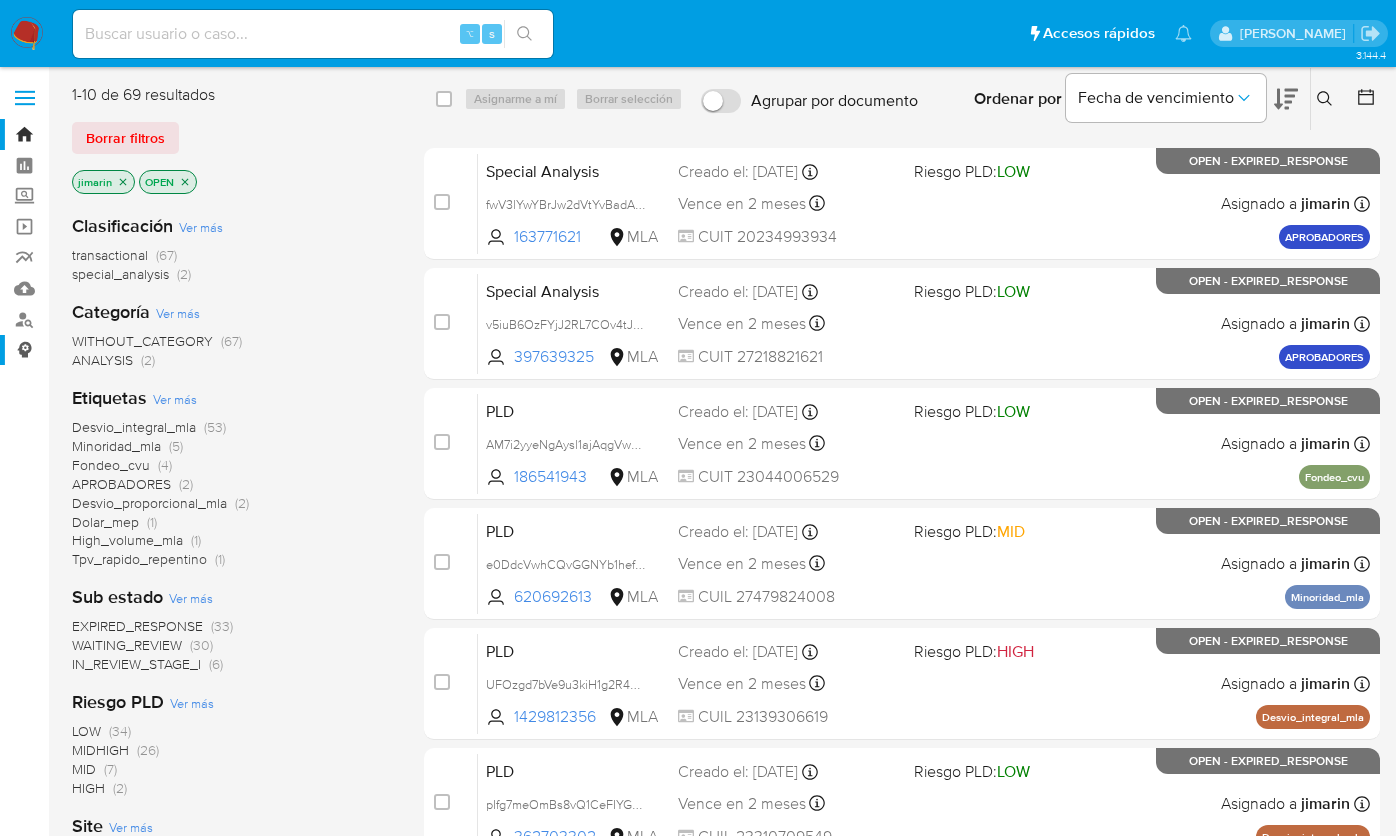 scroll, scrollTop: 0, scrollLeft: 0, axis: both 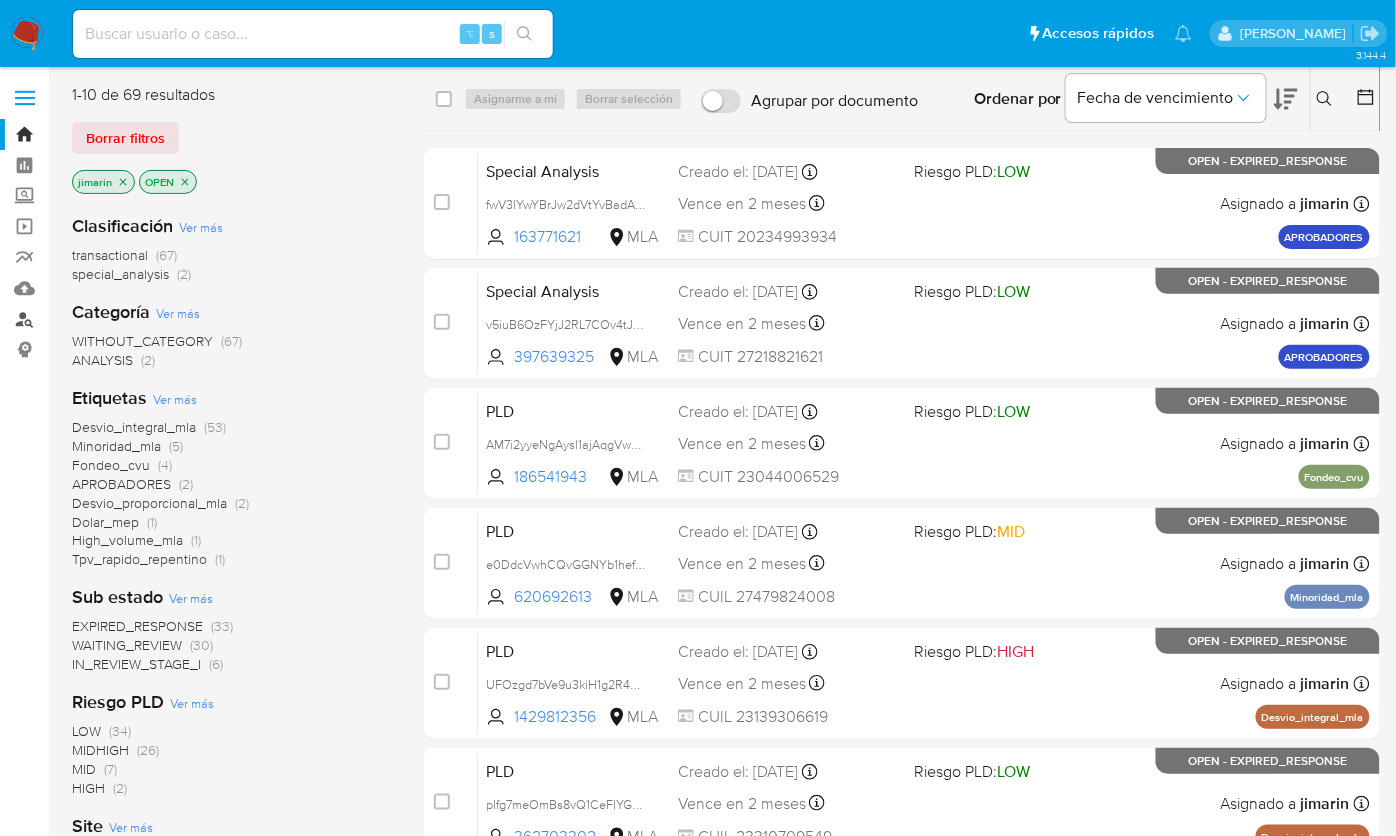 click on "Buscador de personas" at bounding box center (119, 319) 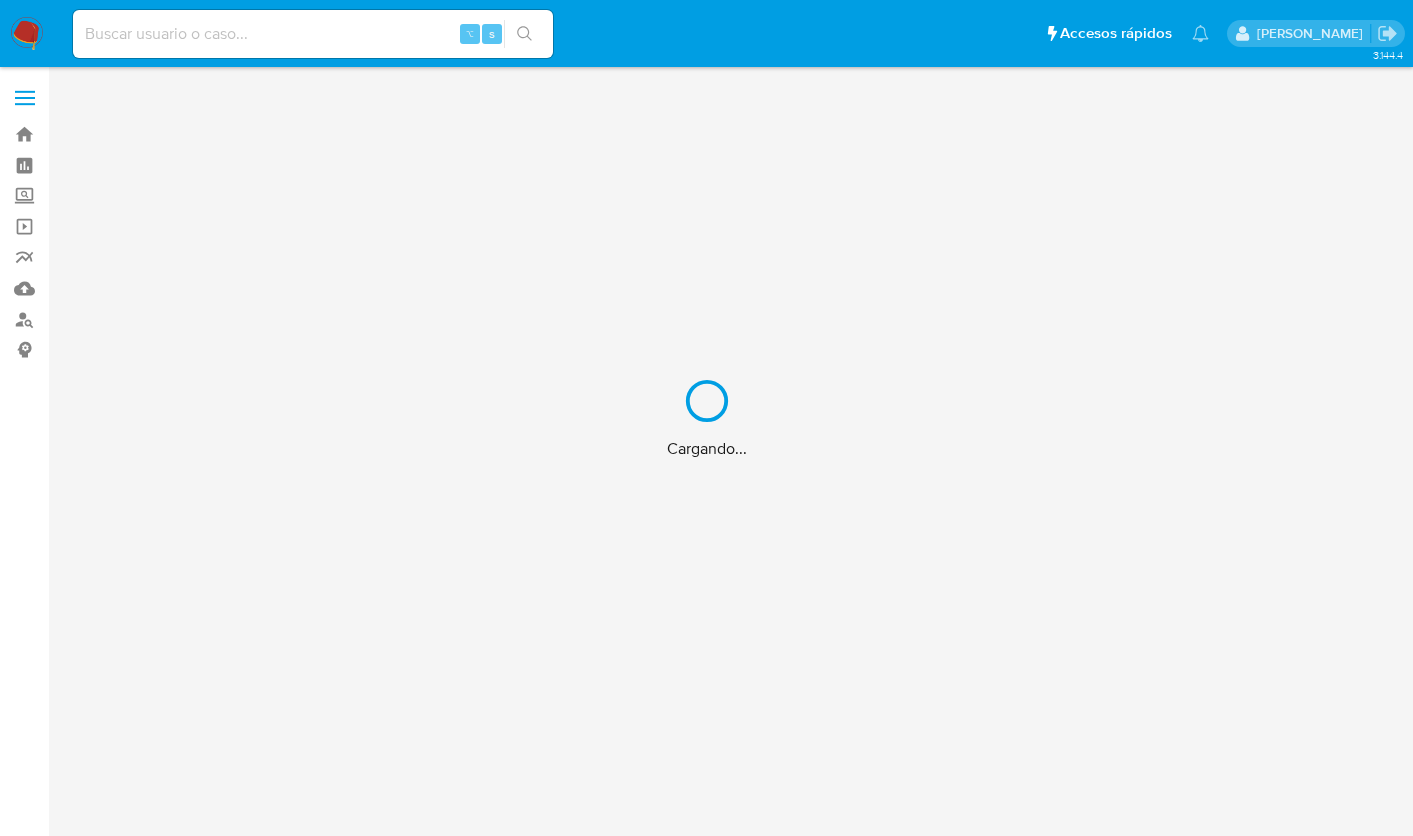 scroll, scrollTop: 0, scrollLeft: 0, axis: both 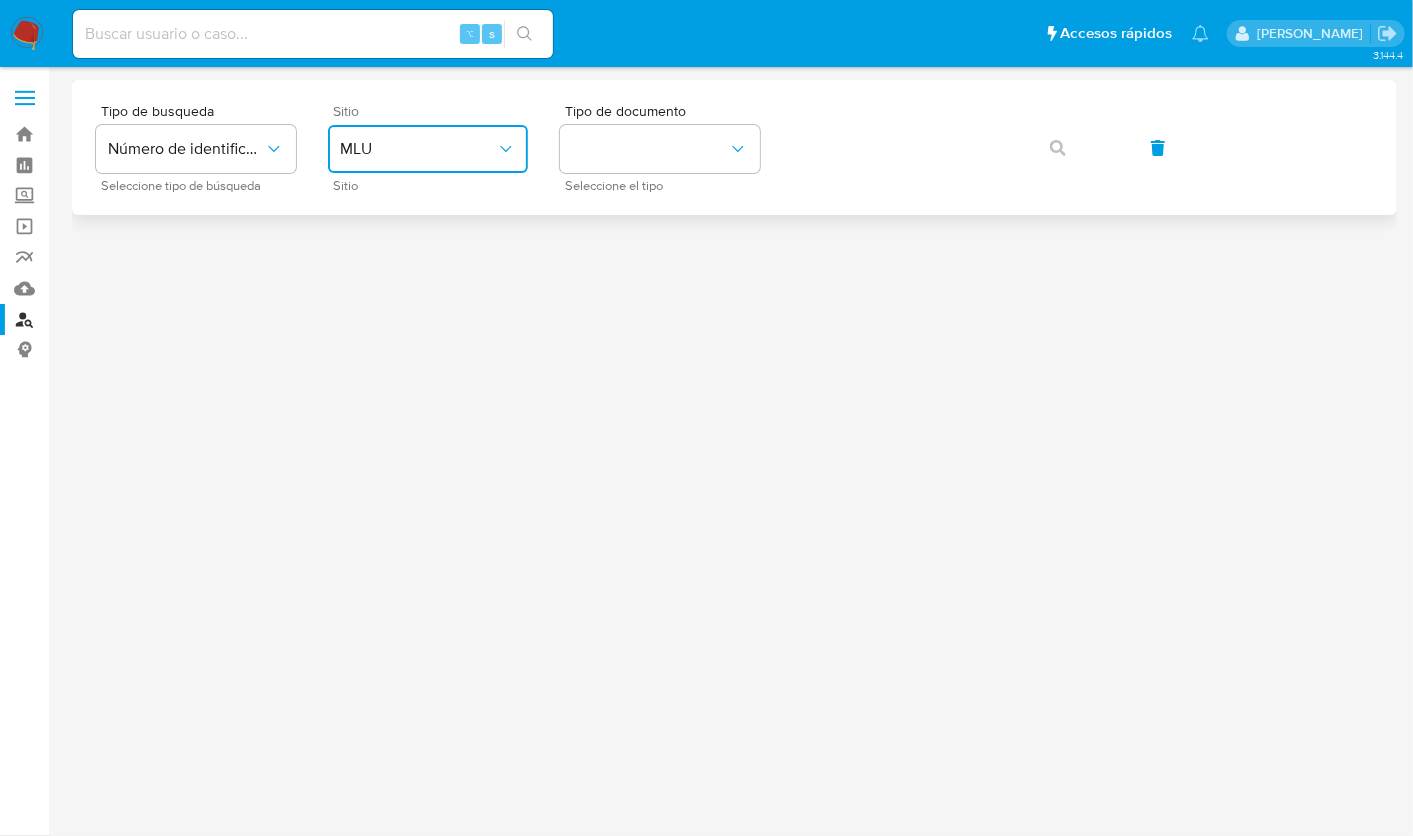 click on "MLU" at bounding box center (418, 149) 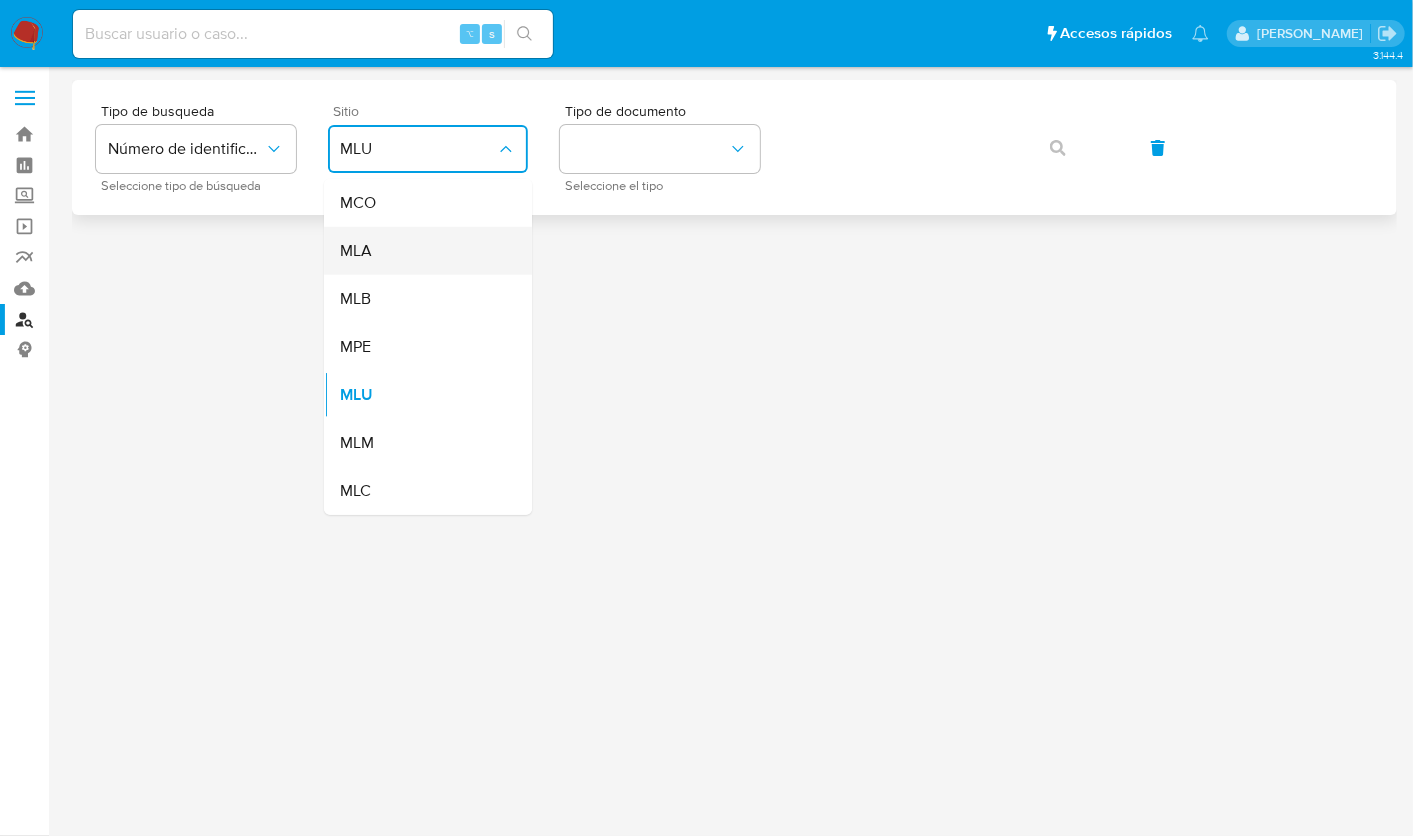 click on "MLA" at bounding box center (422, 251) 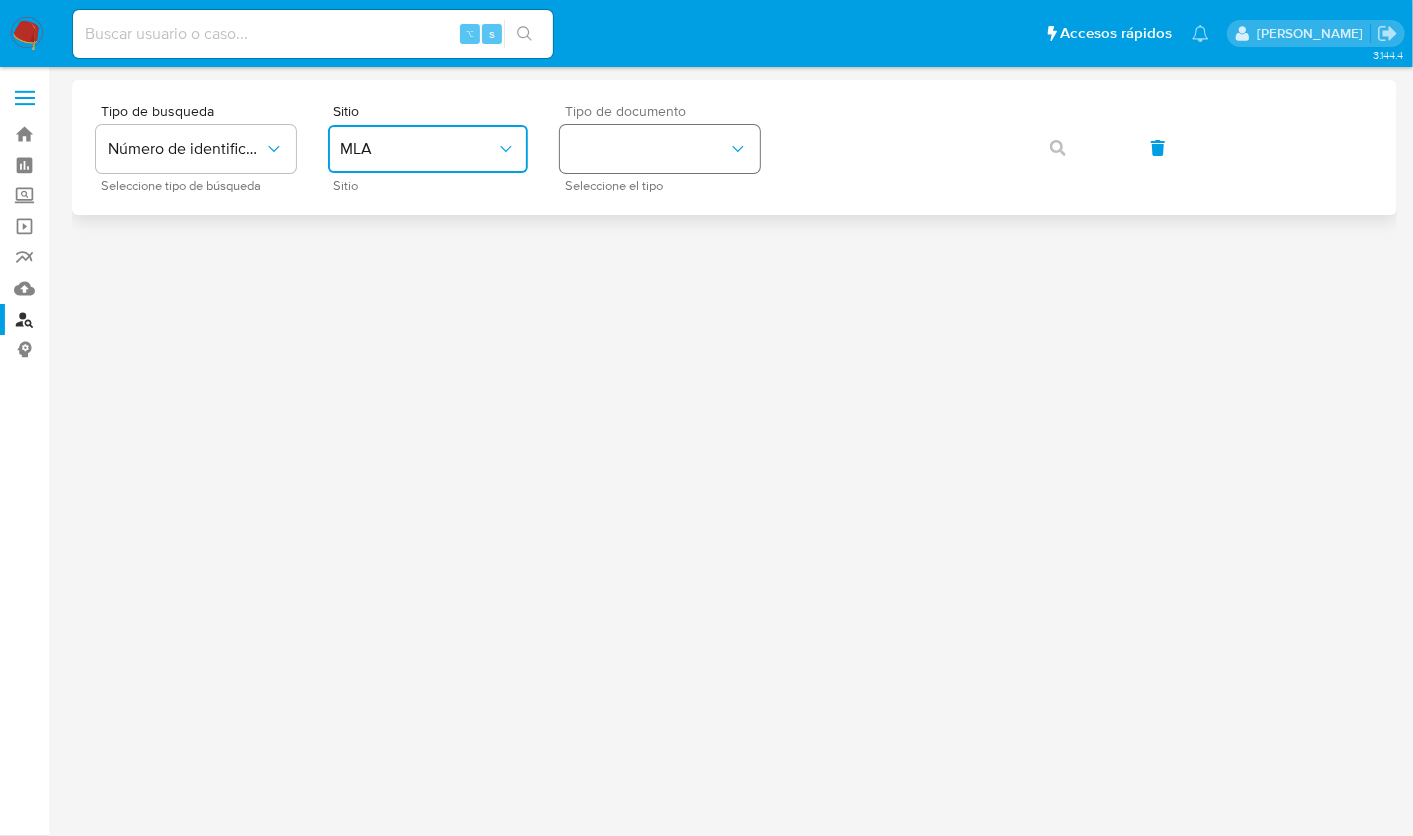 click at bounding box center [660, 149] 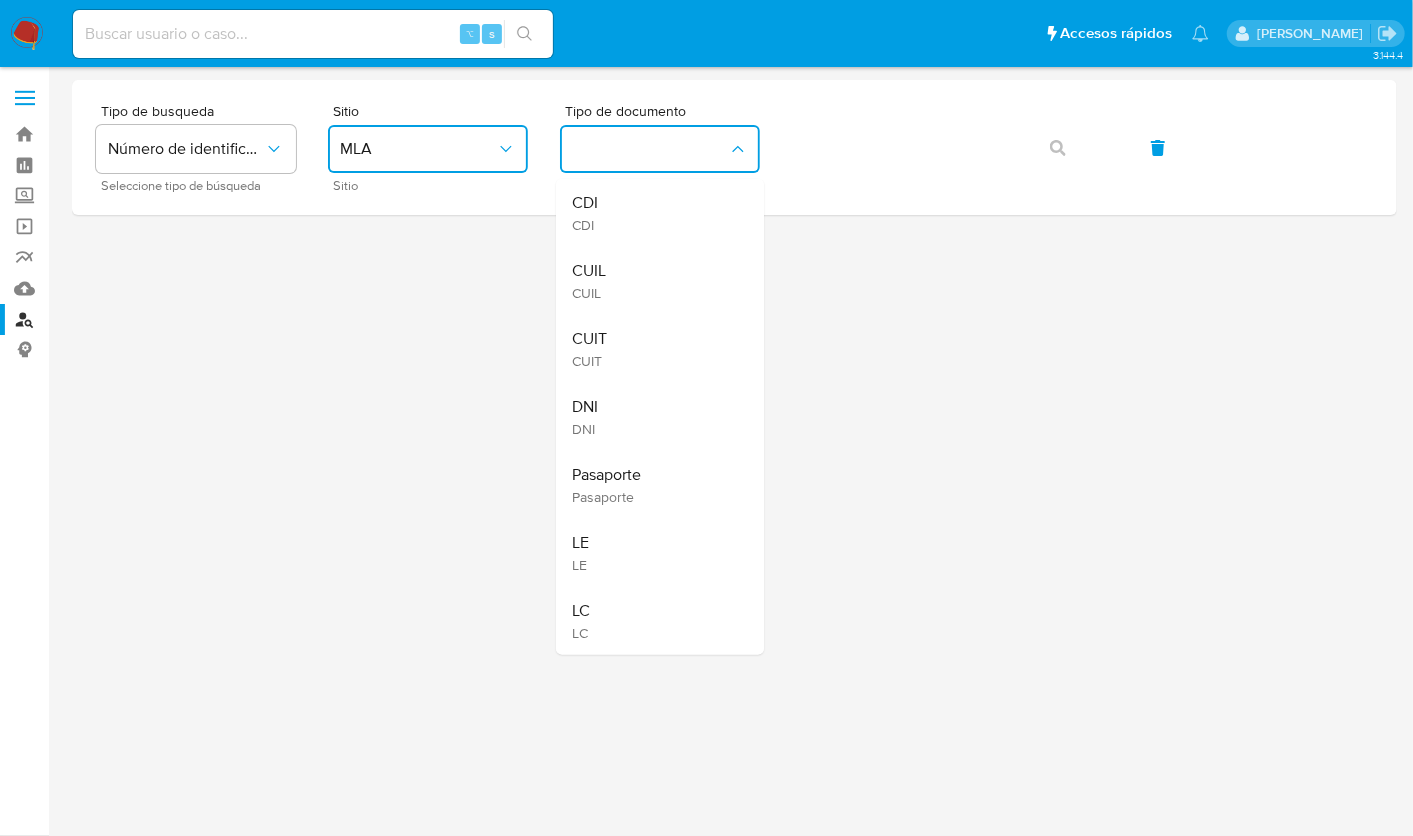 drag, startPoint x: 624, startPoint y: 341, endPoint x: 652, endPoint y: 328, distance: 30.870699 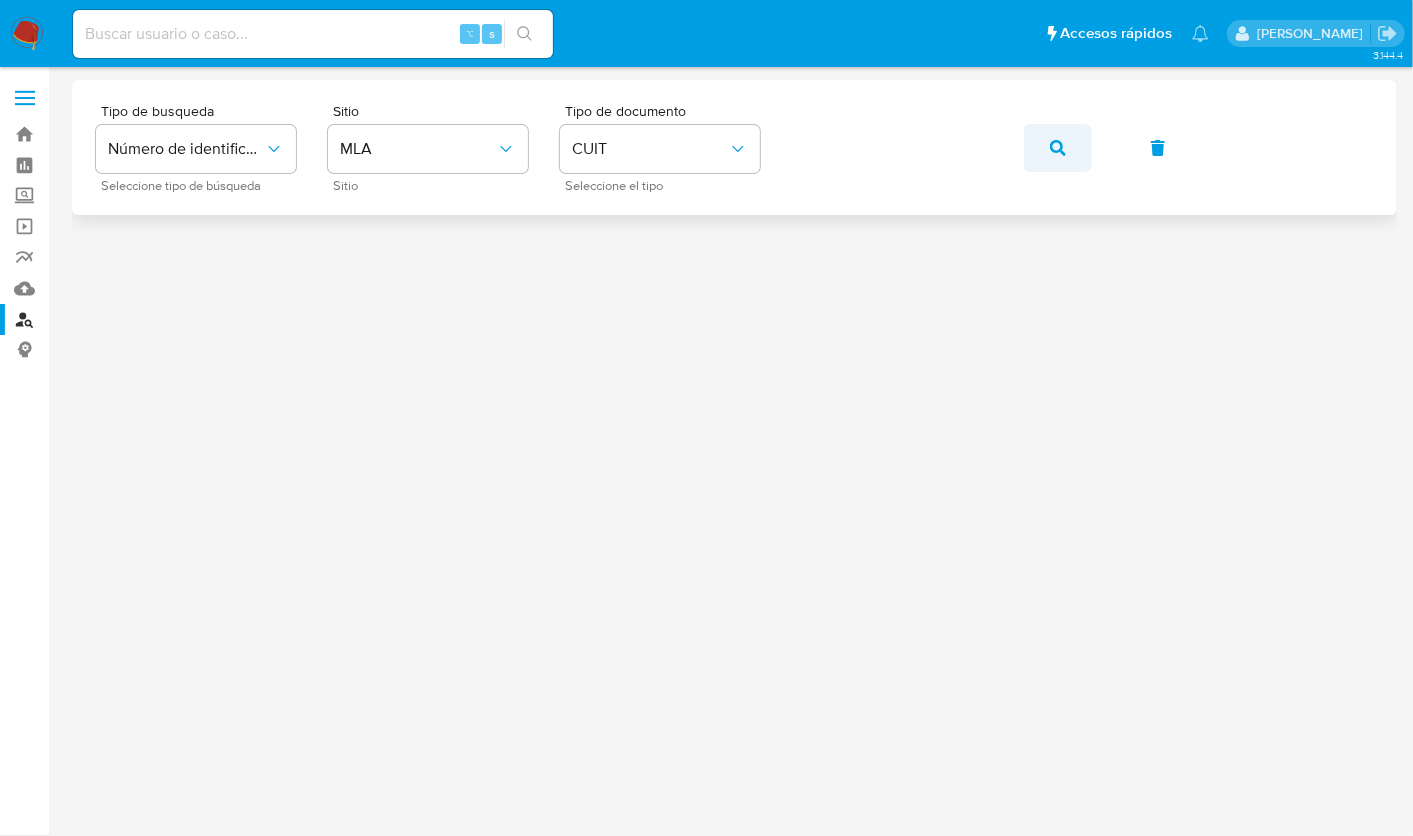 click at bounding box center [1058, 148] 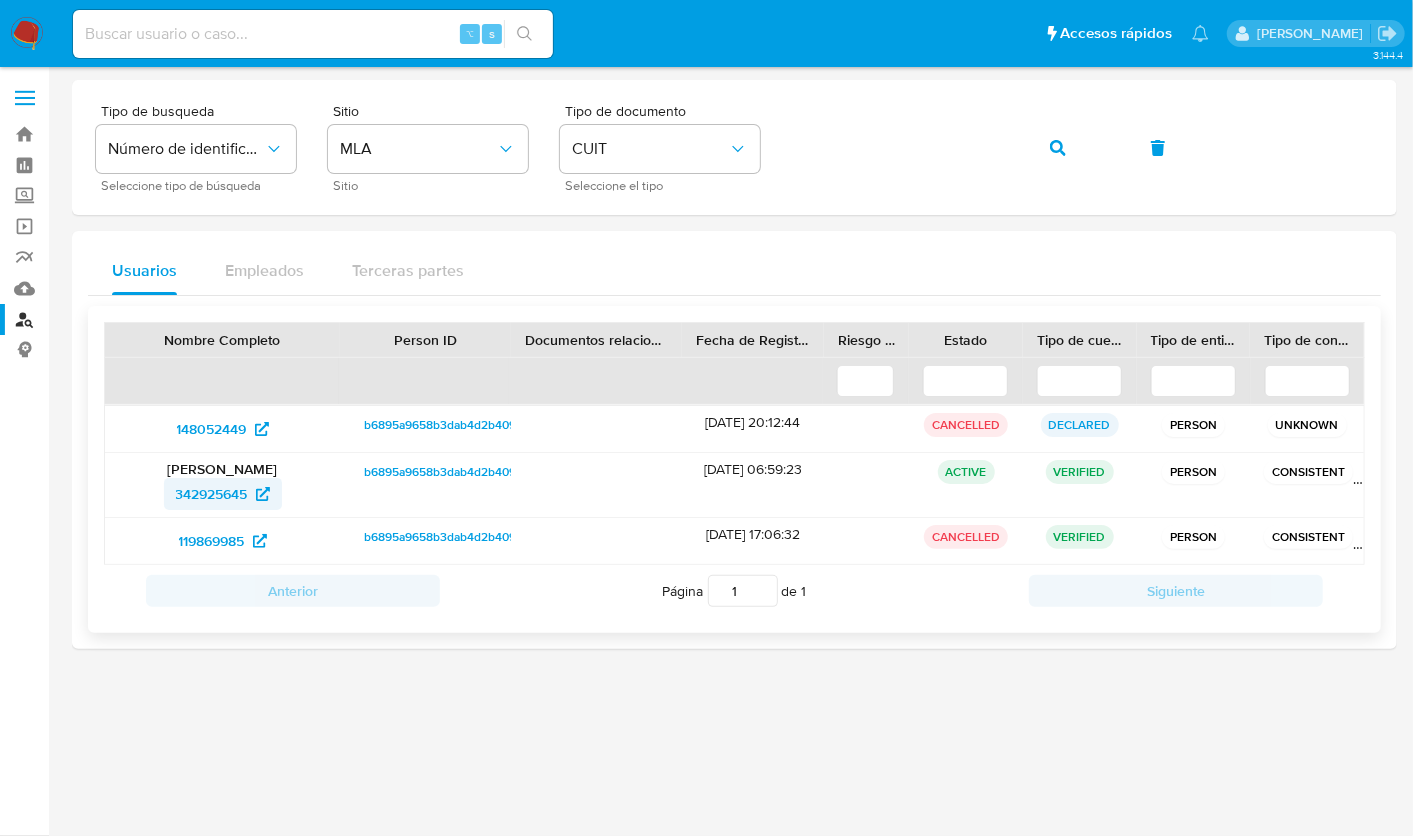 click on "342925645" at bounding box center [212, 494] 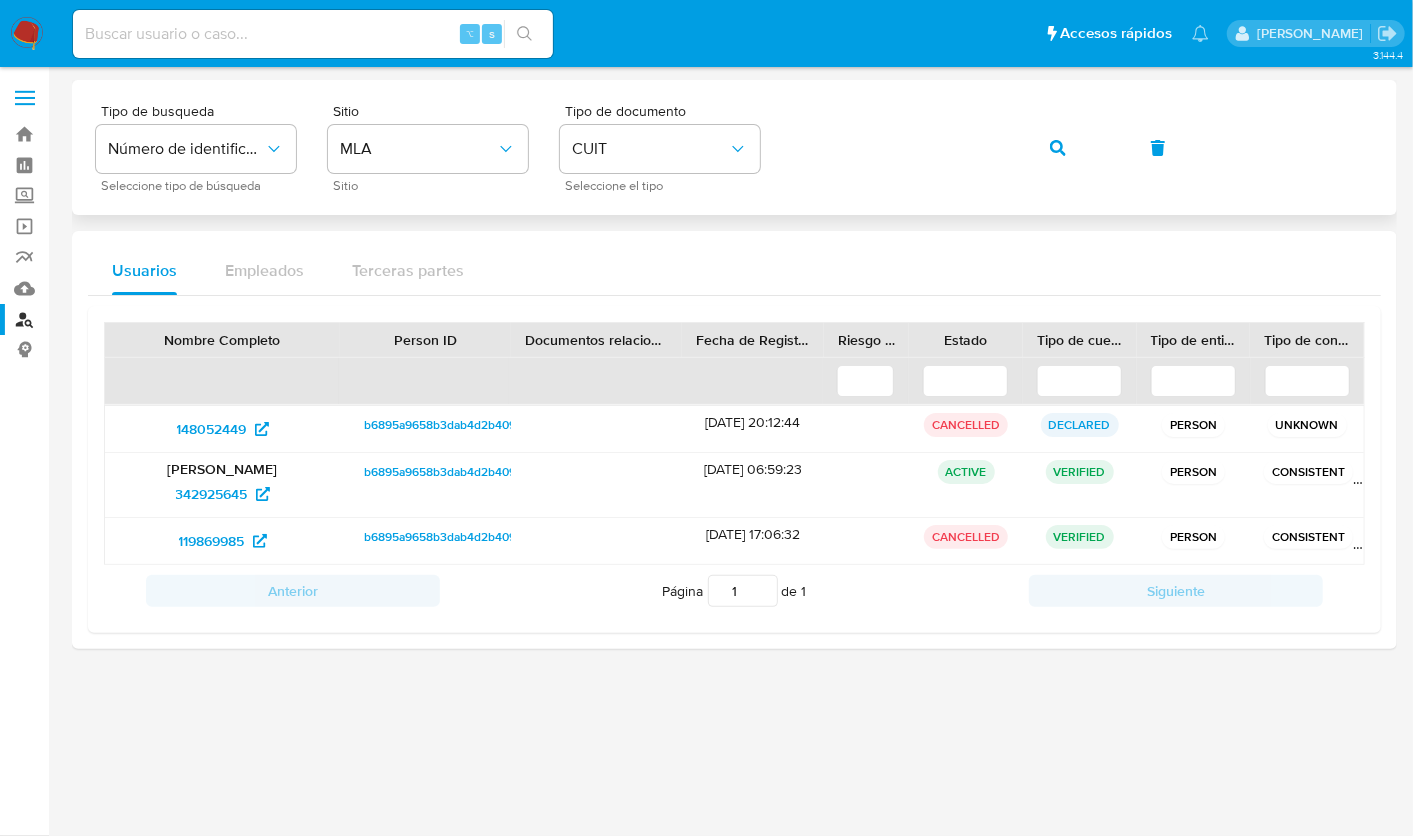 click at bounding box center [1058, 148] 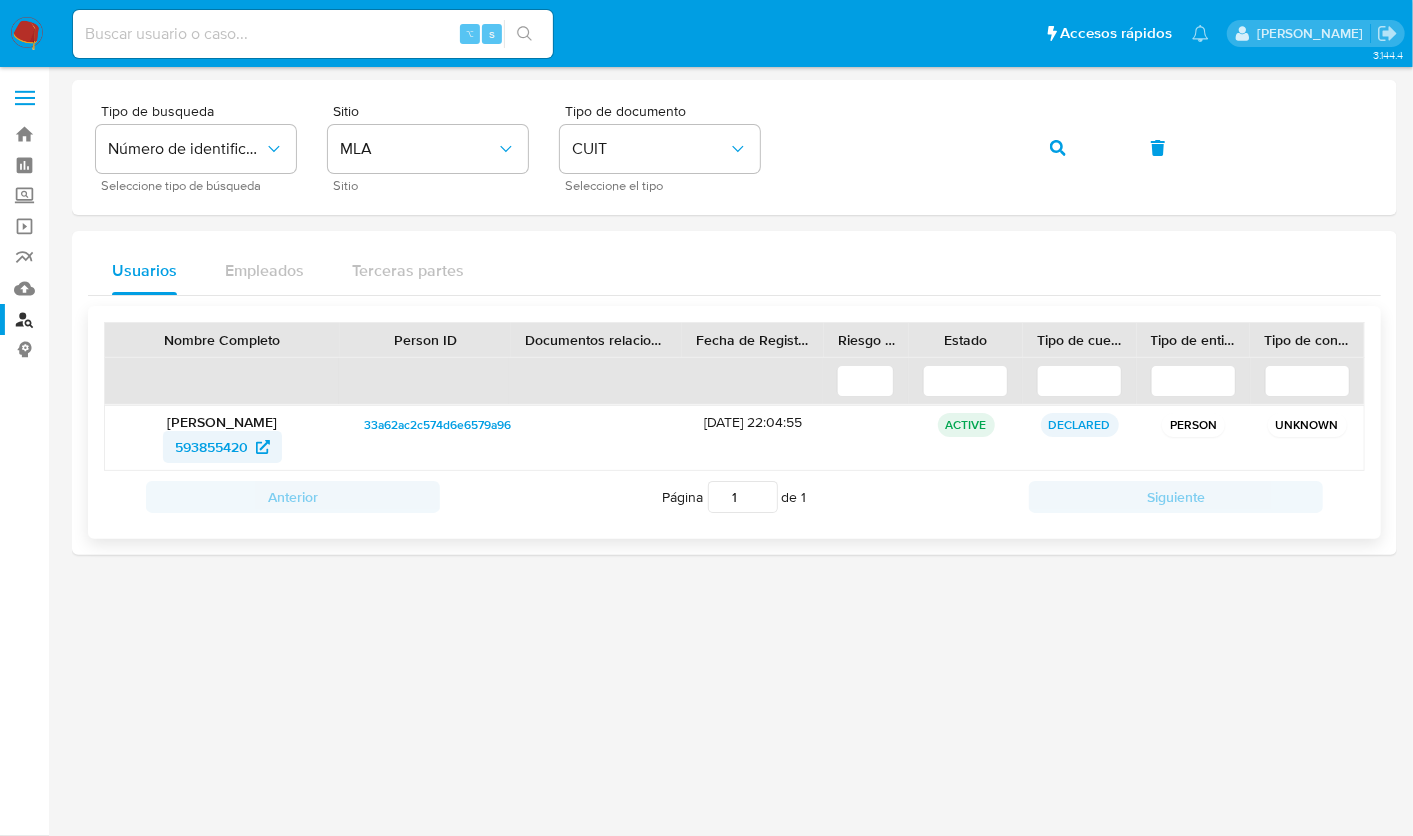click on "593855420" at bounding box center [211, 447] 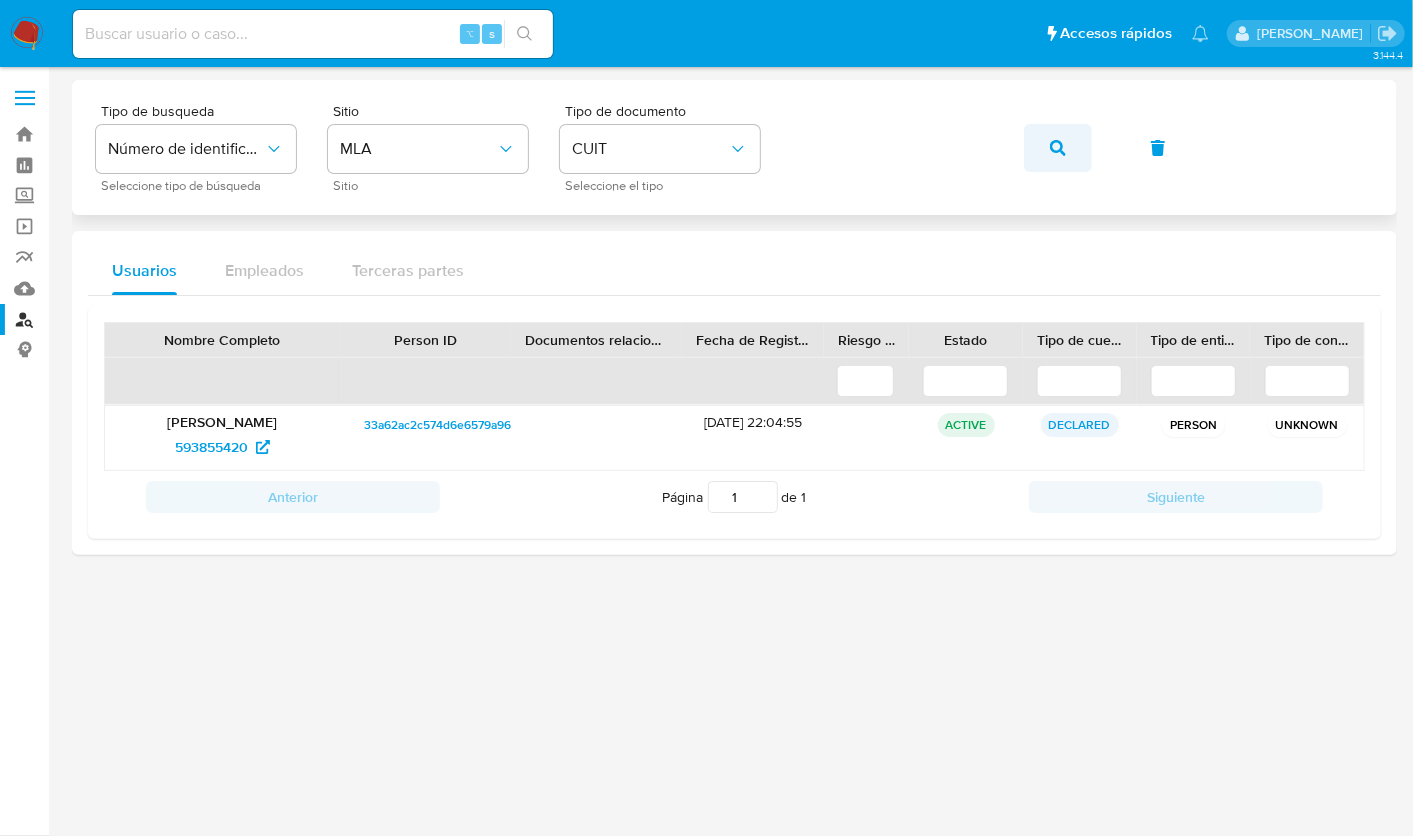 click at bounding box center [1058, 148] 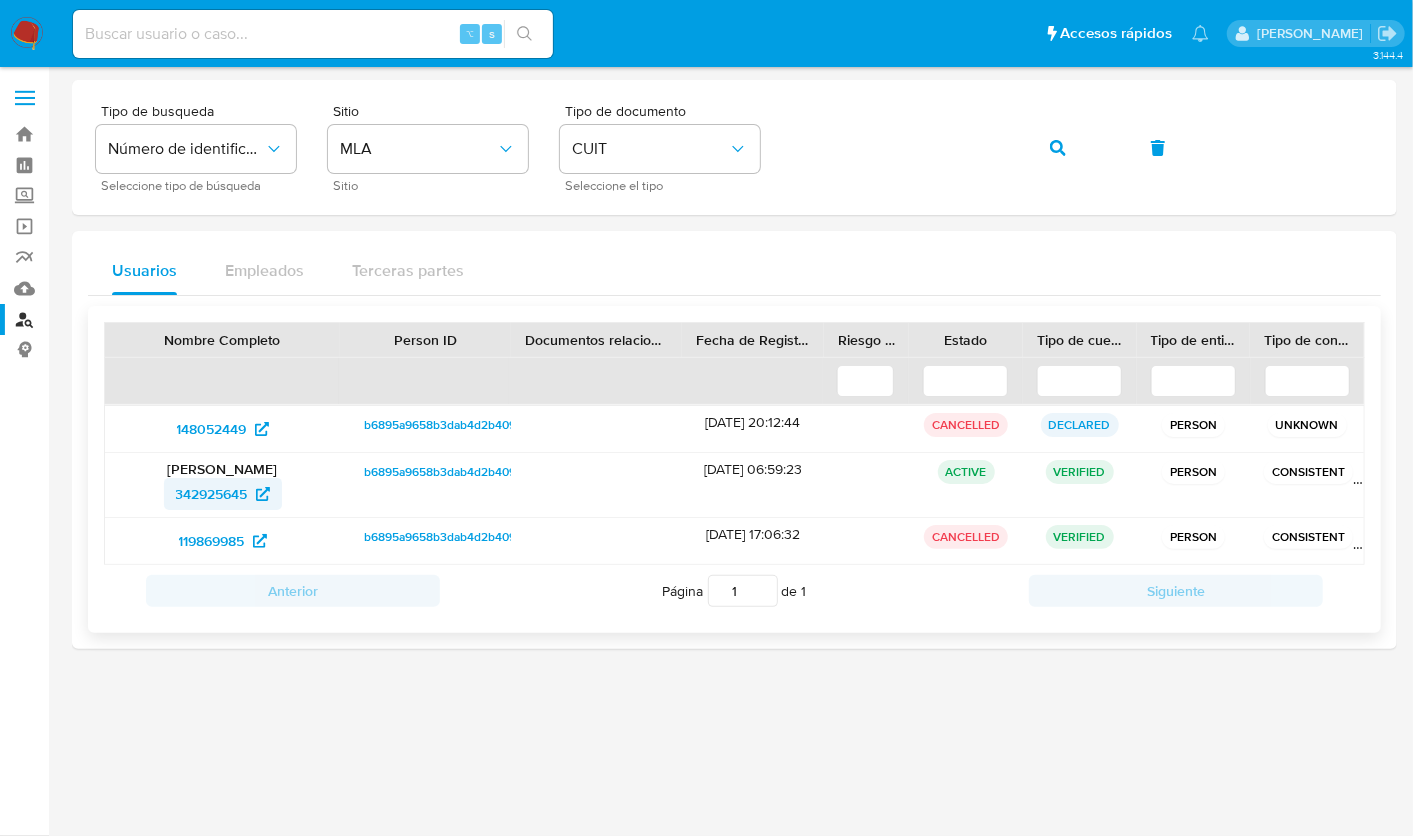 click on "342925645" at bounding box center [212, 494] 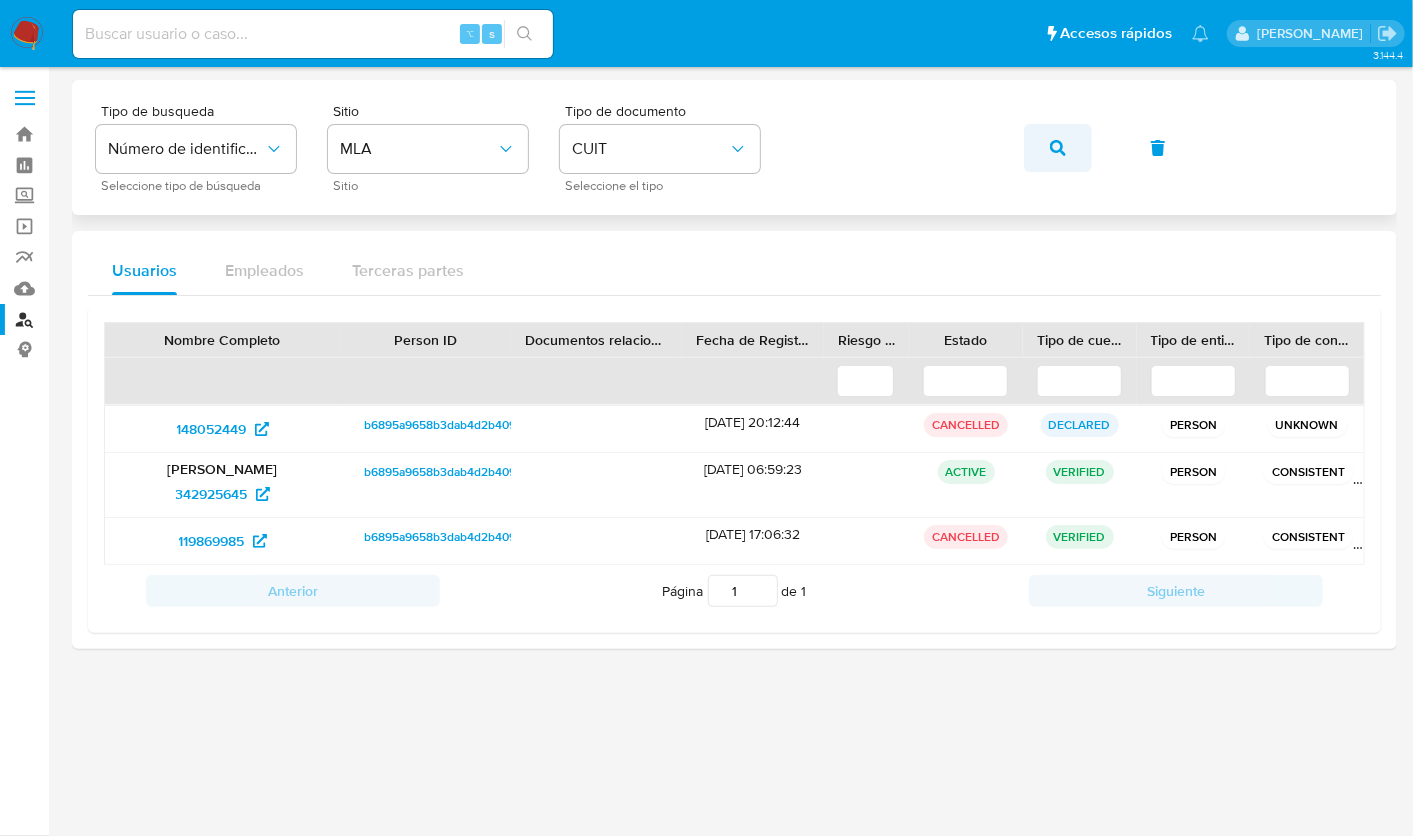 click at bounding box center [1058, 148] 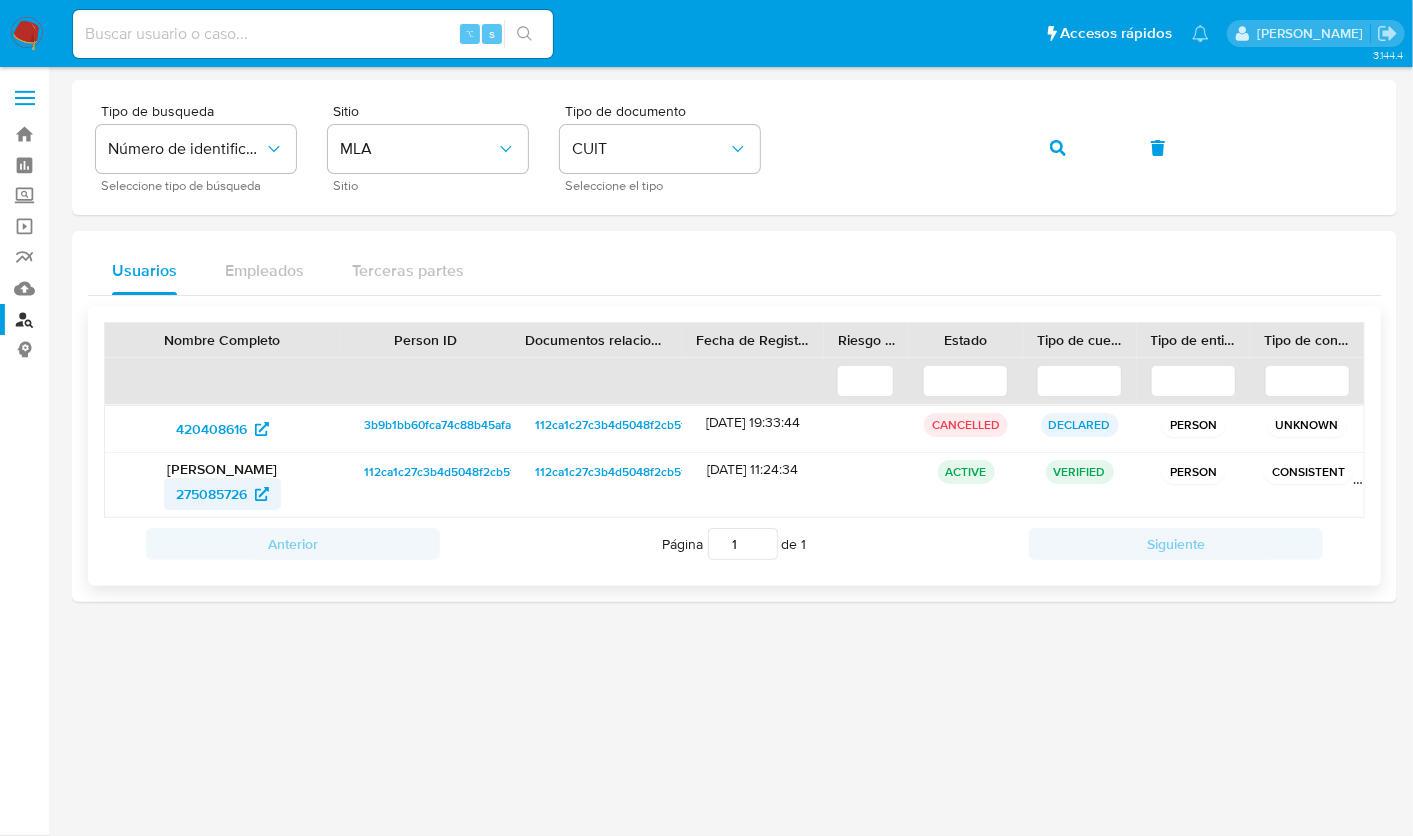 click on "275085726" at bounding box center [211, 494] 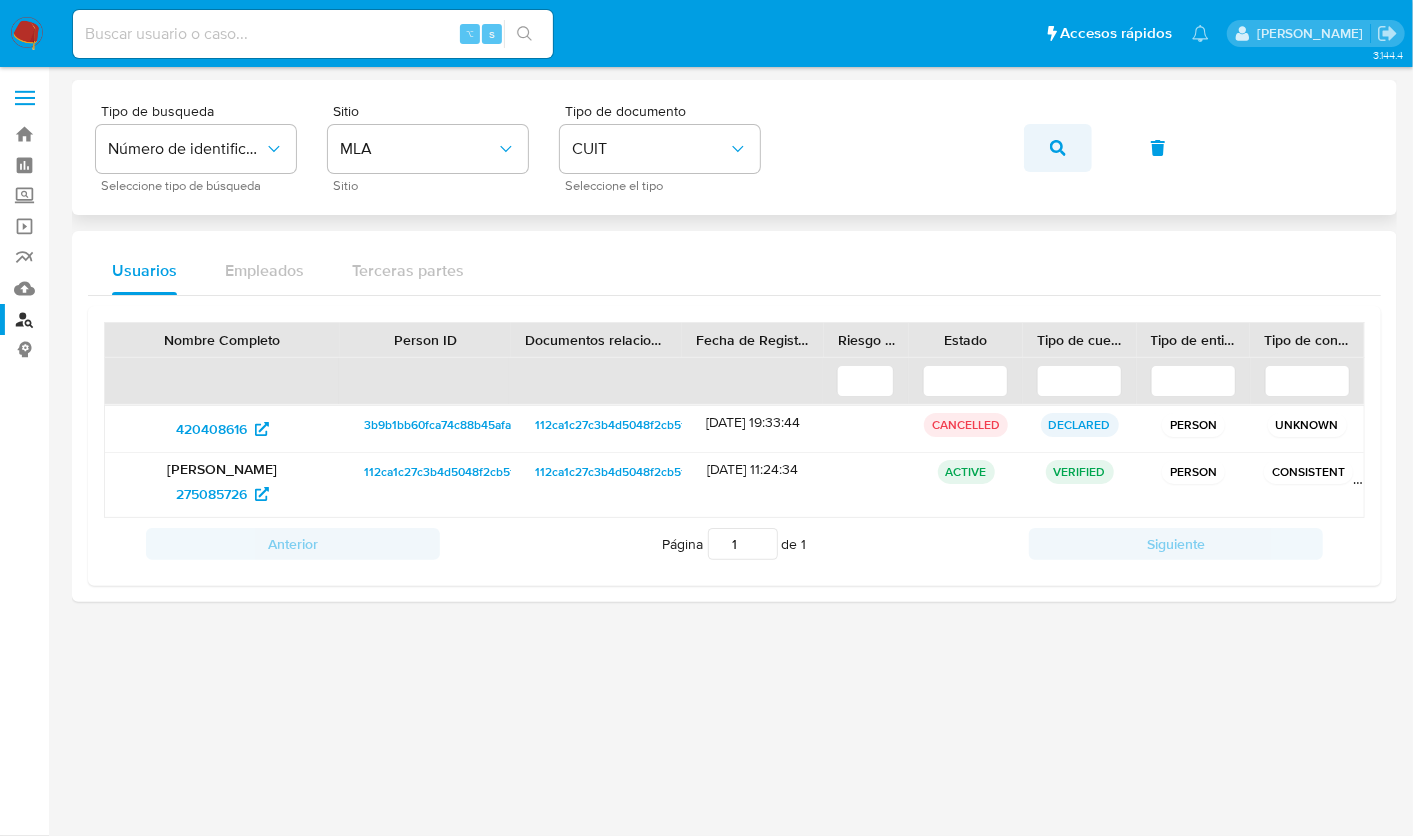 click at bounding box center [1058, 148] 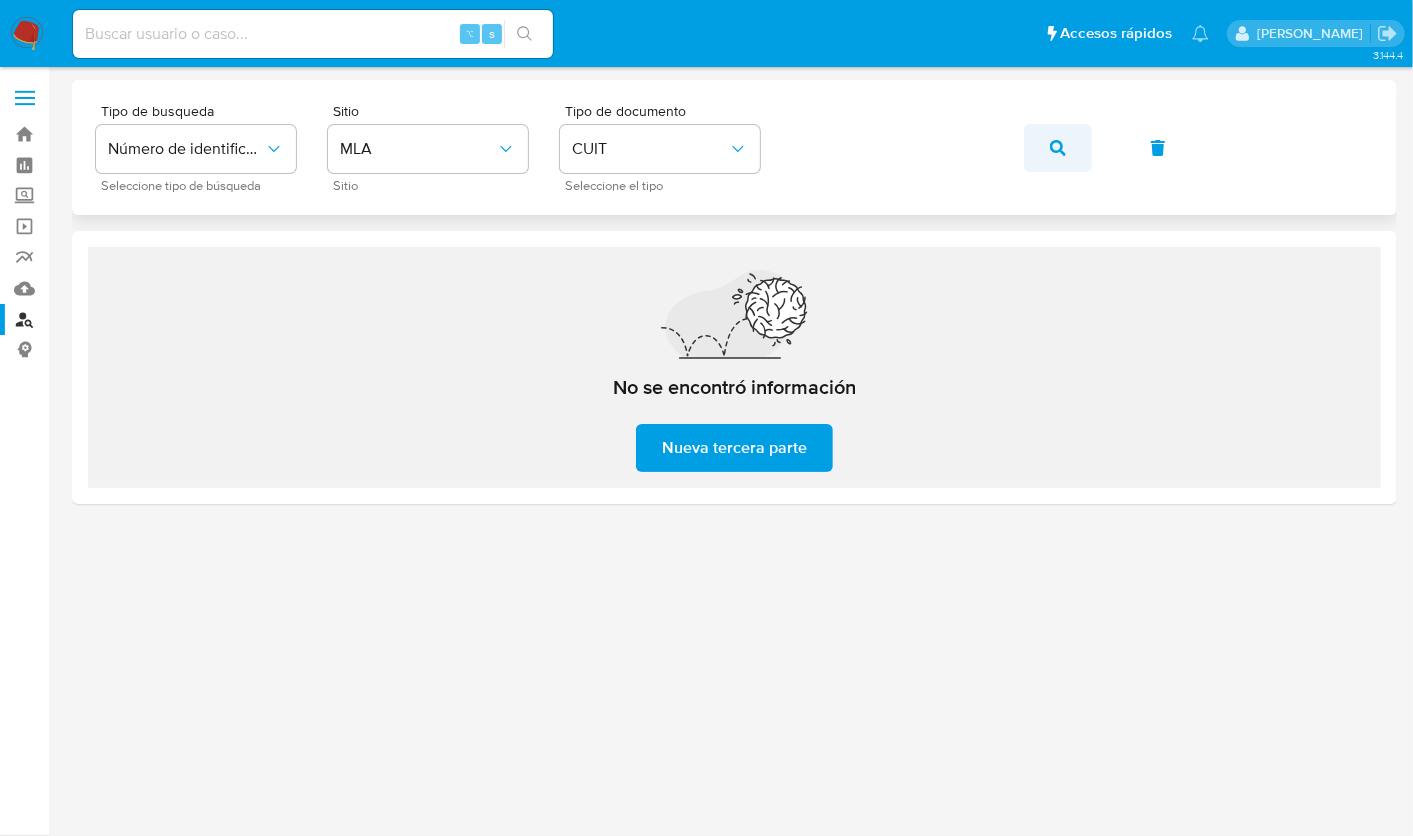 drag, startPoint x: 1006, startPoint y: 149, endPoint x: 1043, endPoint y: 149, distance: 37 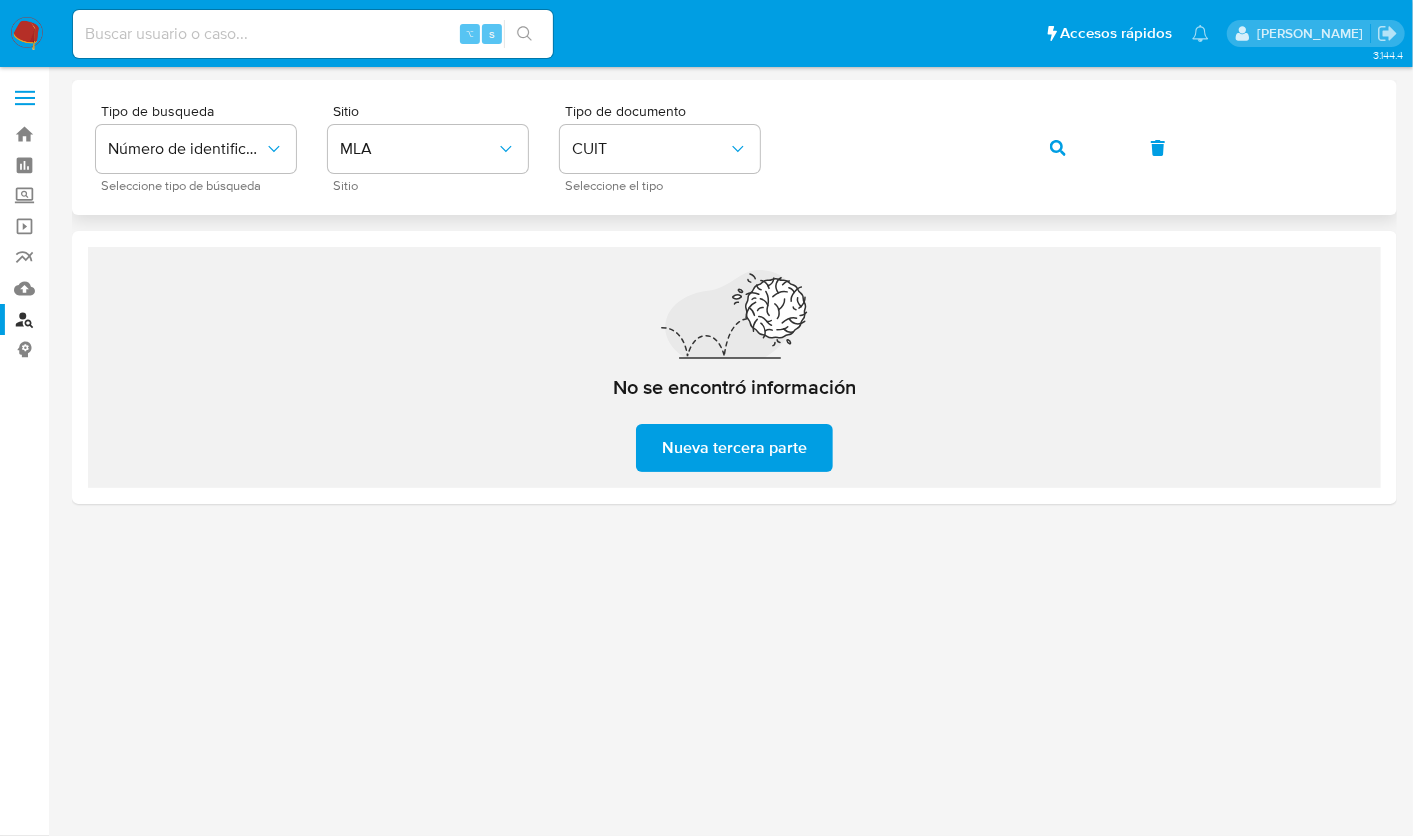 click on "Tipo de busqueda Número de identificación Seleccione tipo de búsqueda Sitio MLA Sitio Tipo de documento CUIT Seleccione el tipo" at bounding box center (734, 147) 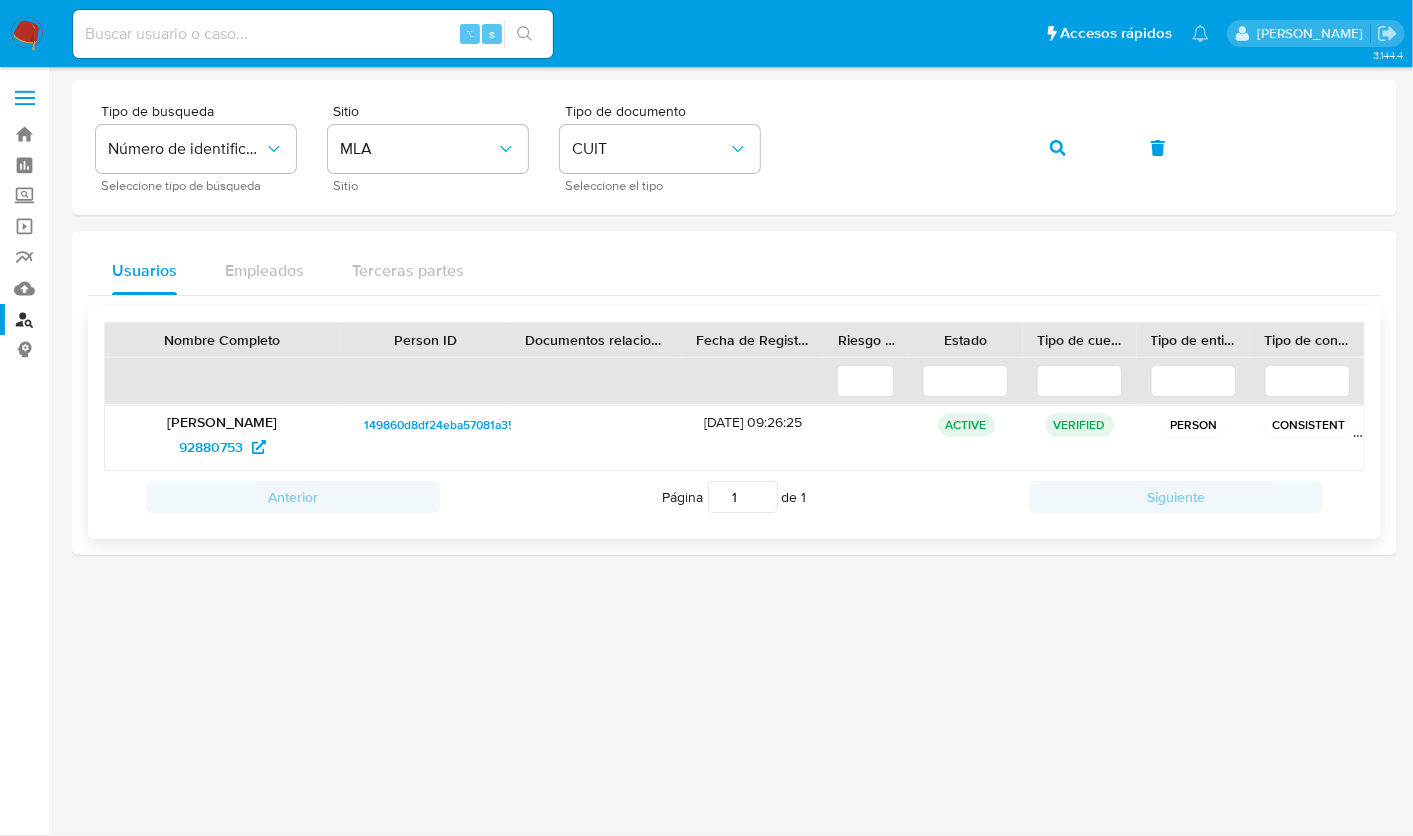 click on "Gabriel Ivan Hornus" at bounding box center (222, 422) 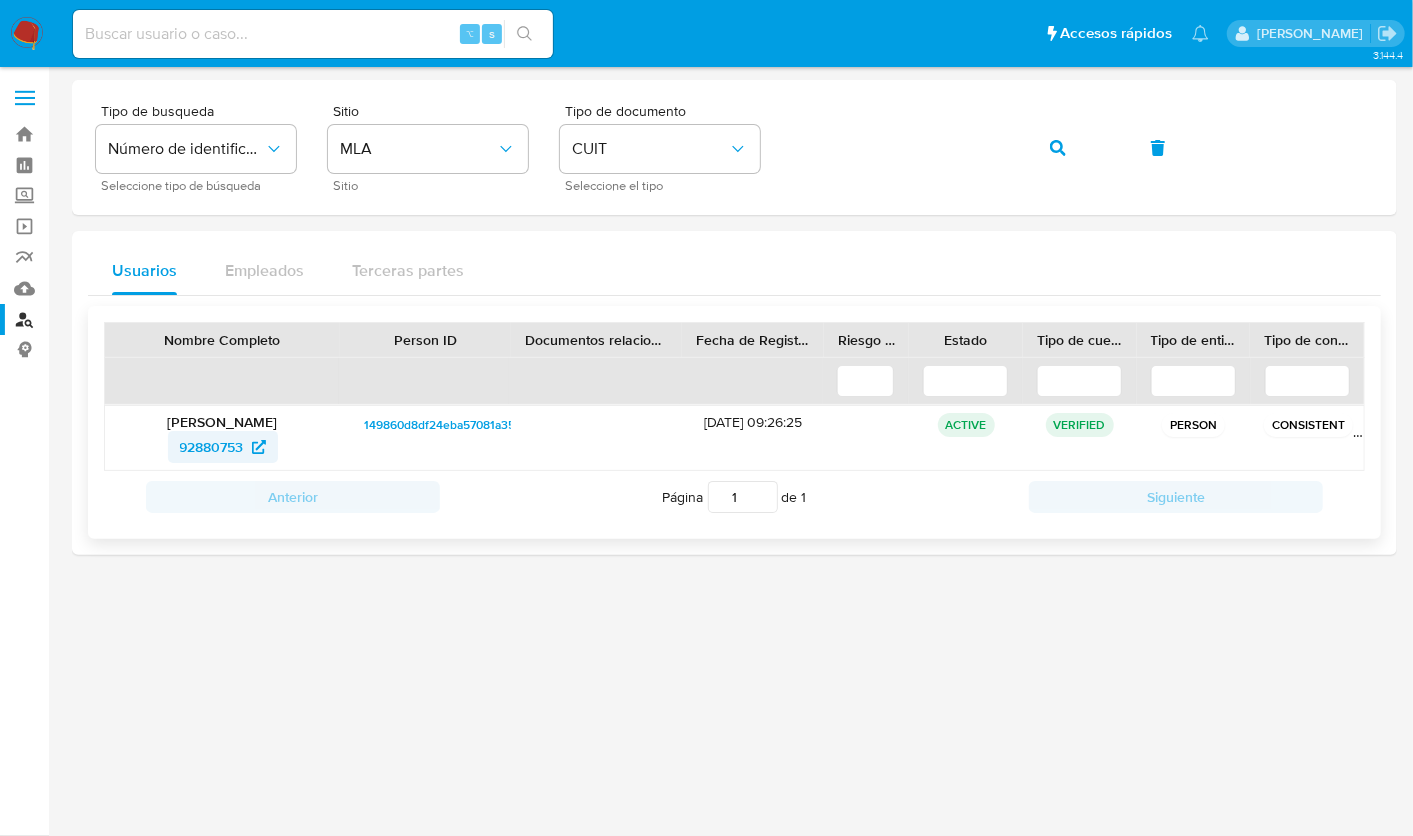 click on "92880753" at bounding box center (212, 447) 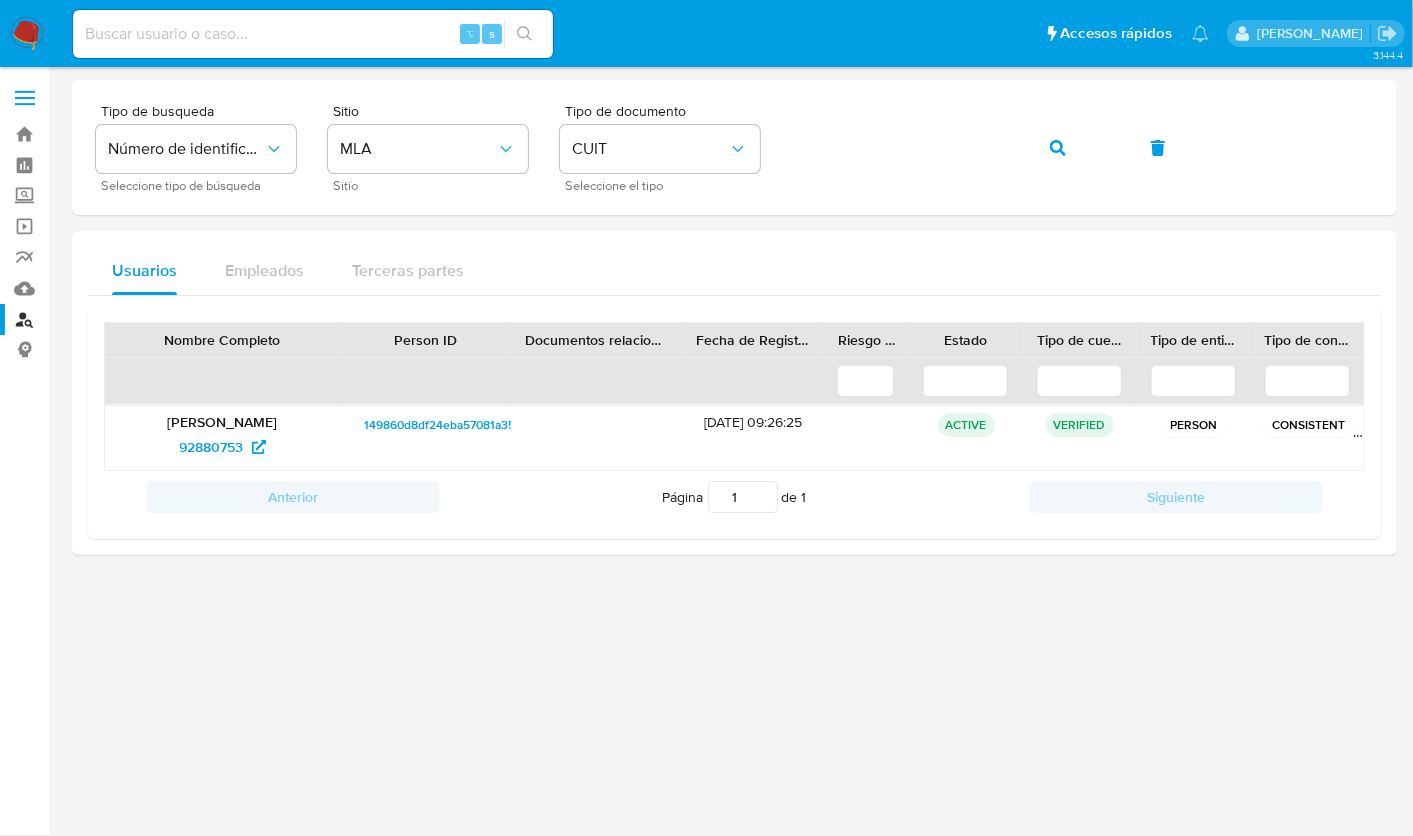 click at bounding box center (27, 34) 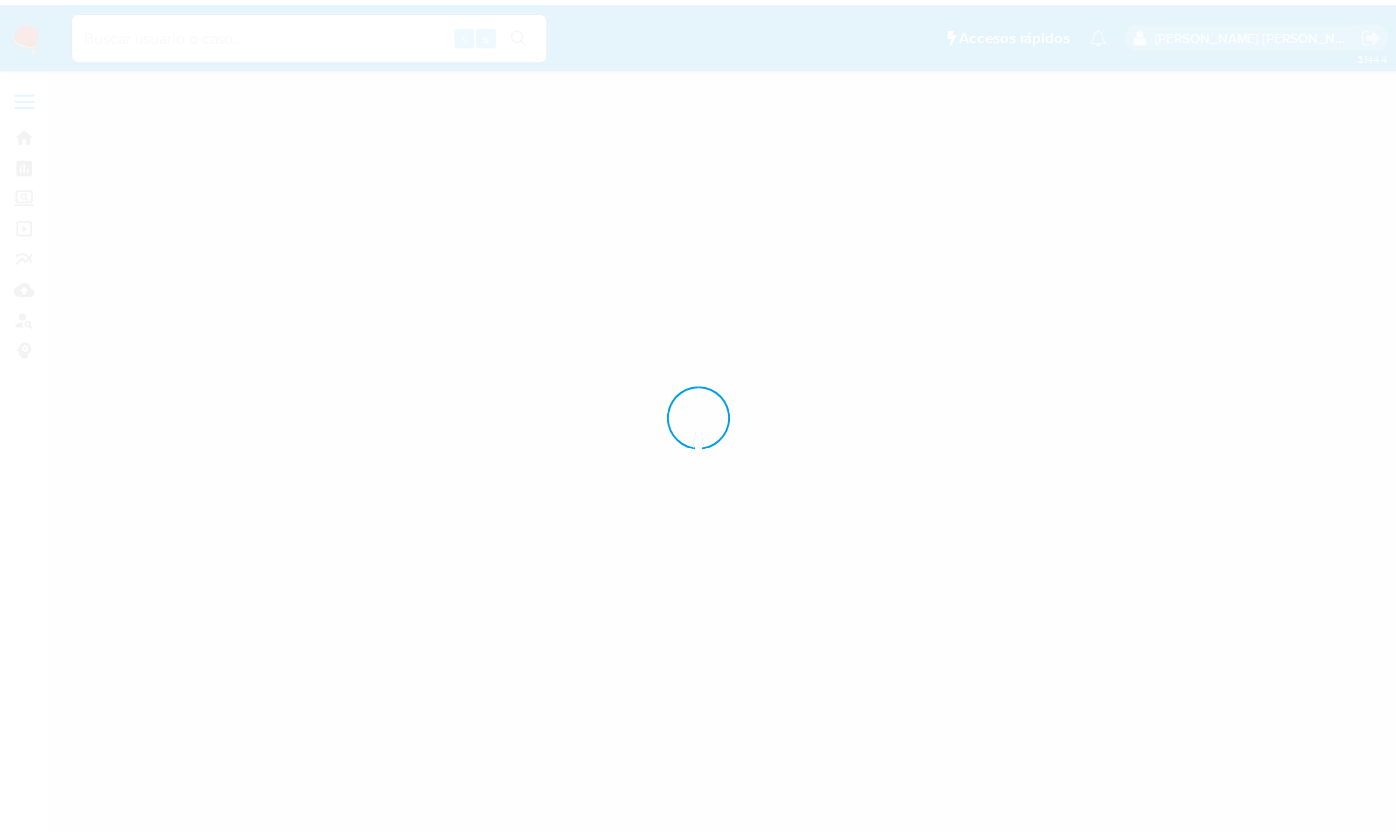 scroll, scrollTop: 0, scrollLeft: 0, axis: both 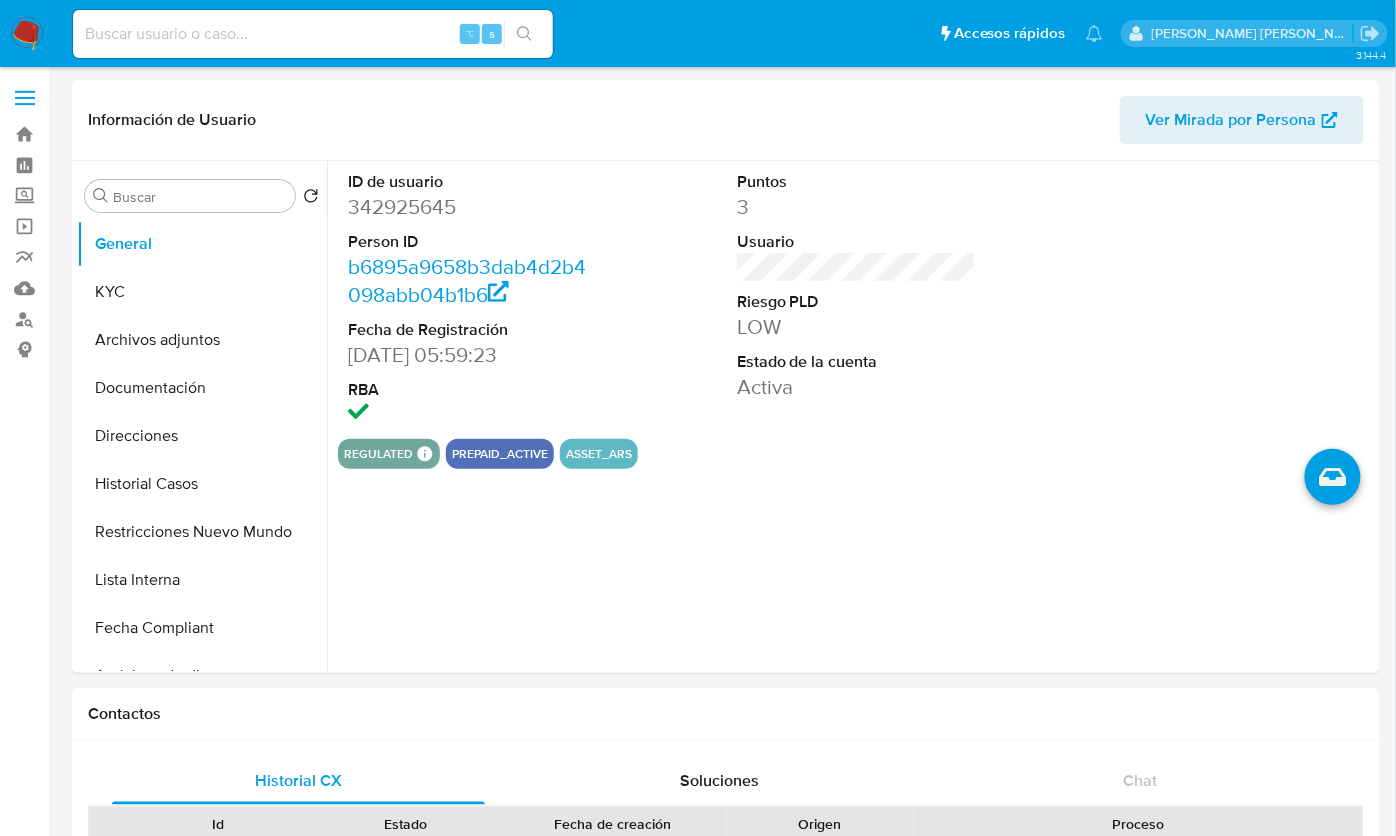 select on "10" 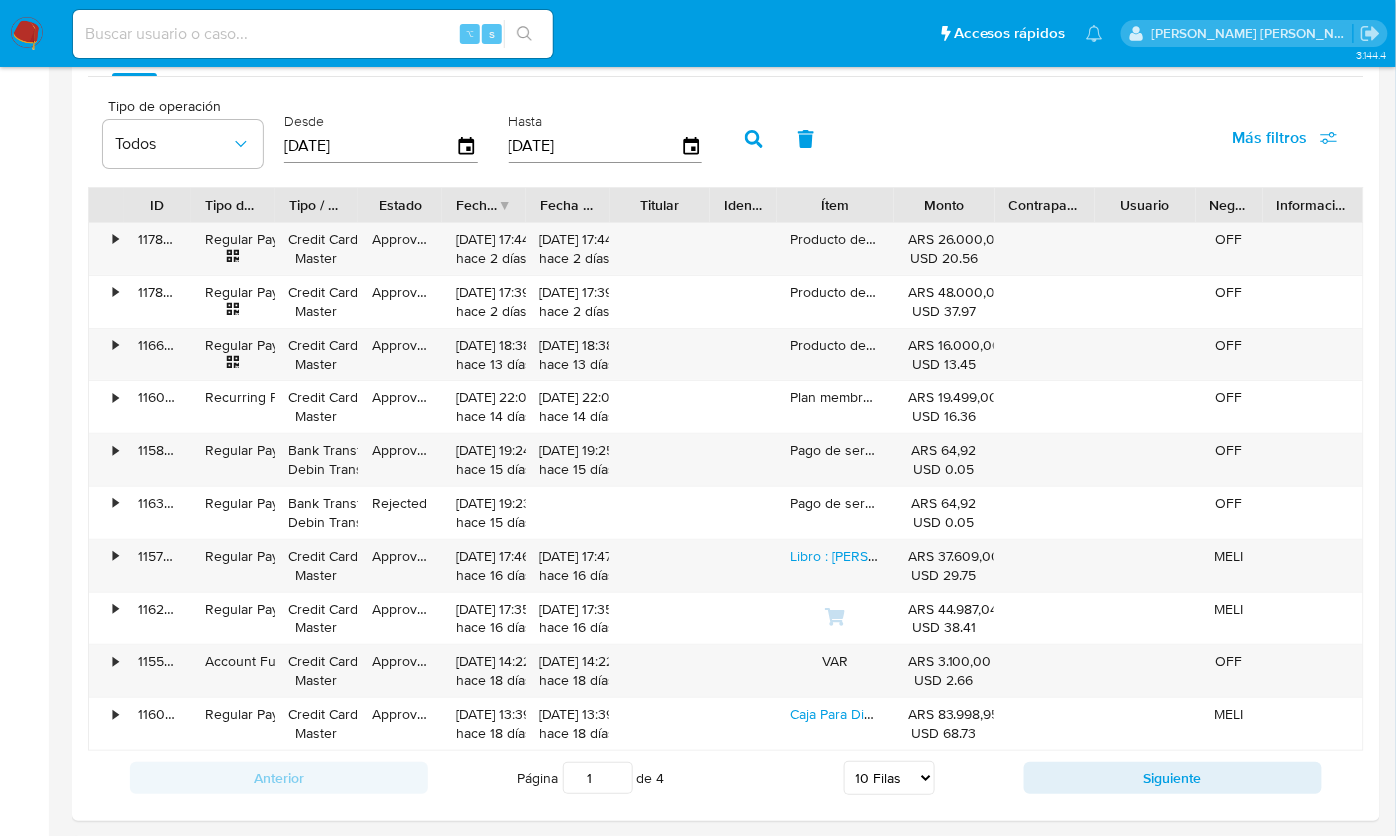 scroll, scrollTop: 2384, scrollLeft: 0, axis: vertical 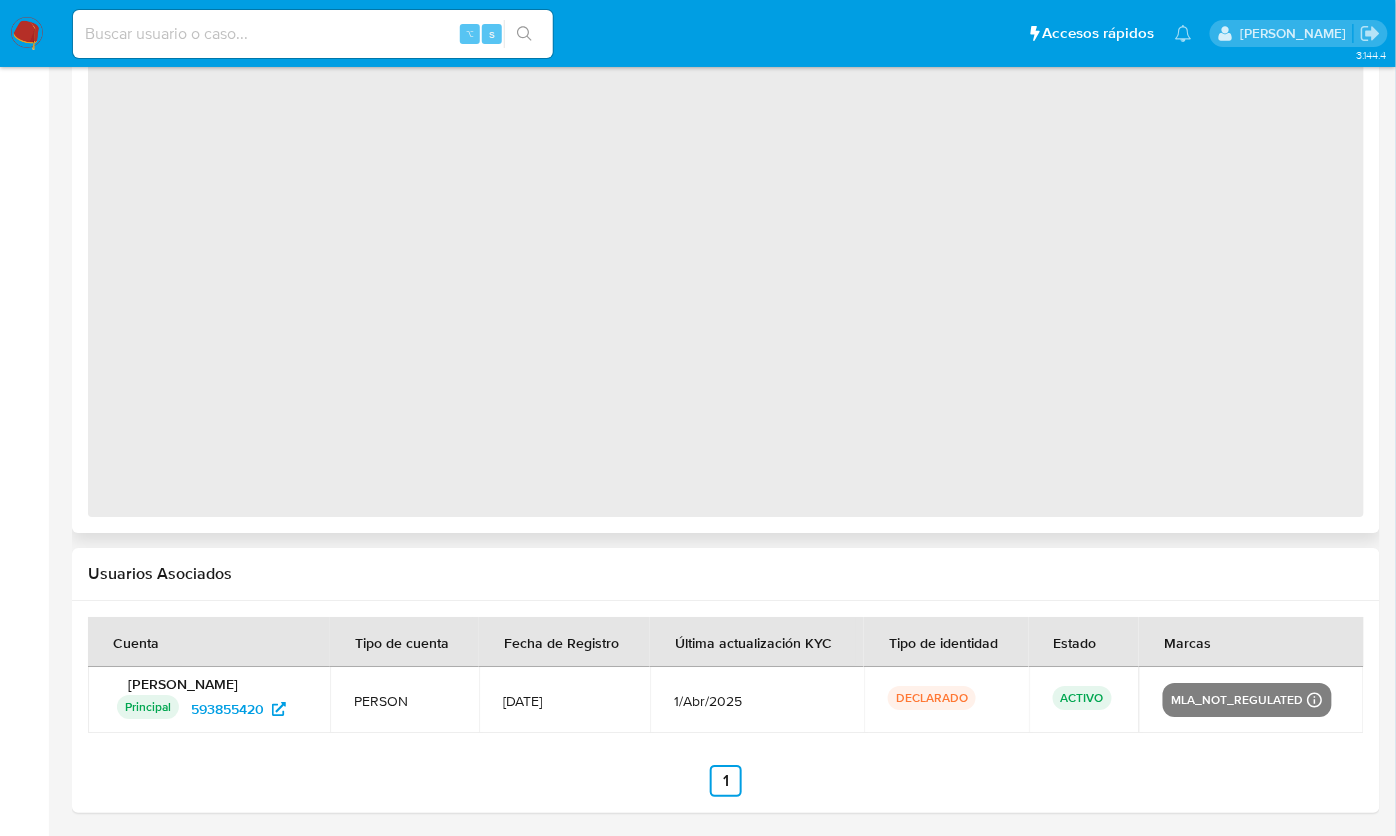 select on "10" 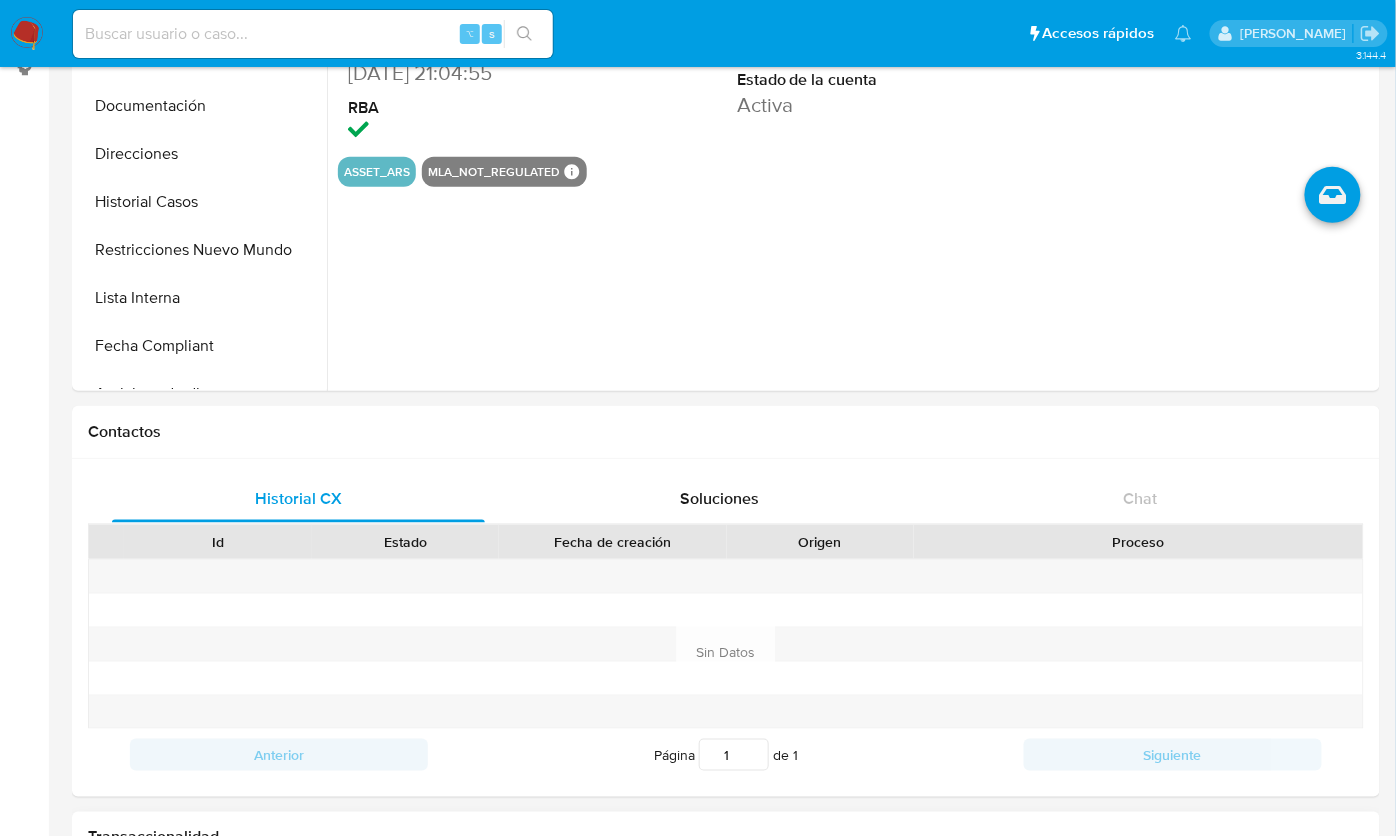 scroll, scrollTop: 281, scrollLeft: 0, axis: vertical 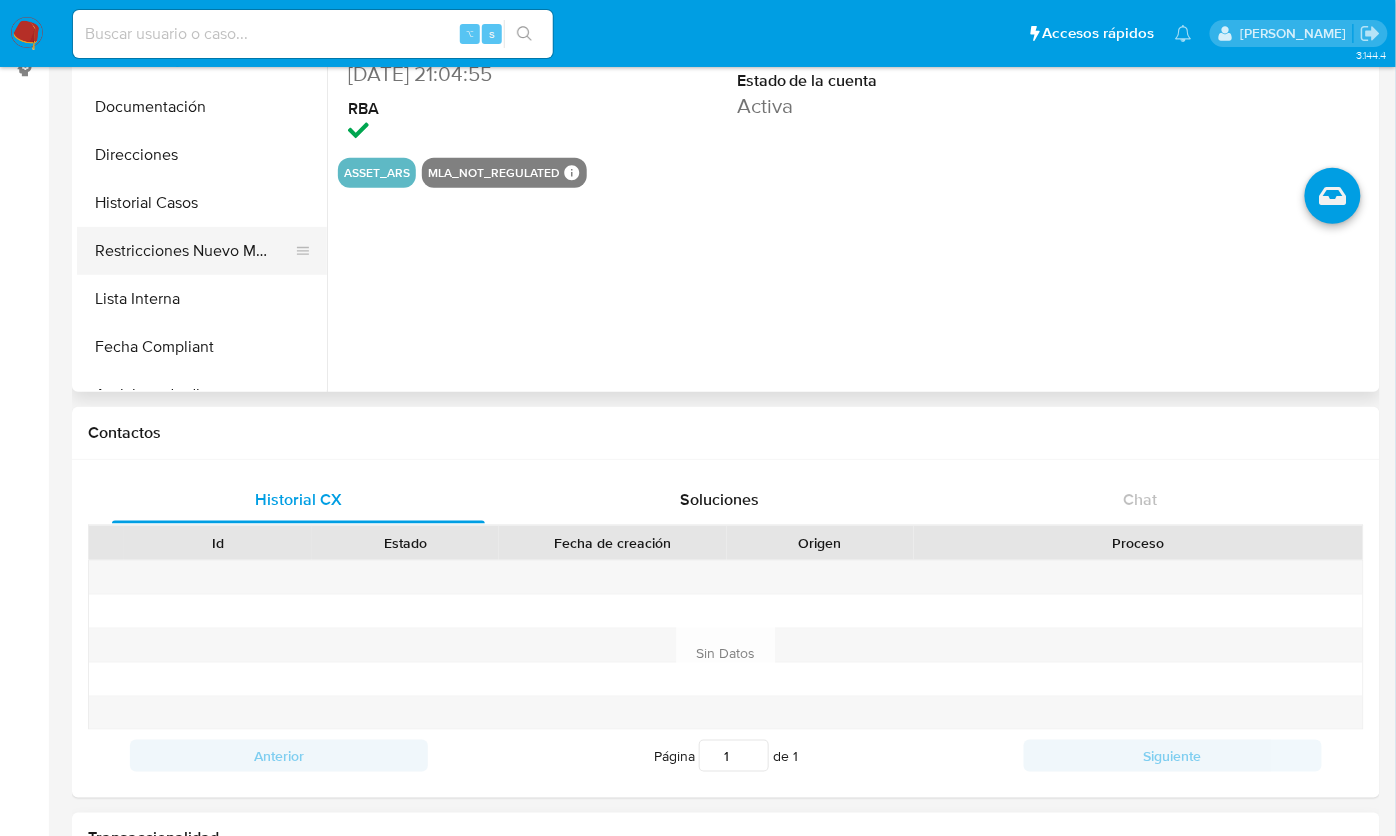click on "Restricciones Nuevo Mundo" at bounding box center (194, 251) 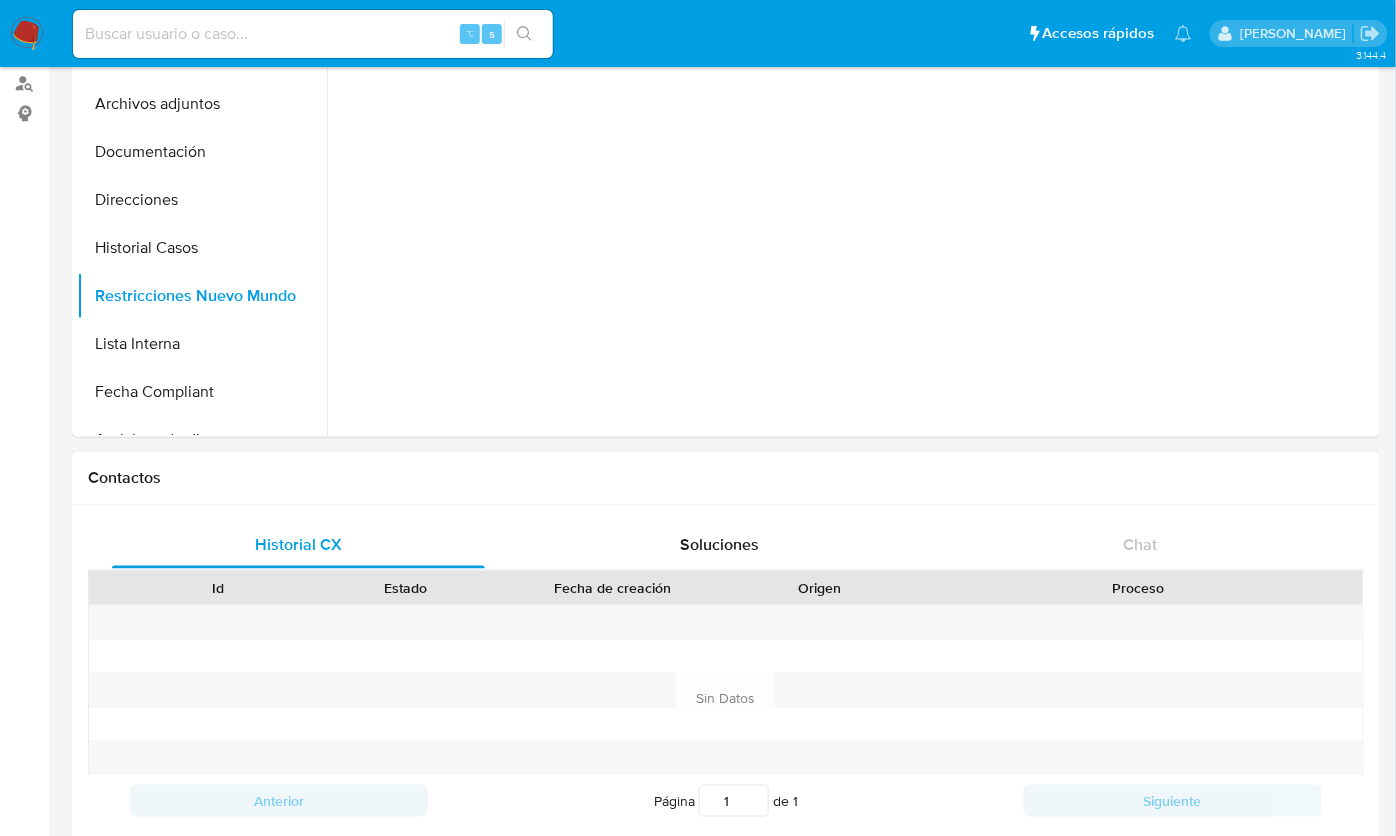 scroll, scrollTop: 0, scrollLeft: 0, axis: both 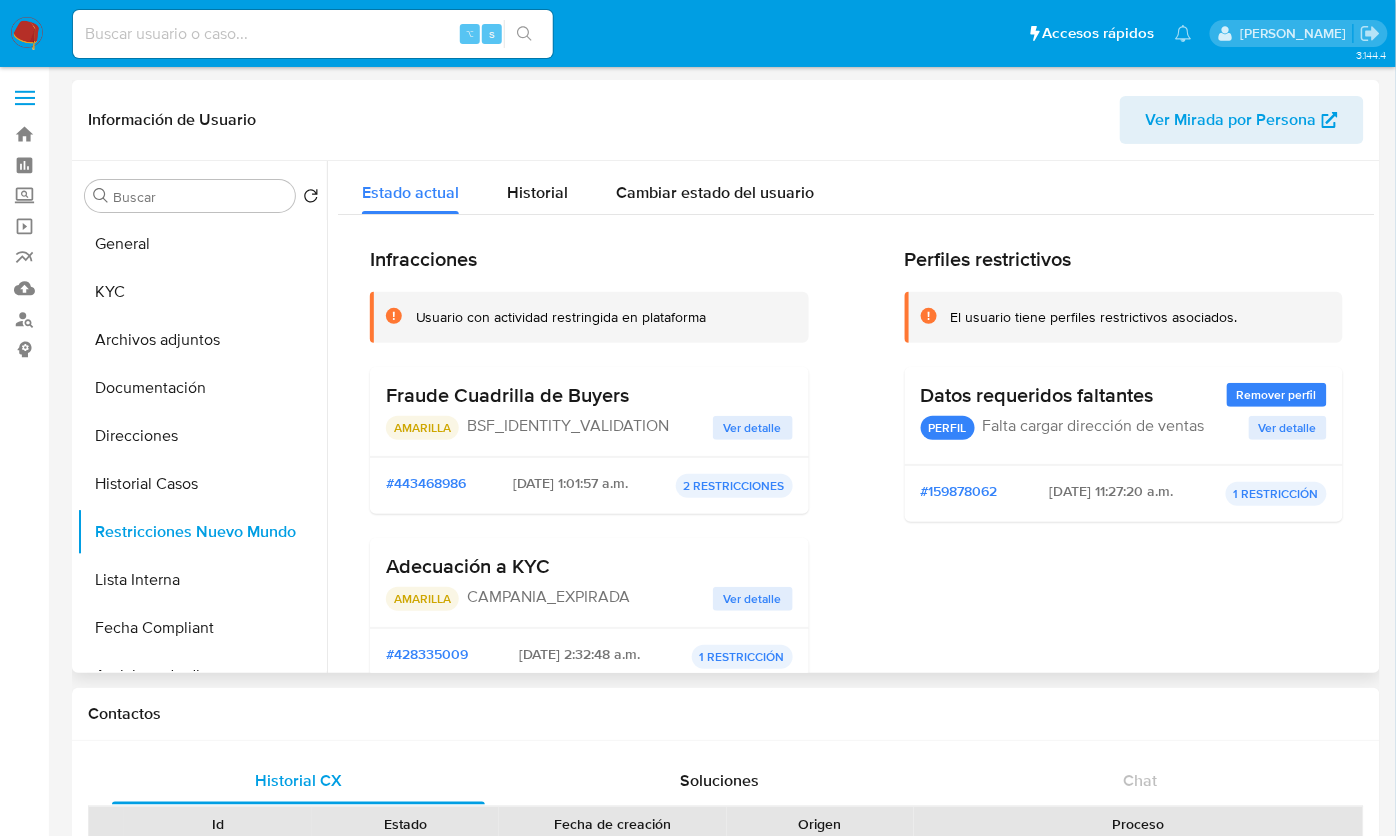 click on "Ver detalle" at bounding box center [753, 428] 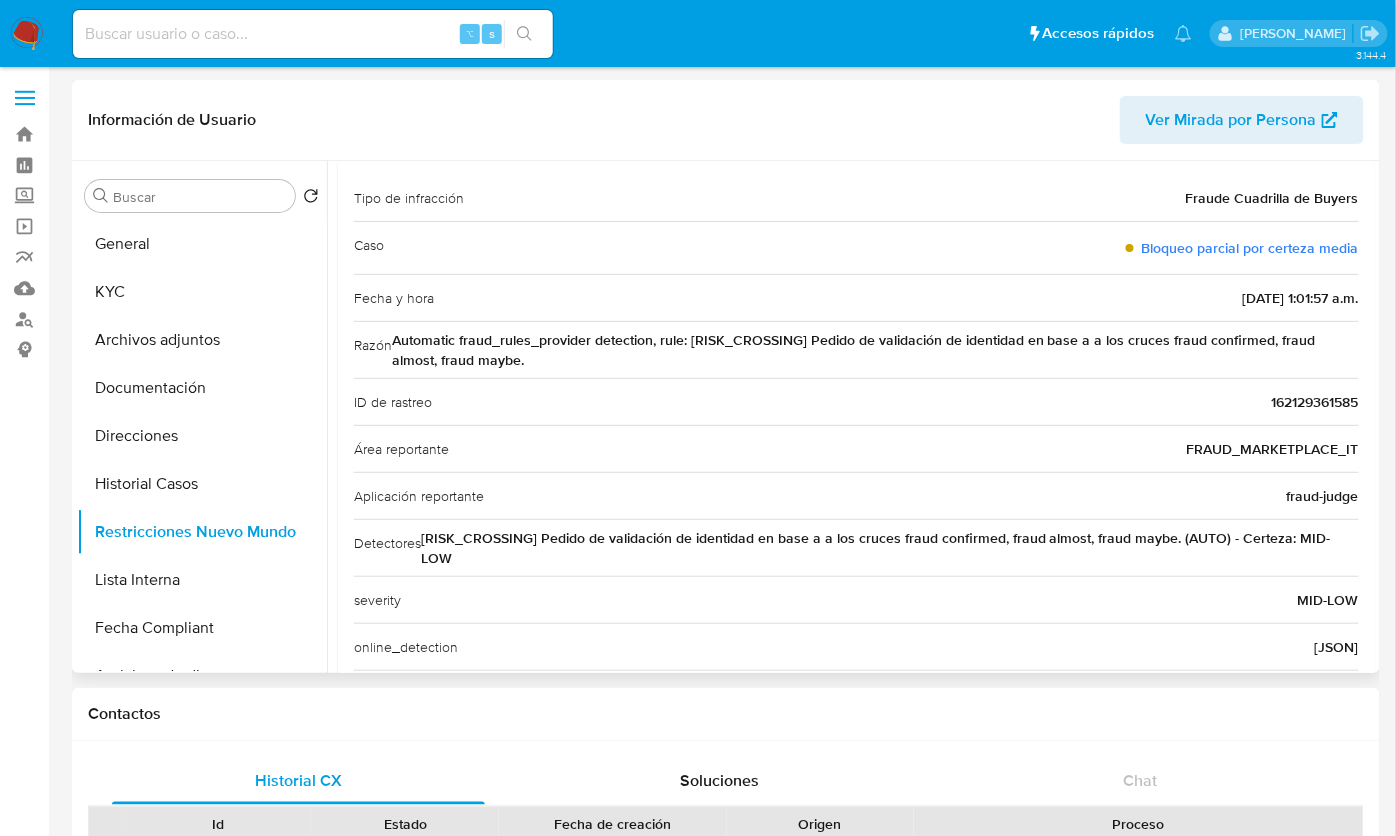 scroll, scrollTop: 0, scrollLeft: 0, axis: both 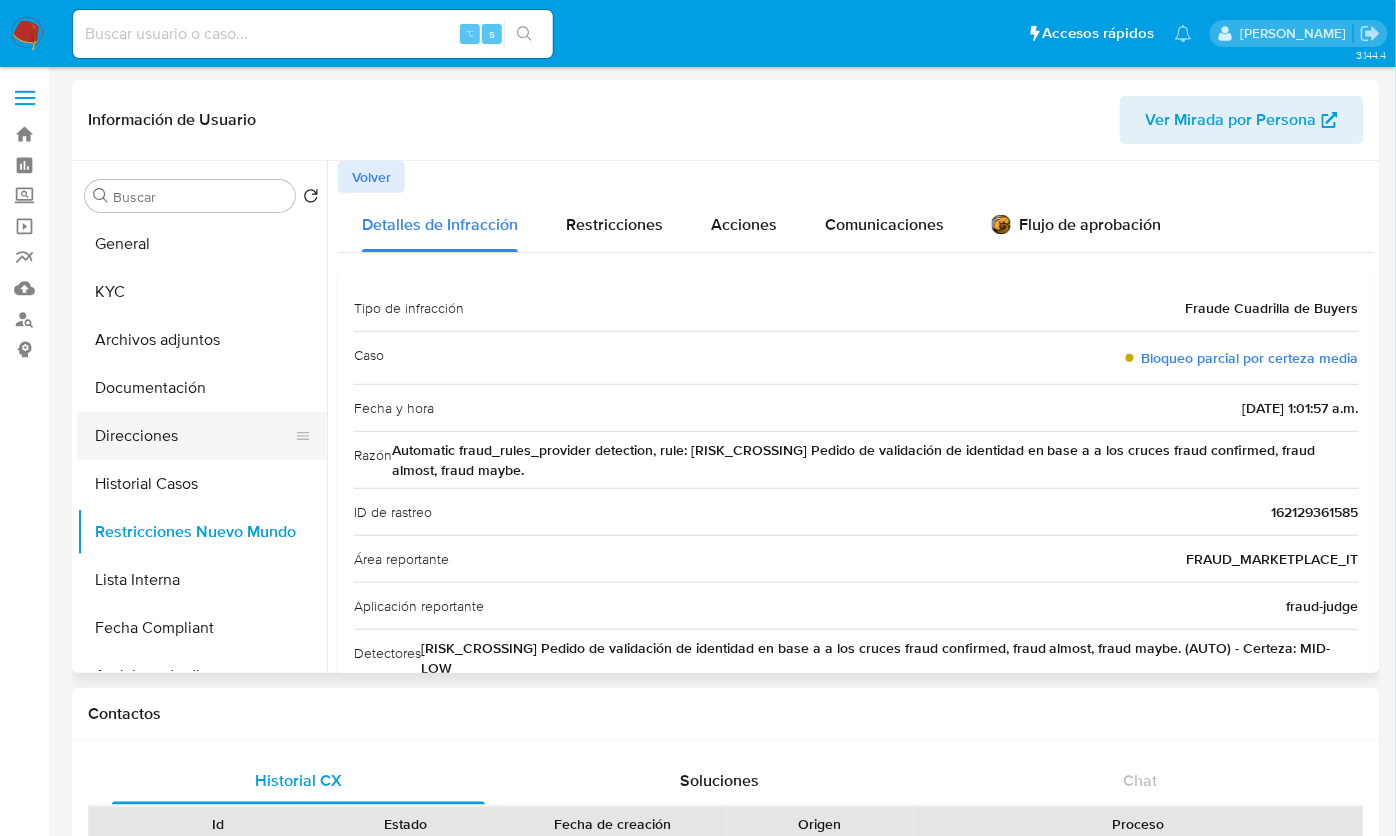 click on "Direcciones" at bounding box center [194, 436] 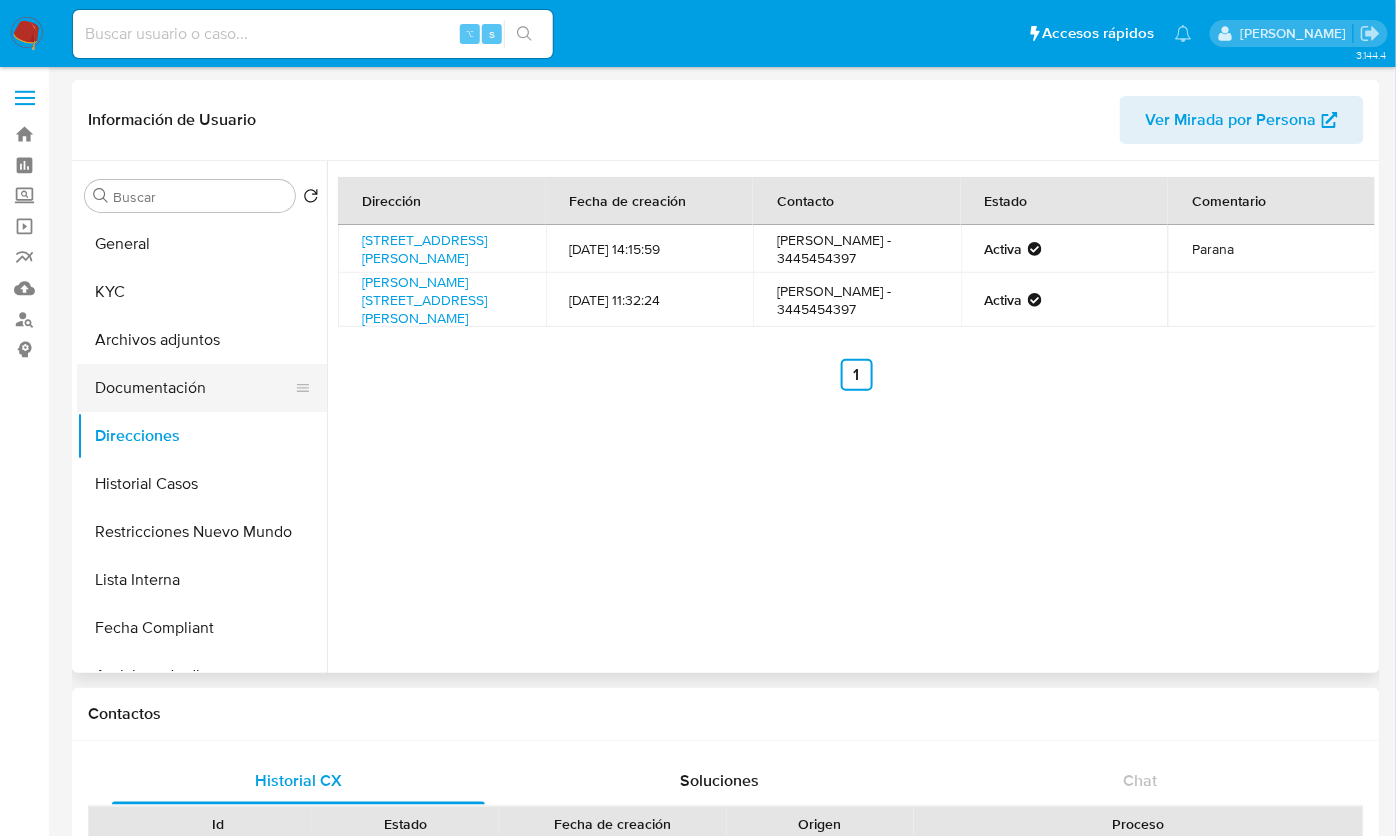 click on "Documentación" at bounding box center (194, 388) 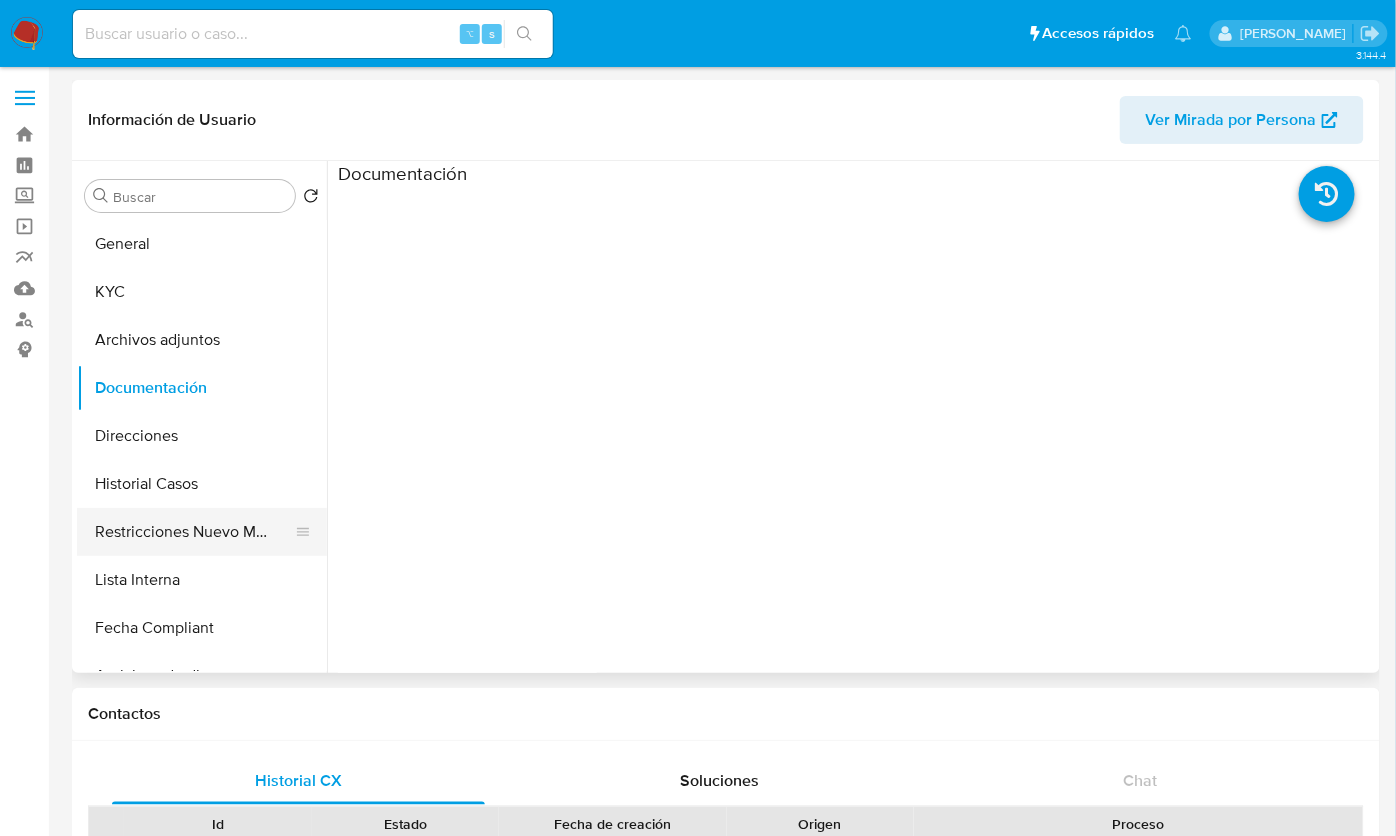 click on "Restricciones Nuevo Mundo" at bounding box center (194, 532) 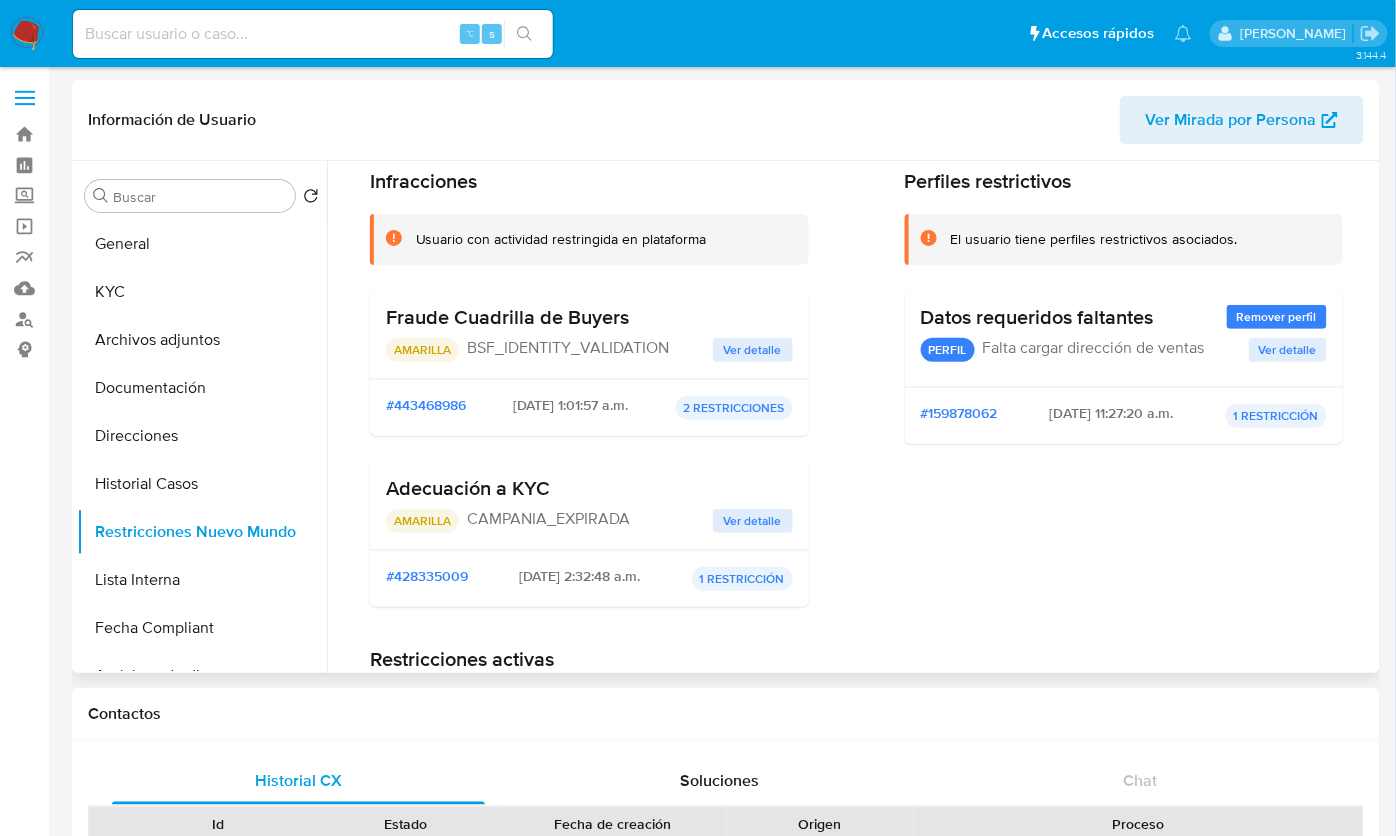 scroll, scrollTop: 124, scrollLeft: 0, axis: vertical 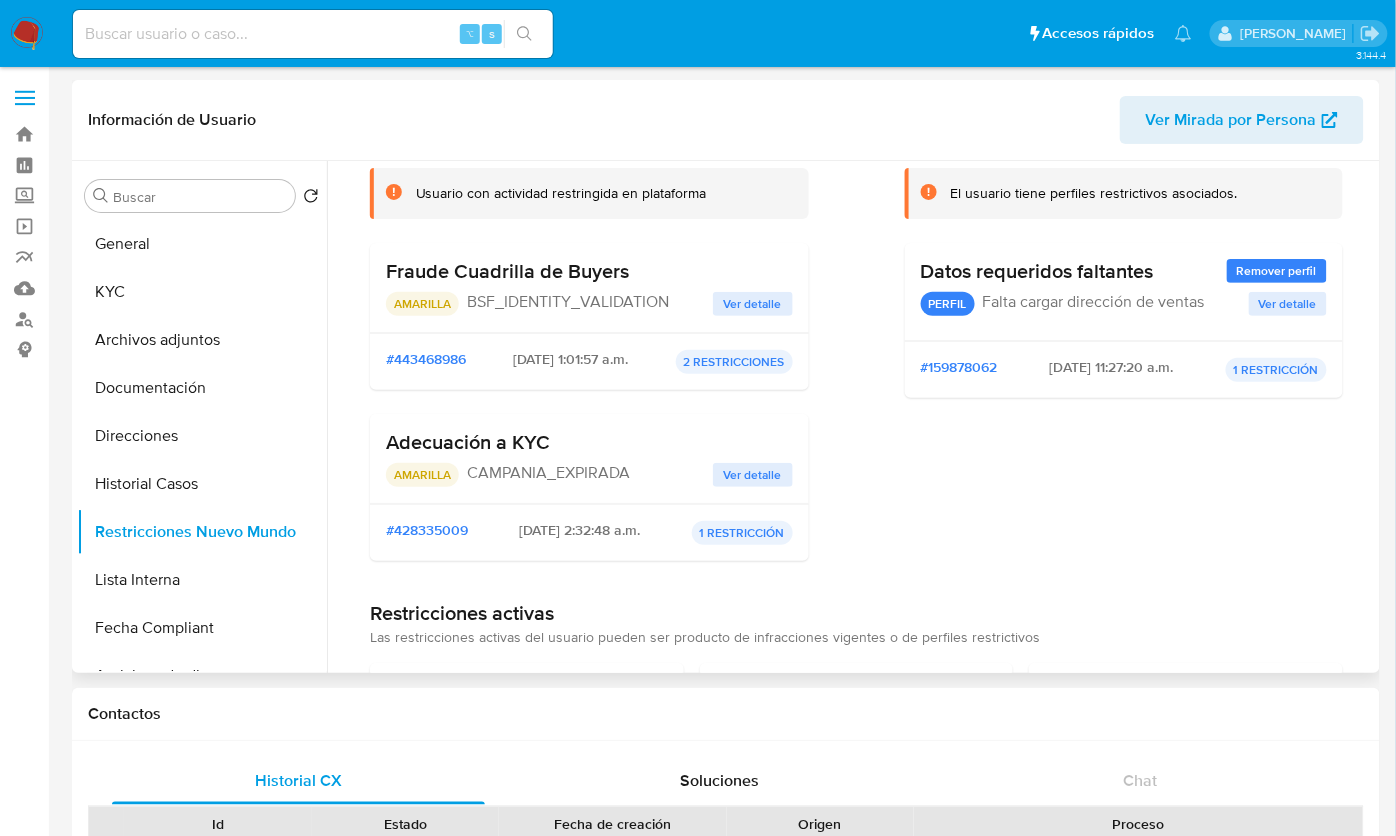 click on "Ver detalle" at bounding box center [753, 475] 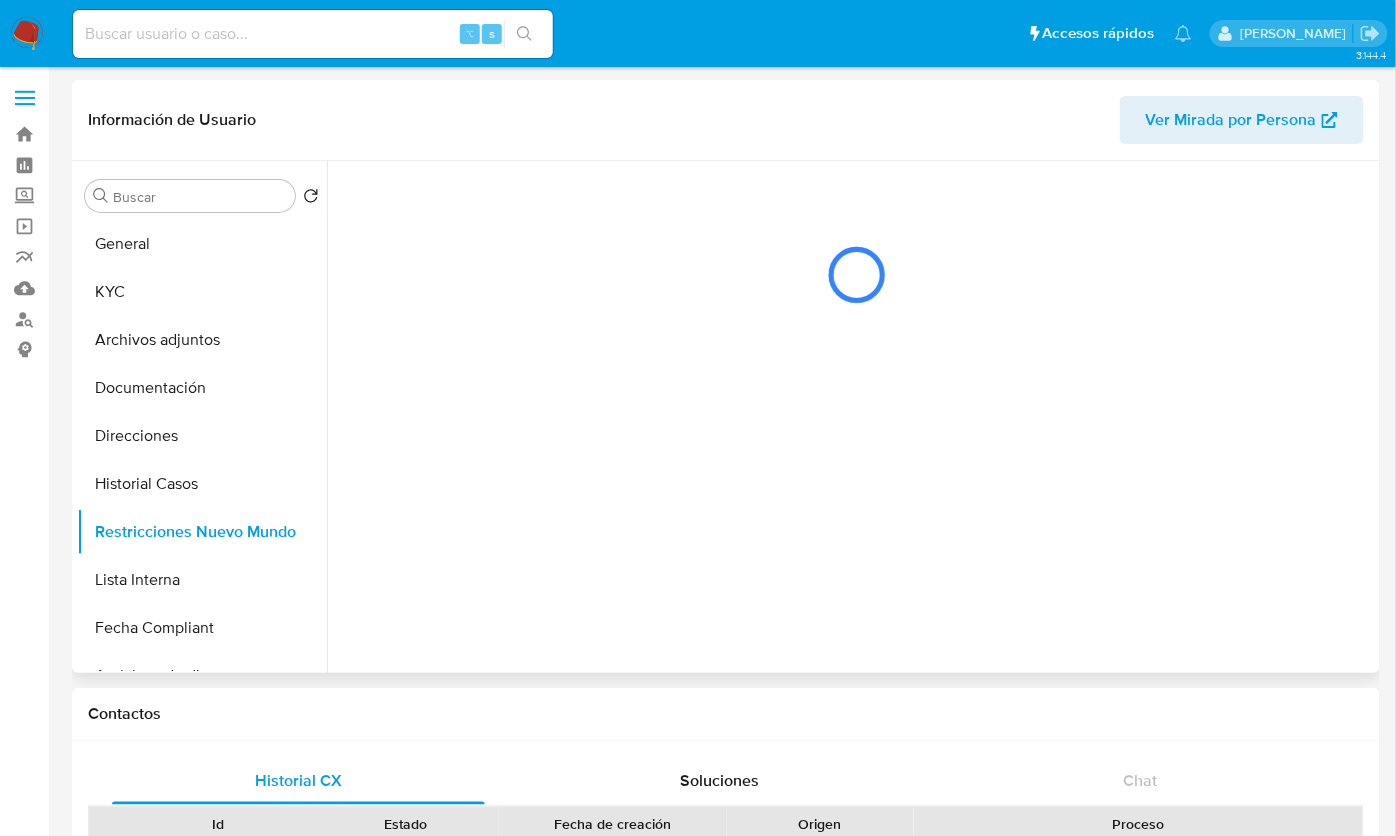 scroll, scrollTop: 0, scrollLeft: 0, axis: both 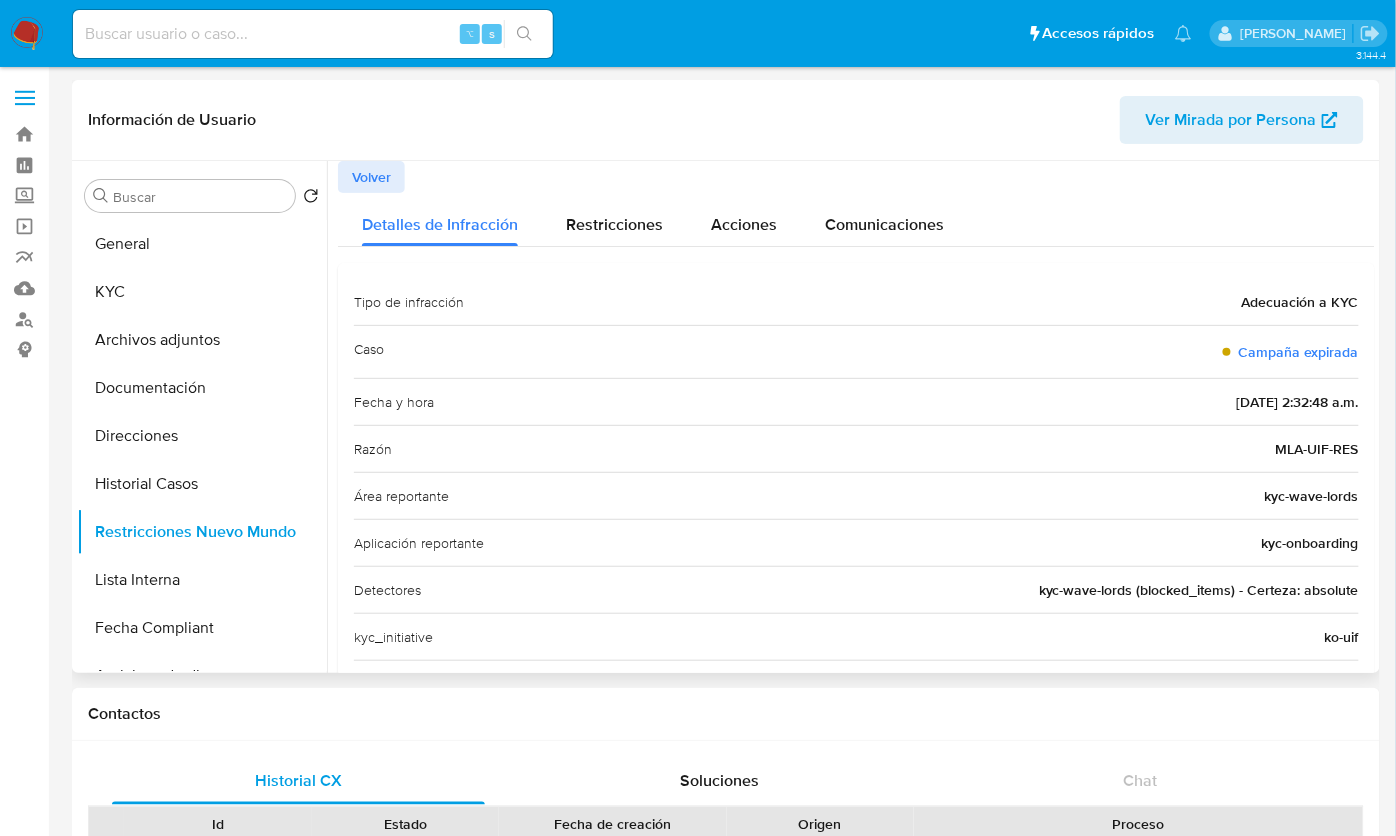 click on "Volver" at bounding box center [371, 177] 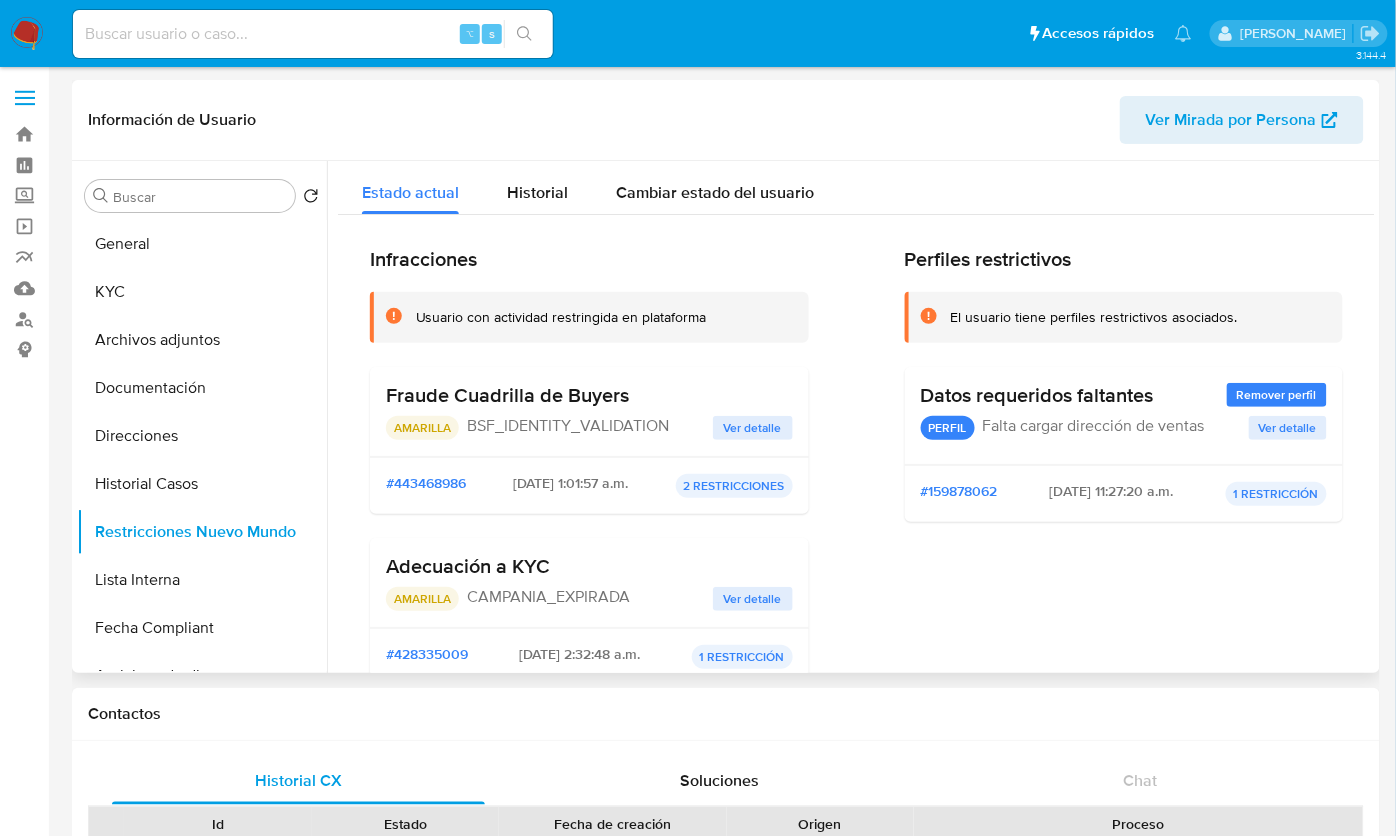 click on "Infracciones Usuario con actividad restringida en plataforma Fraude Cuadrilla de Buyers AMARILLA BSF_IDENTITY_VALIDATION Ver detalle #443468986 2025-06-29 - 1:01:57 a.m. 2 RESTRICCIONES Adecuación a KYC AMARILLA CAMPANIA_EXPIRADA Ver detalle #428335009 2025-04-01 - 2:32:48 a.m. 1 RESTRICCIÓN Perfiles restrictivos El usuario tiene perfiles restrictivos asociados. Datos requeridos faltantes Remover perfil PERFIL Falta cargar dirección de ventas Ver detalle #159878062 2025-05-06 - 11:27:20 a.m. 1 RESTRICCIÓN" at bounding box center (856, 474) 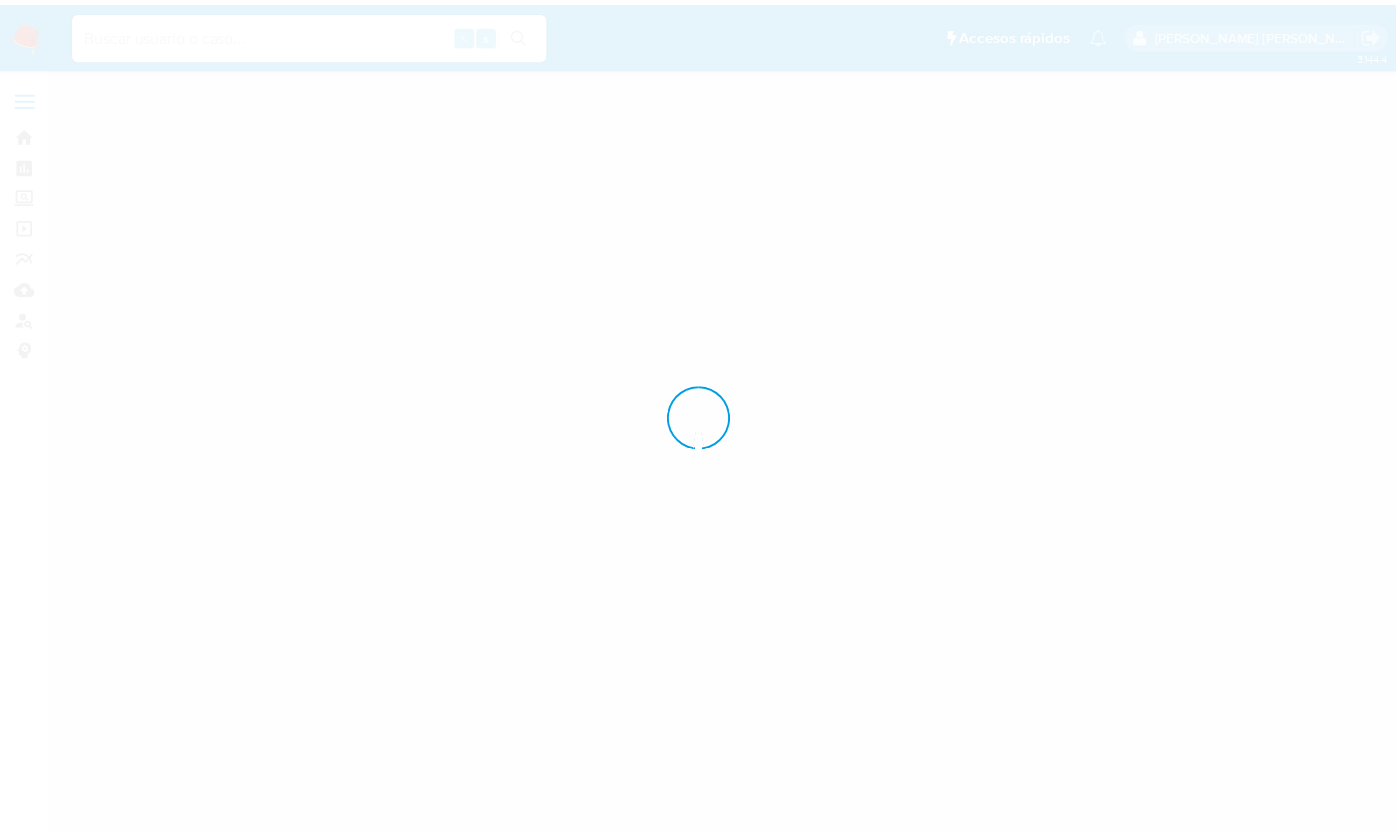 scroll, scrollTop: 0, scrollLeft: 0, axis: both 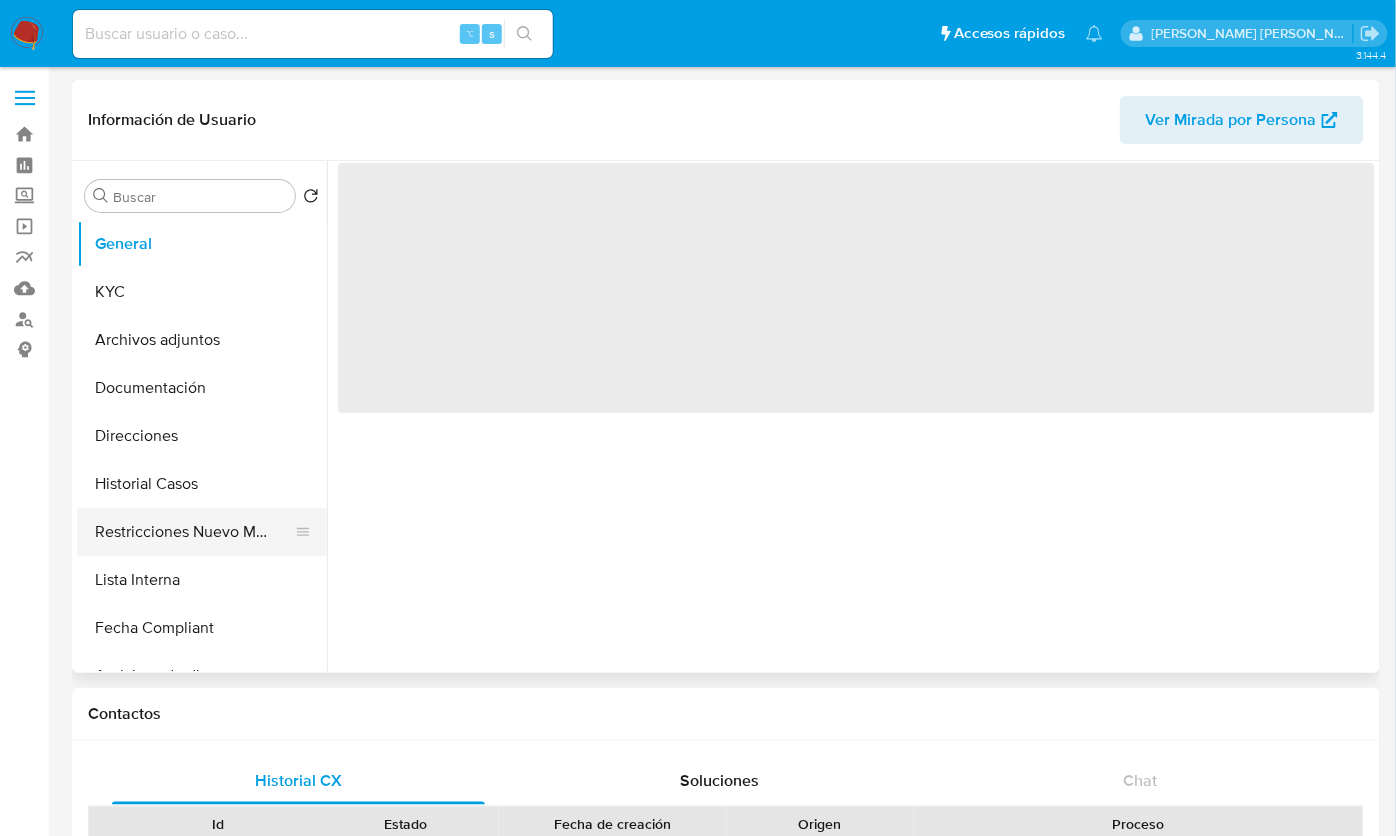 click on "Restricciones Nuevo Mundo" at bounding box center (194, 532) 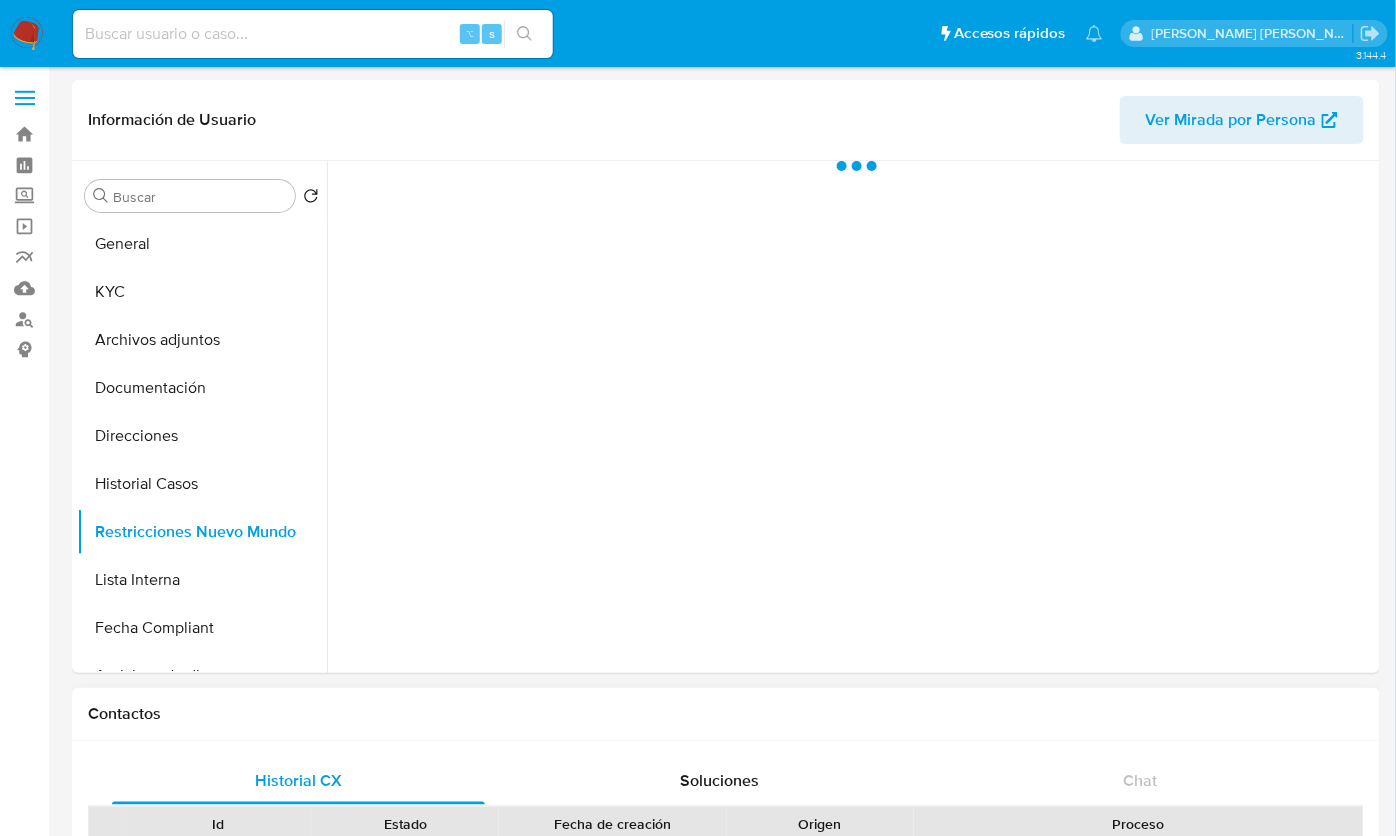 select on "10" 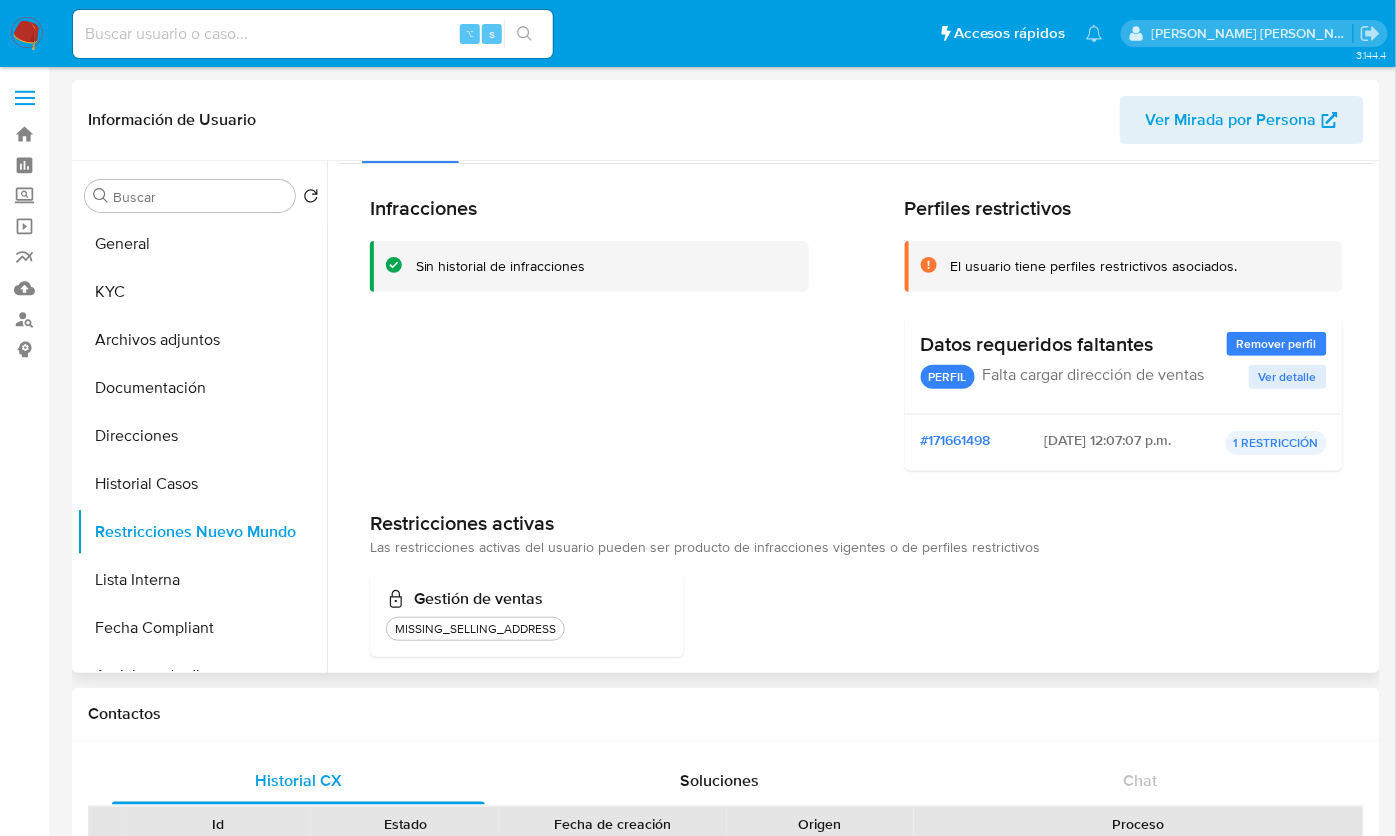 scroll, scrollTop: 76, scrollLeft: 0, axis: vertical 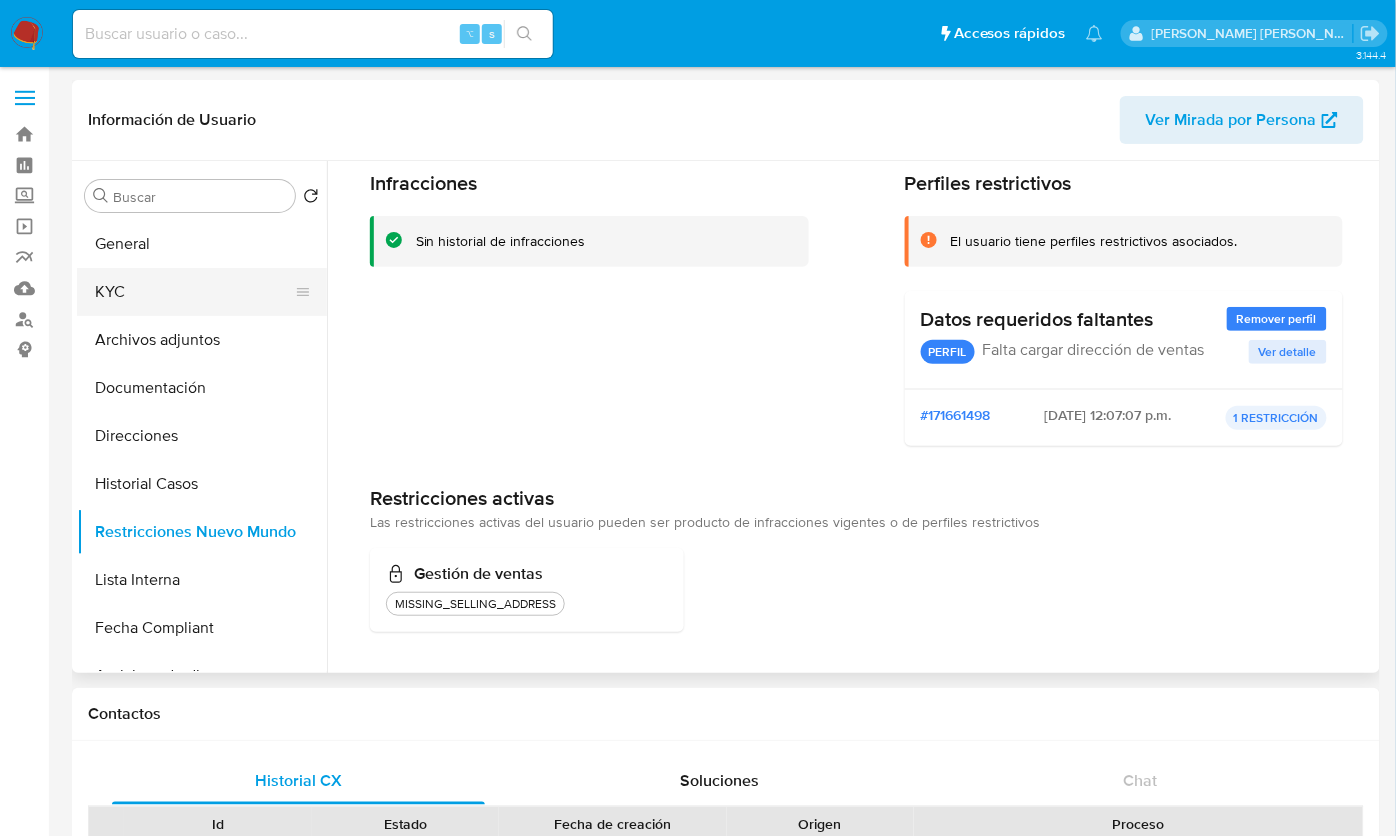 click on "KYC" at bounding box center [194, 292] 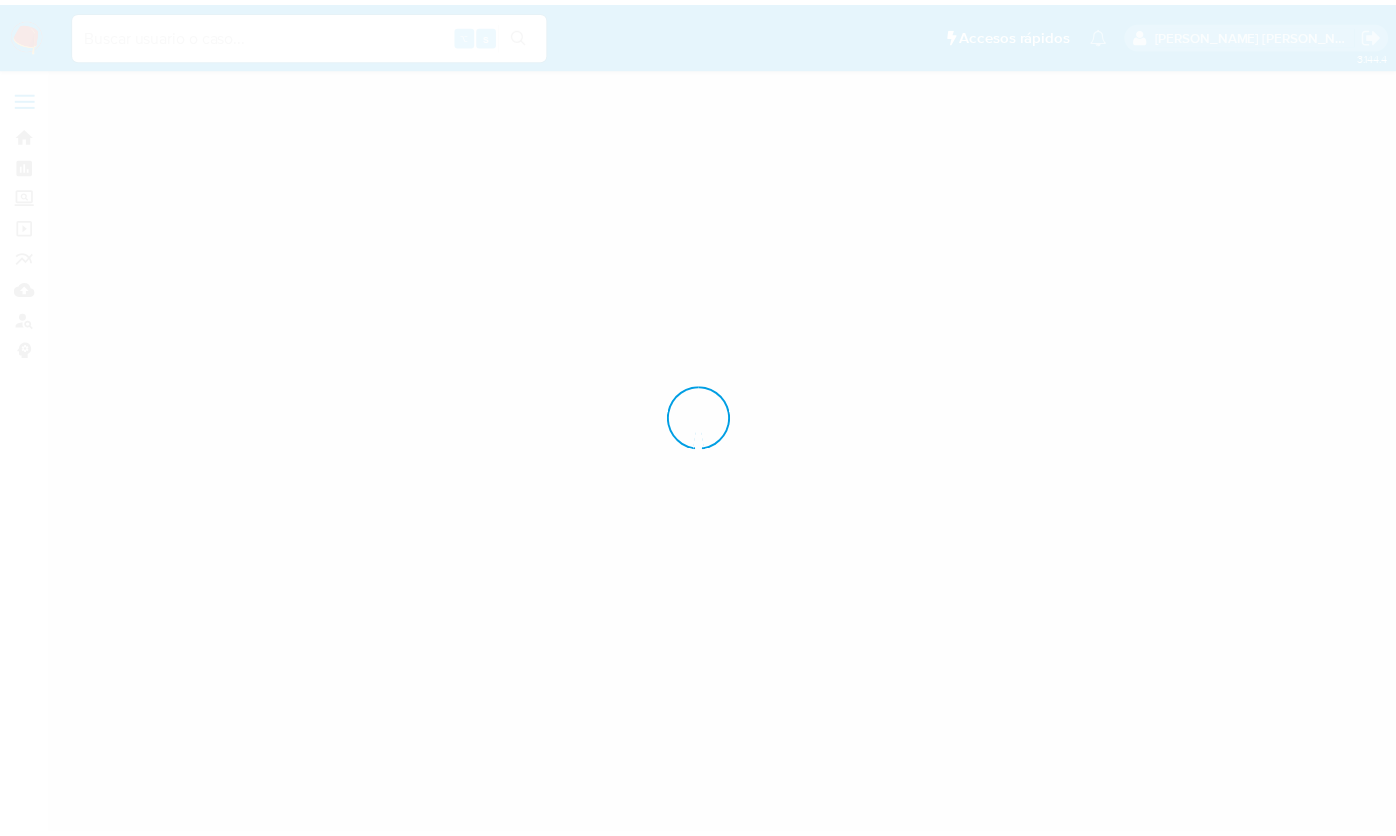 scroll, scrollTop: 0, scrollLeft: 0, axis: both 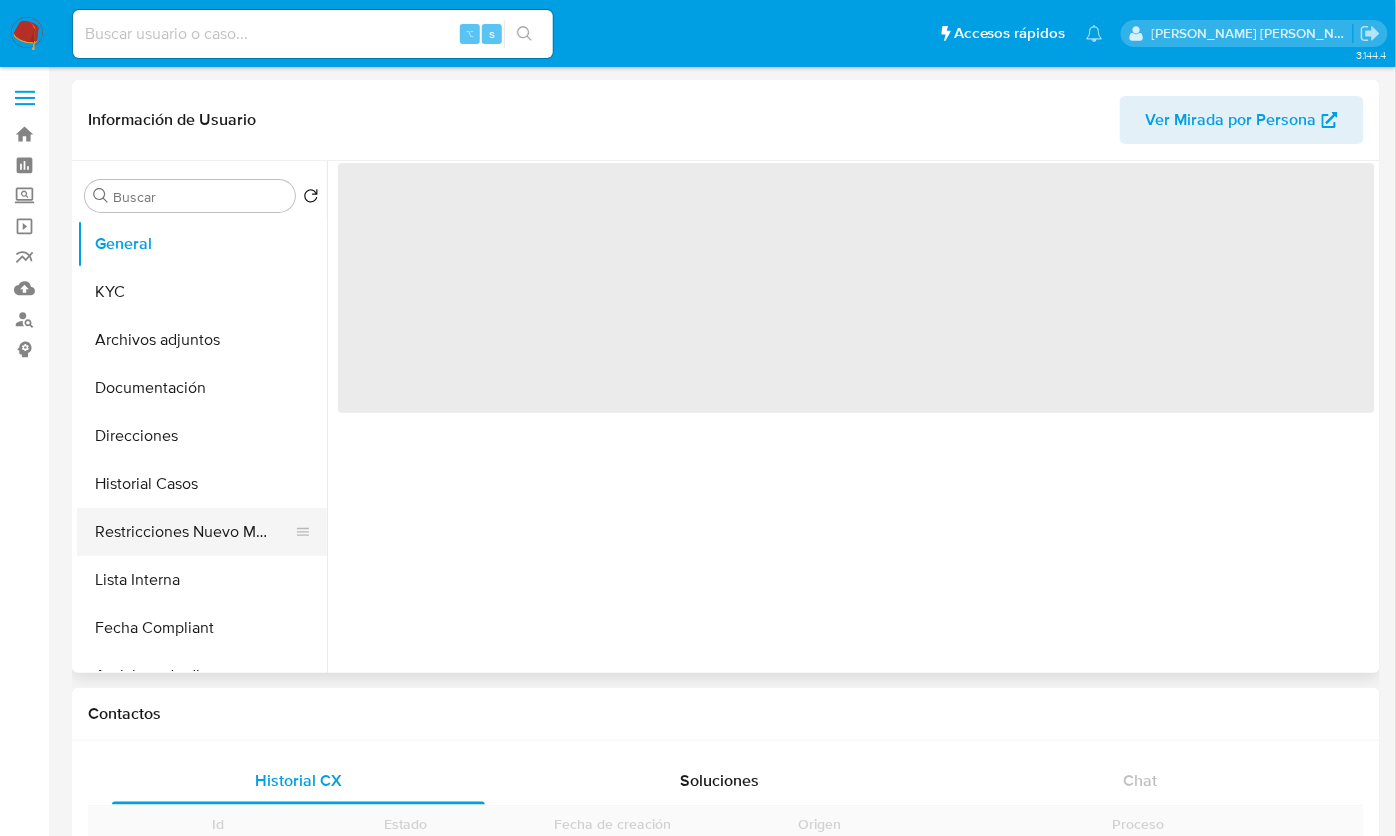 click on "Restricciones Nuevo Mundo" at bounding box center (194, 532) 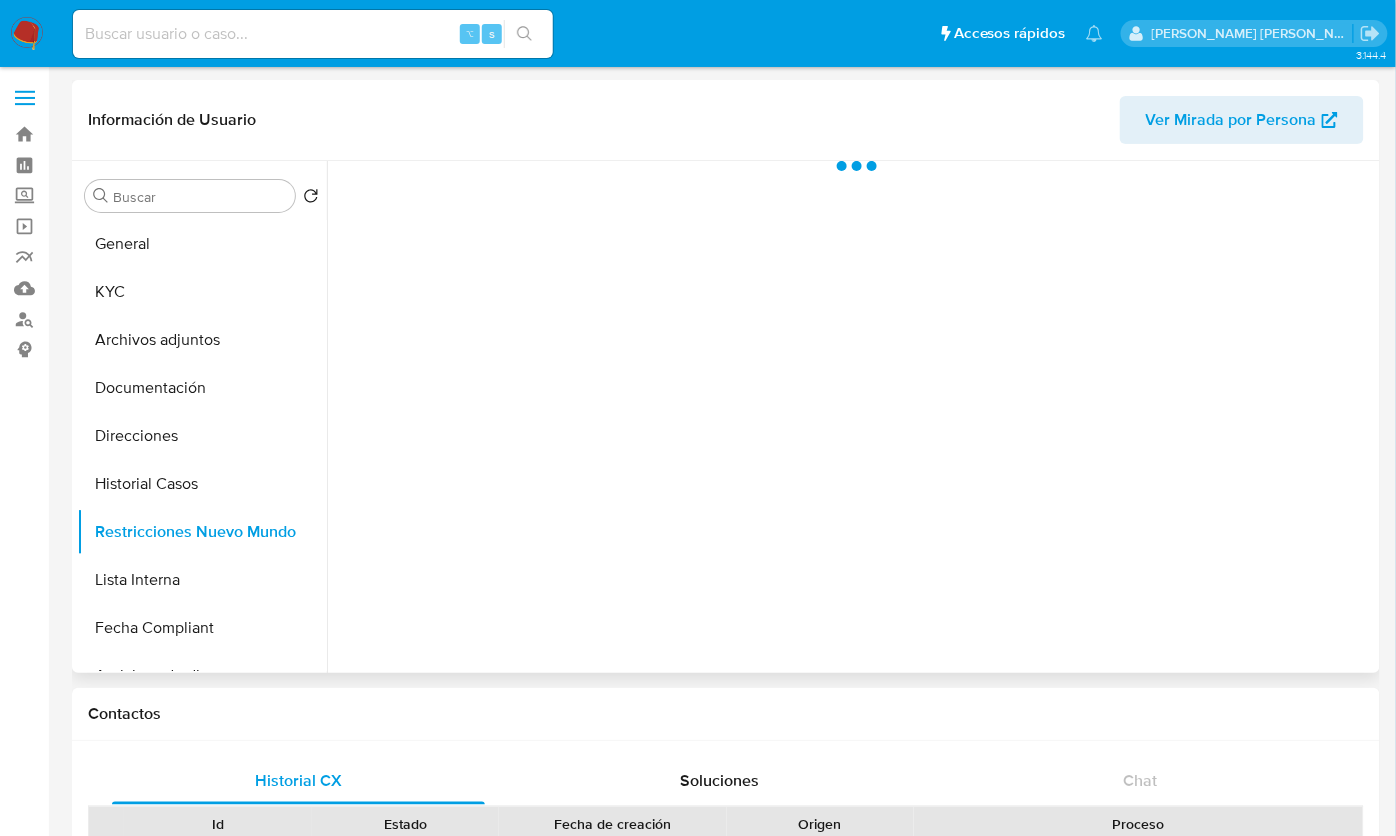 select on "10" 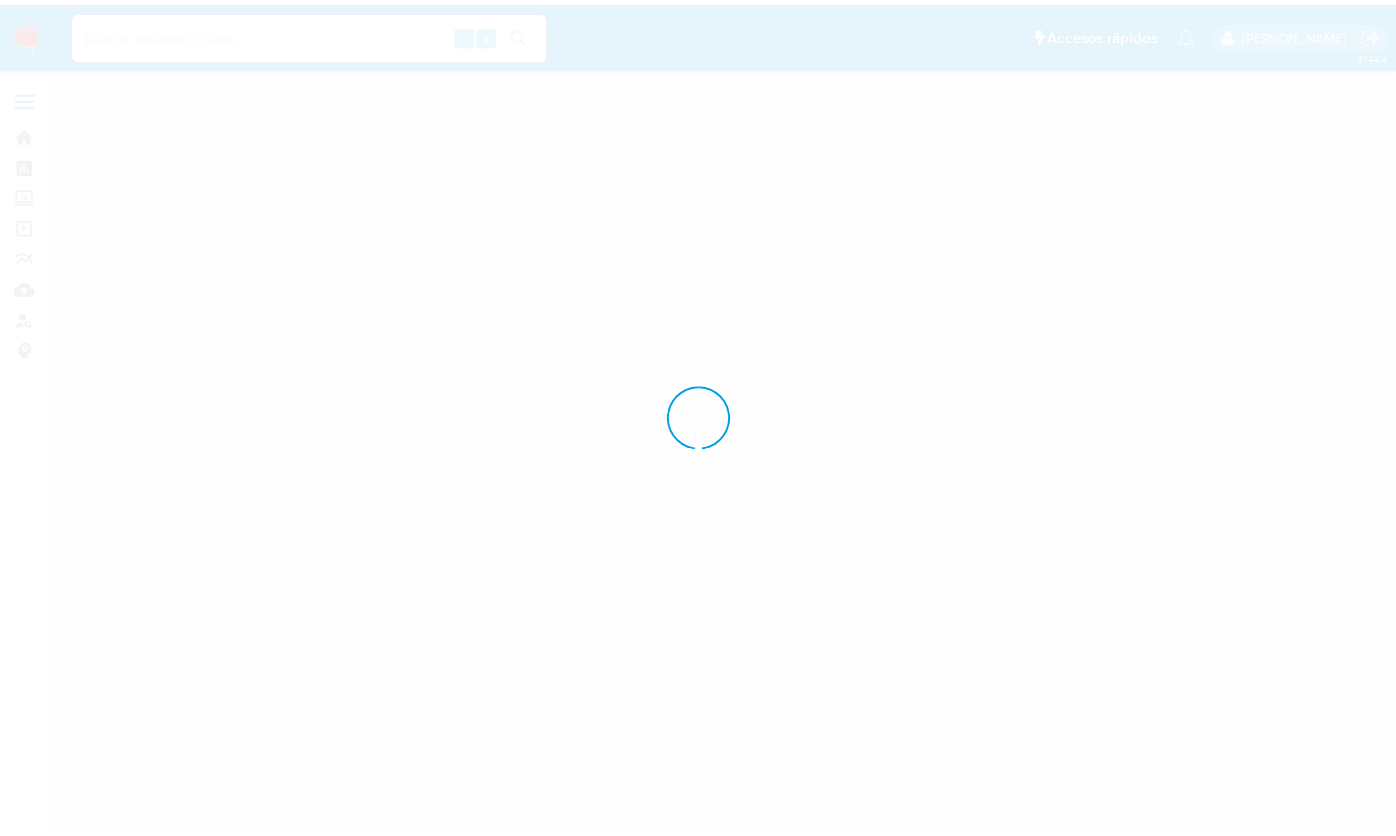 scroll, scrollTop: 0, scrollLeft: 0, axis: both 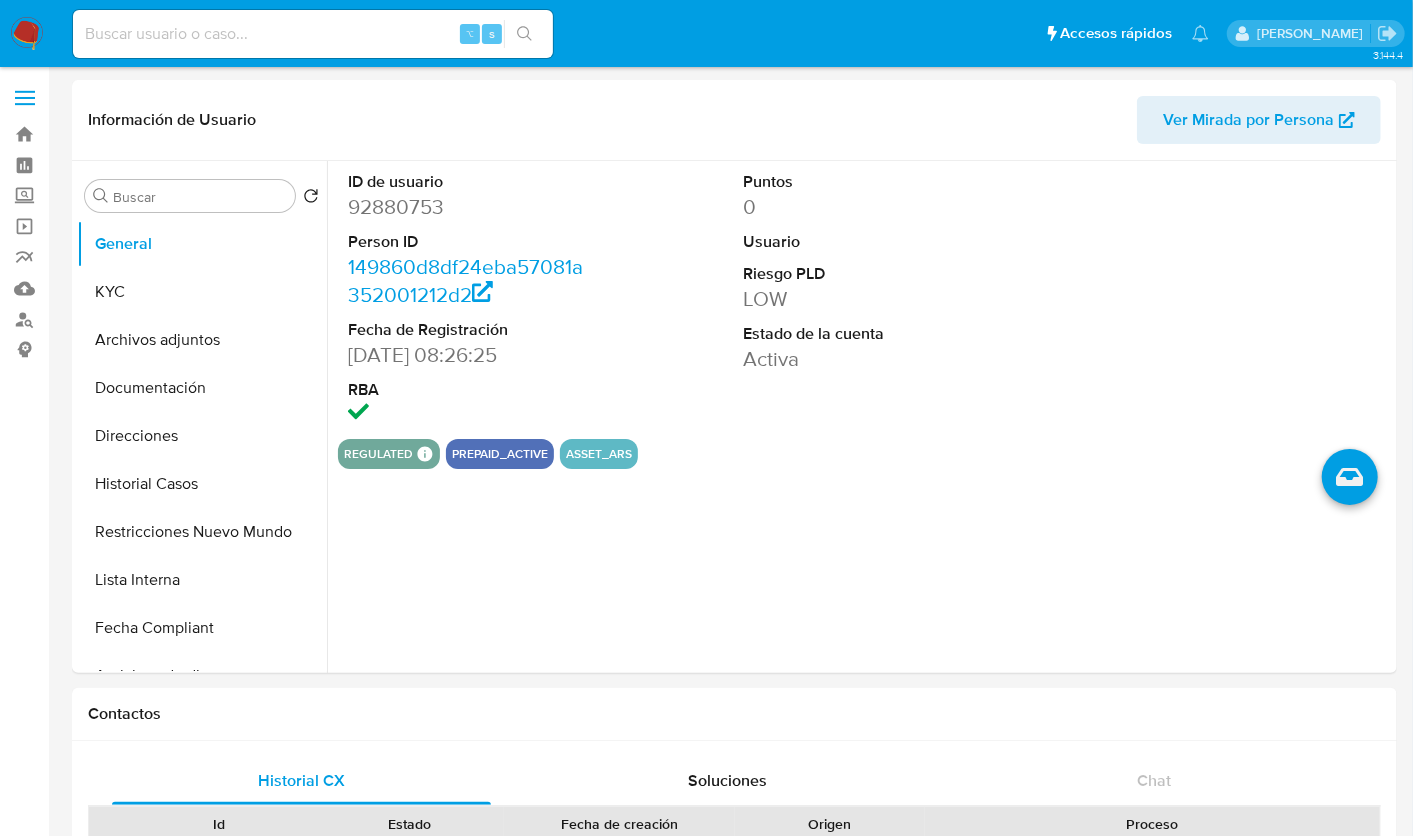 select on "10" 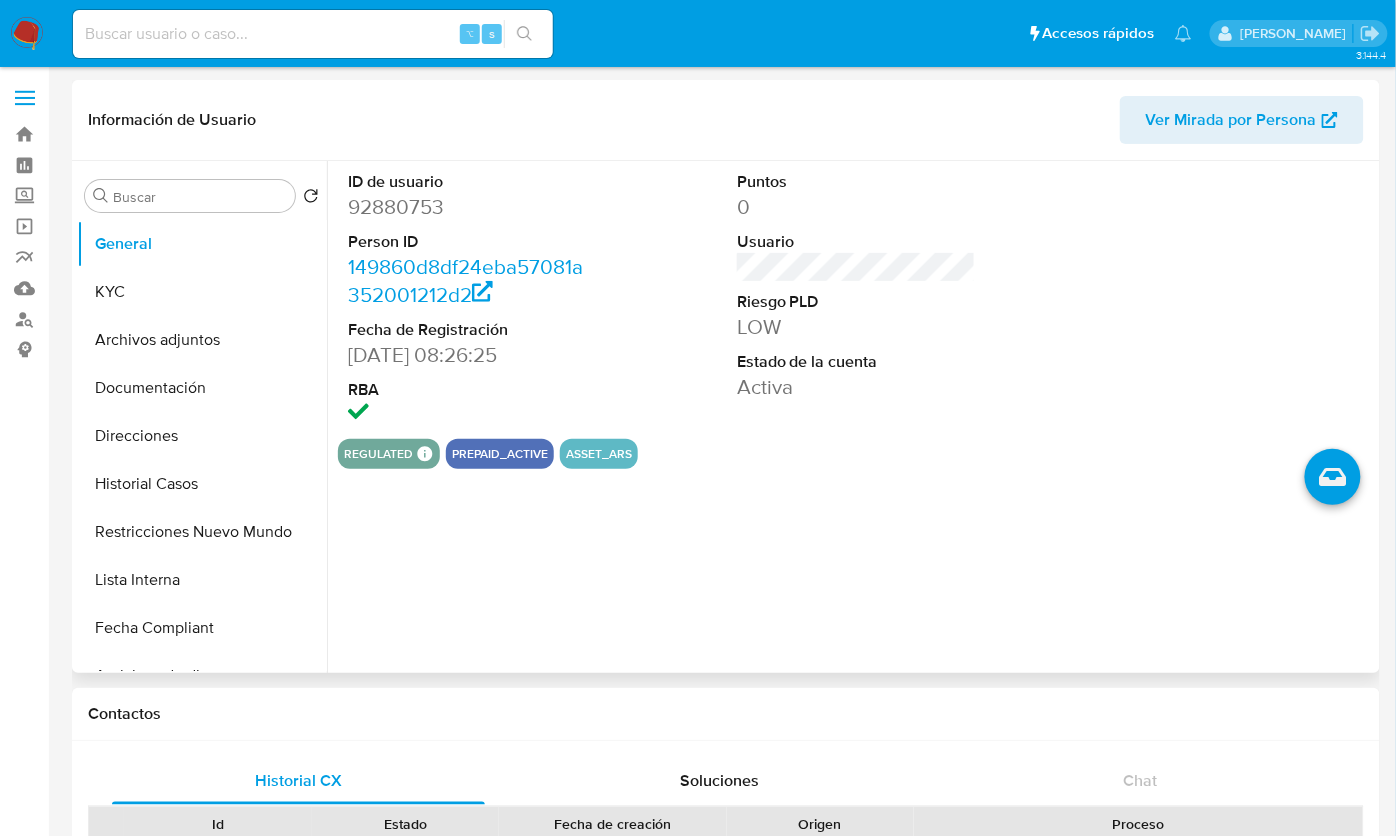 click on "Buscar   Volver al orden por defecto General KYC Archivos adjuntos Documentación Direcciones Historial Casos Restricciones Nuevo Mundo Lista Interna Fecha Compliant Anticipos de dinero CVU Cruces y Relaciones Créditos Cuentas Bancarias Datos Modificados Devices Geolocation Dispositivos Point Historial Riesgo PLD Historial de conversaciones IV Challenges Información de accesos Insurtech Inversiones Items Listas Externas Marcas AML Perfiles Tarjetas ID de usuario 92880753 Person ID 149860d8df24eba57081a352001212d2 Fecha de Registración [DATE] 08:26:25 RBA Puntos 0 Usuario Riesgo PLD LOW Estado de la cuenta Activa regulated   Regulated MLA UIF COMPLIES LEGACY Mark Id MLA_UIF Compliant is_compliant Created At [DATE]T22:22:19Z prepaid_active asset_ars" at bounding box center [726, 417] 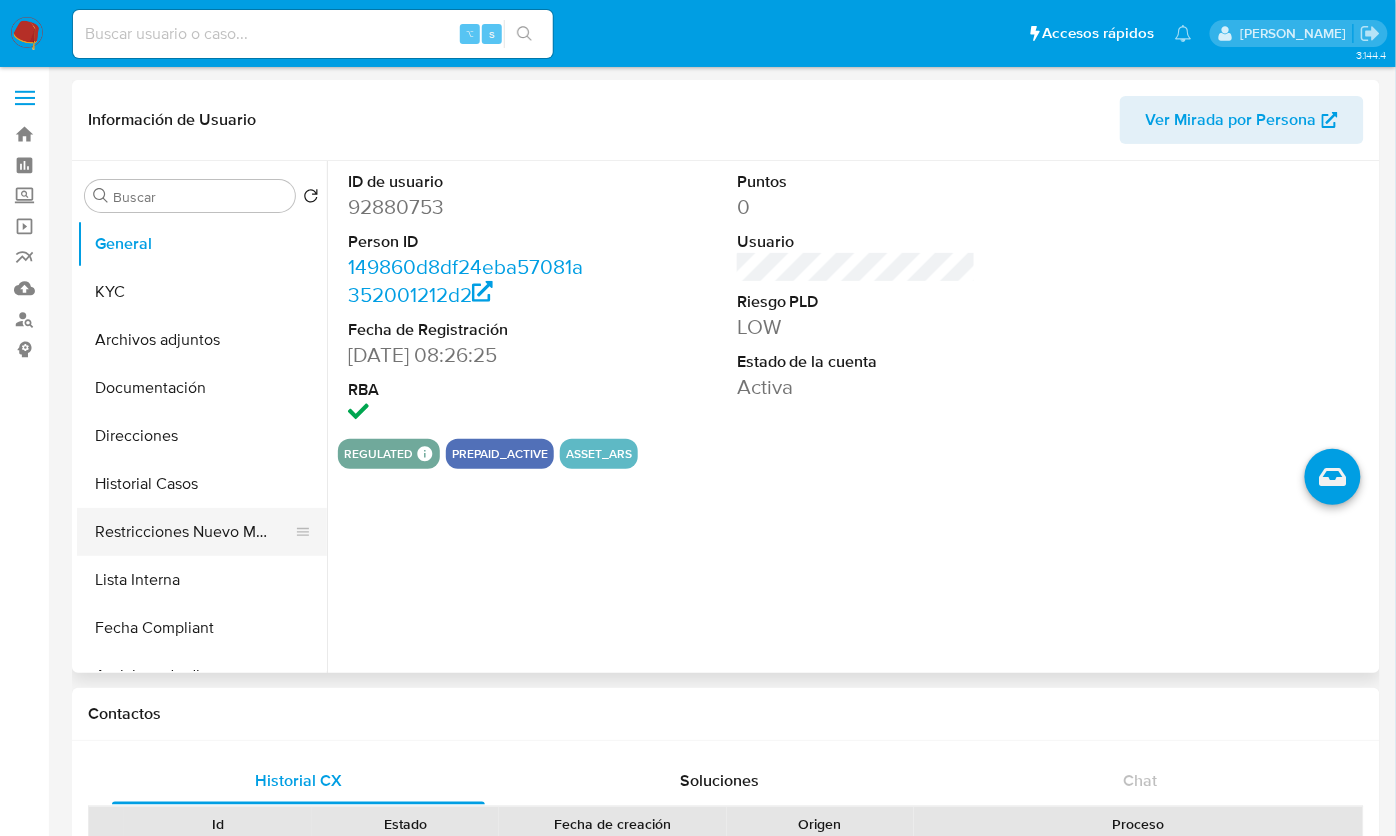 click on "Restricciones Nuevo Mundo" at bounding box center [194, 532] 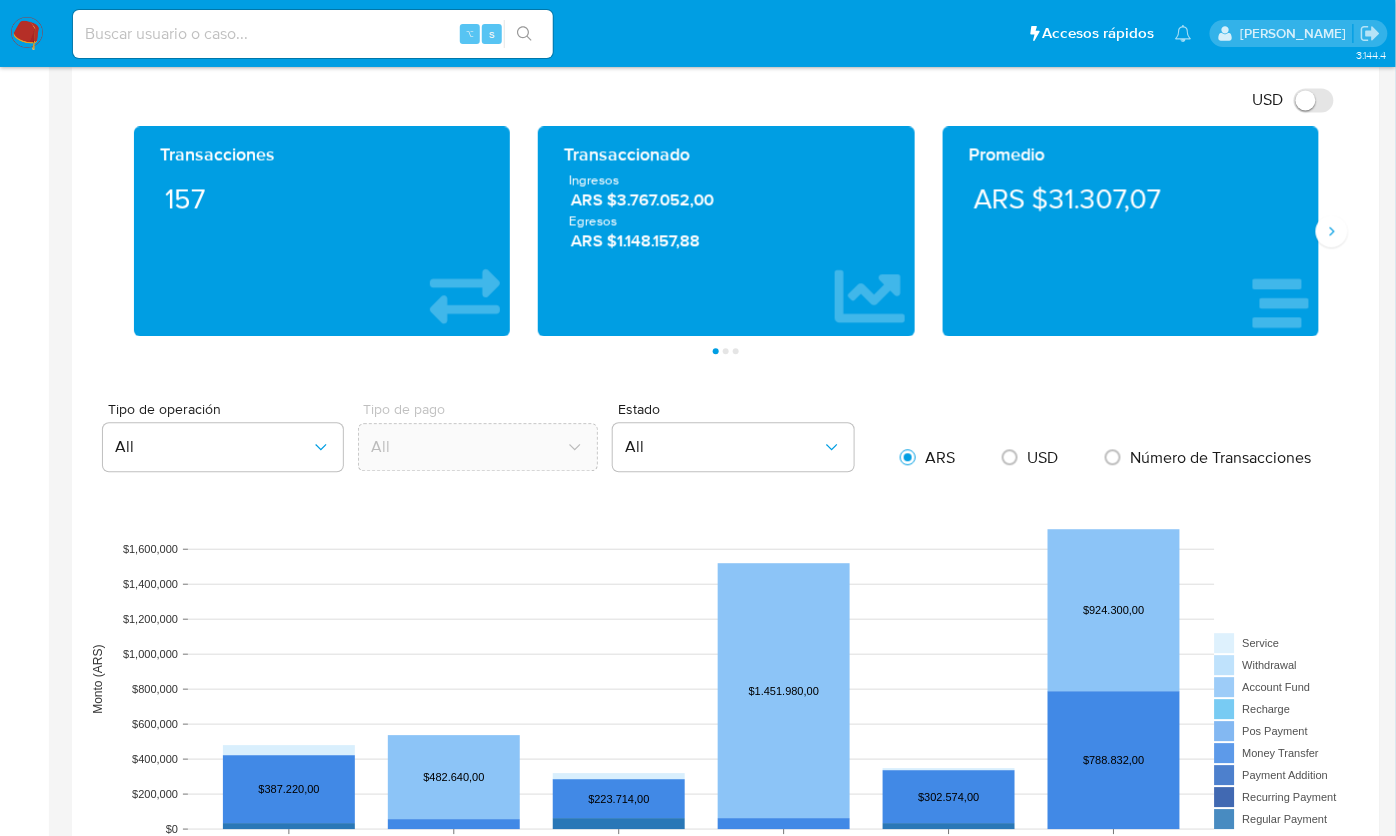 scroll, scrollTop: 0, scrollLeft: 0, axis: both 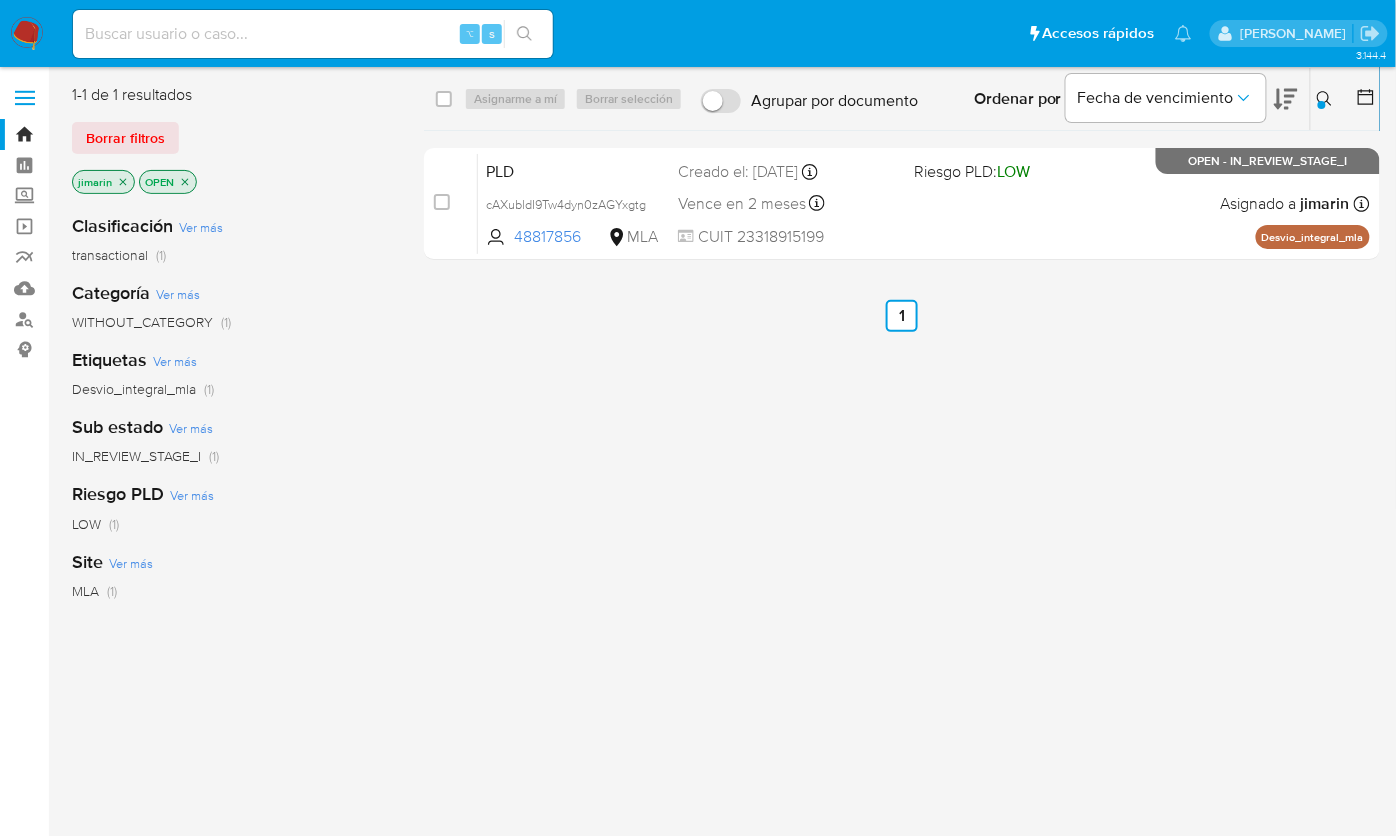 click at bounding box center (1327, 99) 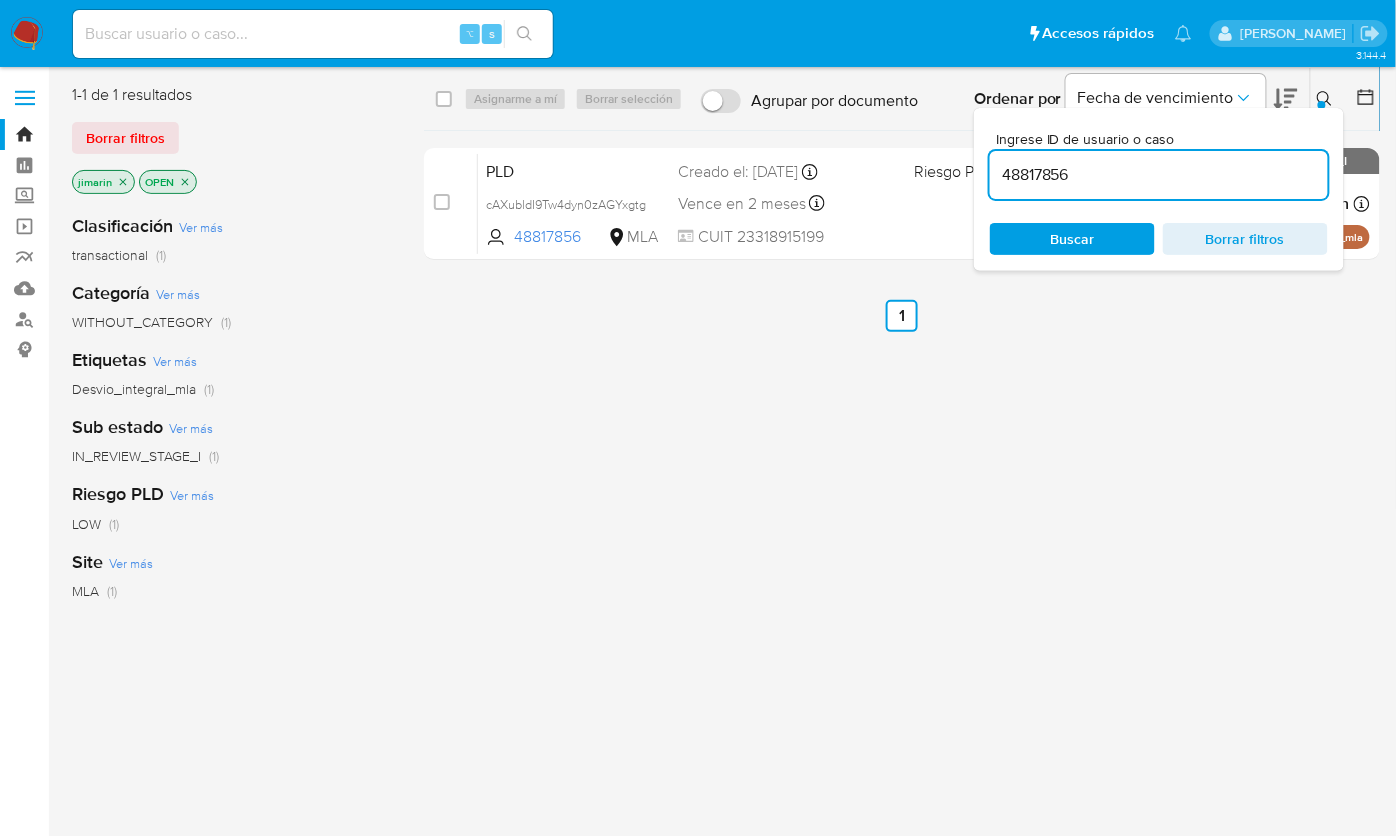 click on "48817856" at bounding box center (1159, 175) 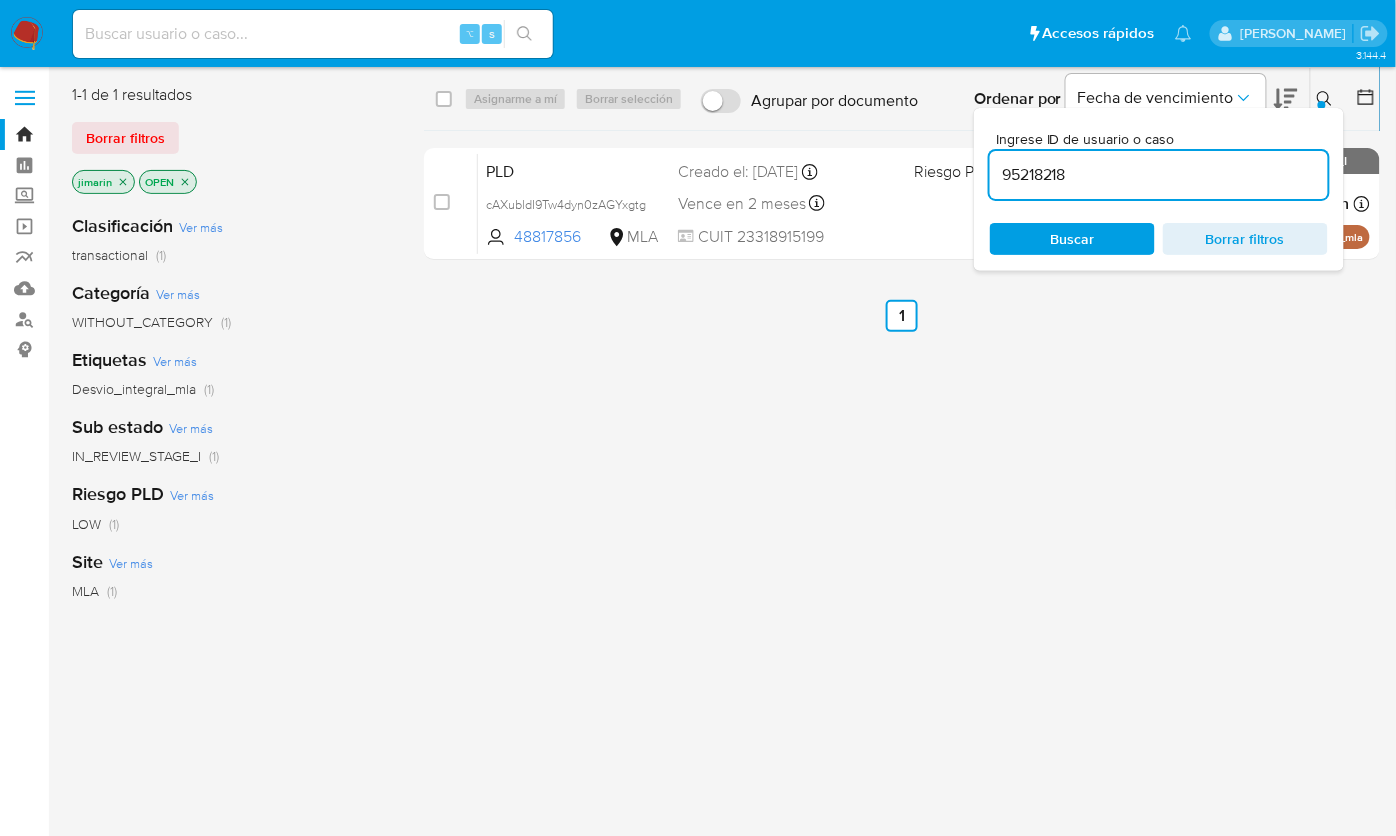 type on "95218218" 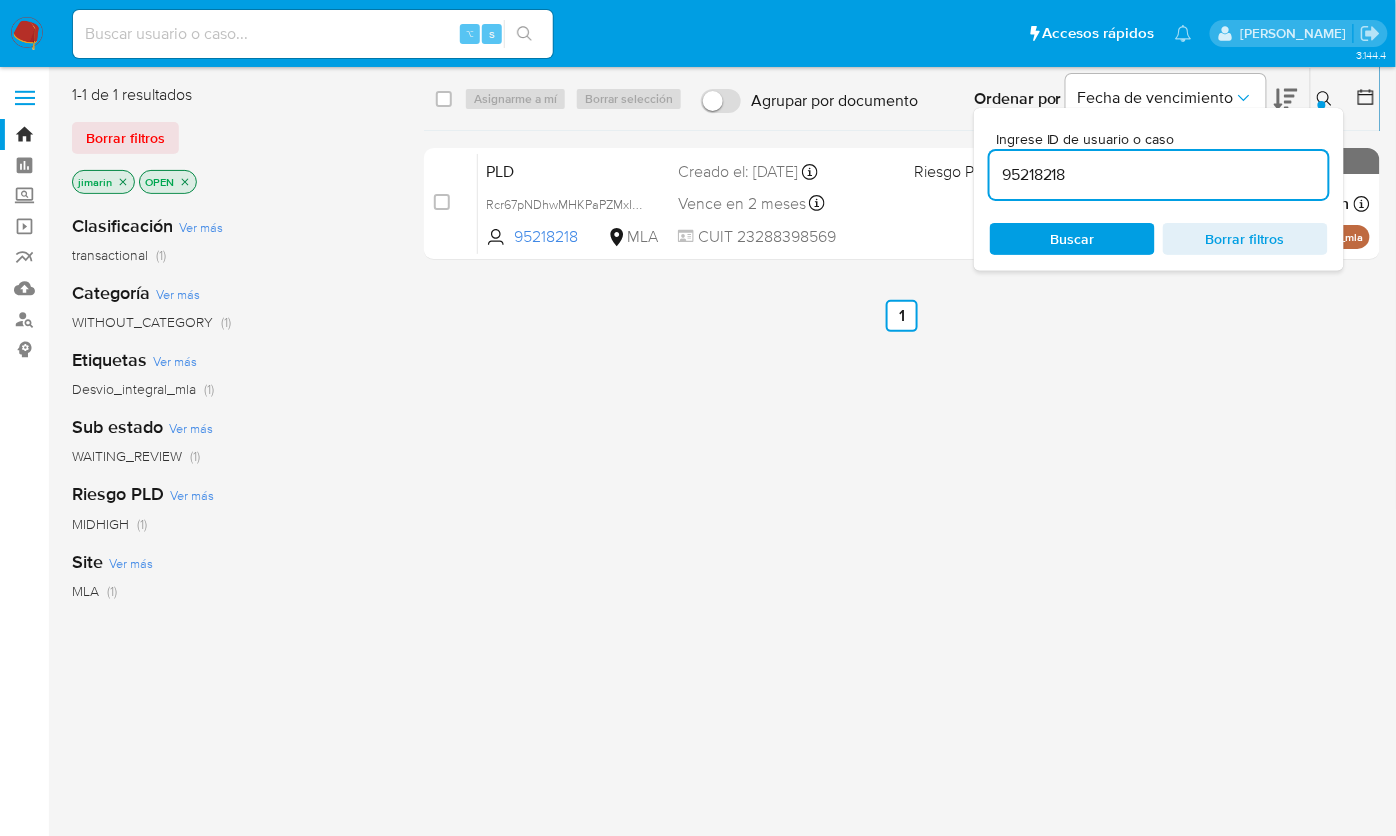 click 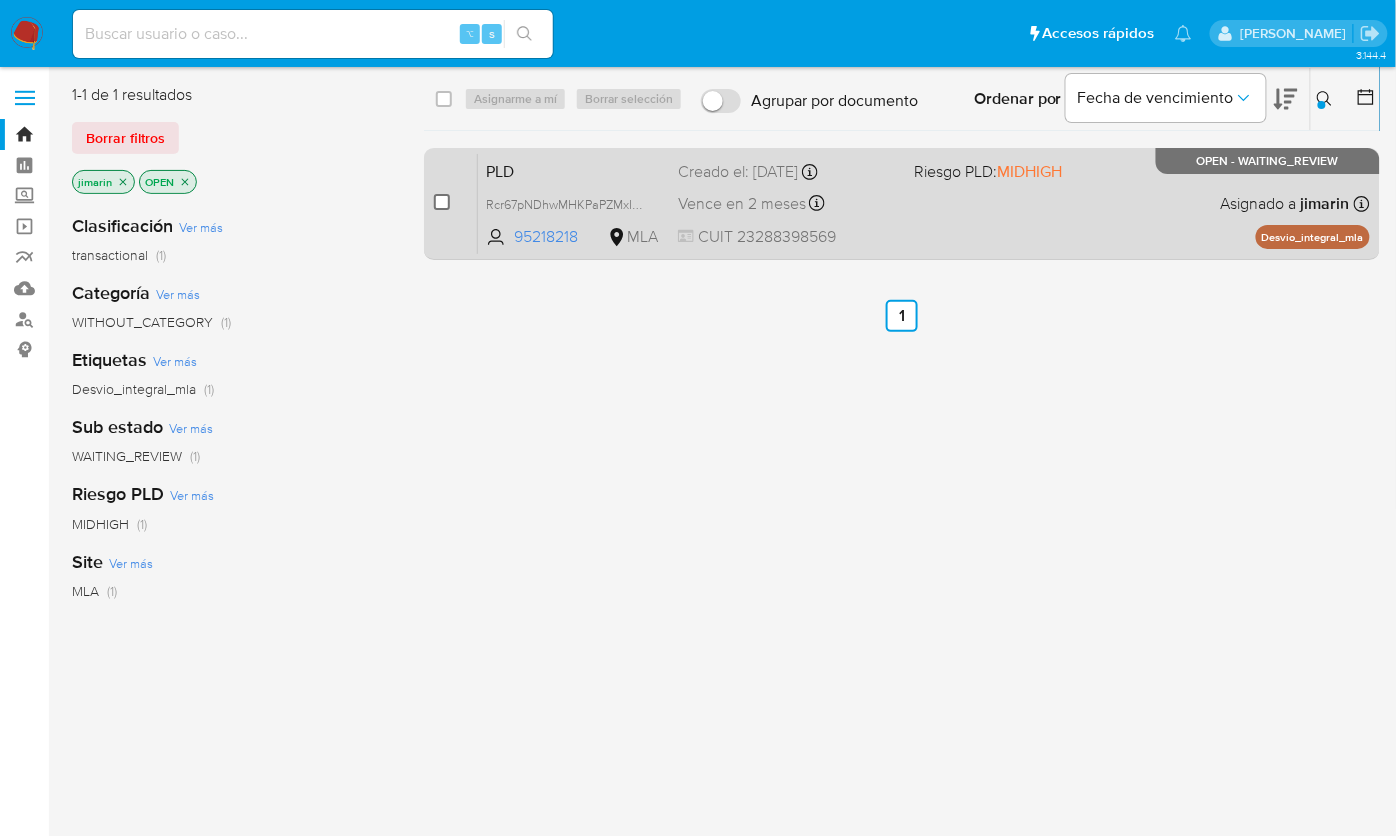 click at bounding box center (442, 202) 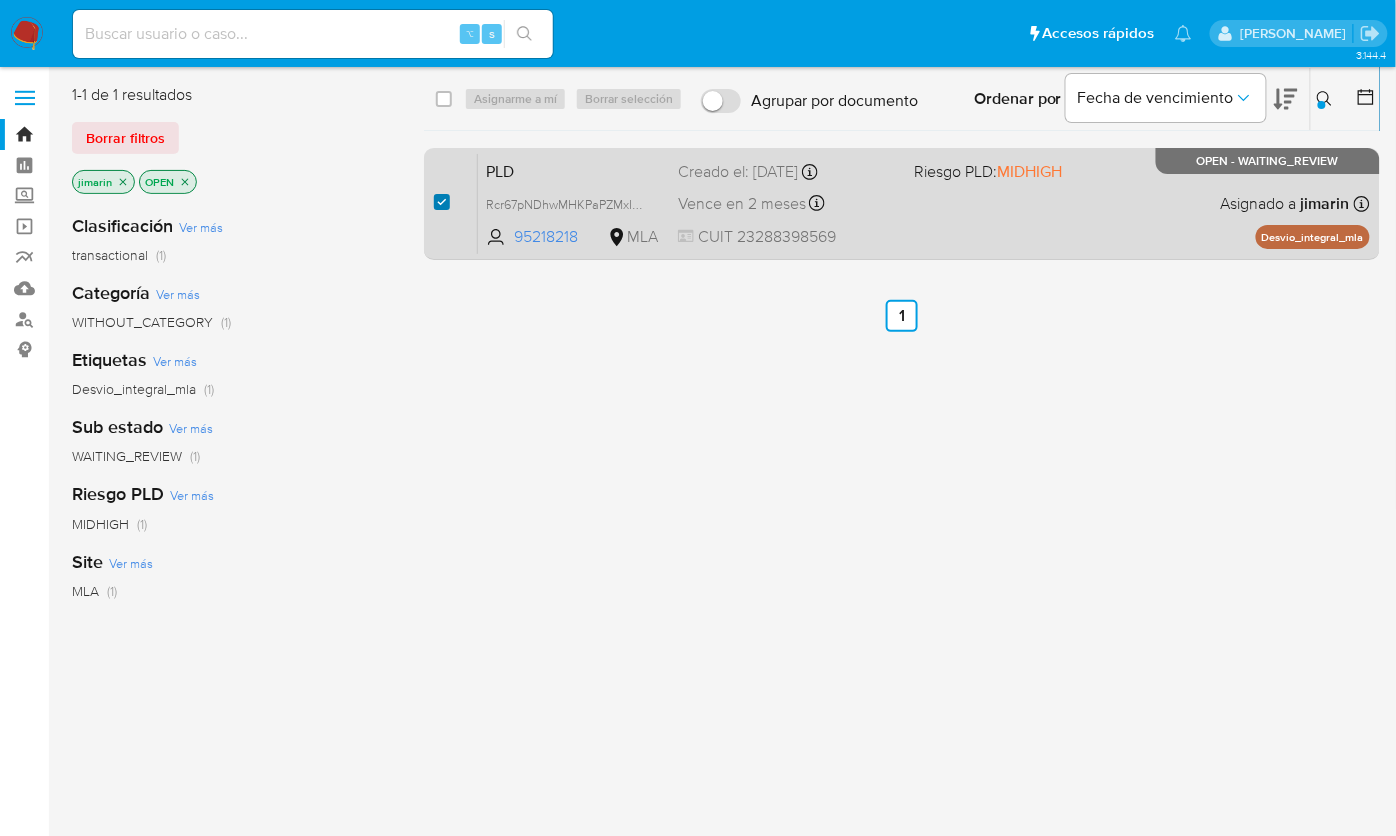 checkbox on "true" 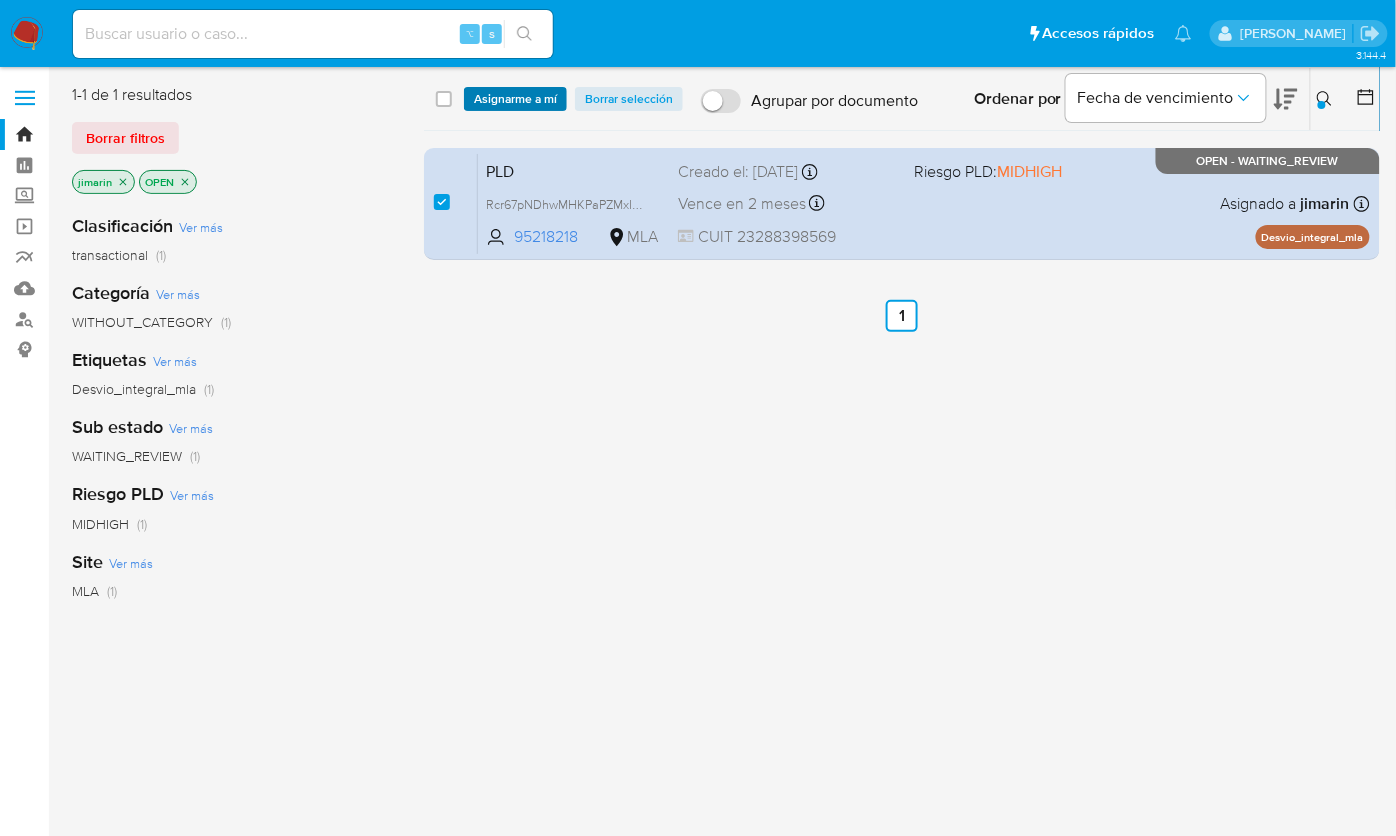 click on "Asignarme a mí" at bounding box center (515, 99) 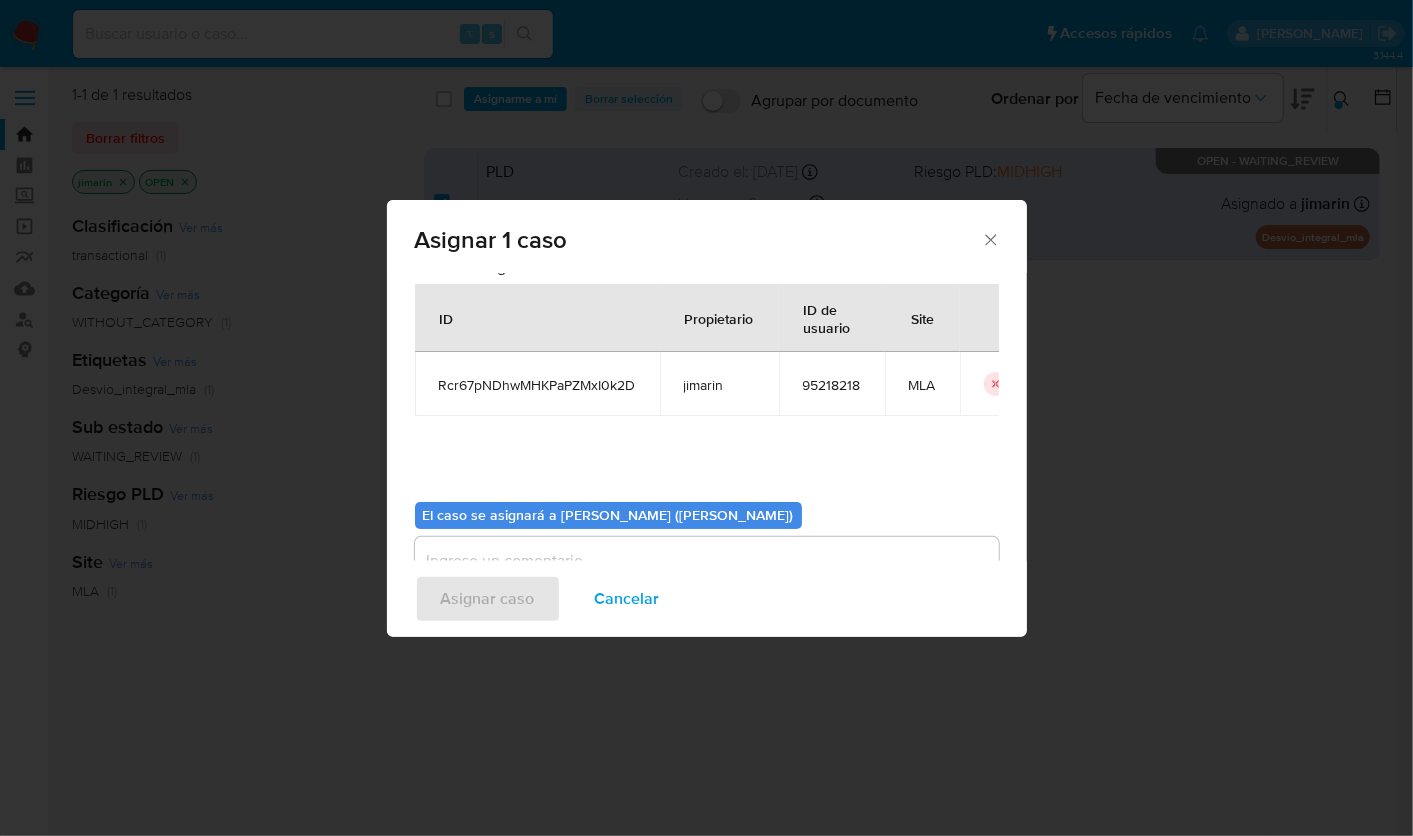scroll, scrollTop: 102, scrollLeft: 0, axis: vertical 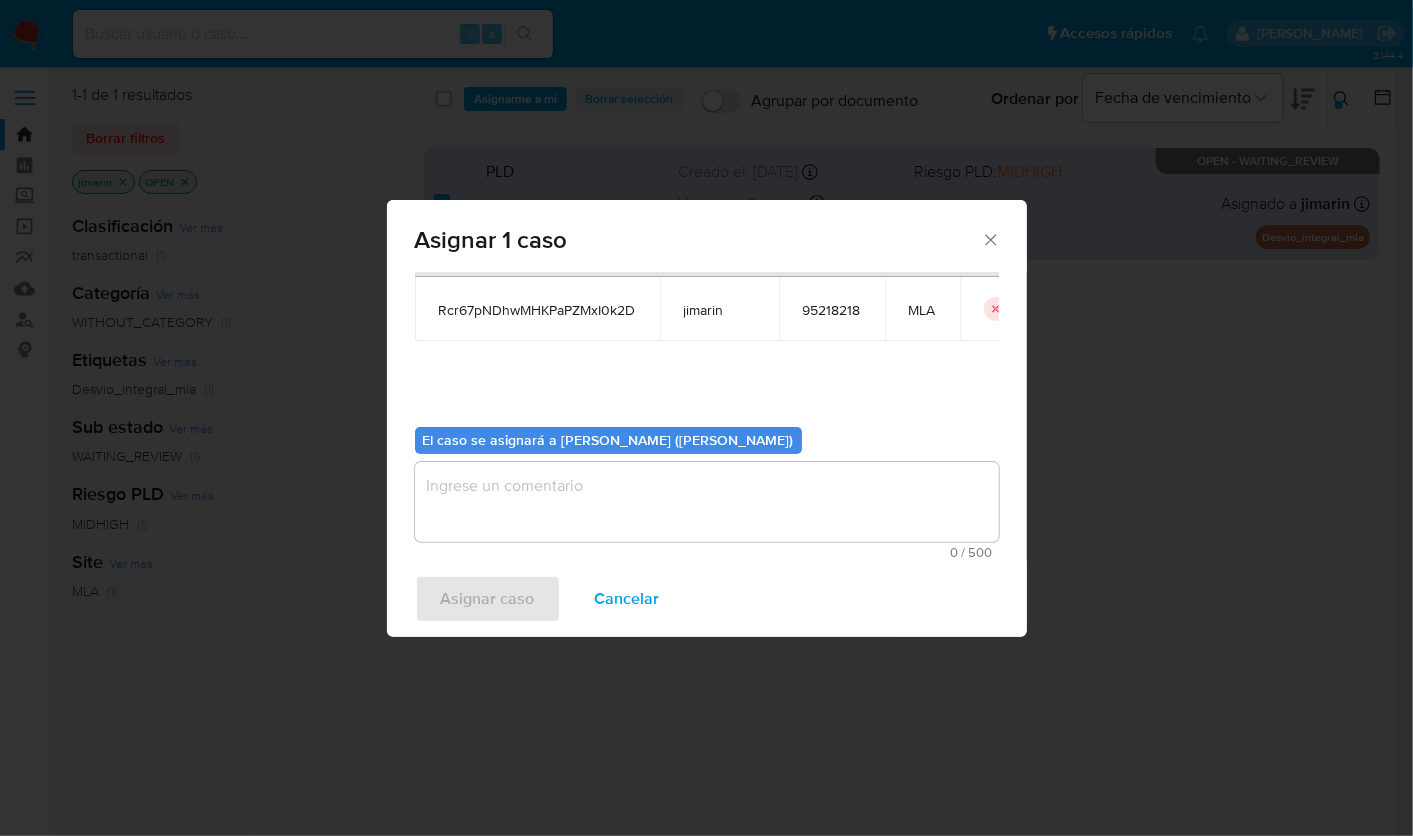 click at bounding box center (707, 502) 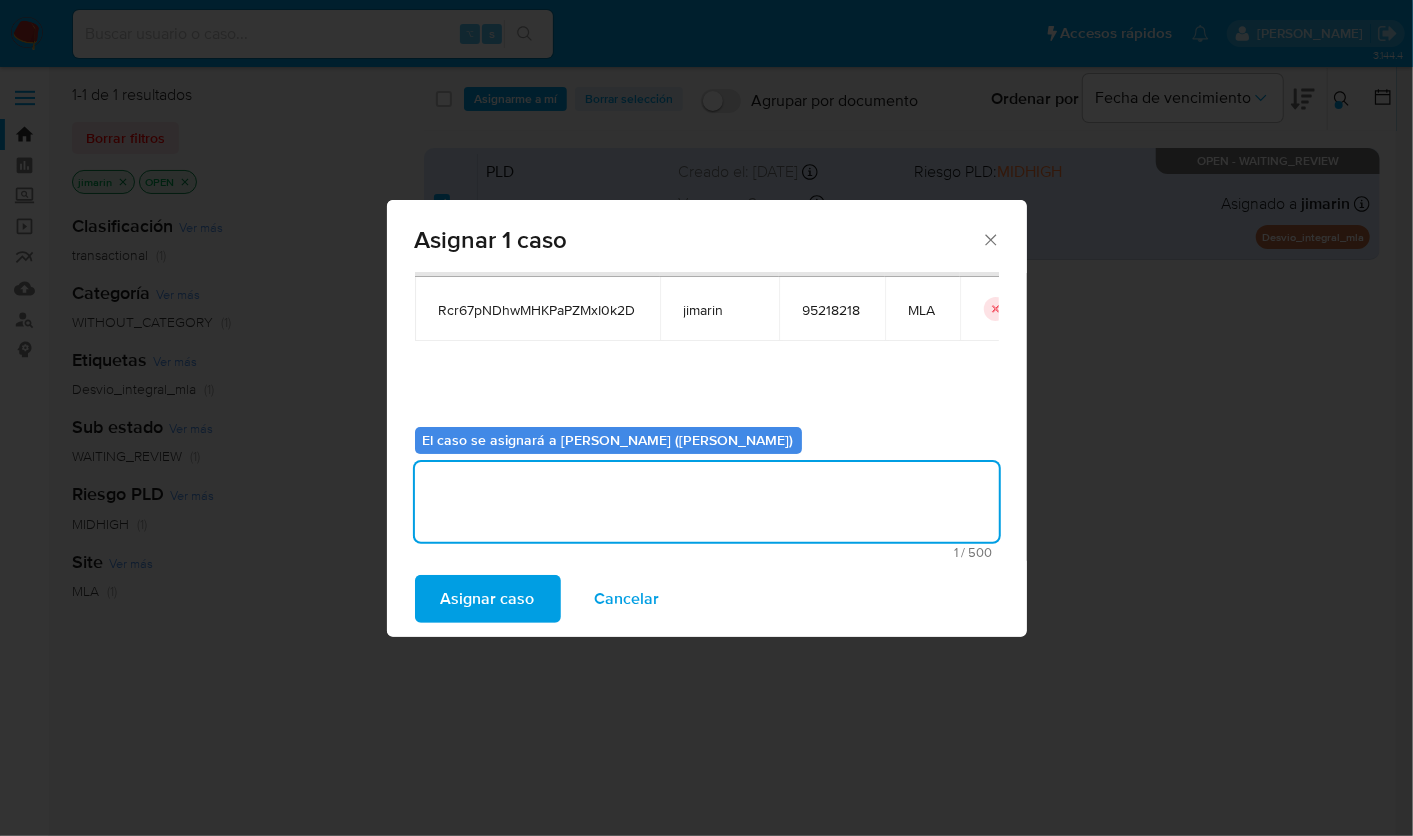 click on "Asignar caso" at bounding box center (488, 599) 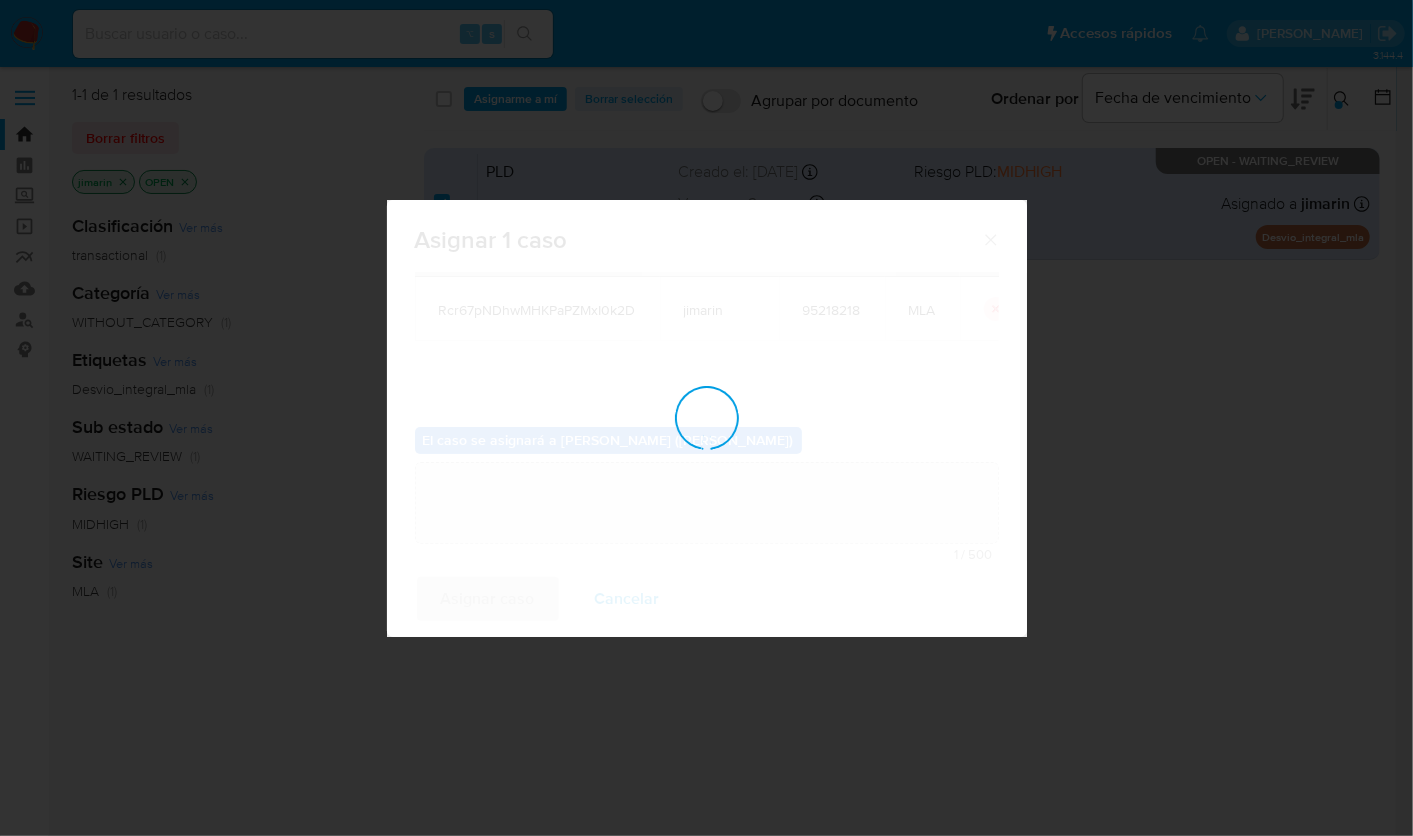 type 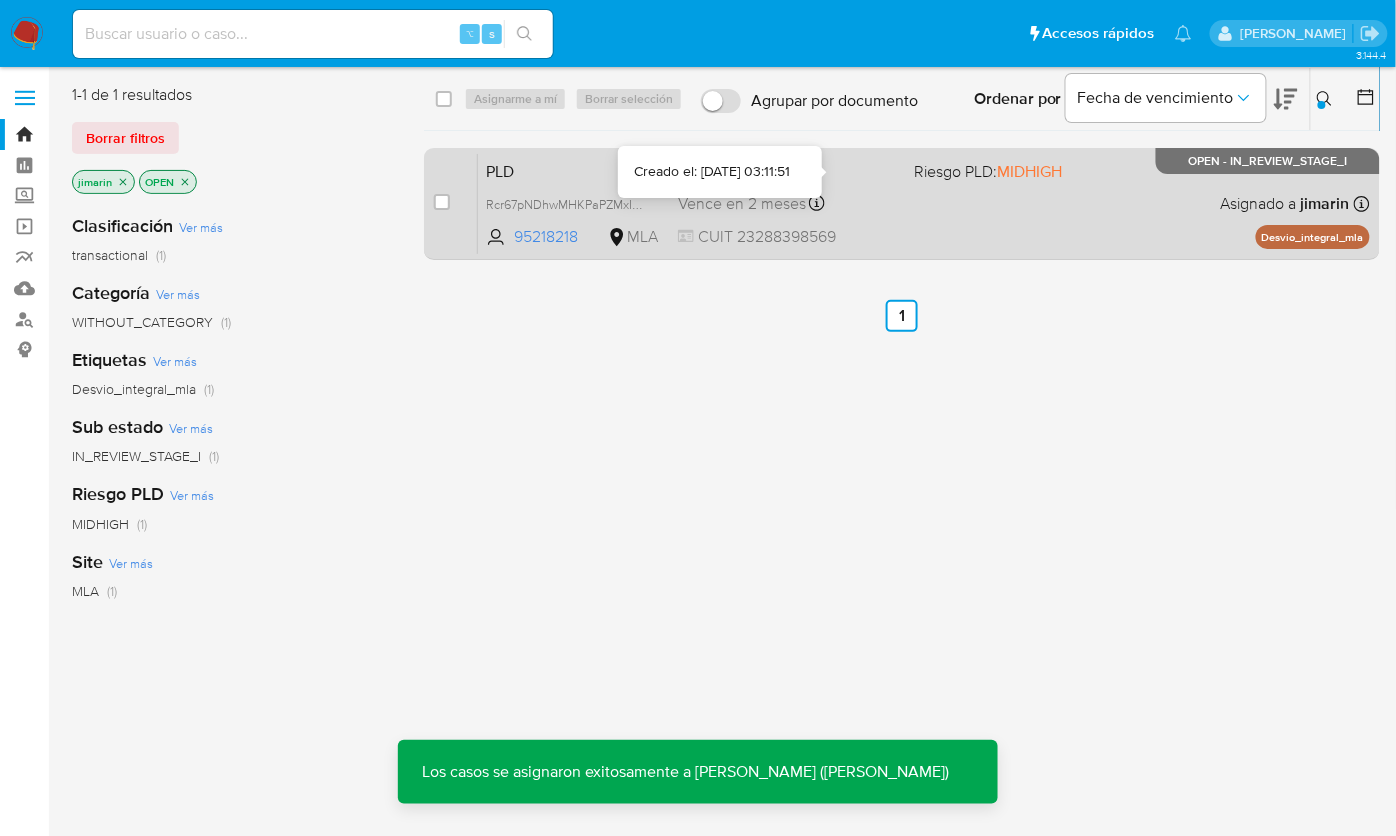 click on "PLD Rcr67pNDhwMHKPaPZMxI0k2D 95218218 MLA Riesgo PLD:  MIDHIGH Creado el: 12/06/2025   Creado el: 12/06/2025 03:11:51 Vence en 2 meses   Vence el 10/09/2025 03:11:52 CUIT   23288398569 Asignado a   jimarin   Asignado el: 18/06/2025 14:18:44 Desvio_integral_mla OPEN - IN_REVIEW_STAGE_I" at bounding box center [924, 203] 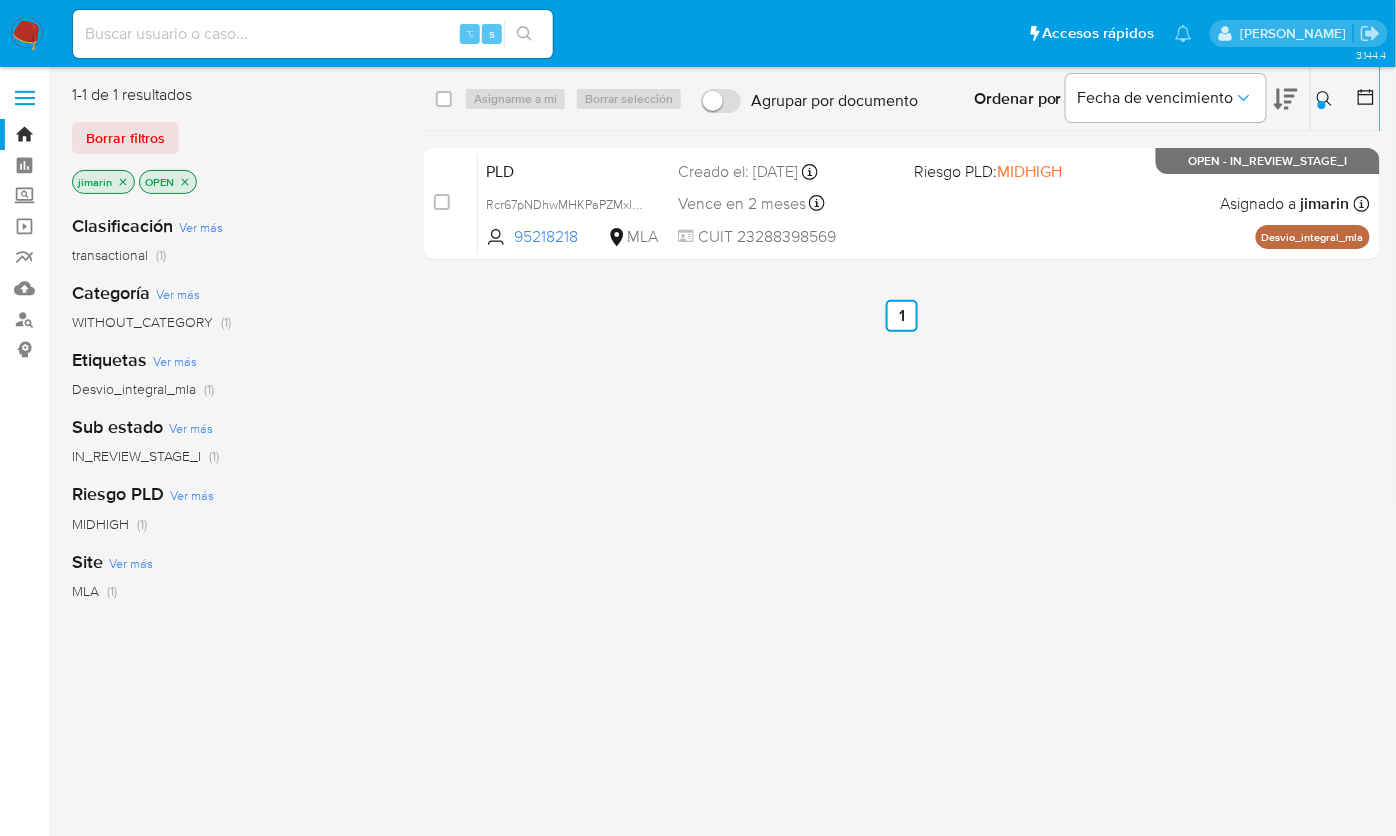 click at bounding box center [1322, 105] 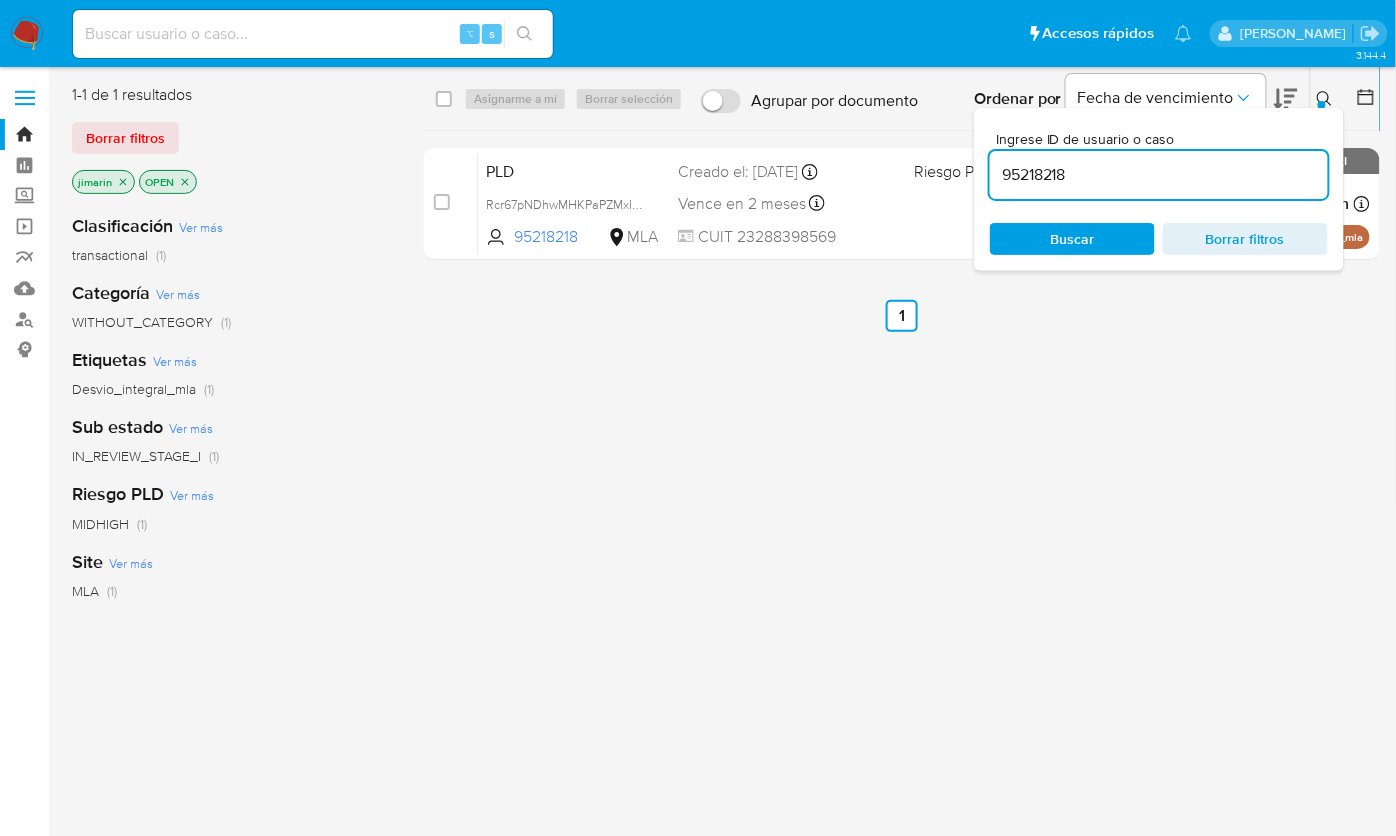 click on "95218218" at bounding box center [1159, 175] 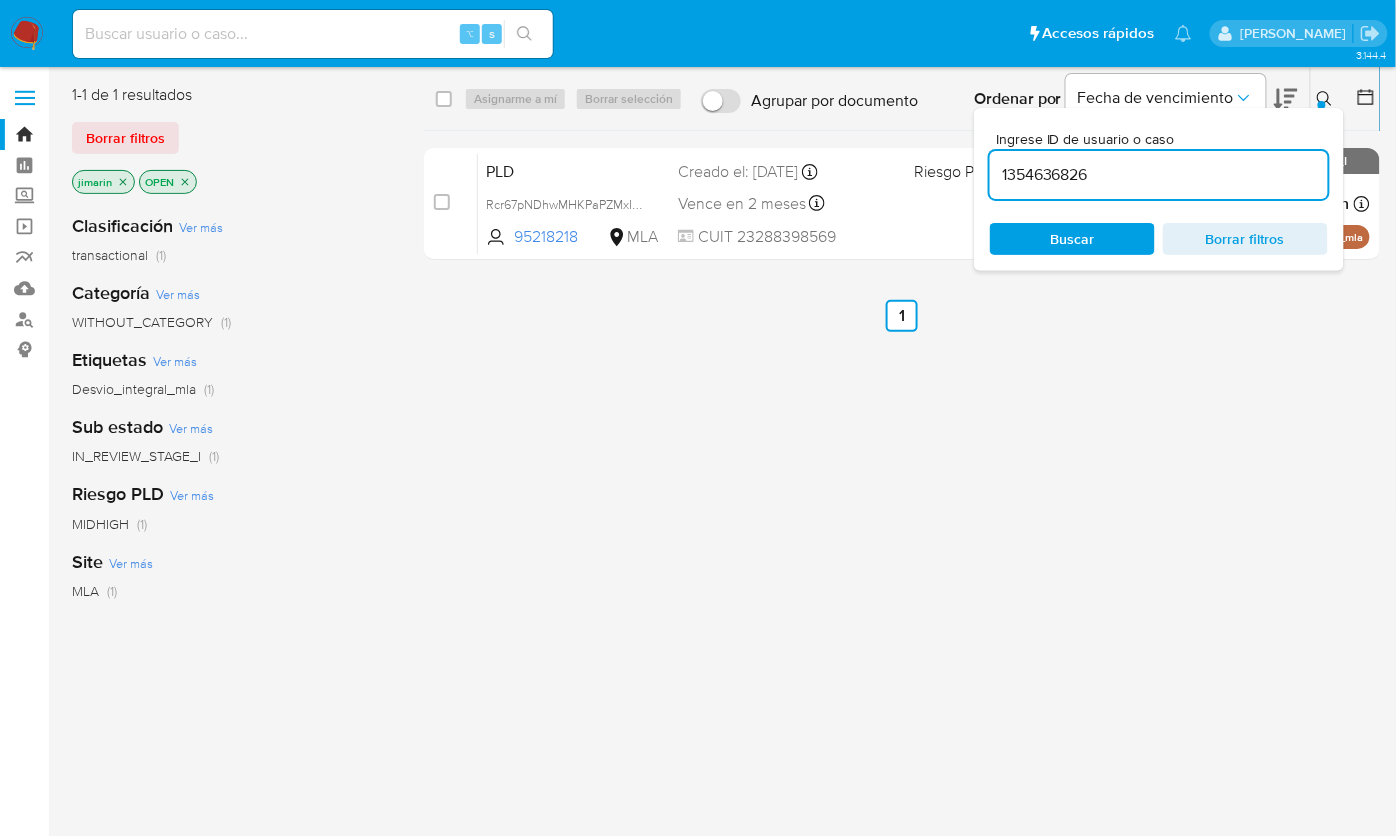 type on "1354636826" 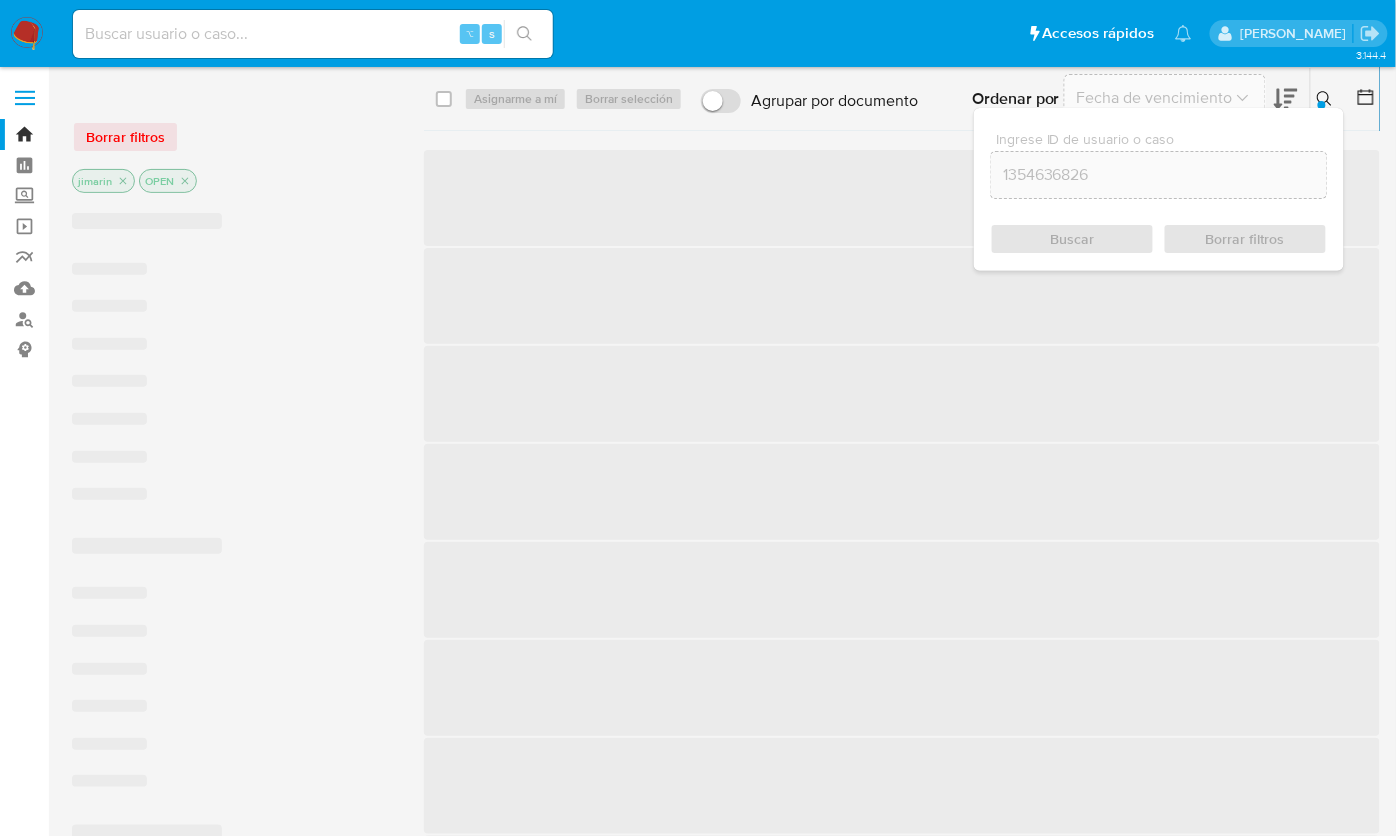 click 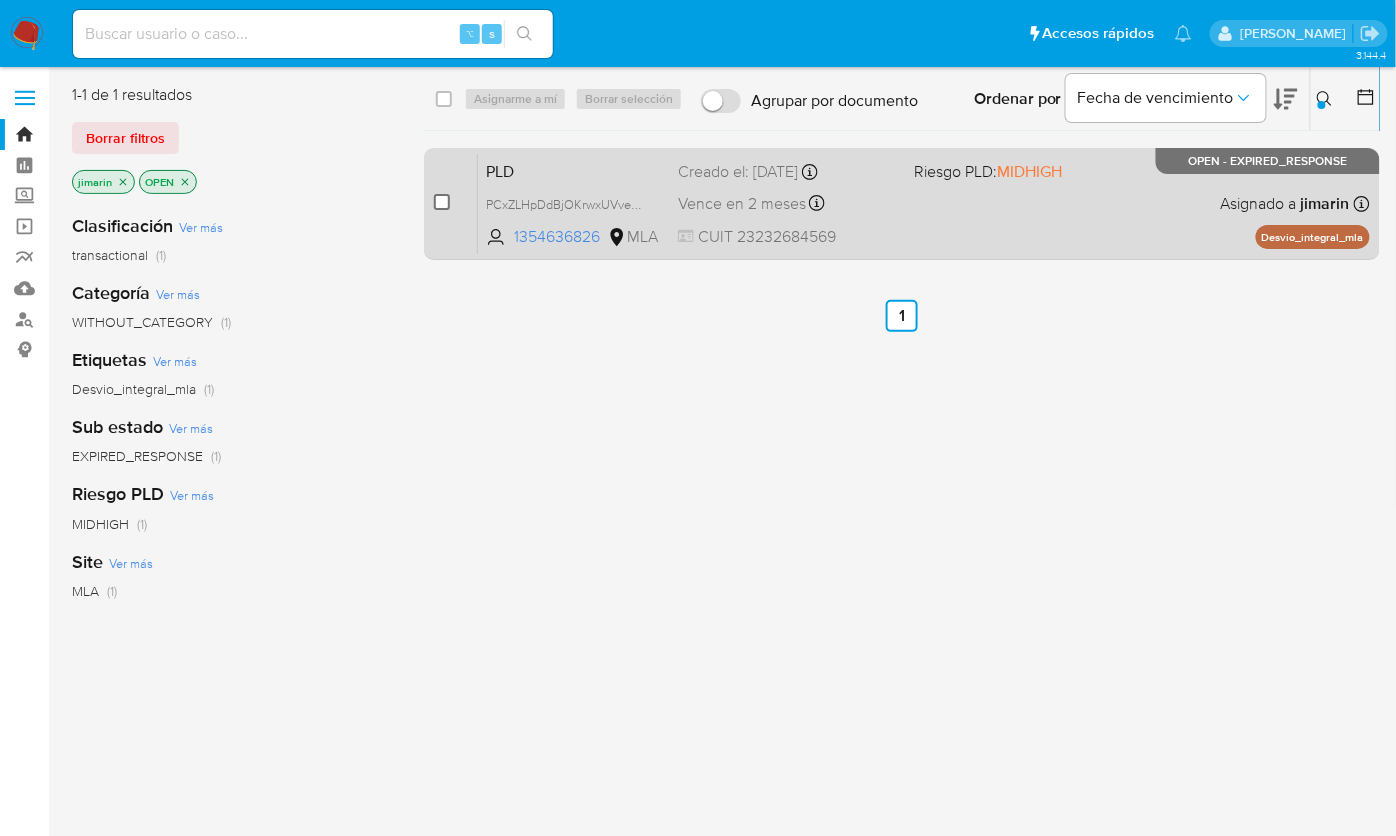 click at bounding box center (442, 202) 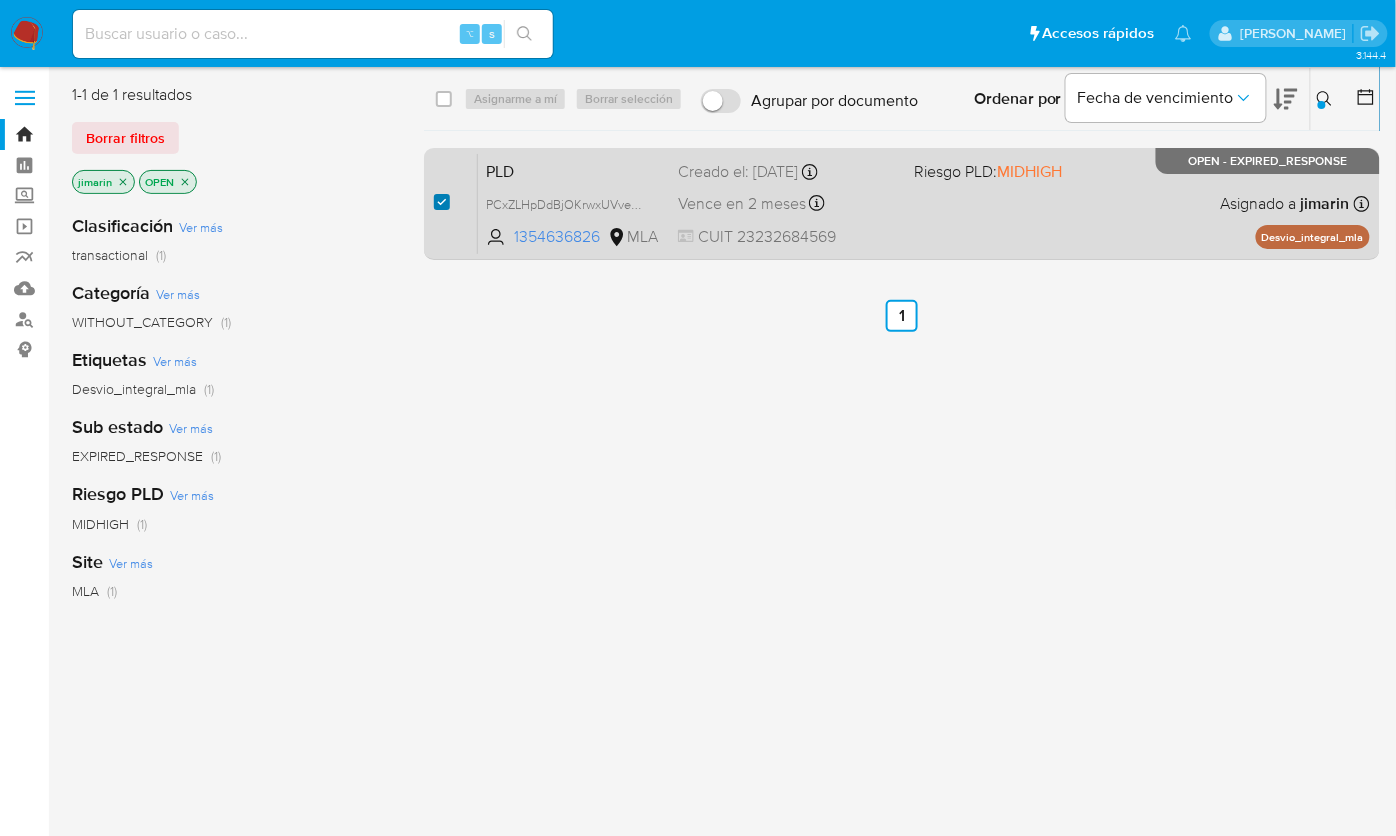 checkbox on "true" 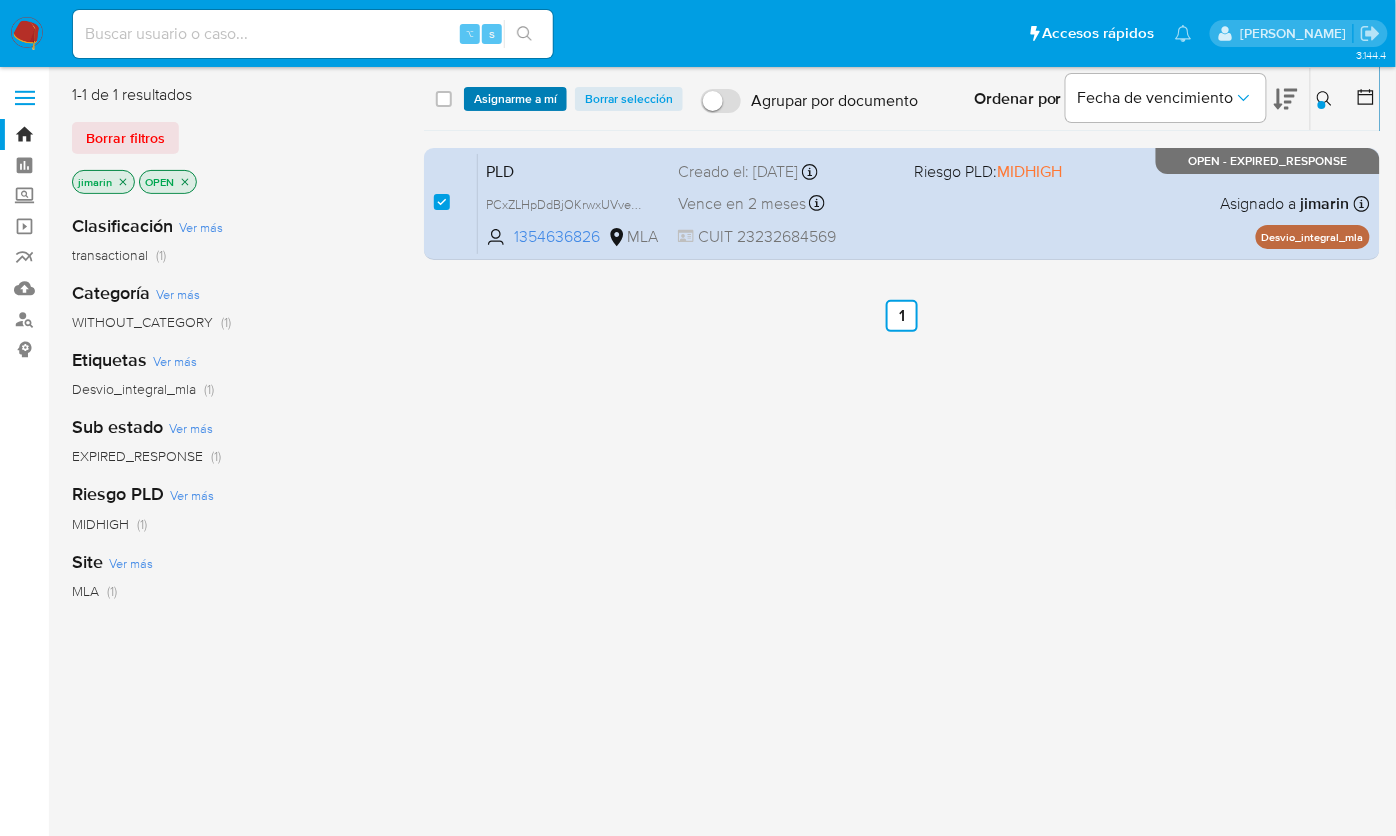 click on "Asignarme a mí" at bounding box center (515, 99) 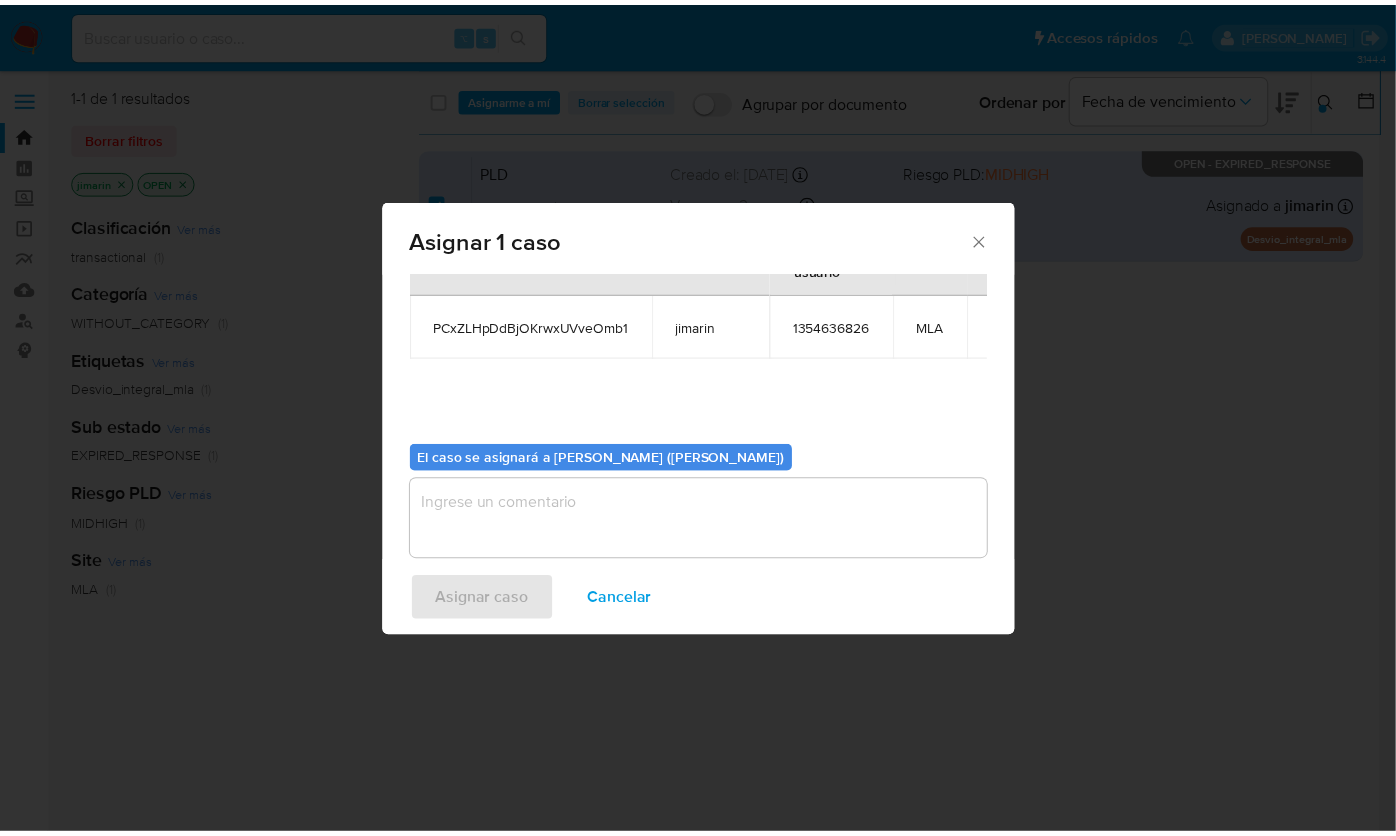 scroll, scrollTop: 102, scrollLeft: 0, axis: vertical 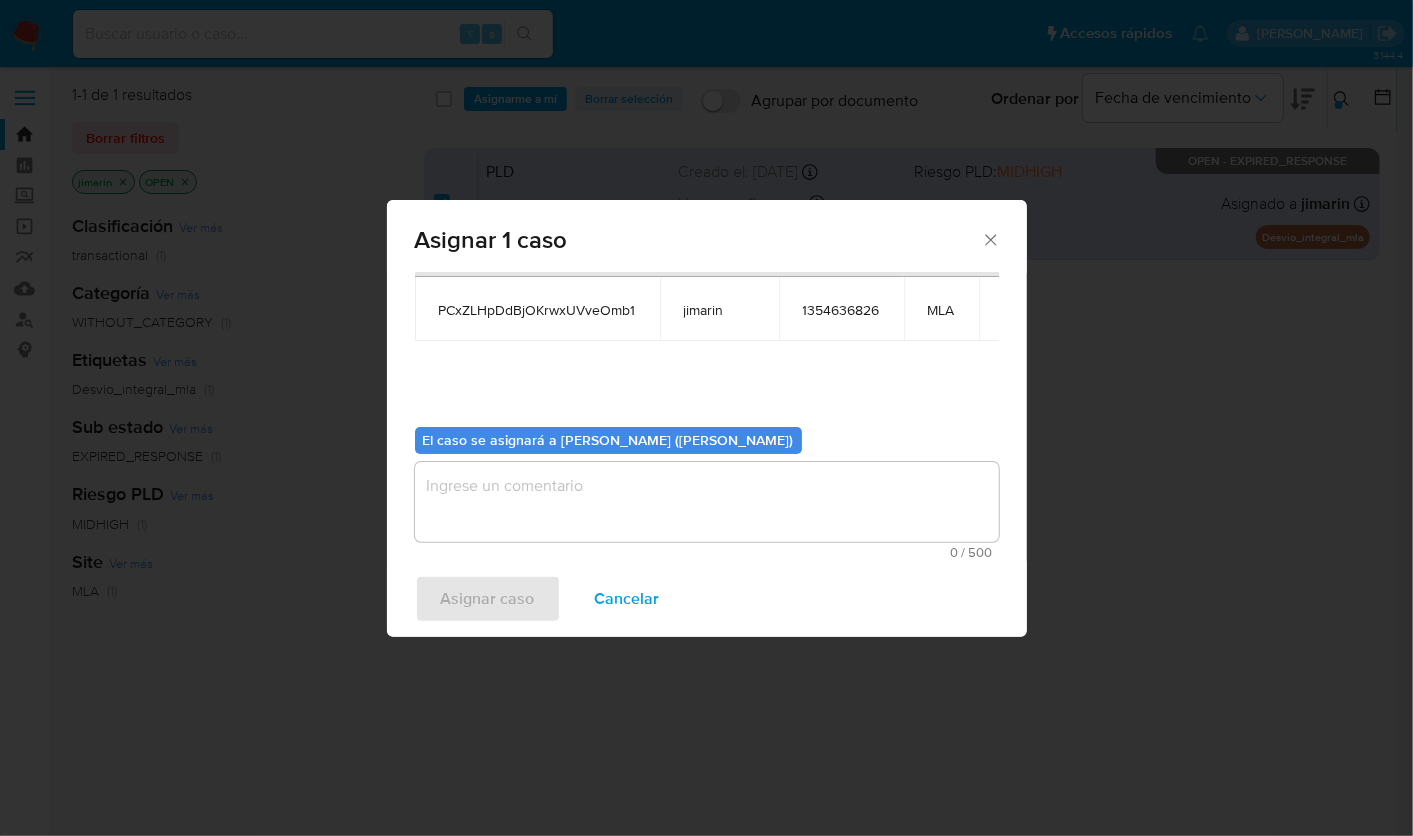click at bounding box center [707, 502] 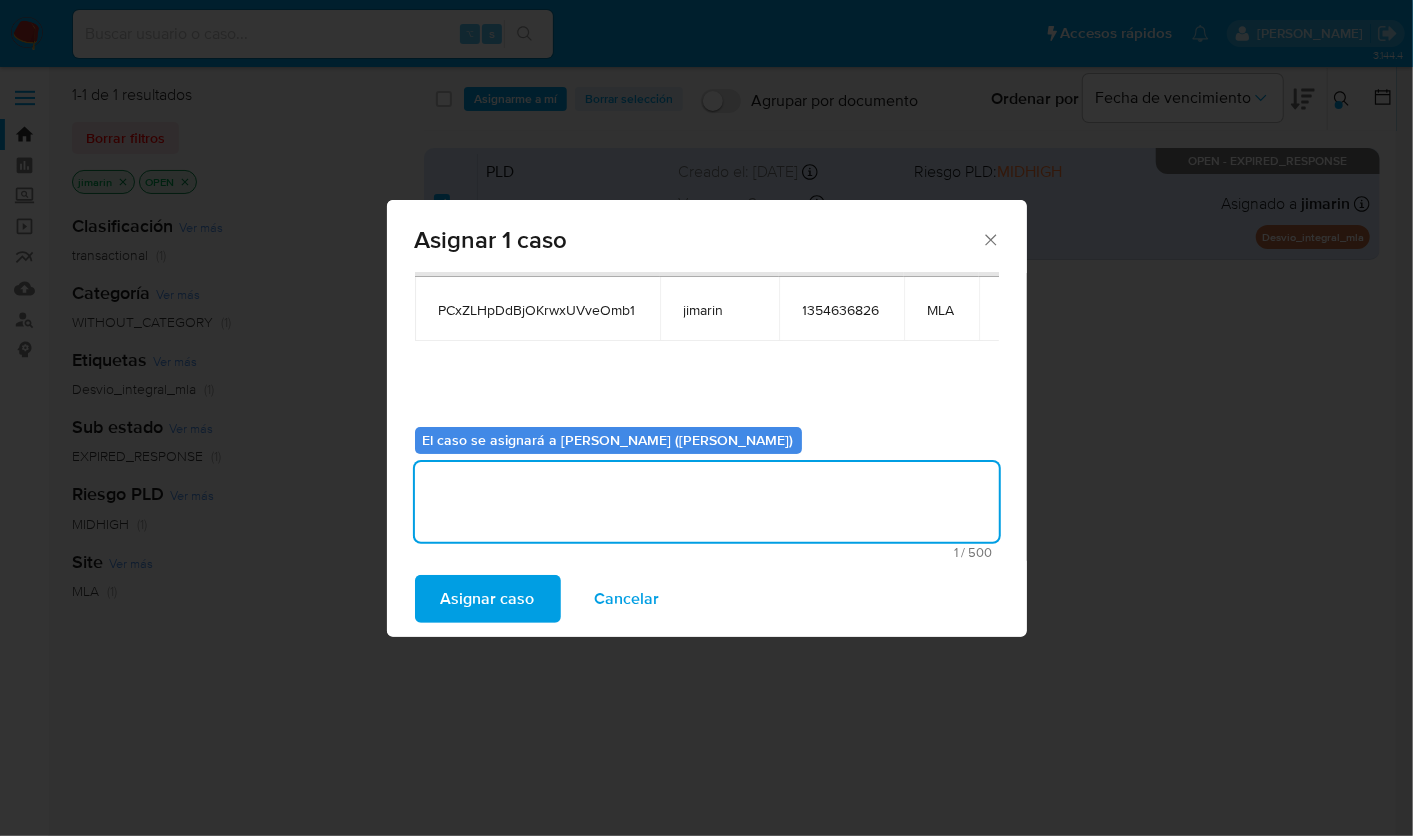 click on "Asignar caso" at bounding box center [488, 599] 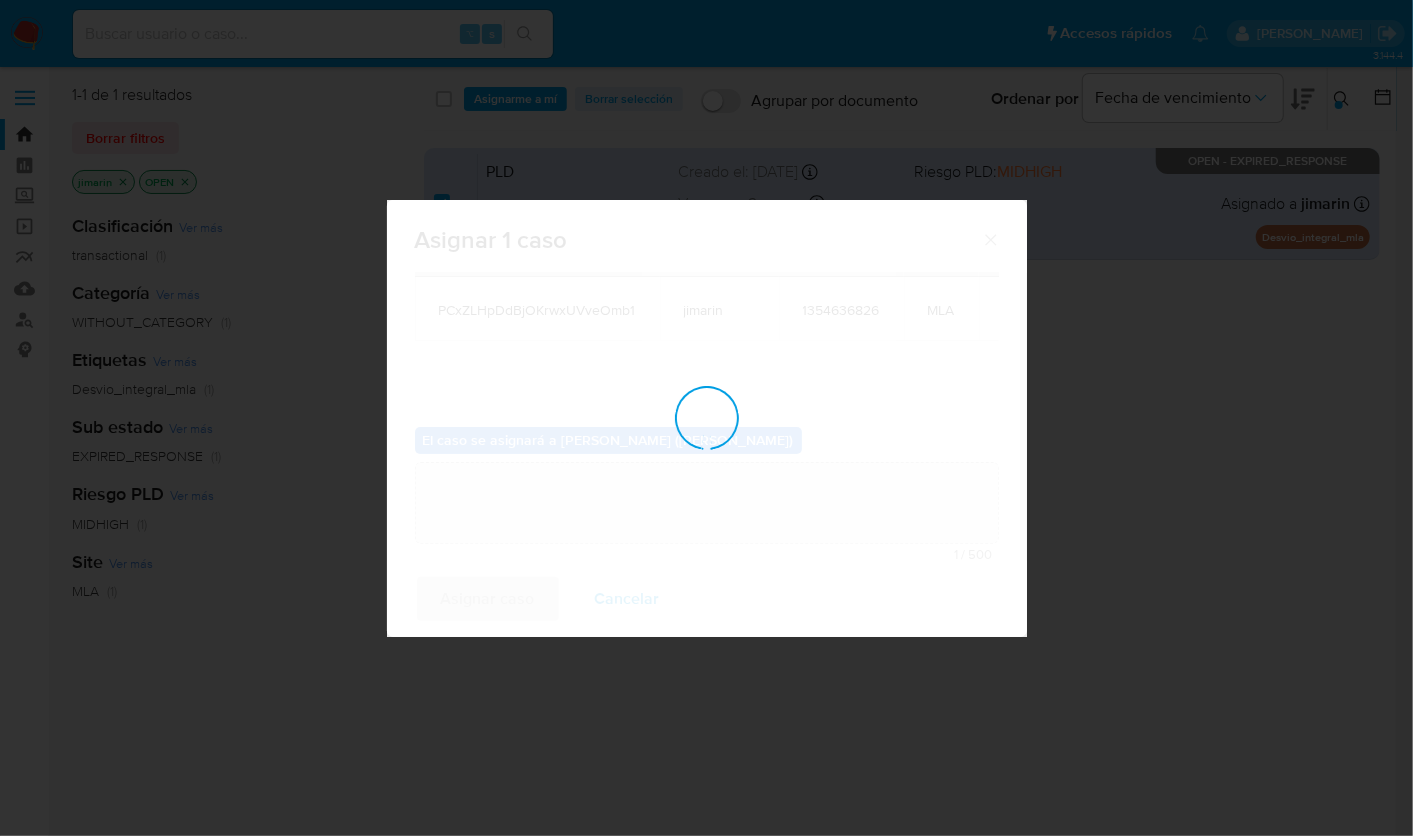 type 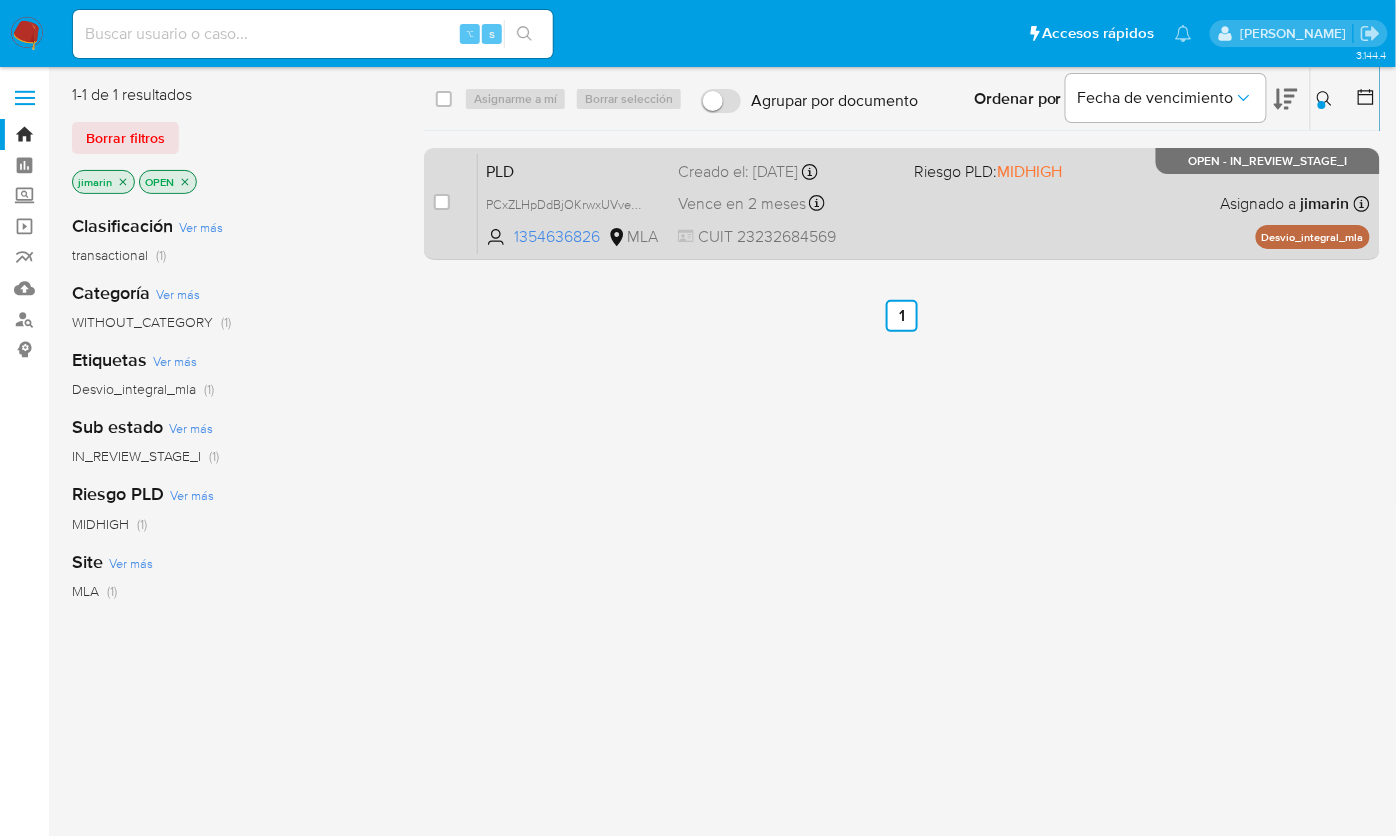 click on "PLD PCxZLHpDdBjOKrwxUVveOmb1 1354636826 MLA Riesgo PLD:  MIDHIGH Creado el: 12/06/2025   Creado el: 12/06/2025 03:22:24 Vence en 2 meses   Vence el 10/09/2025 03:22:25 CUIT   23232684569 Asignado a   jimarin   Asignado el: 18/06/2025 14:18:49 Desvio_integral_mla OPEN - IN_REVIEW_STAGE_I" at bounding box center [924, 203] 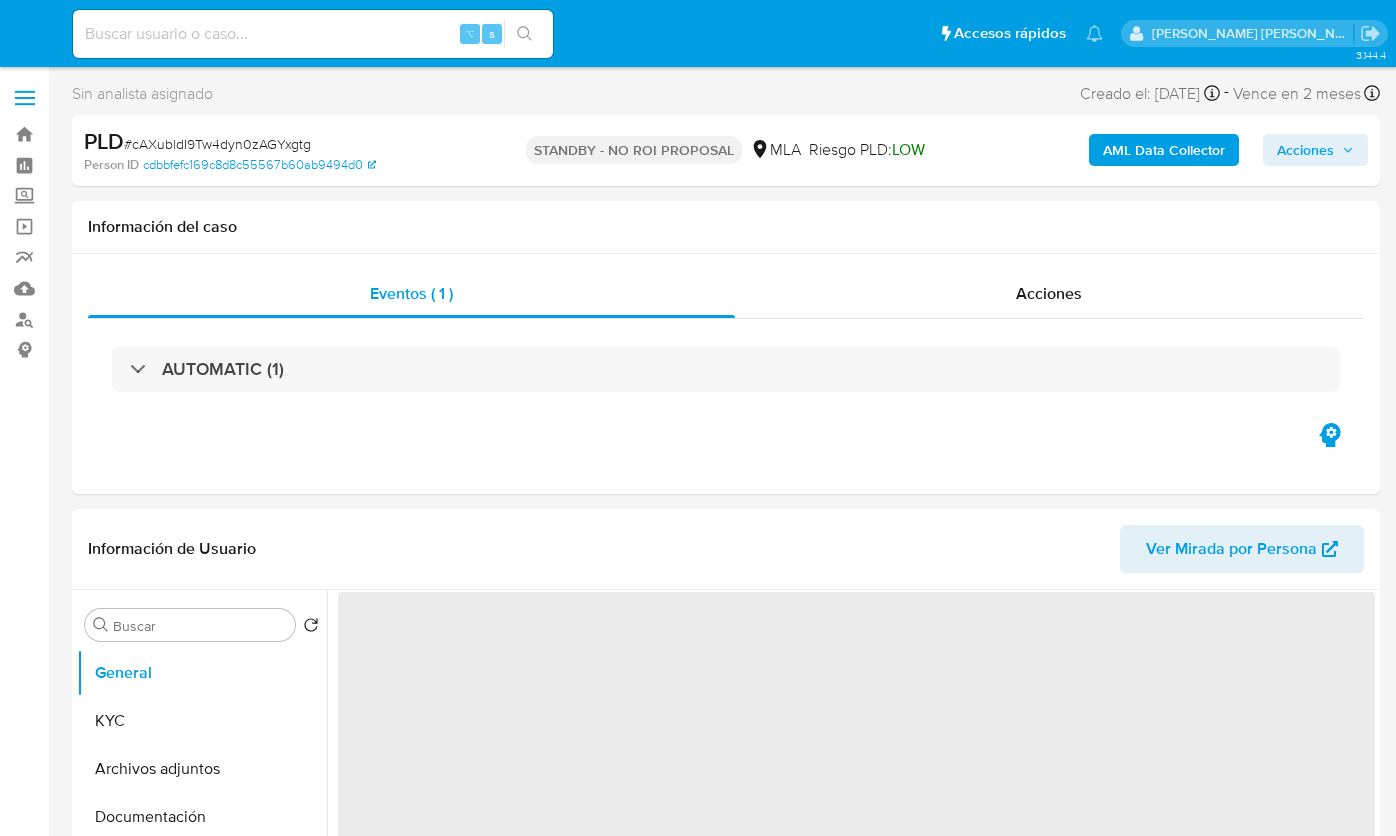select on "10" 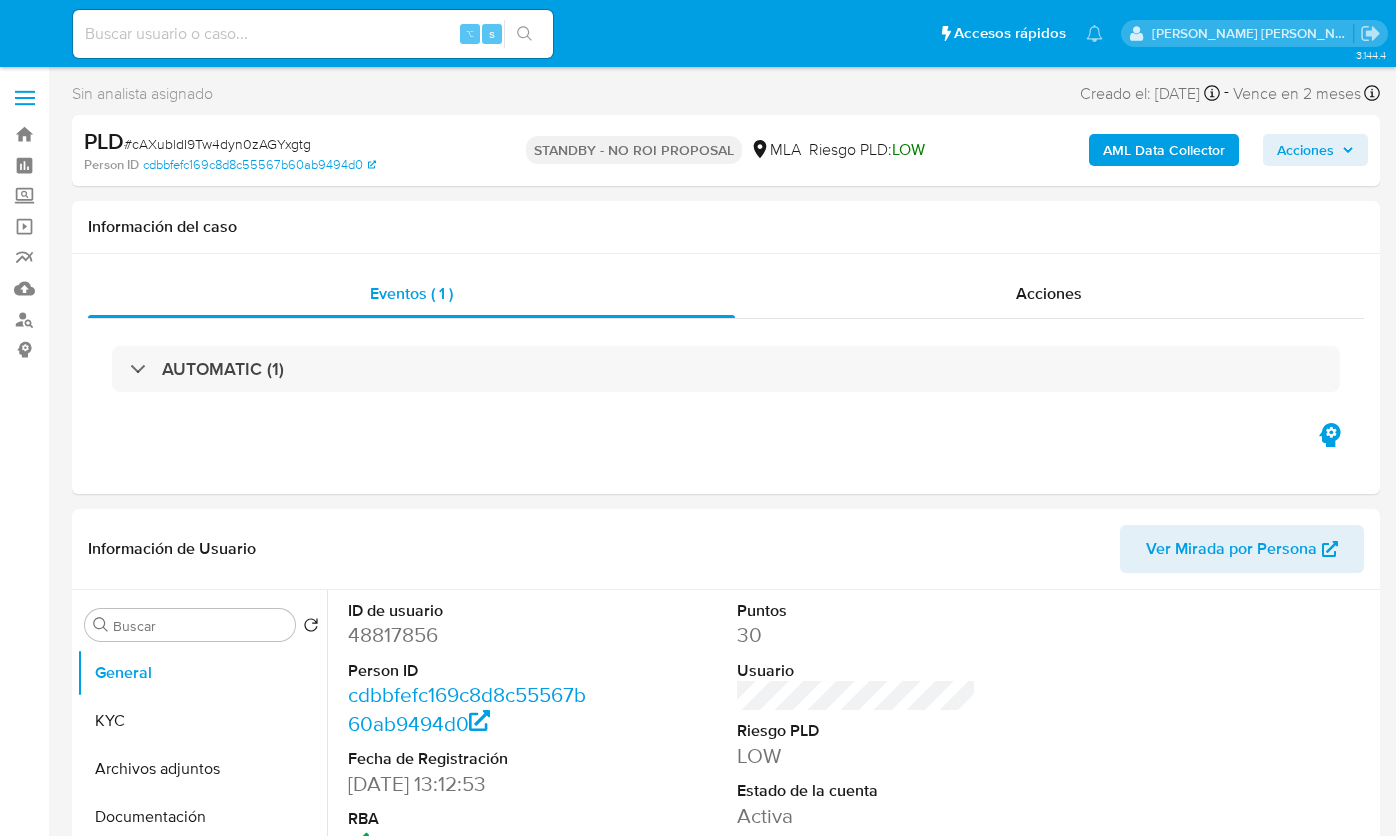 scroll, scrollTop: 0, scrollLeft: 0, axis: both 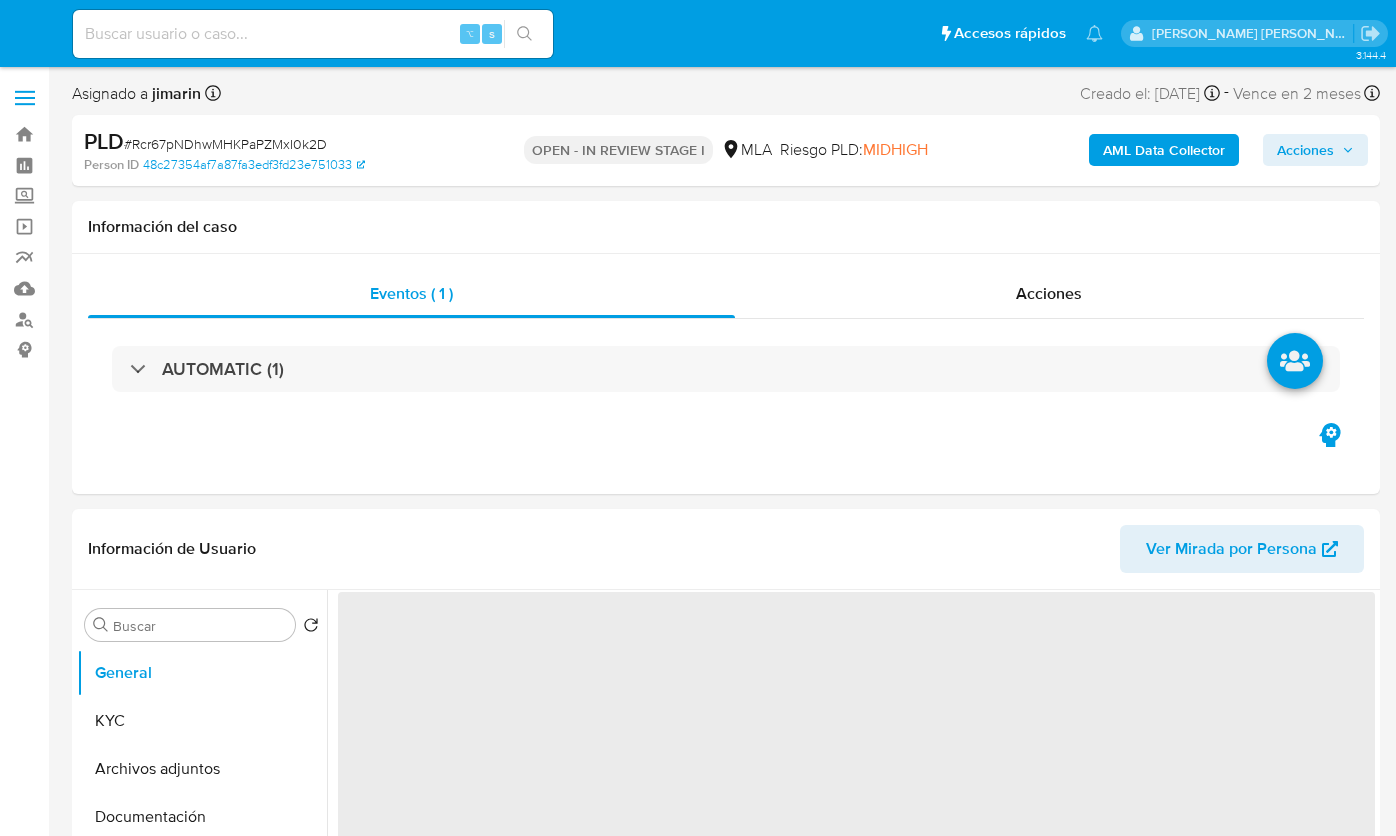 select on "10" 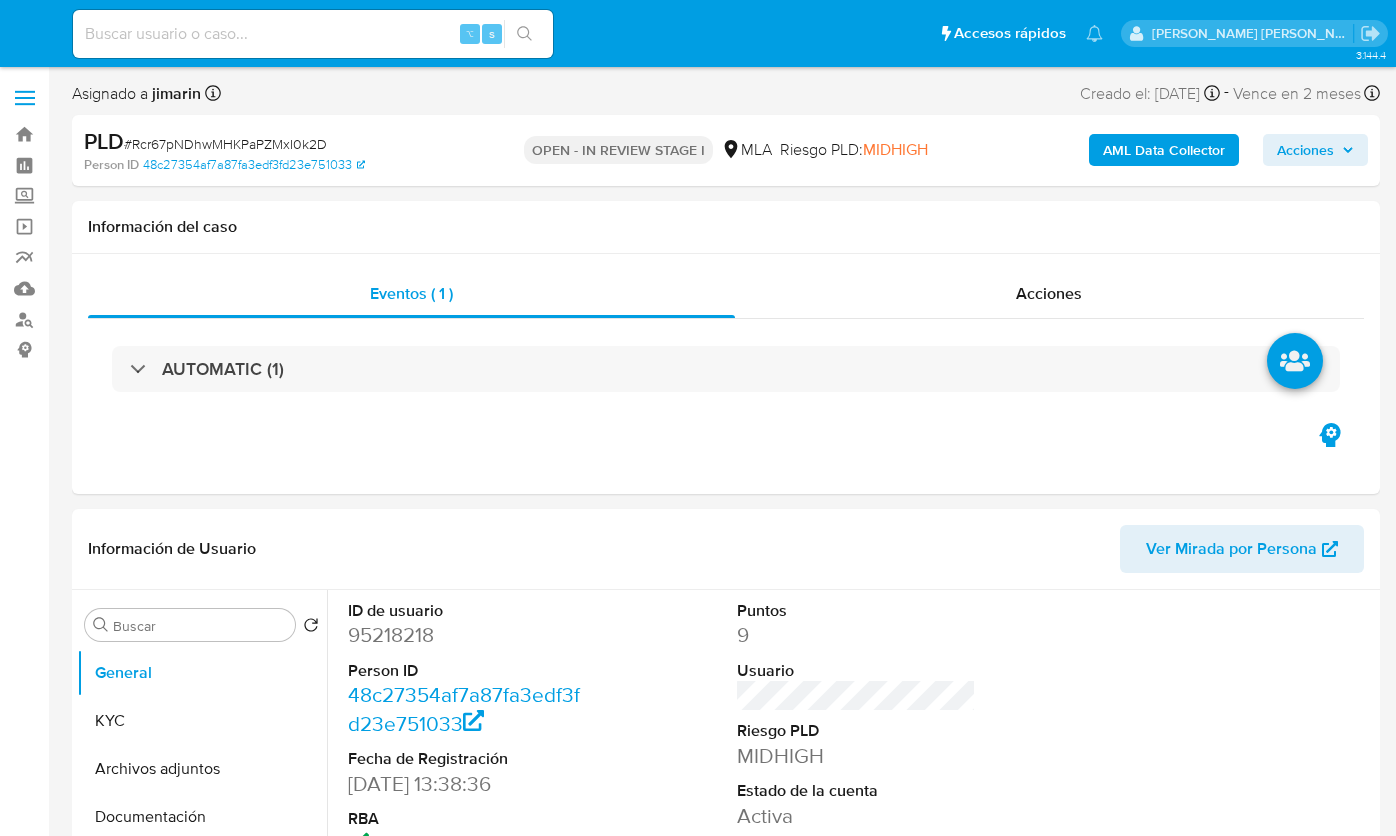 scroll, scrollTop: 0, scrollLeft: 0, axis: both 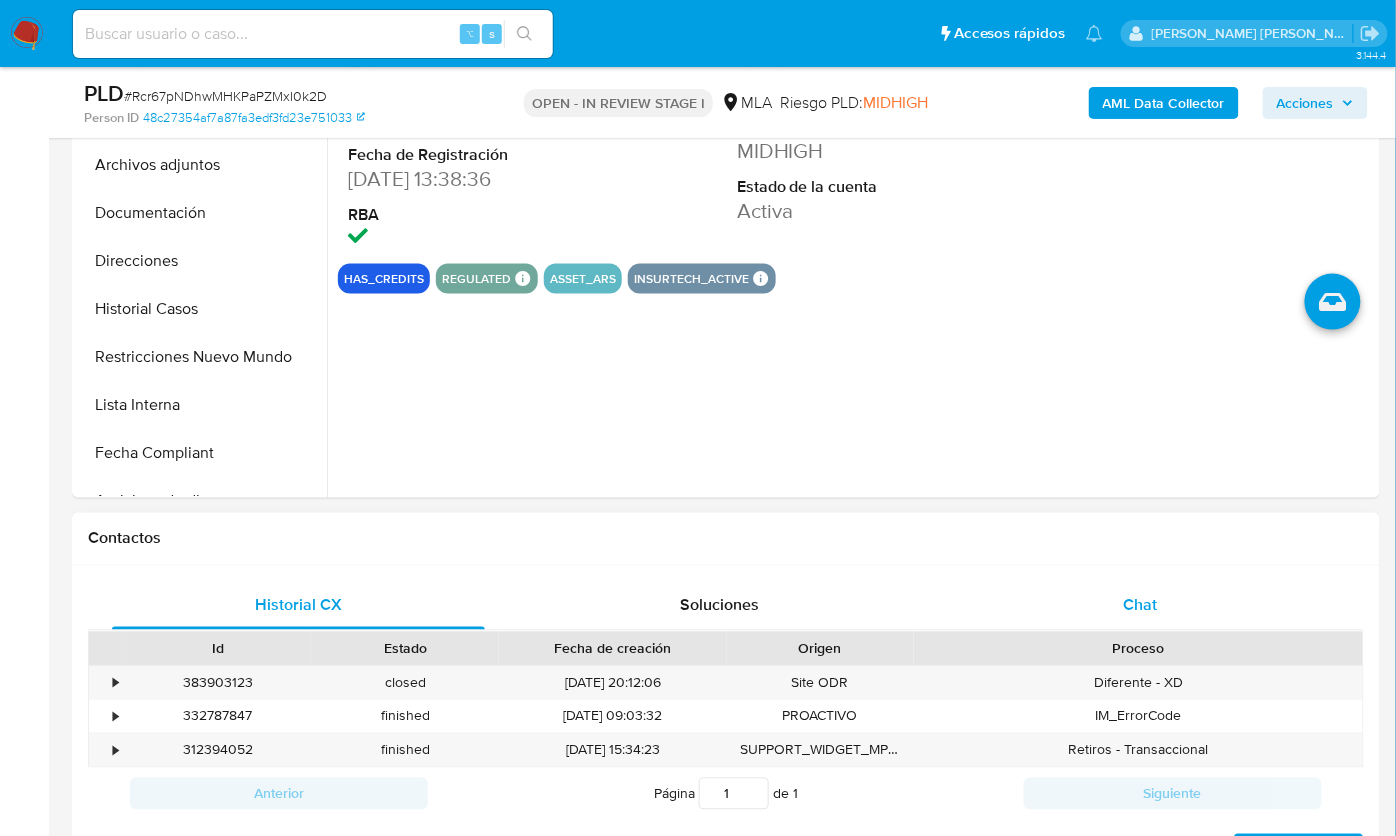 click on "Chat" at bounding box center [1141, 605] 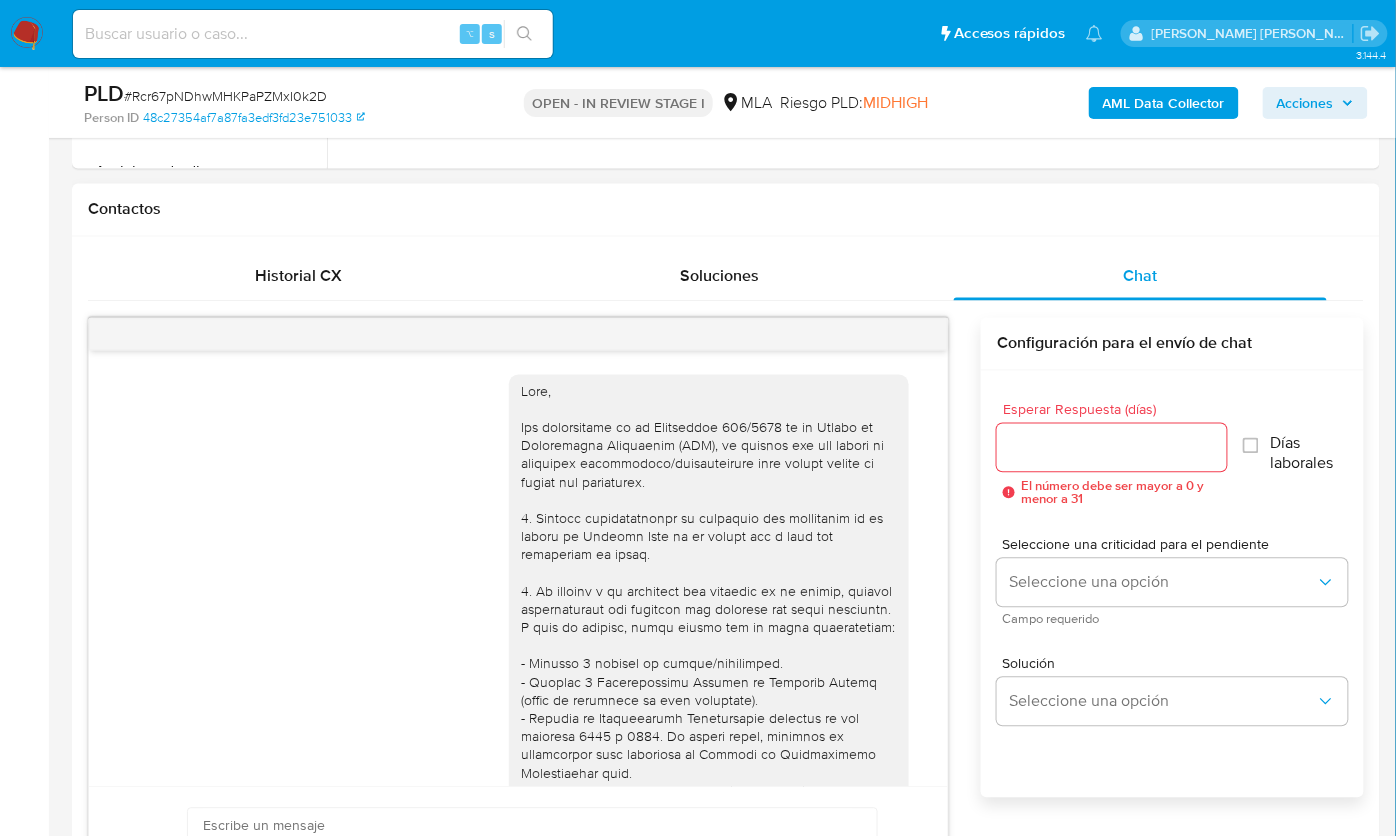 scroll, scrollTop: 1028, scrollLeft: 0, axis: vertical 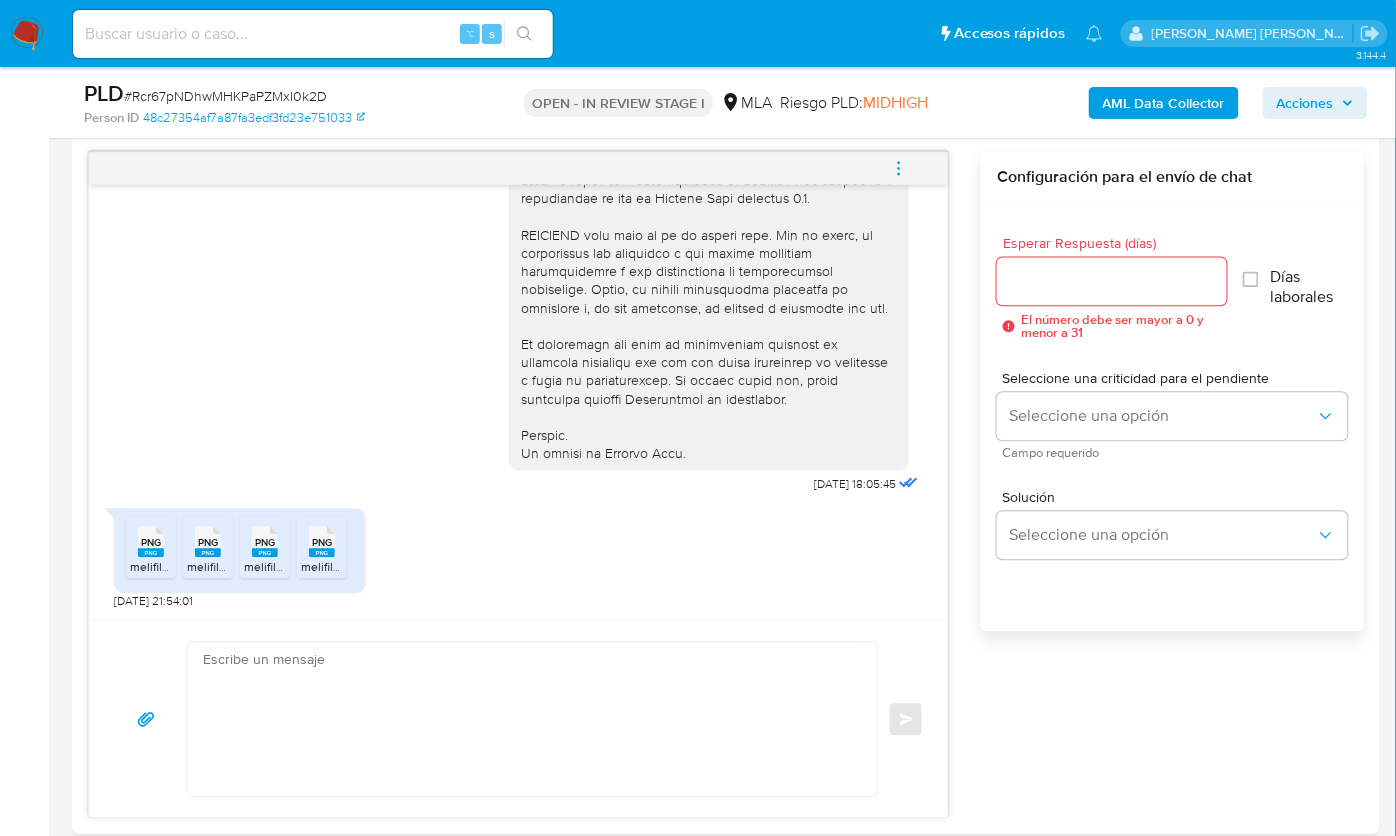 click on "# Rcr67pNDhwMHKPaPZMxI0k2D" at bounding box center [225, 96] 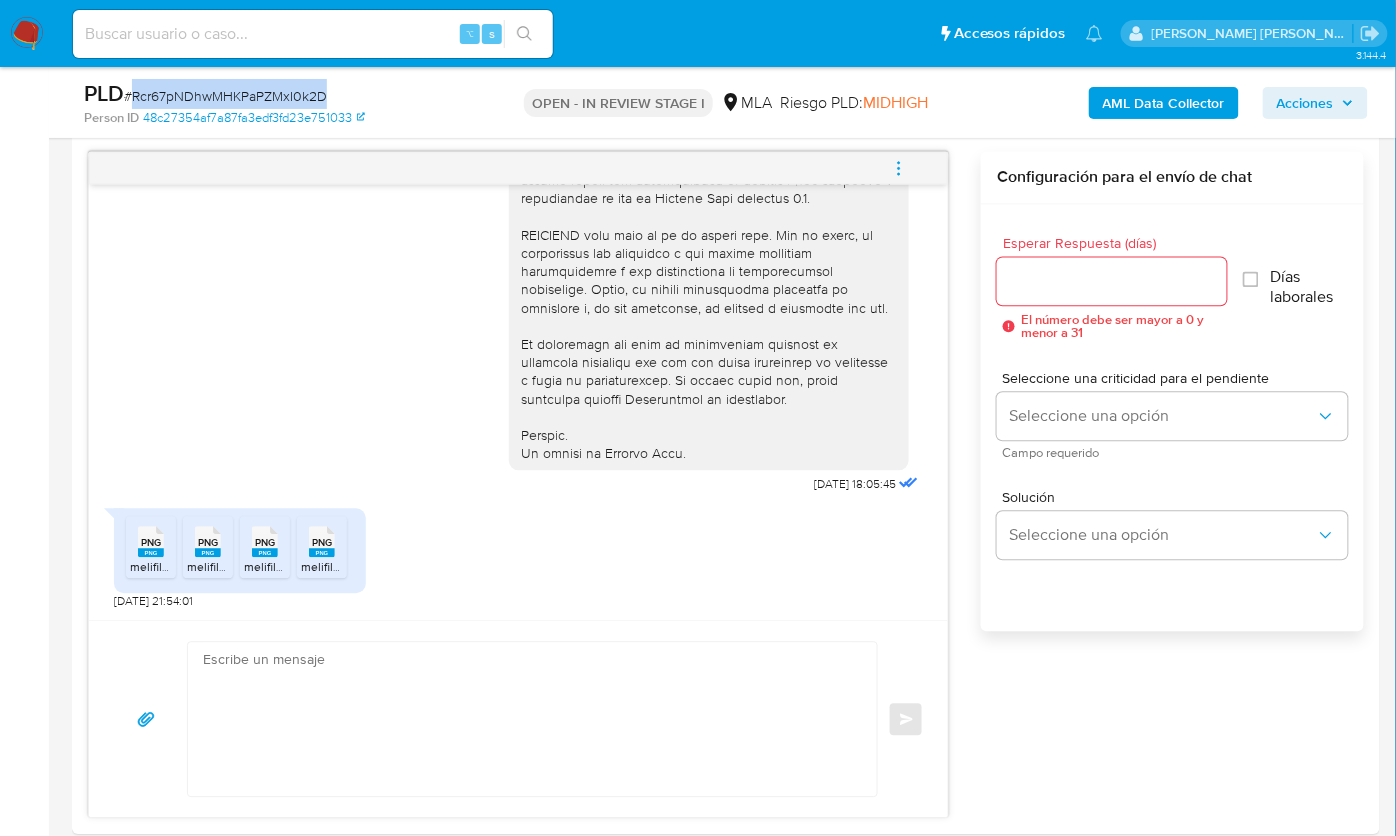 click on "# Rcr67pNDhwMHKPaPZMxI0k2D" at bounding box center [225, 96] 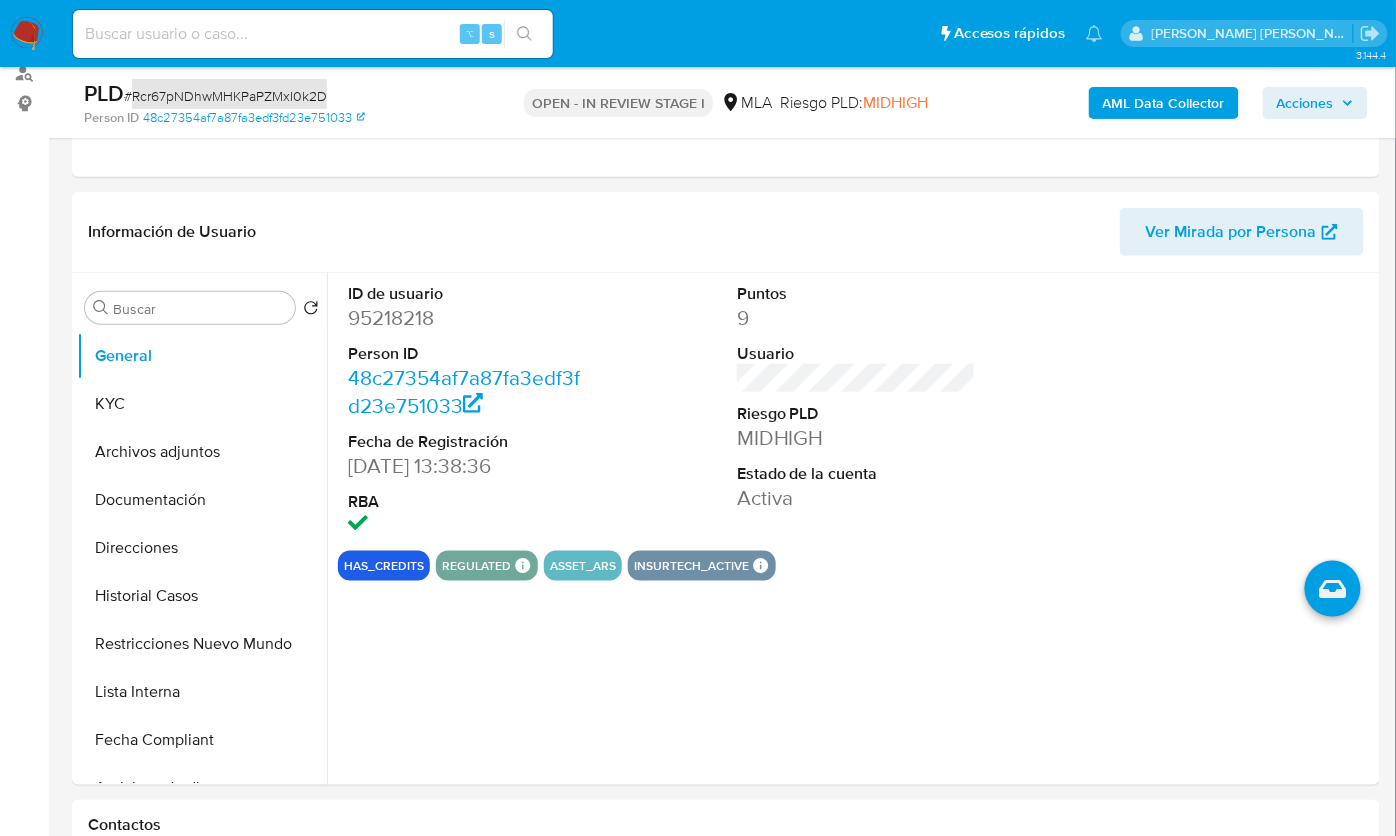 scroll, scrollTop: 200, scrollLeft: 0, axis: vertical 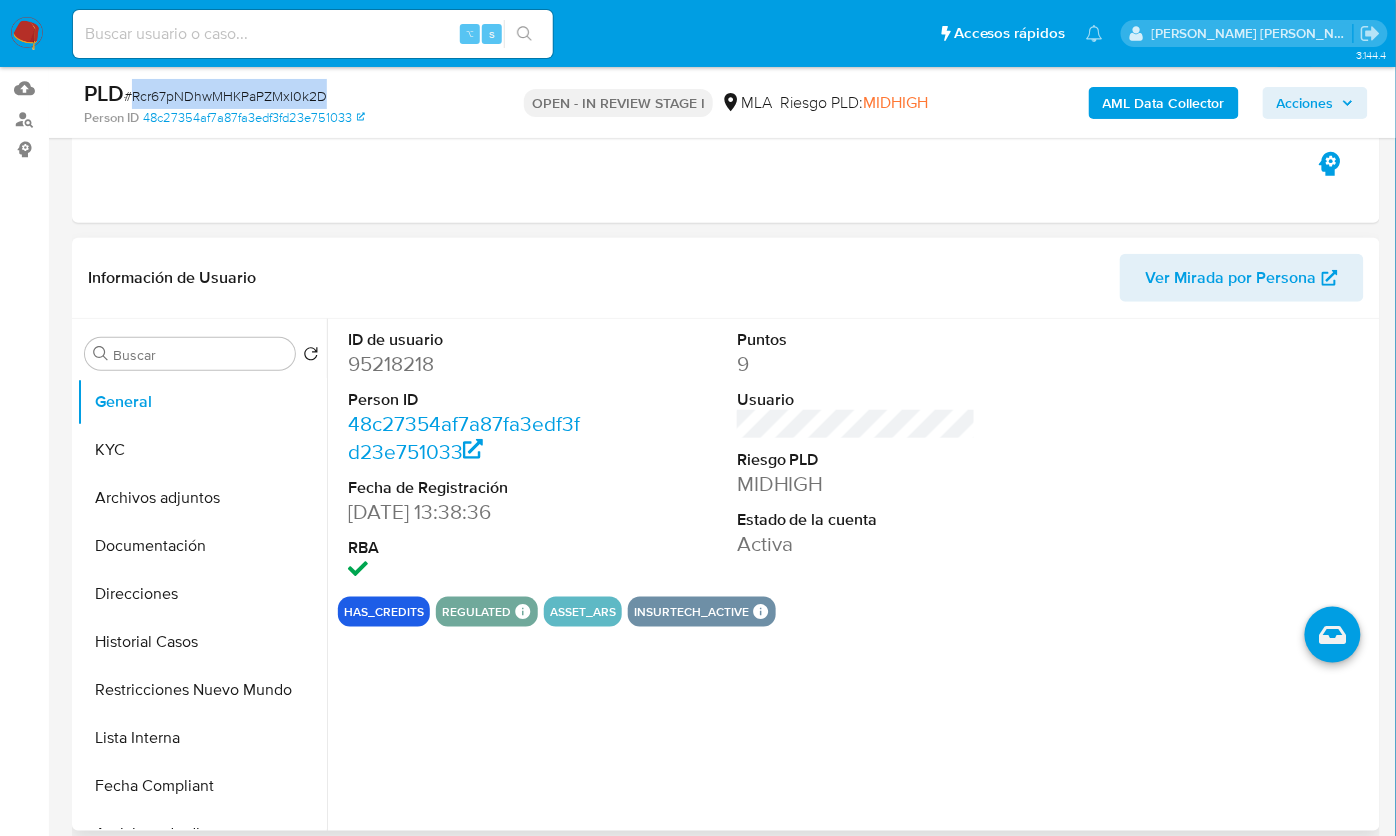 click on "95218218" at bounding box center (467, 364) 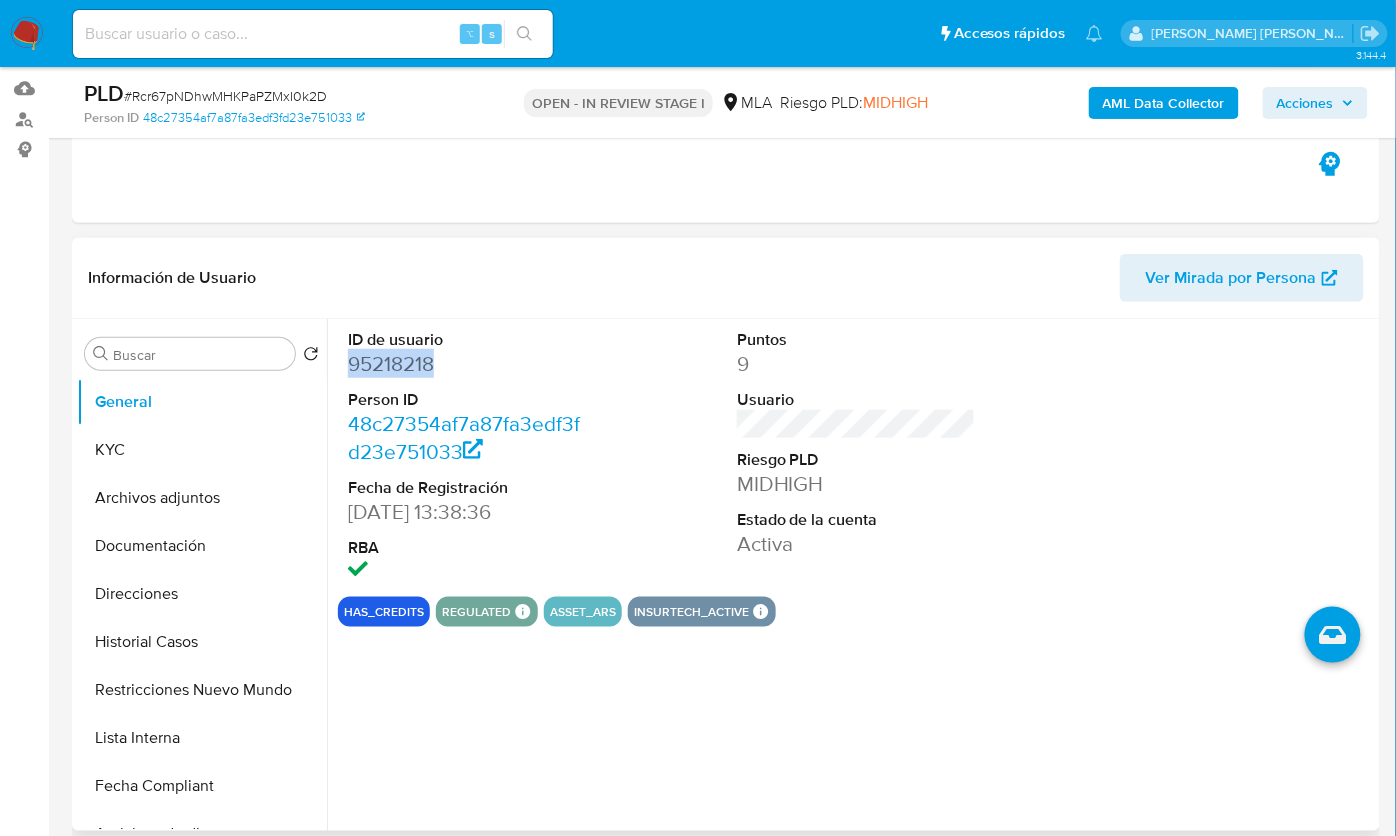 click on "95218218" at bounding box center (467, 364) 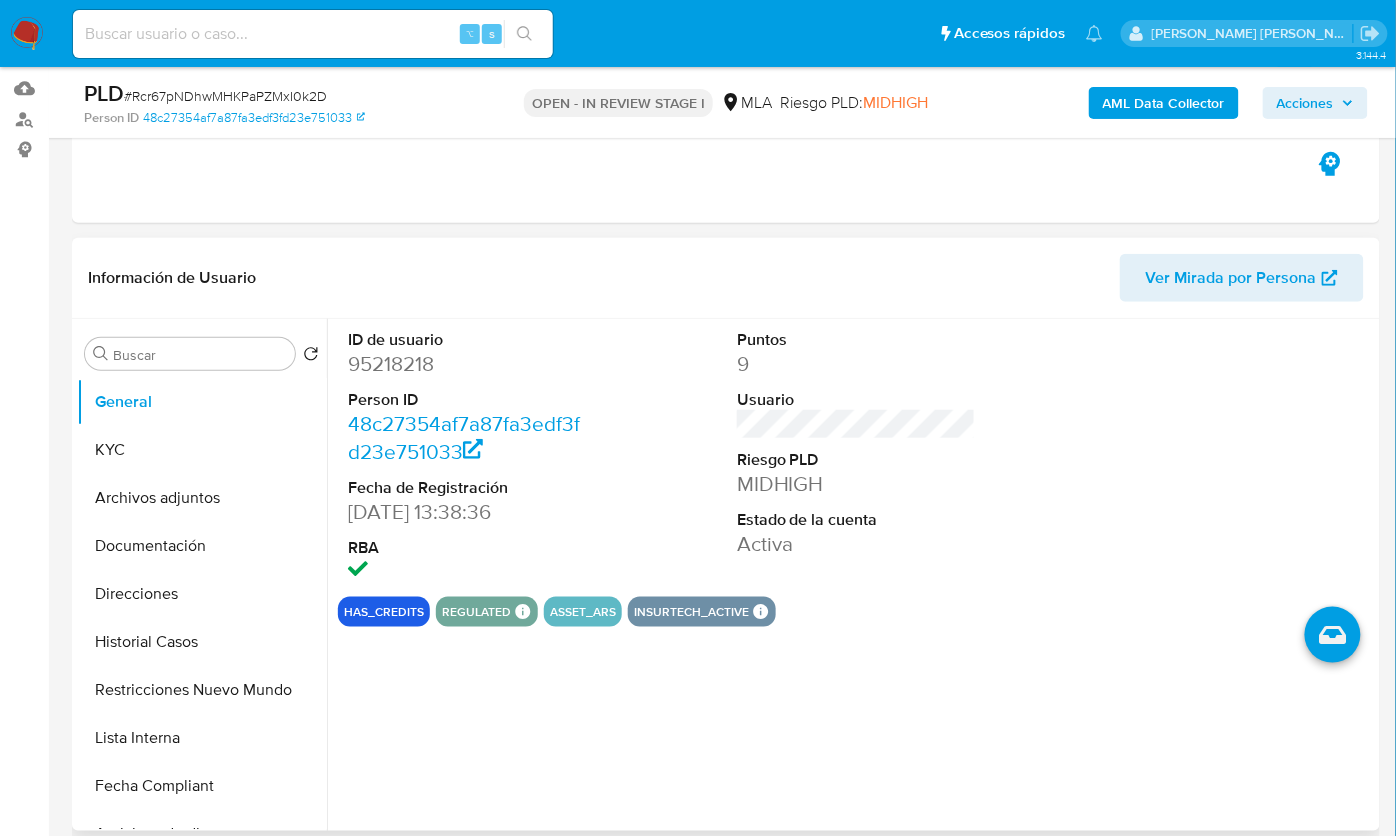 click on "95218218" at bounding box center (467, 364) 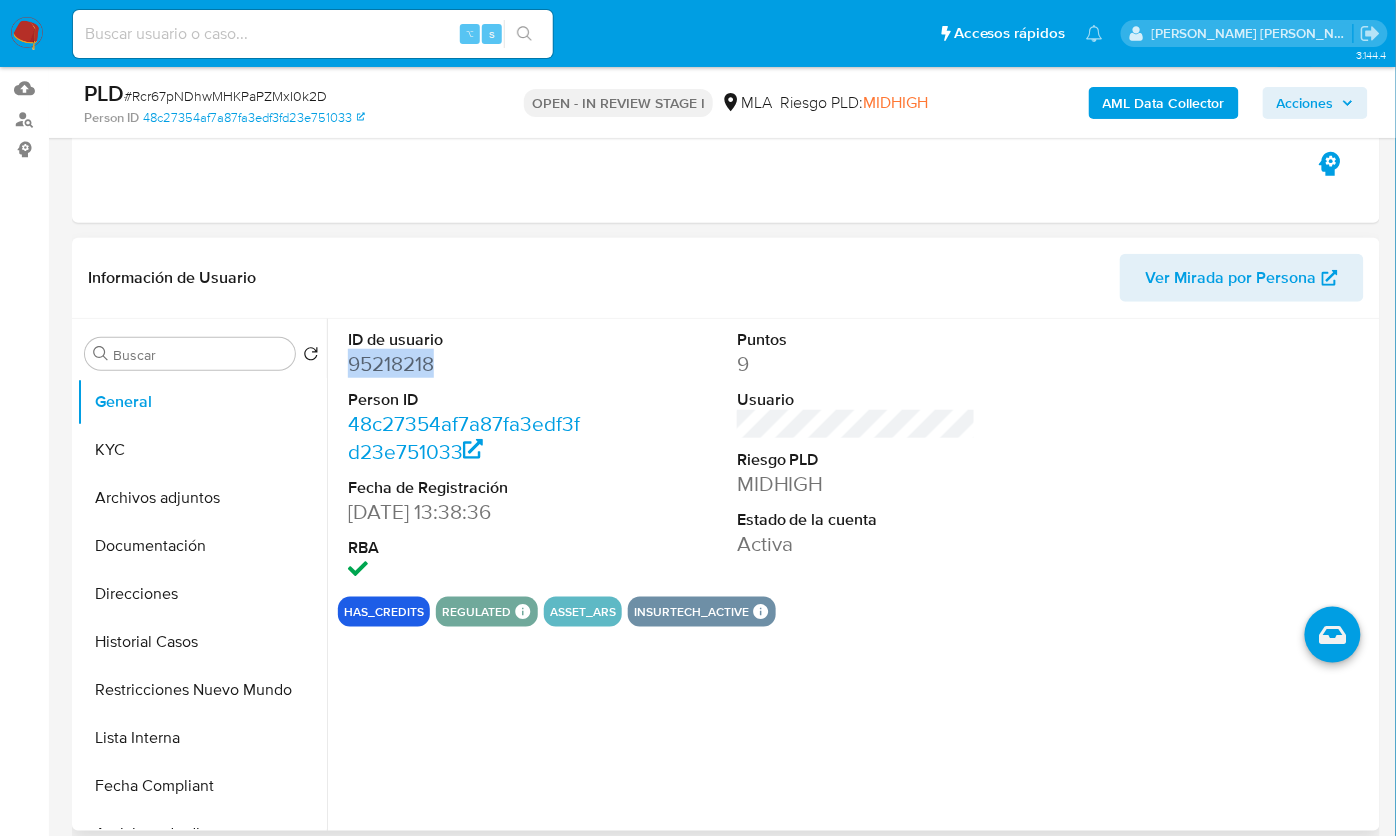 click on "95218218" at bounding box center (467, 364) 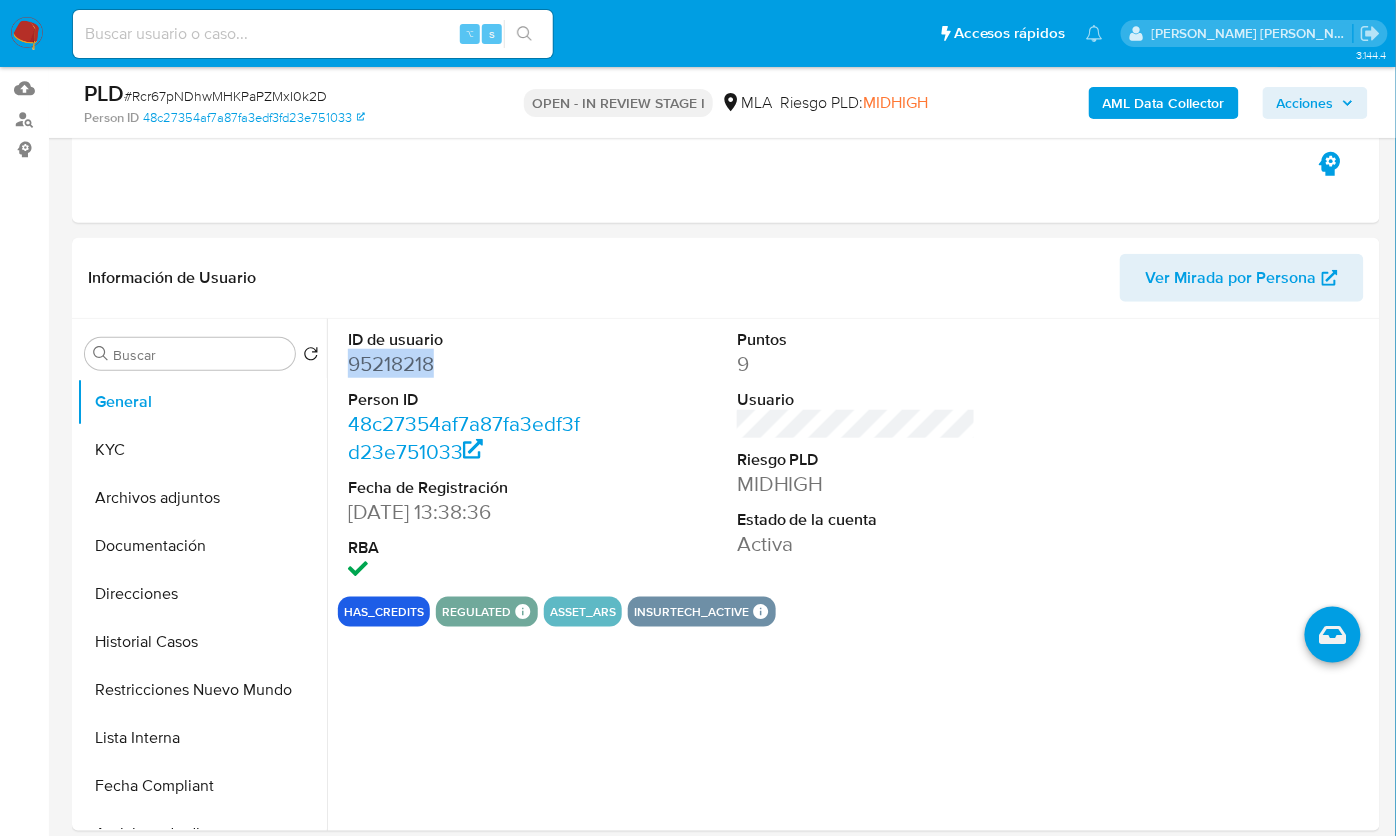 copy on "95218218" 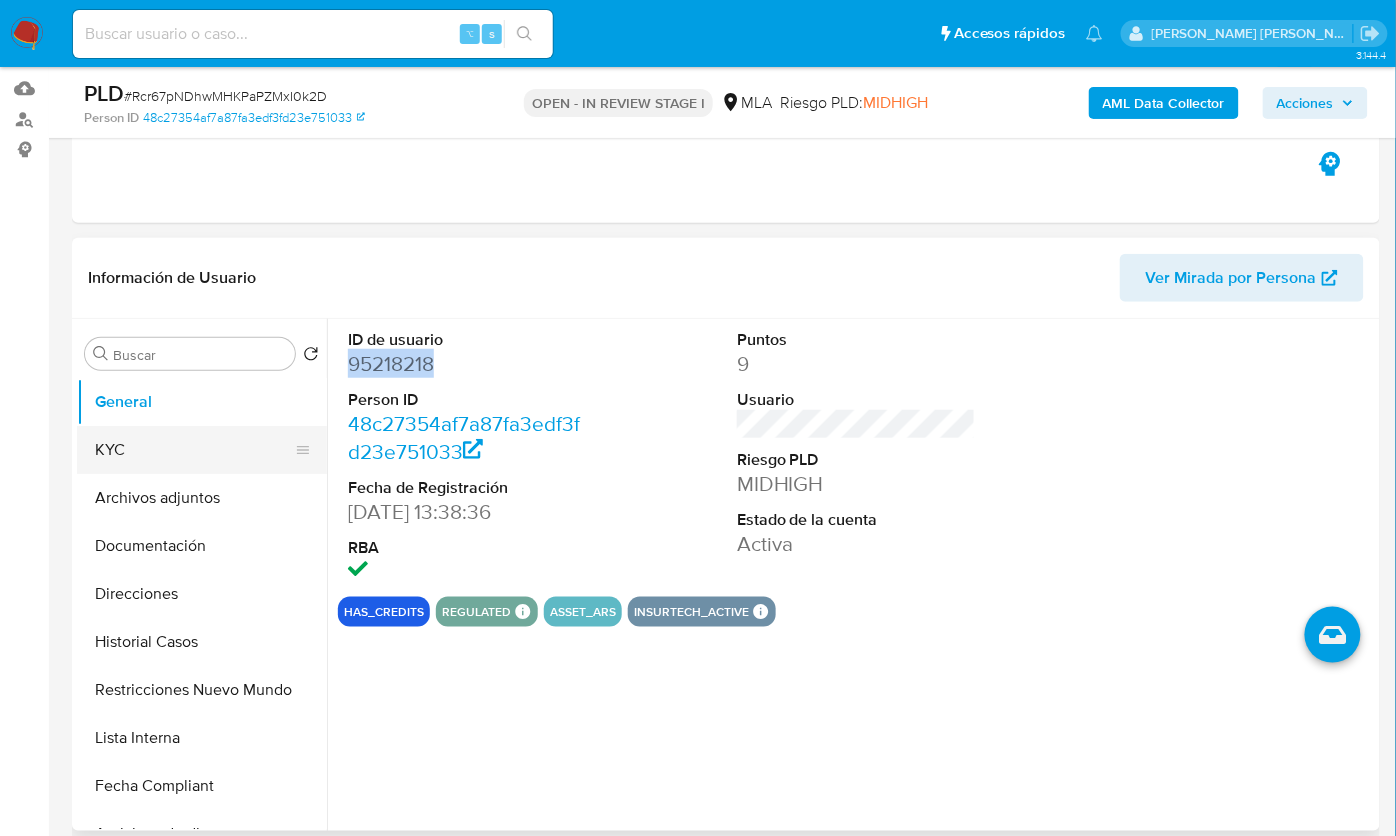 click on "KYC" at bounding box center [194, 450] 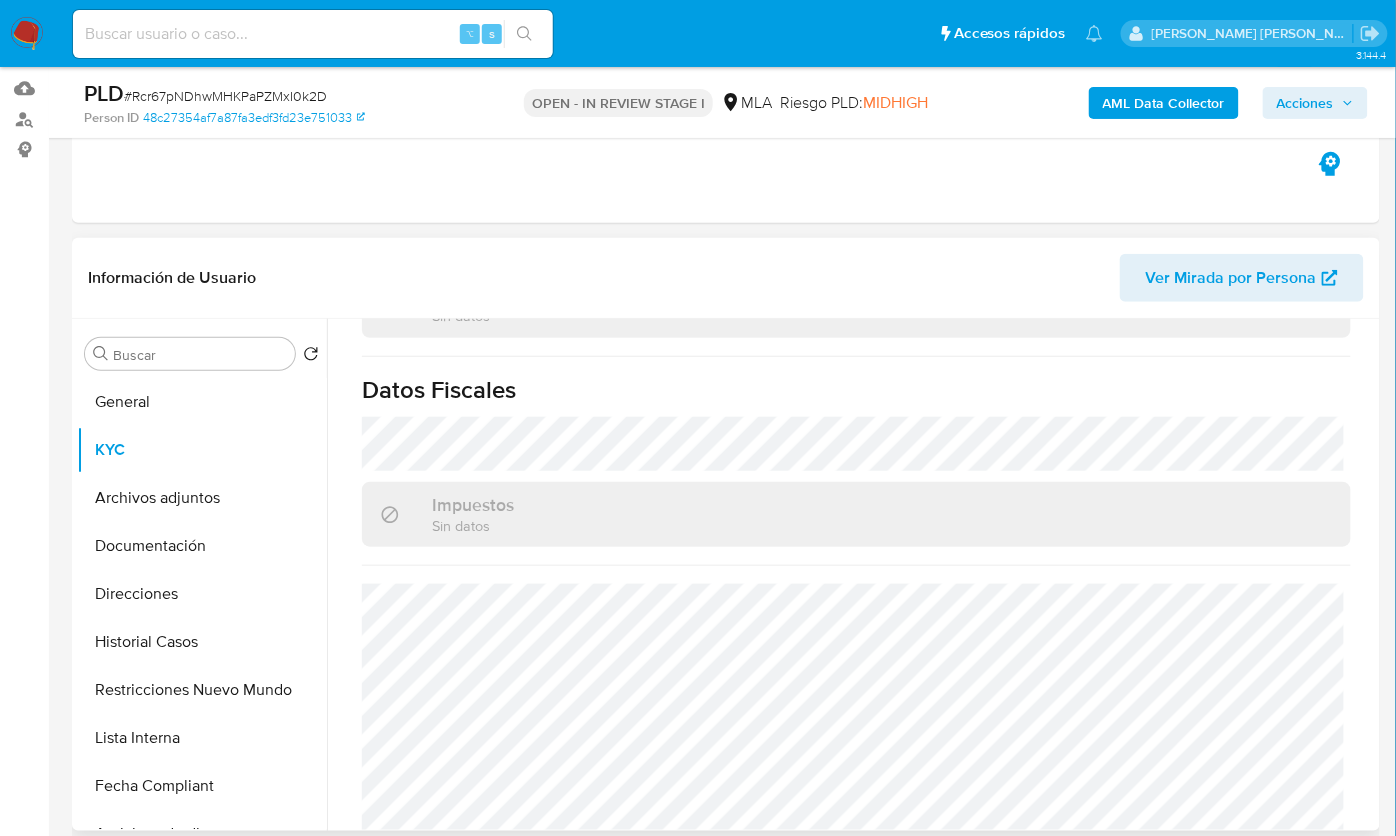 scroll, scrollTop: 650, scrollLeft: 0, axis: vertical 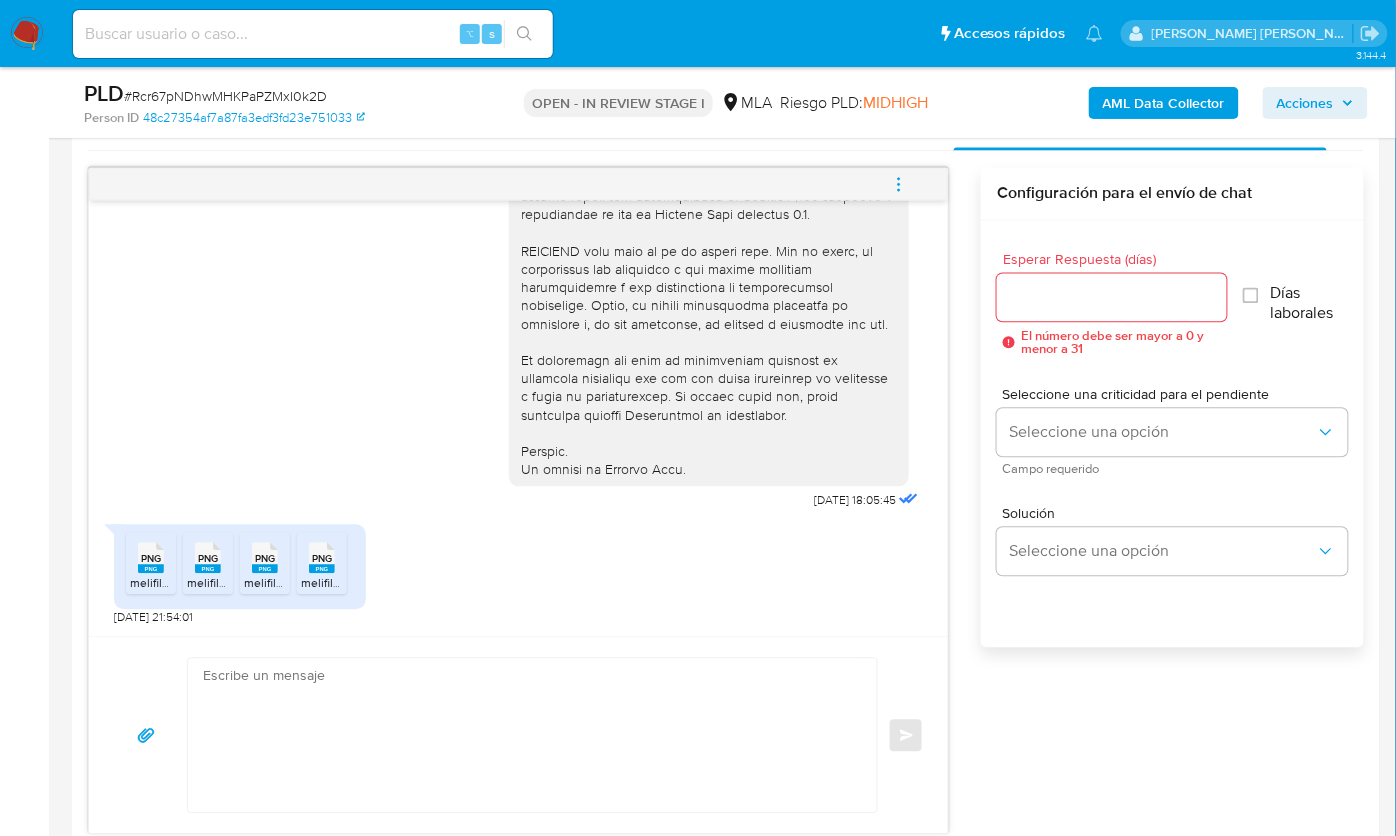 click on "melifile840803283033178652.png" at bounding box center [222, 583] 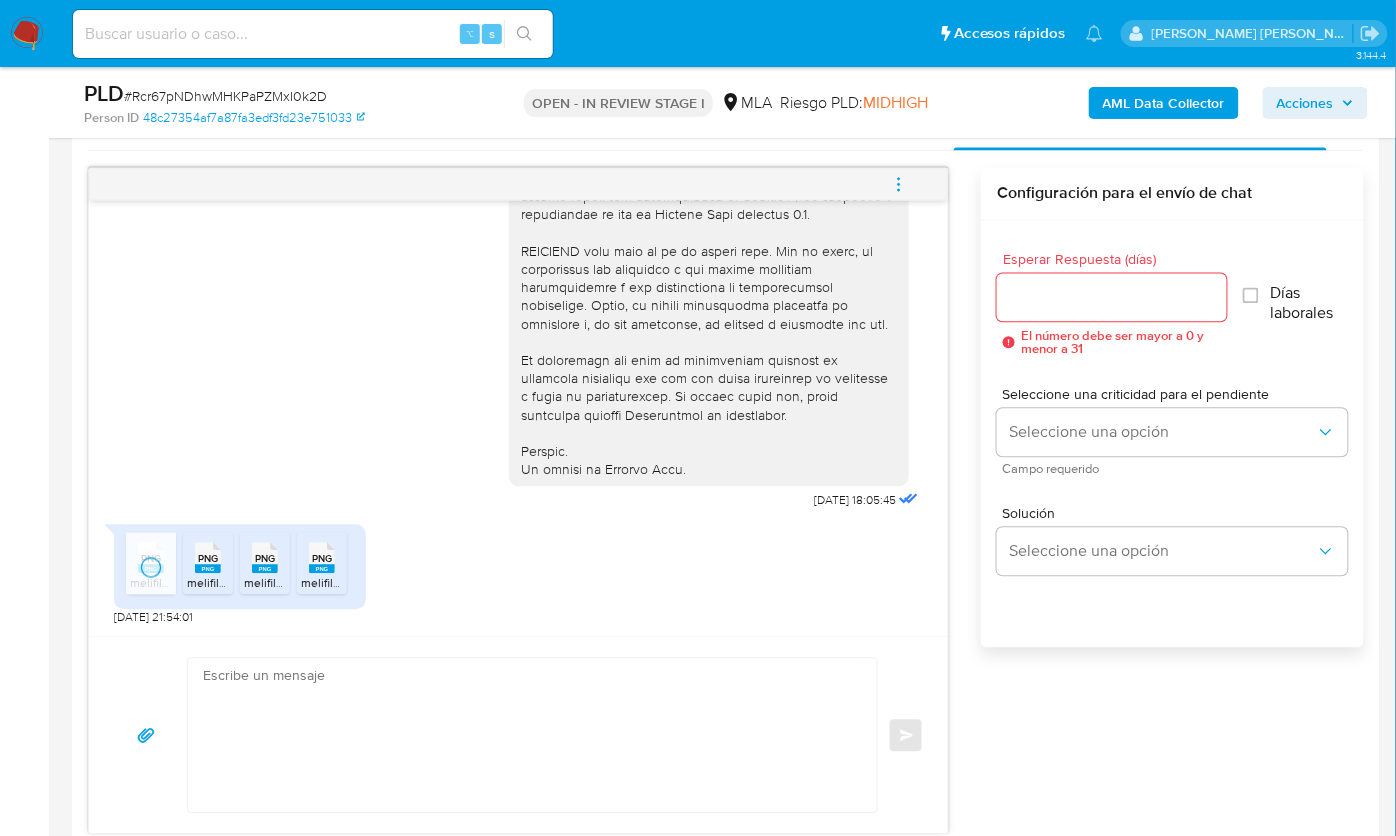 click 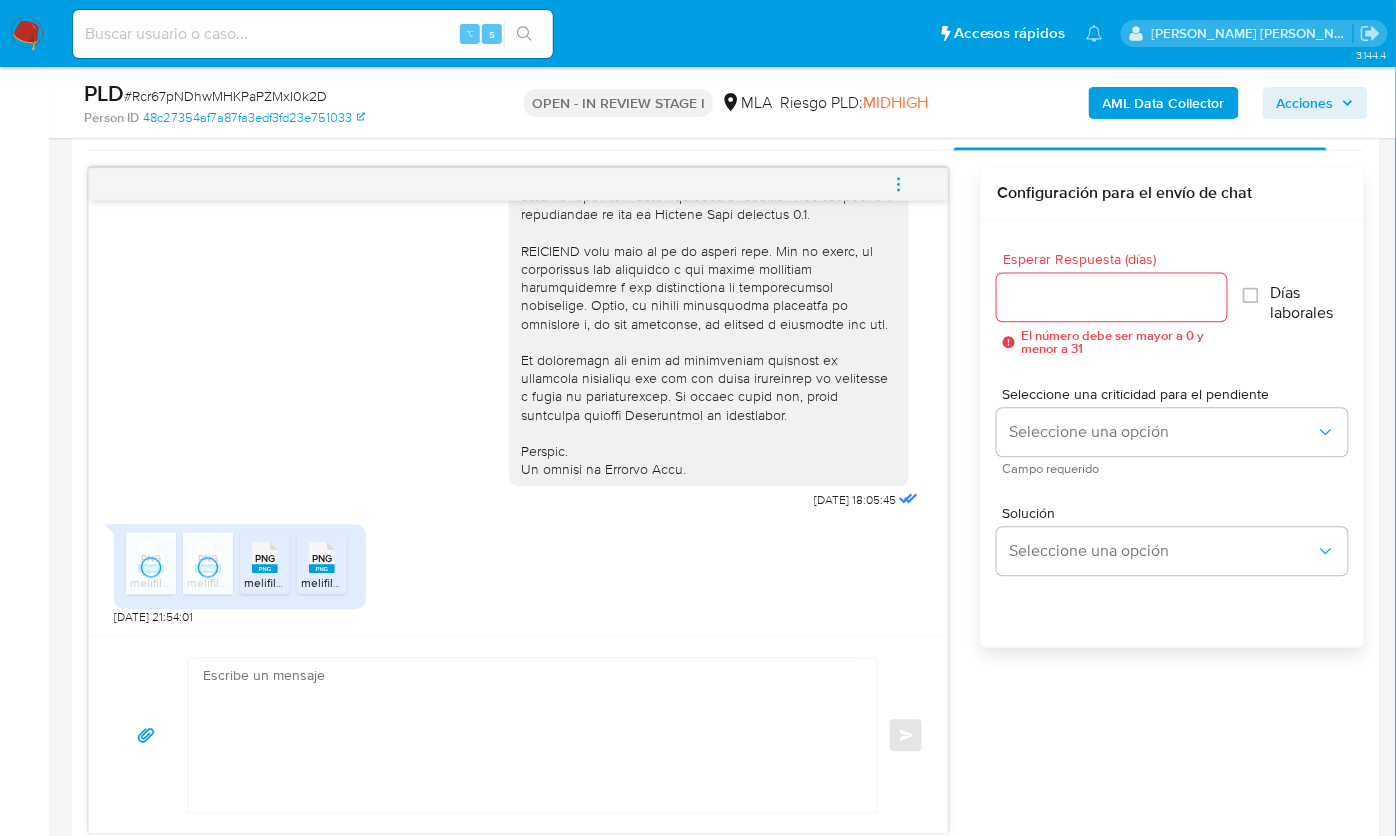 click 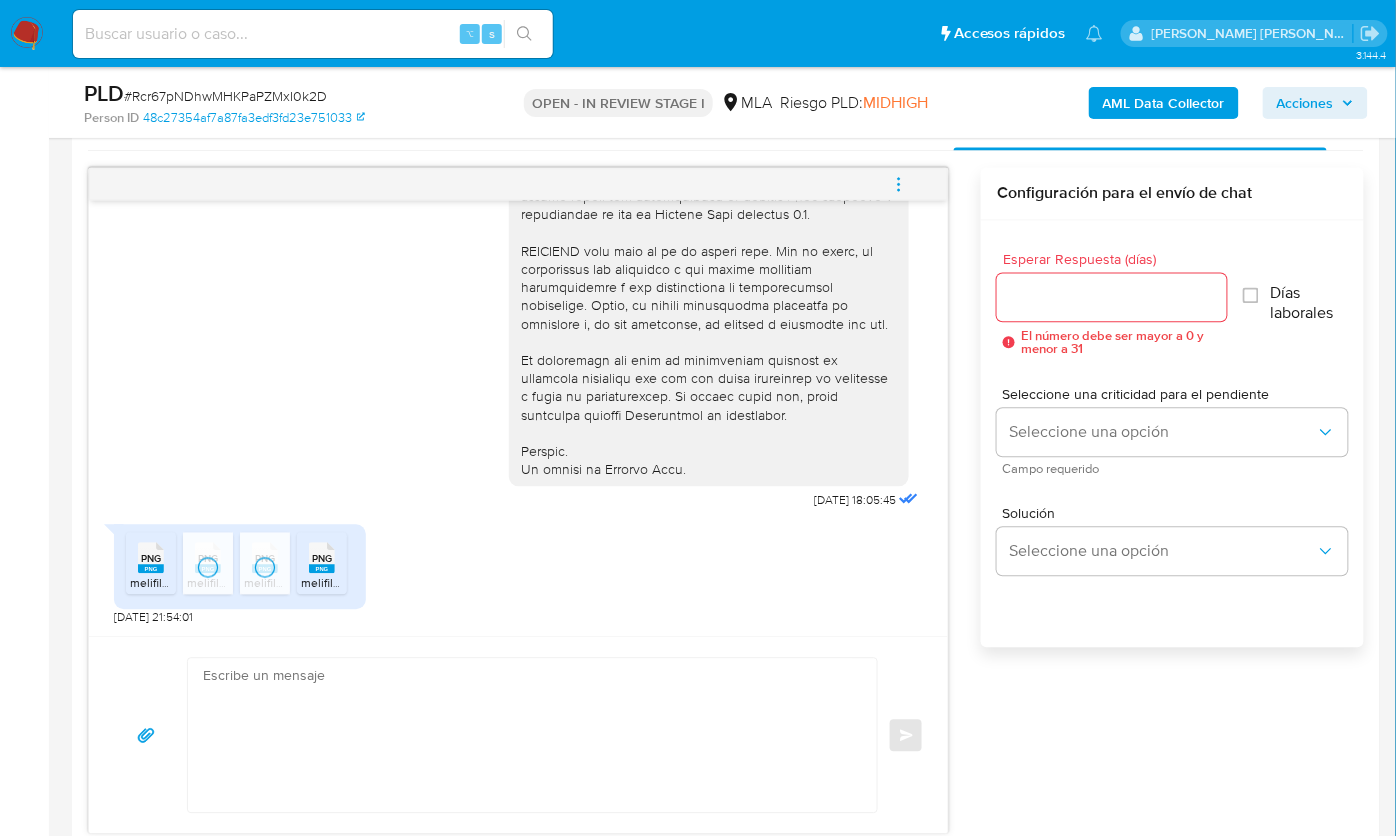 click 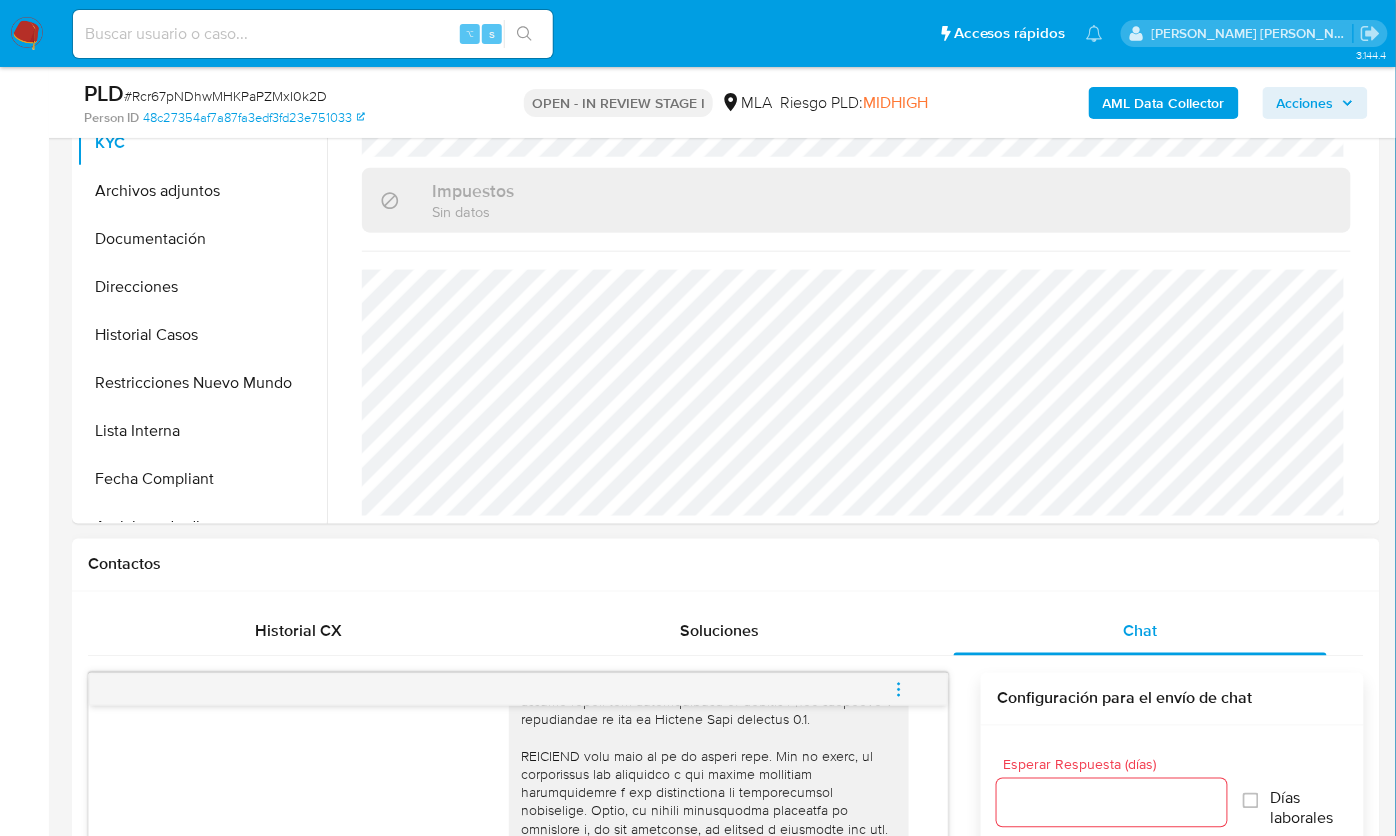 scroll, scrollTop: 337, scrollLeft: 0, axis: vertical 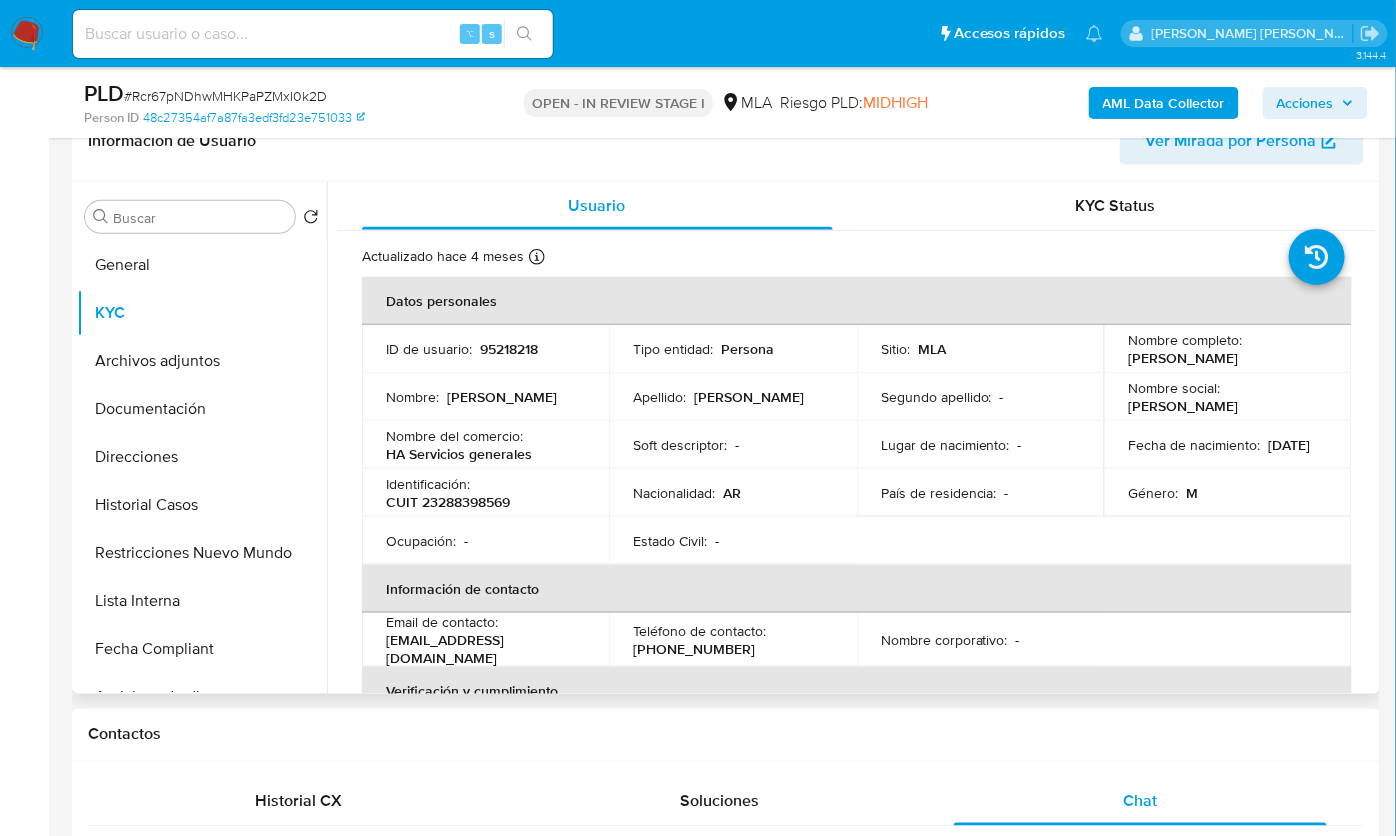 click on "CUIT 23288398569" at bounding box center [448, 502] 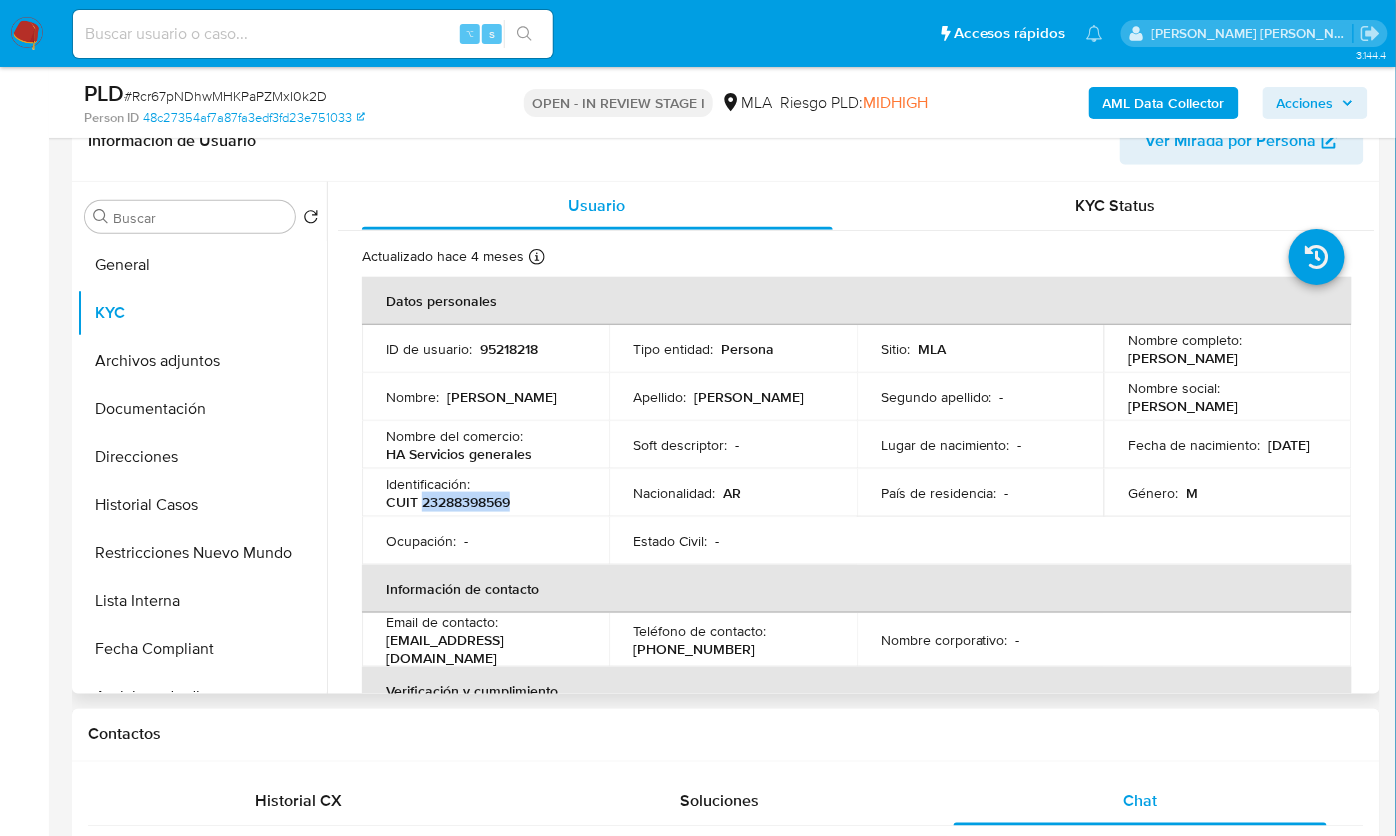 click on "CUIT 23288398569" at bounding box center (448, 502) 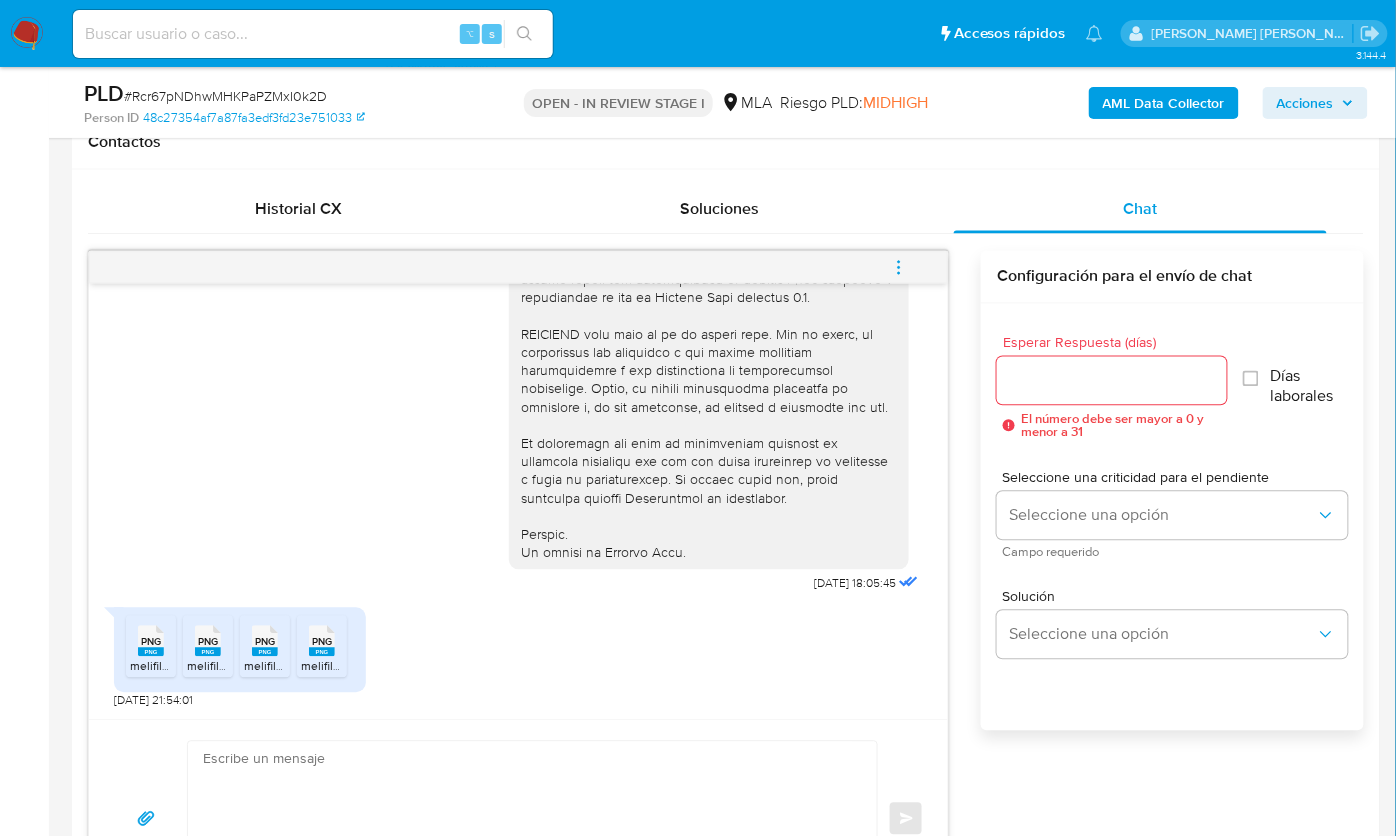 scroll, scrollTop: 937, scrollLeft: 0, axis: vertical 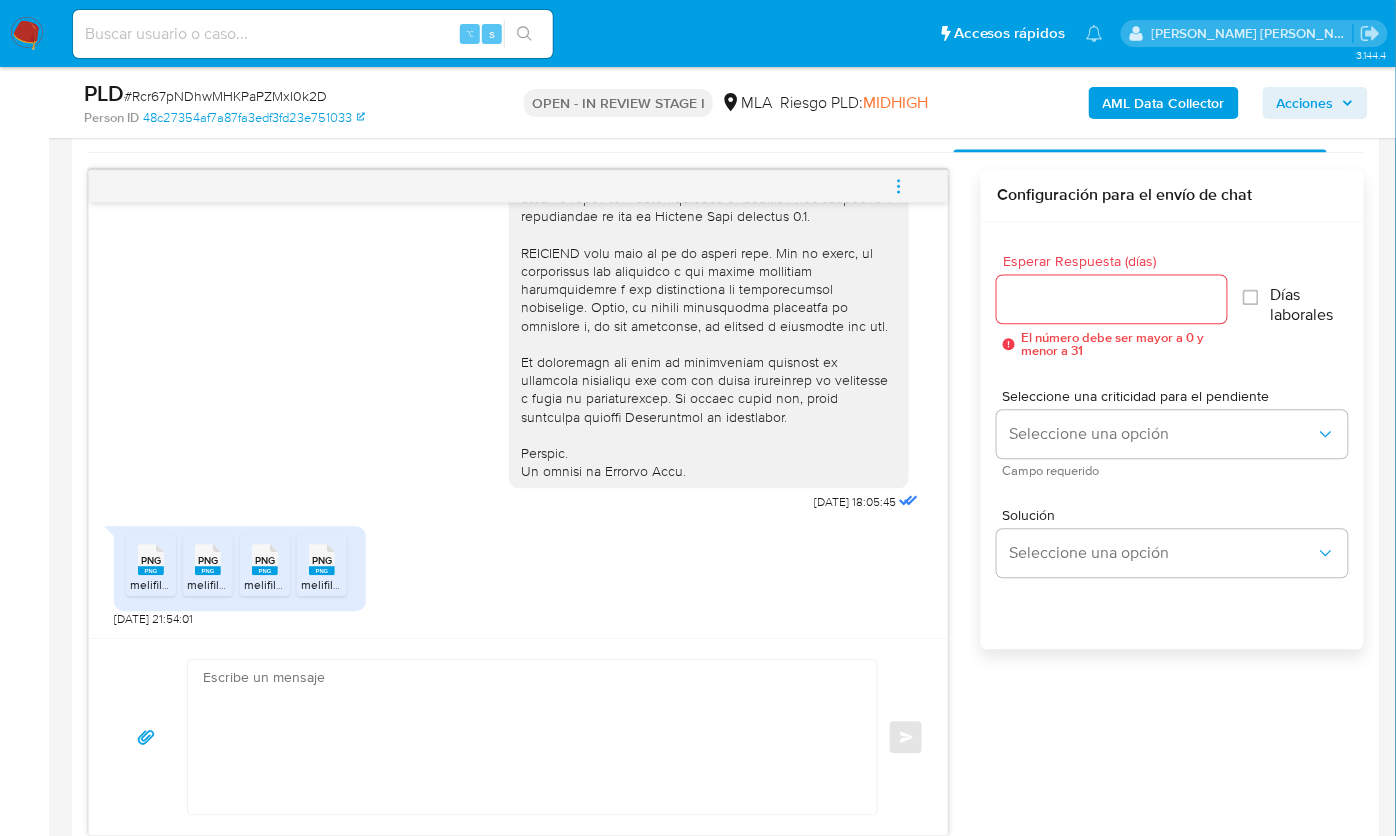 click at bounding box center [527, 738] 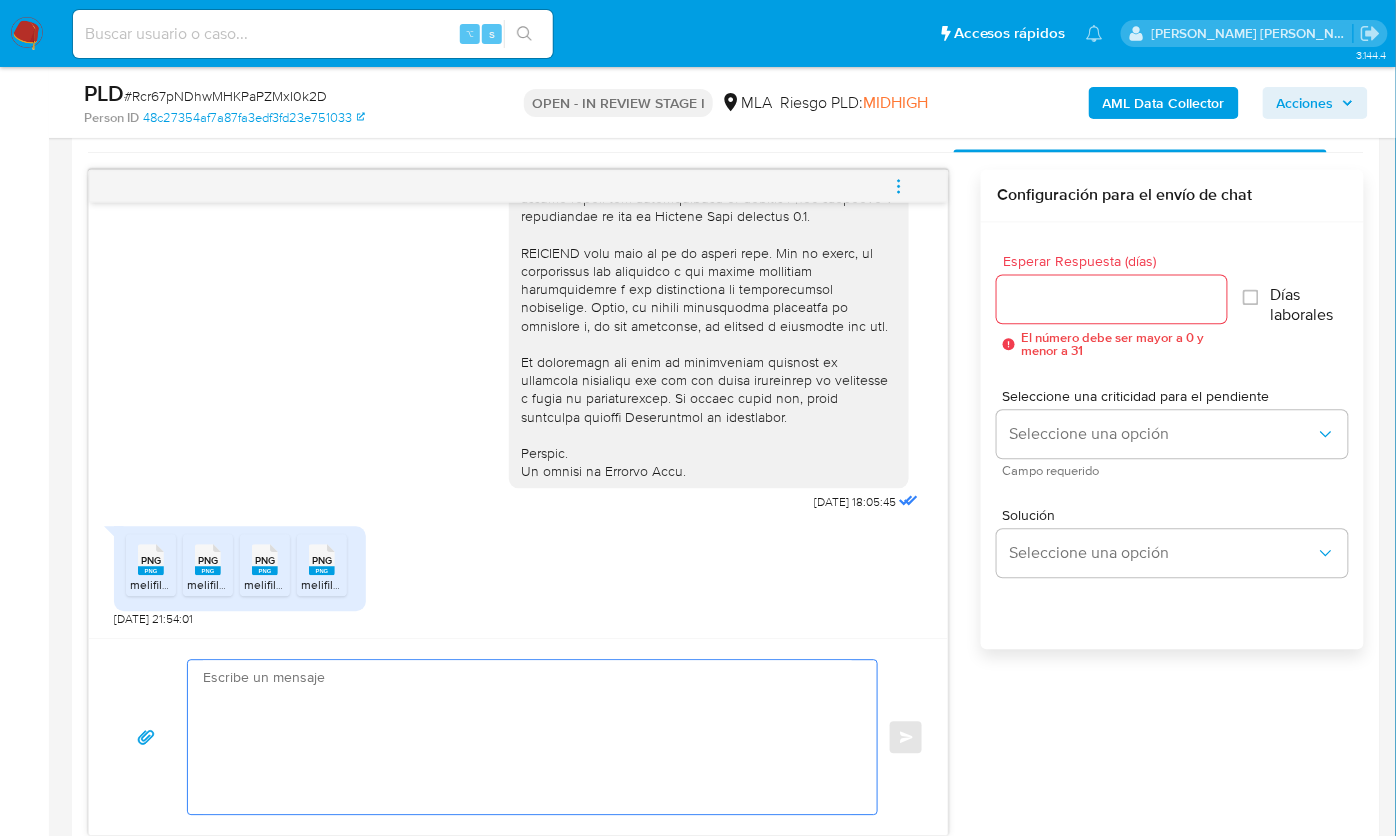 paste on "Hola ,
En función de las operaciones registradas en tu cuenta de Mercado Pago, necesitamos que nos brindes la siguiente información y/o documentación:
1. Descripción de la actividad:
- Detalla la actividad que realizas a través de tu cuenta. De corresponder a una actividad comercial, indicar el nombre, domicilio y/o sitio web del comercio.
2. De acuerdo a la actividad que realices en tu cuenta, adjunta la siguiente documentación. A modo de ejemplo, puedes enviar uno de estos comprobantes:
- Últimos 3 recibos de sueldo/jubilación.
- Últimas 6 Declaraciones Juradas de Ingresos Brutos (donde se visualice la base imponible).
- Resumen de Comprobantes Electrónicos emitidos de los períodos 2024 y 2025 Si tienes dudas, consulta el instructivo para descargar el Resumen de Comprobantes Electrónicos aquí.
- Certificación contable de ingresos (último año), firmada por un contador y legalizada ante el Consejo Profesional de Ciencias Económicas.
Tené en cuenta que, además de los ejemplos mencionados, podés ..." 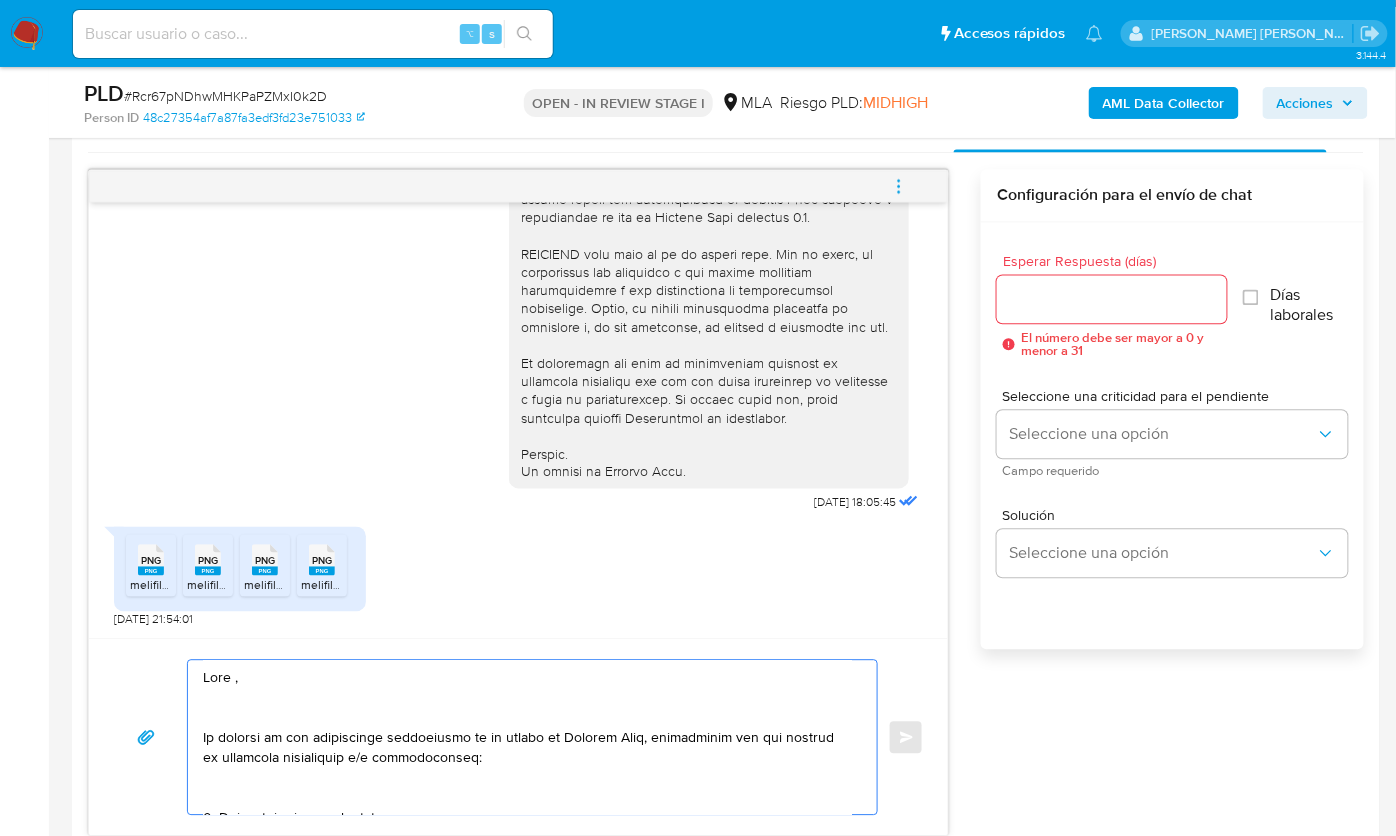 scroll, scrollTop: 1247, scrollLeft: 0, axis: vertical 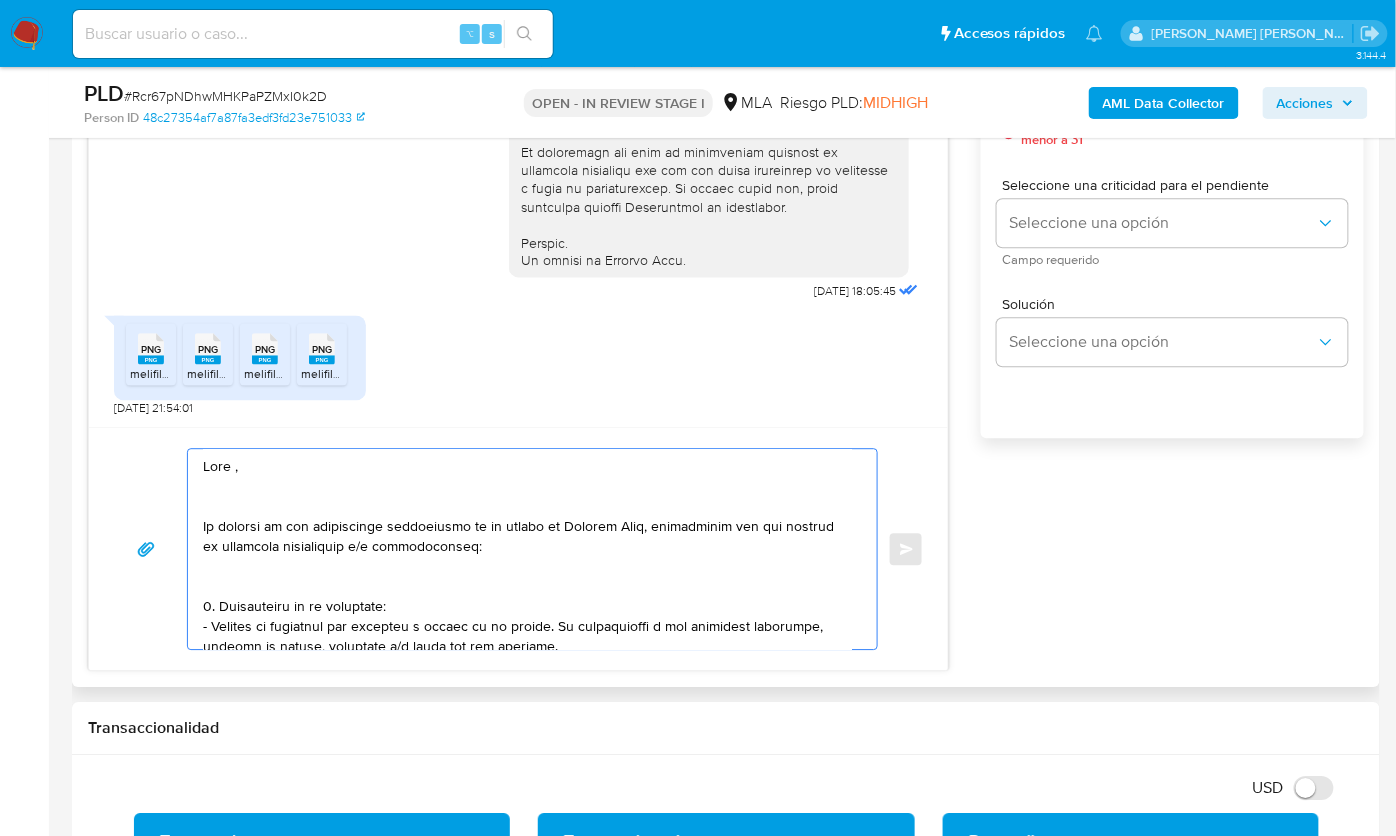 click at bounding box center [527, 549] 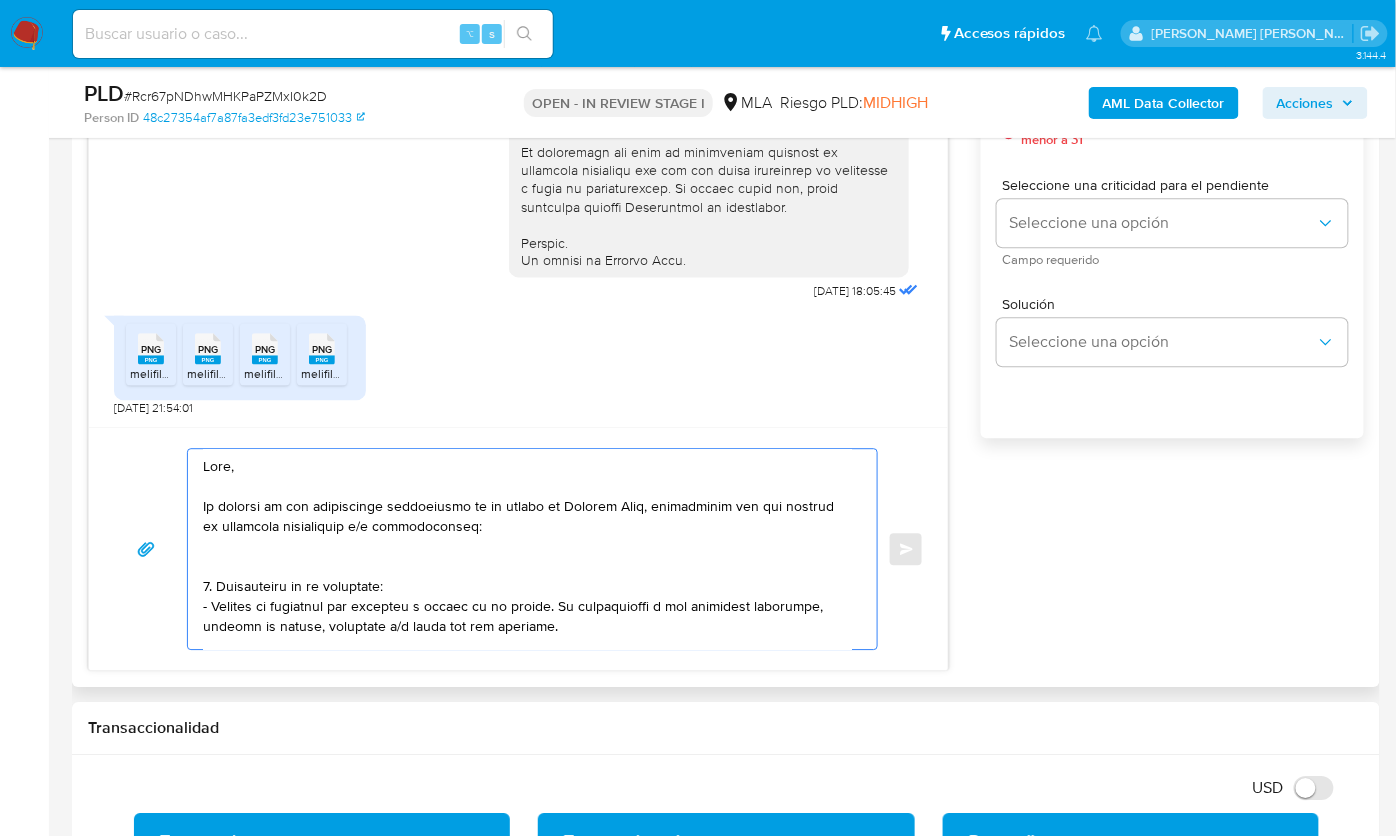 click at bounding box center [527, 549] 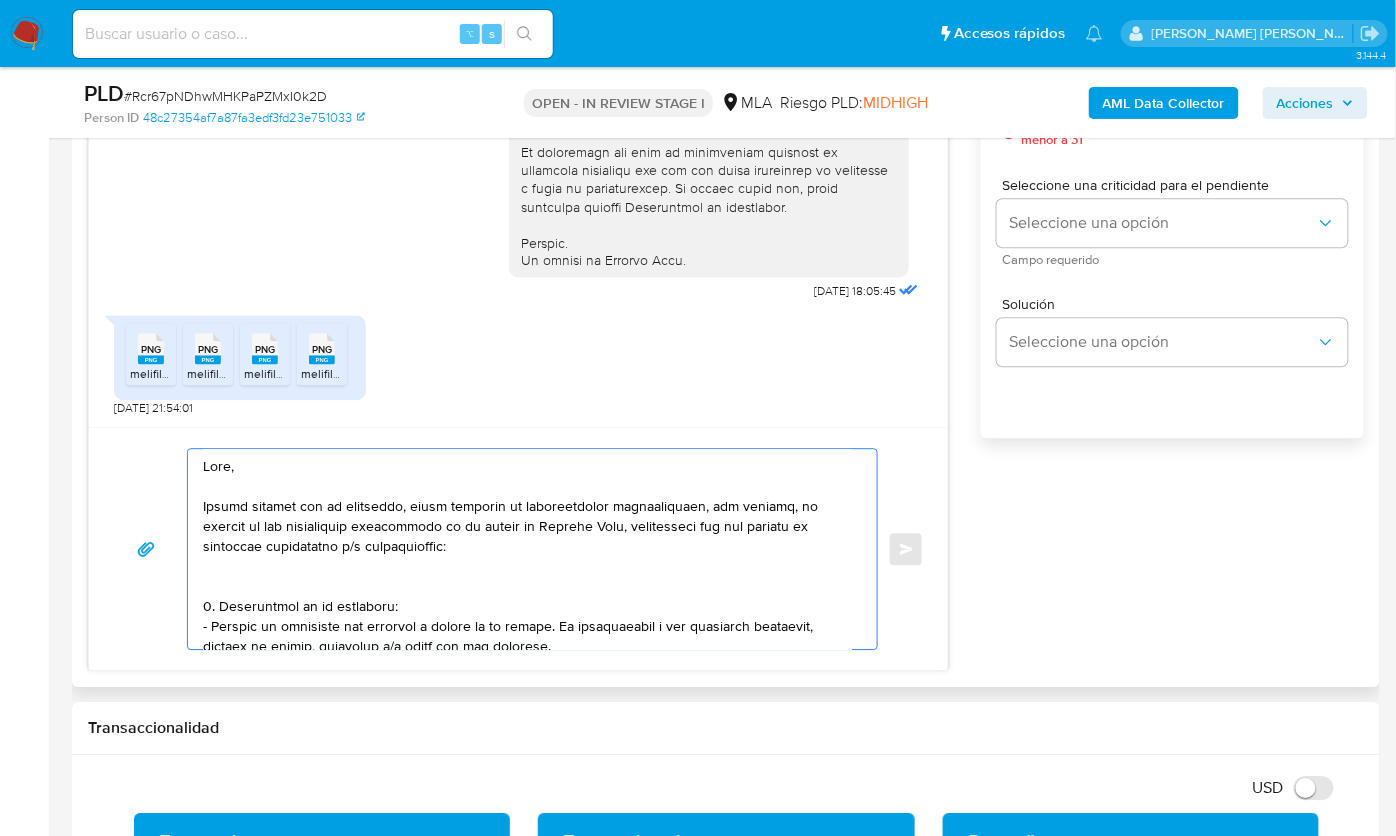 drag, startPoint x: 259, startPoint y: 548, endPoint x: 787, endPoint y: 510, distance: 529.36566 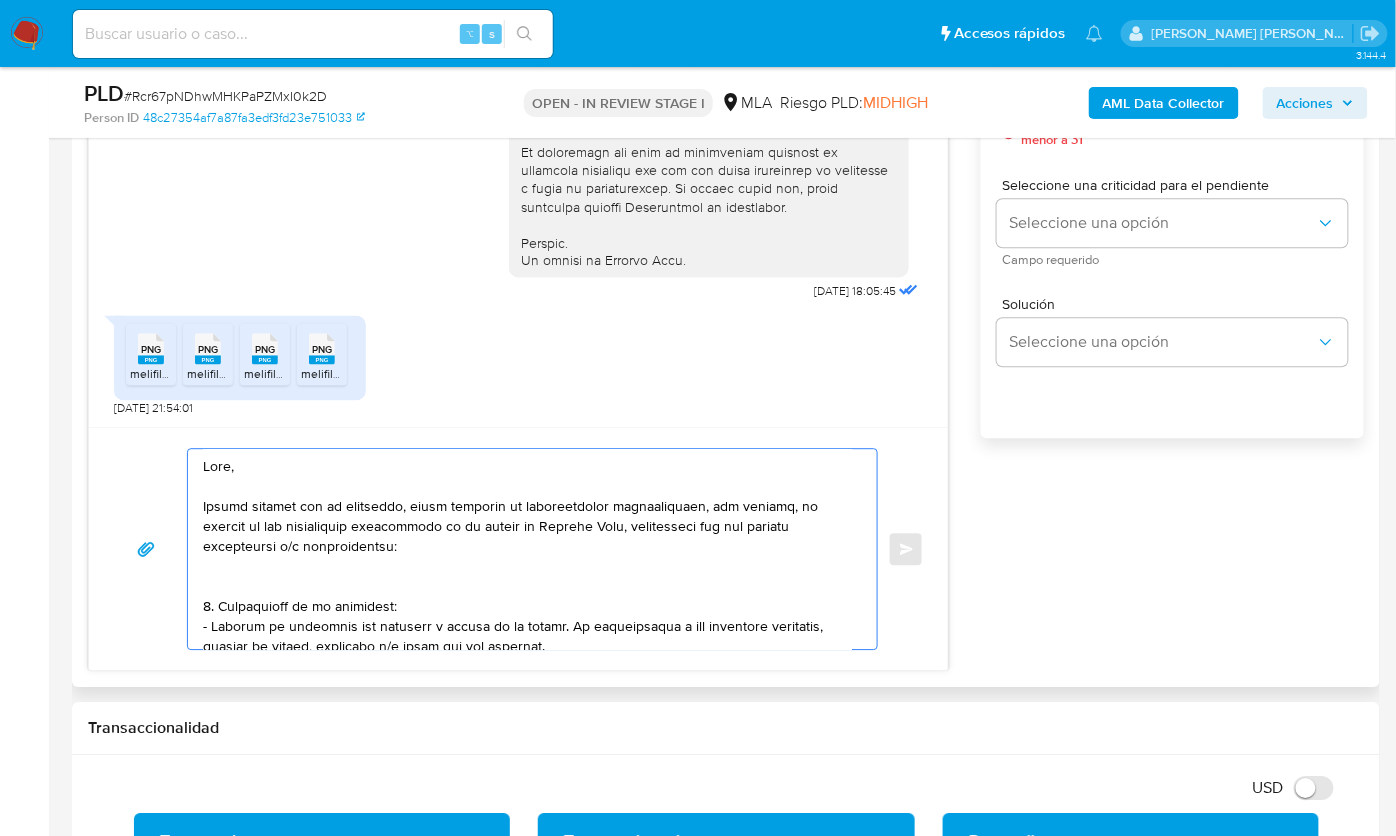 click at bounding box center (527, 549) 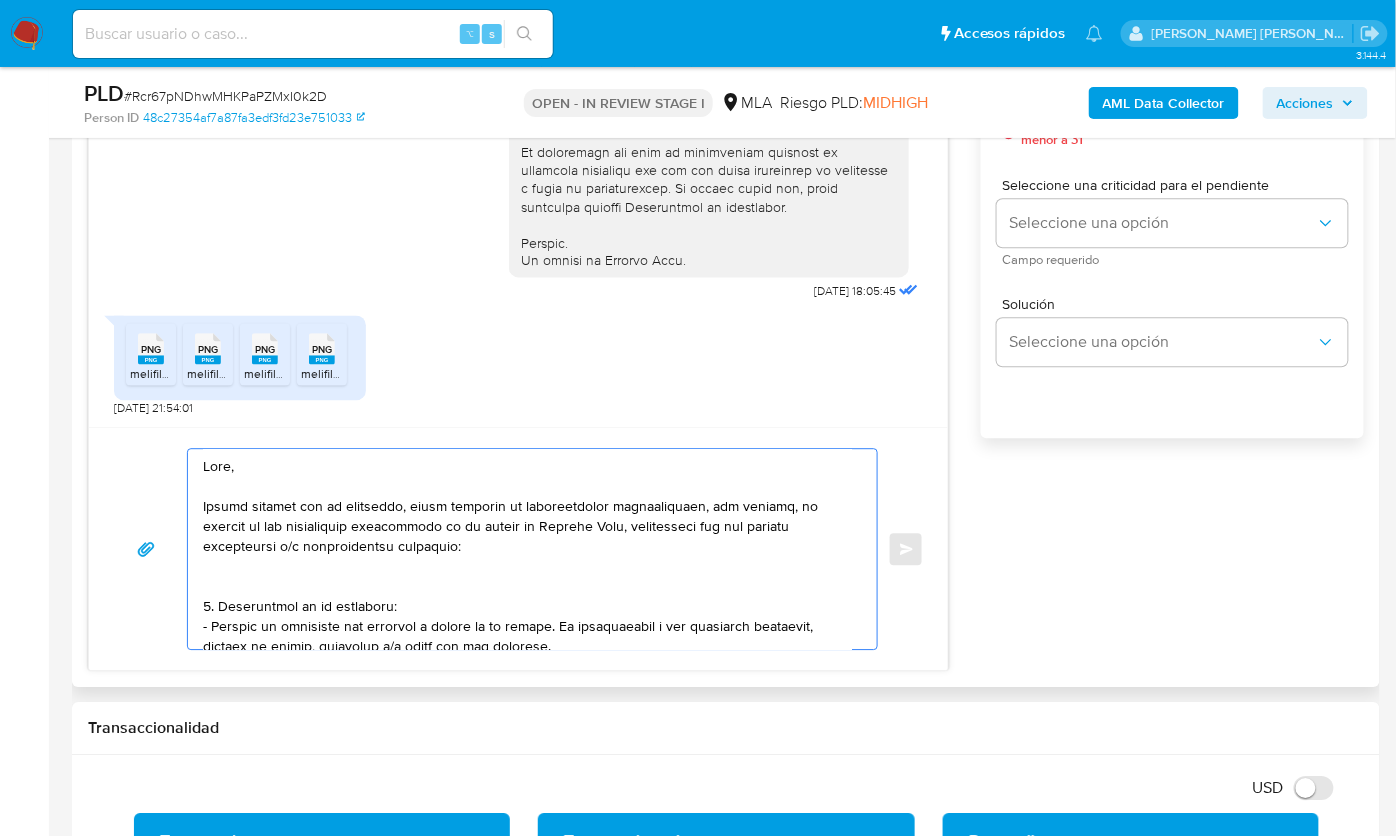 click at bounding box center (527, 549) 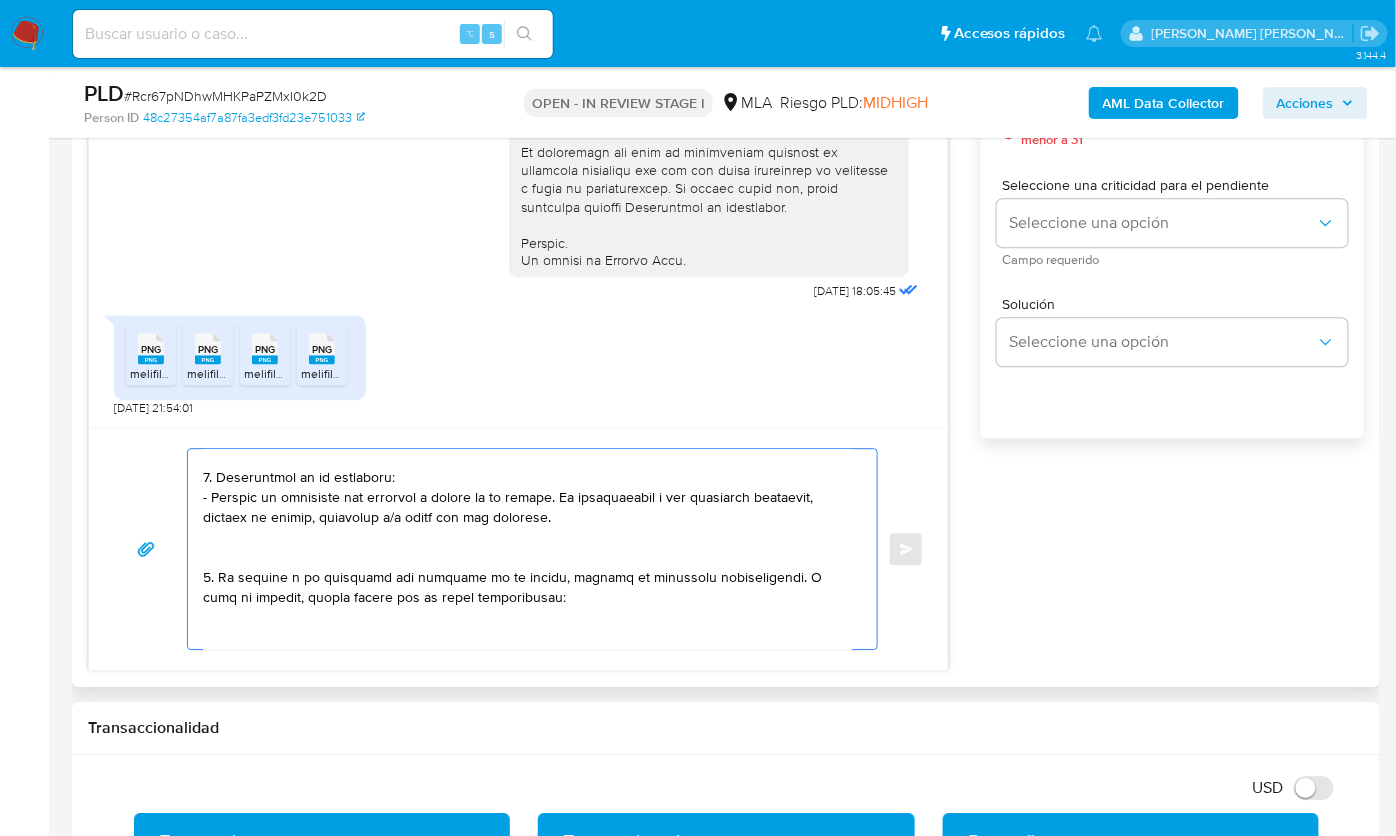 scroll, scrollTop: 111, scrollLeft: 0, axis: vertical 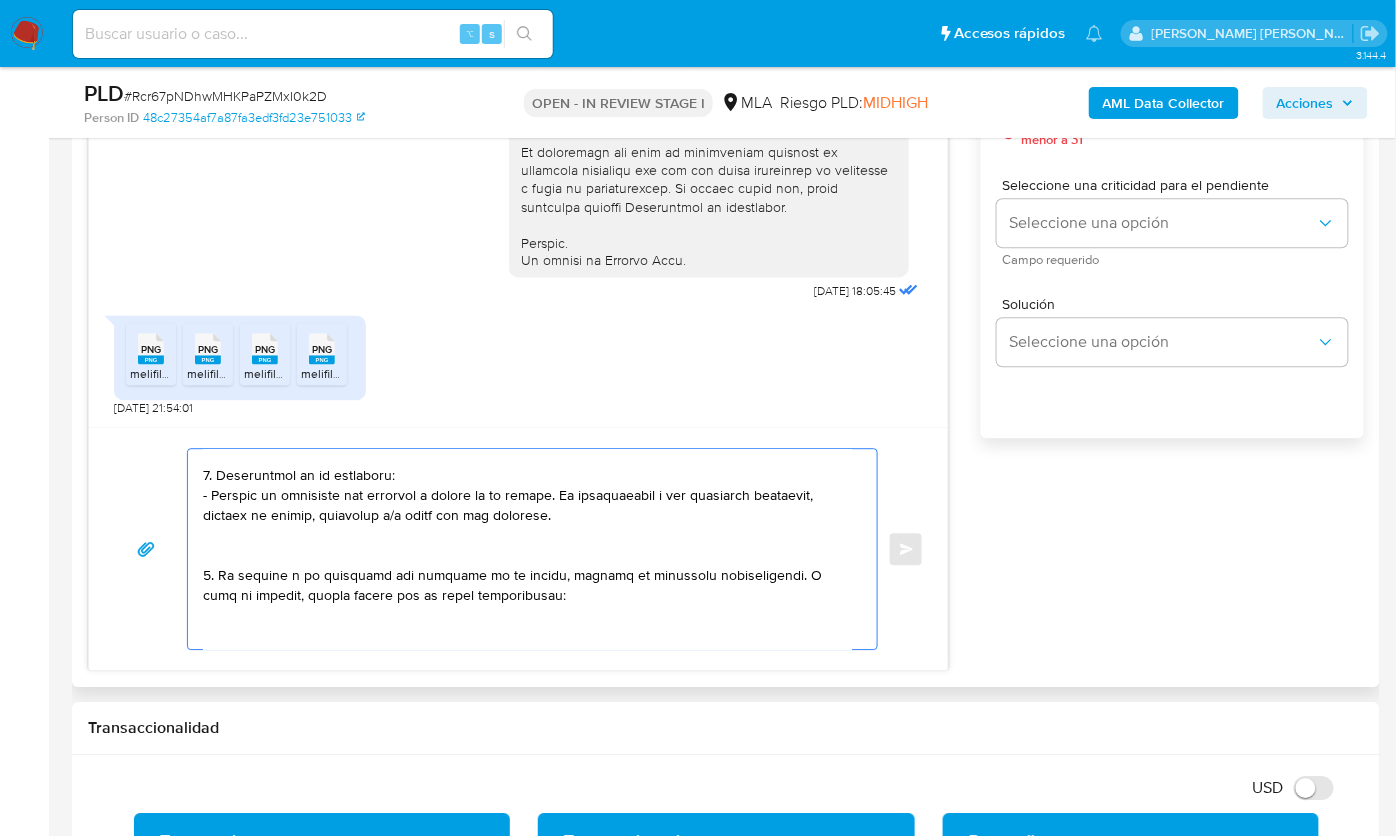 click at bounding box center [527, 549] 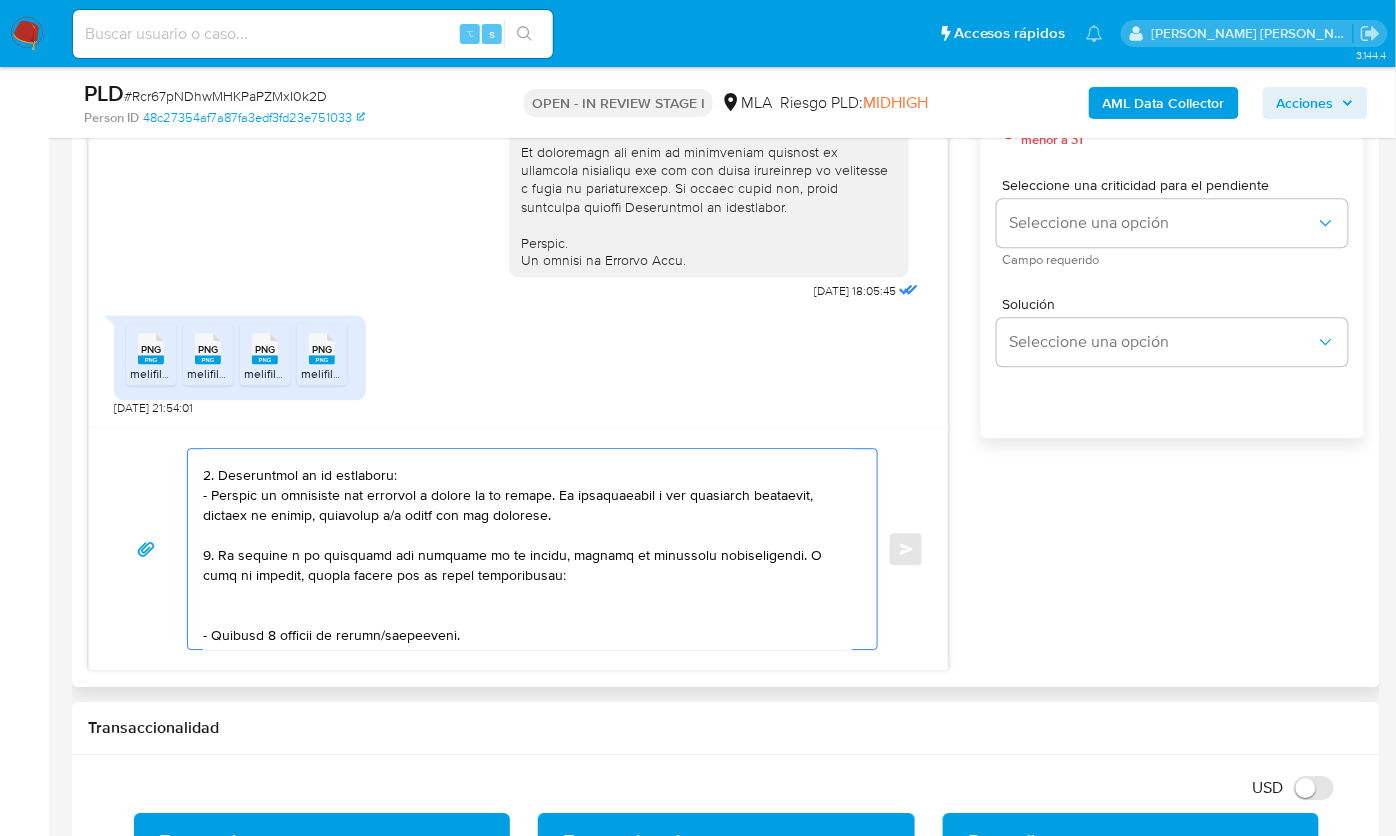 click at bounding box center [527, 549] 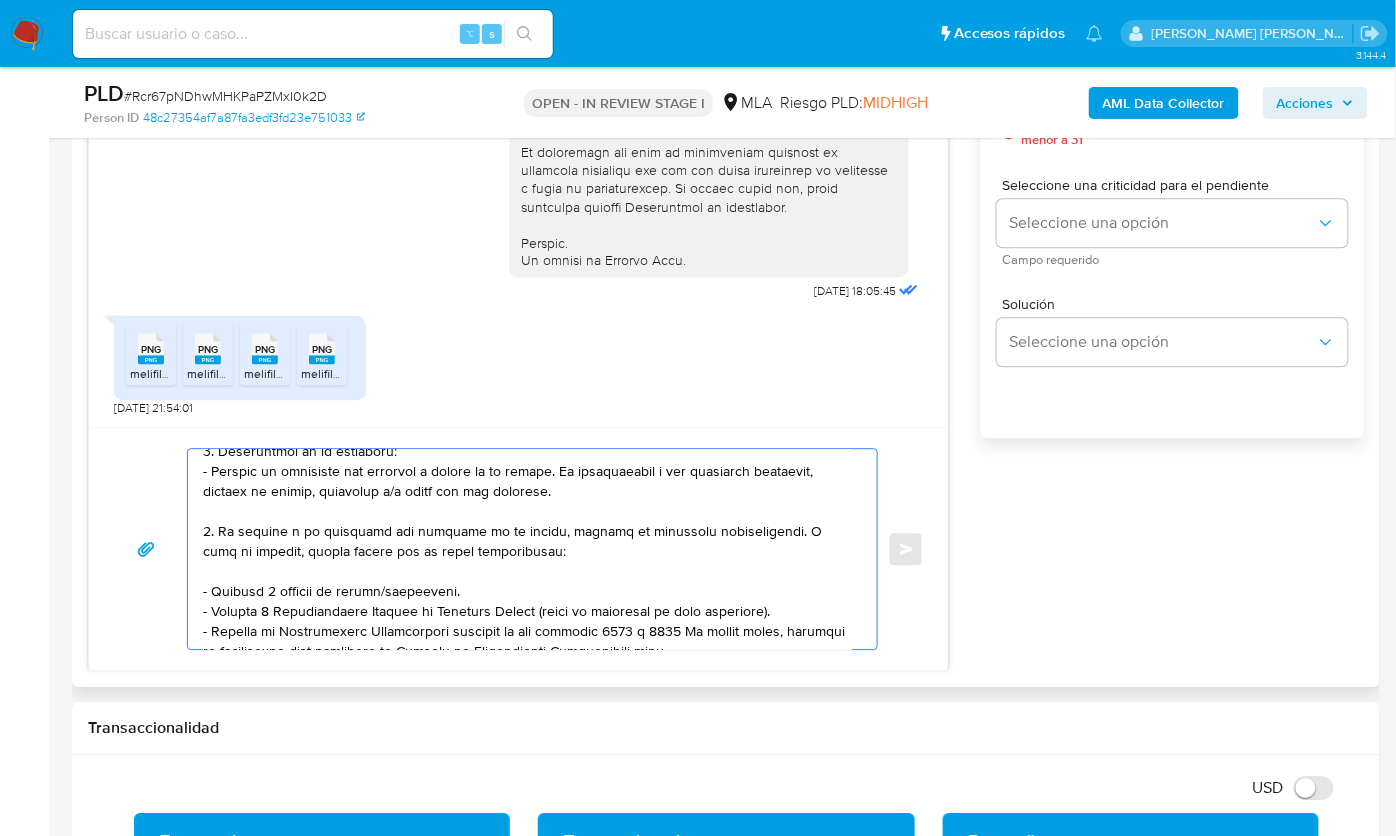 scroll, scrollTop: 202, scrollLeft: 0, axis: vertical 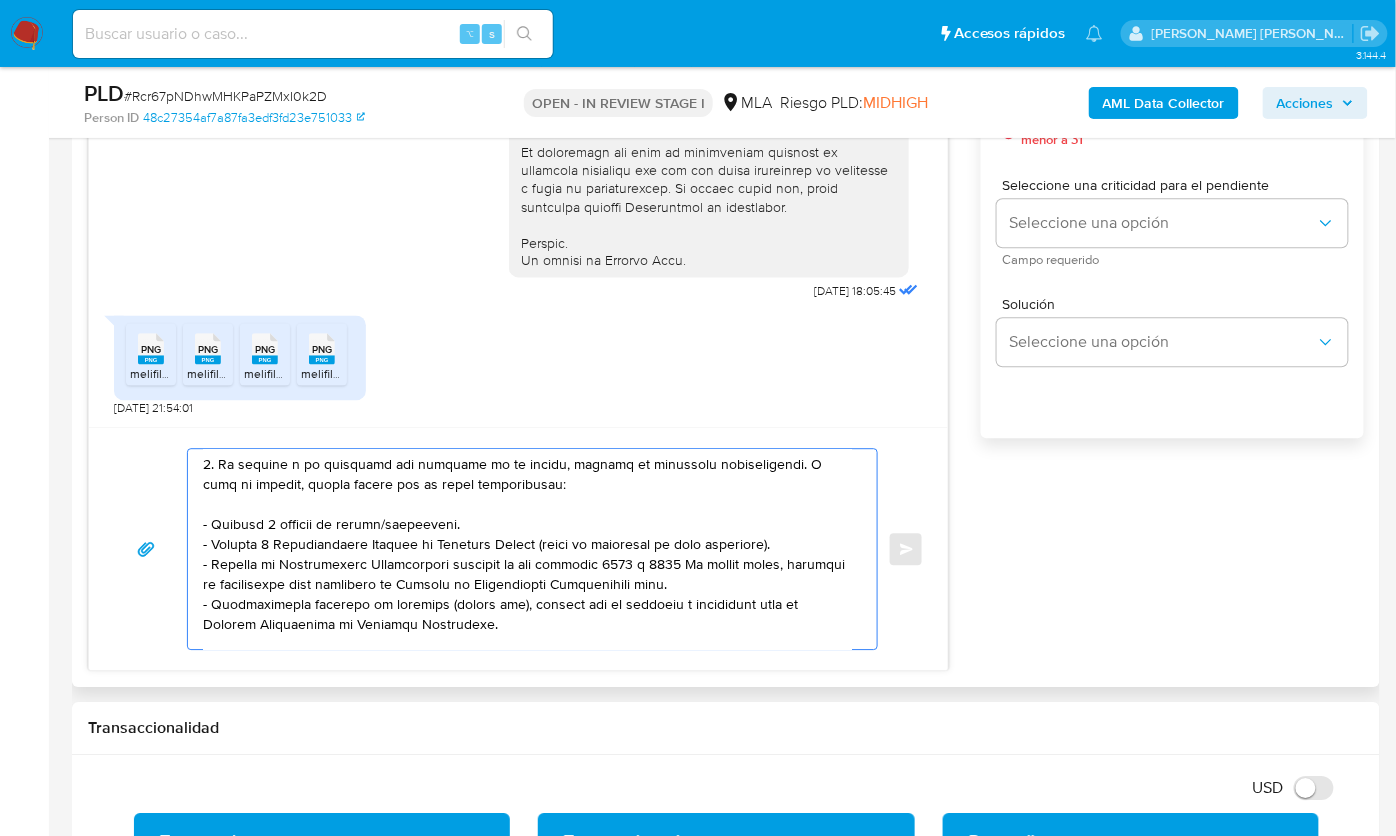 click at bounding box center (527, 549) 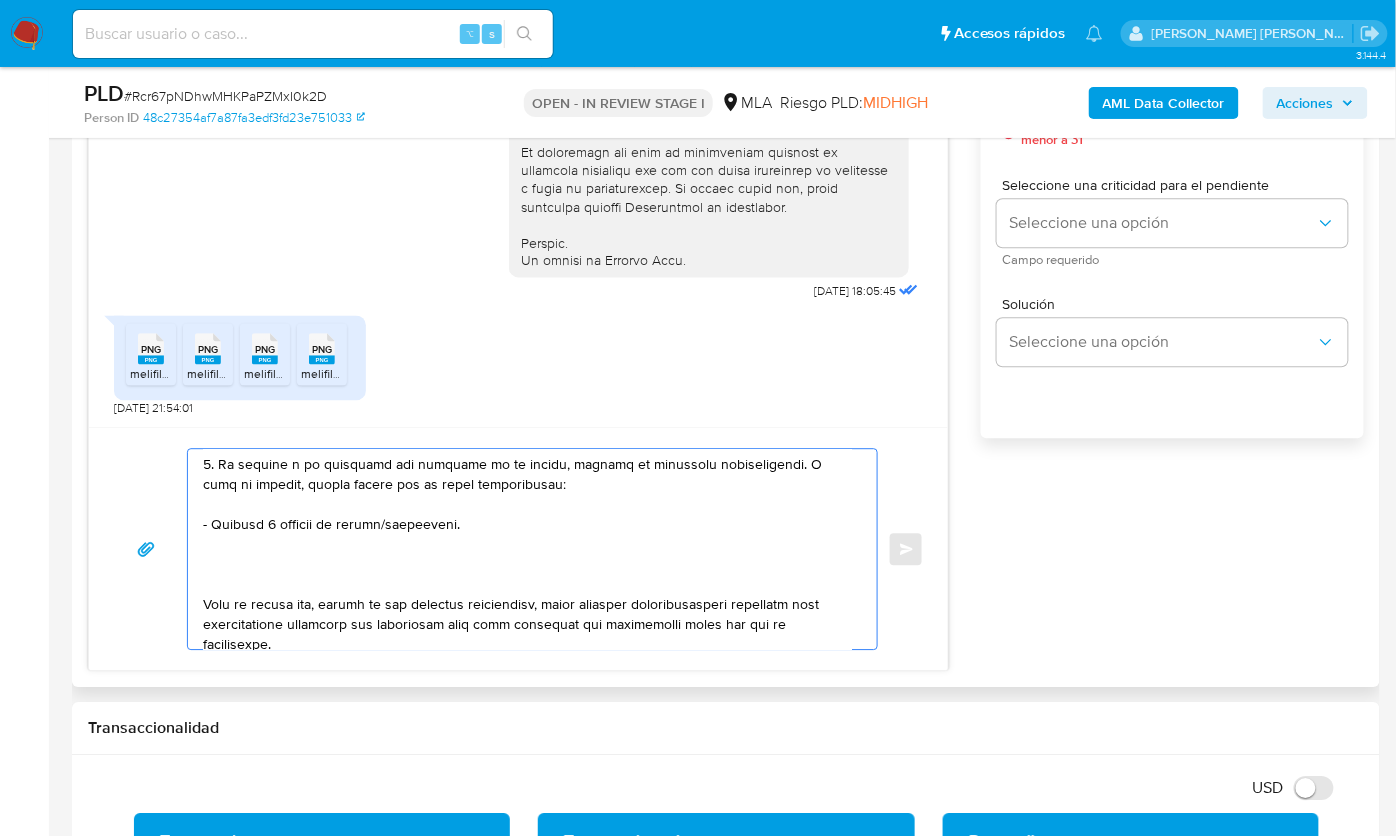 click at bounding box center [527, 549] 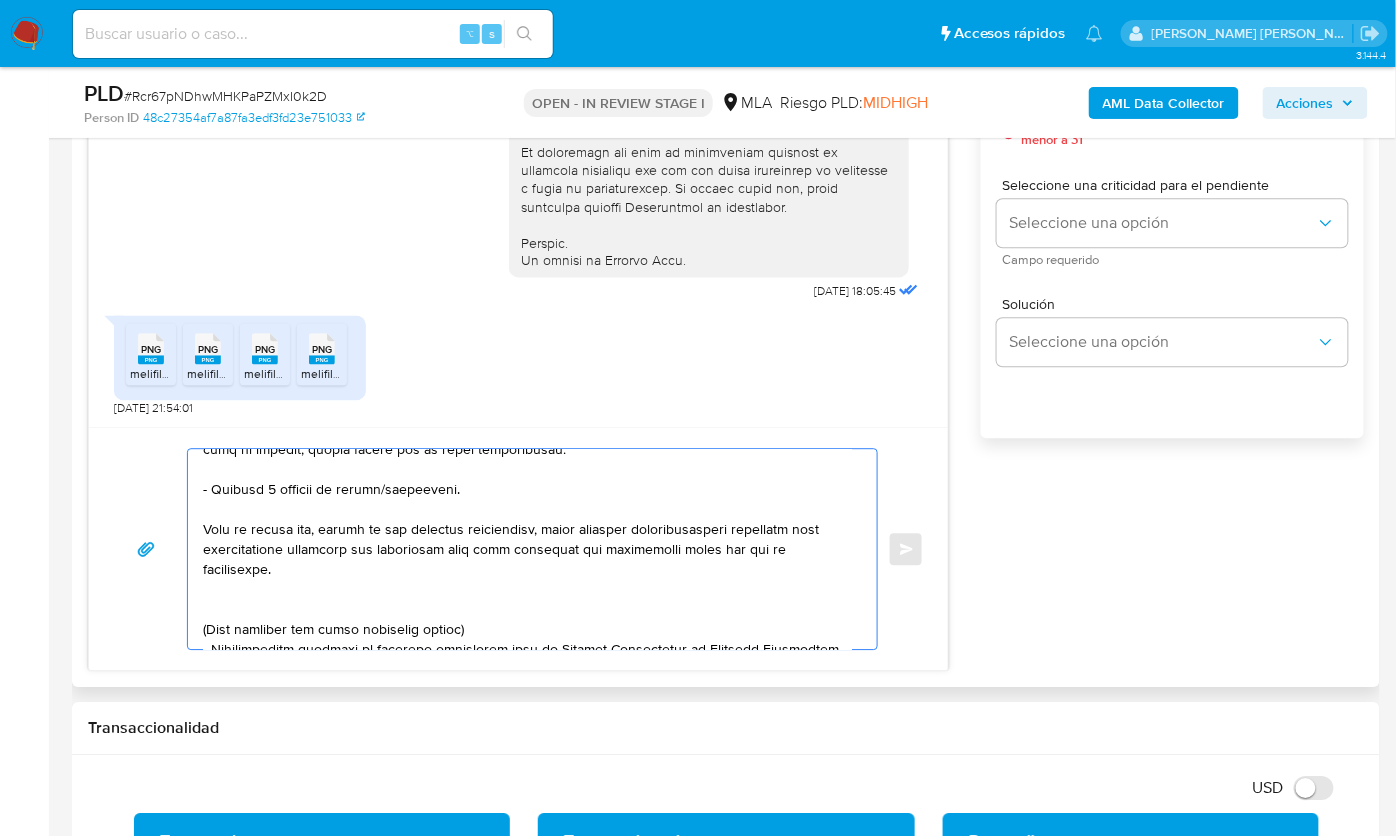 scroll, scrollTop: 296, scrollLeft: 0, axis: vertical 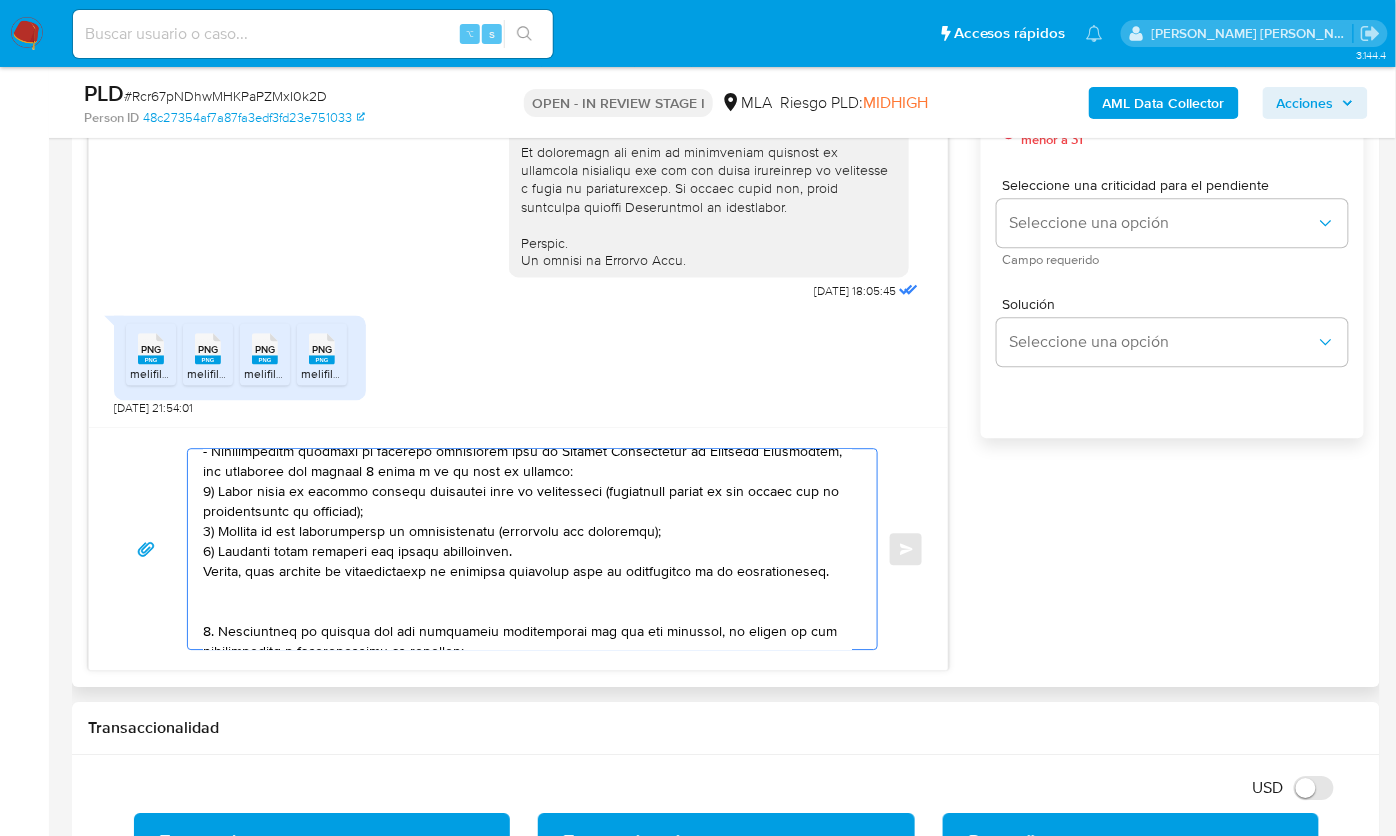 drag, startPoint x: 223, startPoint y: 524, endPoint x: 607, endPoint y: 583, distance: 388.5061 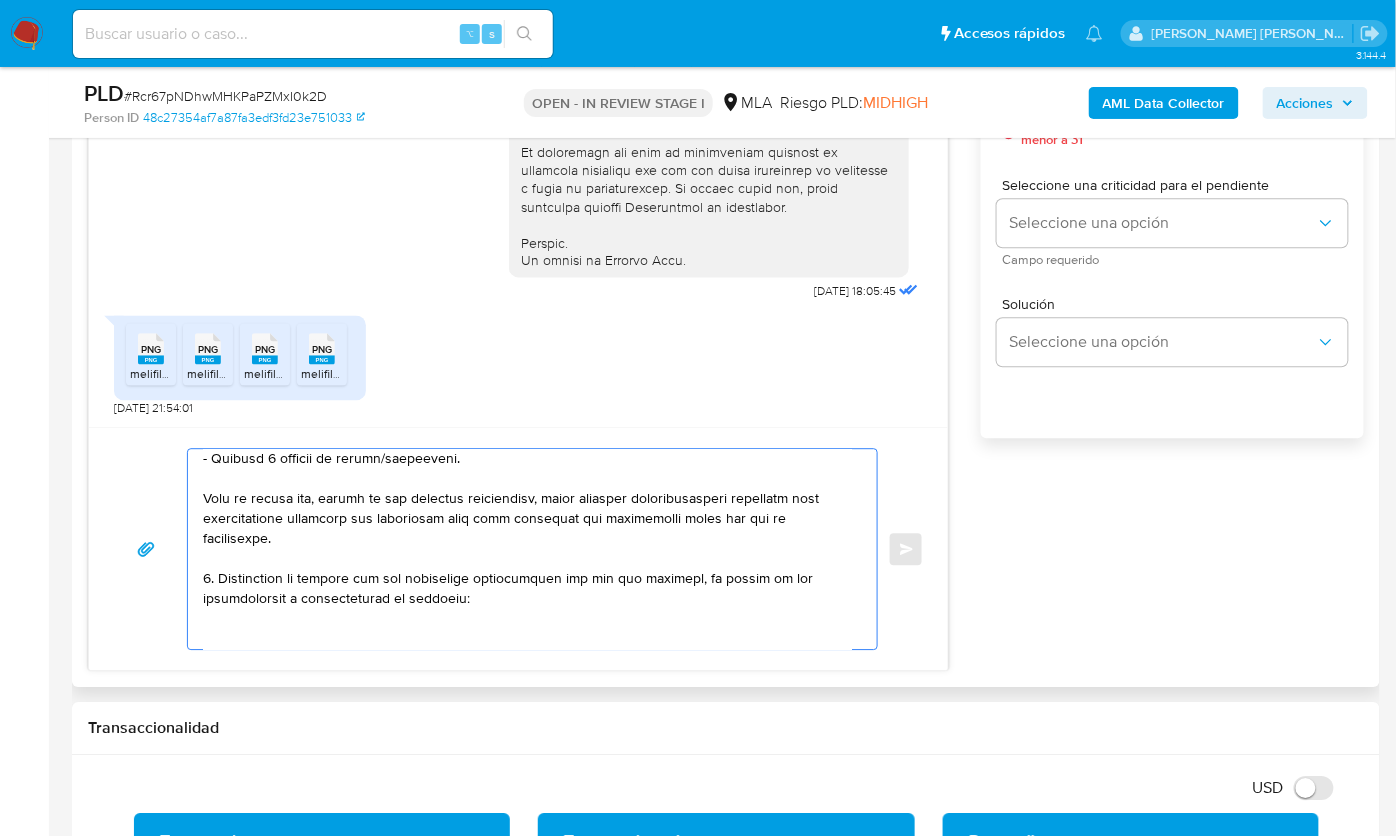 scroll, scrollTop: 283, scrollLeft: 0, axis: vertical 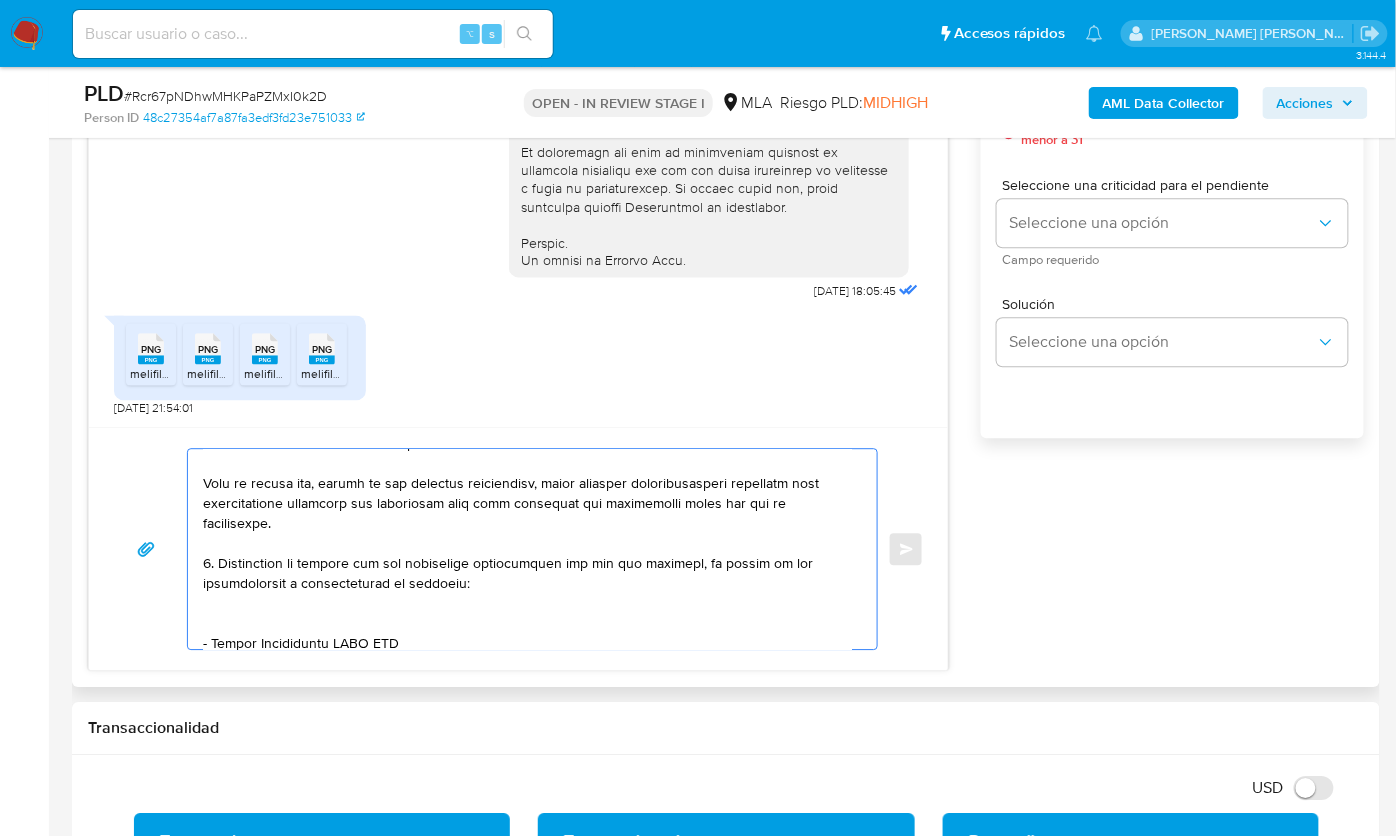 click at bounding box center (527, 549) 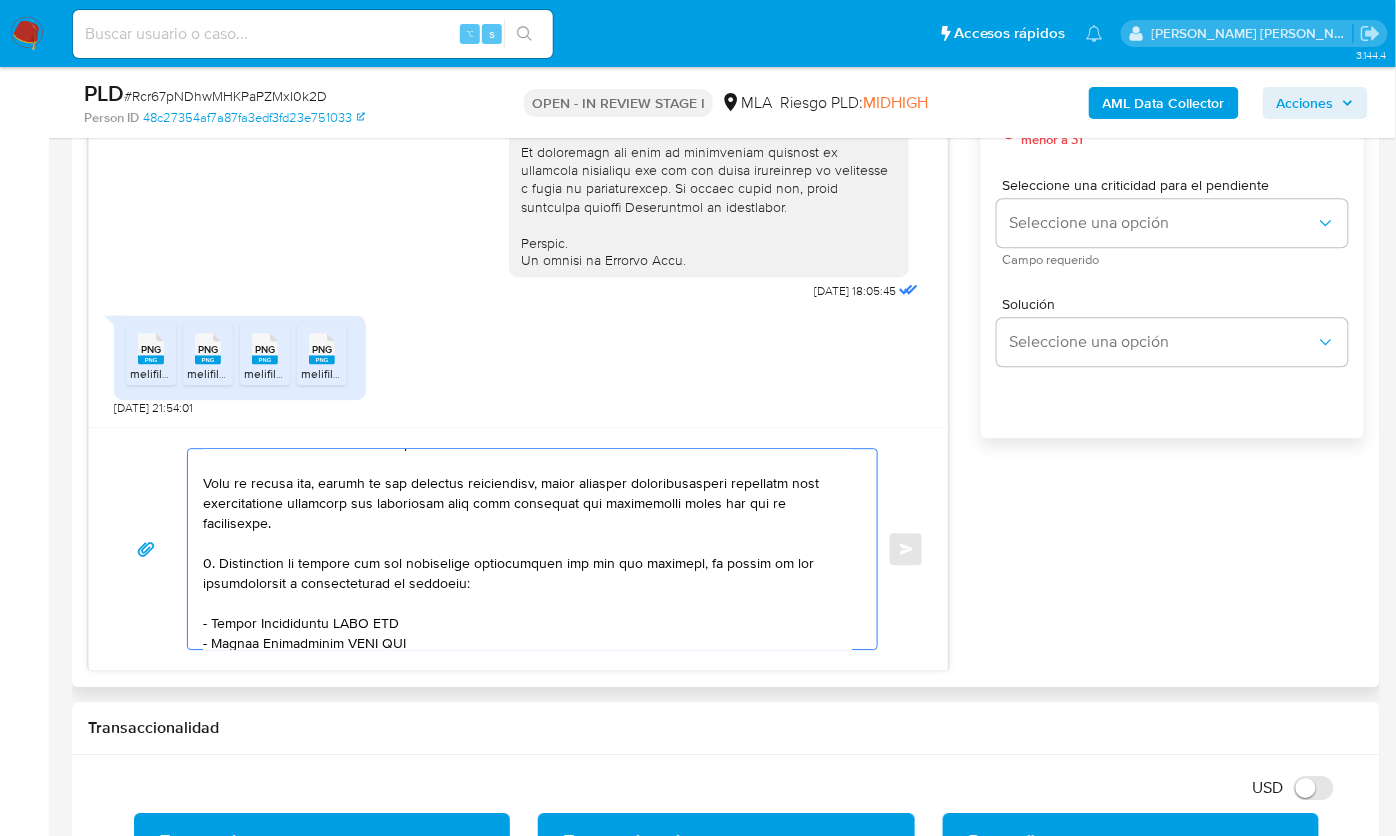 drag, startPoint x: 337, startPoint y: 621, endPoint x: 208, endPoint y: 616, distance: 129.09686 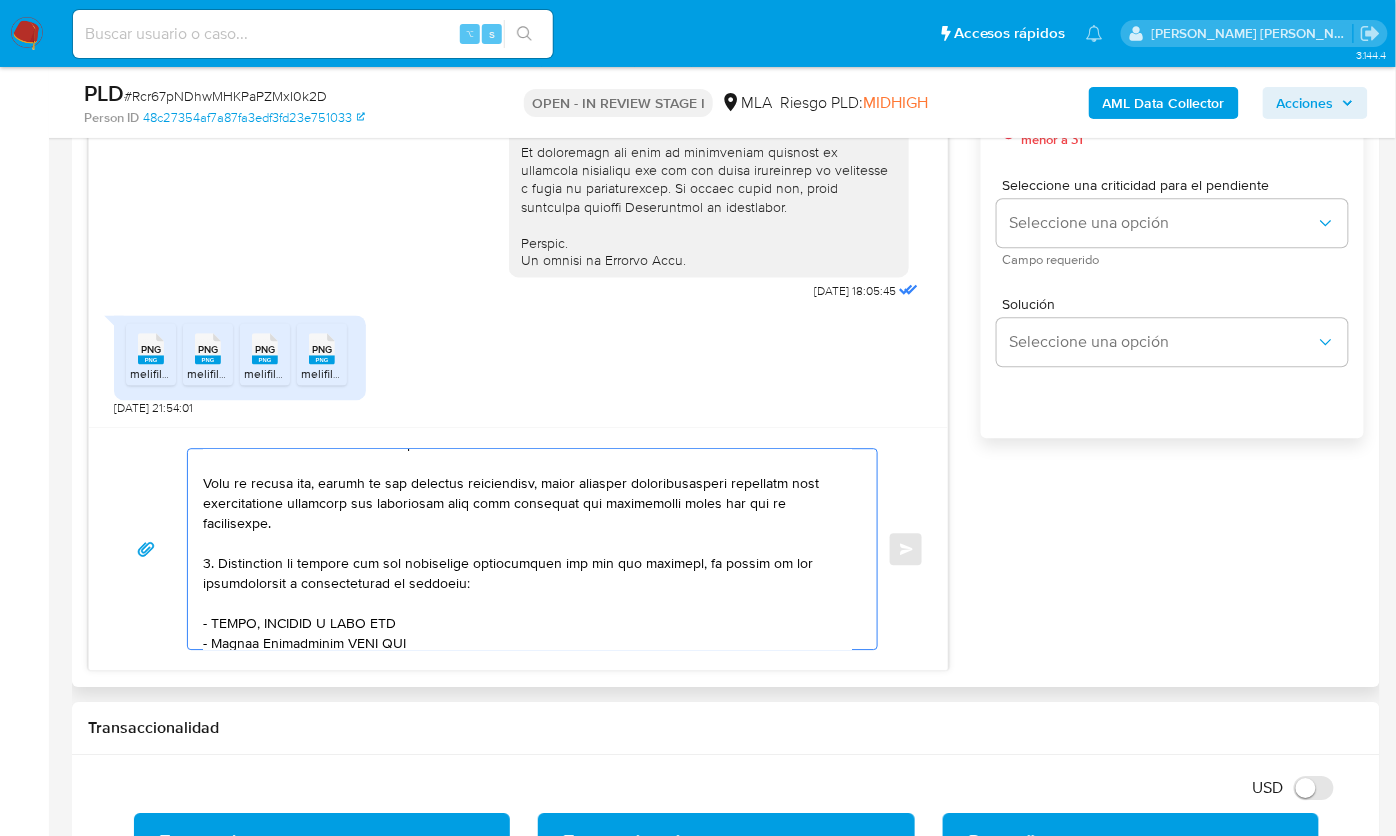 drag, startPoint x: 322, startPoint y: 616, endPoint x: 213, endPoint y: 612, distance: 109.07337 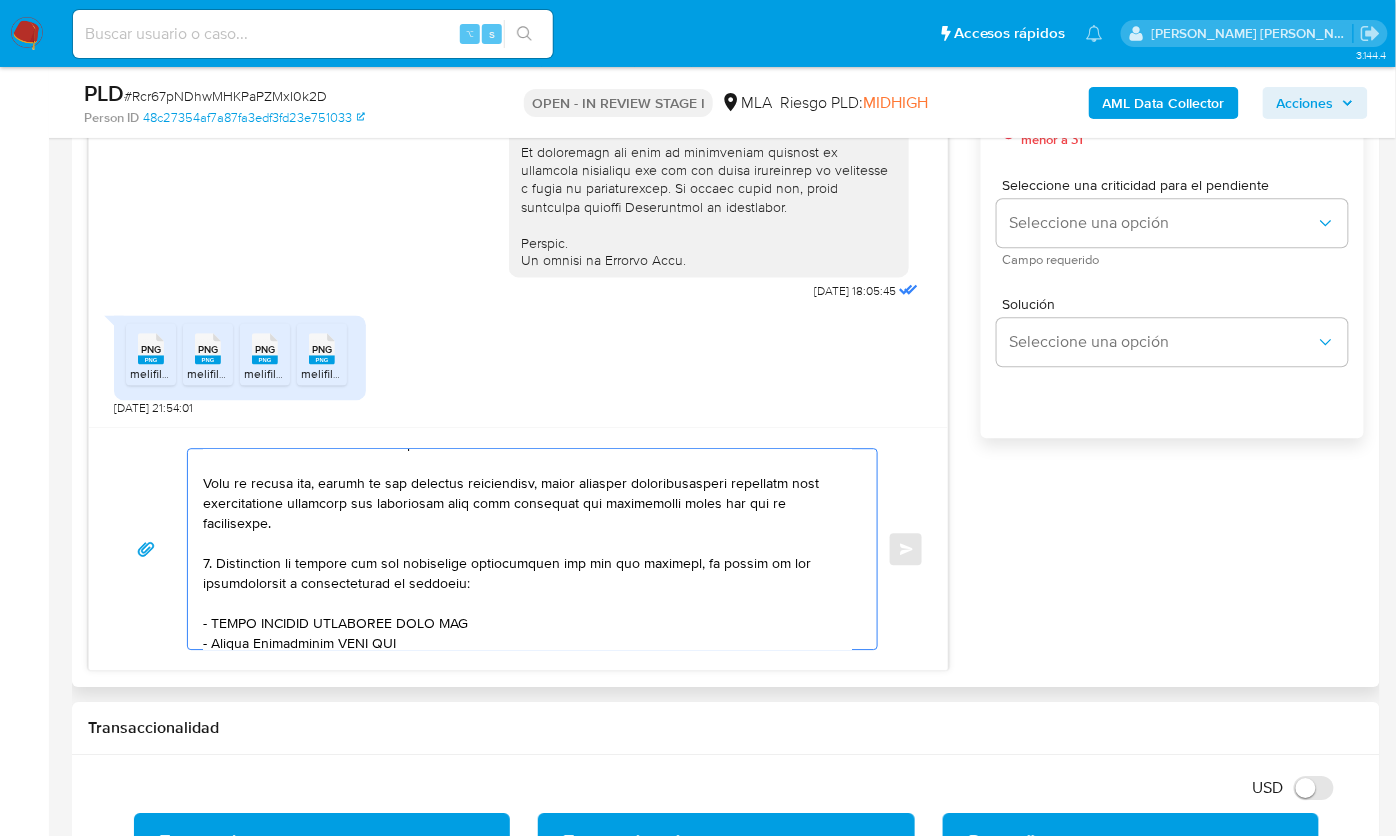 click at bounding box center [527, 549] 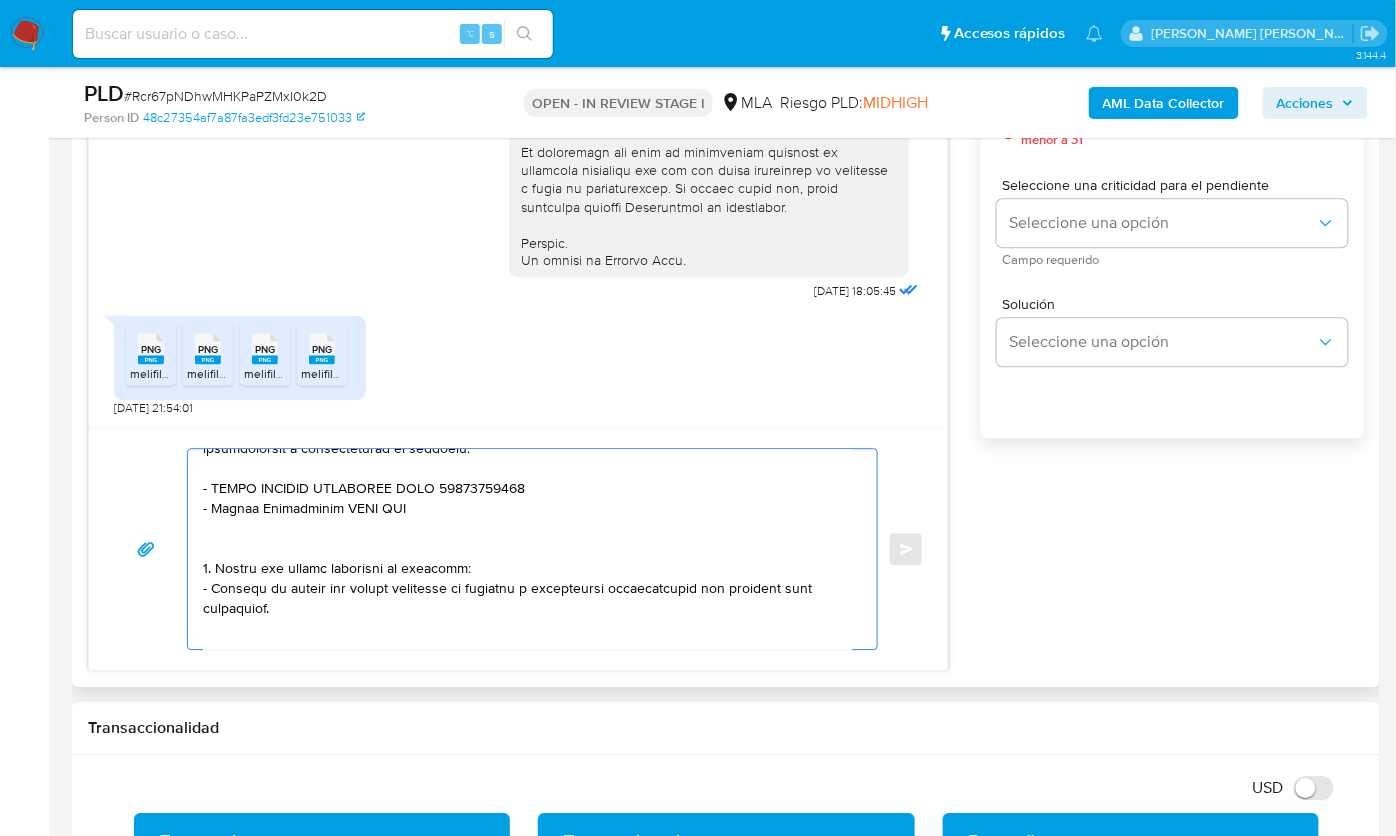 scroll, scrollTop: 430, scrollLeft: 0, axis: vertical 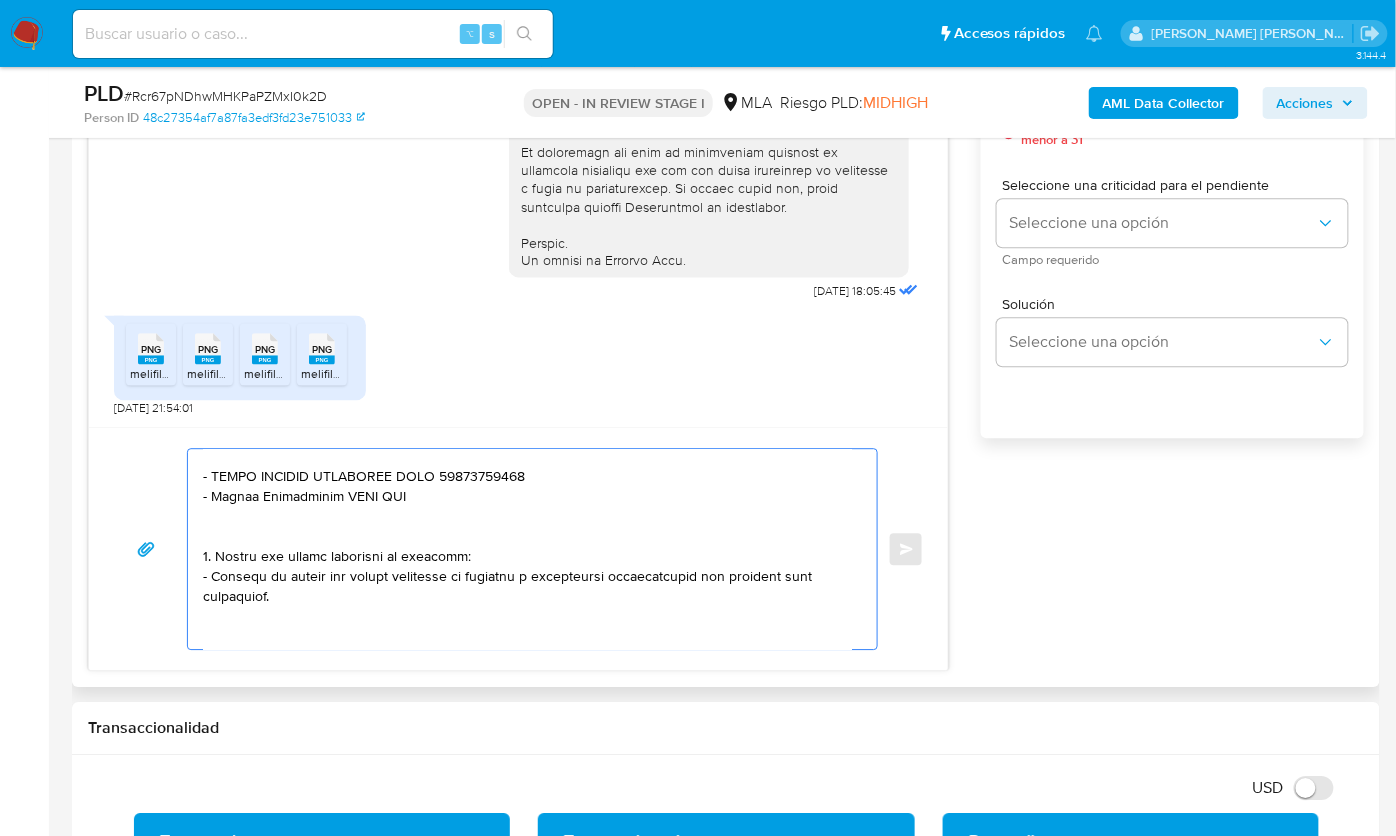 drag, startPoint x: 338, startPoint y: 640, endPoint x: 211, endPoint y: 488, distance: 198.07321 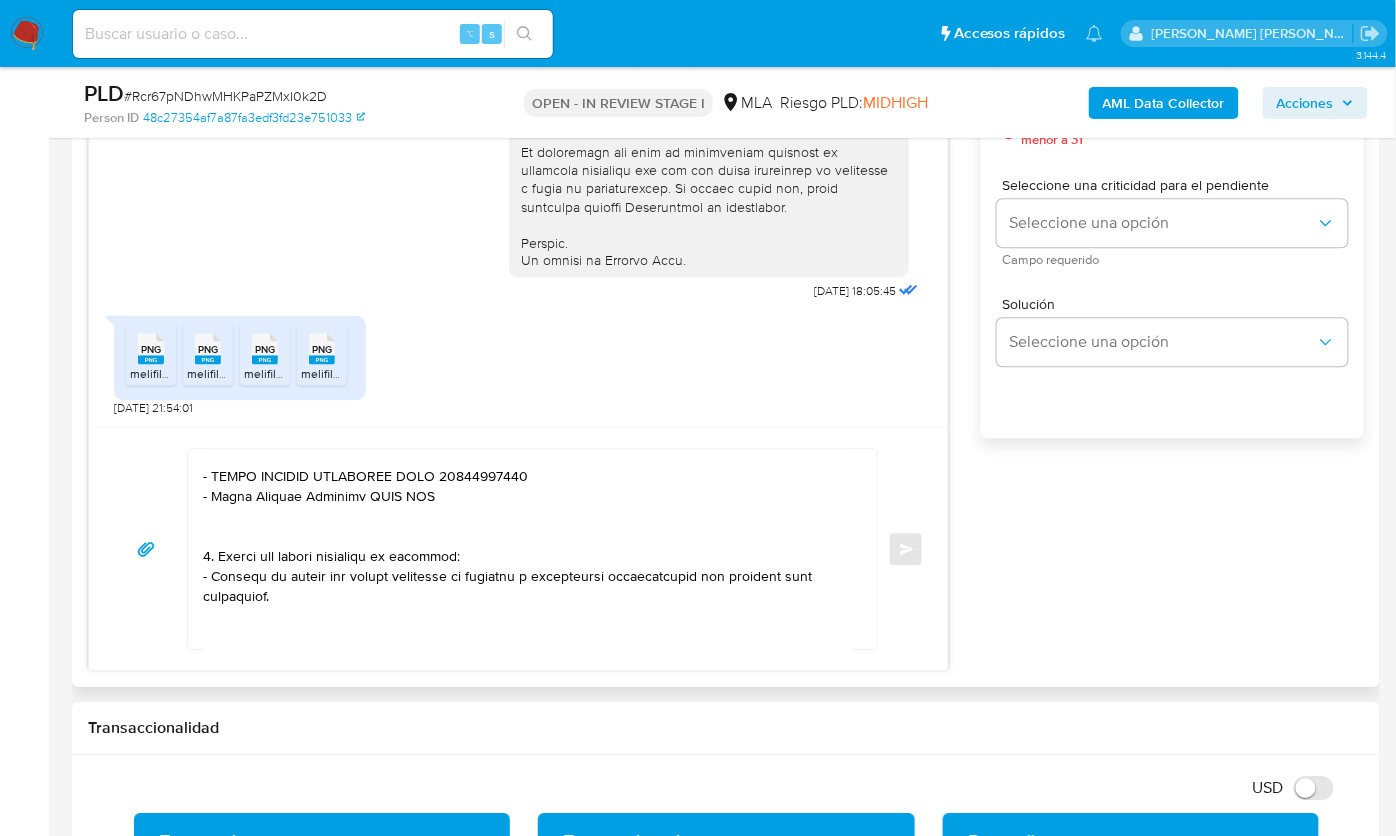 click at bounding box center [527, 549] 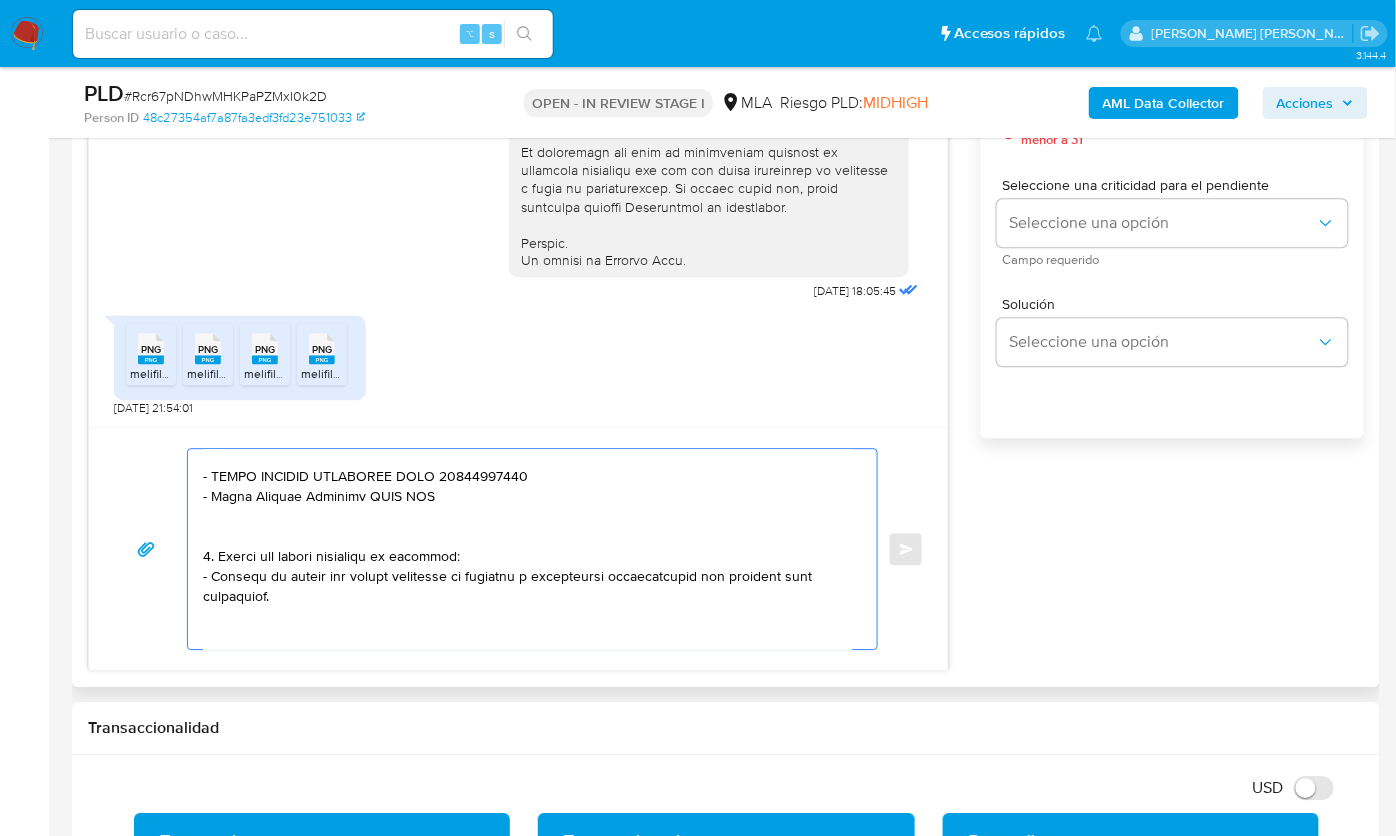 paste on "27347396996" 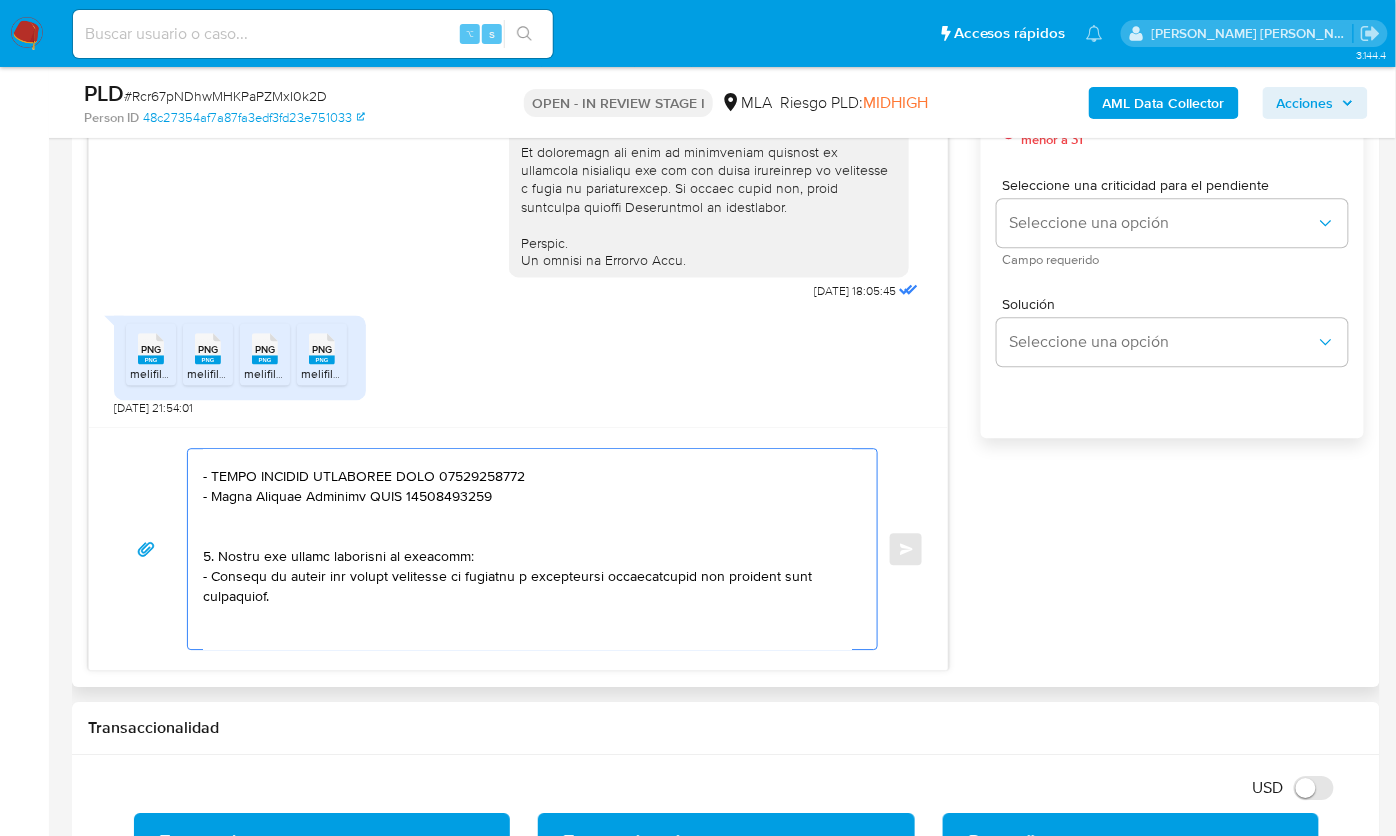 click at bounding box center [527, 549] 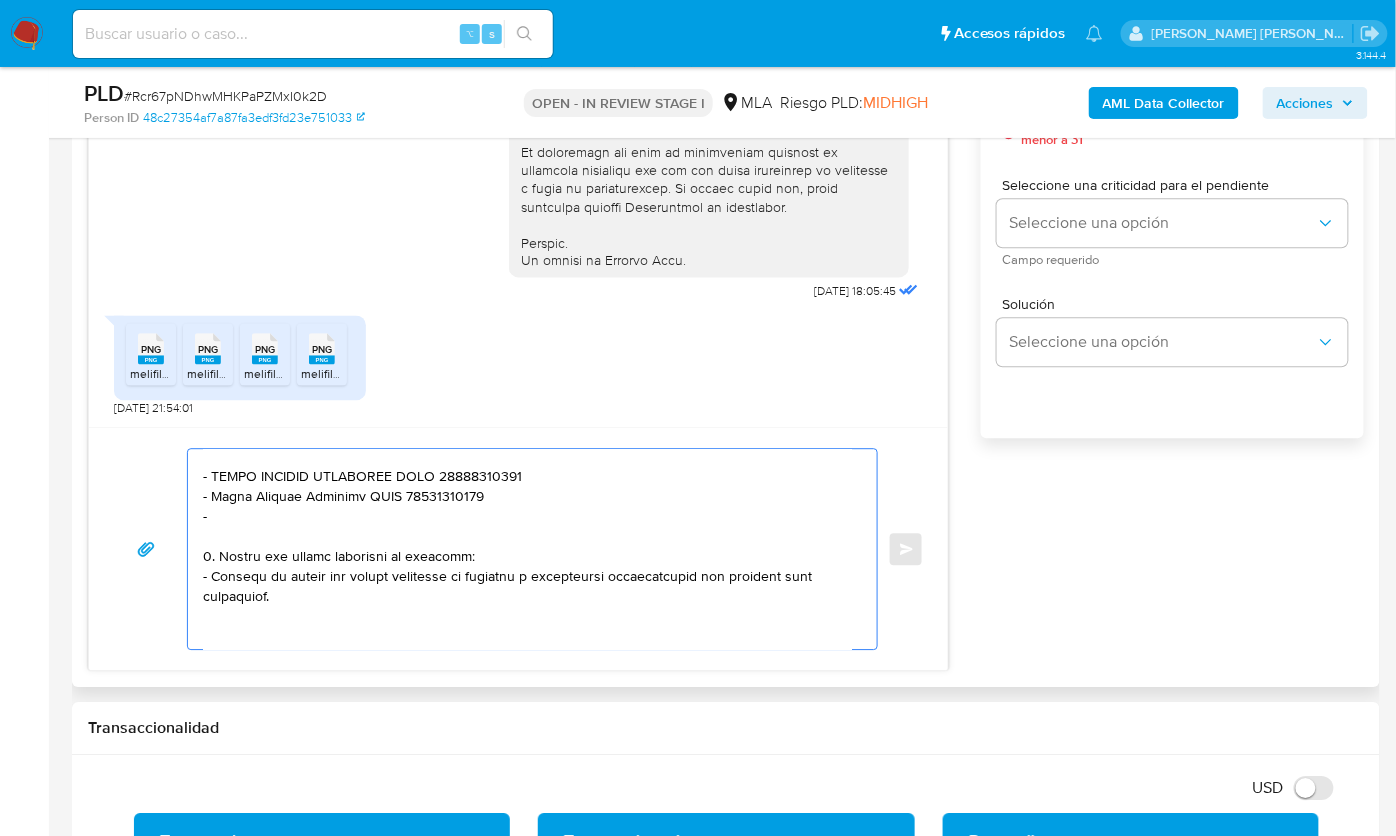 paste on "Lautaro Jose Valerio" 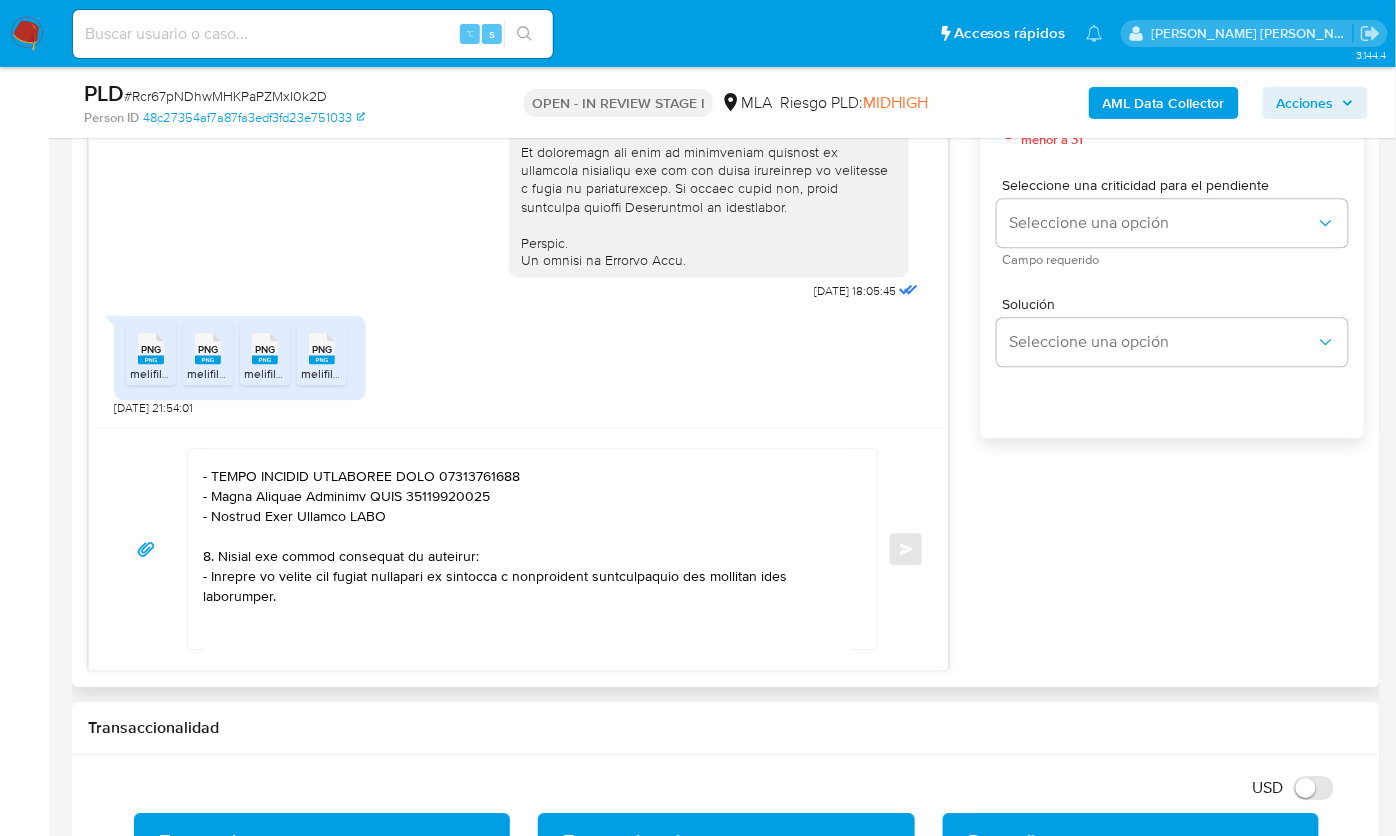 paste on "20425179684" 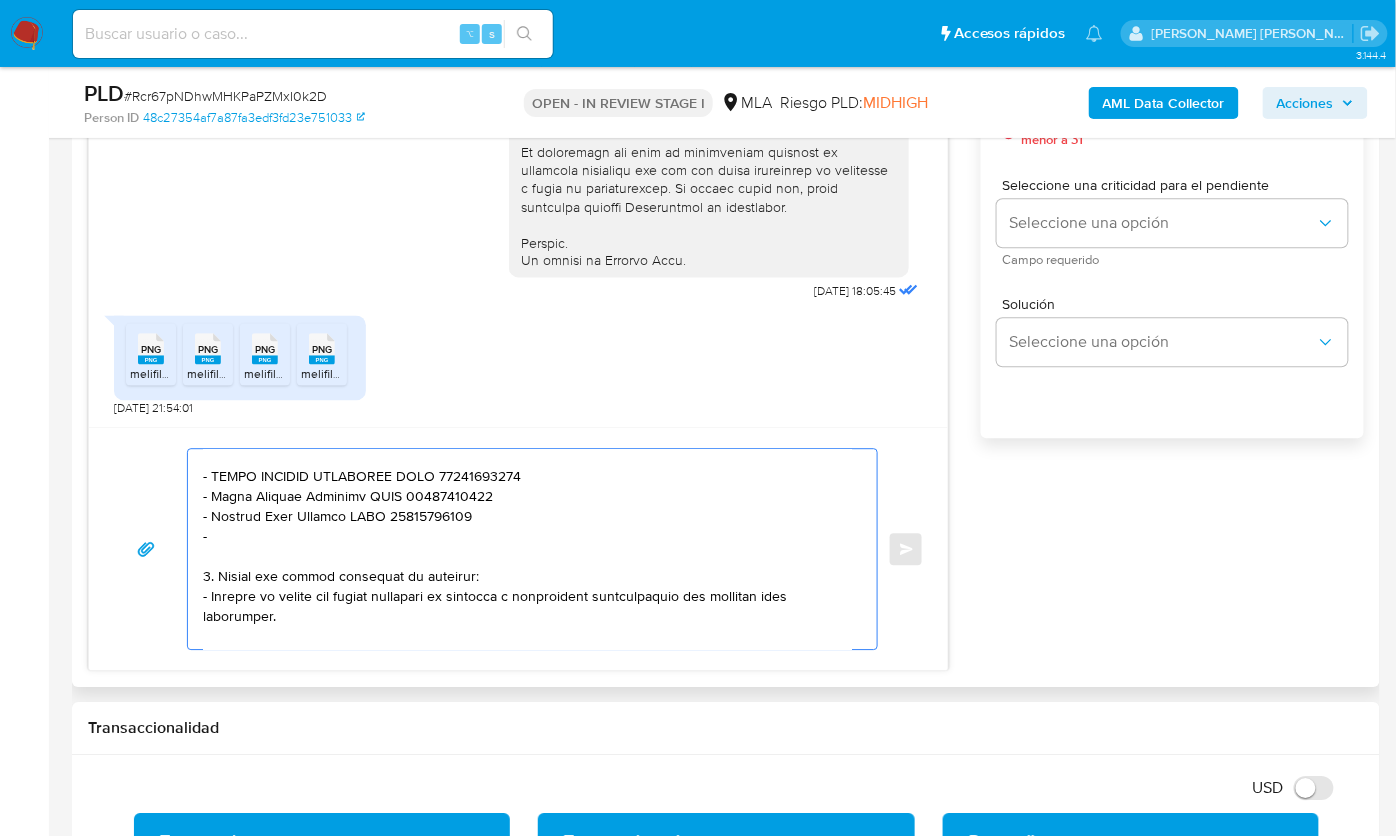 paste on "Paola Beatriz Suarez" 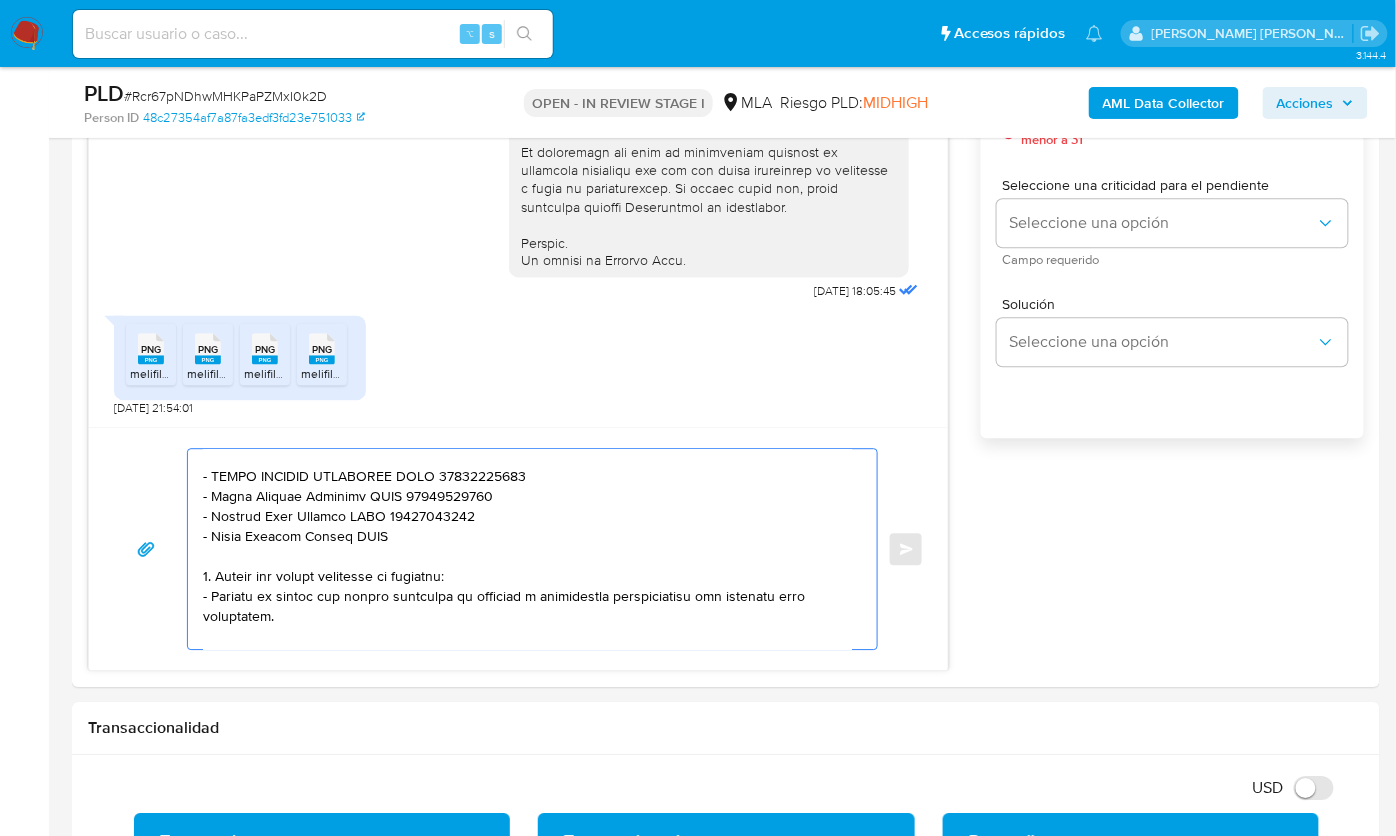 paste on "27290283243" 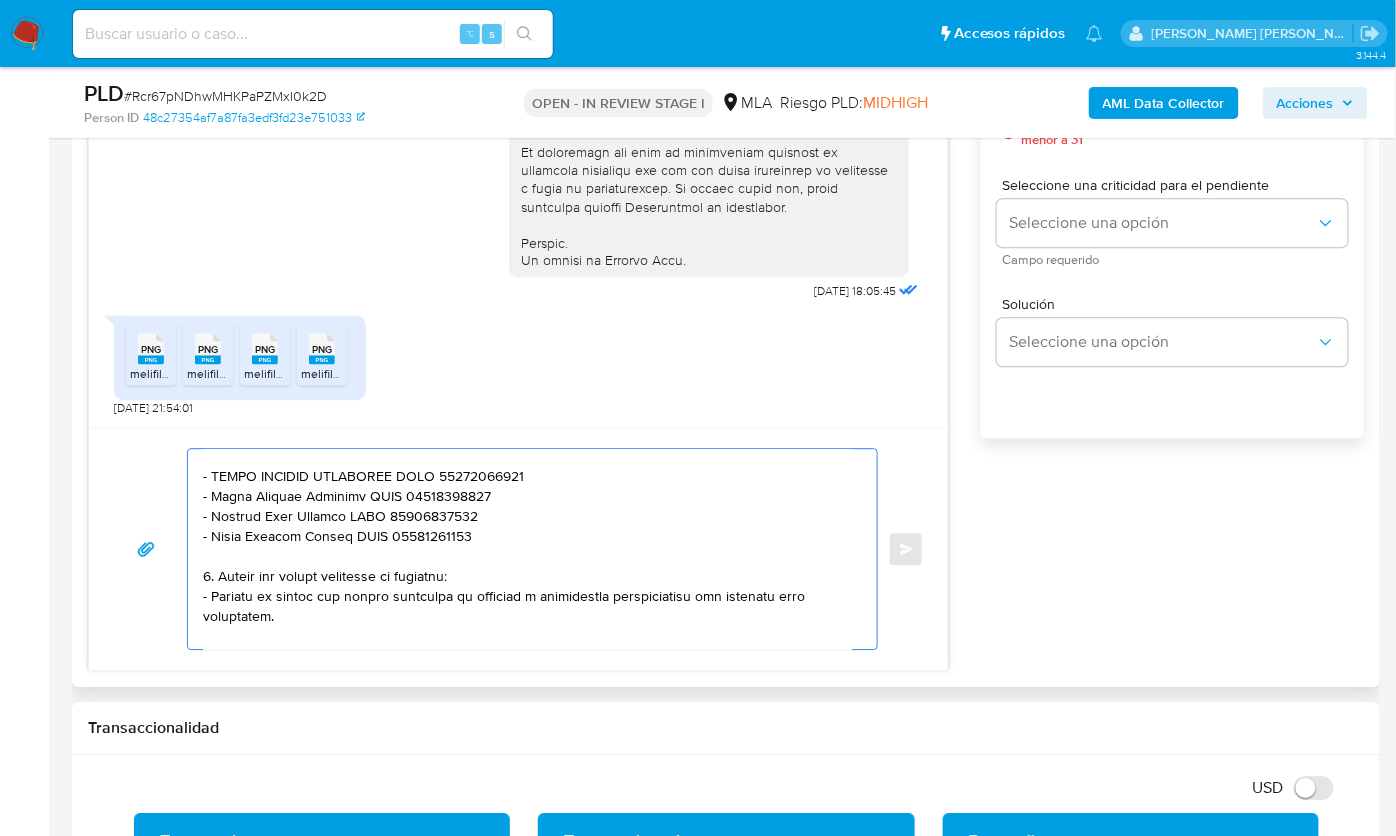 drag, startPoint x: 283, startPoint y: 613, endPoint x: 191, endPoint y: 562, distance: 105.1903 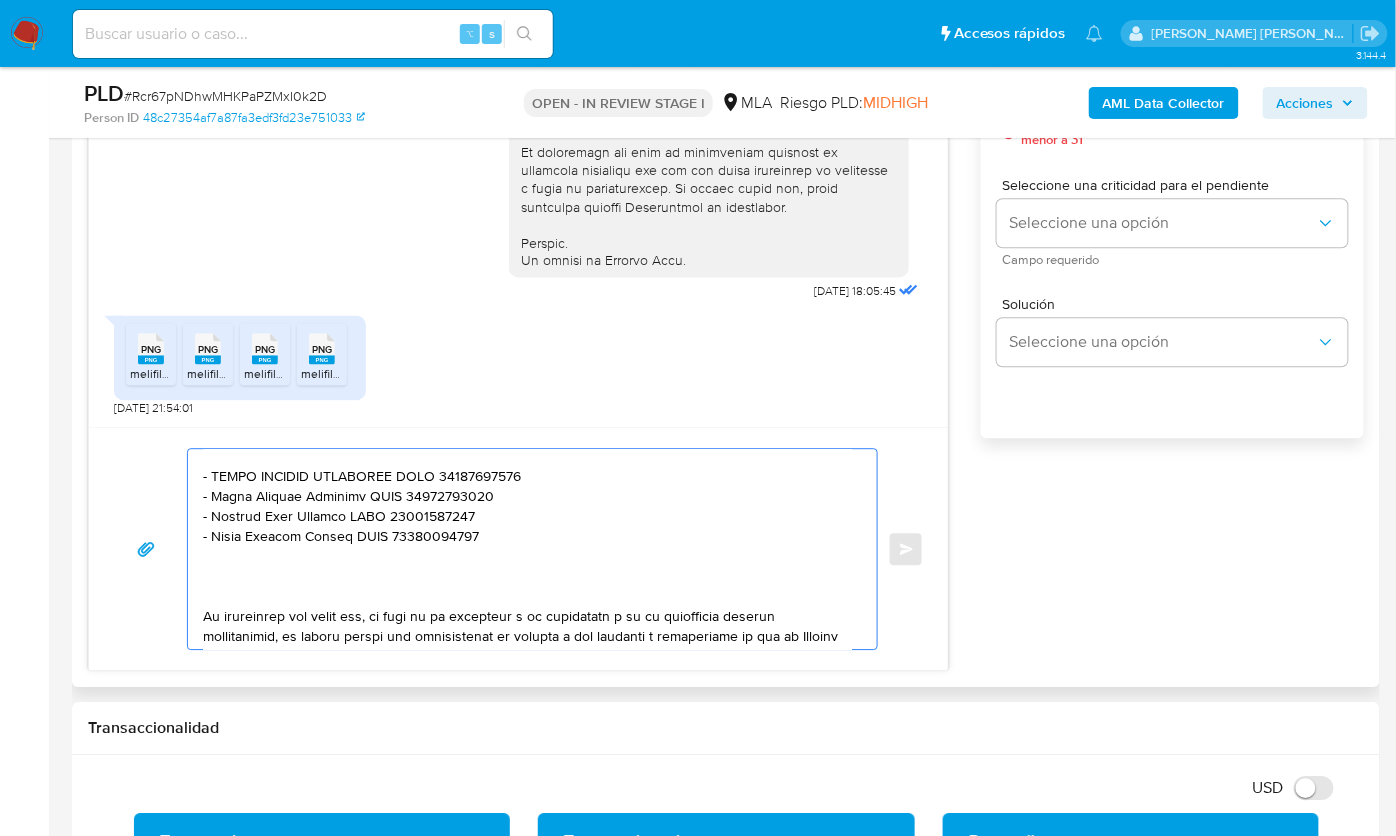 click at bounding box center (527, 549) 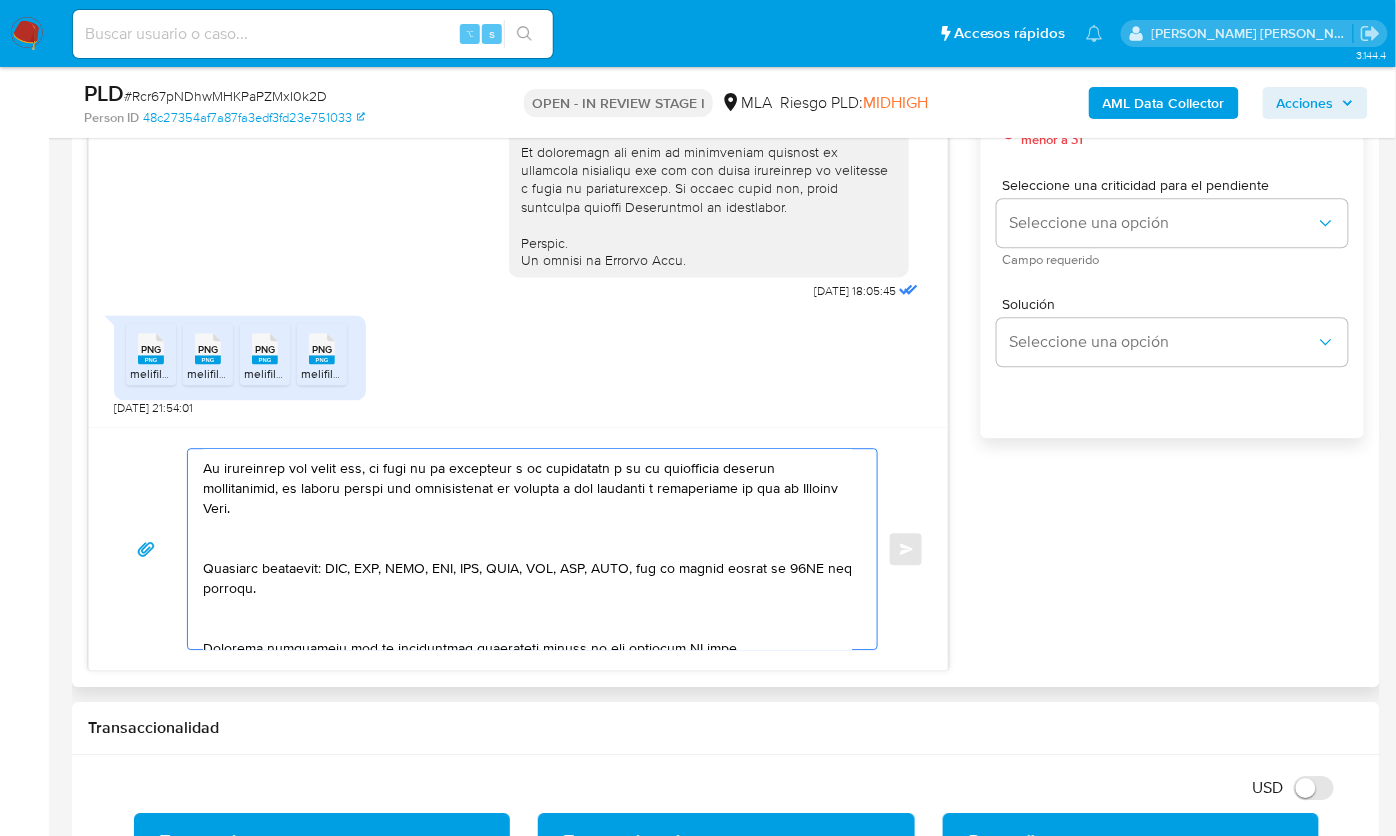 click at bounding box center (527, 549) 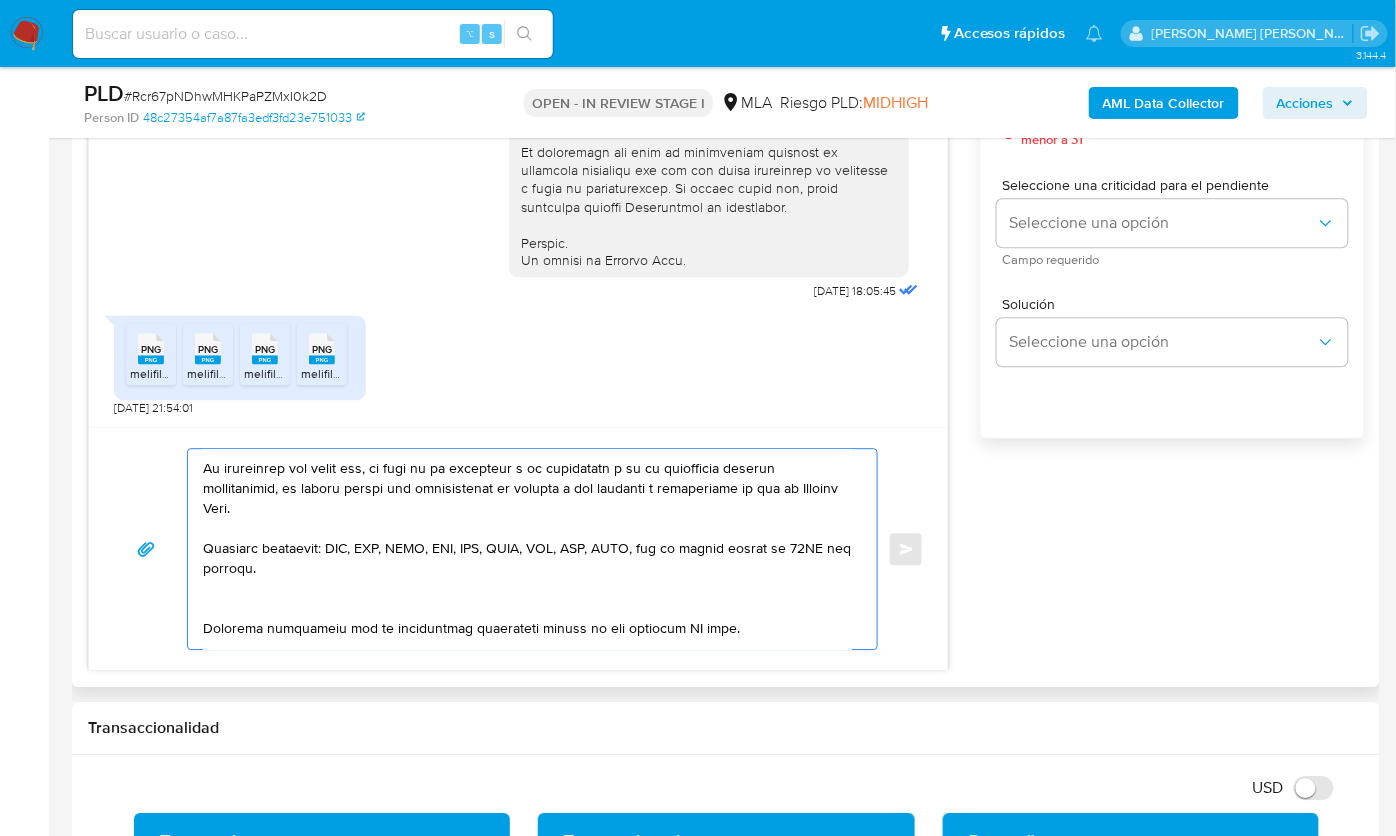 scroll, scrollTop: 518, scrollLeft: 0, axis: vertical 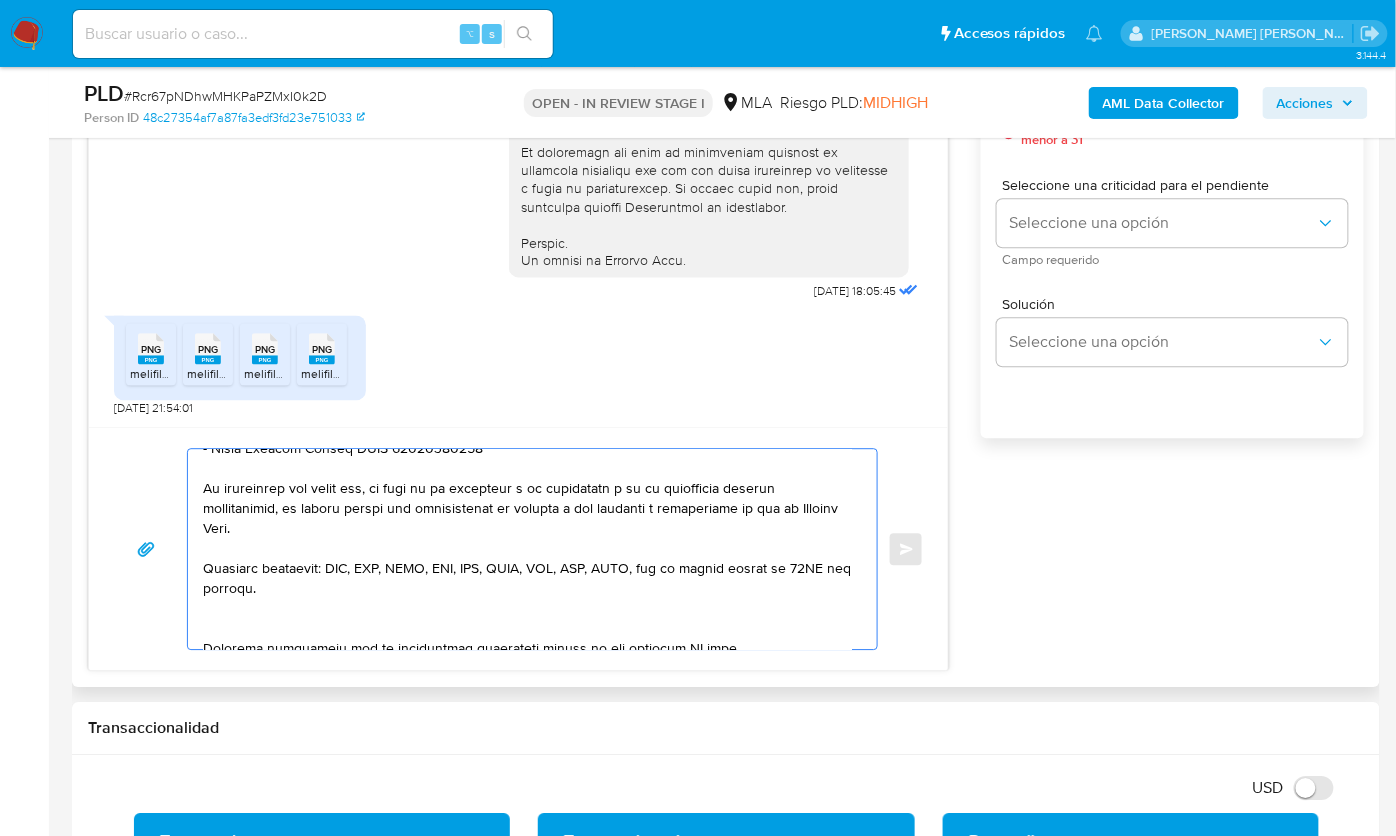 click at bounding box center (527, 549) 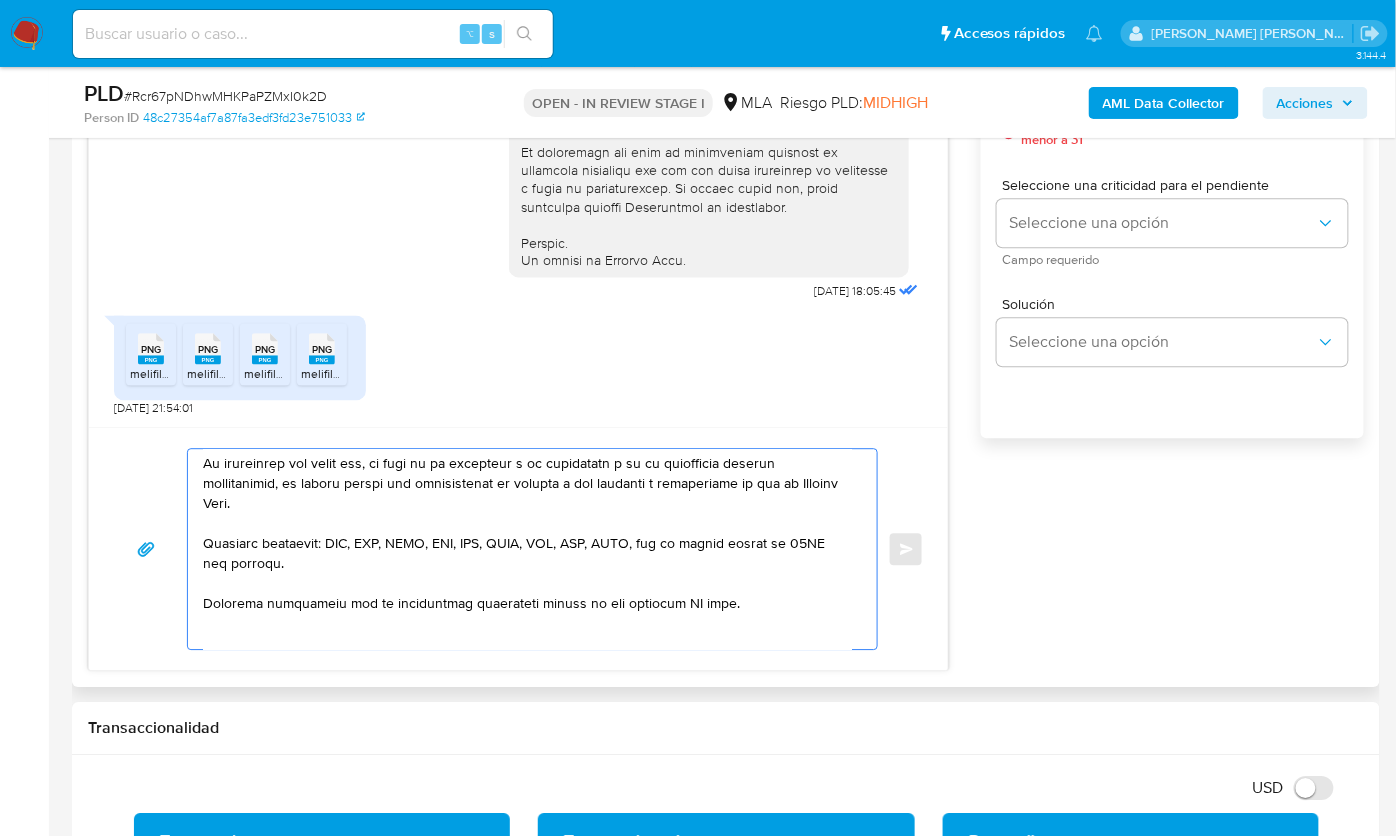 scroll, scrollTop: 546, scrollLeft: 0, axis: vertical 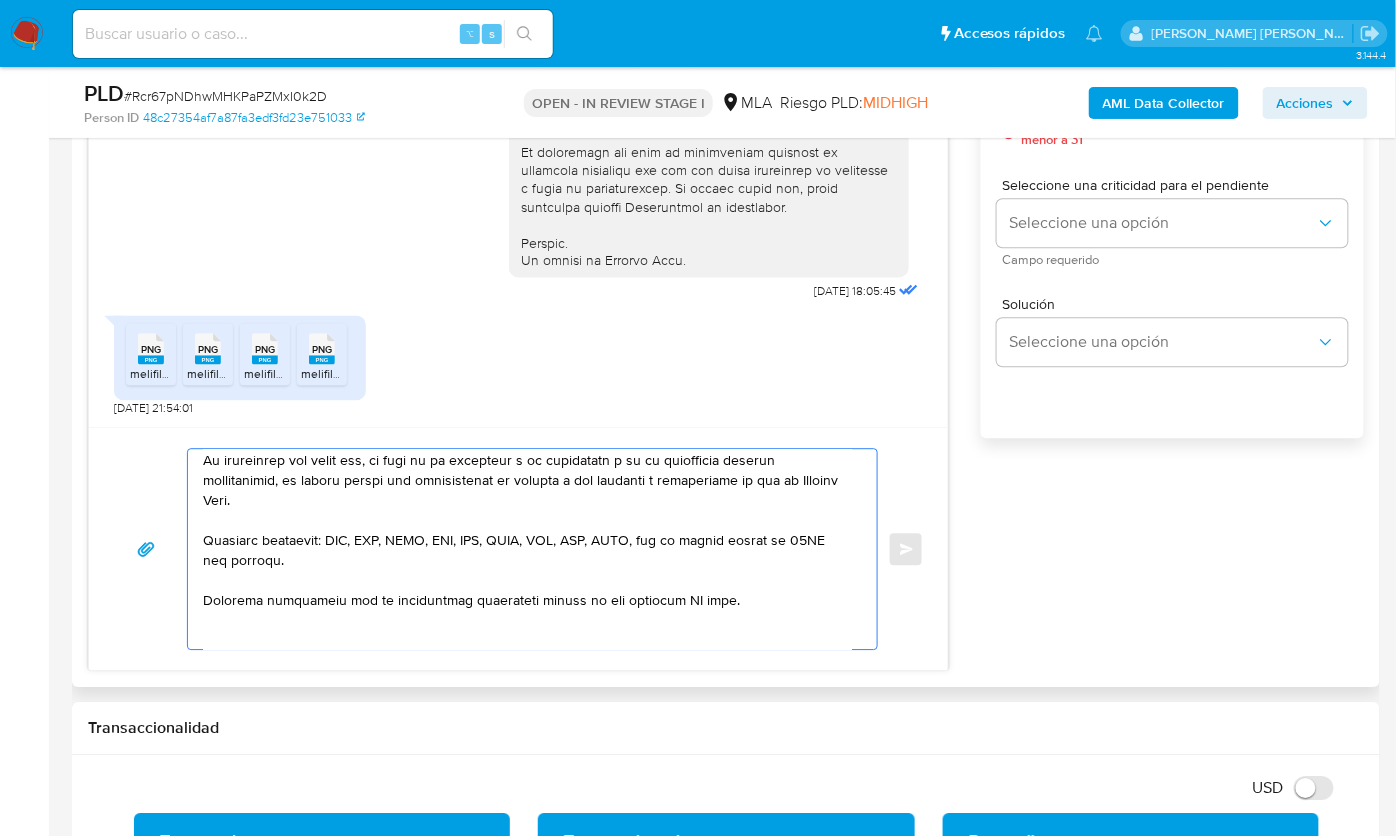 drag, startPoint x: 751, startPoint y: 603, endPoint x: 598, endPoint y: 595, distance: 153.20901 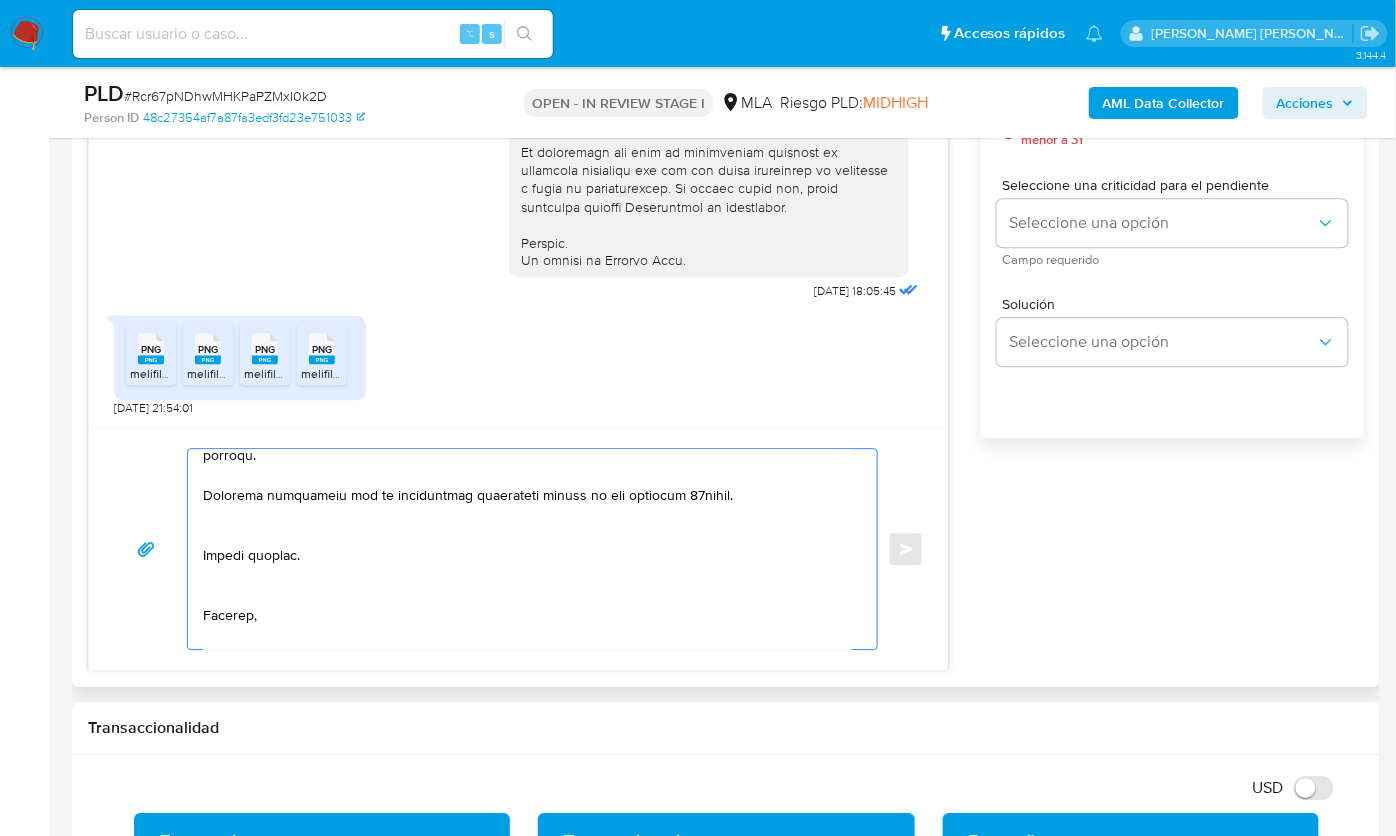 scroll, scrollTop: 652, scrollLeft: 0, axis: vertical 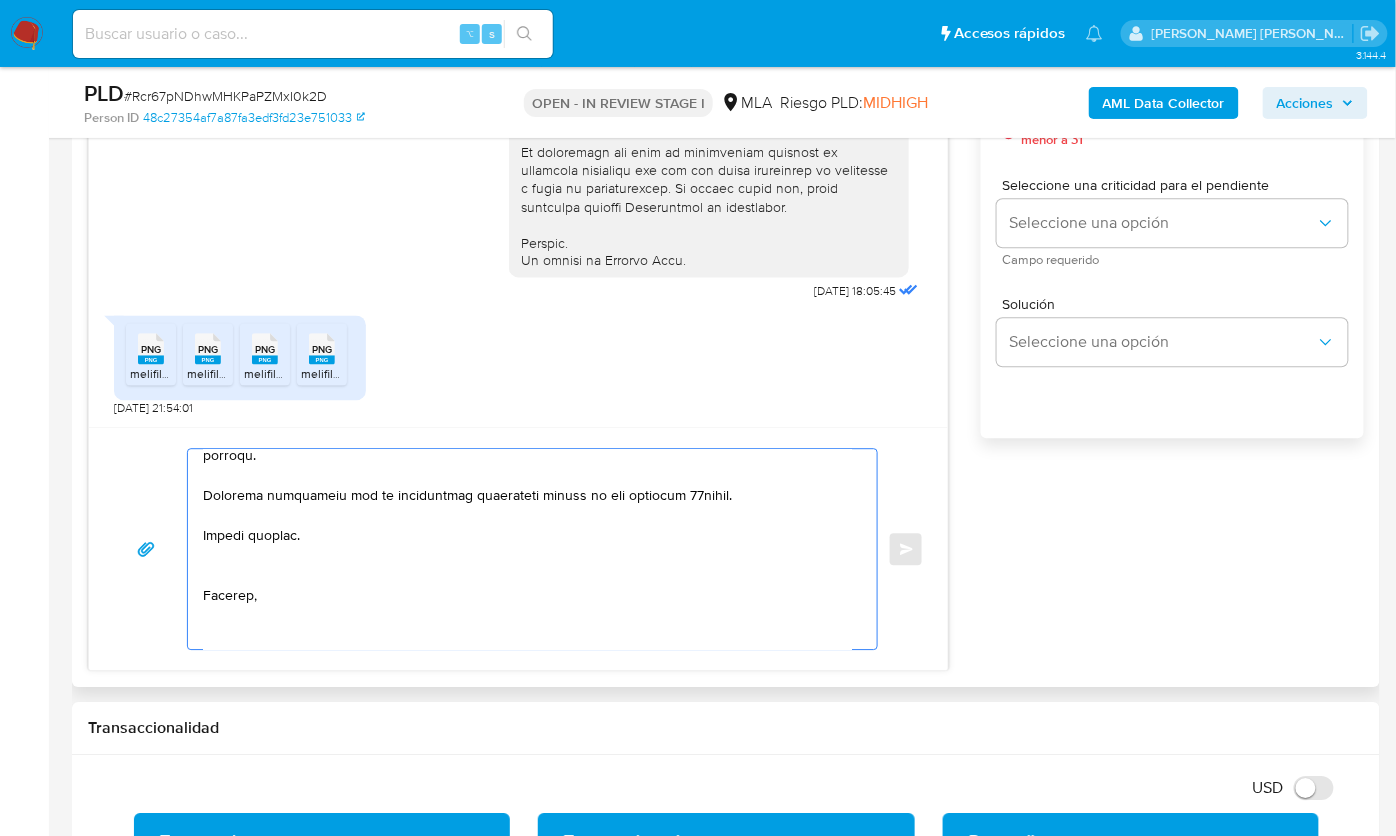 click at bounding box center [527, 549] 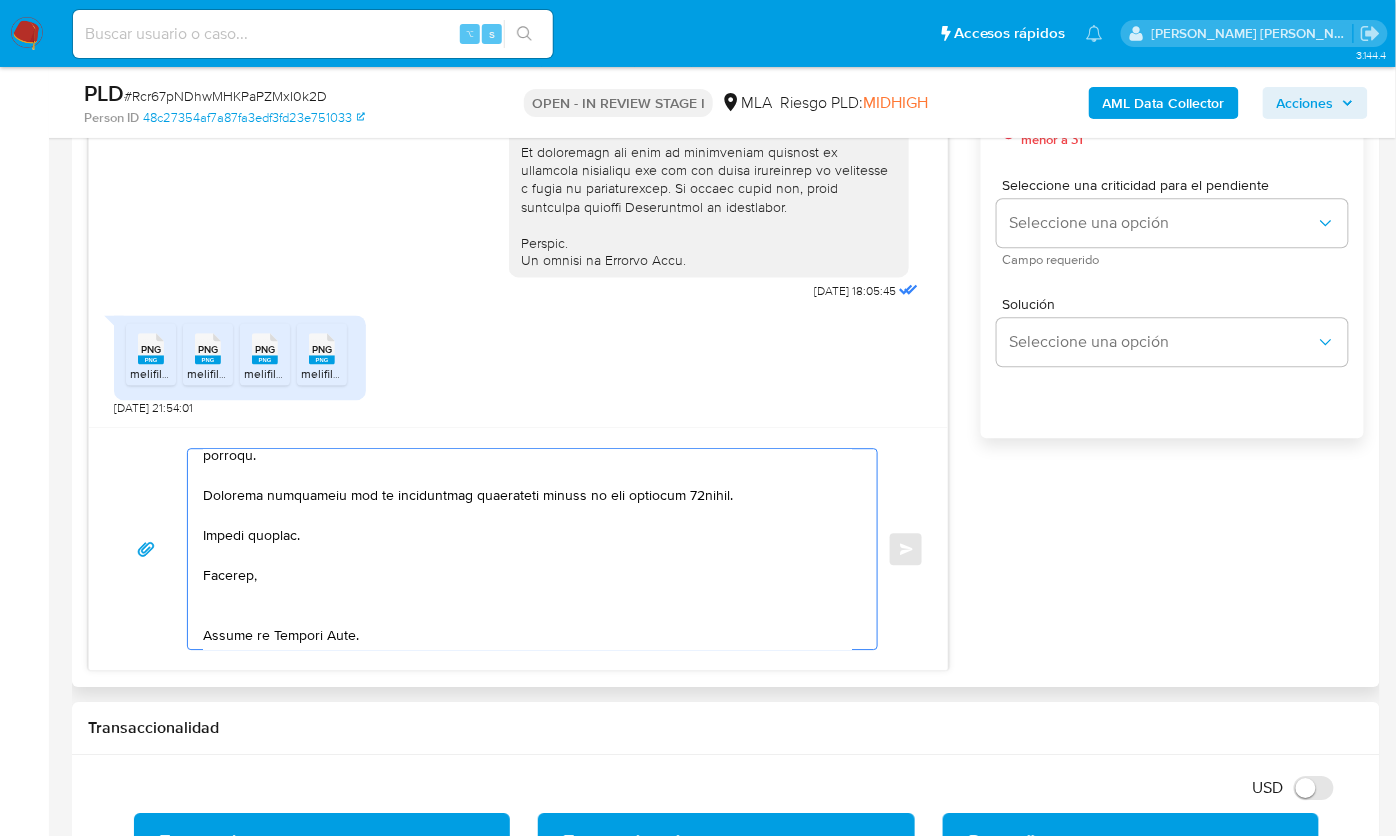 click at bounding box center [527, 549] 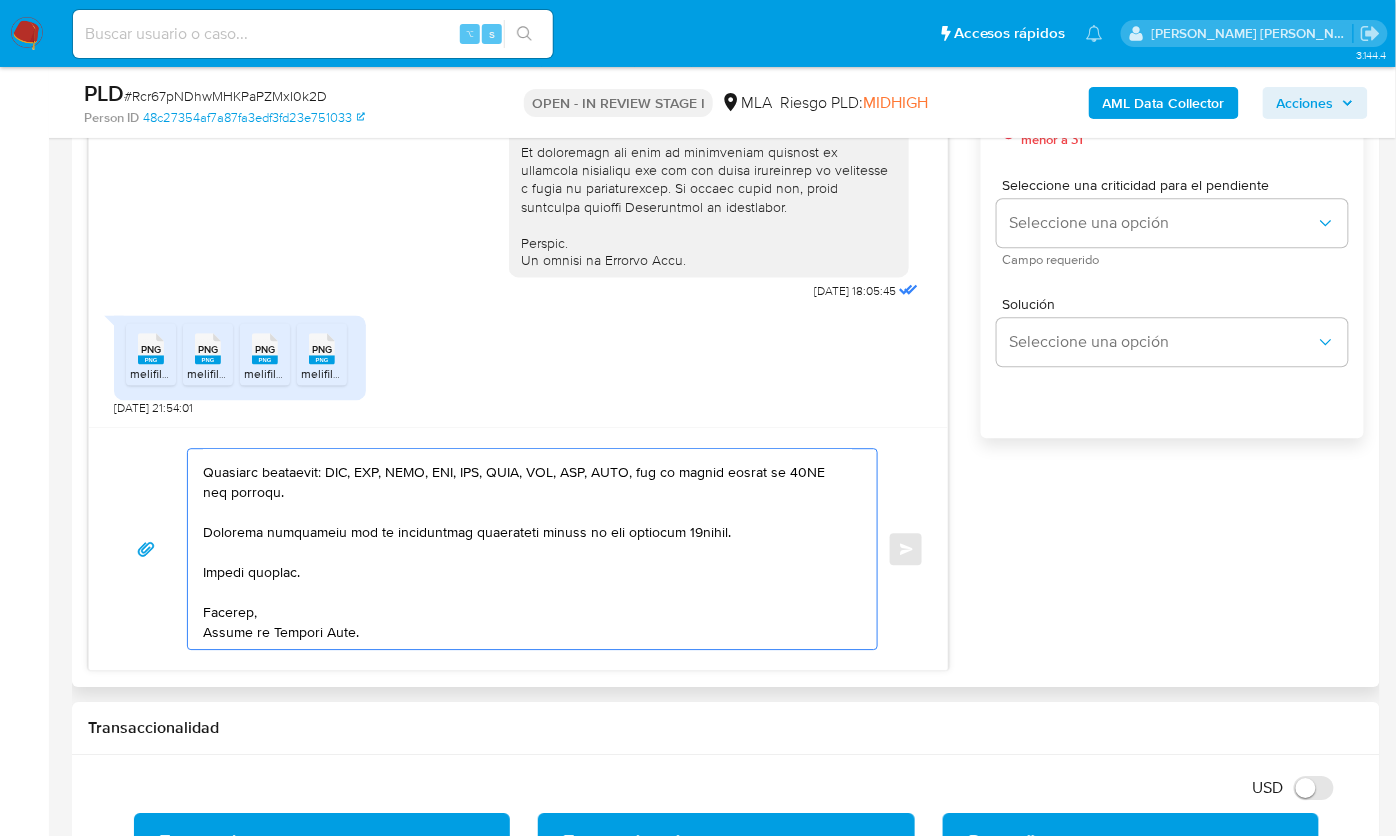 click at bounding box center (527, 549) 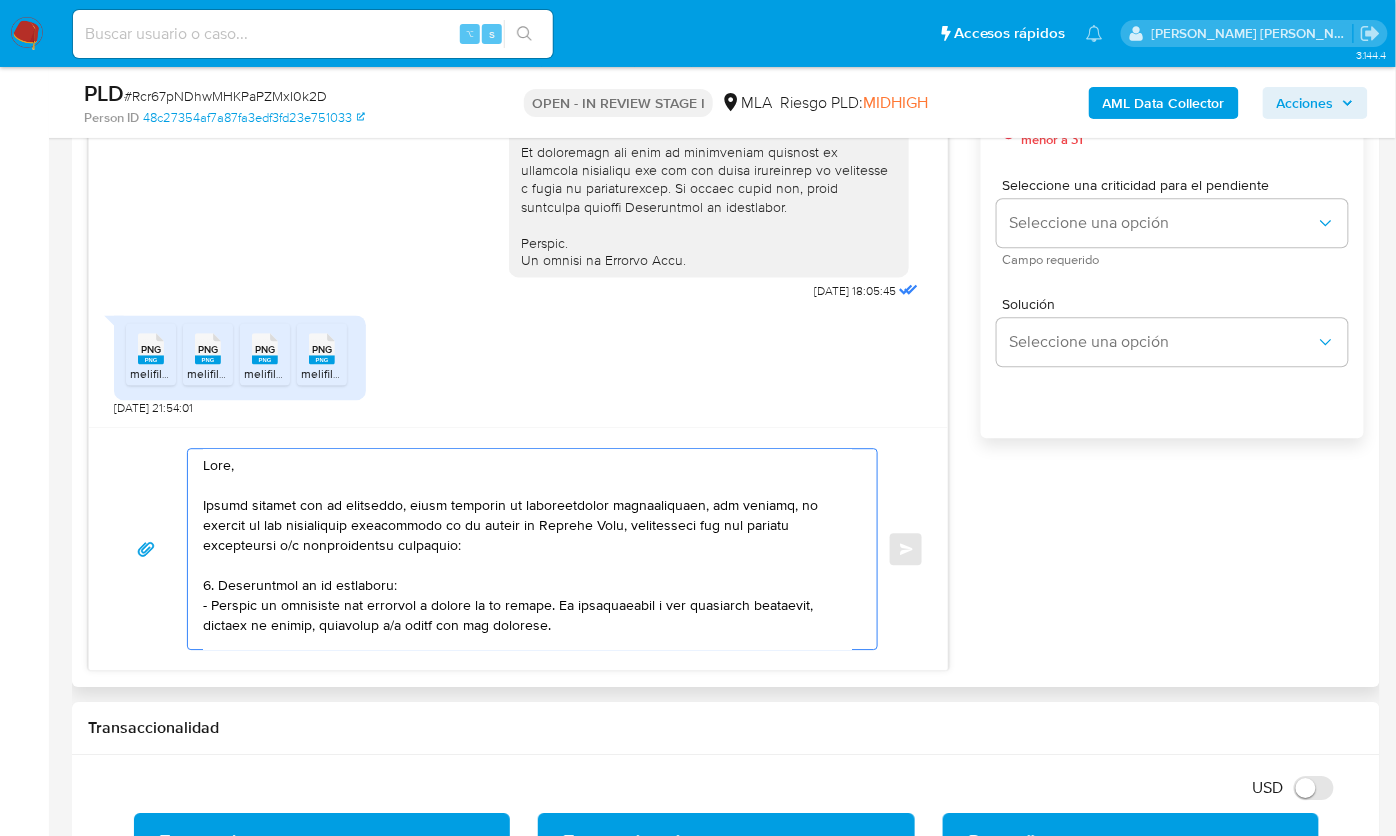 scroll, scrollTop: 0, scrollLeft: 0, axis: both 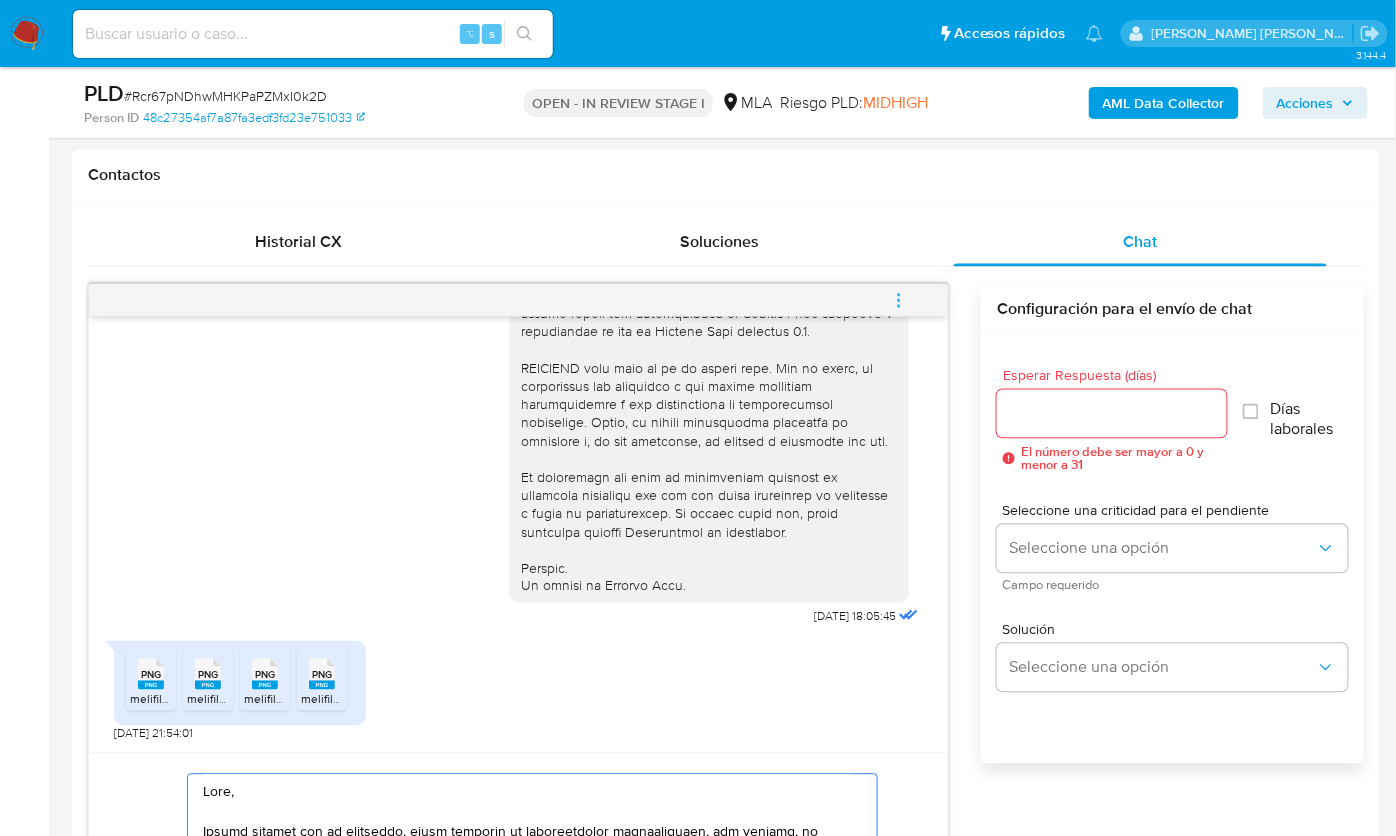 type on "Hola,
Muchas gracias por tu respuesta, hemos recibido la documentación proporcionada, sin embargo, en función de las operaciones registradas en tu cuenta de Mercado Pago, necesitamos que nos brindes información y/o documentación adicional:
1. Descripción de la actividad:
- Detalla la actividad que realizas a través de tu cuenta. De corresponder a una actividad comercial, indicar el nombre, domicilio y/o sitio web del comercio.
2. De acuerdo a la actividad que realices en tu cuenta, adjunta la siguiente documentación. A modo de ejemplo, puedes enviar uno de estos comprobantes:
- Últimos 3 recibos de sueldo/jubilación.
Tené en cuenta que, además de los ejemplos mencionados, podés adjuntar voluntariamente cualquier otra documentación adicional que consideres útil para respaldar los movimientos sobre los que te consultamos.
3. Proporciona el vínculo con las siguientes contrapartes con las que operaste, el motivo de las transacciones y documentación de respaldo:
- PEREZ HILARIO GUILLERMO CUIT 240458009..." 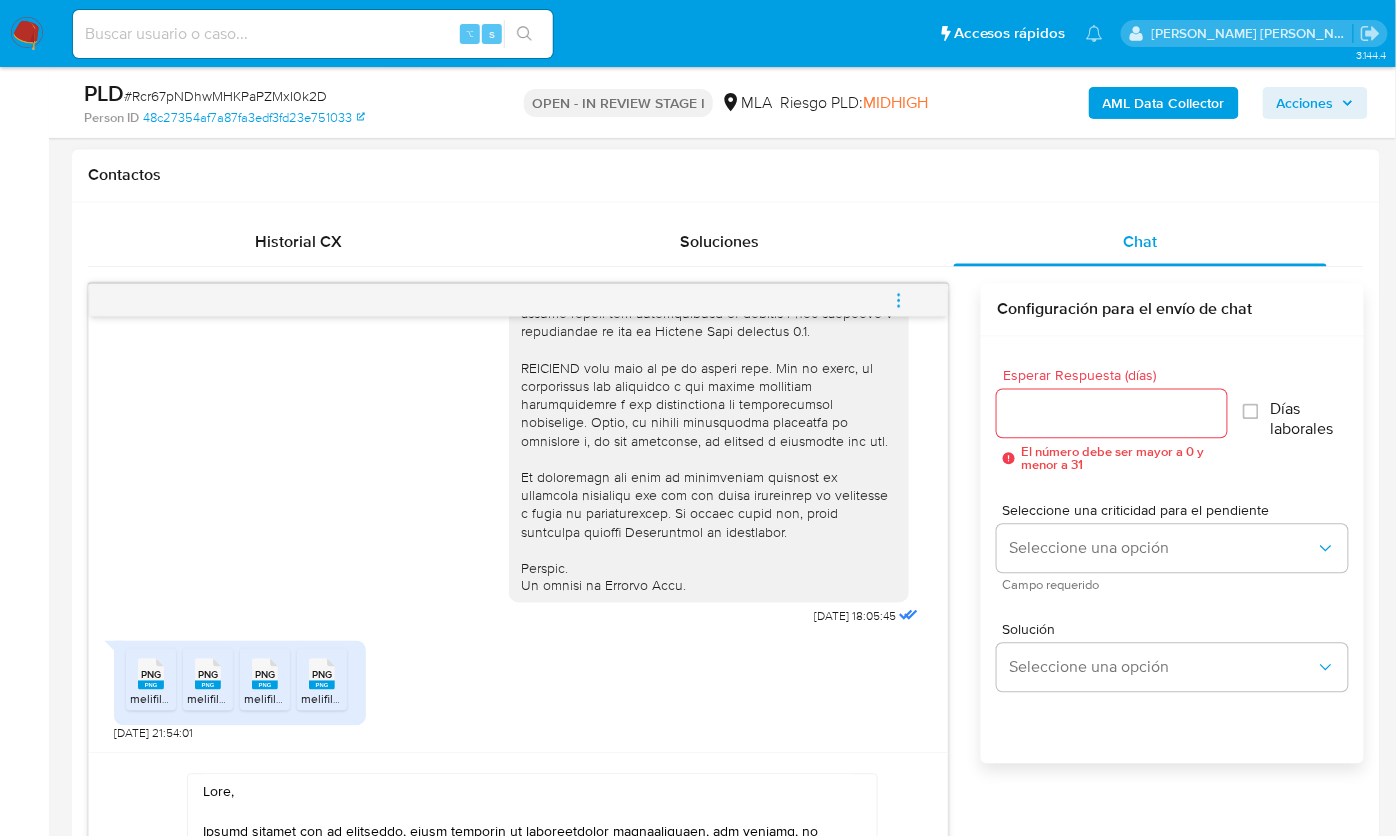 click on "Esperar Respuesta (días)" at bounding box center (1111, 414) 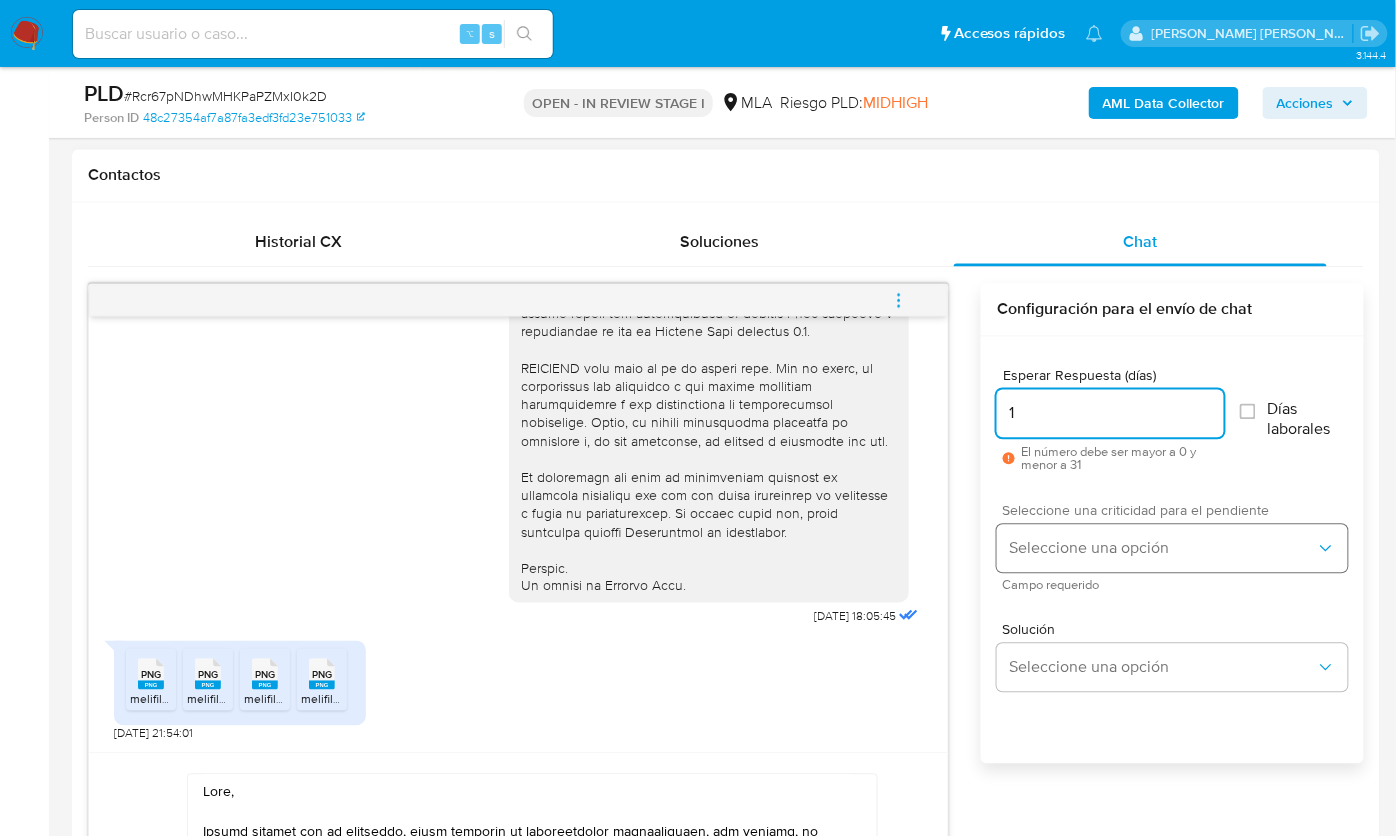 type on "1" 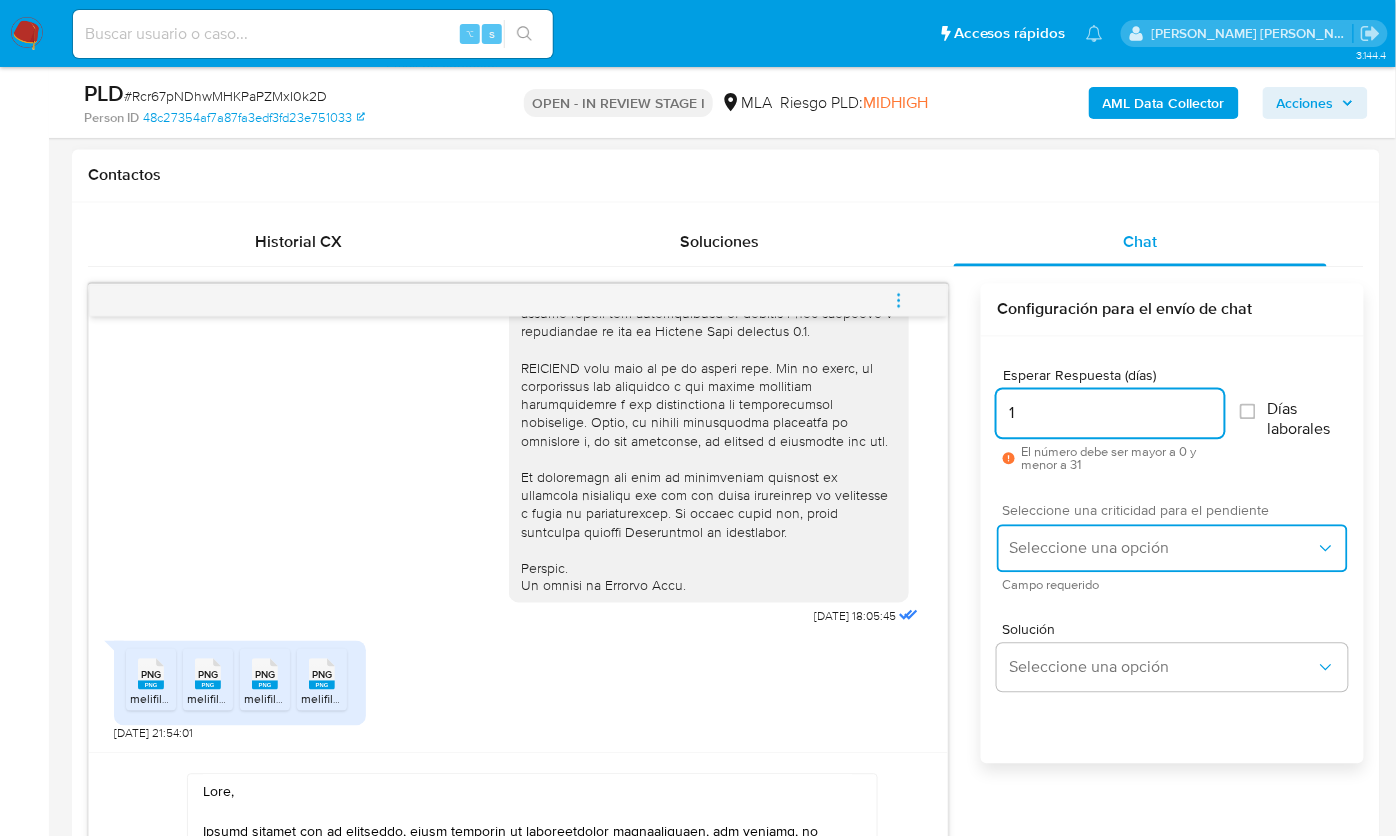 click on "Seleccione una opción" at bounding box center [1172, 549] 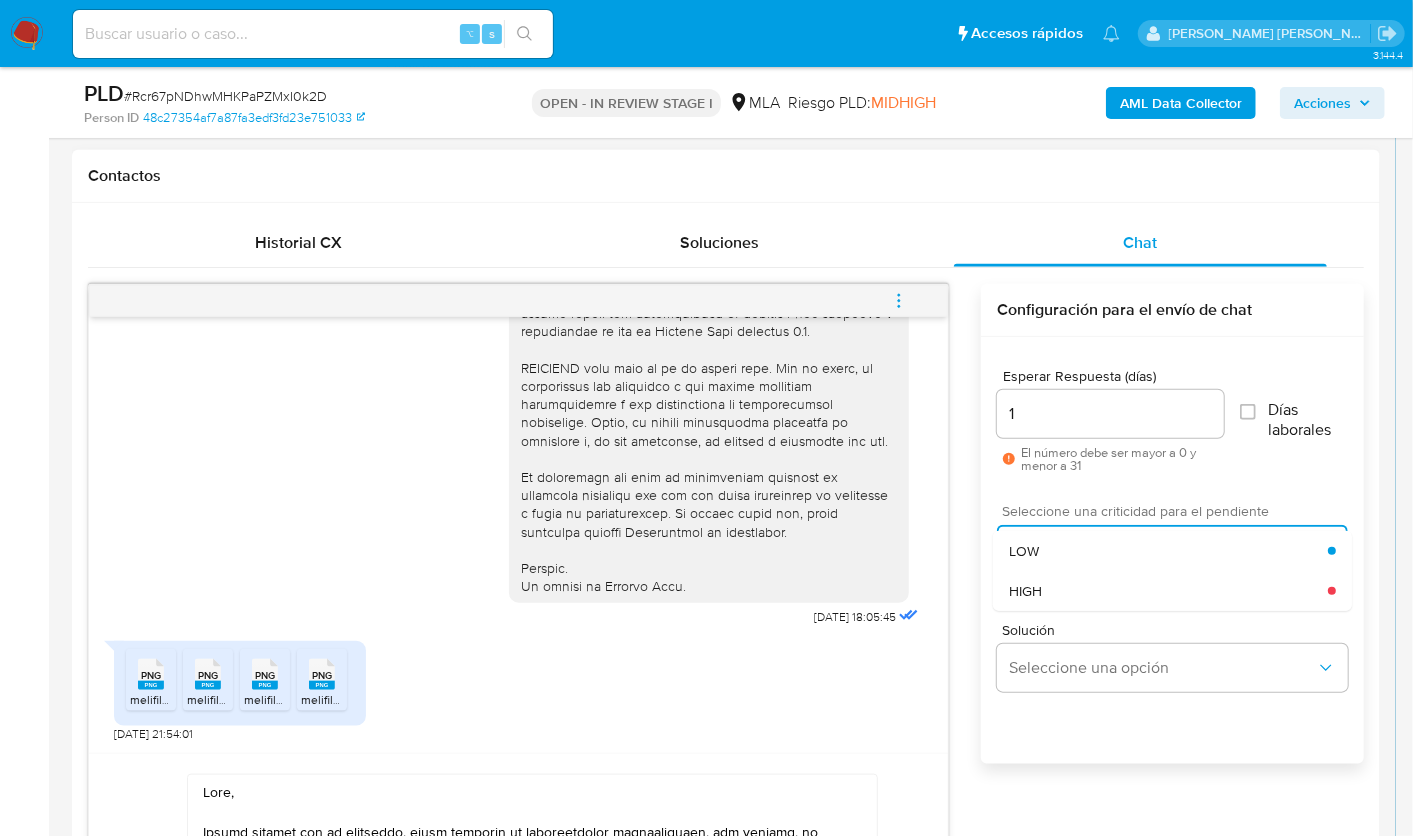 click on "HIGH" at bounding box center (1169, 591) 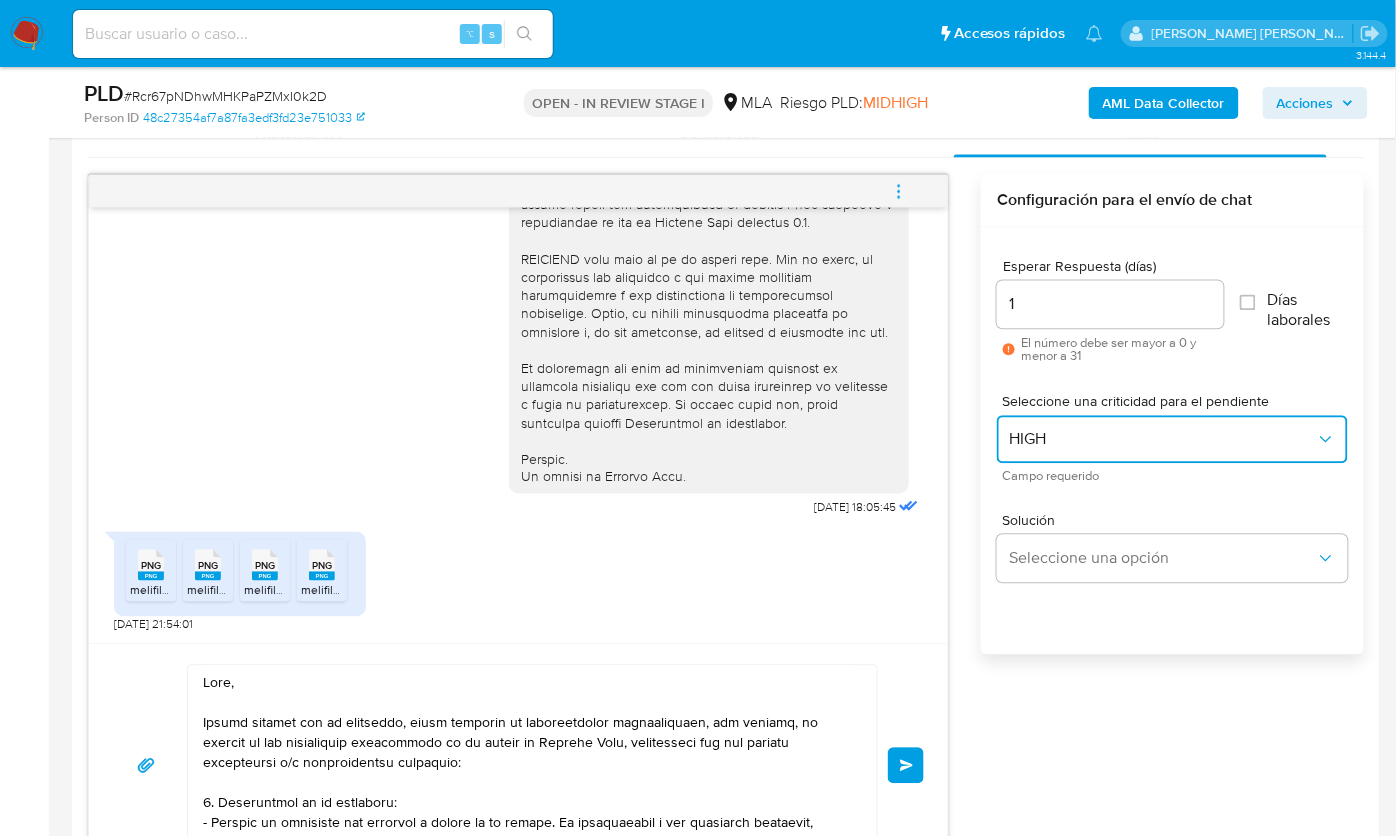 scroll, scrollTop: 1037, scrollLeft: 0, axis: vertical 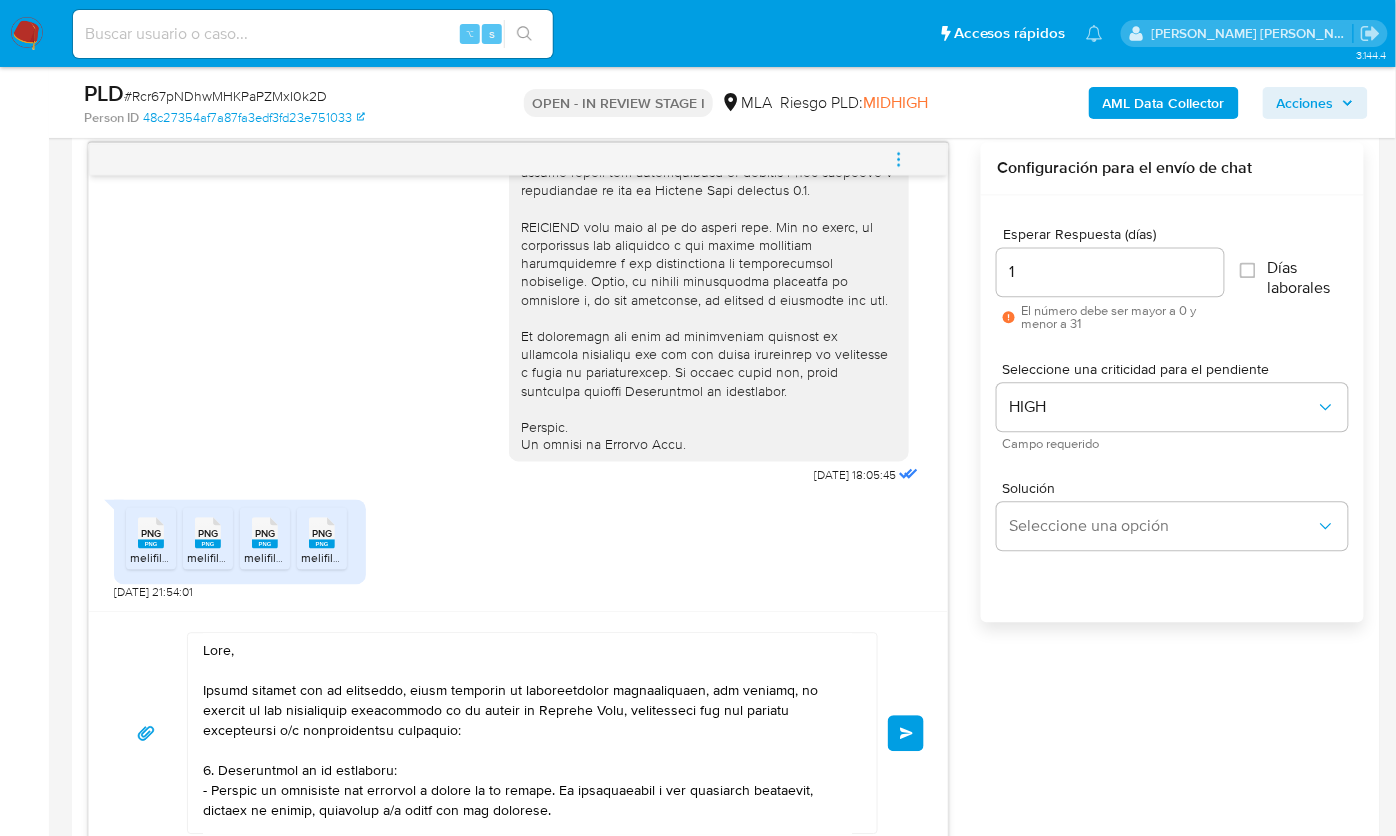click on "Enviar" at bounding box center [906, 734] 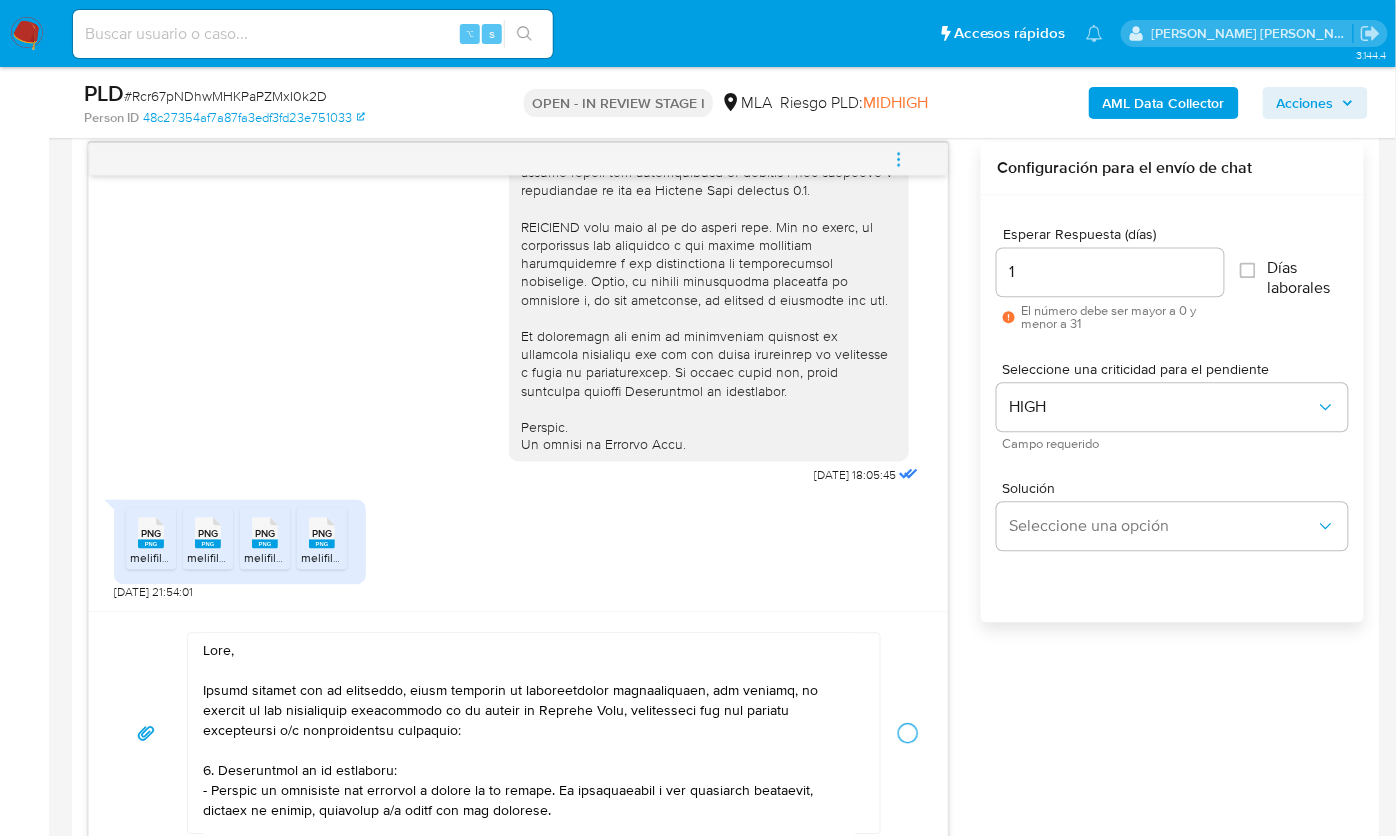 type 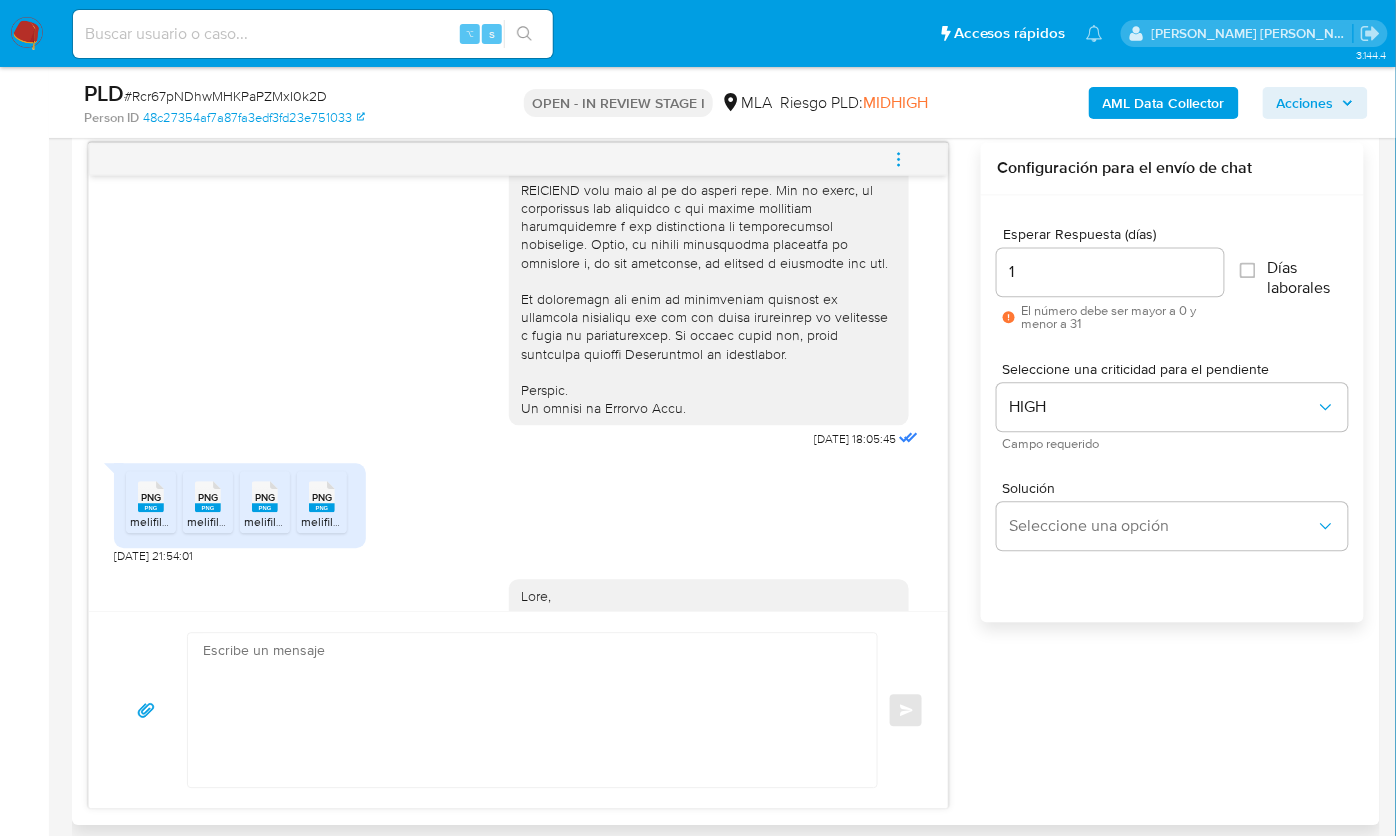 scroll, scrollTop: 1757, scrollLeft: 0, axis: vertical 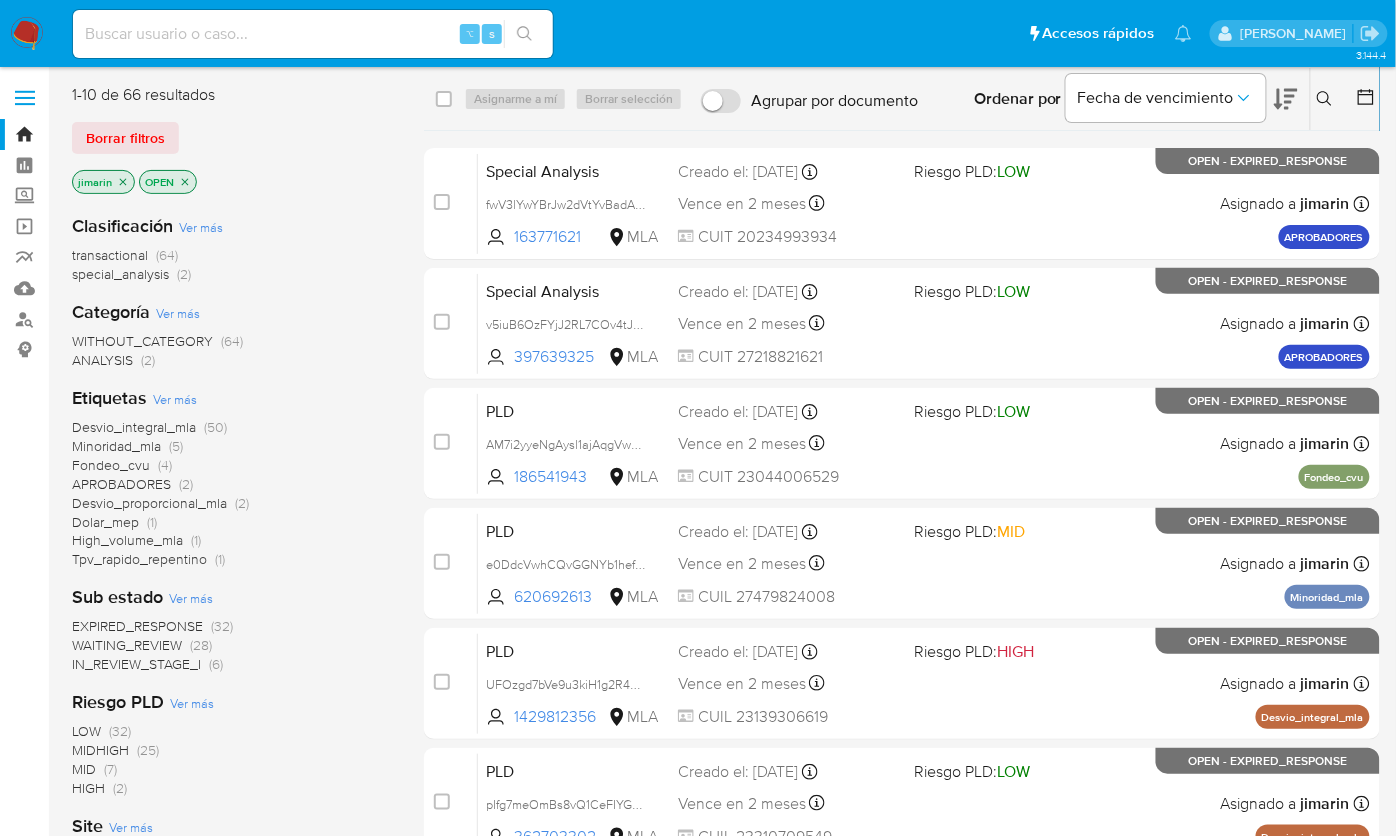 click 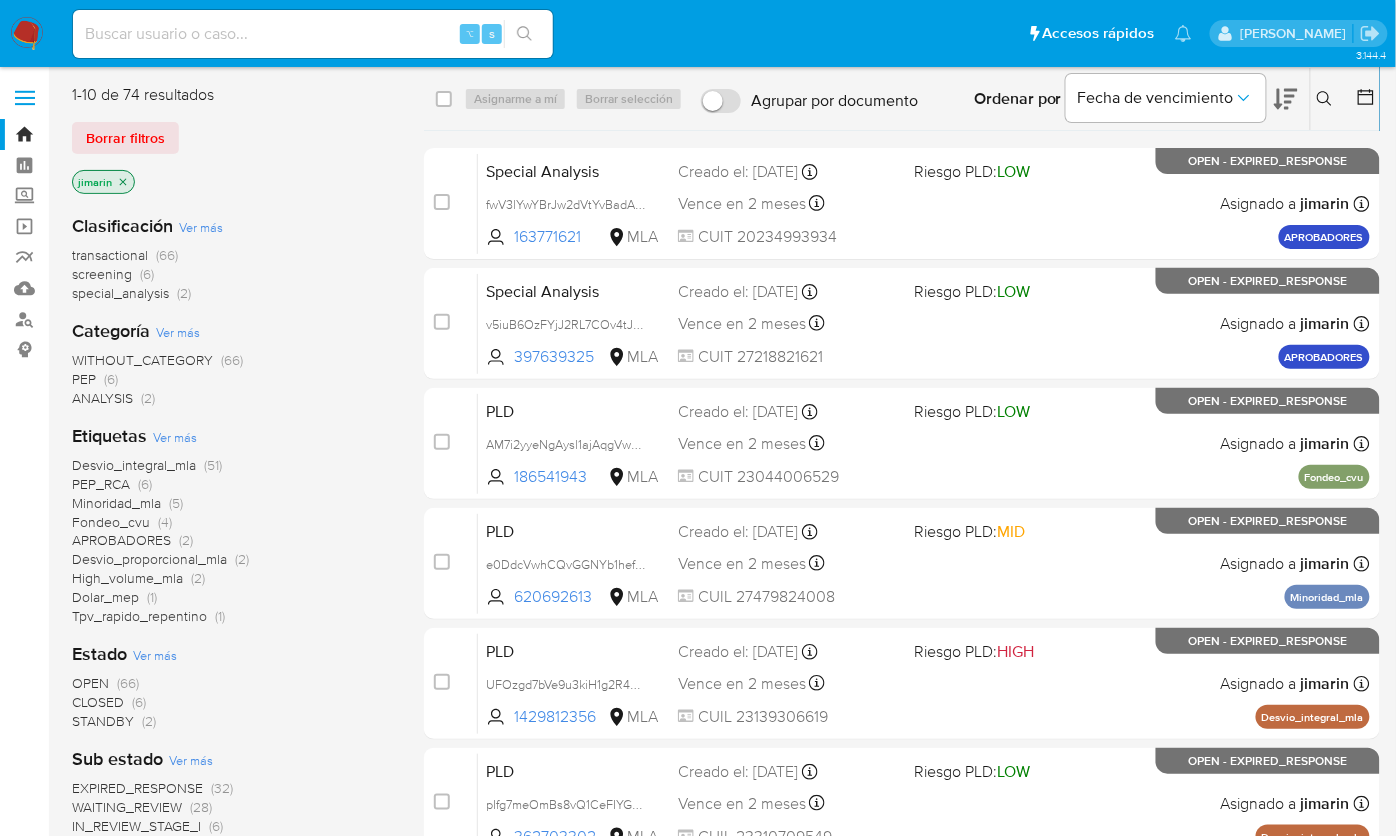 click 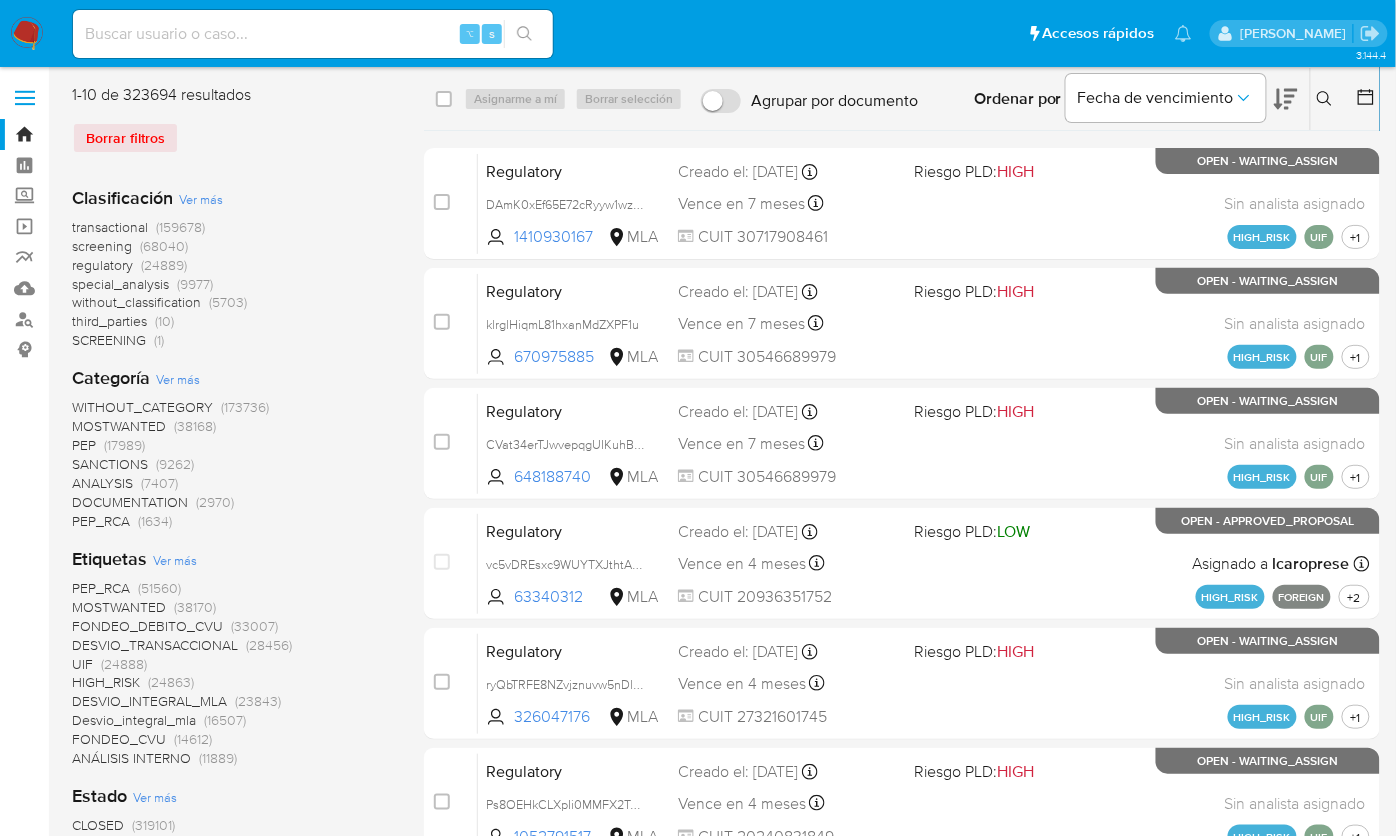 click on "Ingrese ID de usuario o caso Buscar Borrar filtros" at bounding box center (1327, 99) 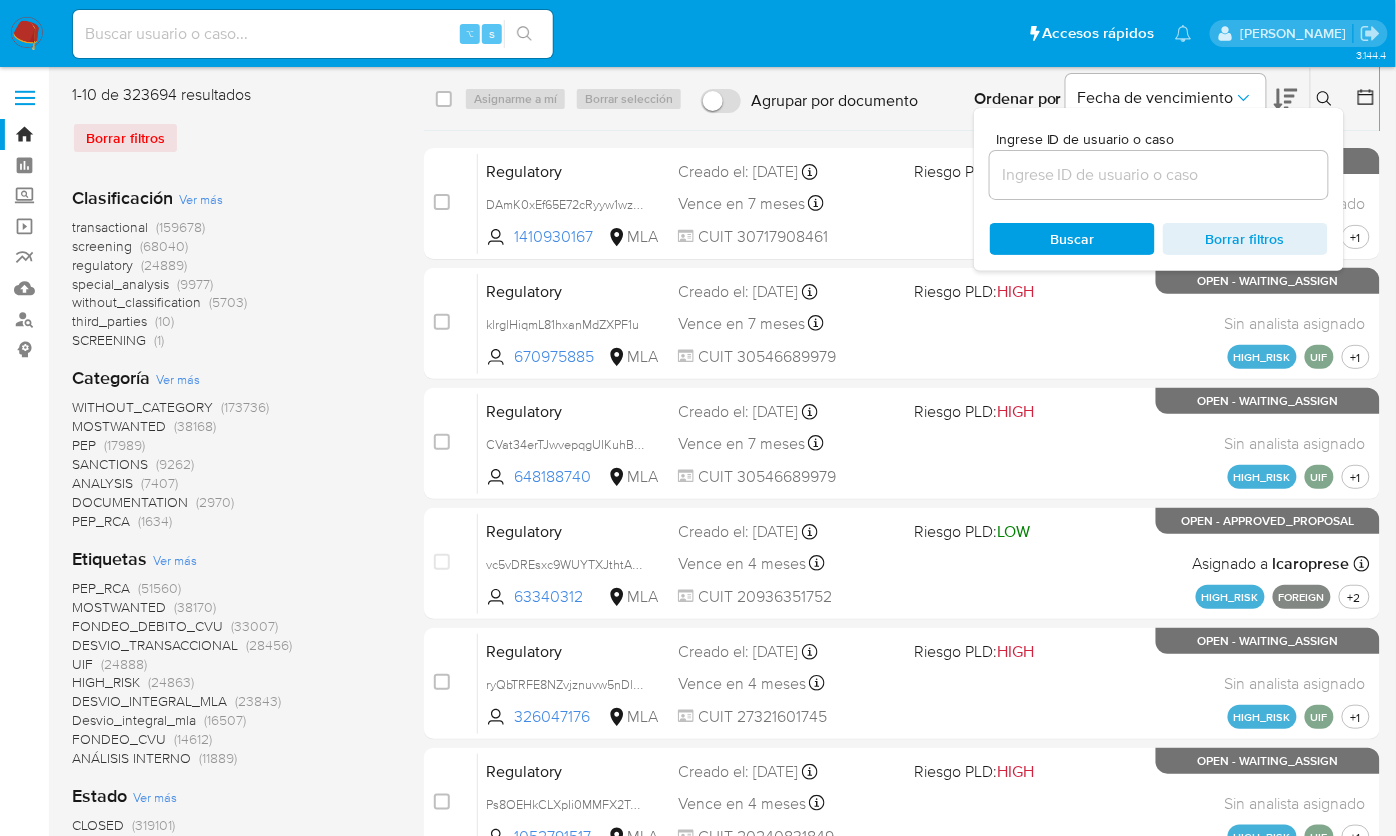 click at bounding box center [1159, 175] 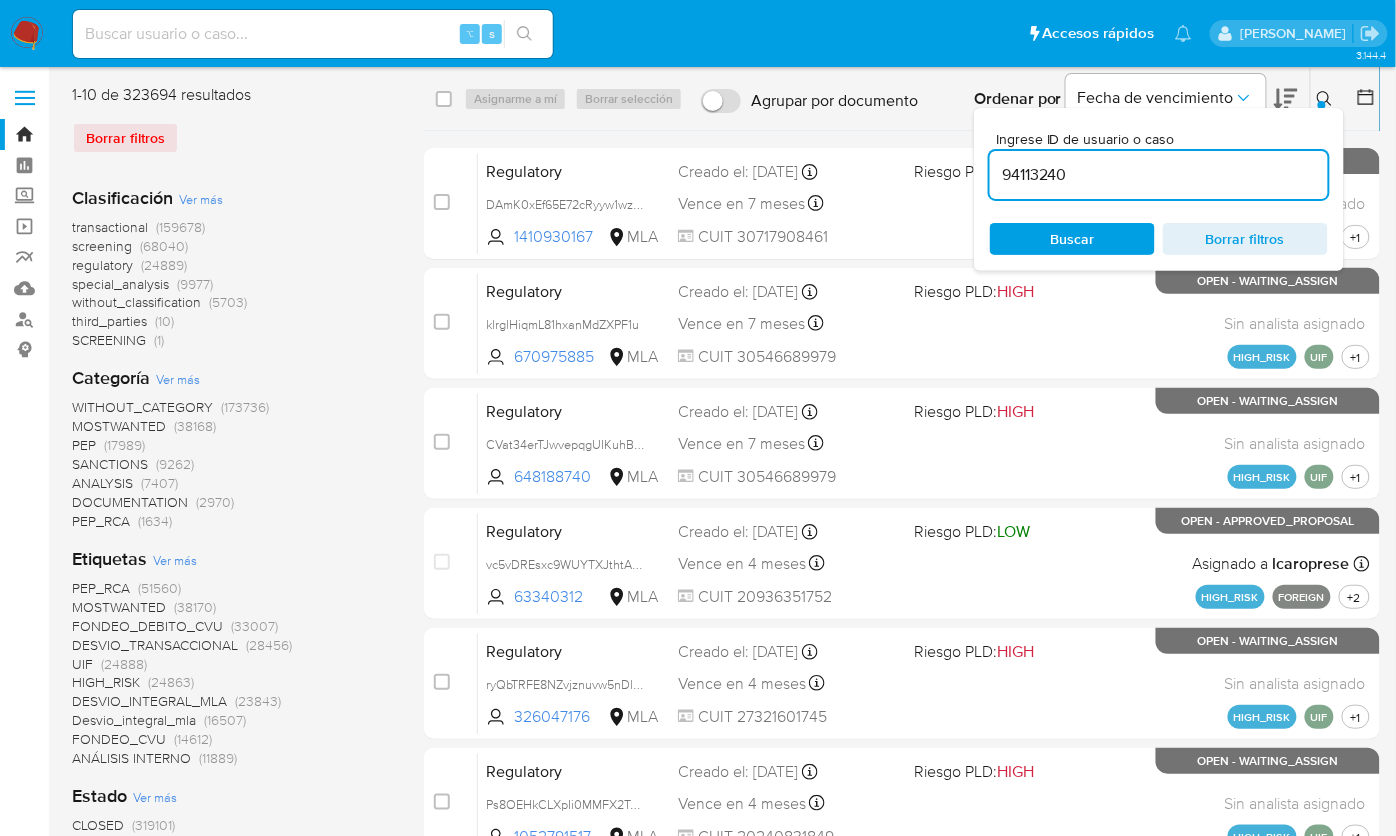 type on "94113240" 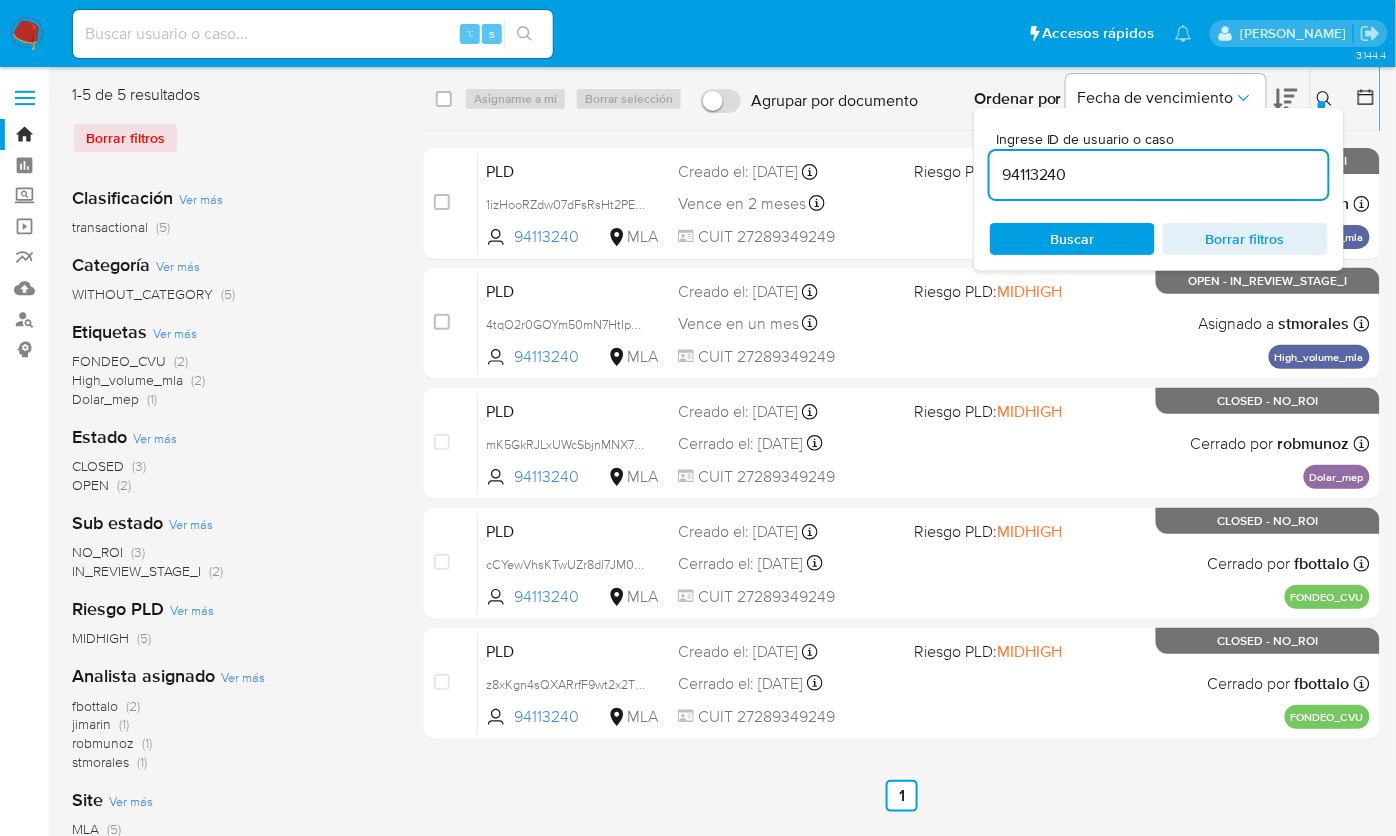 click 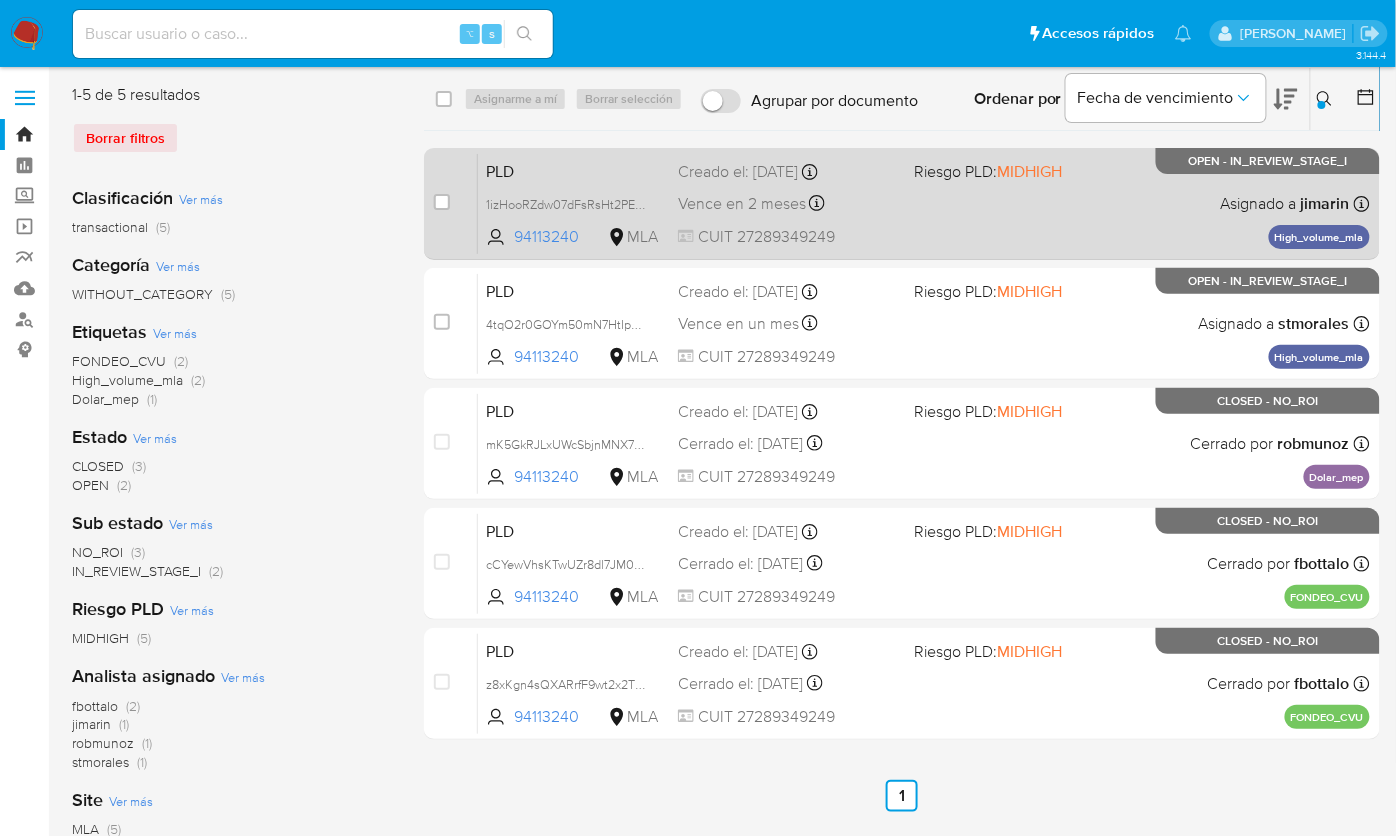 click on "PLD 1izHooRZdw07dFsRsHt2PEL4 94113240 MLA Riesgo PLD:  MIDHIGH Creado el: 12/06/2025   Creado el: 12/06/2025 03:15:56 Vence en 2 meses   Vence el 10/09/2025 03:15:56 CUIT   27289349249 Asignado a   jimarin   Asignado el: 18/06/2025 14:17:37 High_volume_mla OPEN - IN_REVIEW_STAGE_I" at bounding box center [924, 203] 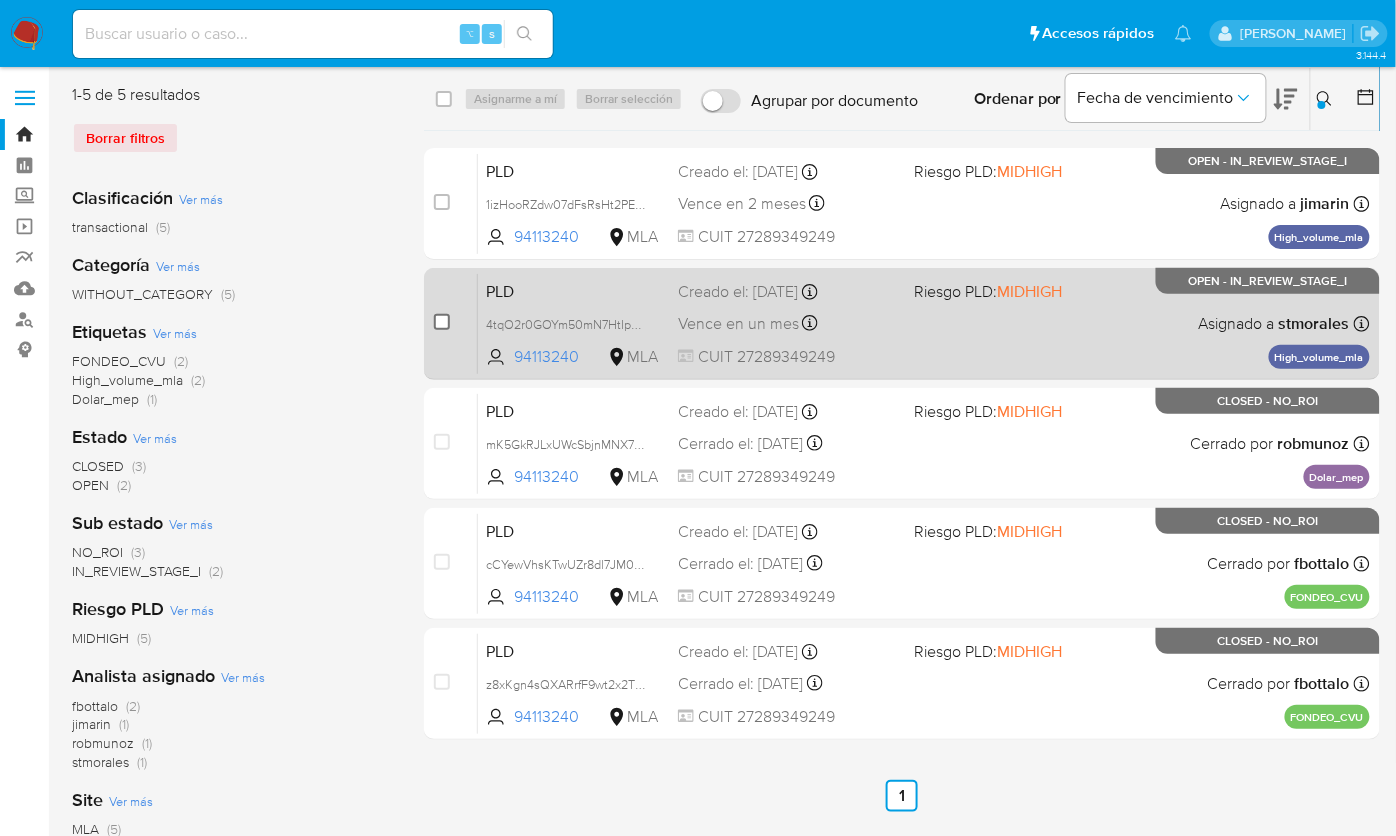 click at bounding box center (442, 322) 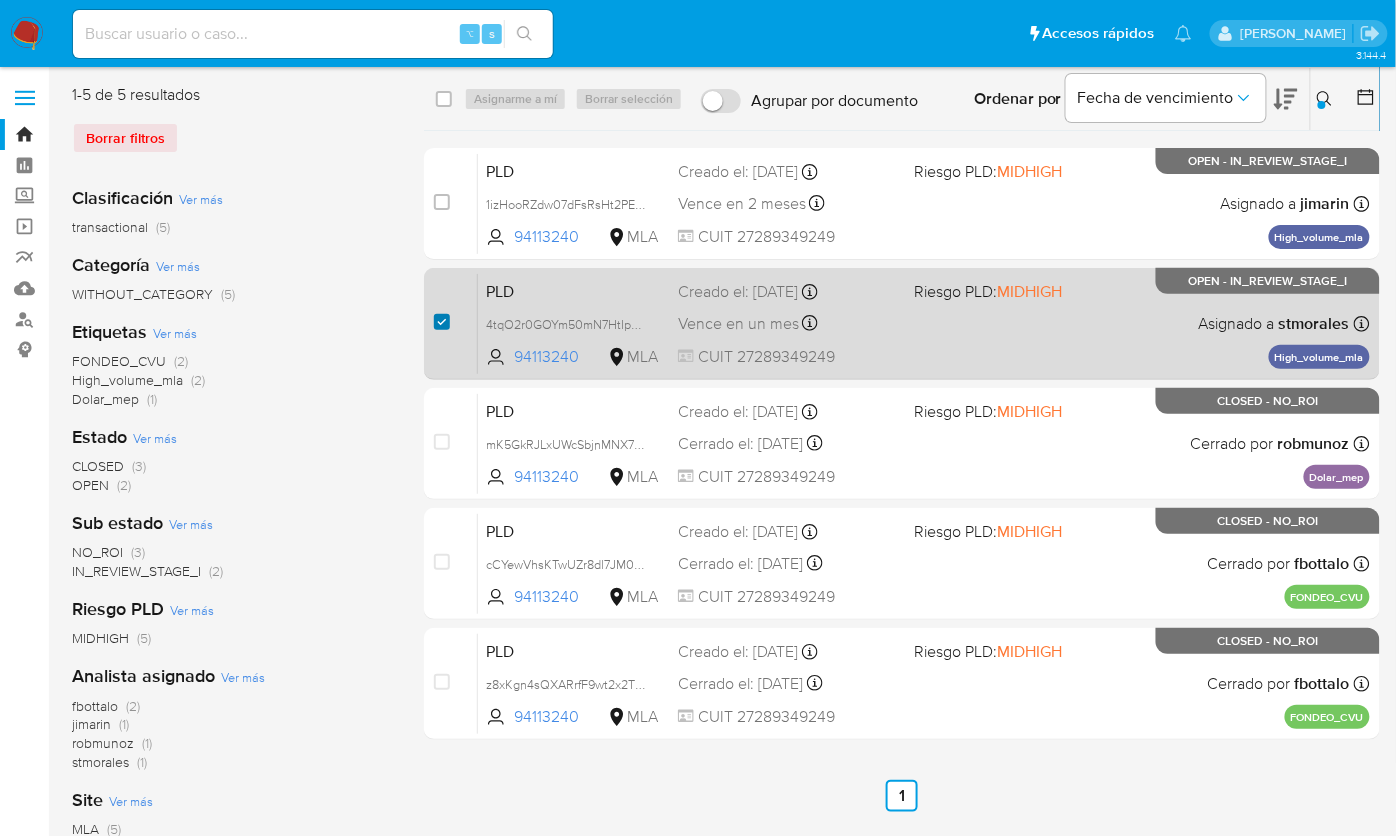 checkbox on "true" 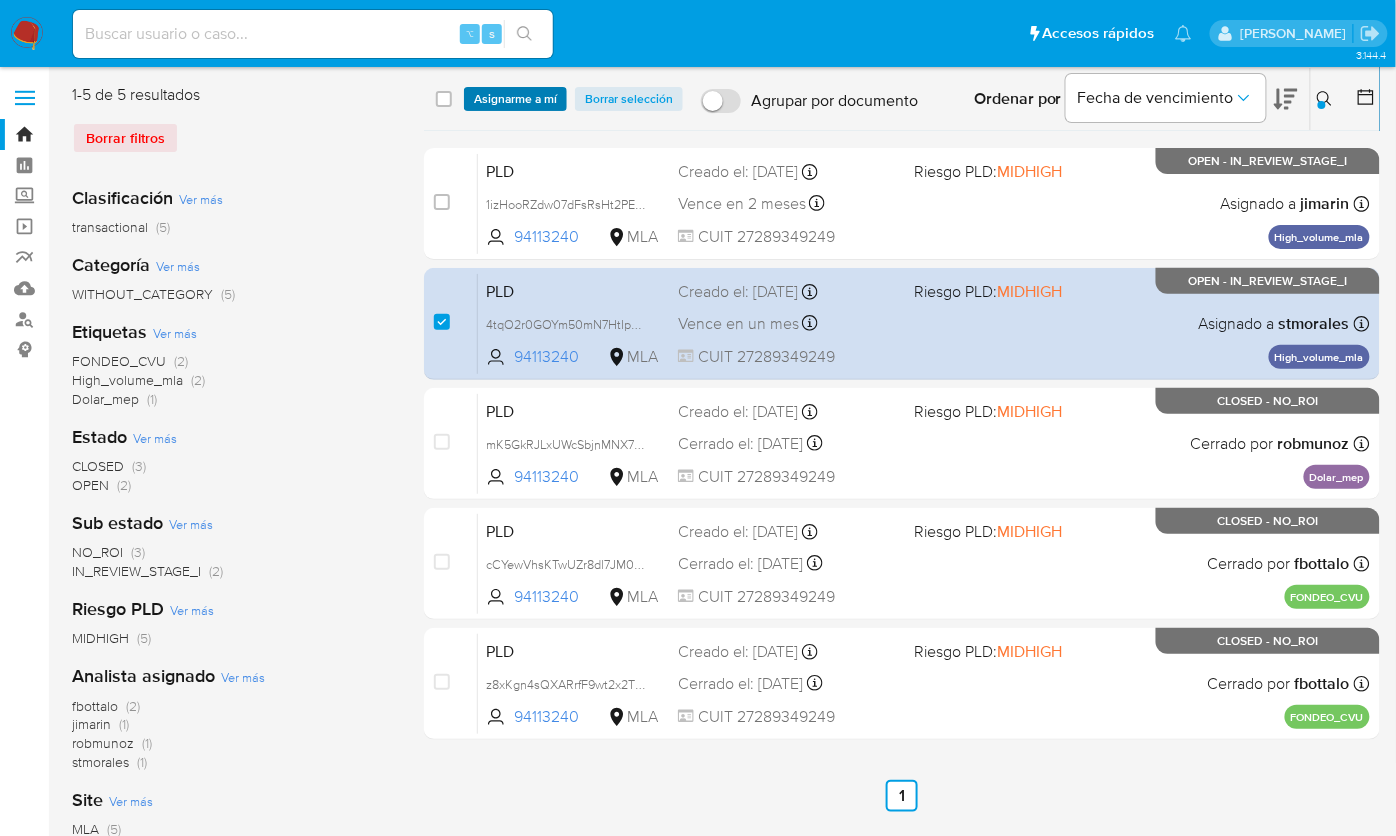 click on "Asignarme a mí" at bounding box center [515, 99] 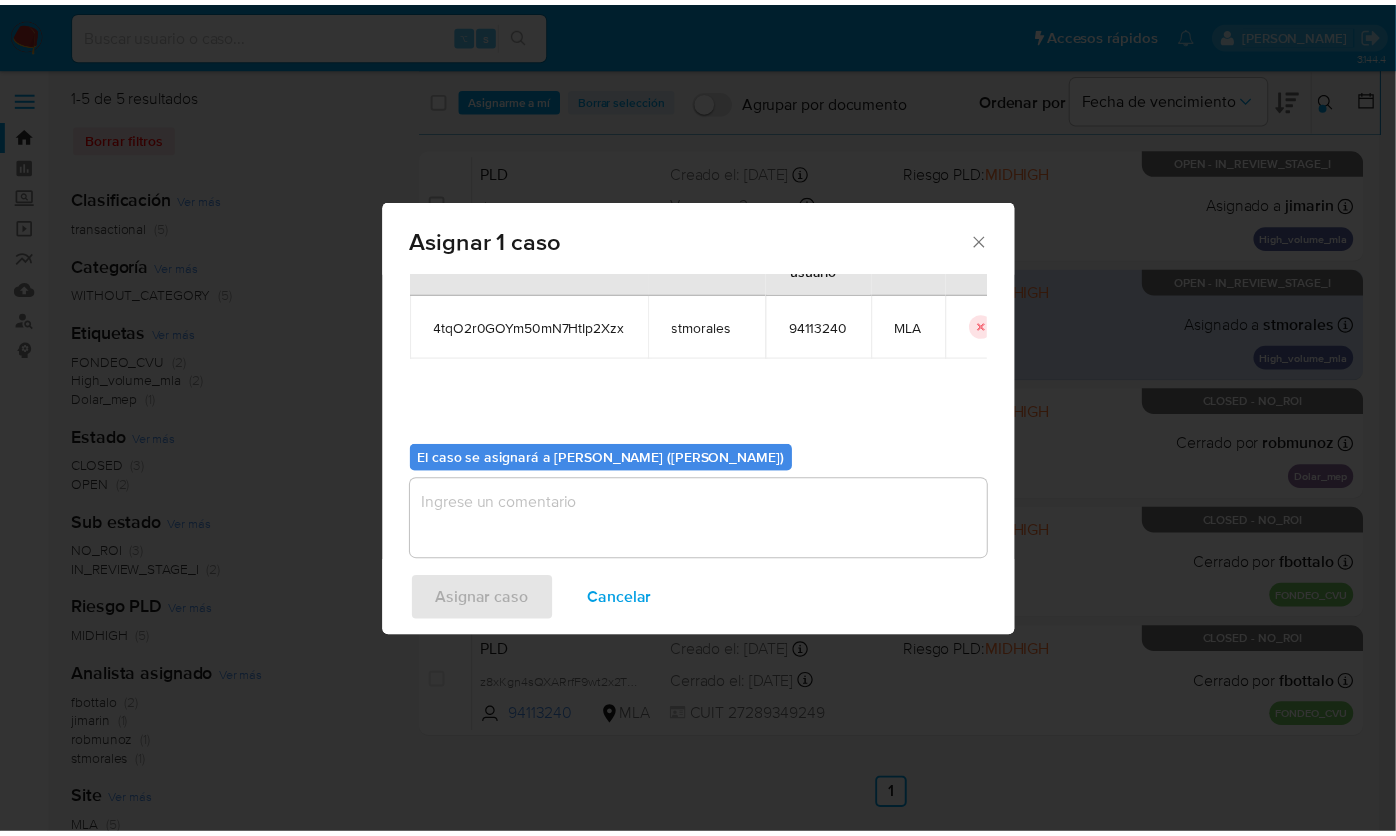 scroll, scrollTop: 102, scrollLeft: 0, axis: vertical 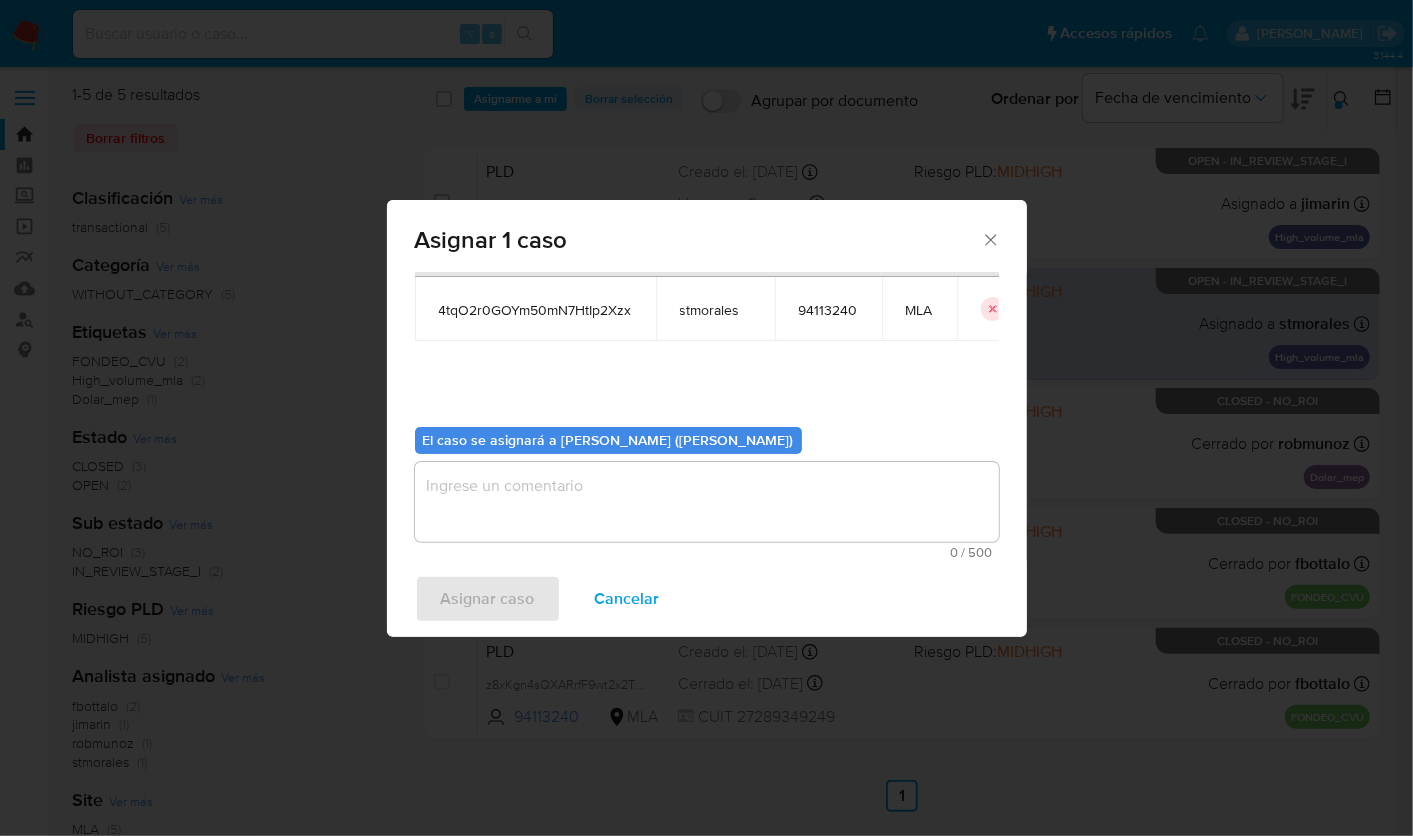 click at bounding box center (707, 502) 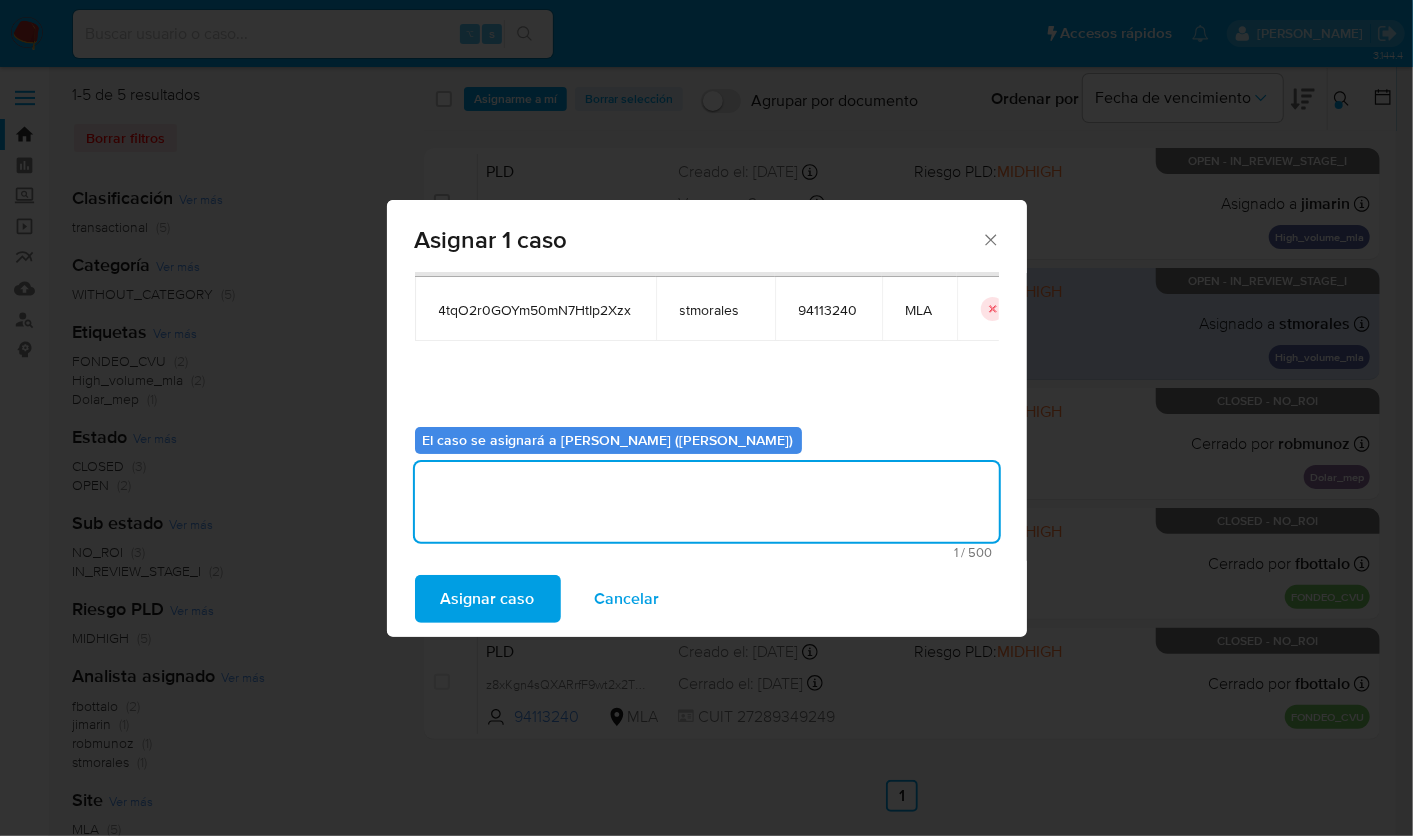 click on "Asignar caso" at bounding box center [488, 599] 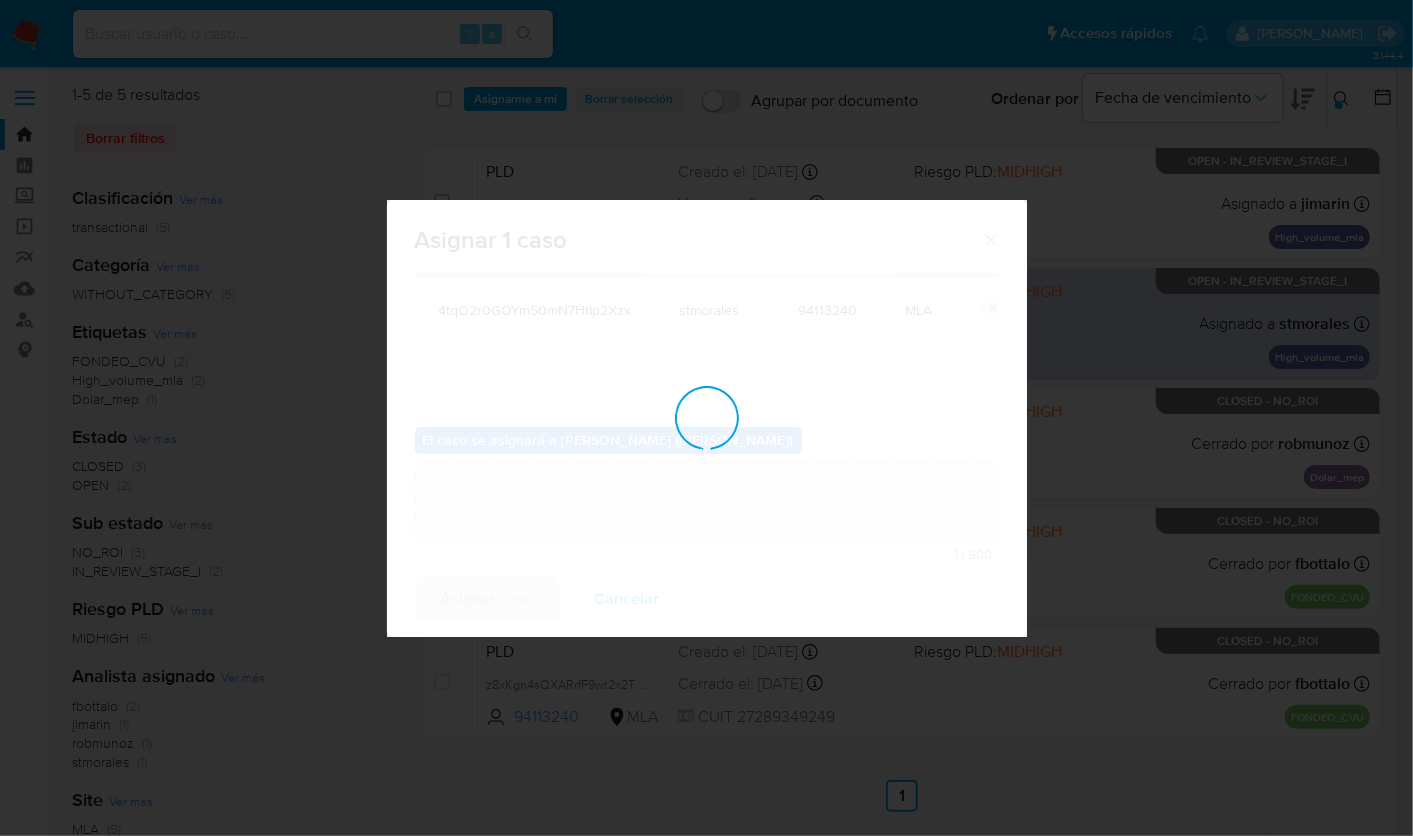 type 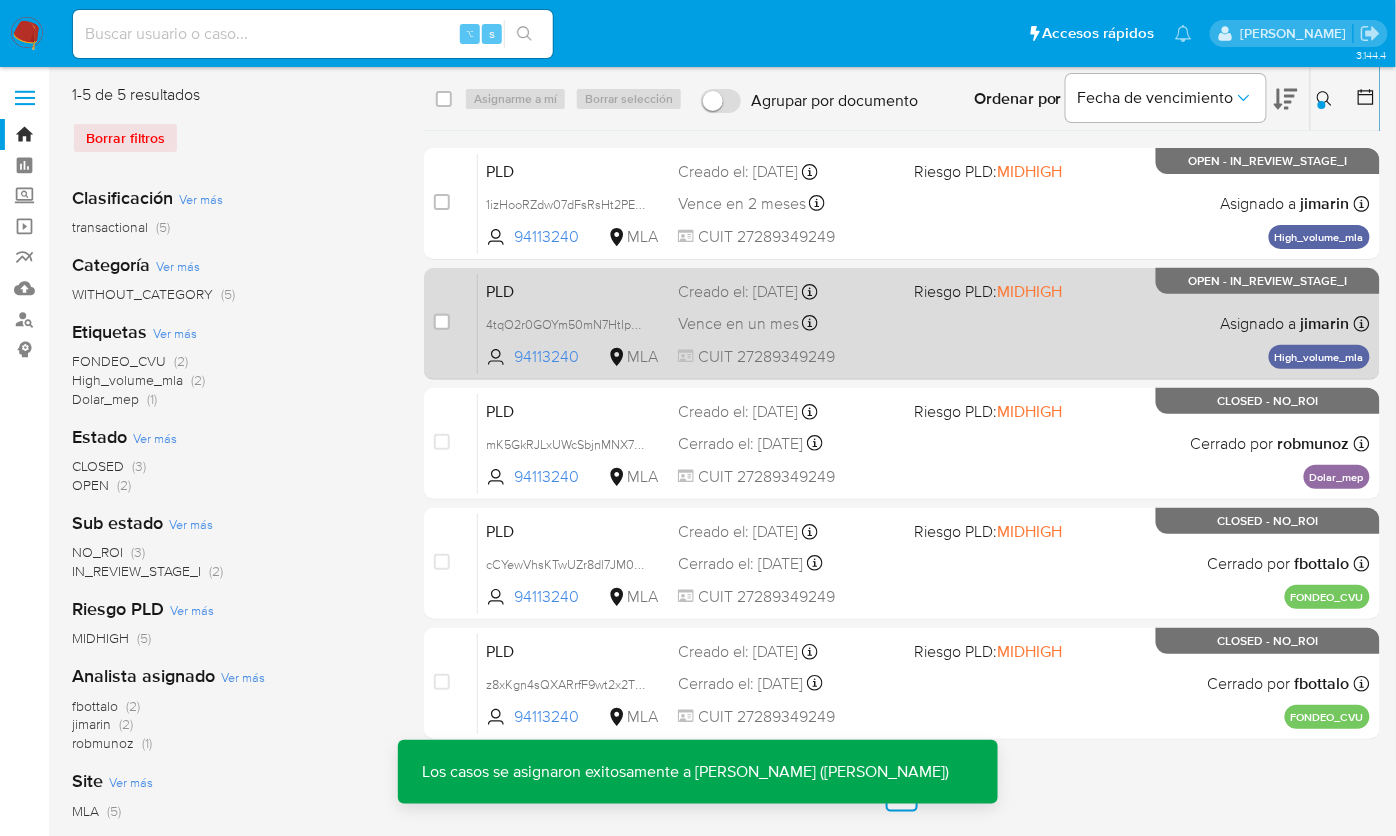 click on "PLD 4tqO2r0GOYm50mN7HtIp2Xzx 94113240 MLA Riesgo PLD:  MIDHIGH Creado el: 12/05/2025   Creado el: 12/05/2025 03:15:30 Vence en un mes   Vence el 10/08/2025 03:15:30 CUIT   27289349249 Asignado a   jimarin   Asignado el: 19/05/2025 09:22:04 High_volume_mla OPEN - IN_REVIEW_STAGE_I" at bounding box center [924, 323] 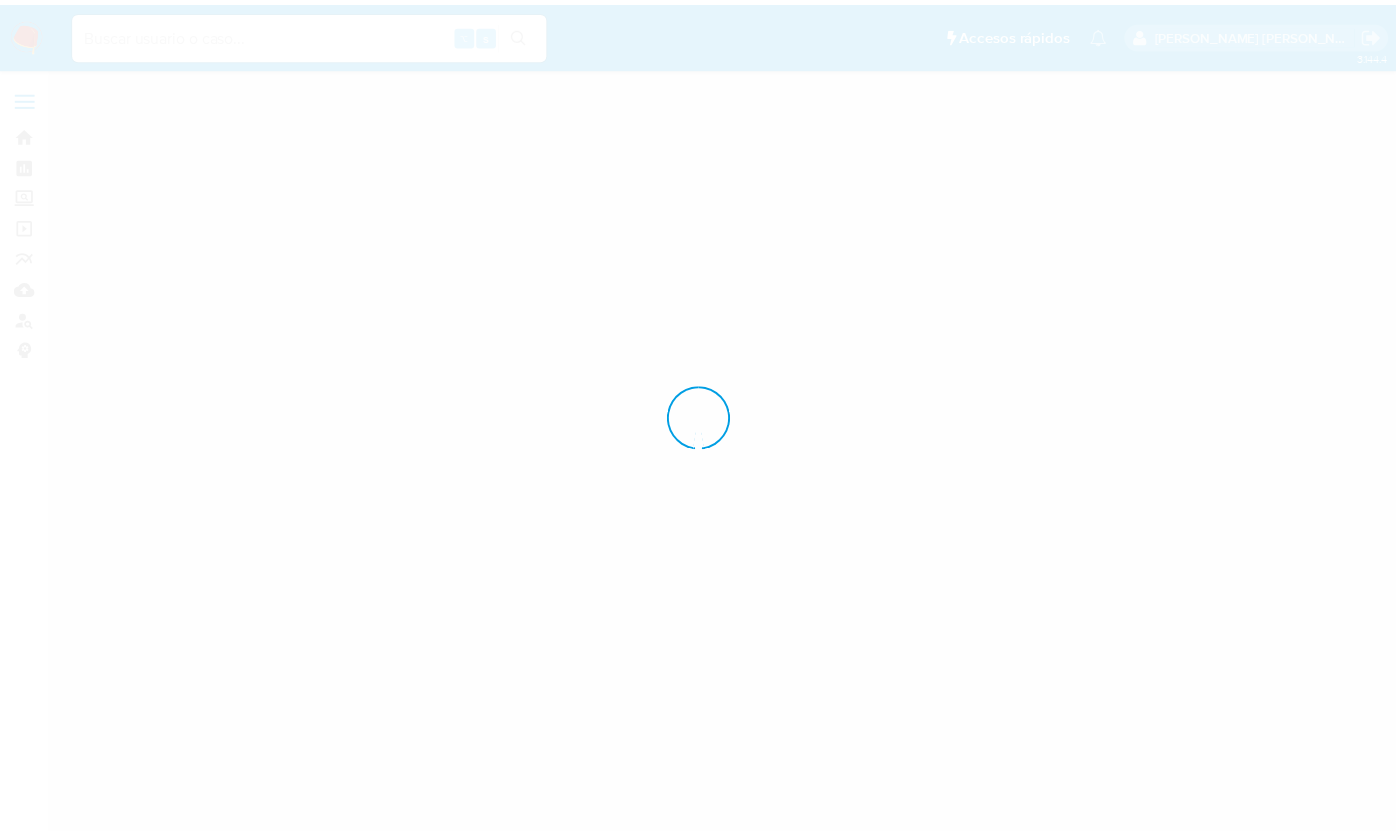 scroll, scrollTop: 0, scrollLeft: 0, axis: both 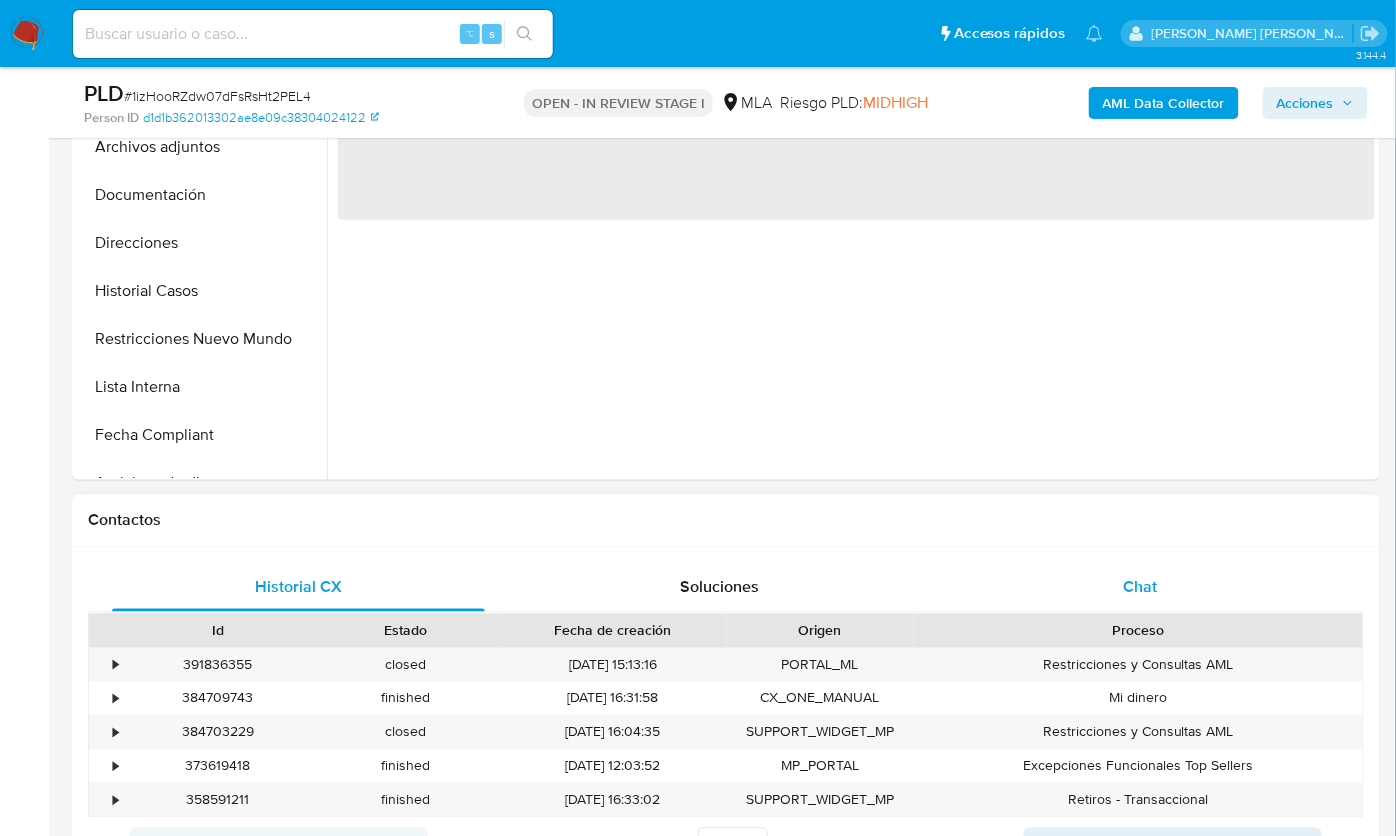 select on "10" 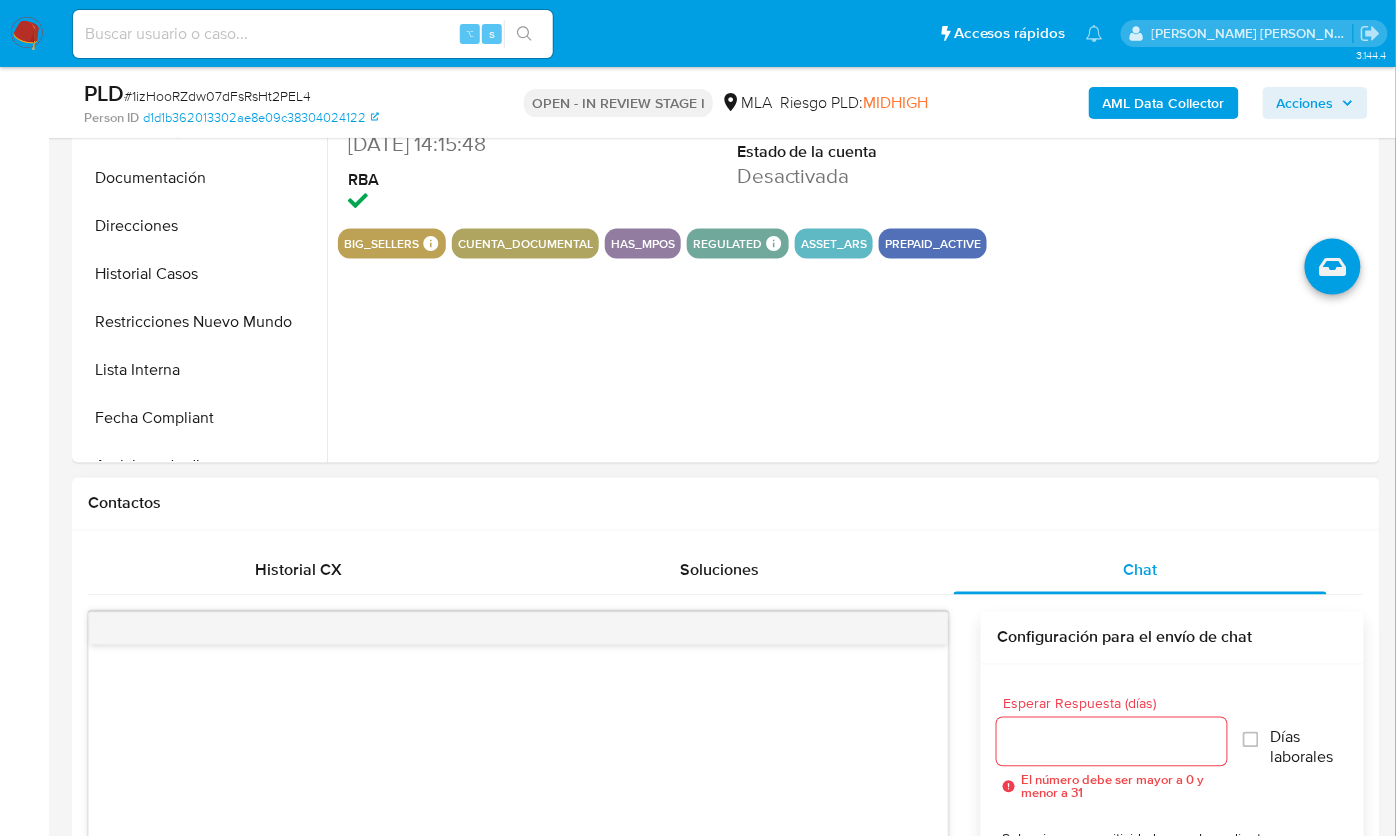 scroll, scrollTop: 532, scrollLeft: 0, axis: vertical 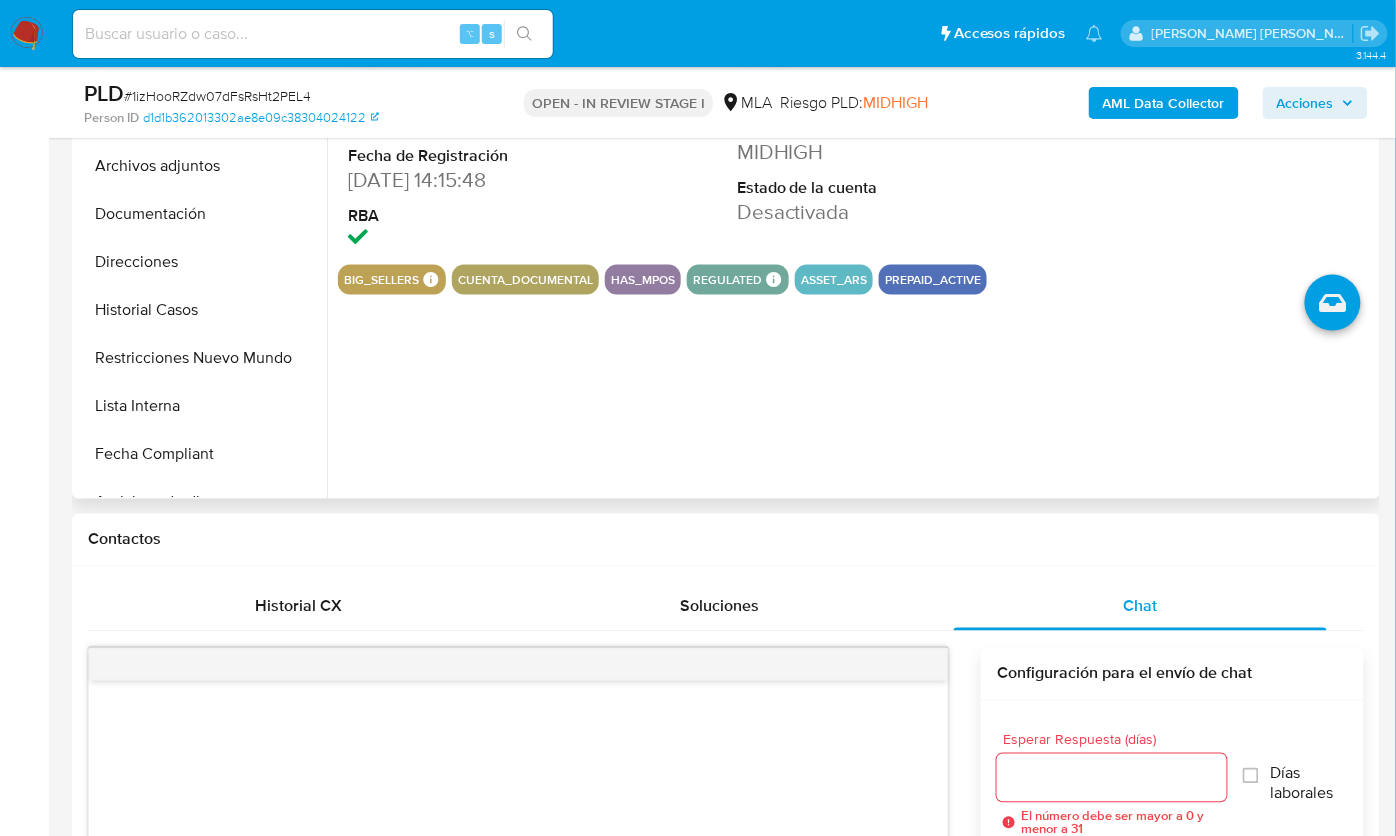 drag, startPoint x: 219, startPoint y: 344, endPoint x: 340, endPoint y: 405, distance: 135.50645 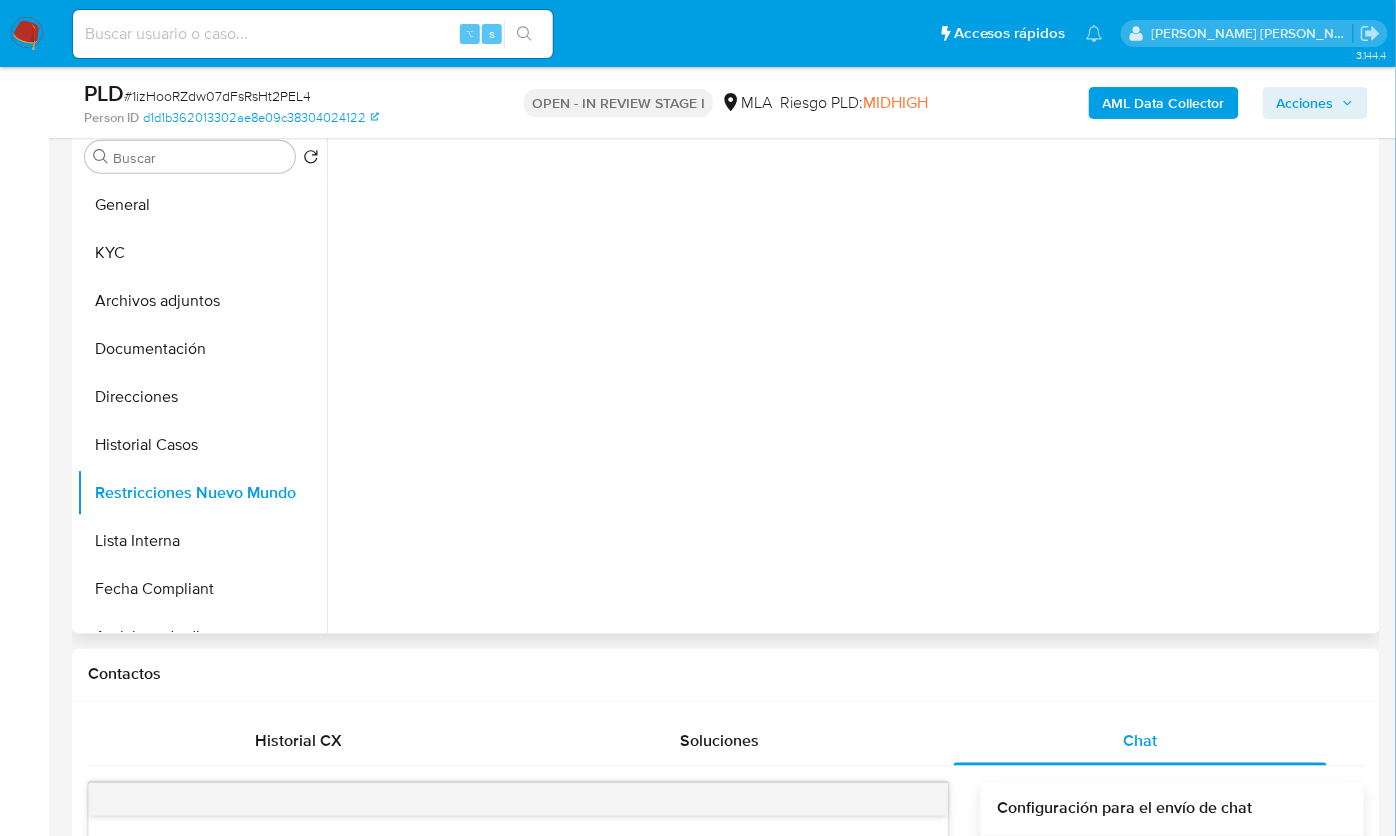 scroll, scrollTop: 372, scrollLeft: 0, axis: vertical 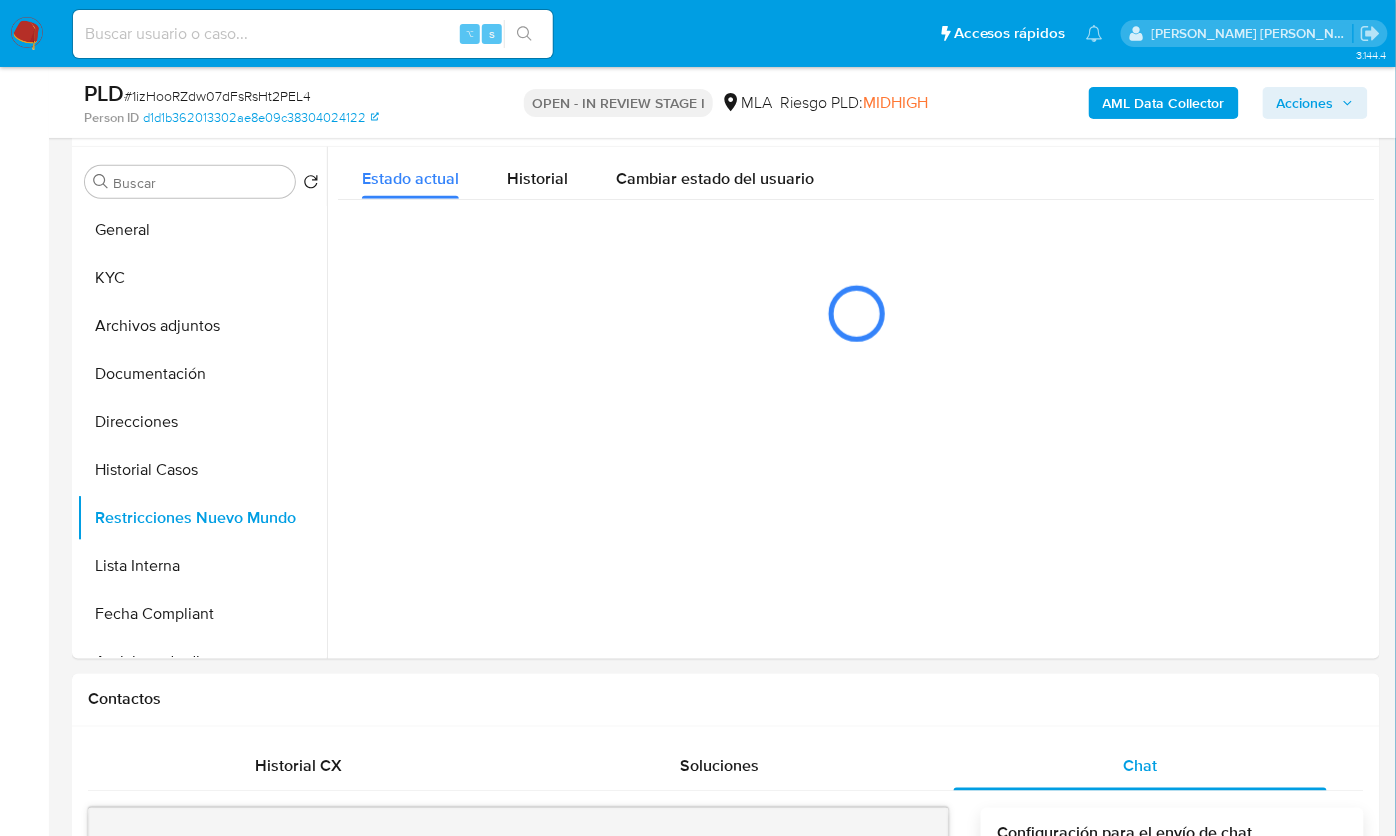 click on "AML Data Collector" at bounding box center [1164, 103] 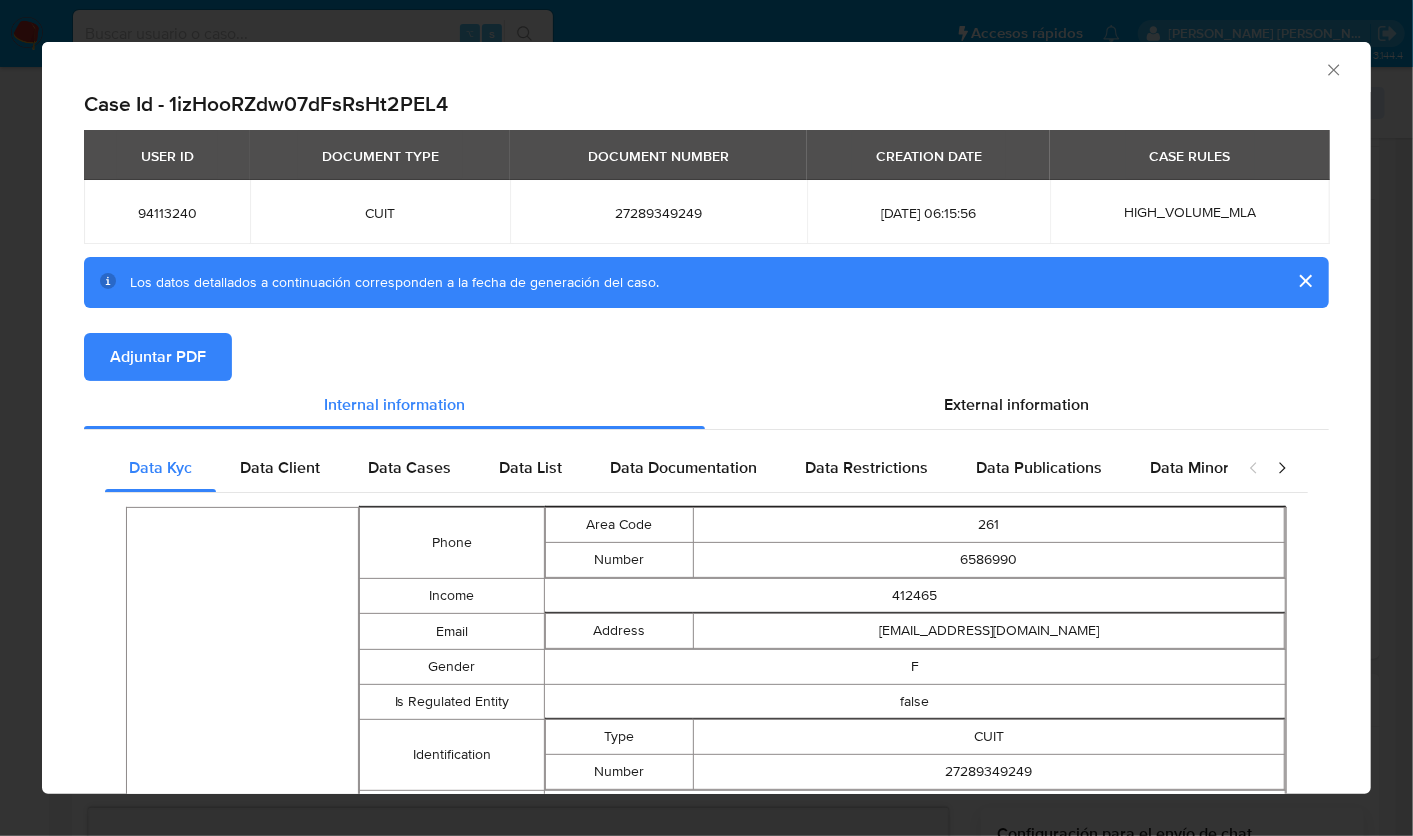 click on "Adjuntar PDF" at bounding box center [158, 357] 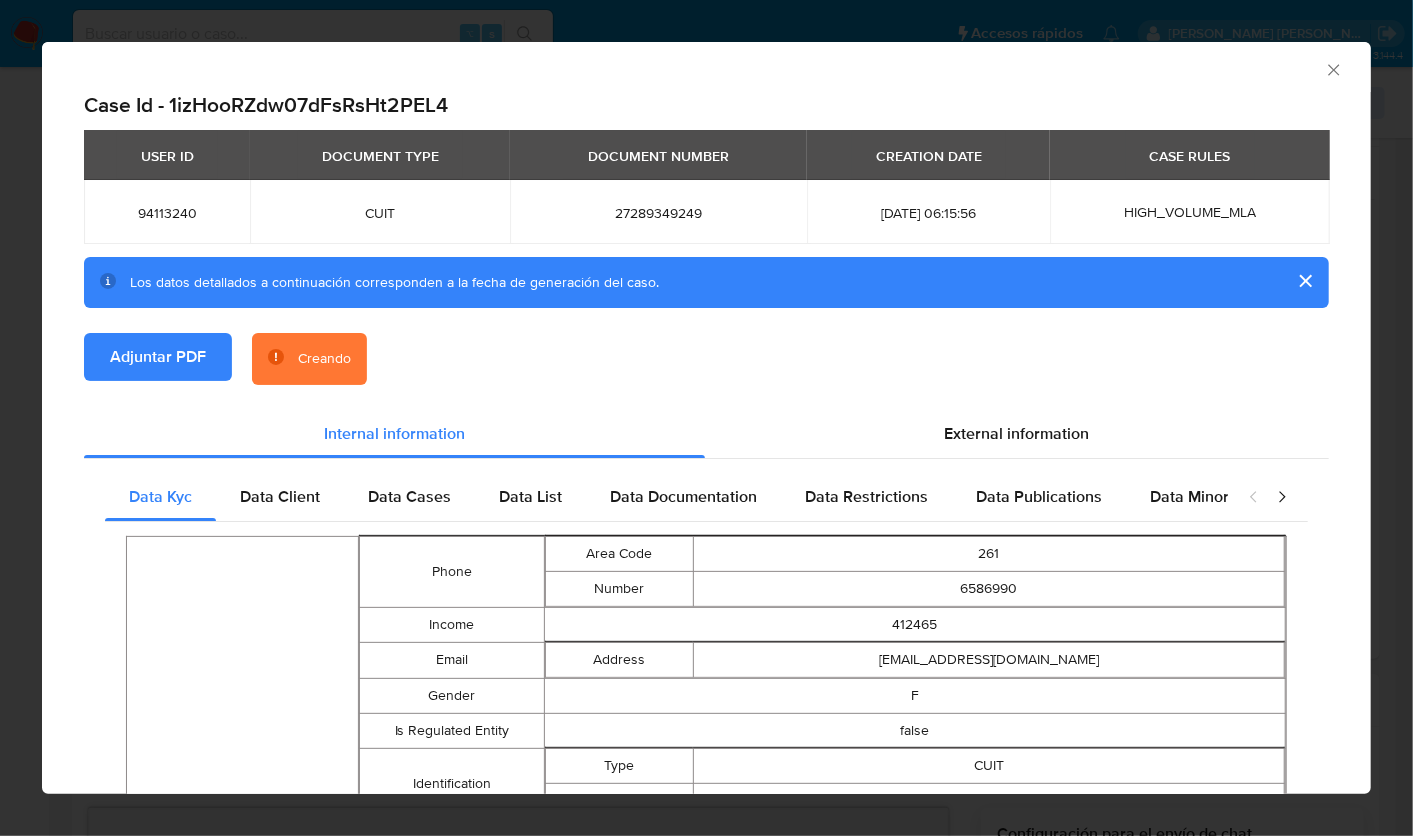 click on "AML Data Collector" at bounding box center [706, 67] 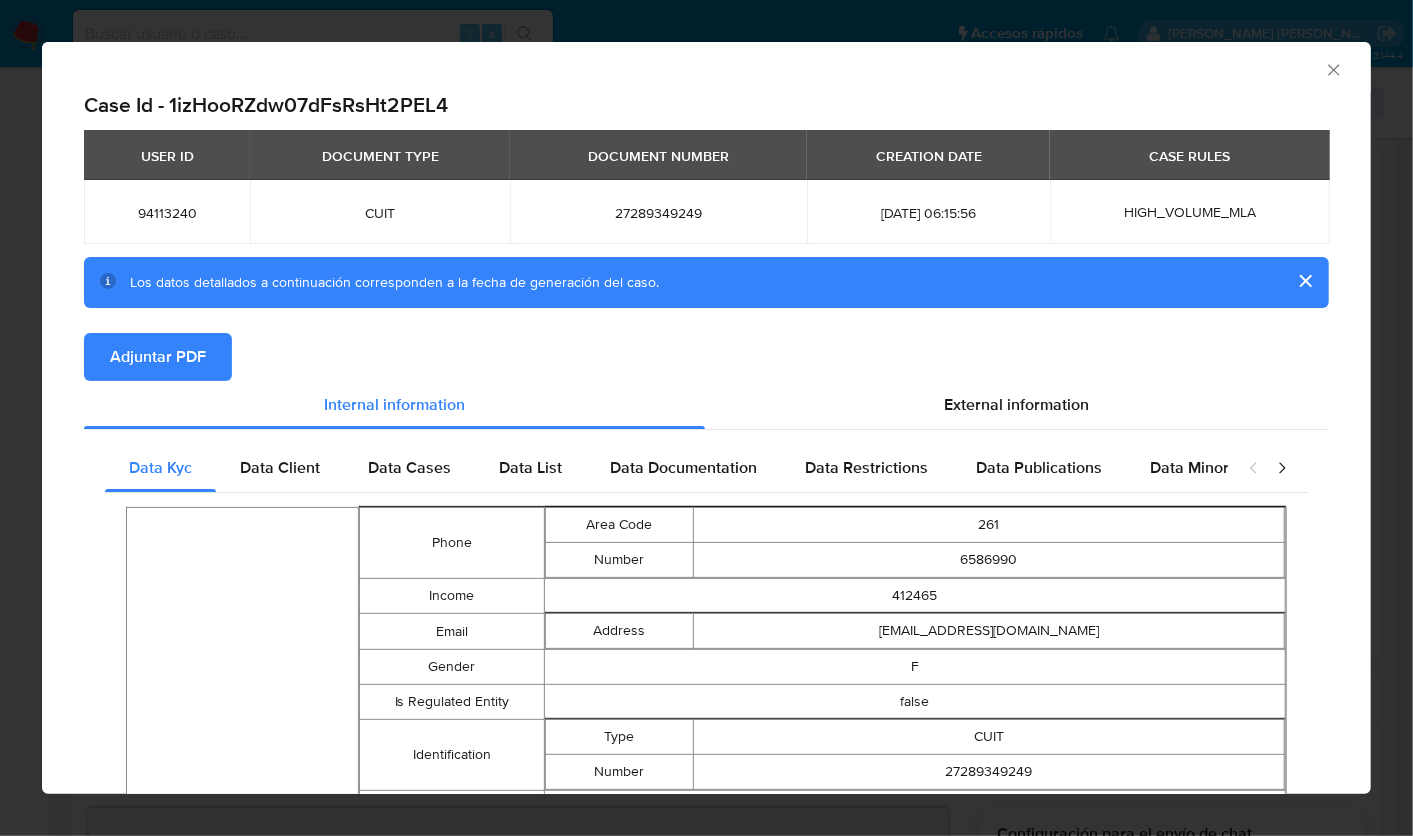 click on "AML Data Collector" at bounding box center [706, 67] 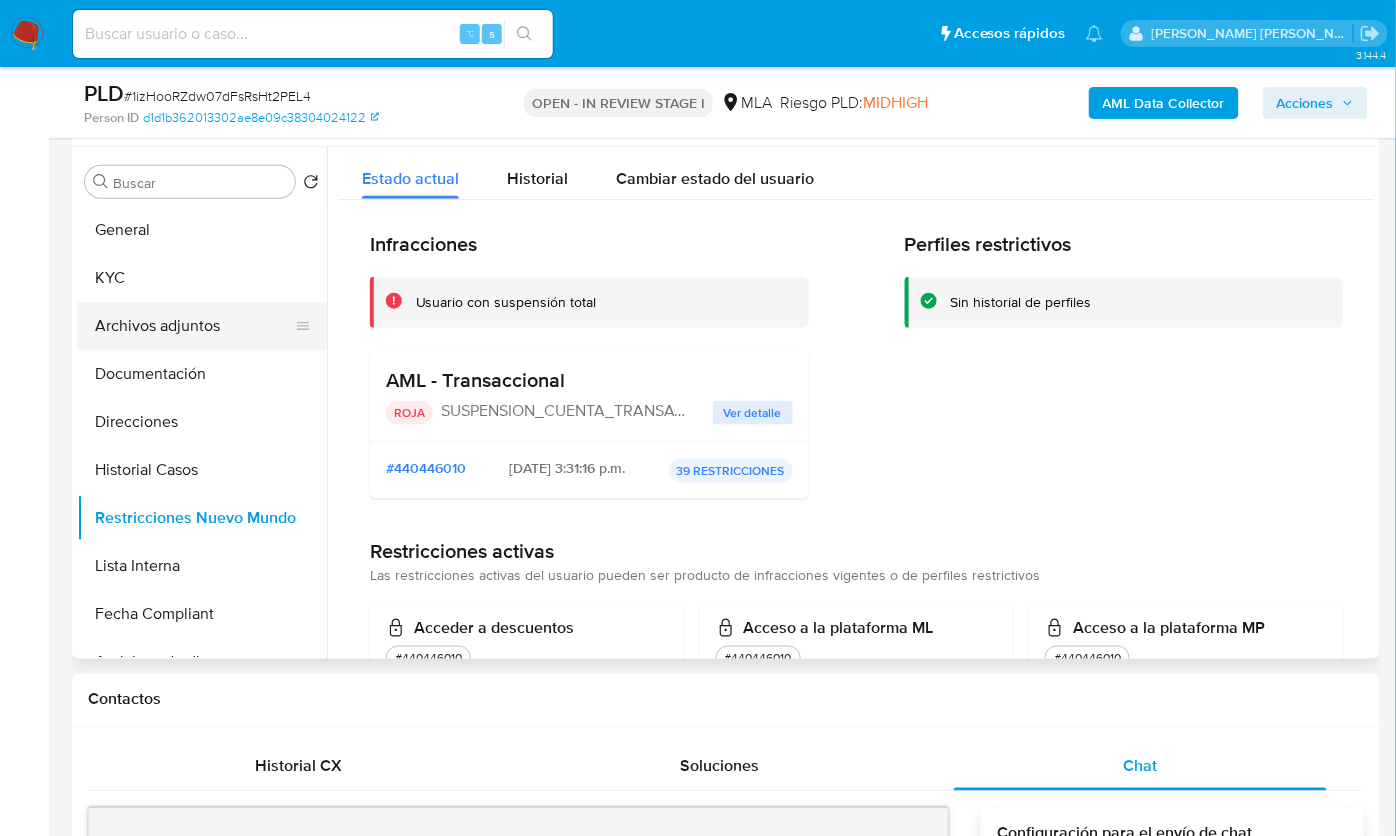 click on "Archivos adjuntos" at bounding box center (194, 326) 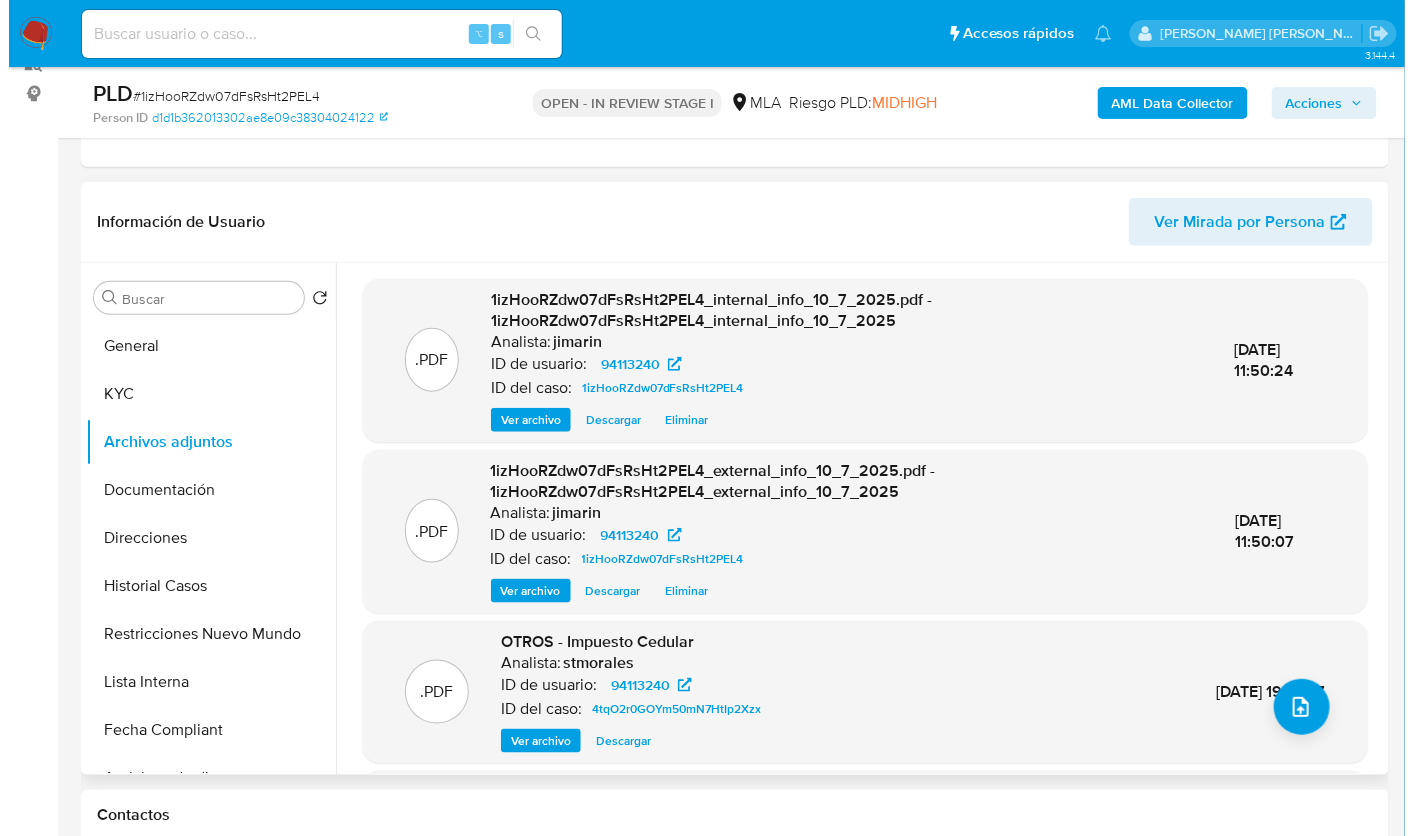 scroll, scrollTop: 230, scrollLeft: 0, axis: vertical 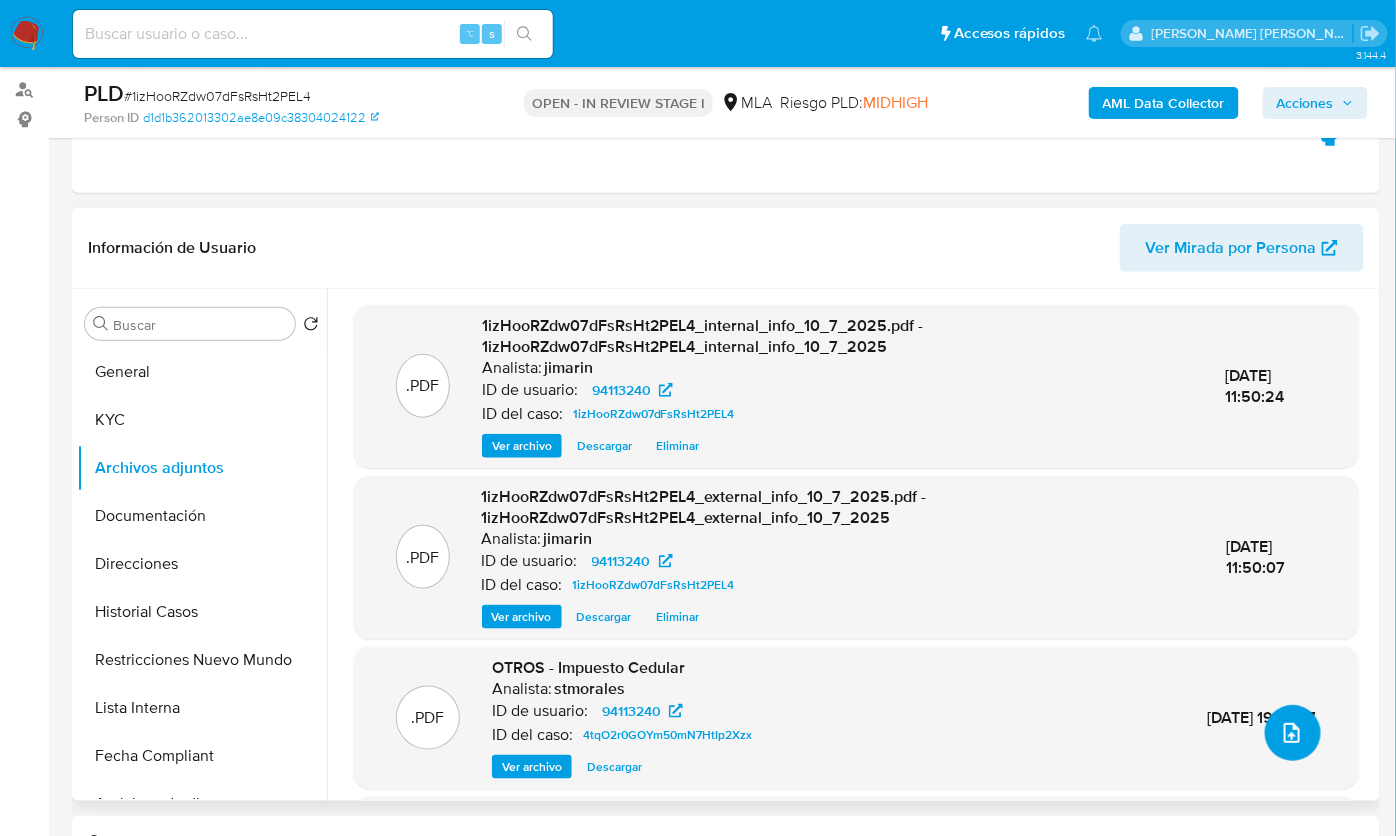 click 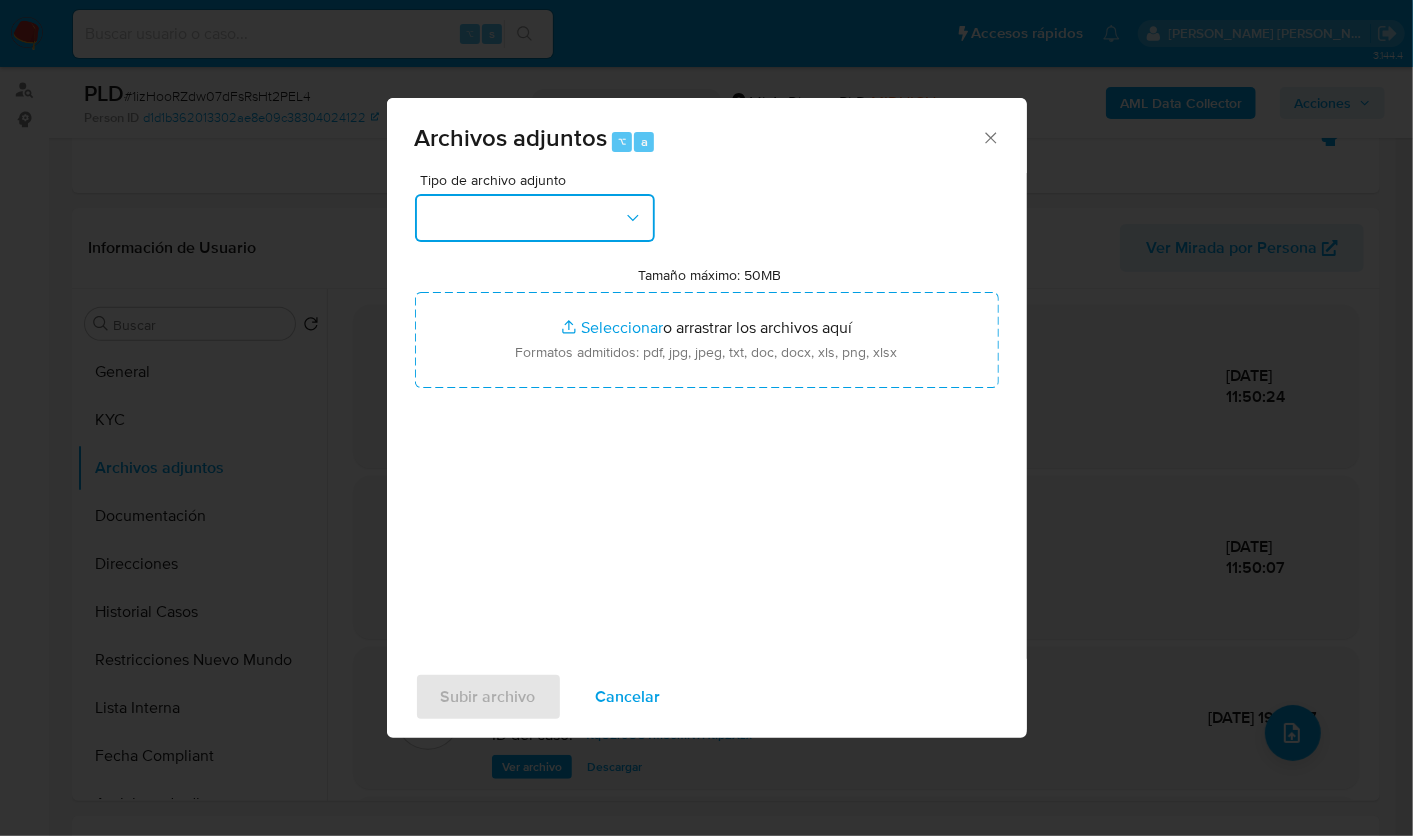 click at bounding box center (535, 218) 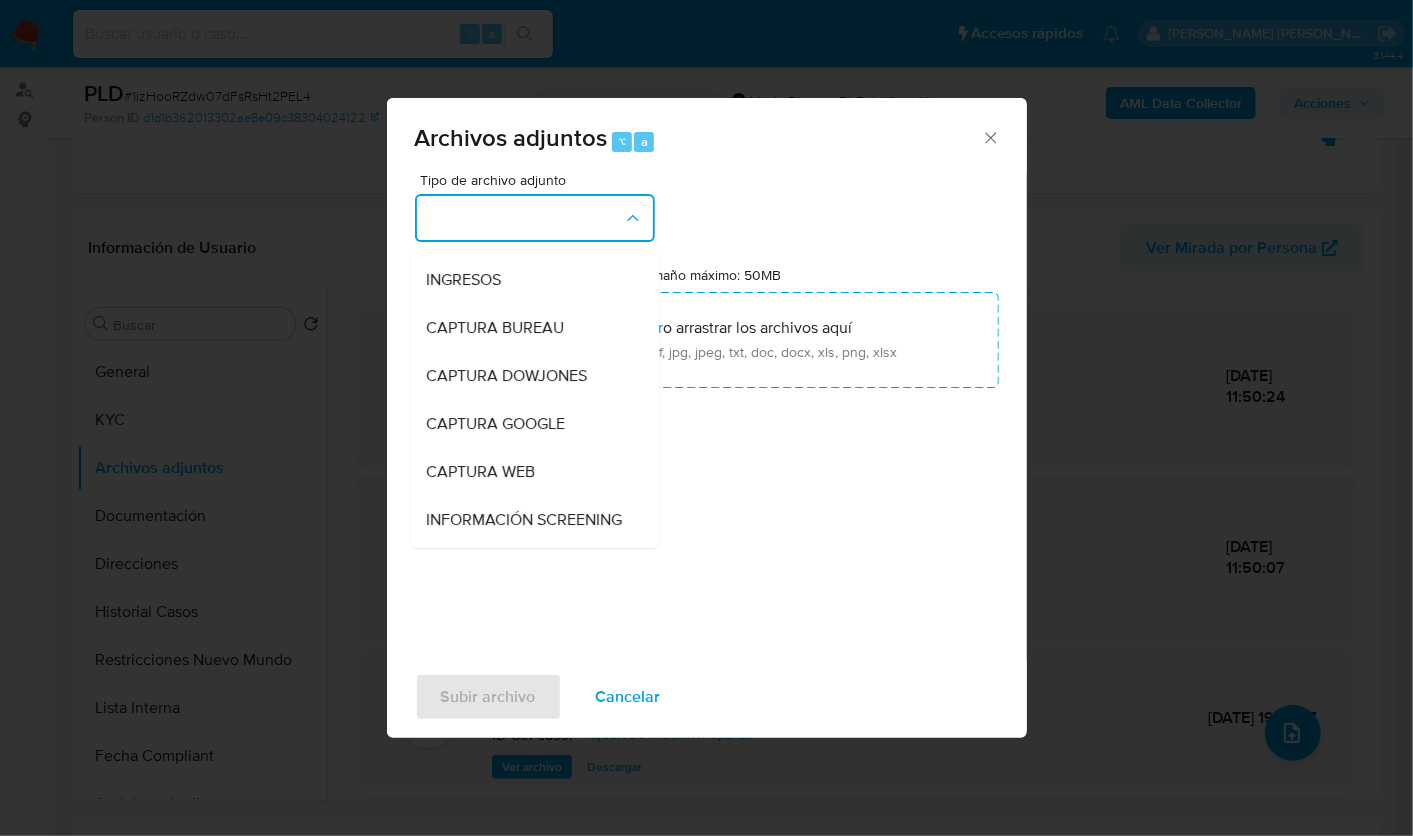scroll, scrollTop: 12, scrollLeft: 0, axis: vertical 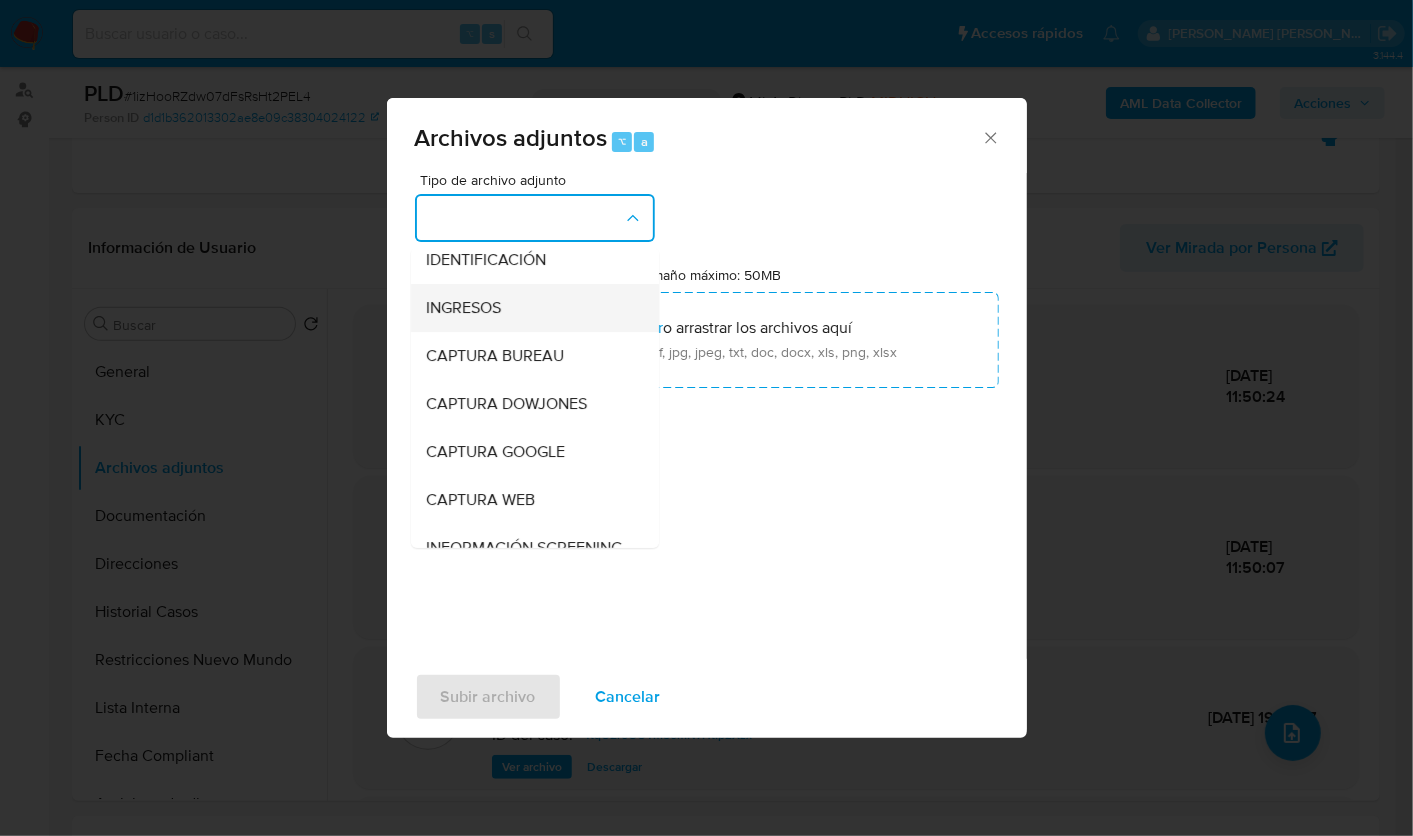 click on "INGRESOS" at bounding box center [464, 307] 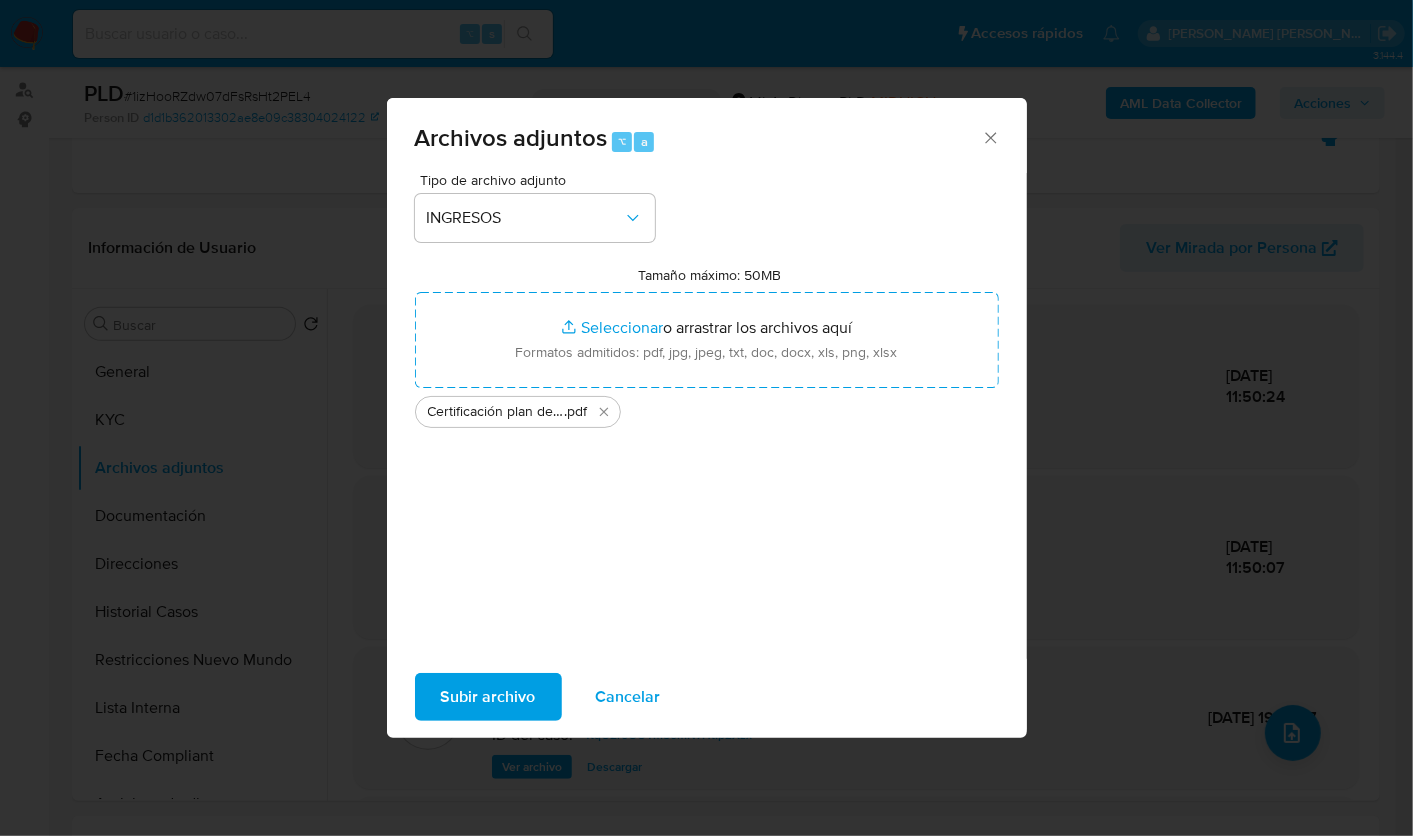 click on "Subir archivo" at bounding box center (488, 697) 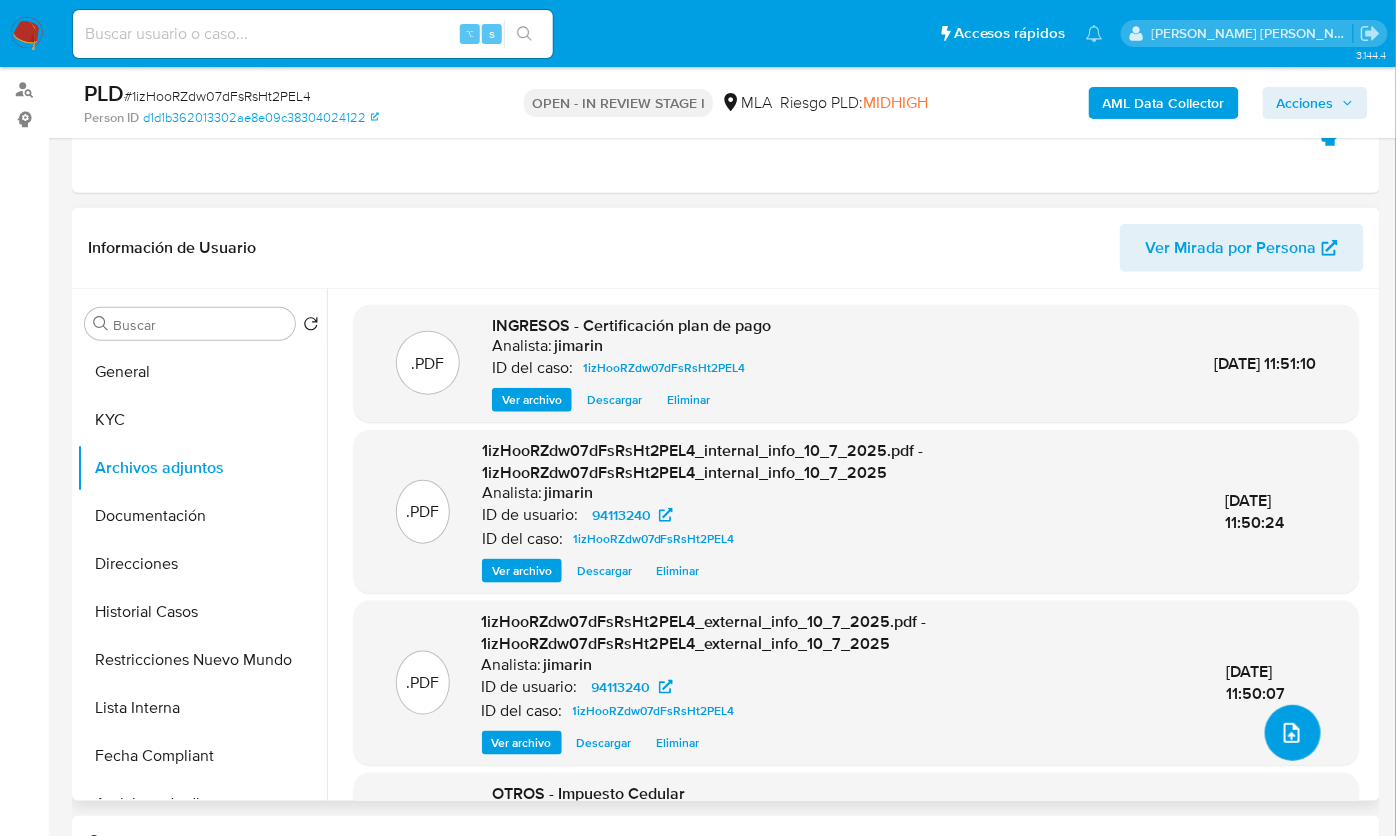 click at bounding box center (1293, 733) 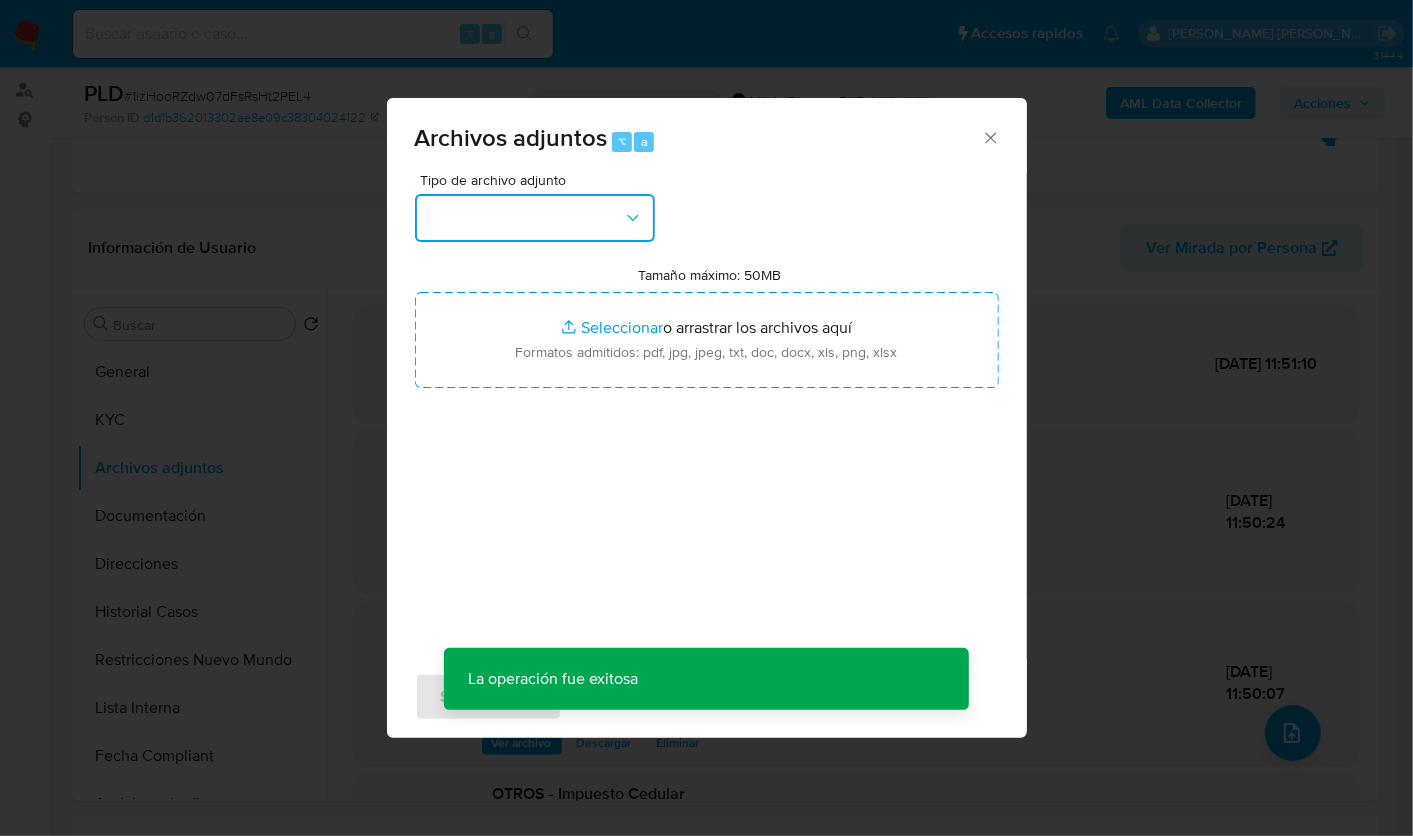 click at bounding box center (535, 218) 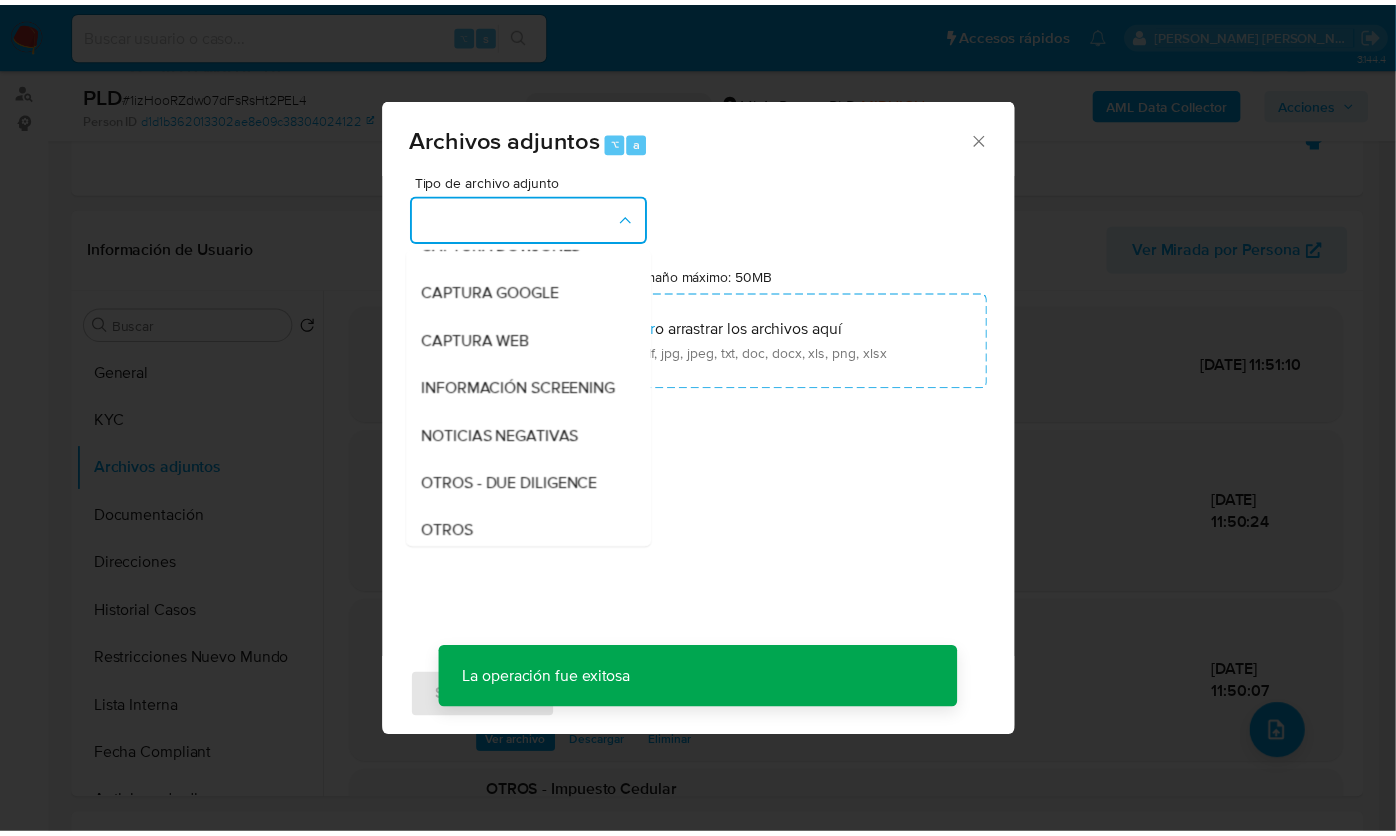 scroll, scrollTop: 373, scrollLeft: 0, axis: vertical 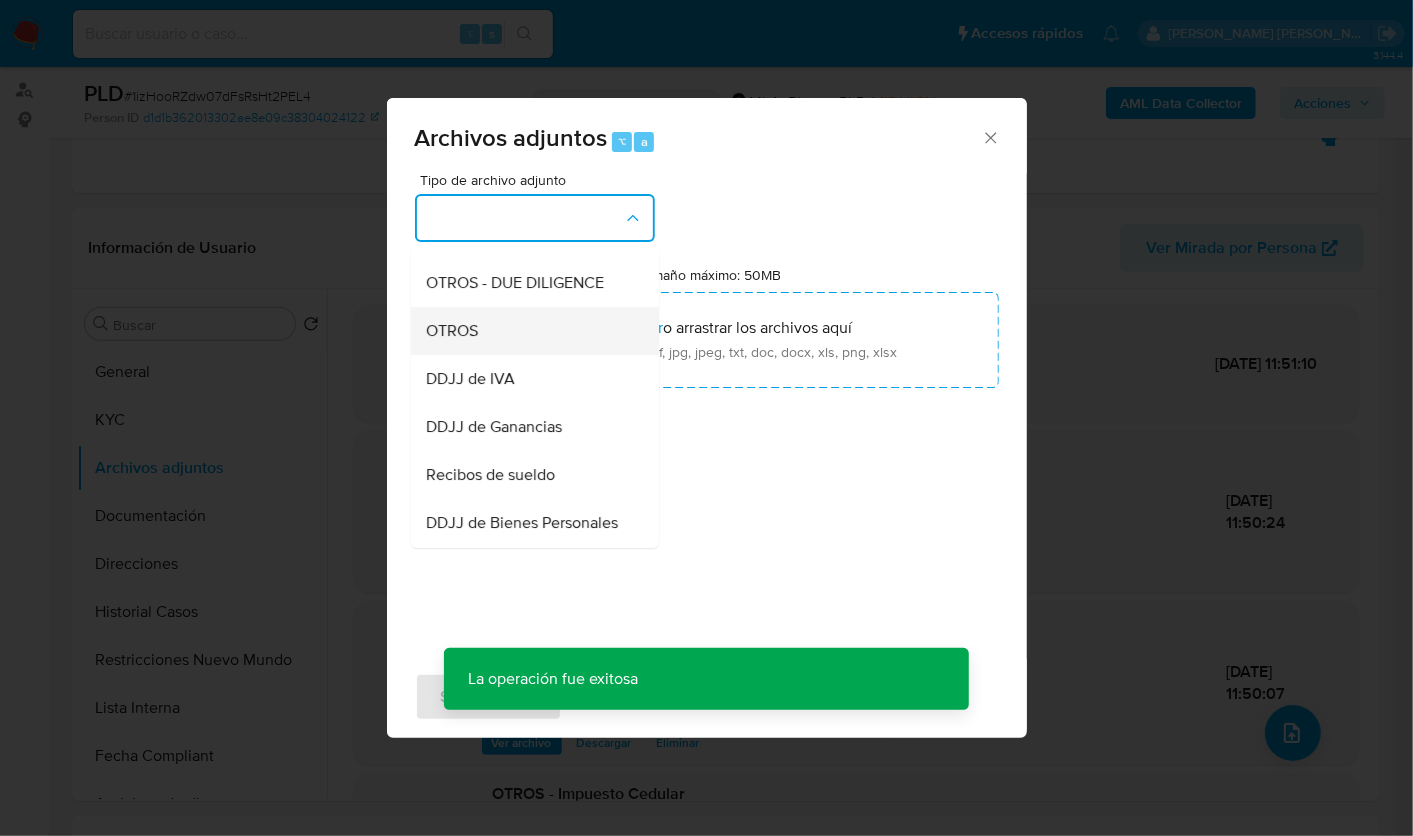 click on "OTROS" at bounding box center (529, 330) 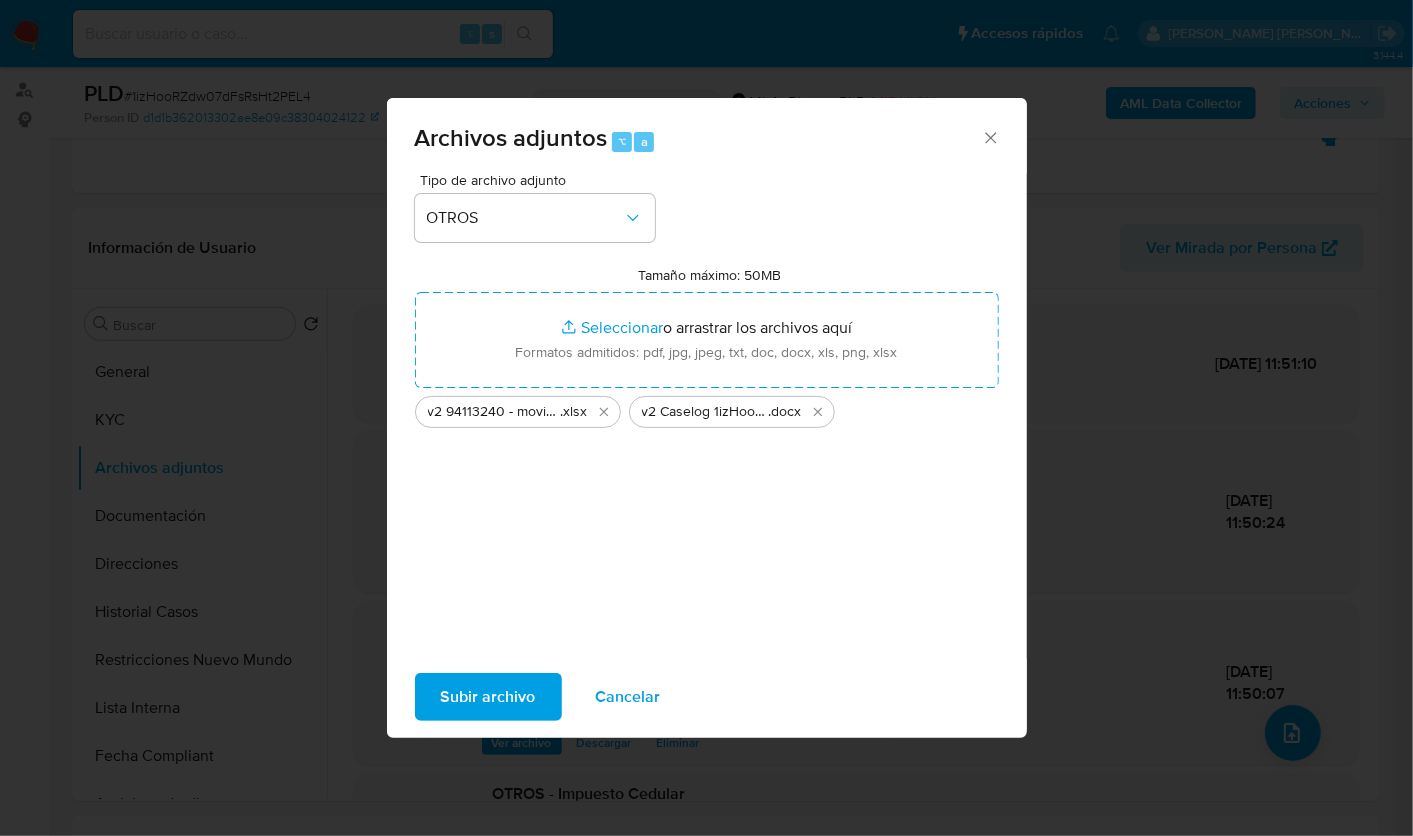 click on "Subir archivo" at bounding box center [488, 697] 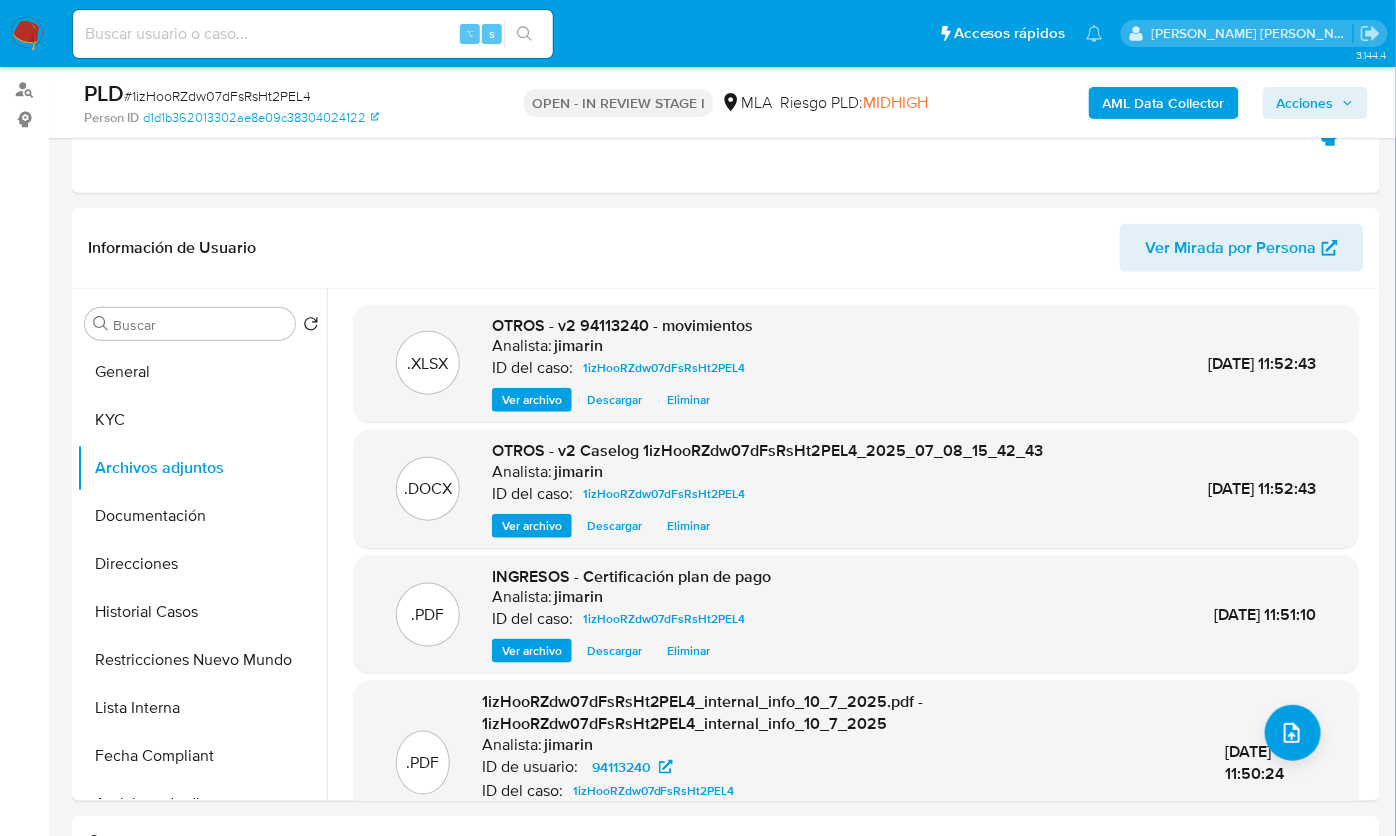 click on "Acciones" at bounding box center [1315, 103] 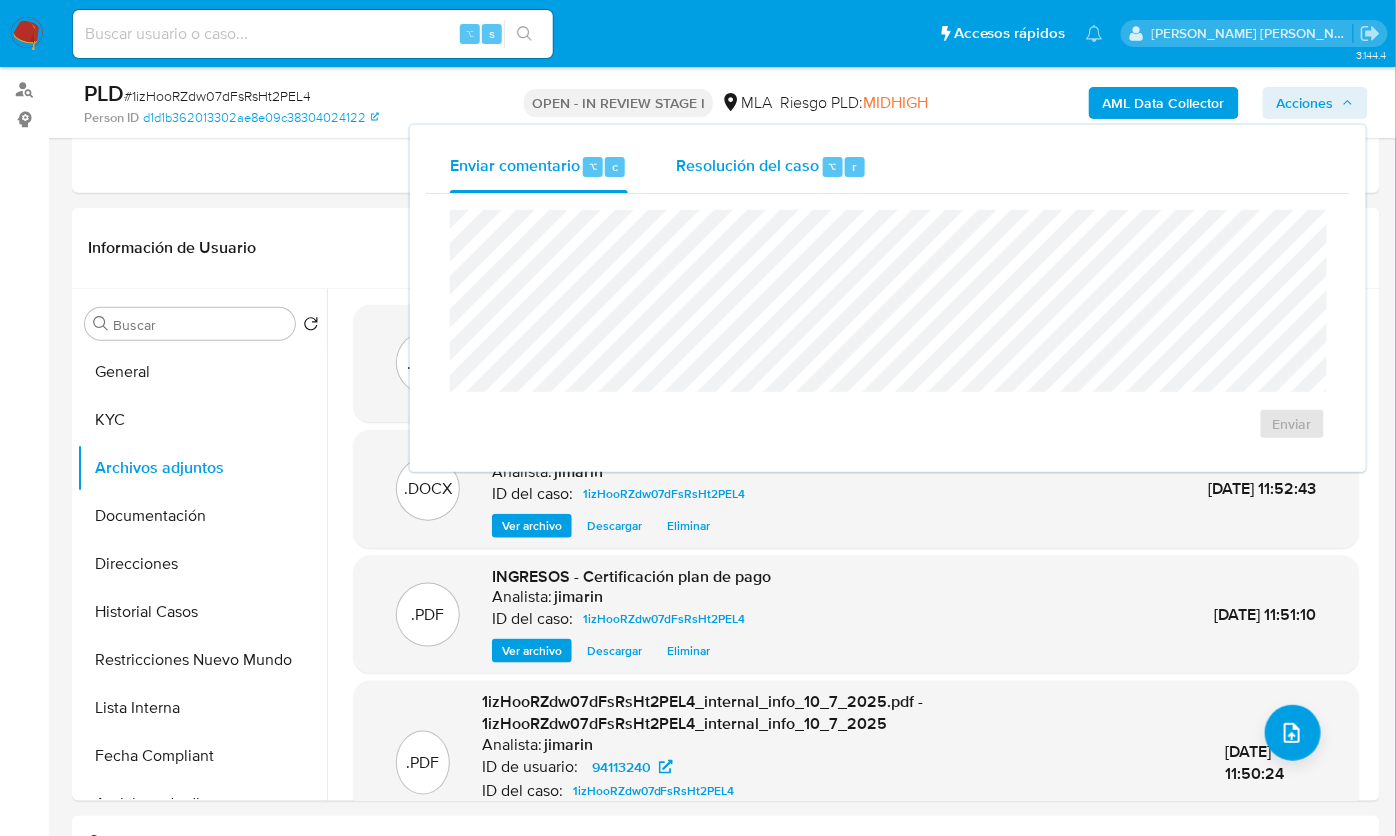 click on "Resolución del caso ⌥ r" at bounding box center [771, 167] 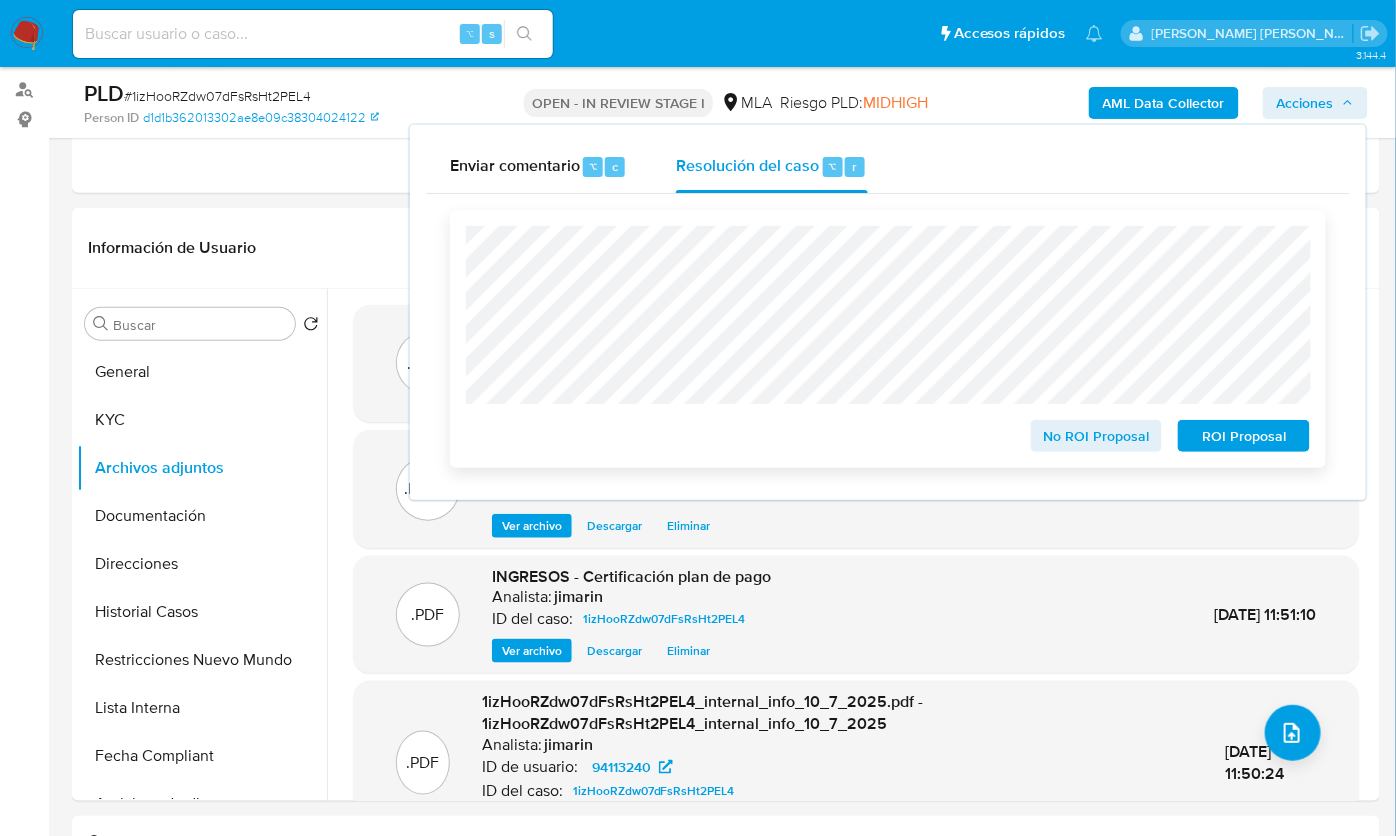click on "ROI Proposal" at bounding box center (1244, 436) 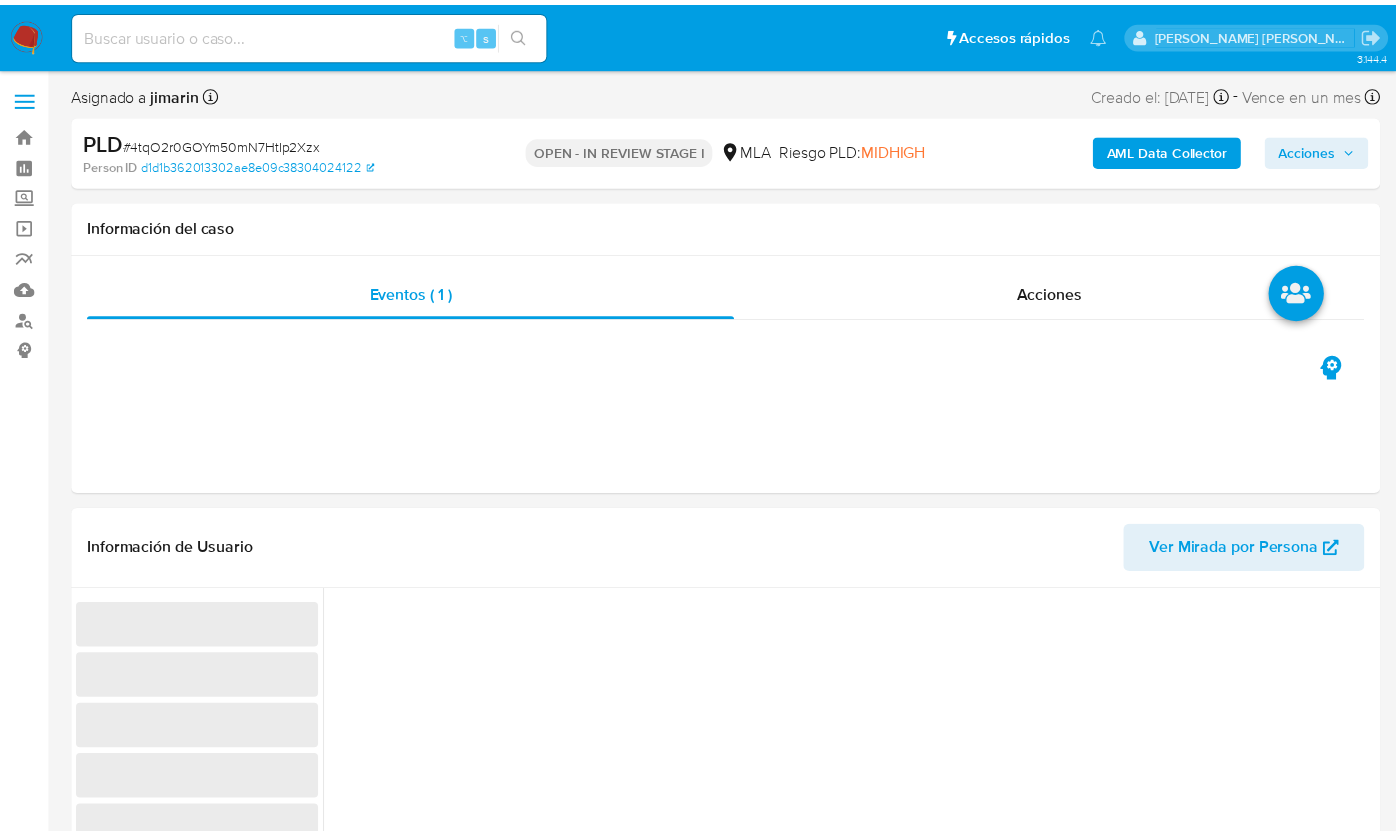 scroll, scrollTop: 0, scrollLeft: 0, axis: both 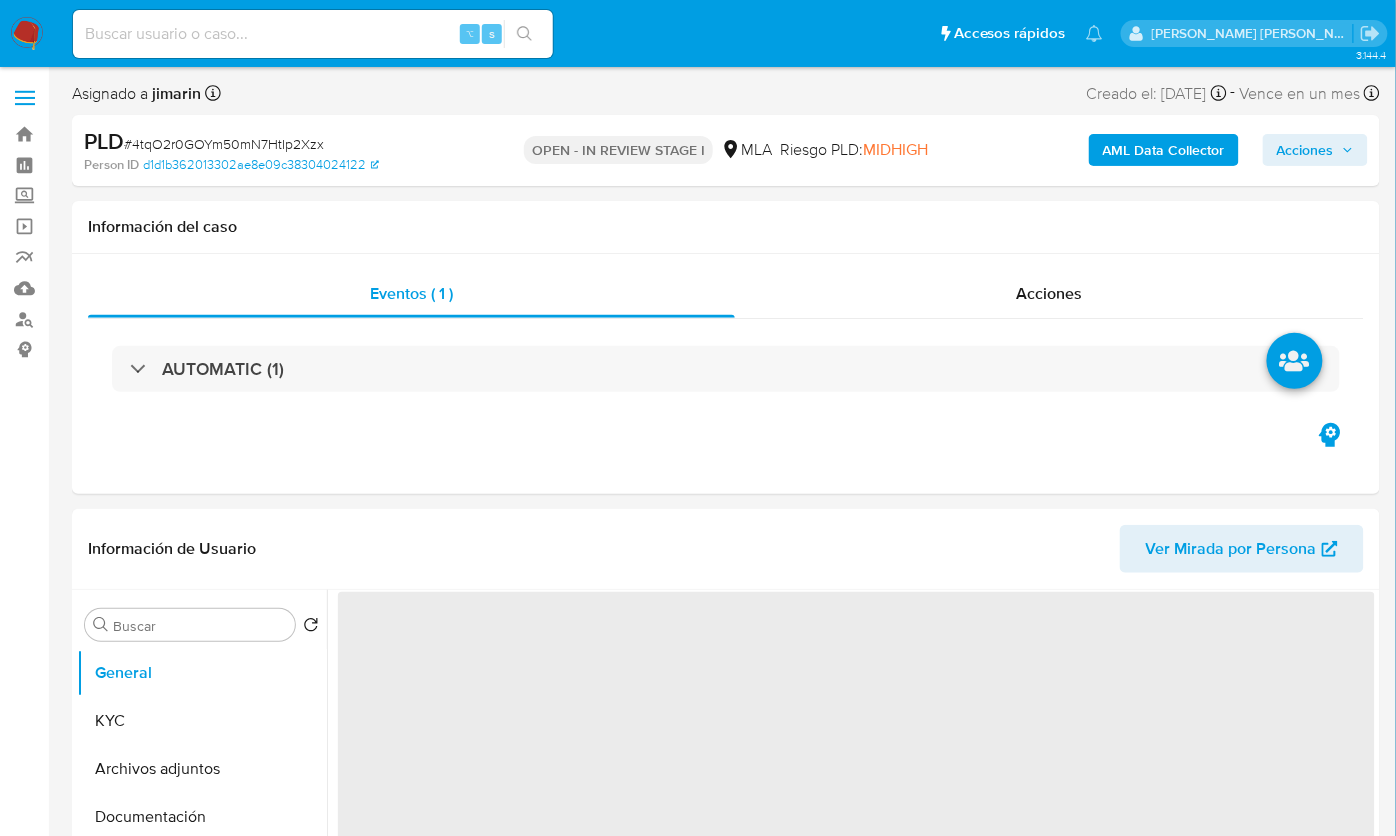 click on "Acciones" at bounding box center [1305, 150] 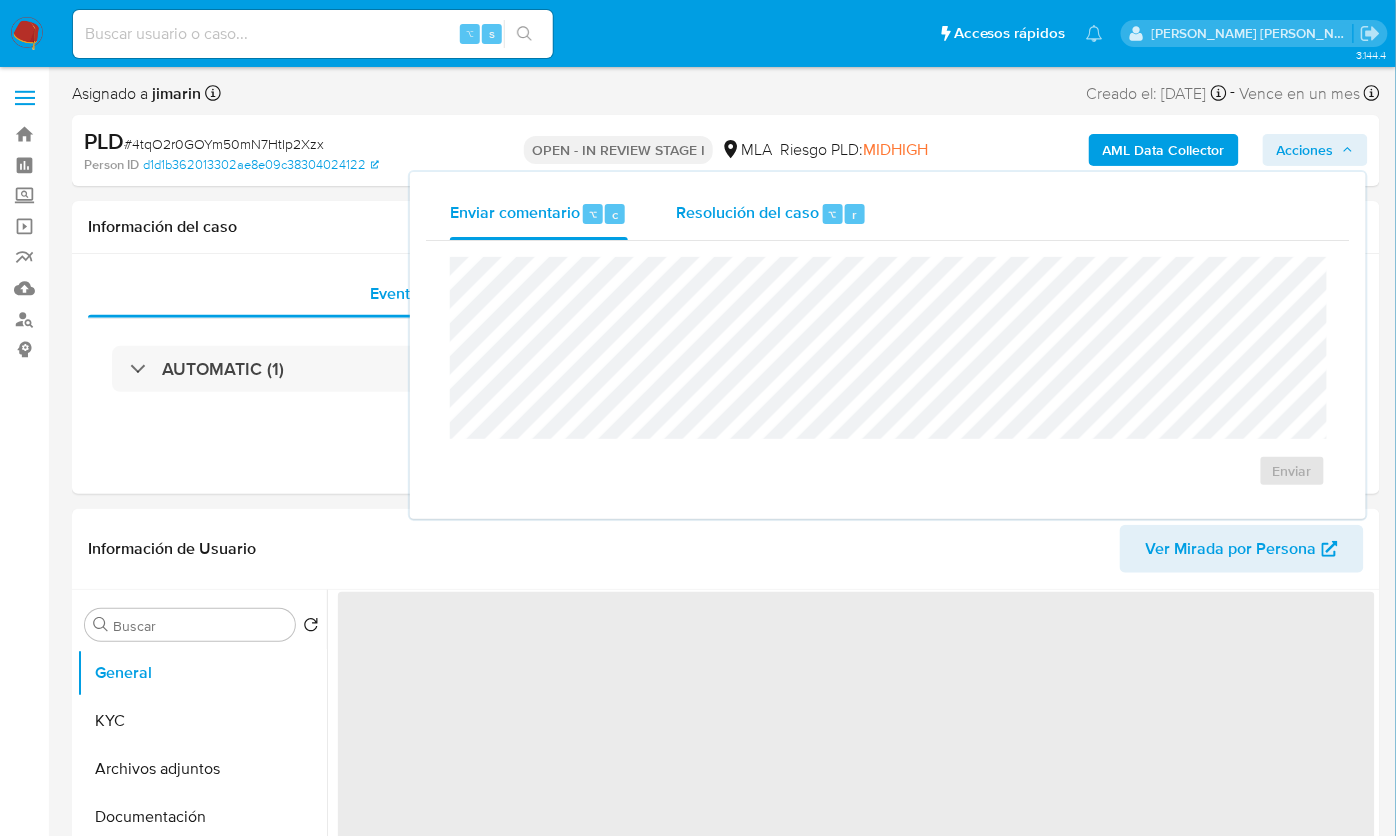 click on "Resolución del caso ⌥ r" at bounding box center (771, 214) 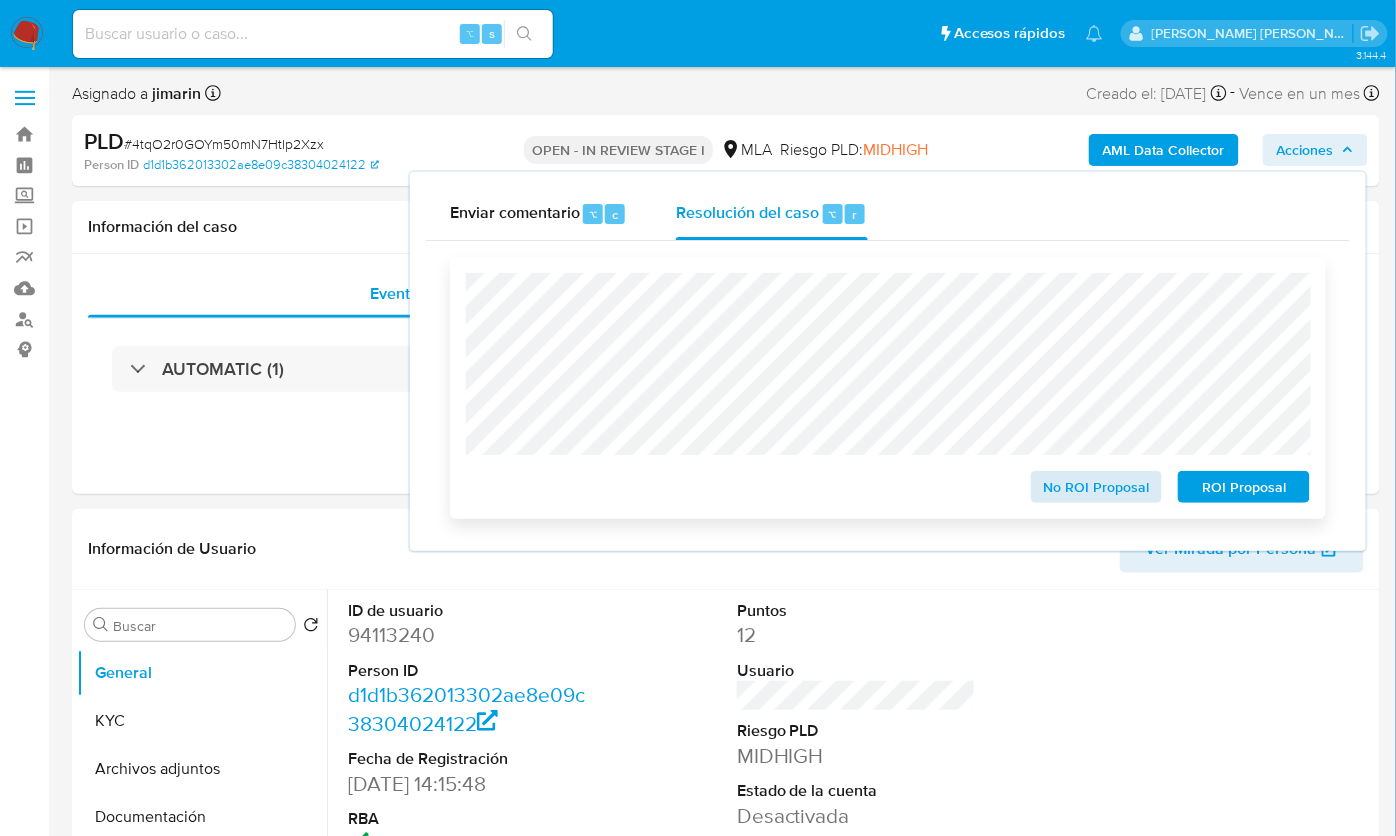 select on "10" 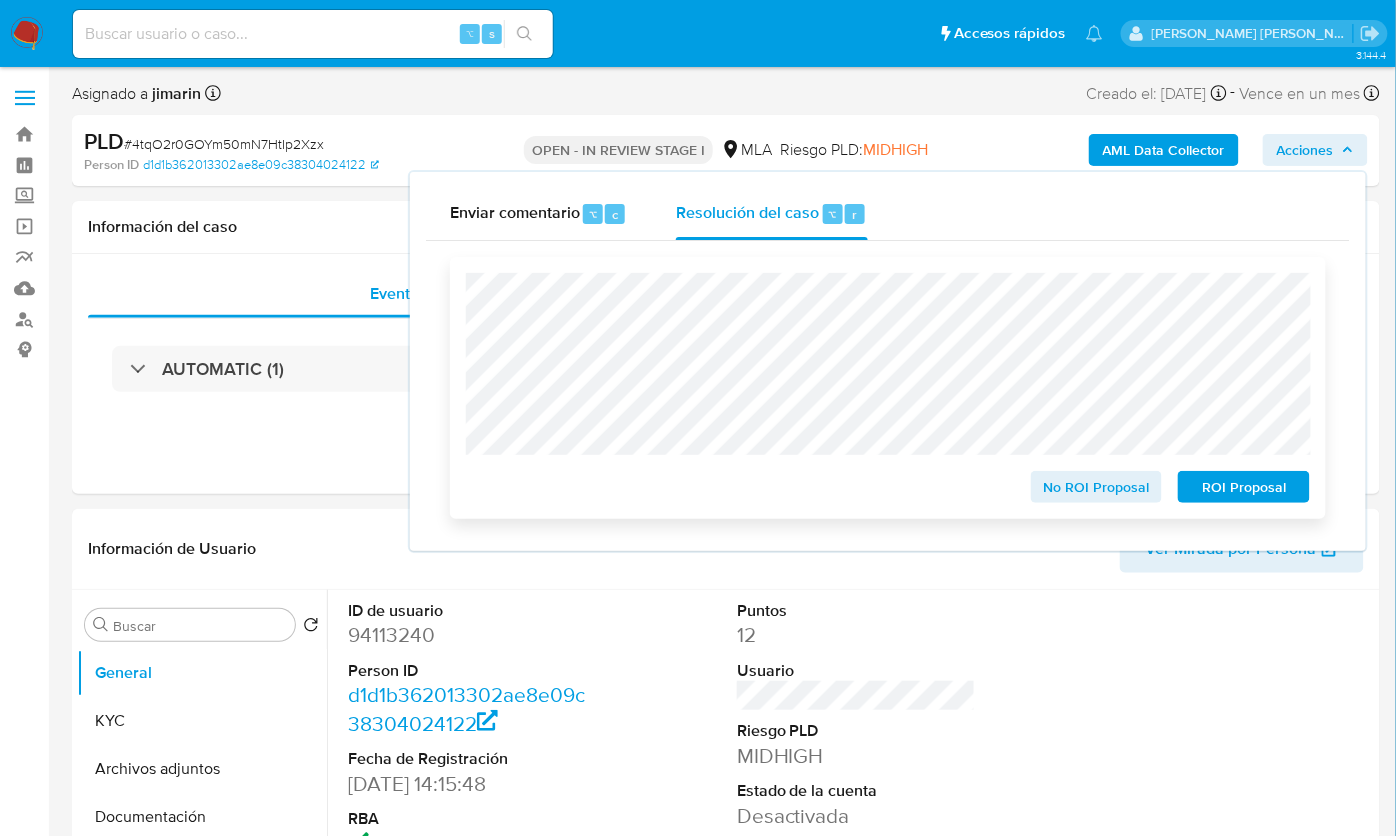 click on "ROI Proposal" at bounding box center [1244, 487] 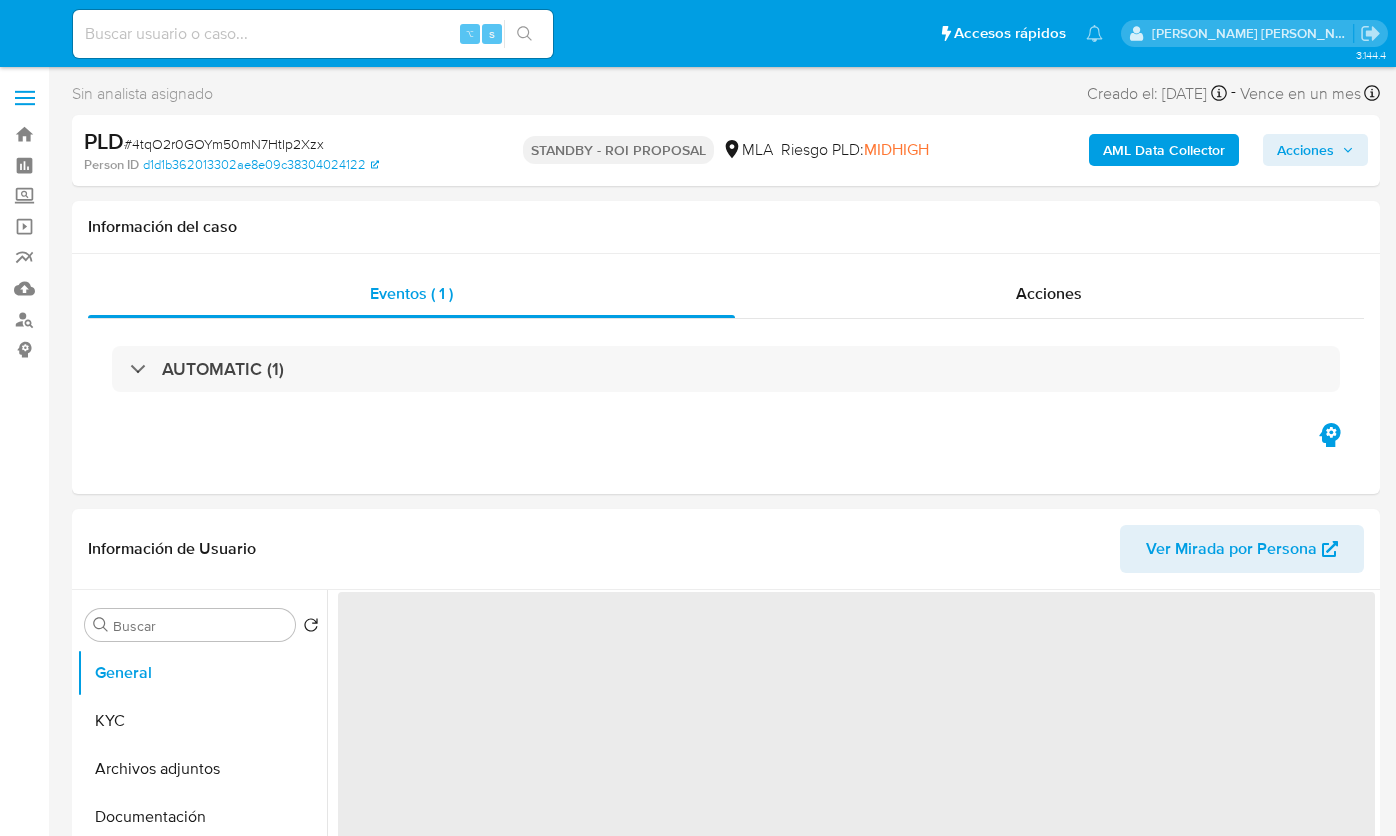 select on "10" 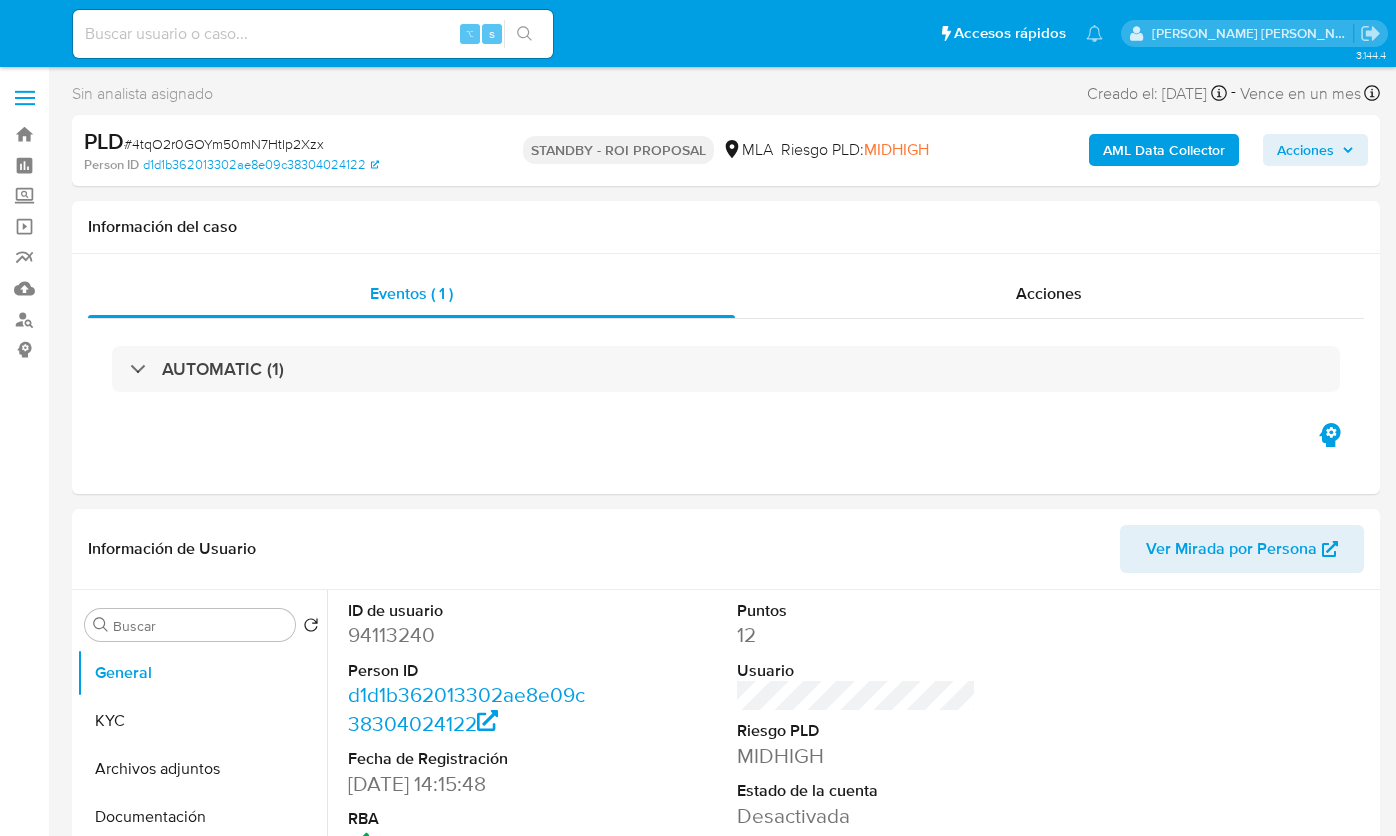 scroll, scrollTop: 0, scrollLeft: 0, axis: both 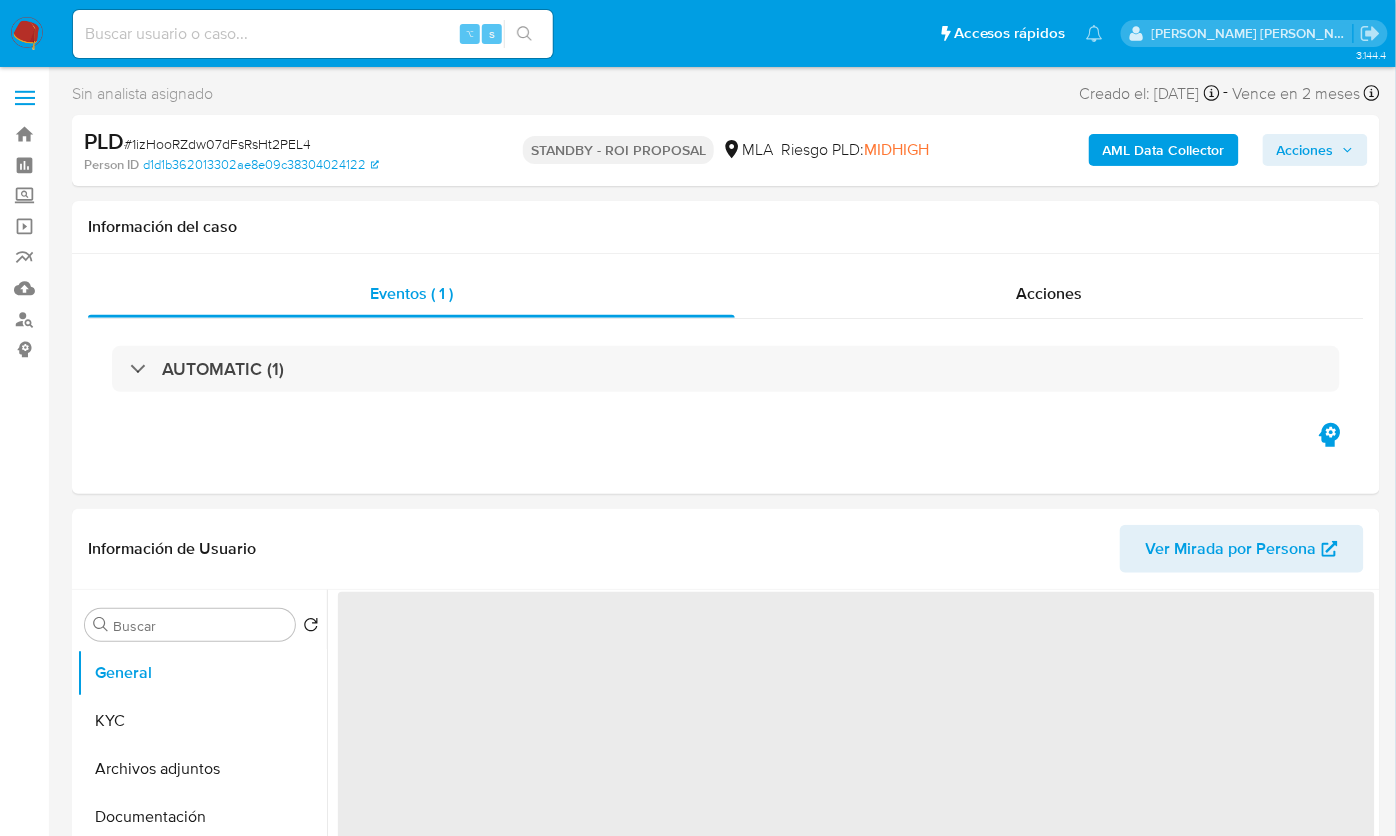 select on "10" 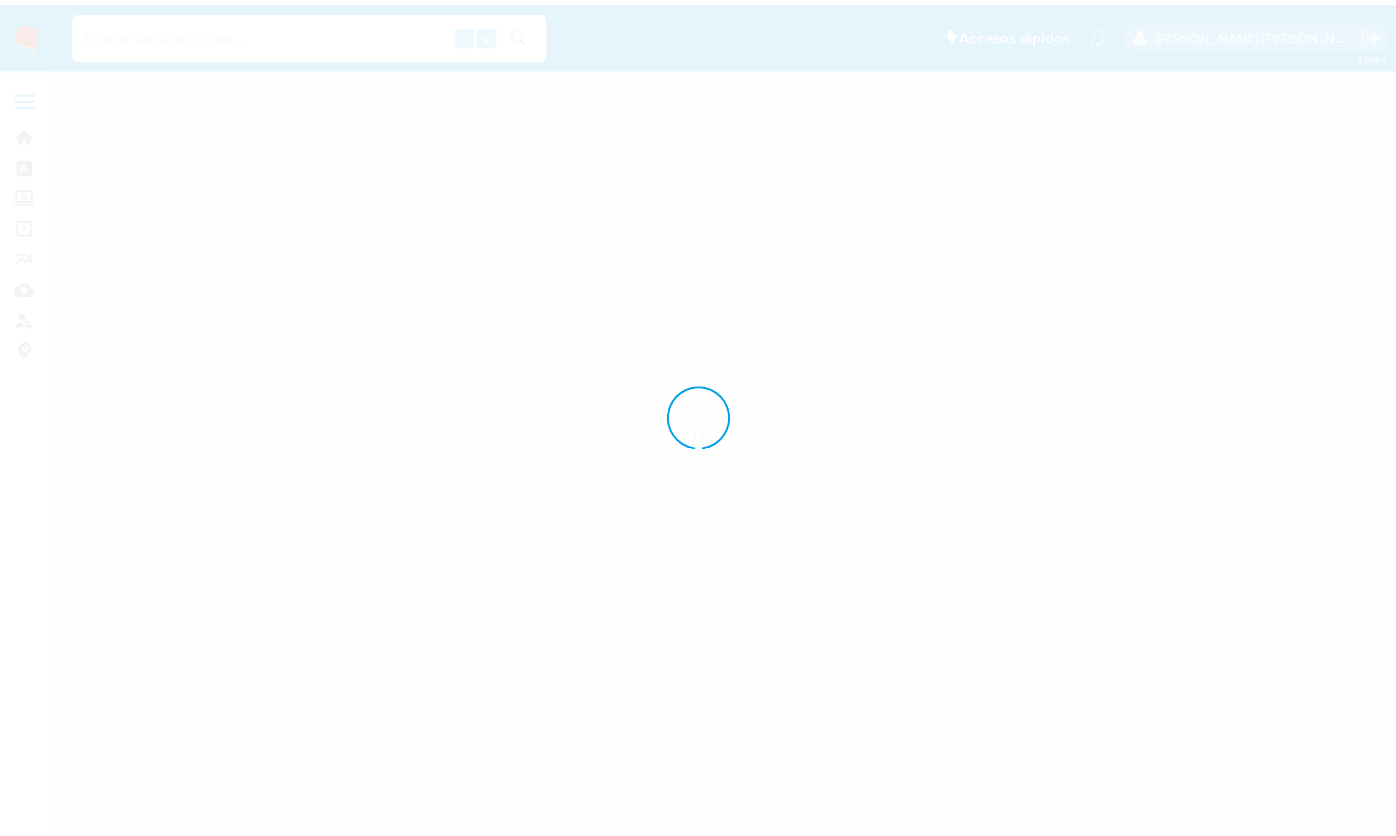 scroll, scrollTop: 0, scrollLeft: 0, axis: both 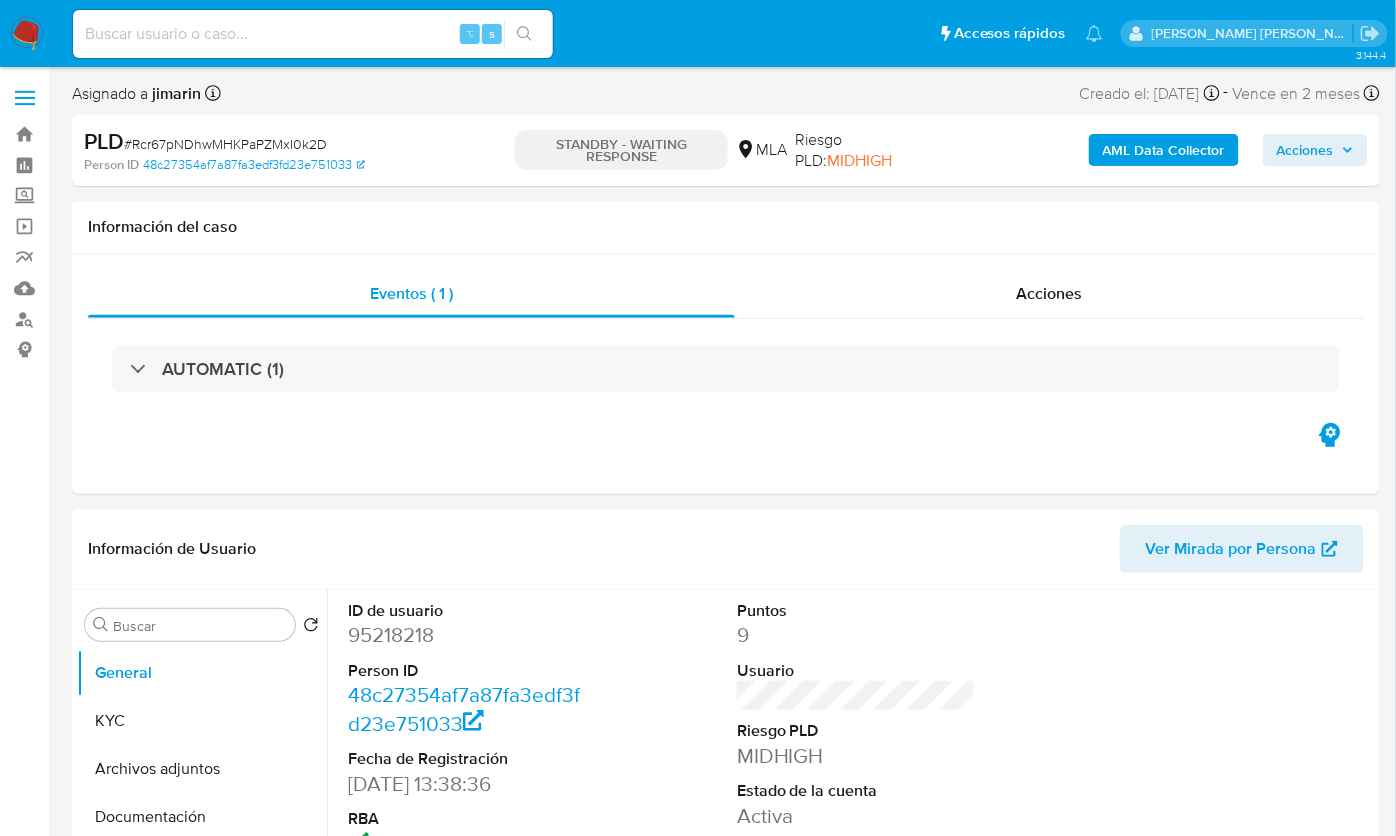 select on "10" 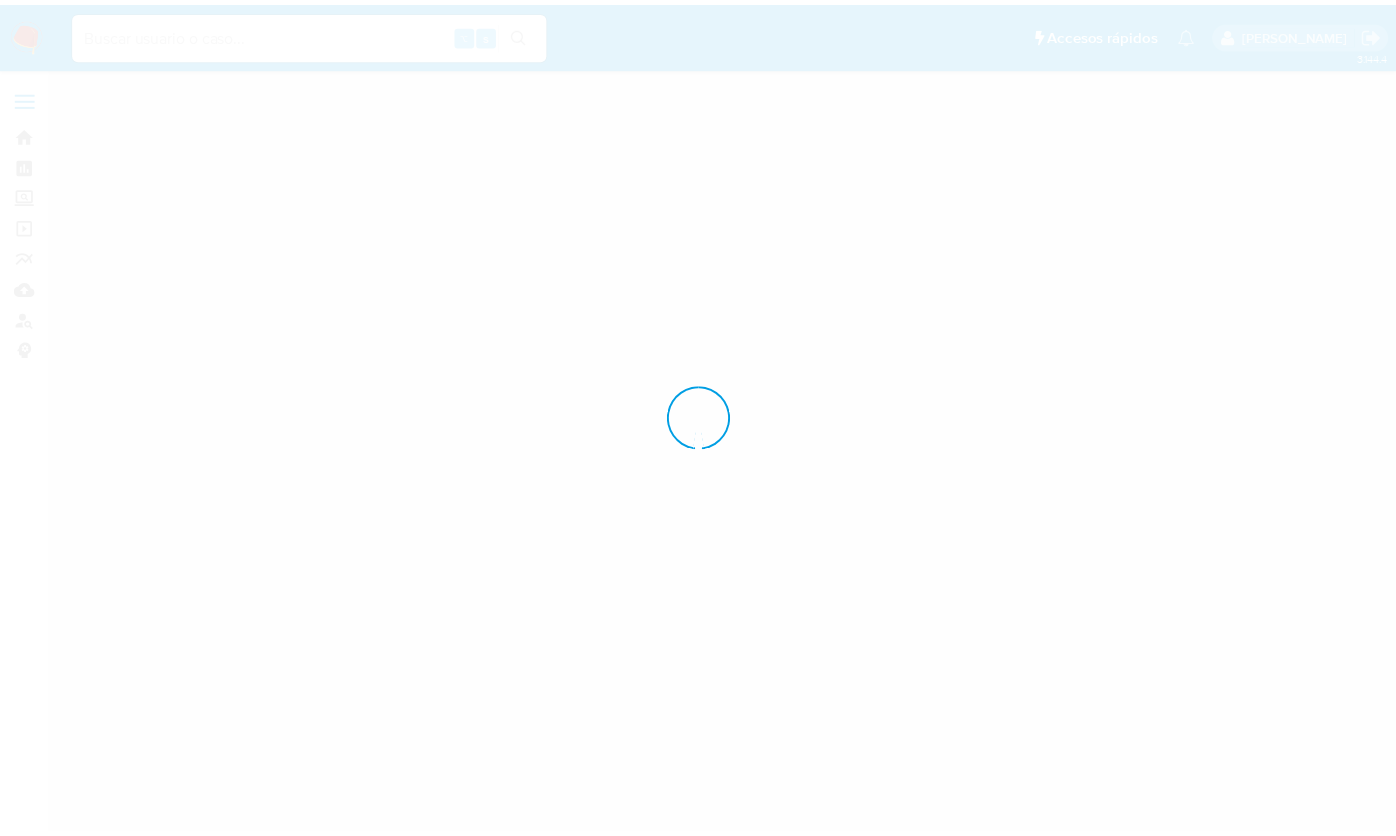 scroll, scrollTop: 0, scrollLeft: 0, axis: both 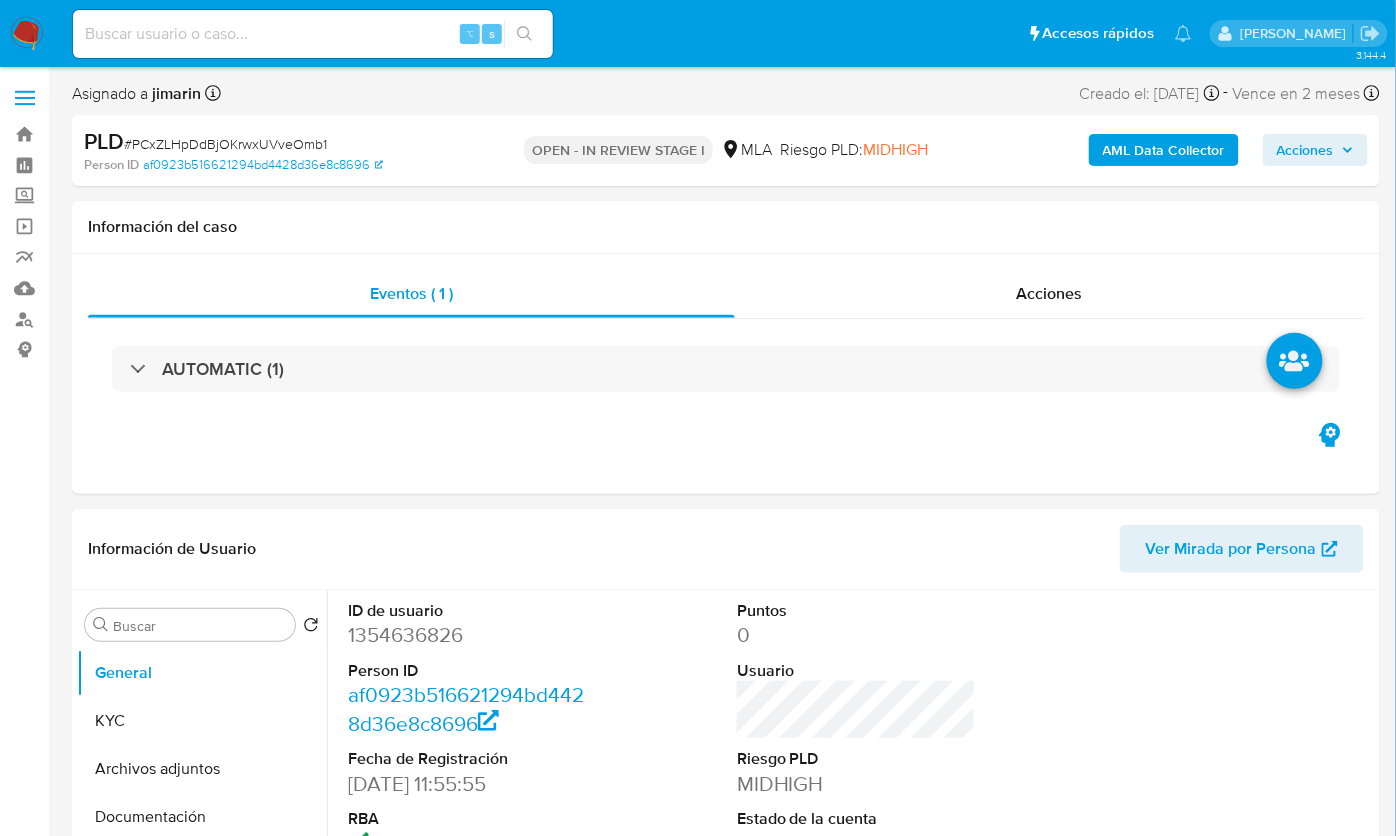 select on "10" 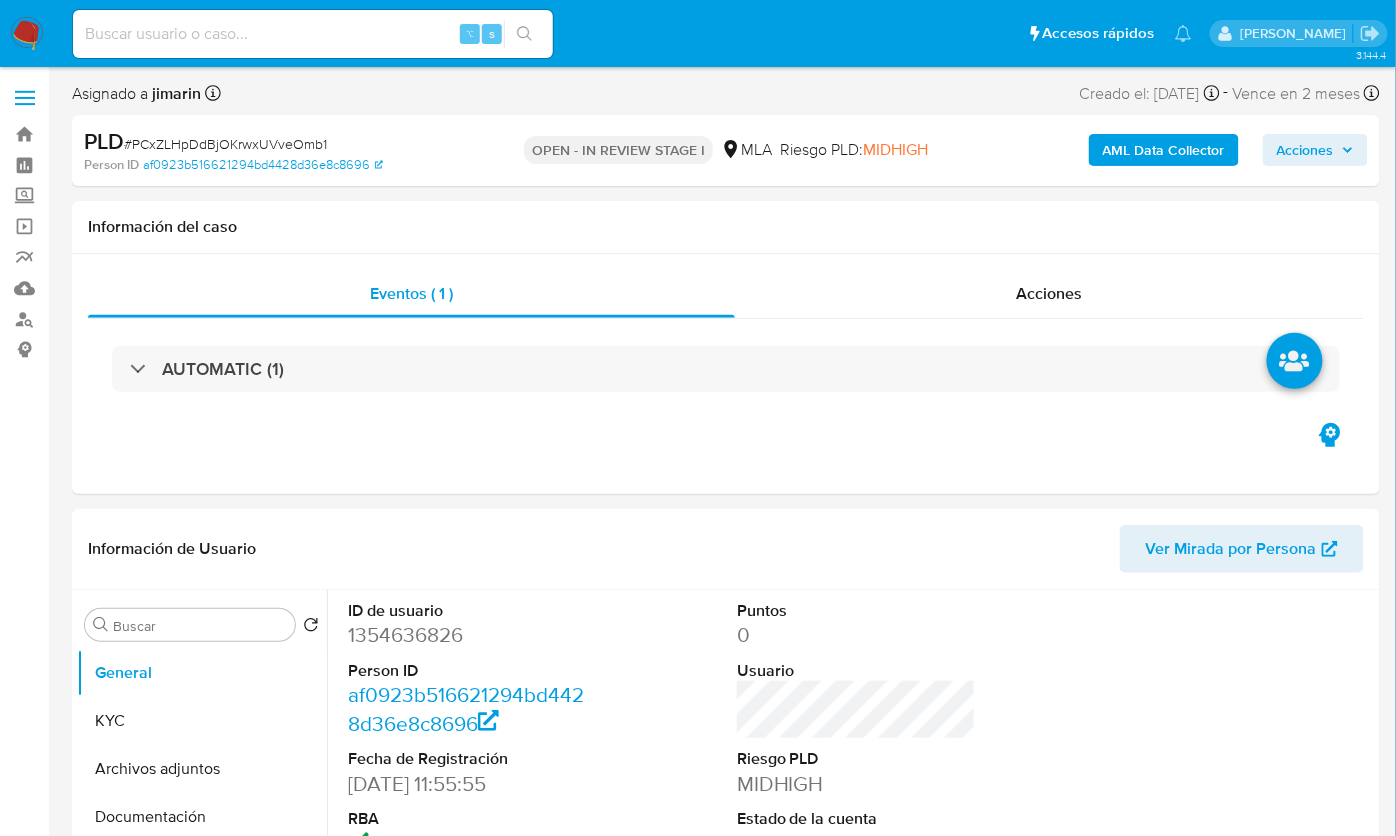 click on "# PCxZLHpDdBjOKrwxUVveOmb1" at bounding box center (225, 144) 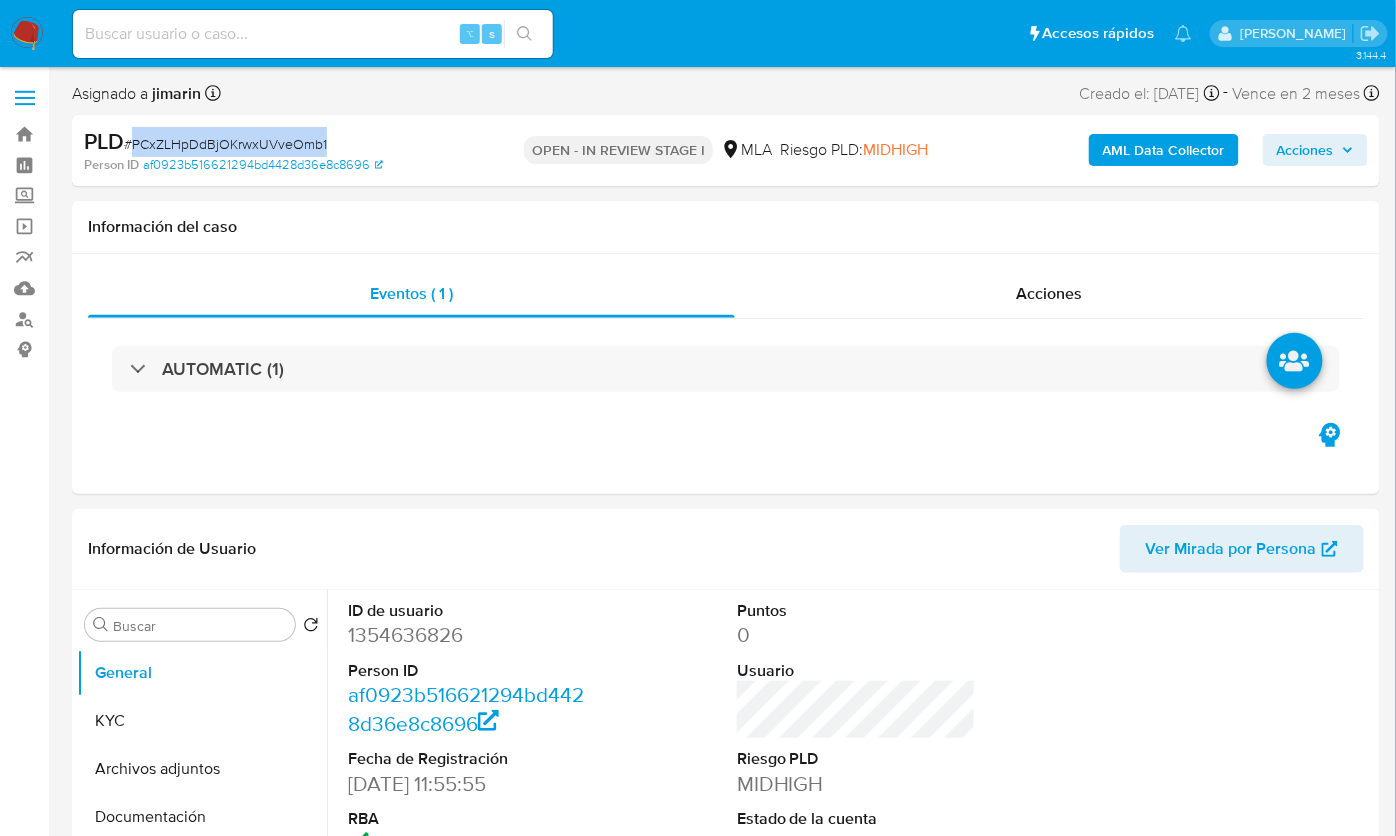 click on "# PCxZLHpDdBjOKrwxUVveOmb1" at bounding box center [225, 144] 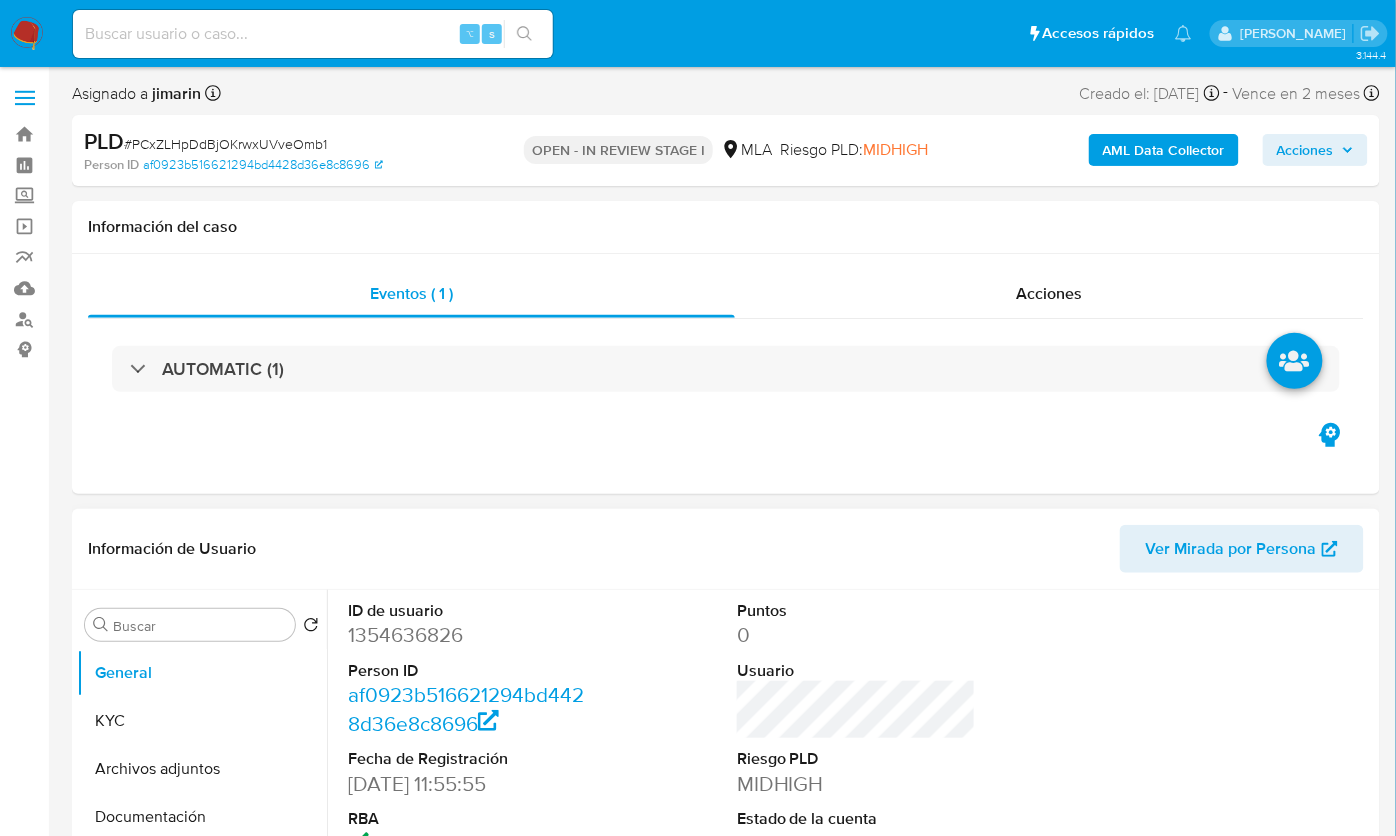 click on "ID de usuario 1354636826 Person ID af0923b516621294bd4428d36e8c8696 Fecha de Registración [DATE] 11:55:55 RBA" at bounding box center [467, 729] 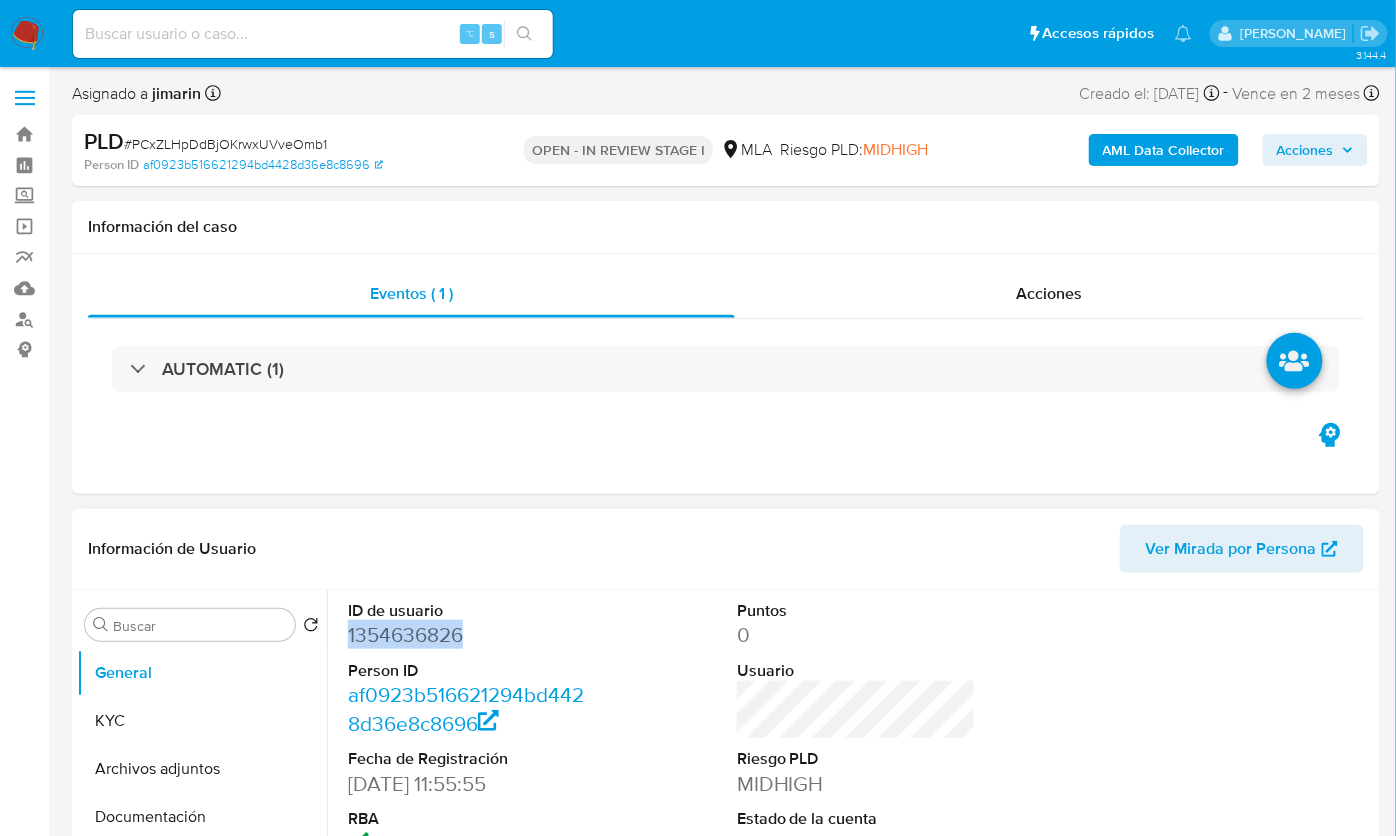 click on "1354636826" at bounding box center [467, 635] 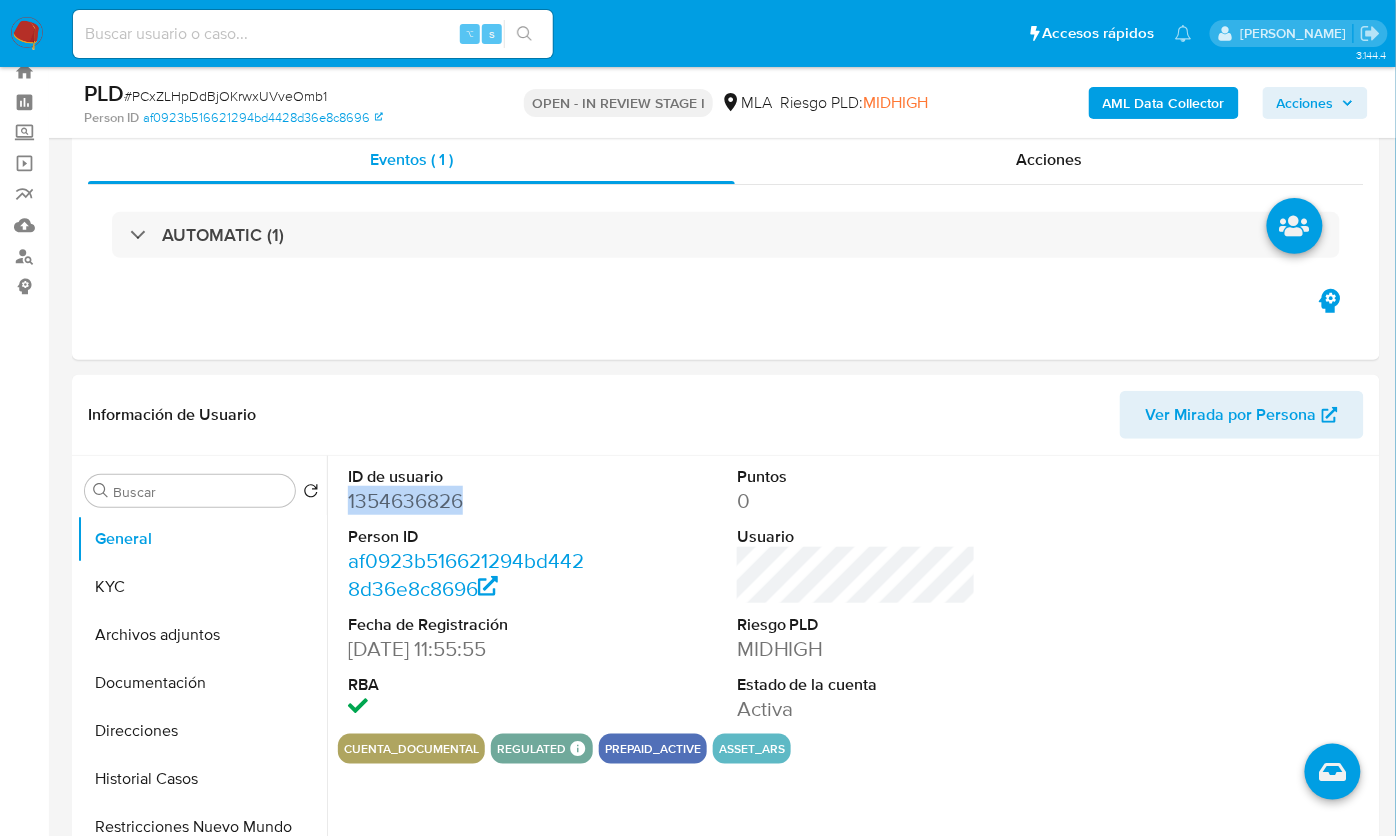 scroll, scrollTop: 742, scrollLeft: 0, axis: vertical 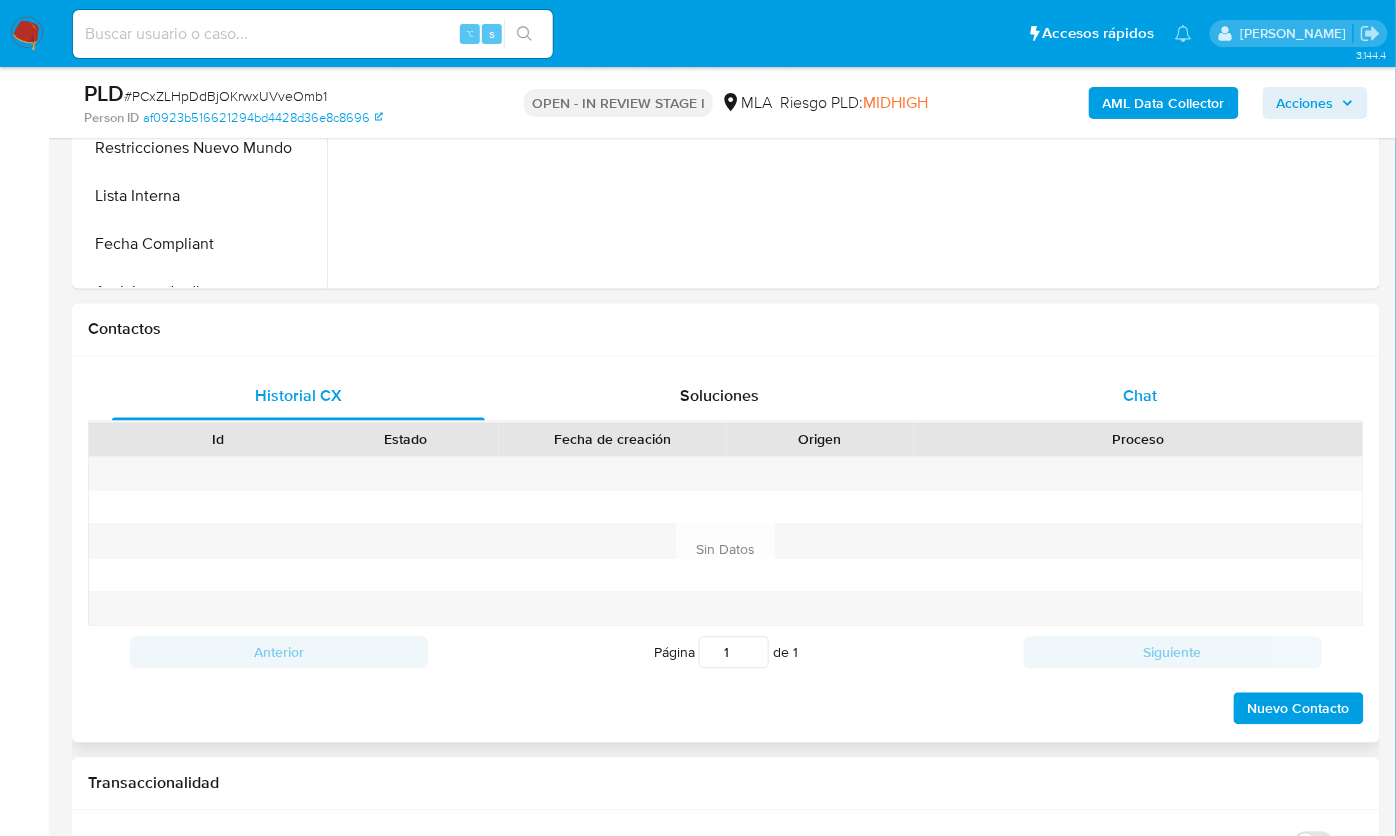 click on "Chat" at bounding box center (1140, 397) 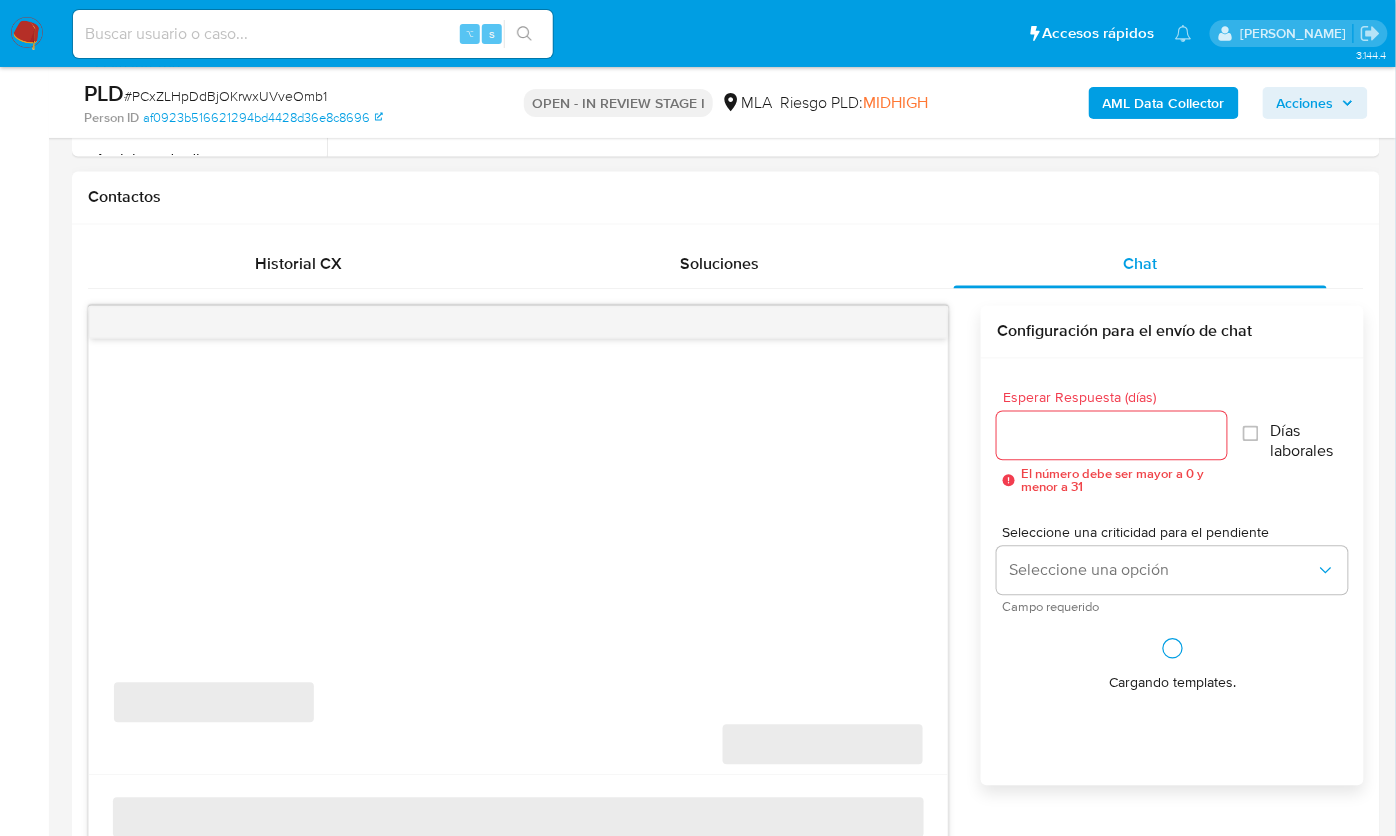 scroll, scrollTop: 1060, scrollLeft: 0, axis: vertical 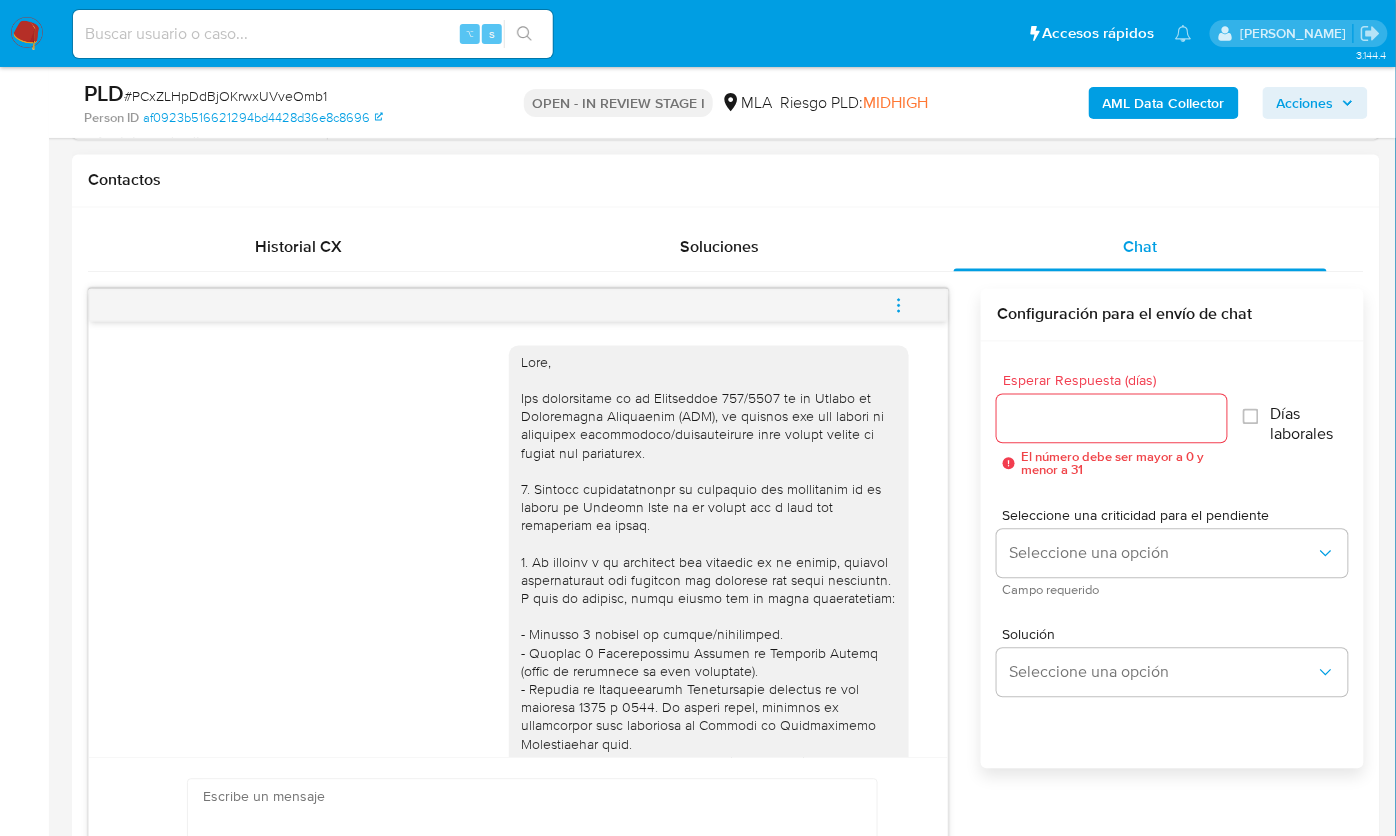 click 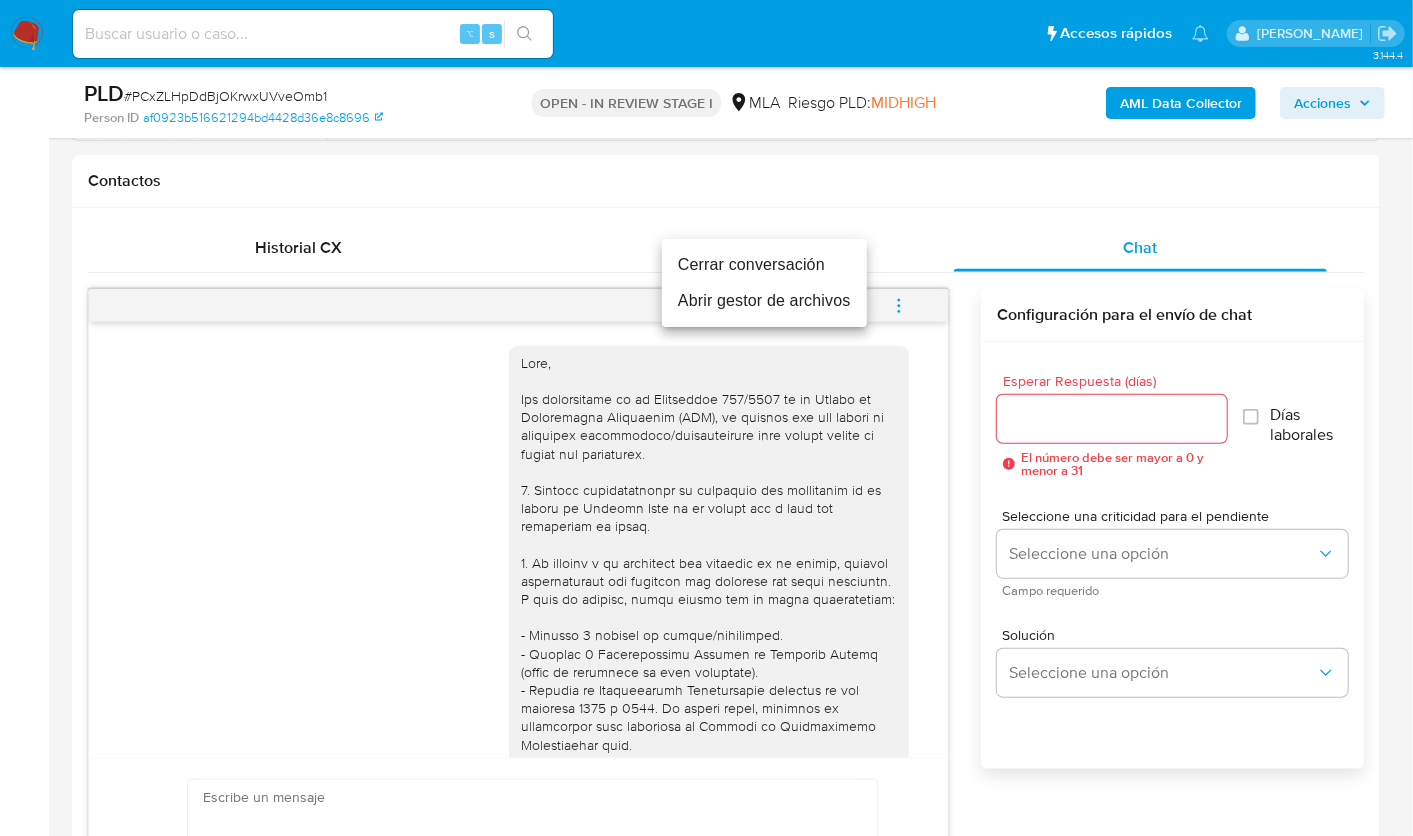 click on "Cerrar conversación" at bounding box center [764, 265] 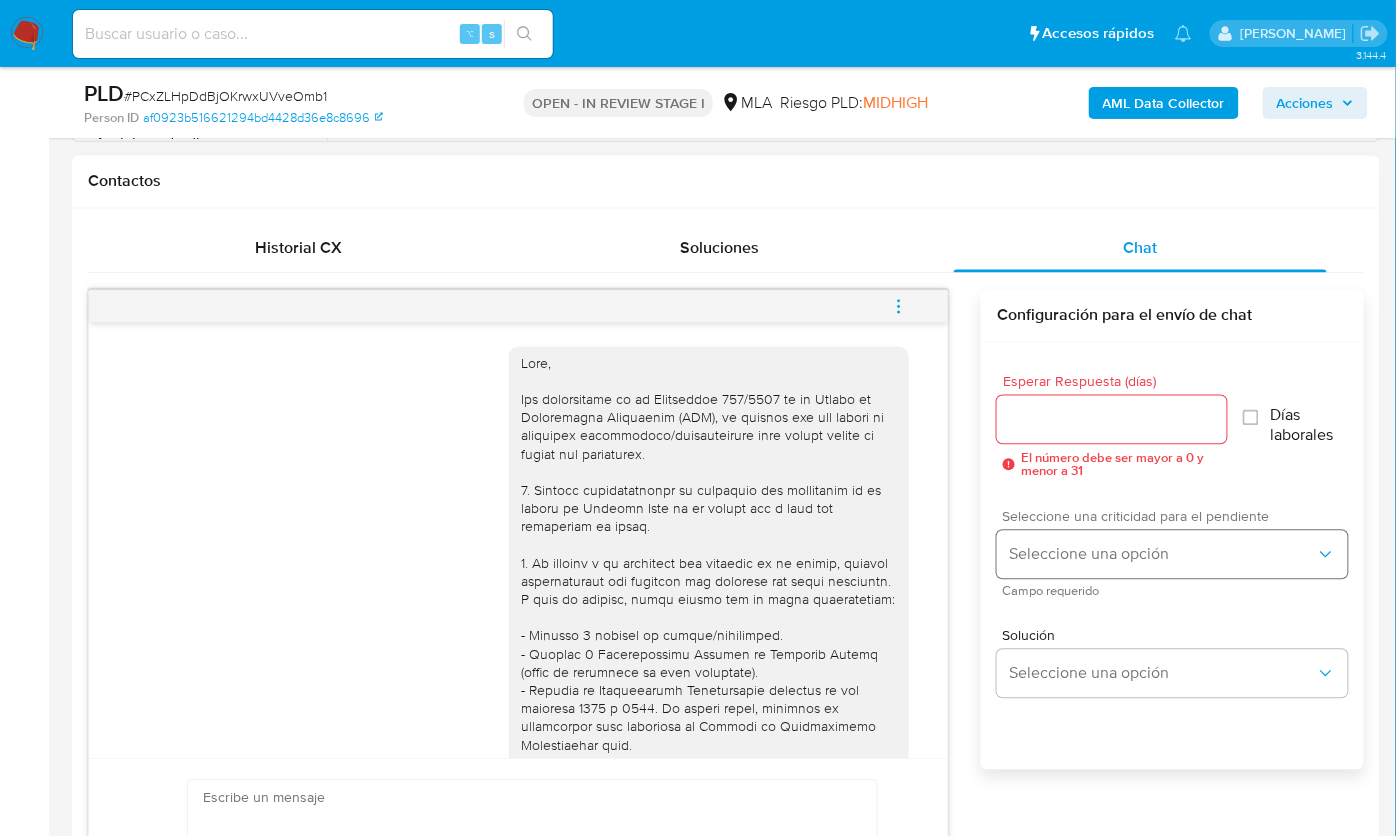 scroll, scrollTop: 335, scrollLeft: 0, axis: vertical 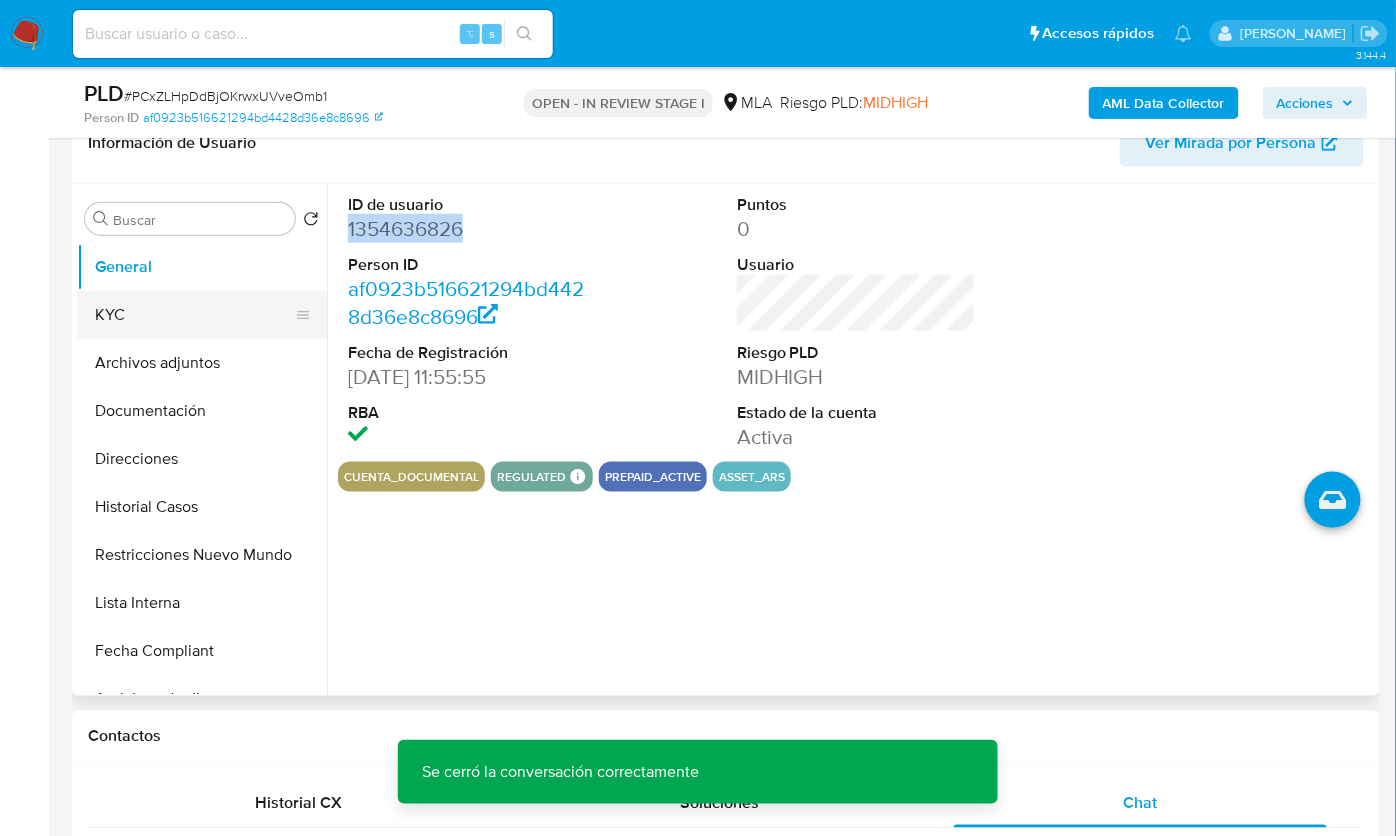 click on "KYC" at bounding box center [194, 315] 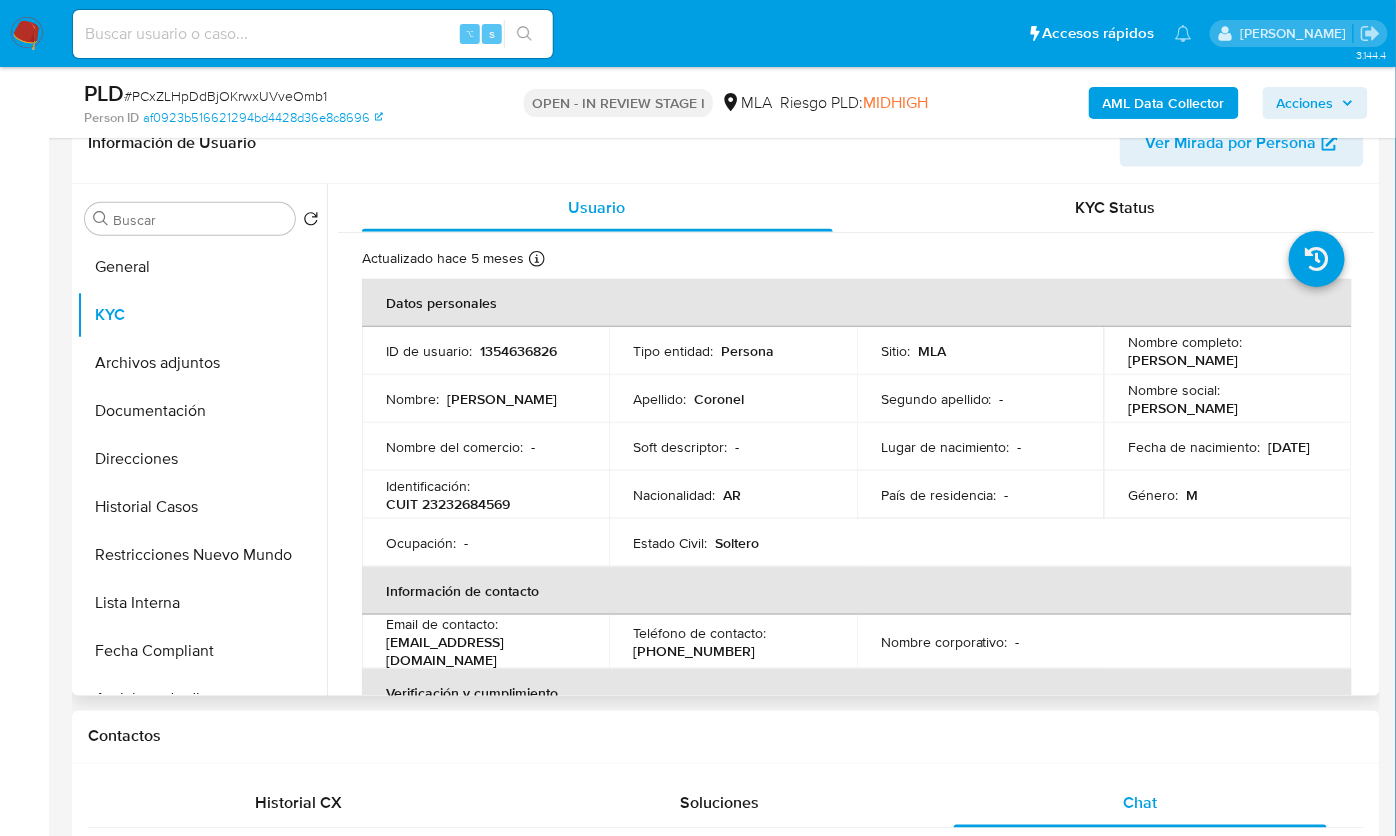 click on "CUIT 23232684569" at bounding box center [448, 504] 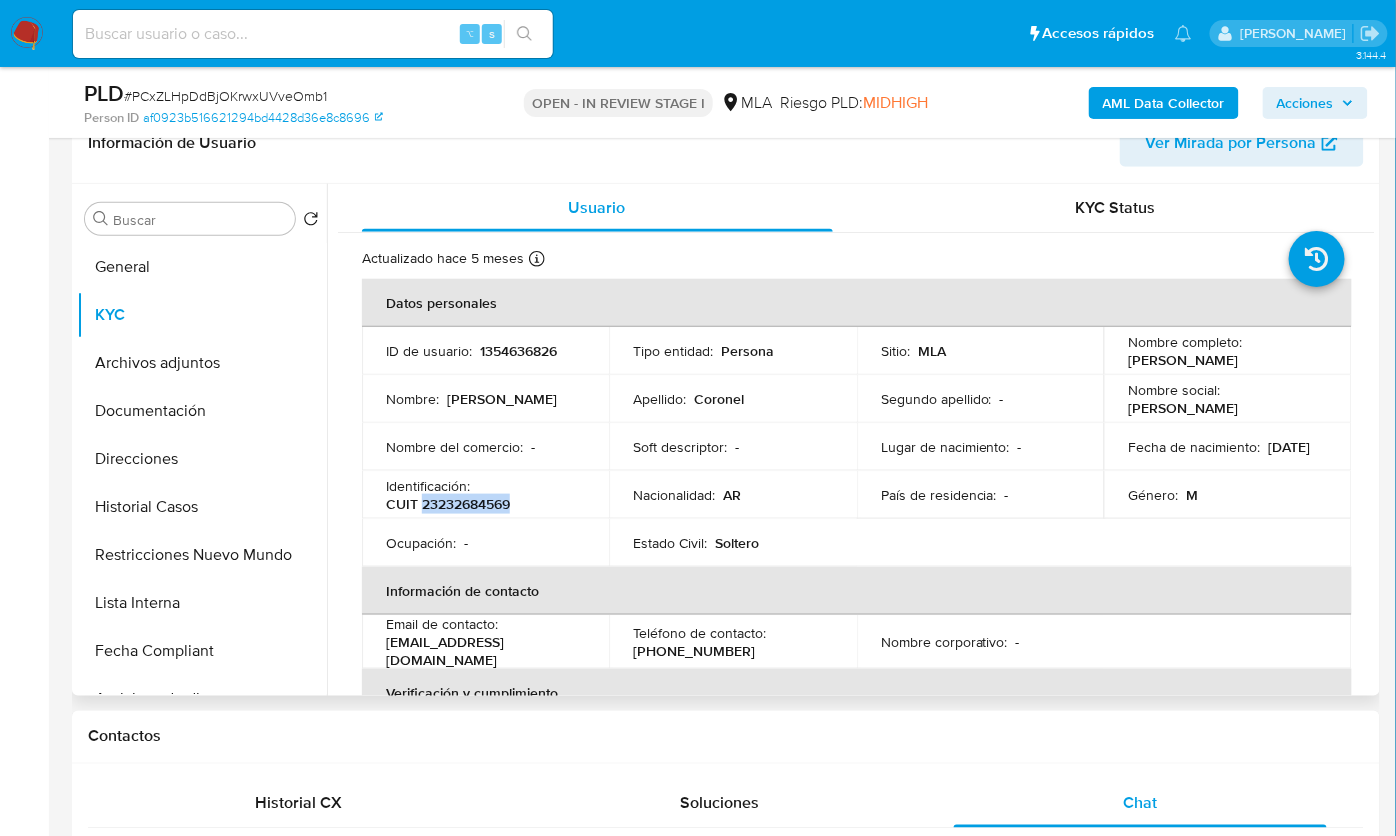 click on "CUIT 23232684569" at bounding box center [448, 504] 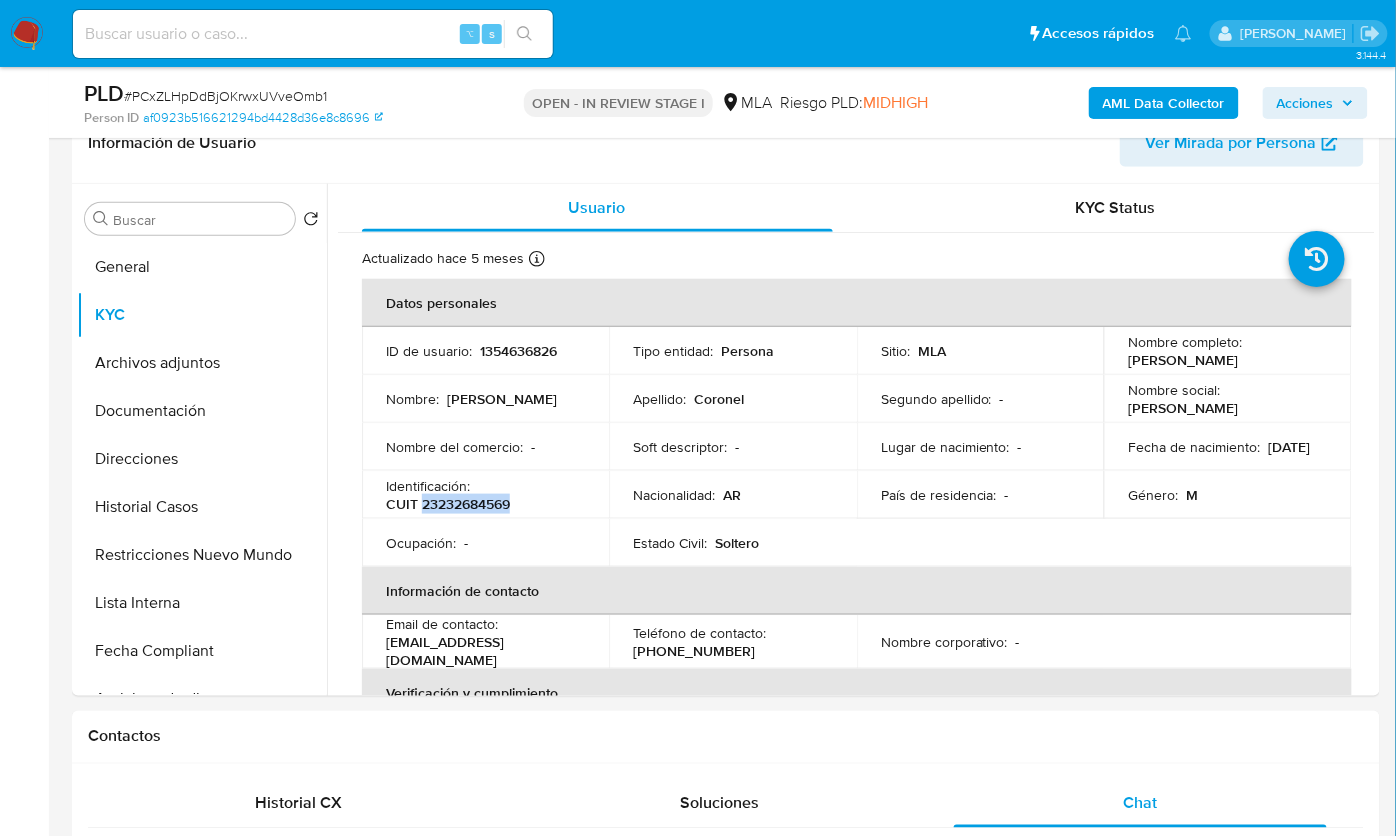 copy on "23232684569" 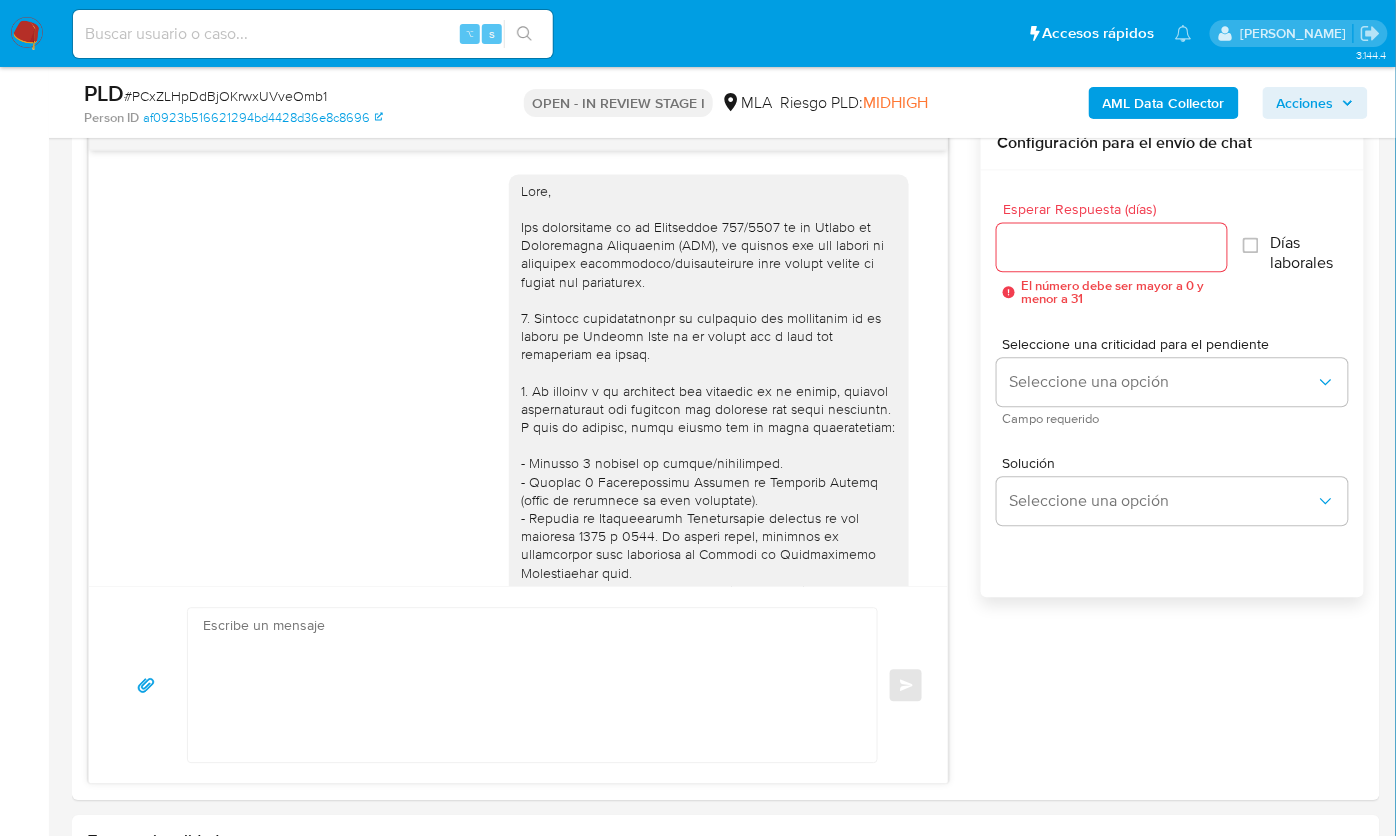 scroll, scrollTop: 1150, scrollLeft: 0, axis: vertical 